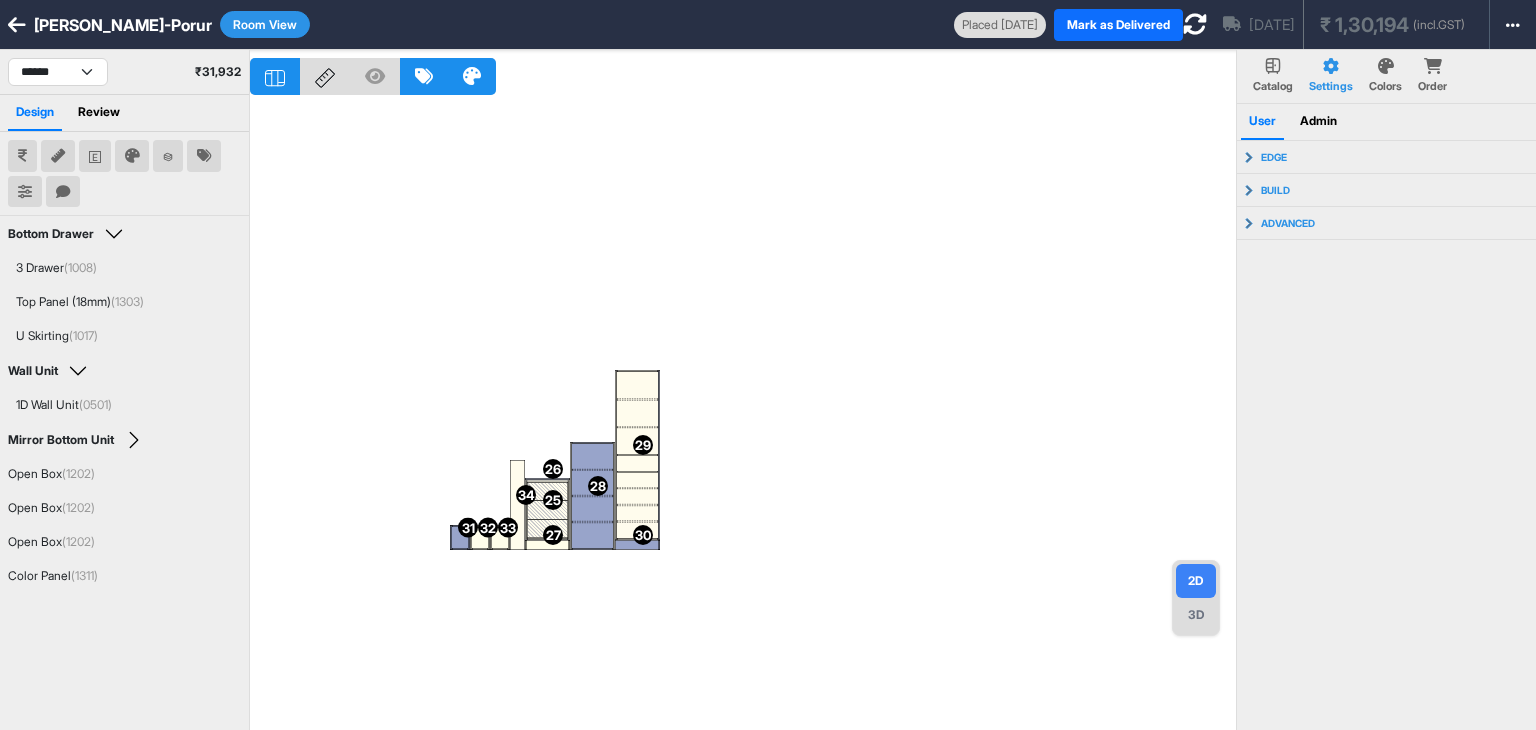 select on "****" 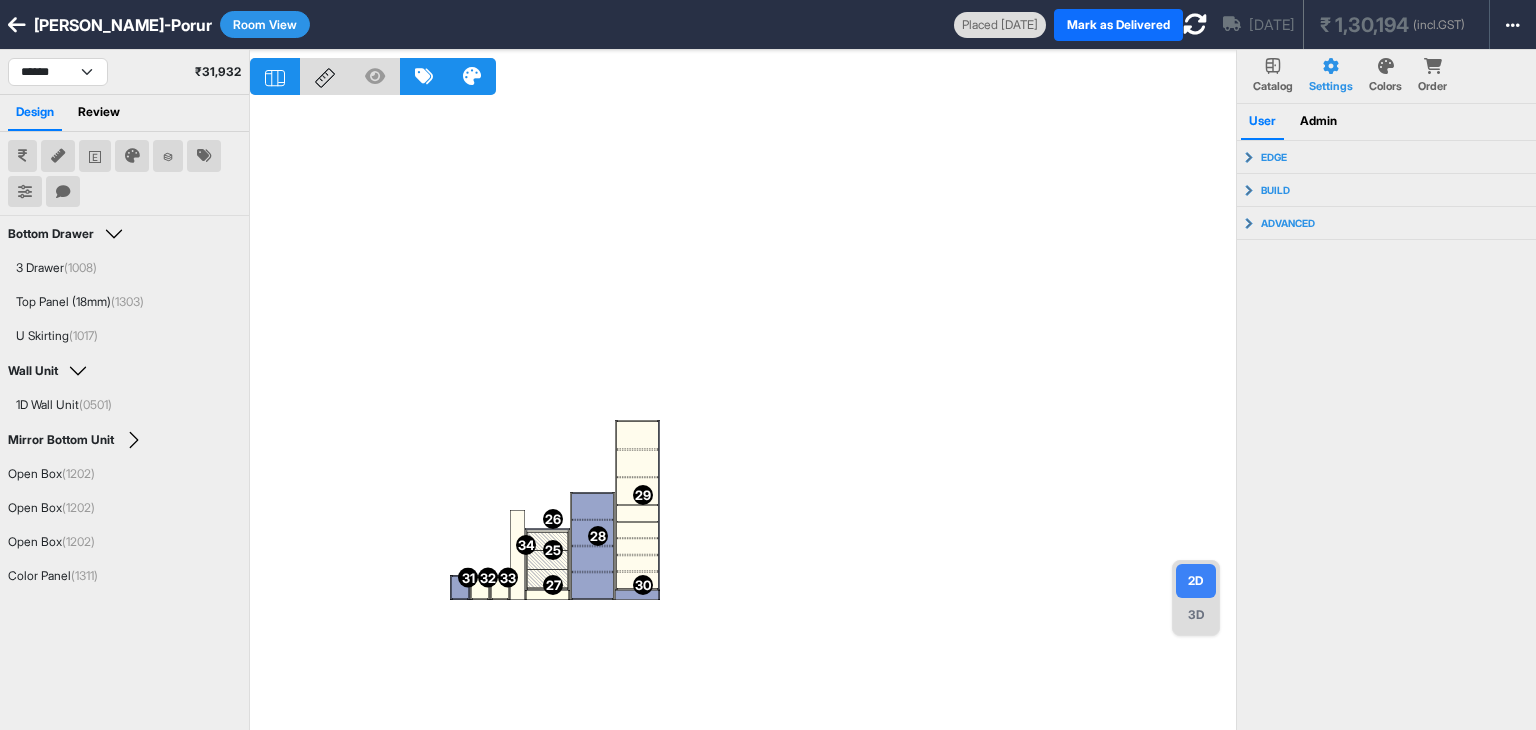 click at bounding box center (17, 25) 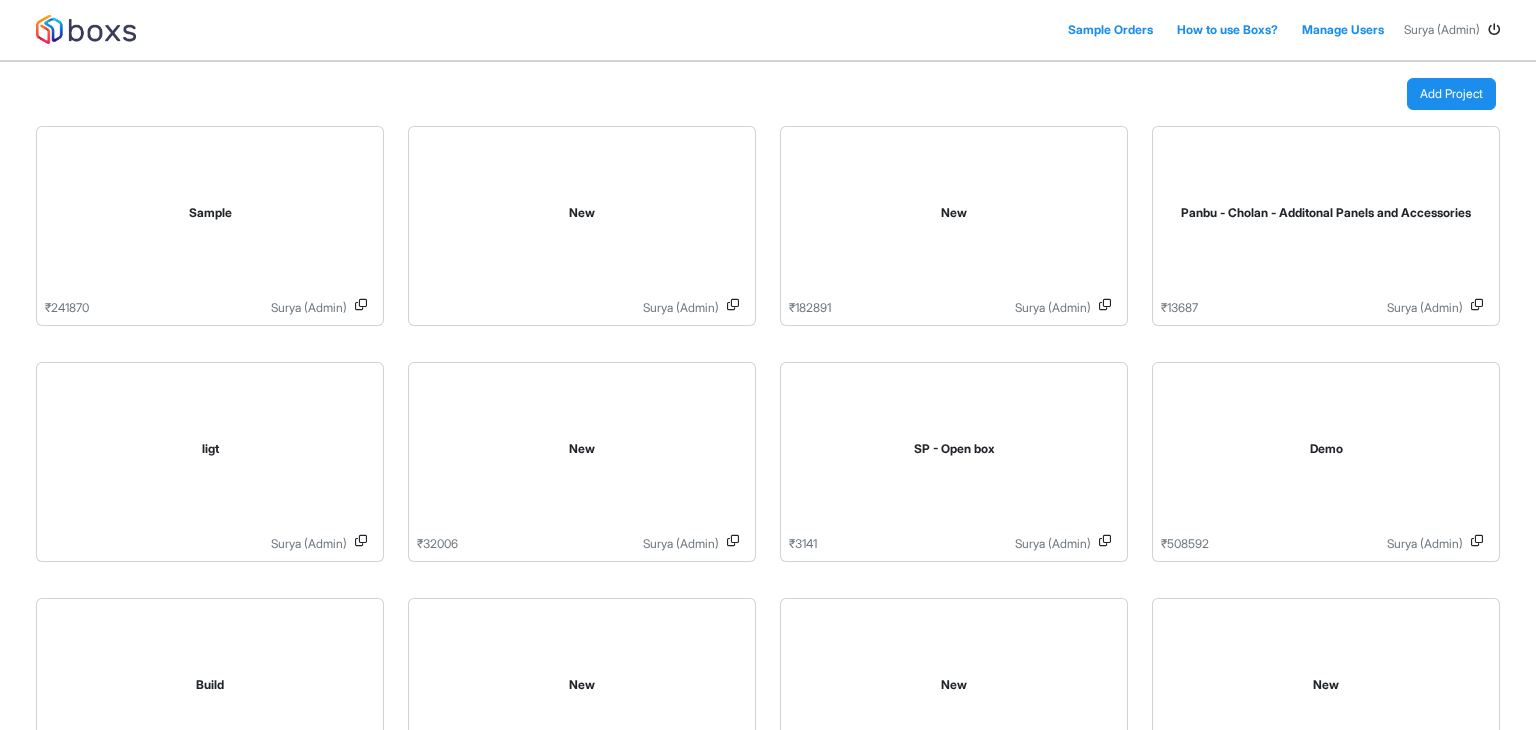 click at bounding box center [1494, 30] 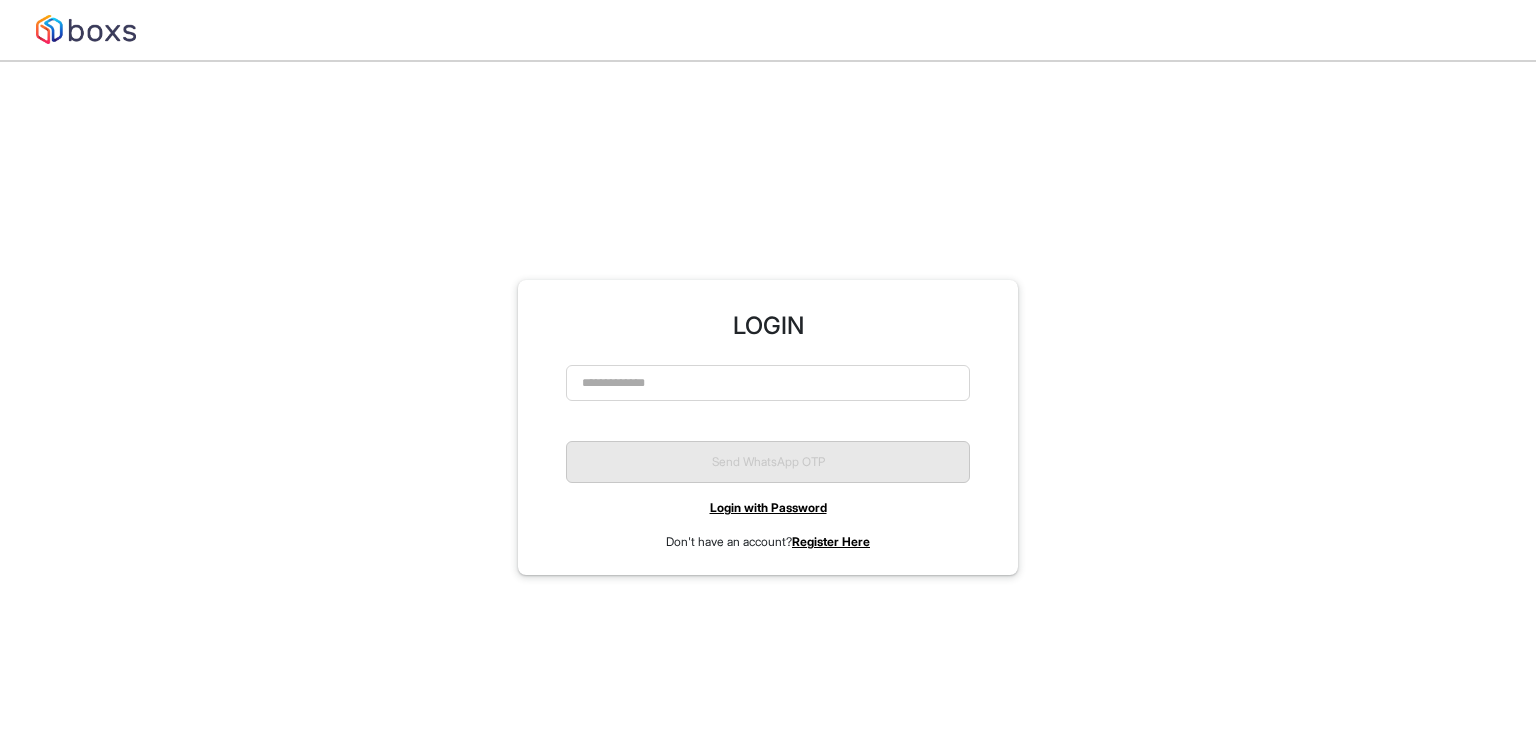 click on "Login with Password" at bounding box center (768, 507) 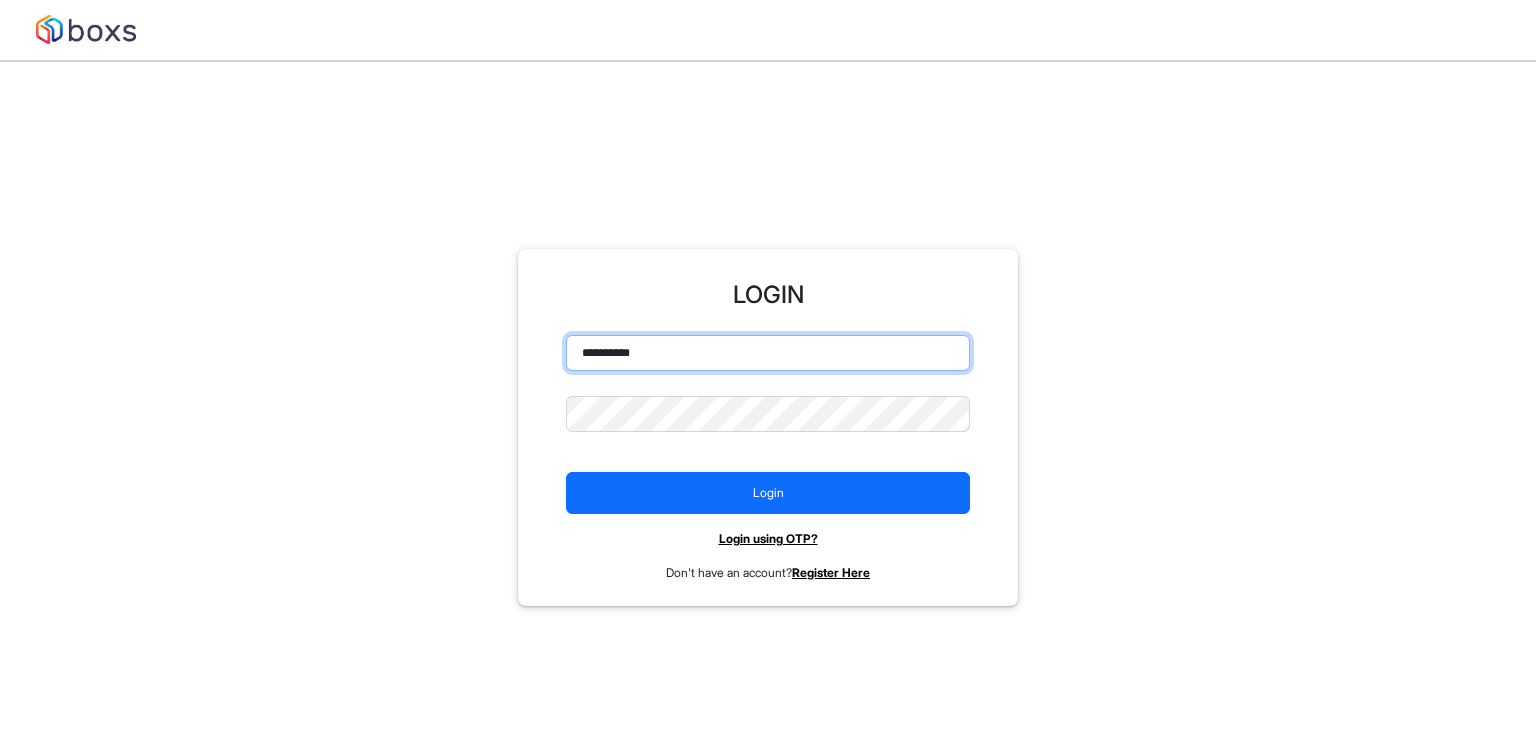 click on "**********" at bounding box center (768, 353) 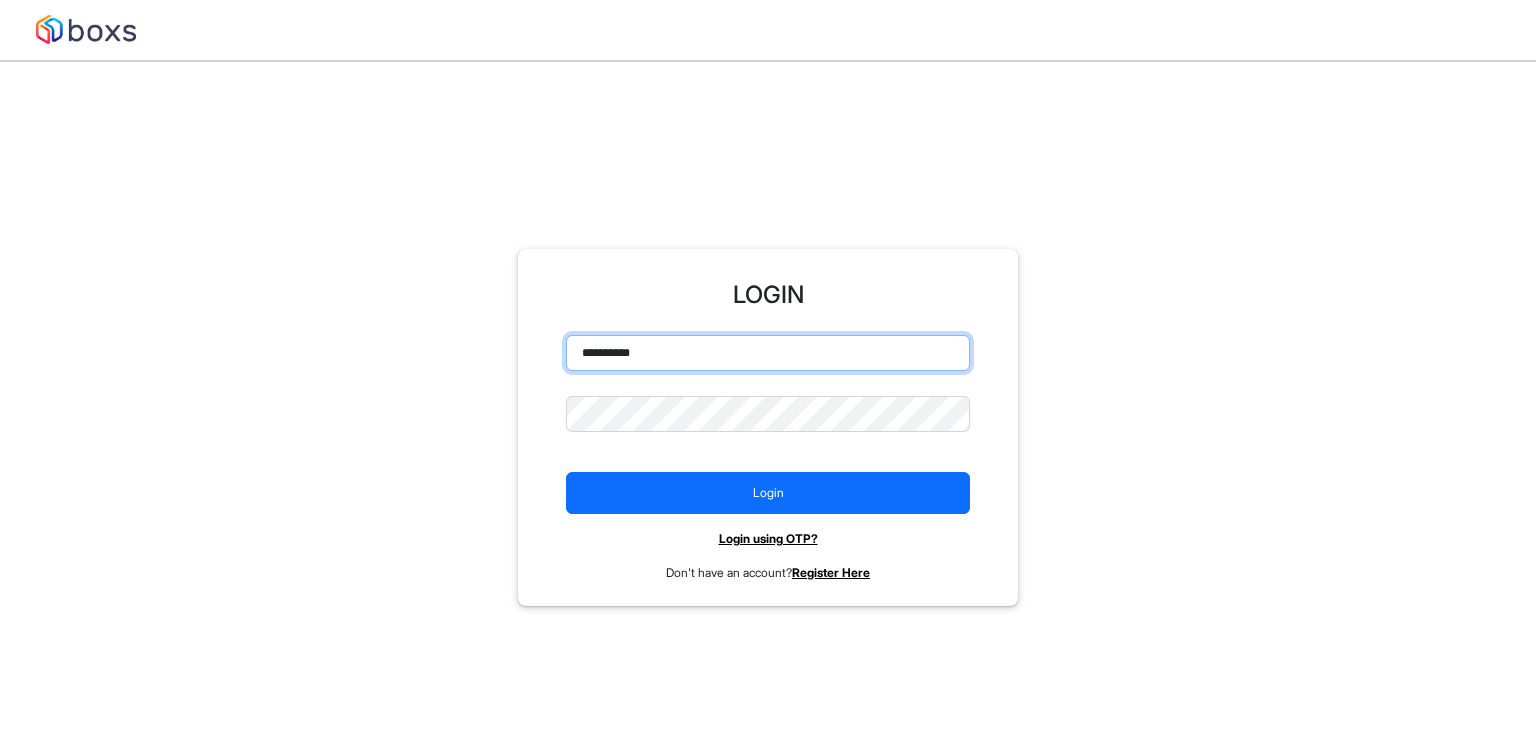 click on "**********" at bounding box center [768, 353] 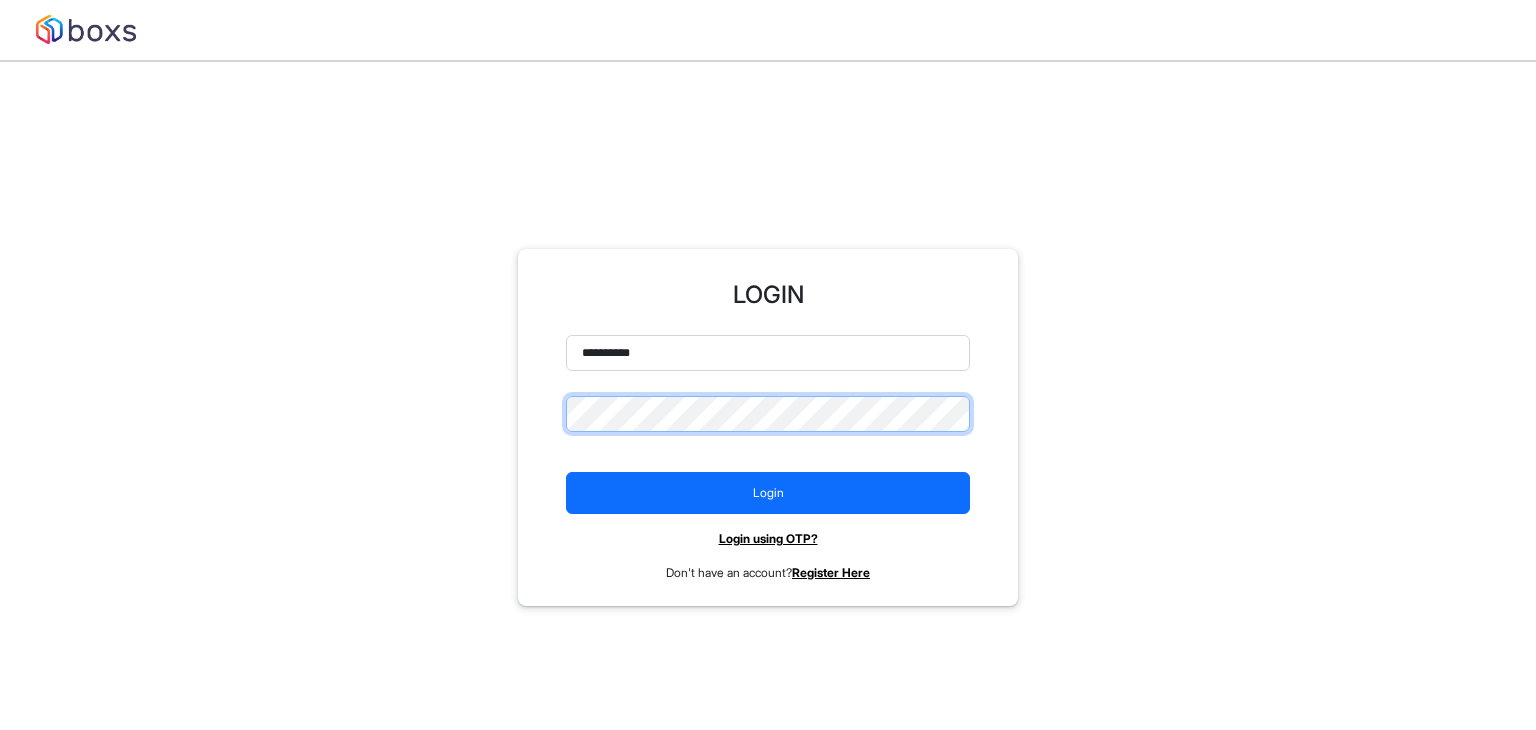 click on "**********" at bounding box center [768, 458] 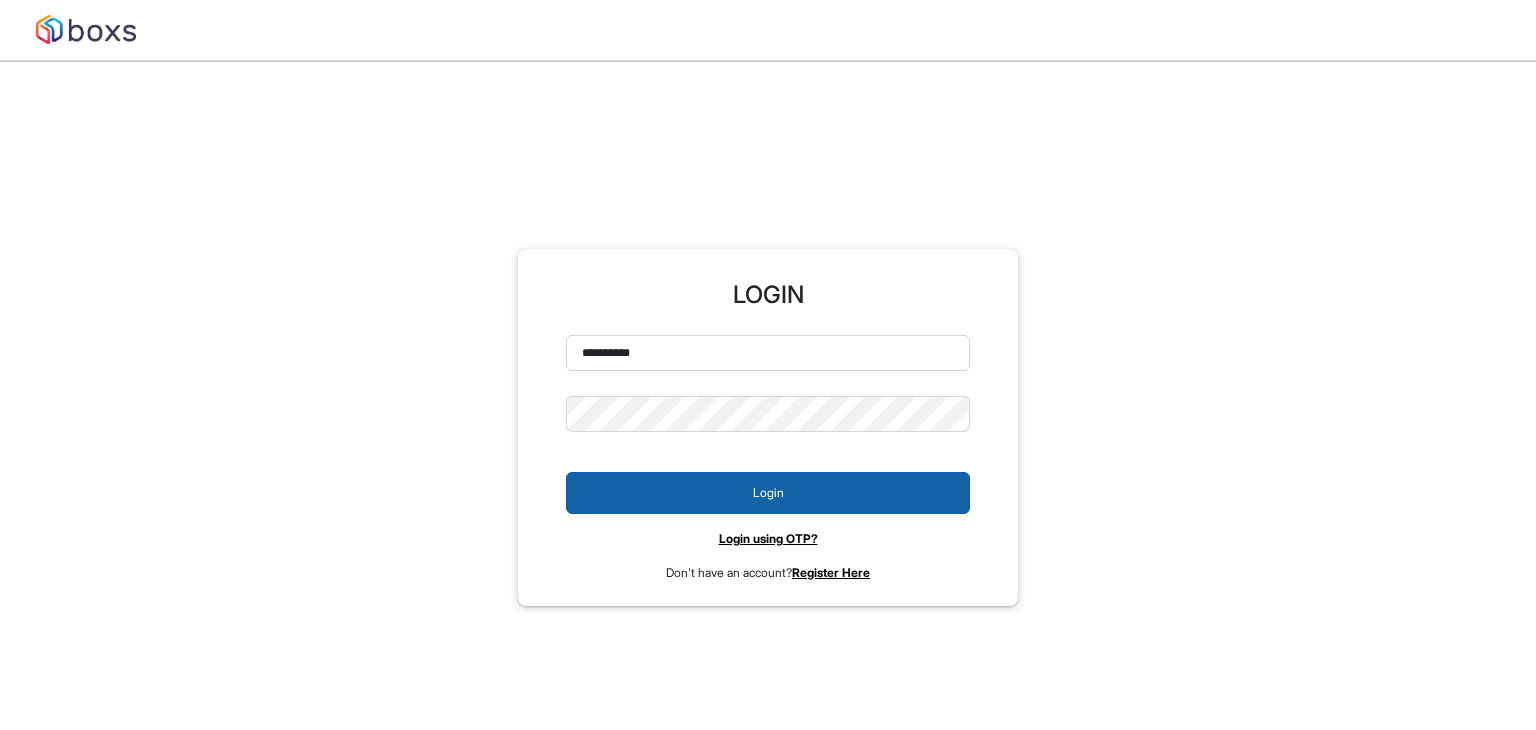 click on "Login" at bounding box center [768, 493] 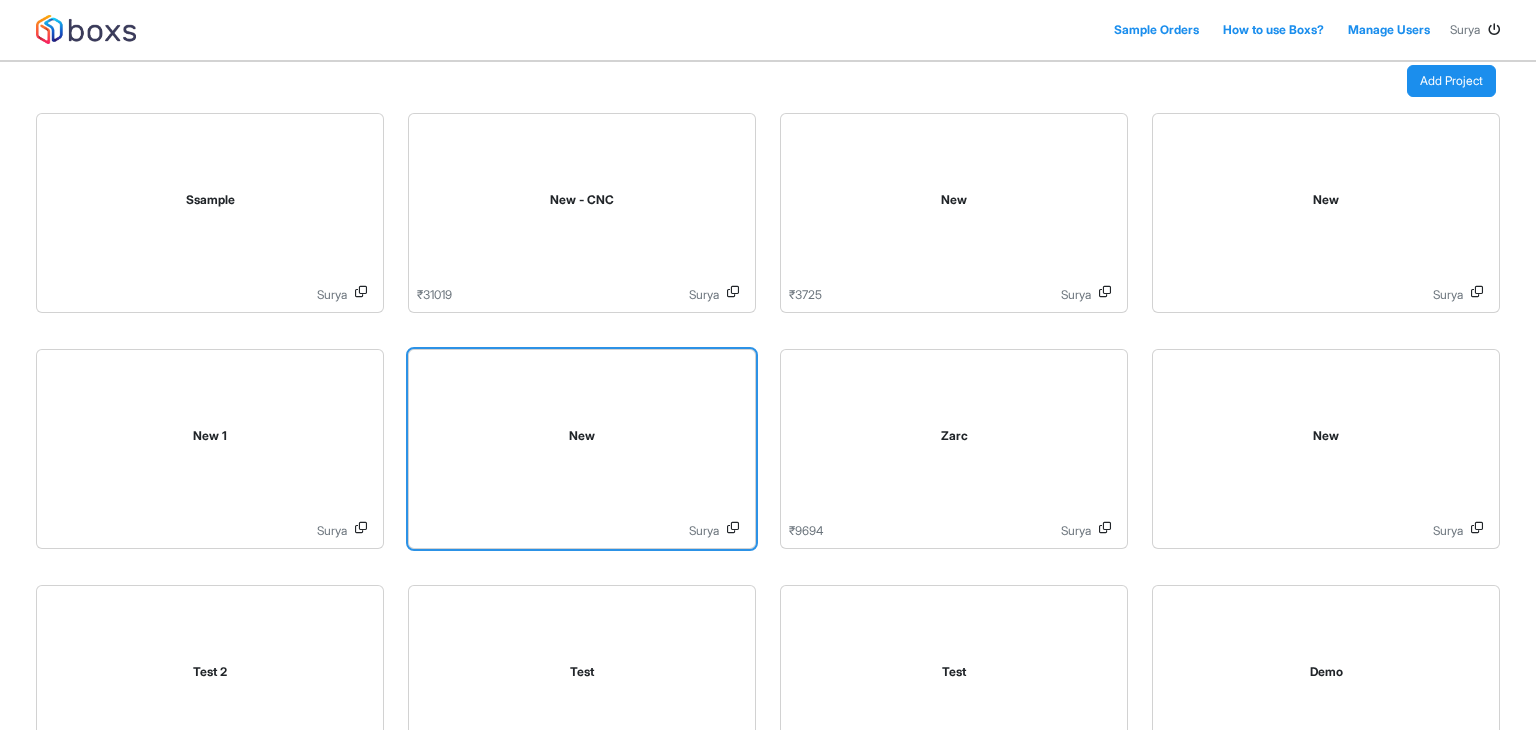 scroll, scrollTop: 0, scrollLeft: 0, axis: both 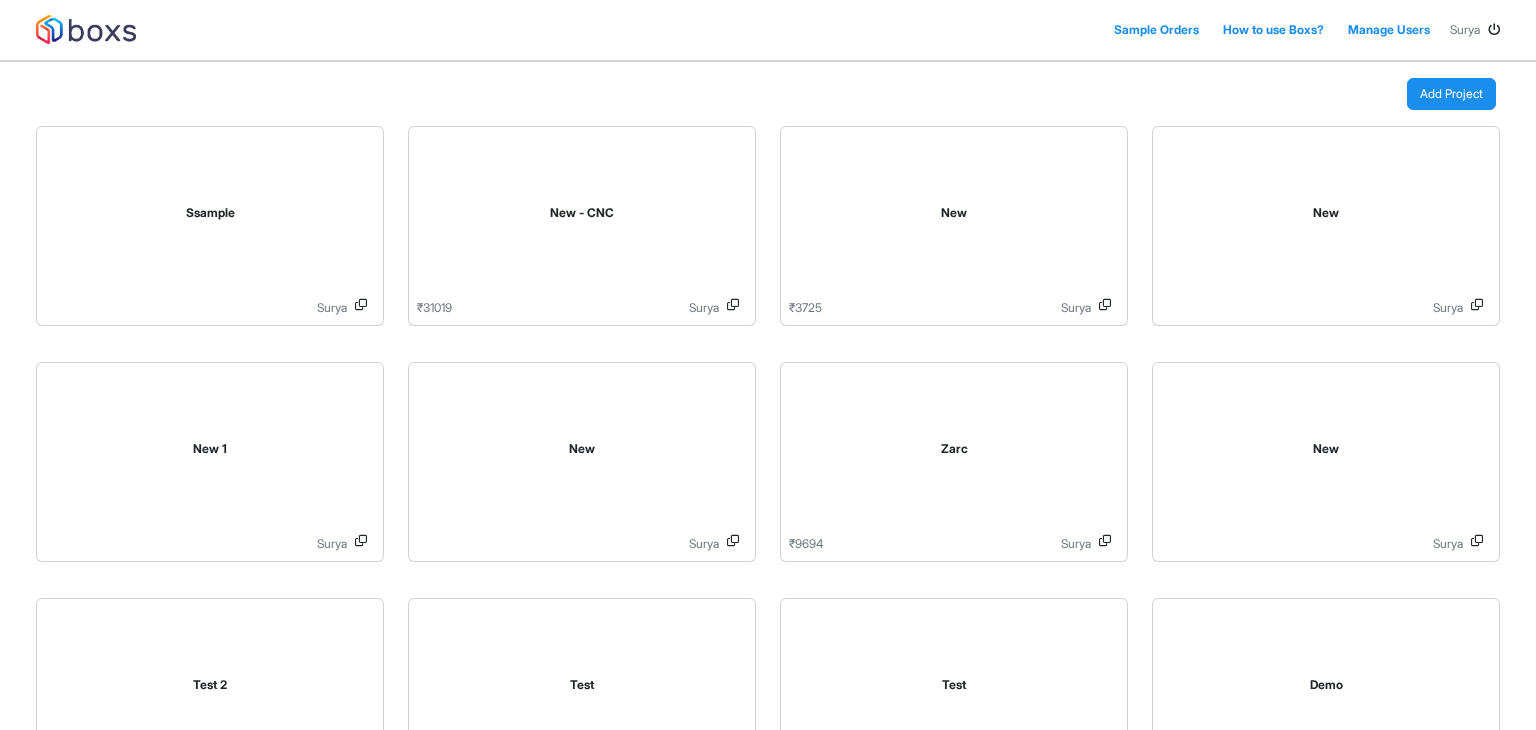 click on "Add Project" at bounding box center (1451, 94) 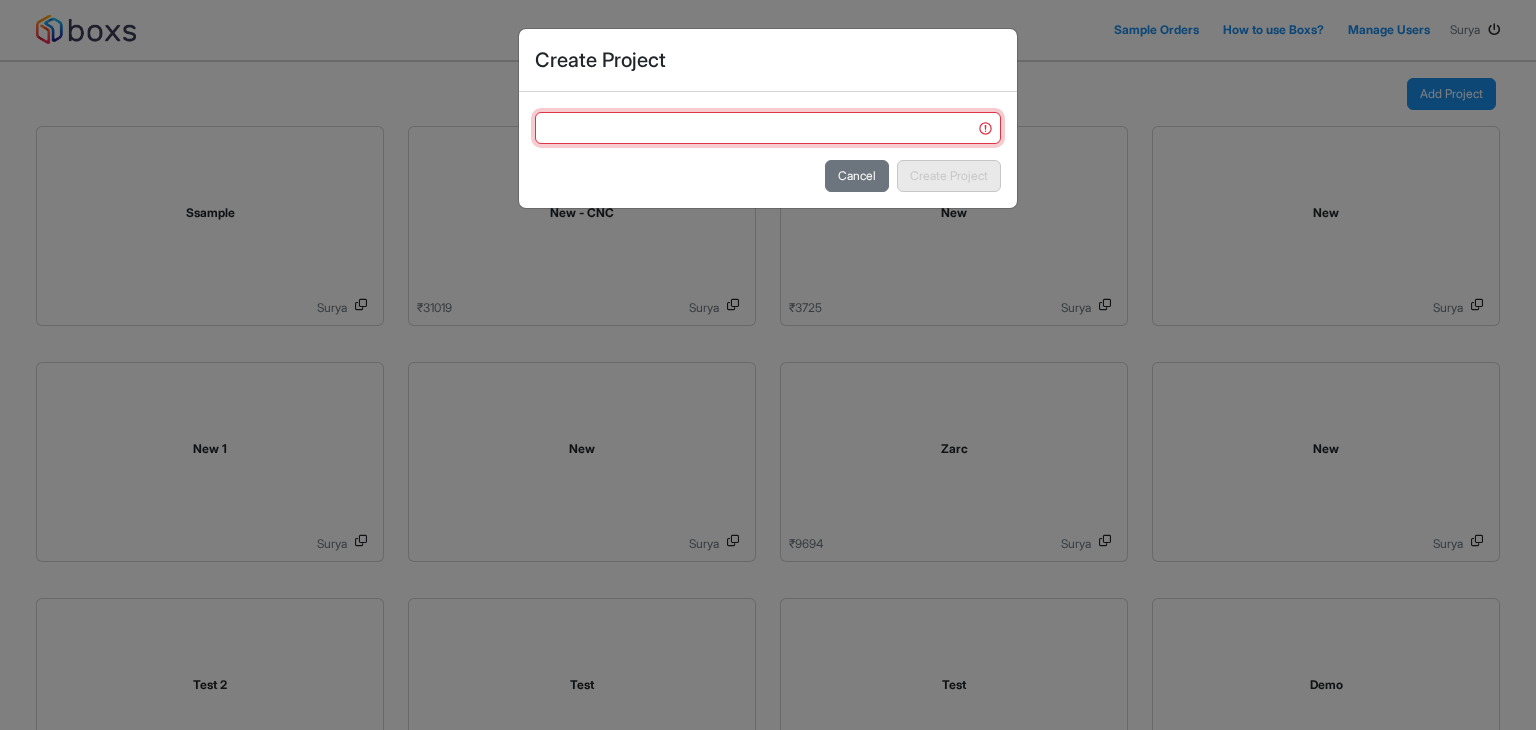 click at bounding box center [768, 128] 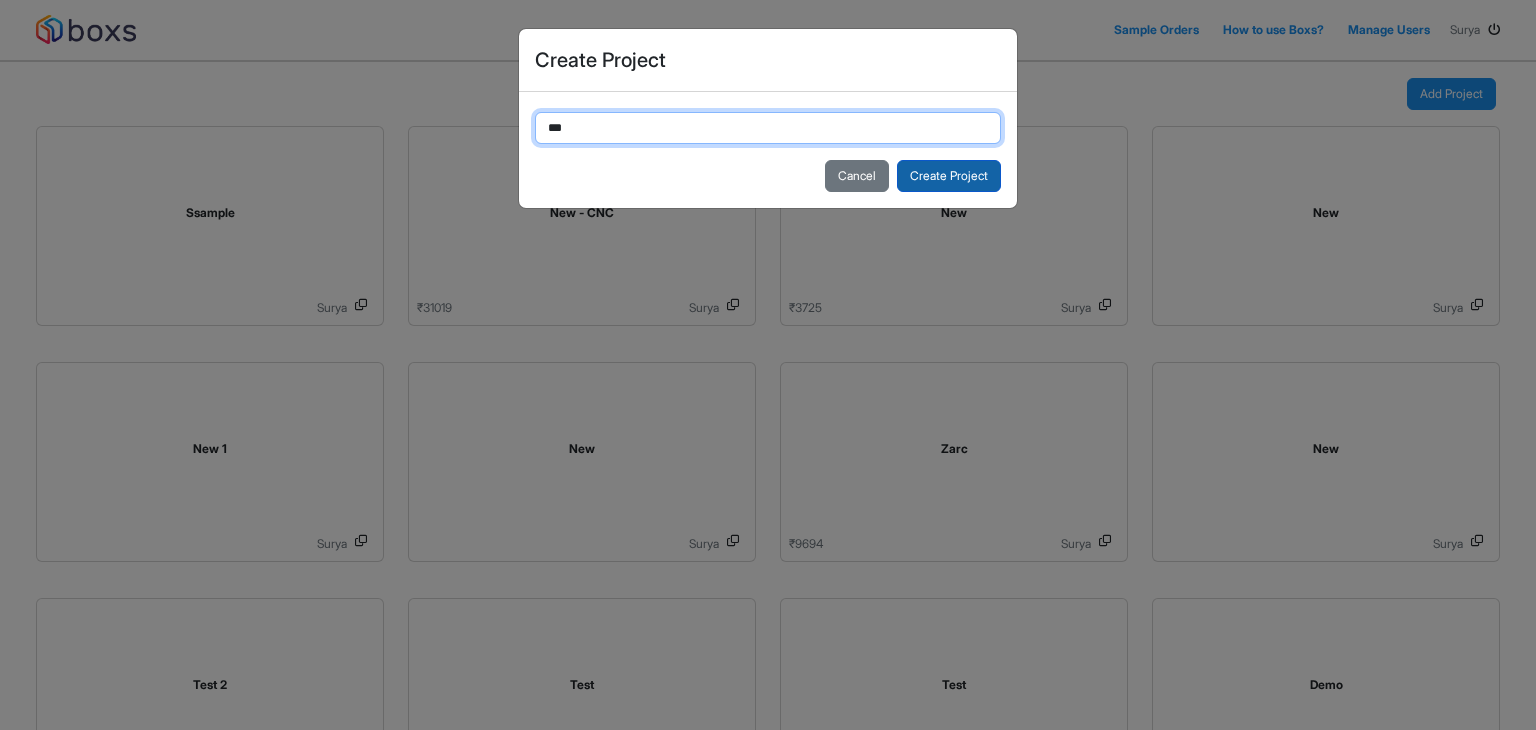 type on "***" 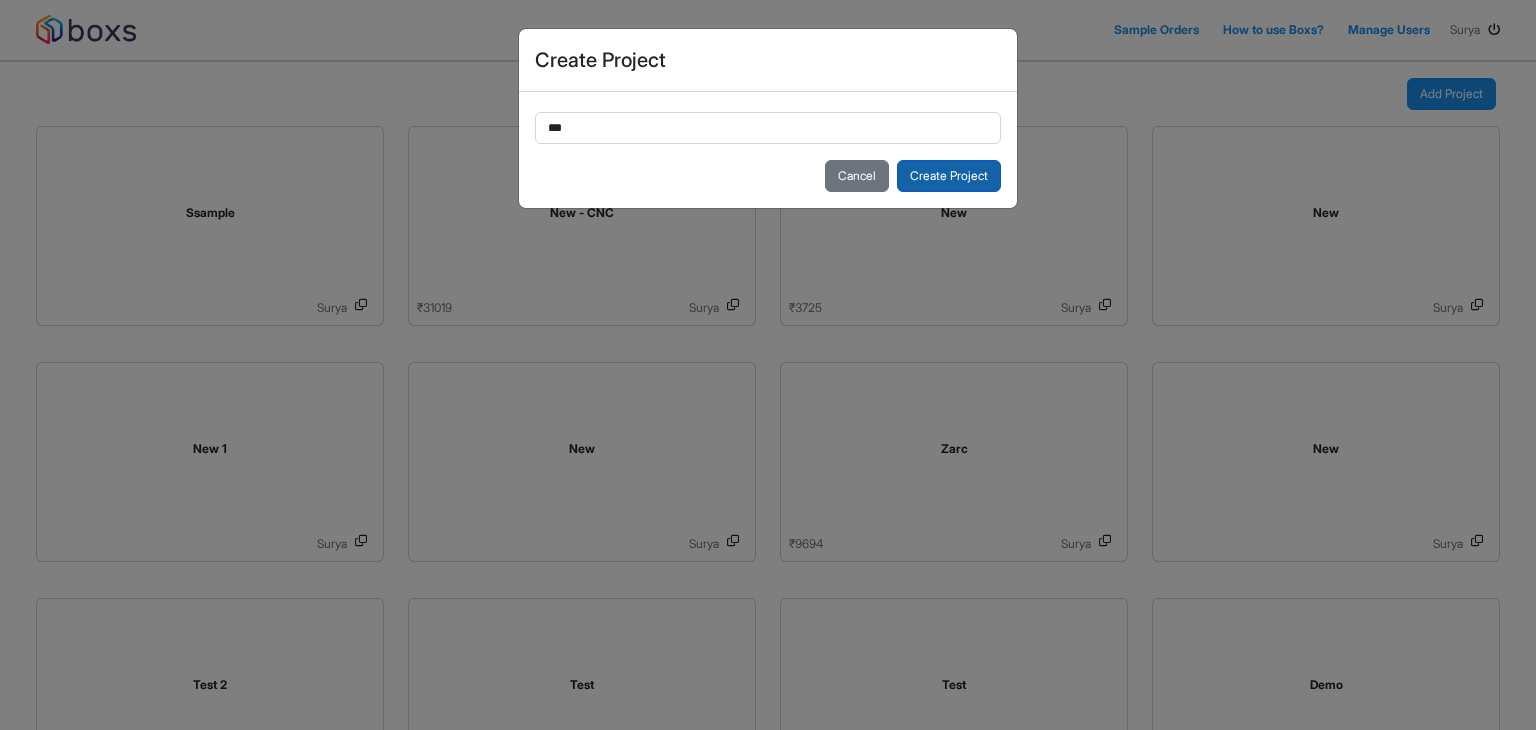click on "Create Project" at bounding box center [949, 176] 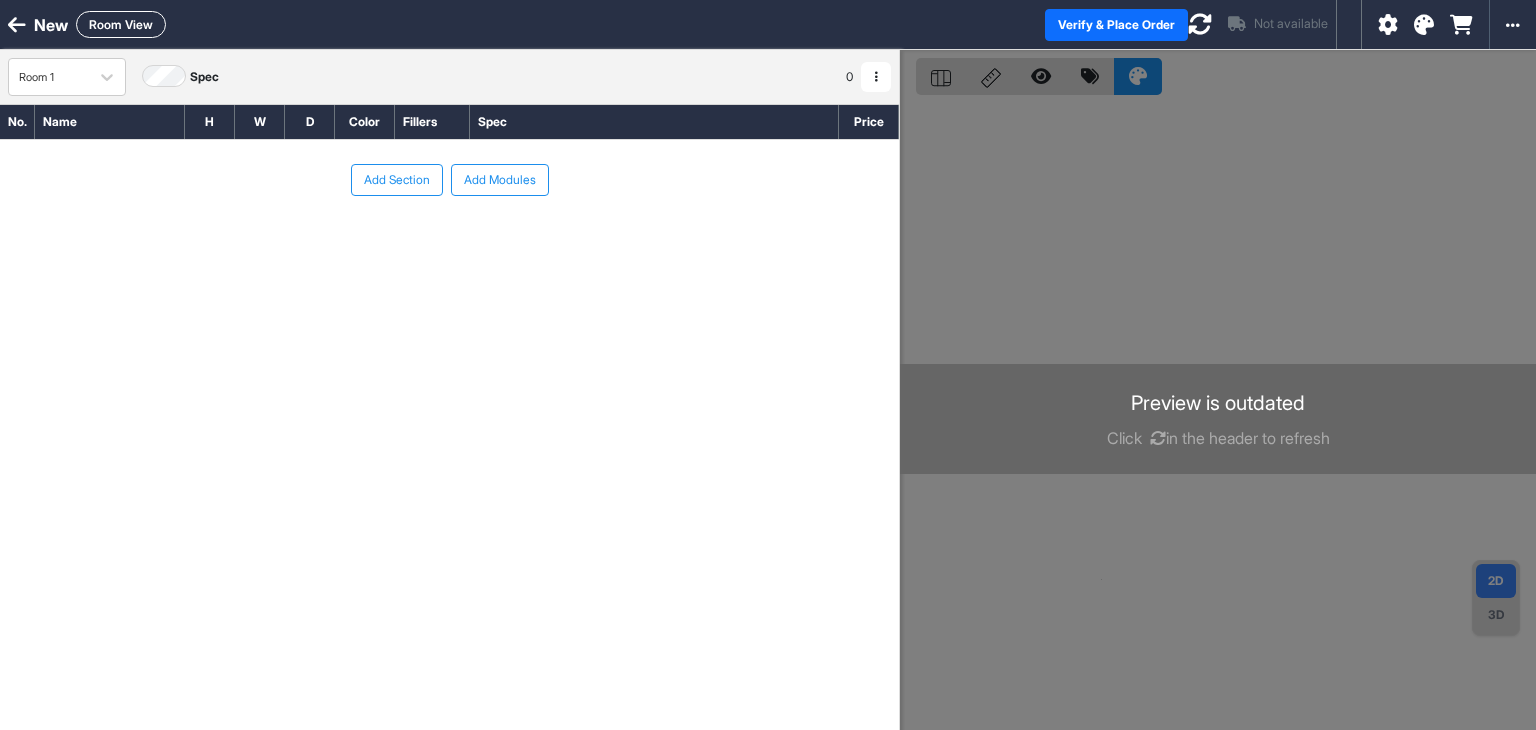 click on "Add Section" at bounding box center (397, 180) 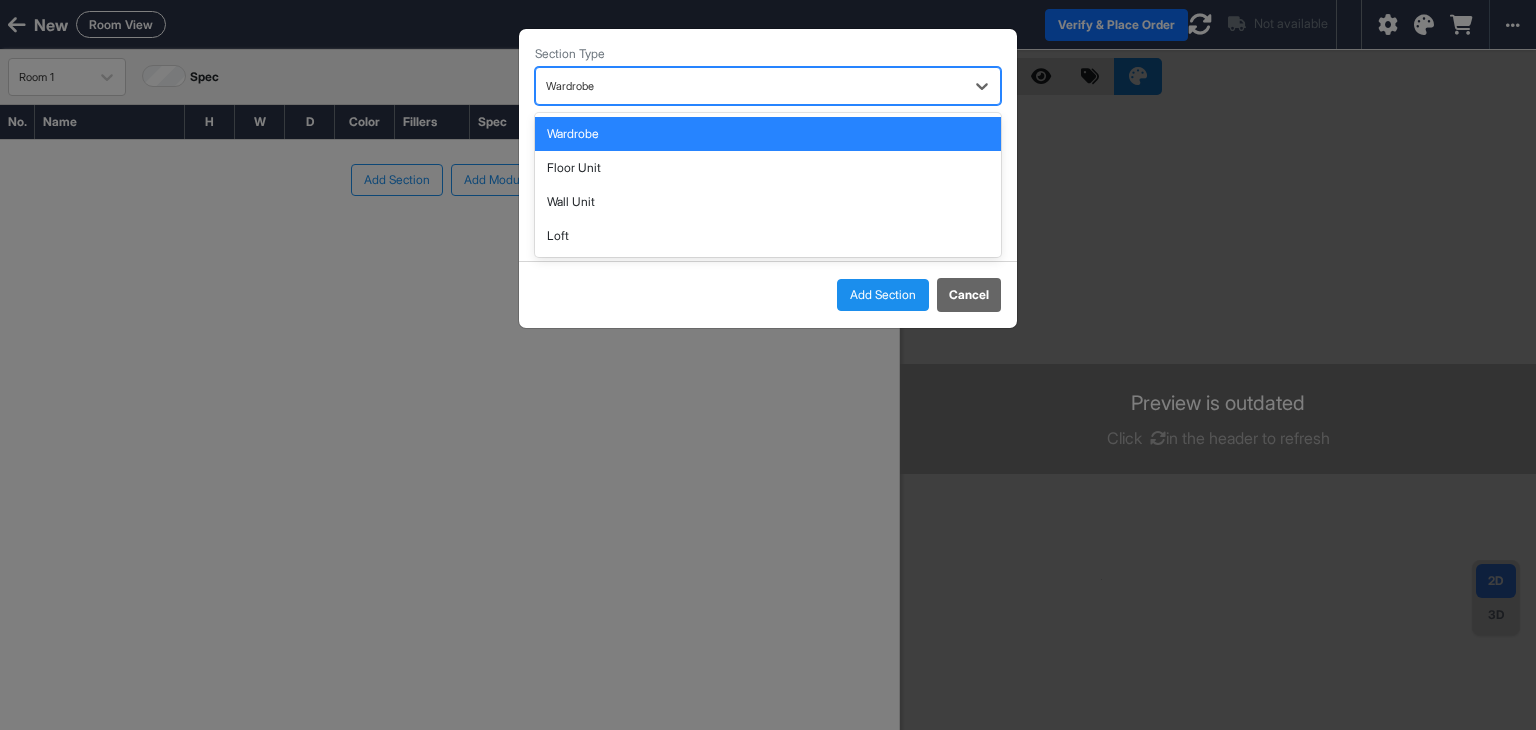 click at bounding box center [750, 86] 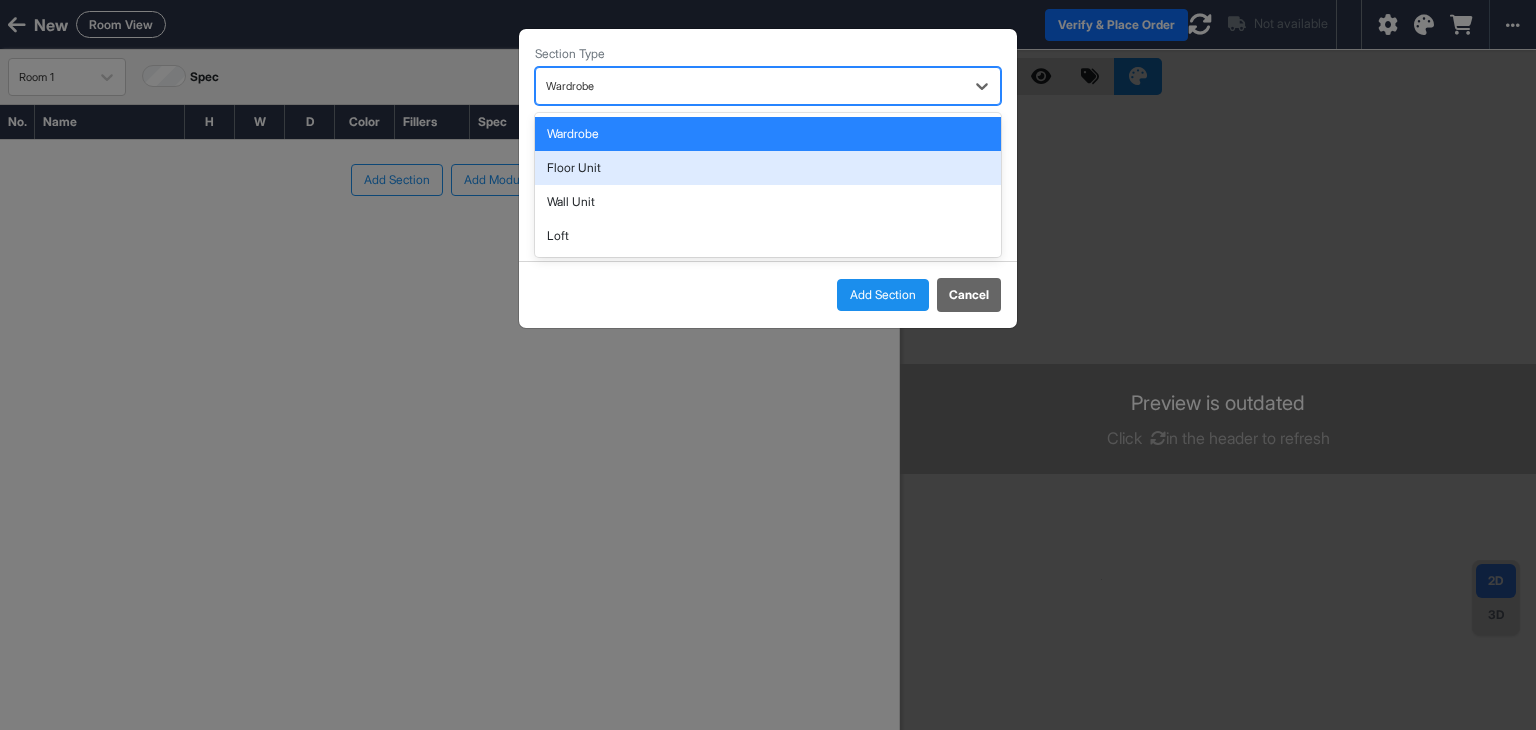 click on "Floor Unit" at bounding box center (768, 168) 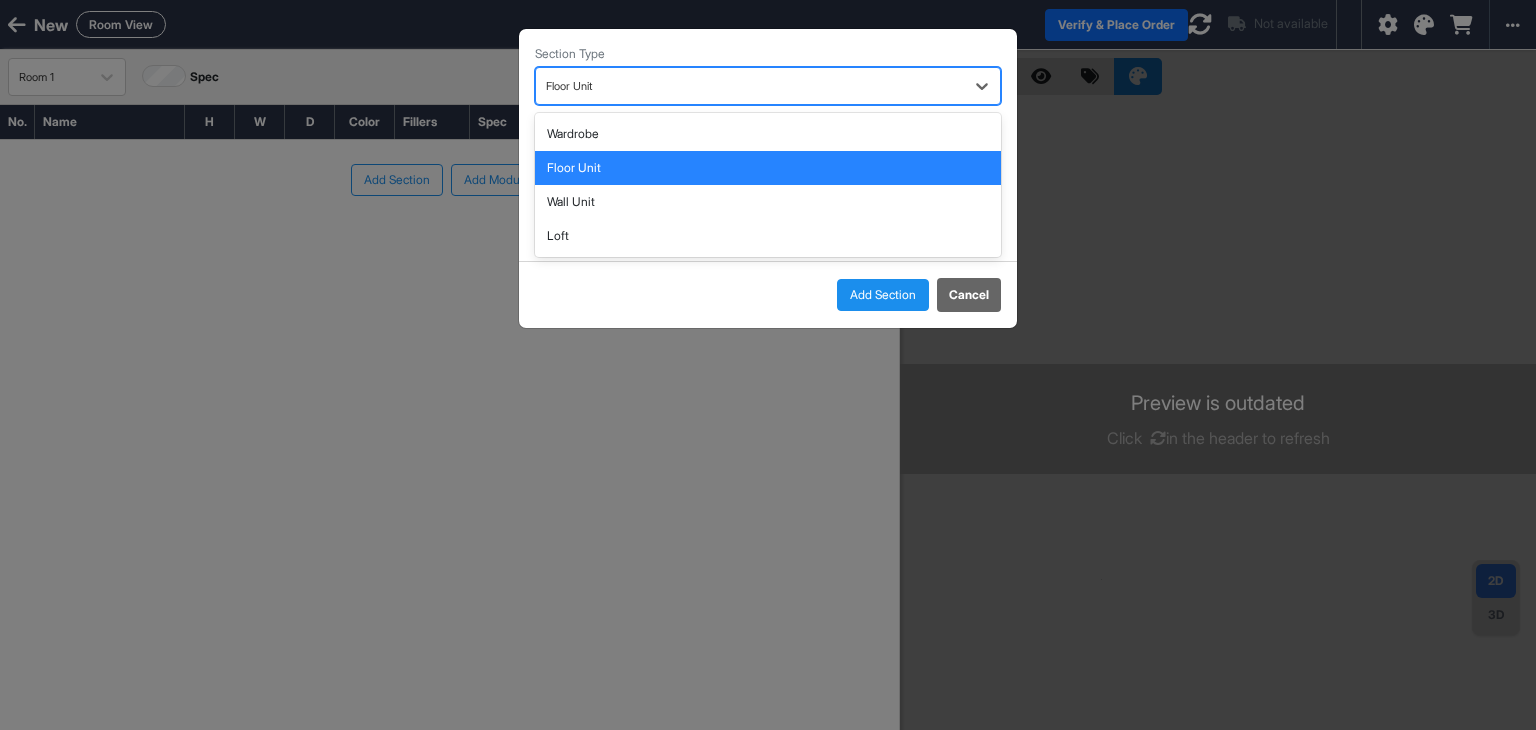 click at bounding box center [750, 86] 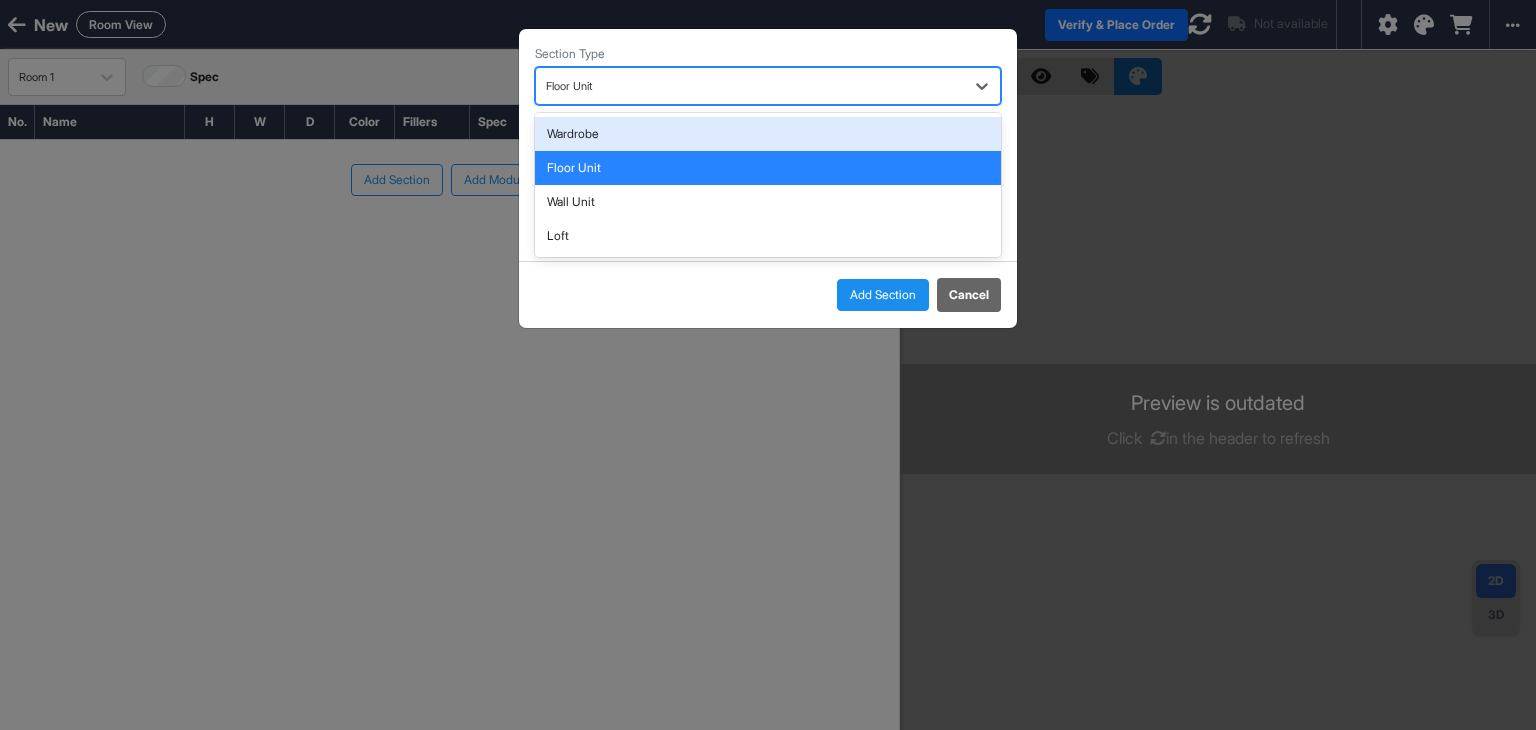 click on "Wardrobe" at bounding box center (768, 134) 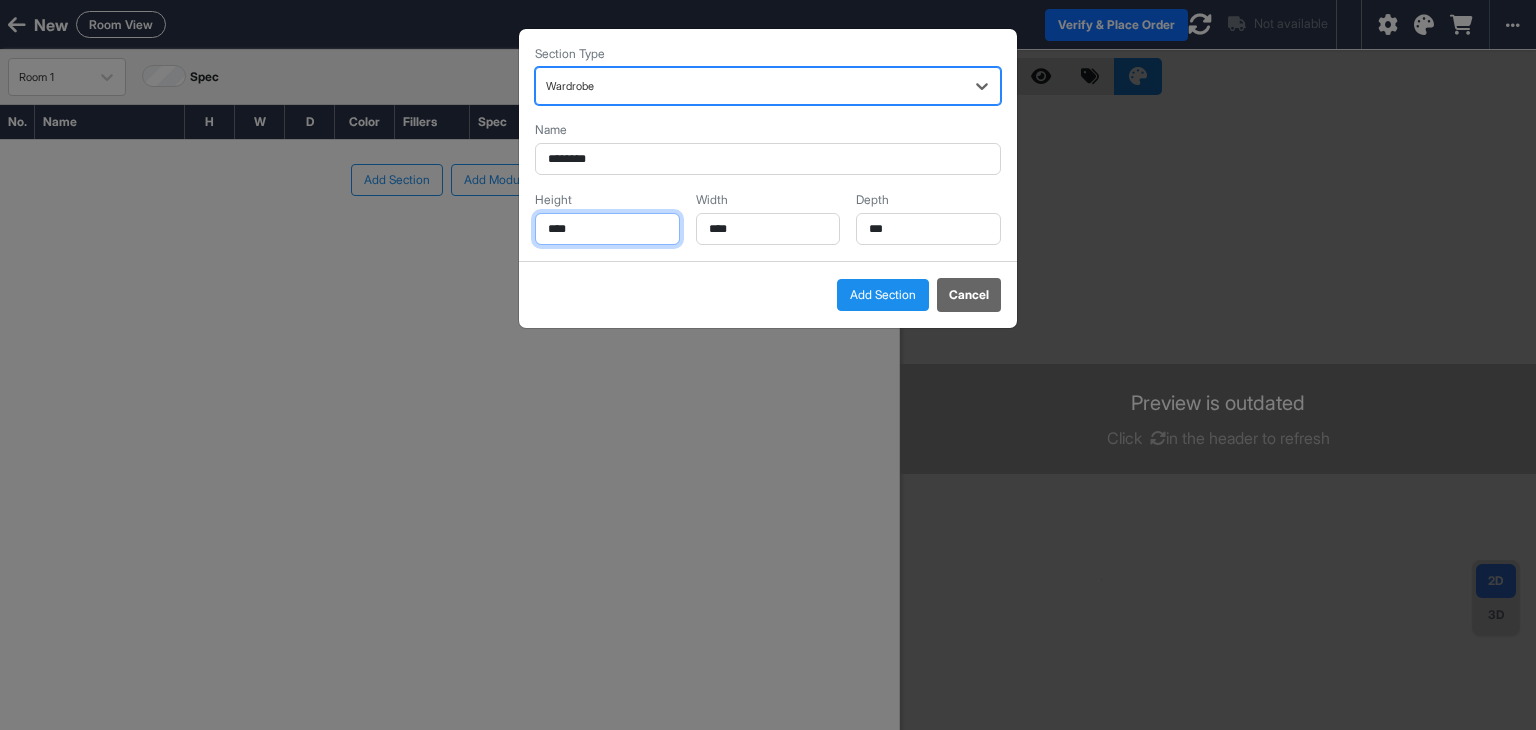 click on "****" at bounding box center [607, 229] 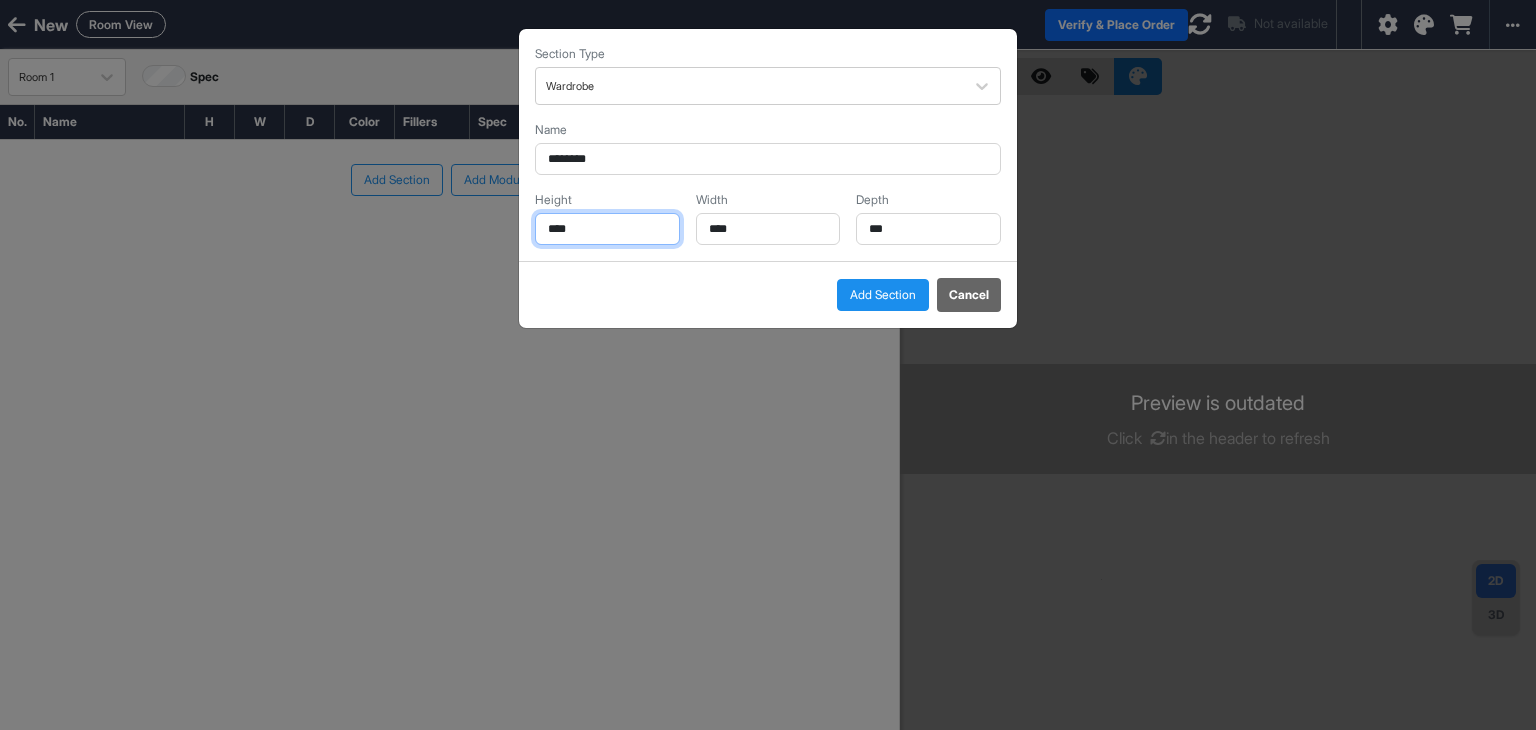 click on "****" at bounding box center (607, 229) 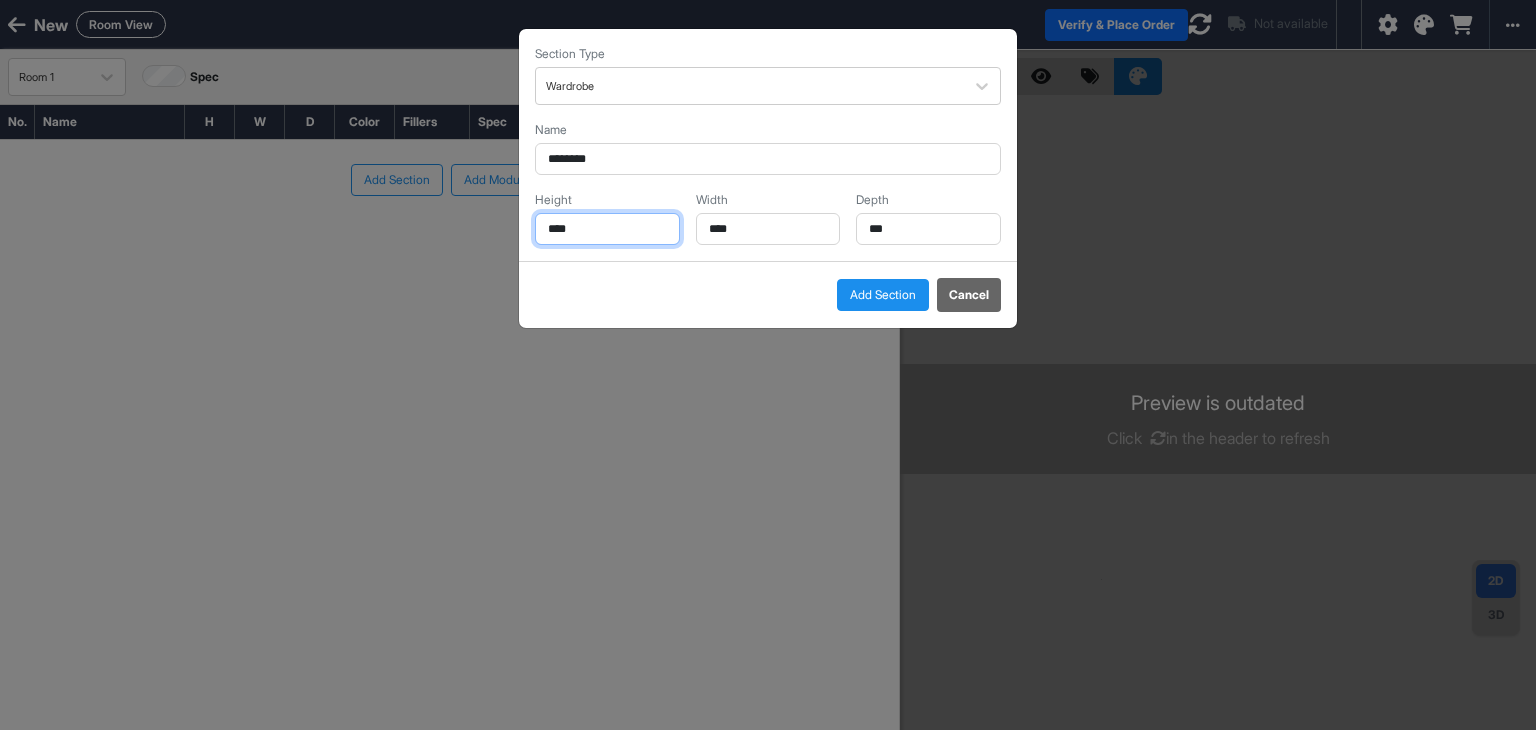 type on "****" 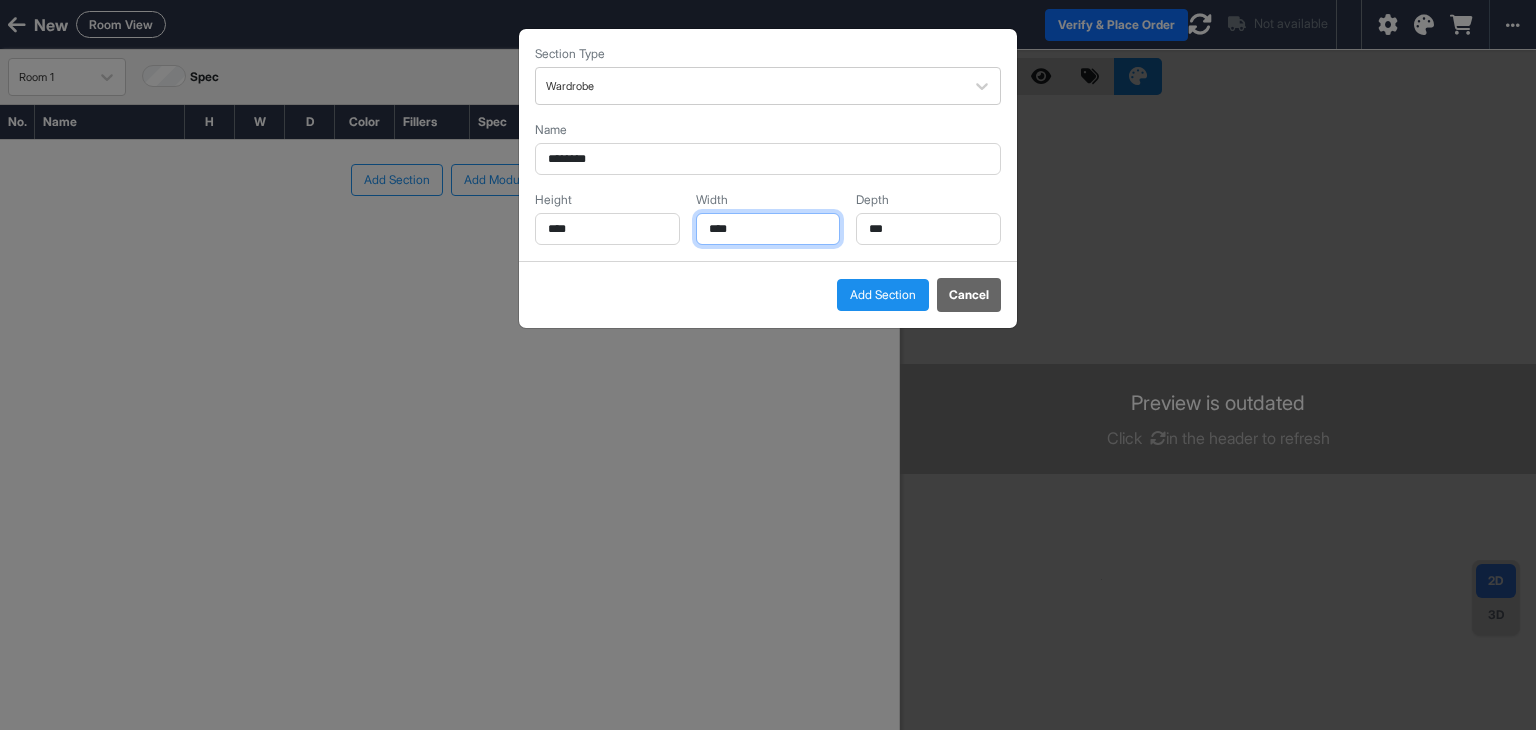 click on "****" at bounding box center [768, 229] 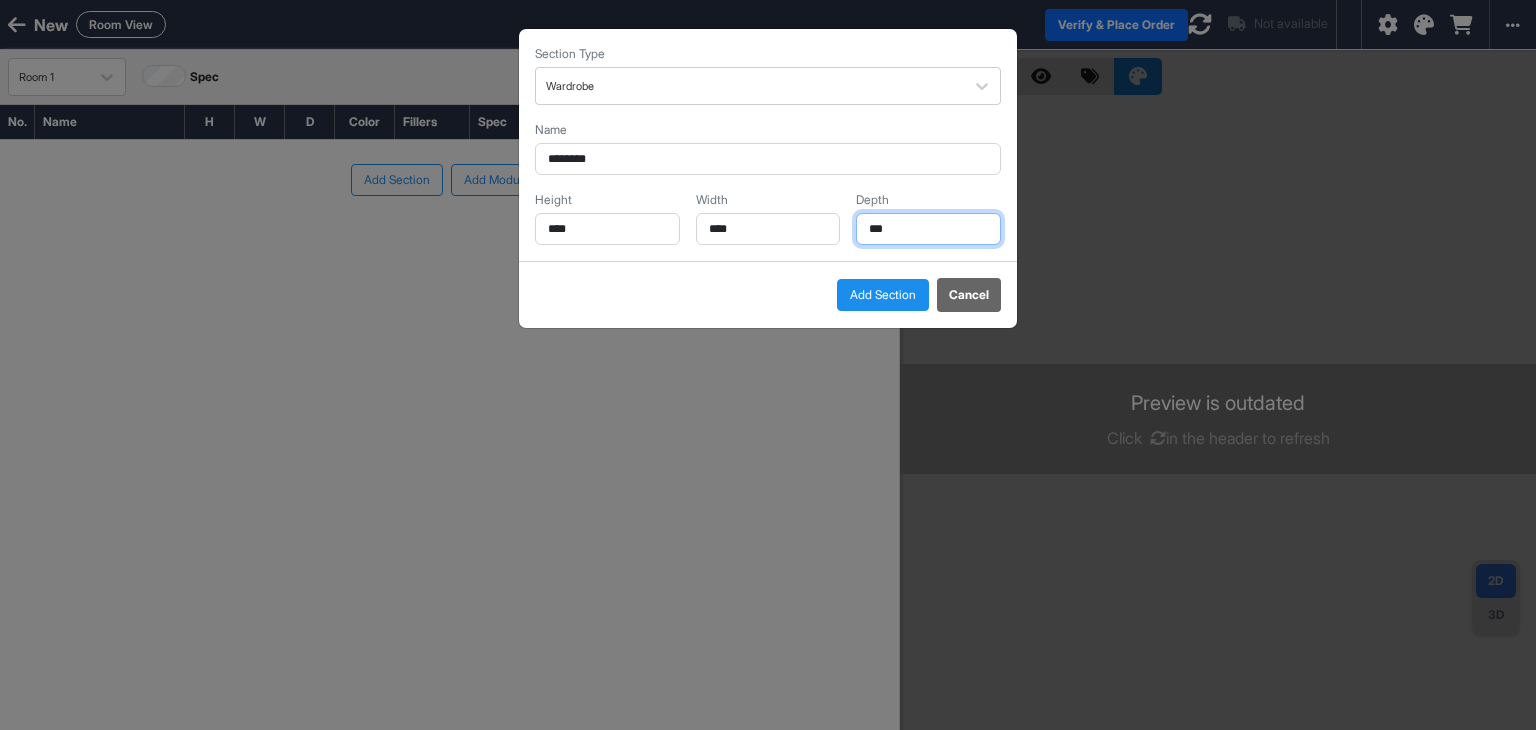 click on "***" at bounding box center [928, 229] 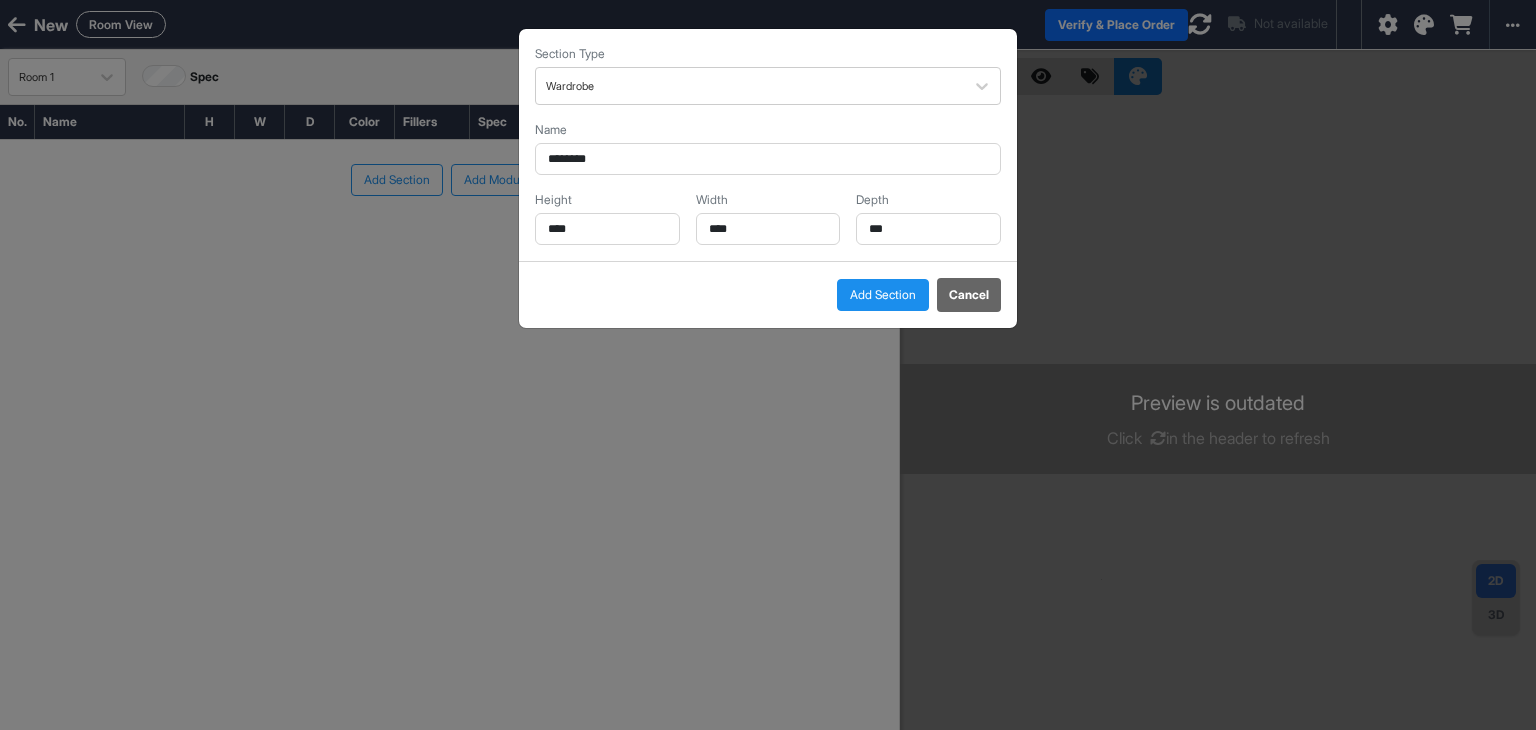 click on "Add Section" at bounding box center (883, 295) 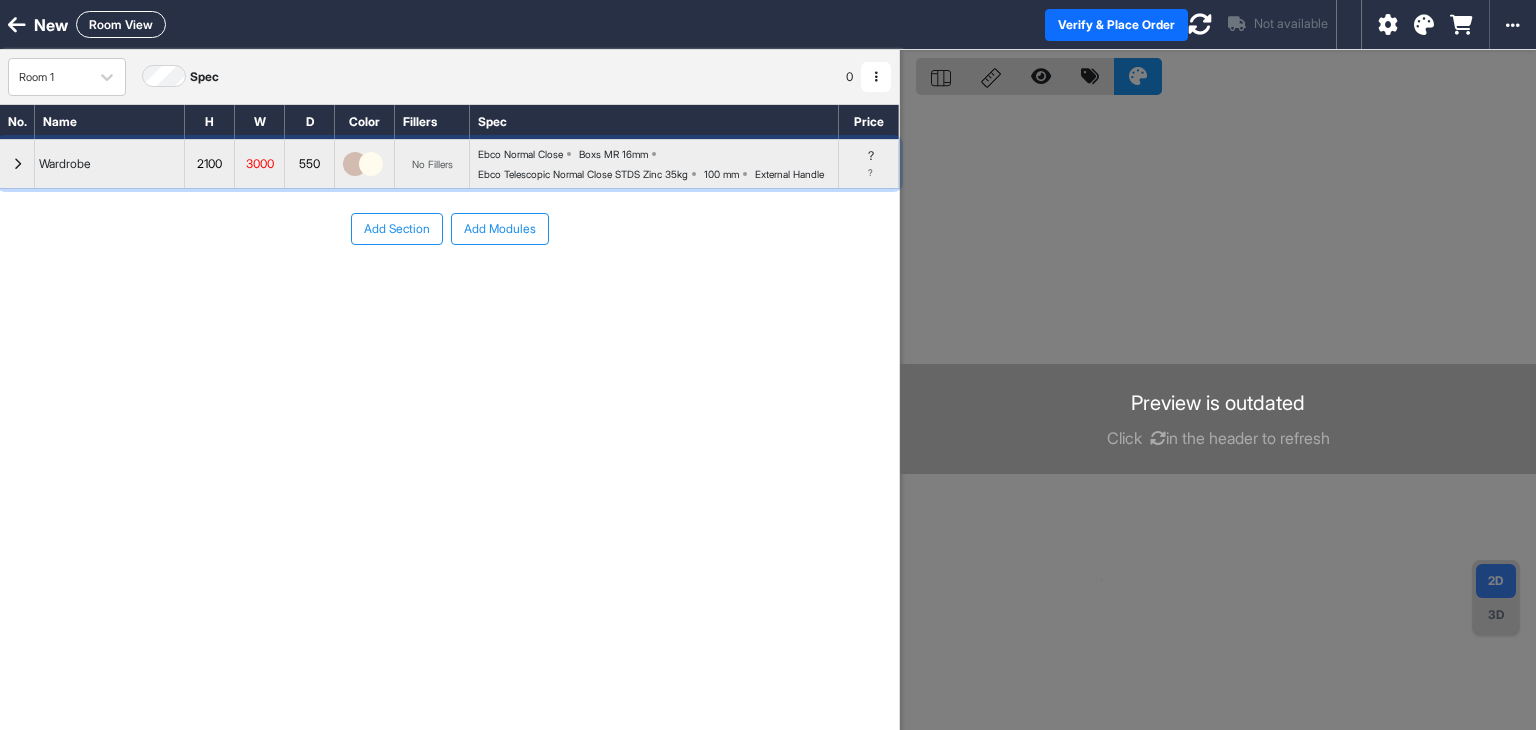 click at bounding box center (17, 164) 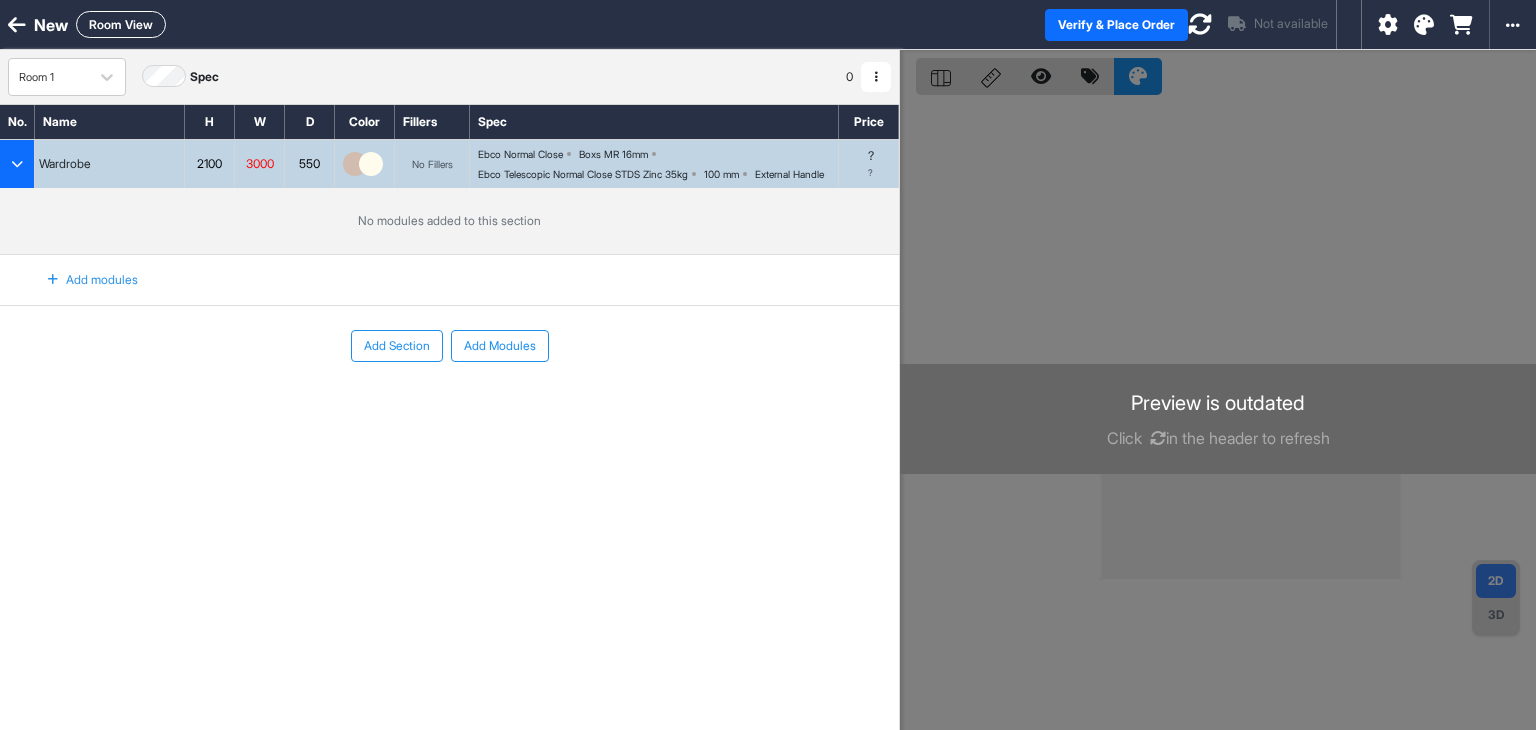 click on "Add modules" at bounding box center (81, 280) 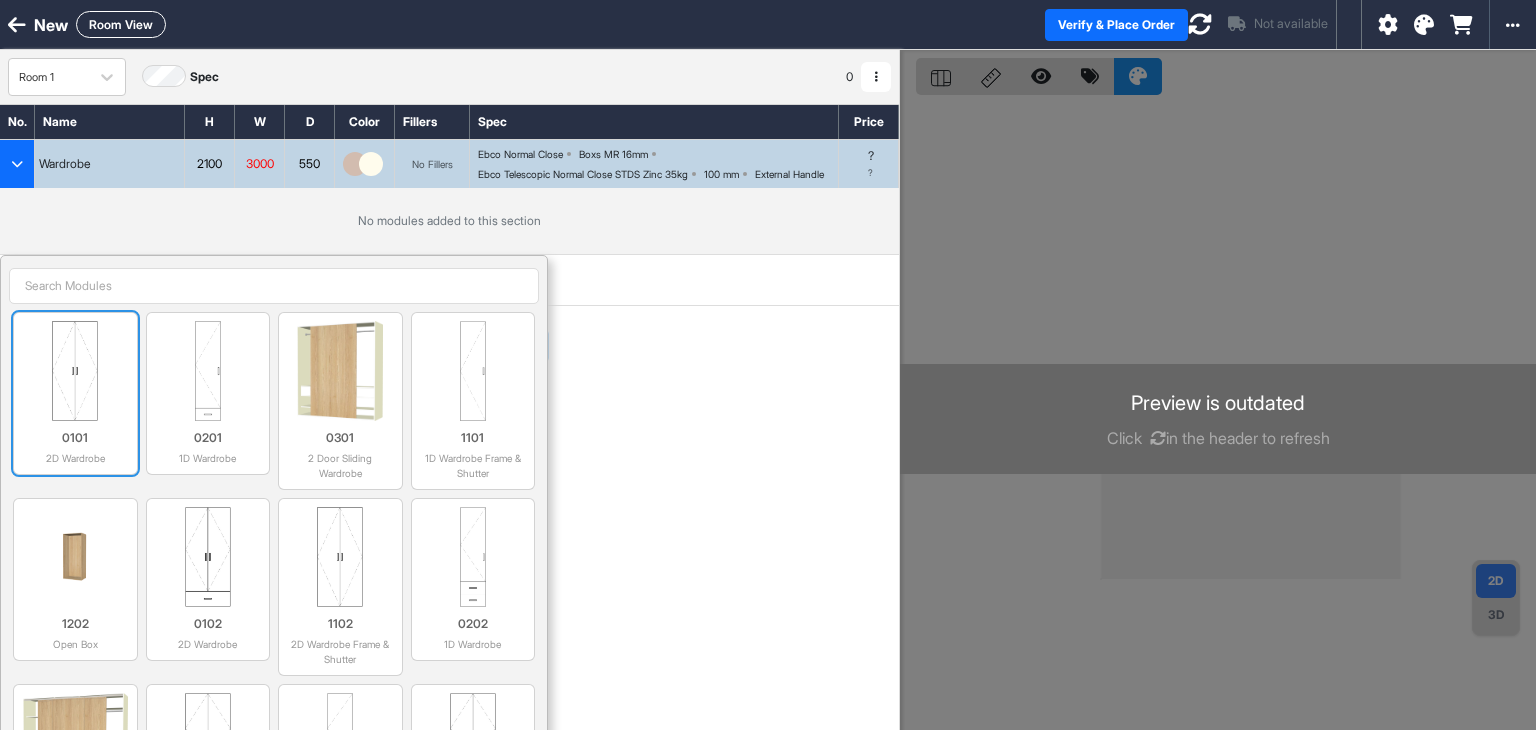 click at bounding box center (75, 371) 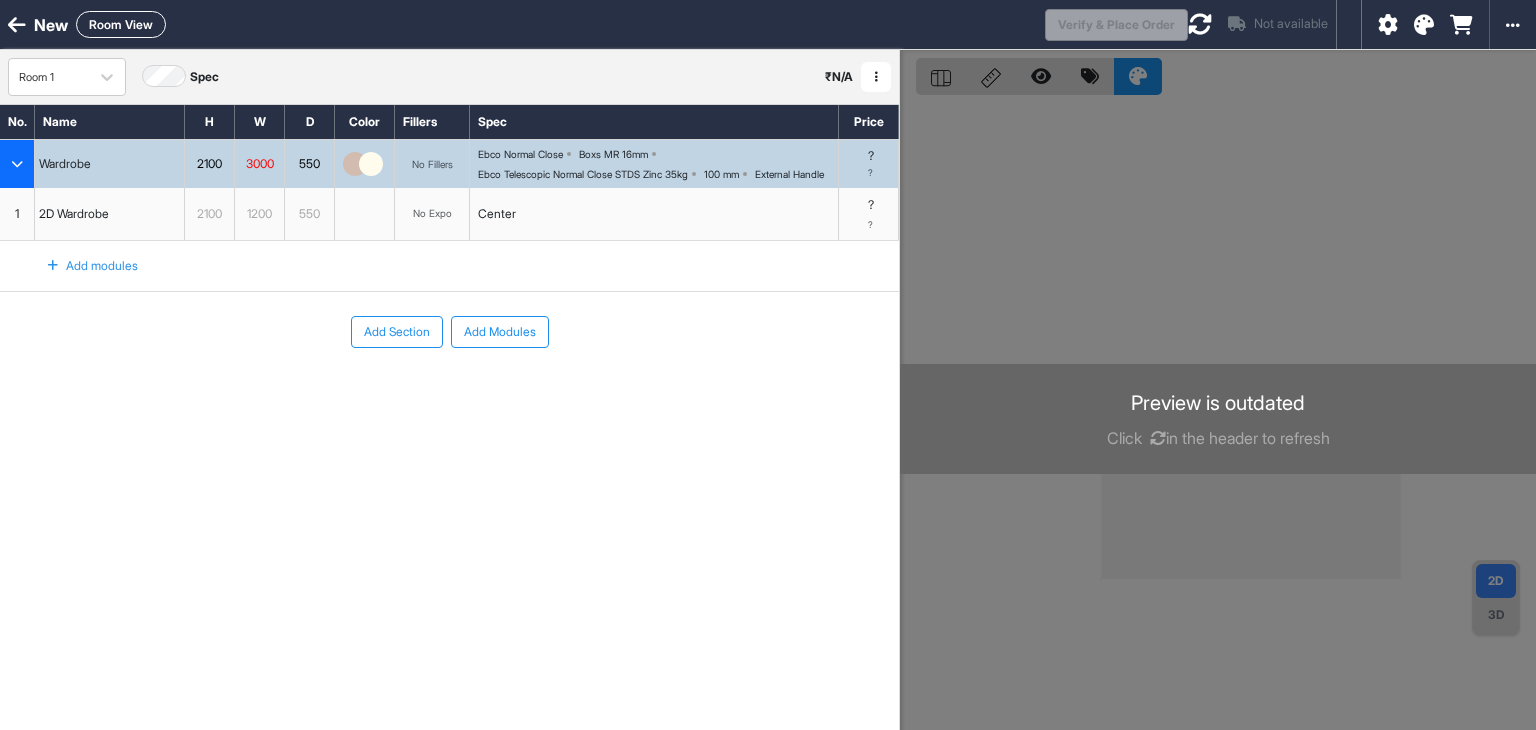 click on "Add modules" at bounding box center [81, 266] 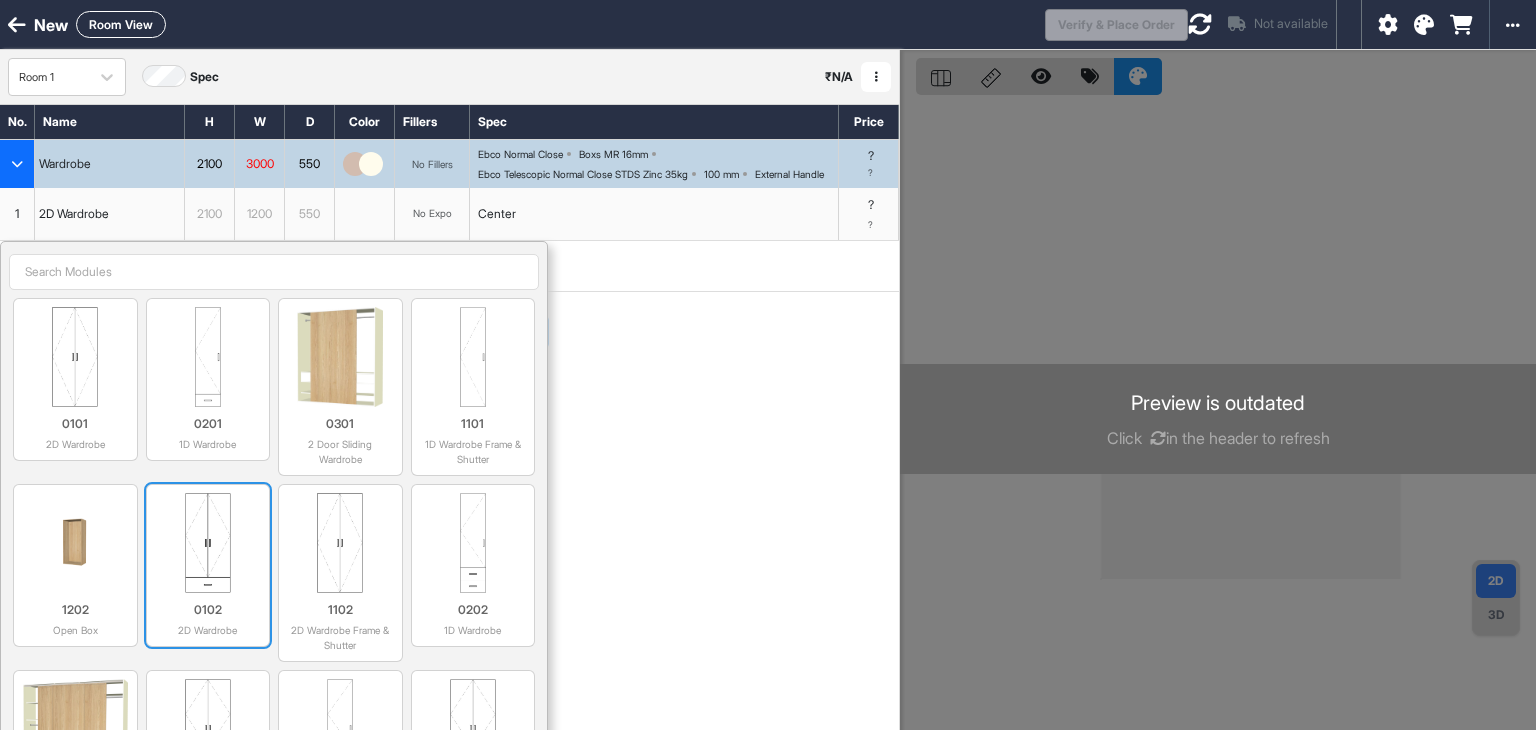 click at bounding box center (208, 543) 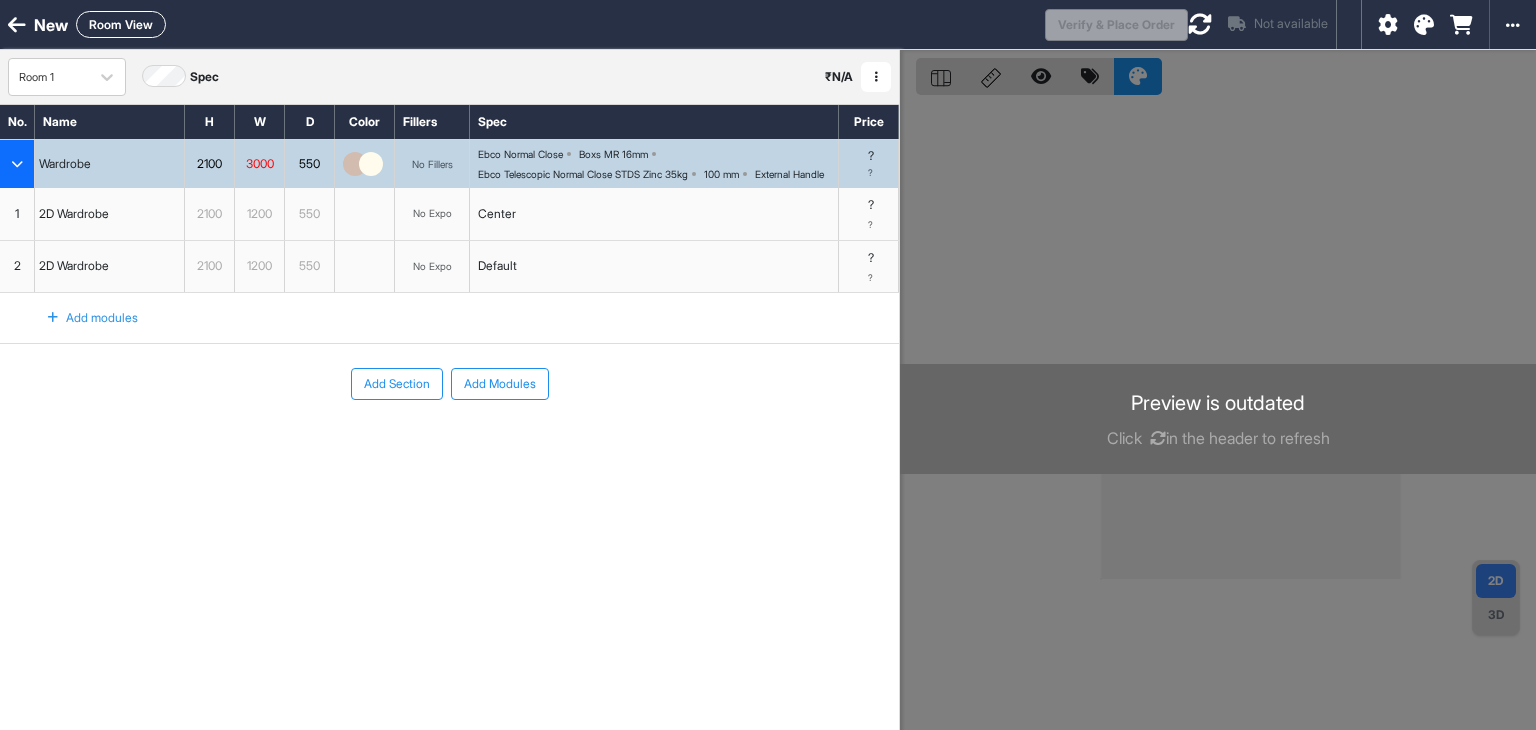 click on "Add modules" at bounding box center (81, 318) 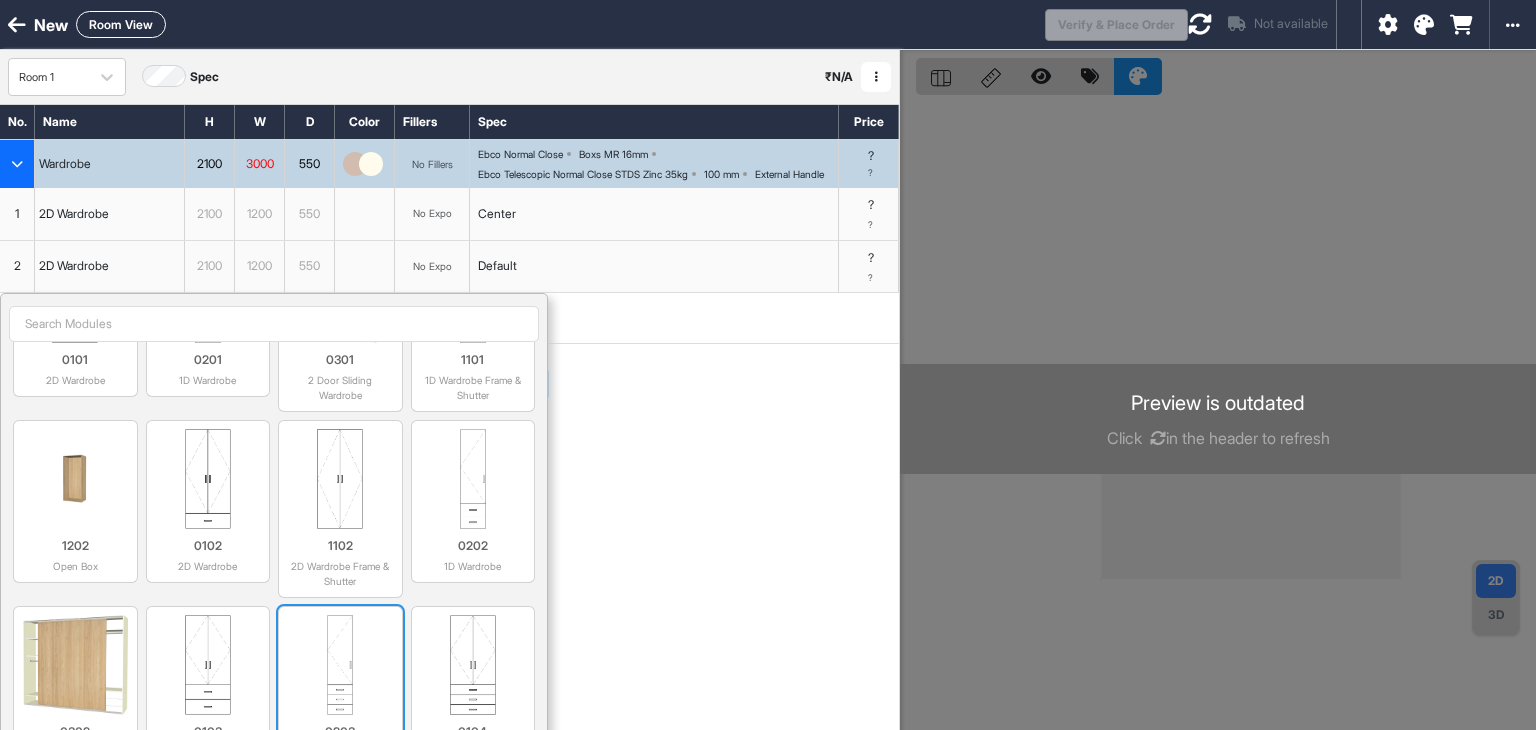 scroll, scrollTop: 200, scrollLeft: 0, axis: vertical 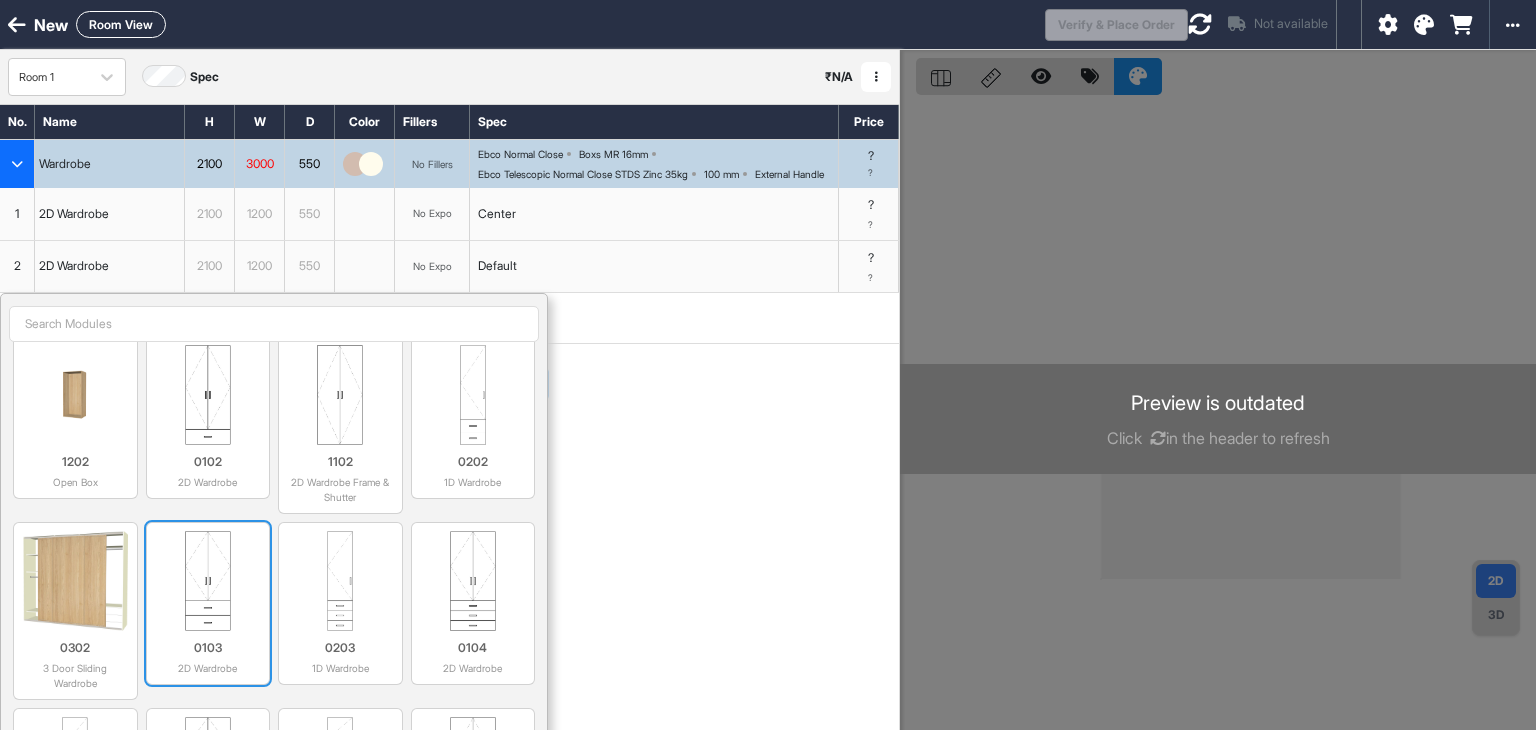click at bounding box center (208, 581) 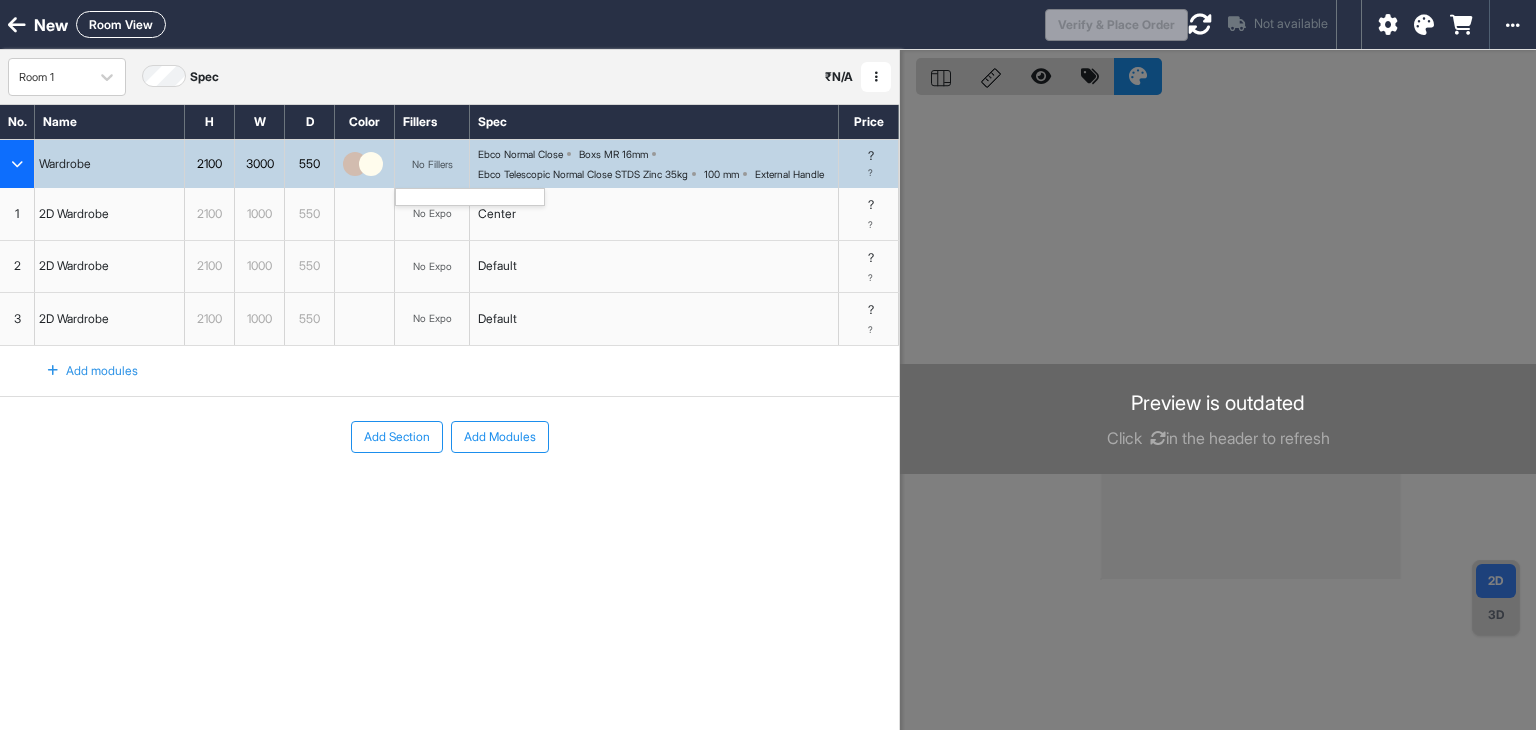 click on "No Fillers" at bounding box center (432, 164) 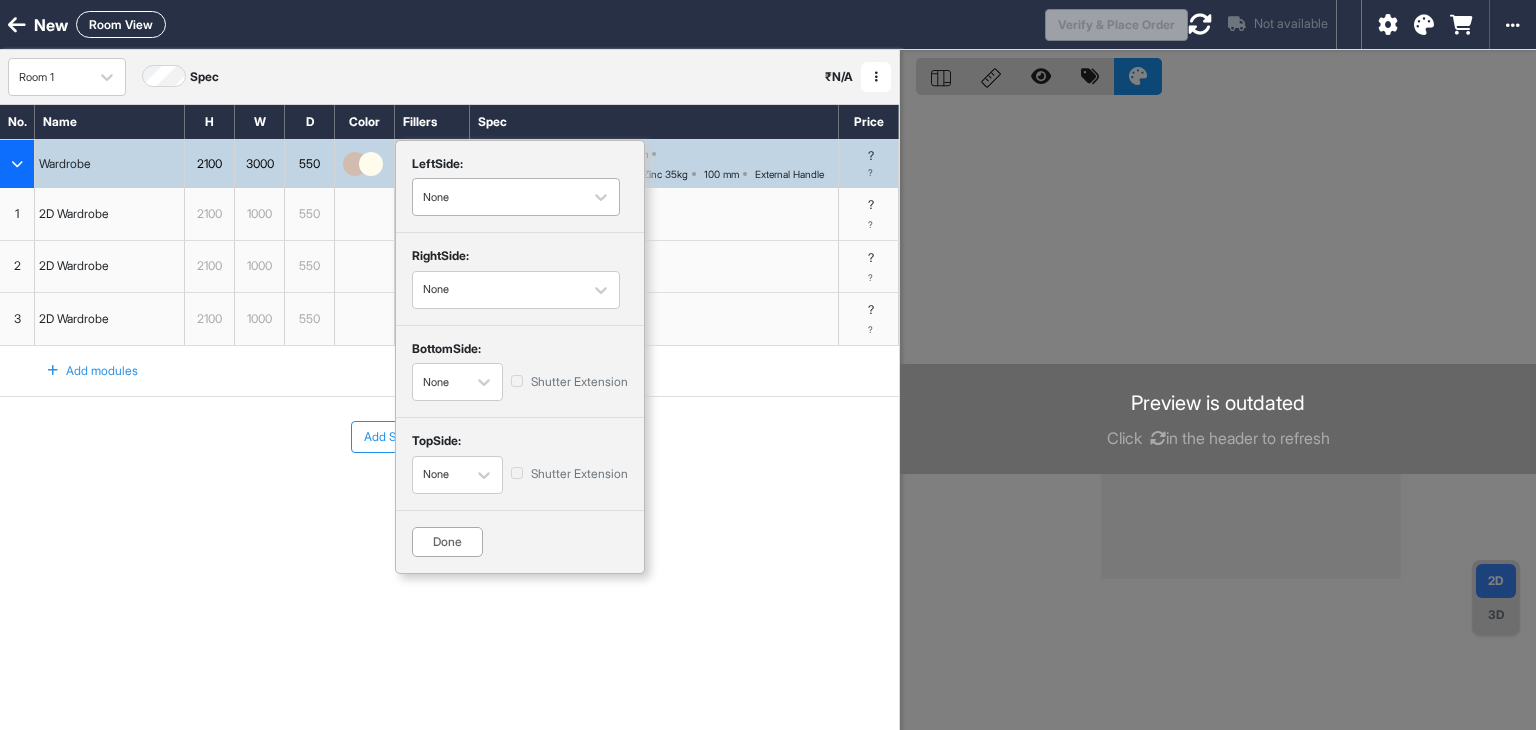 click at bounding box center (498, 197) 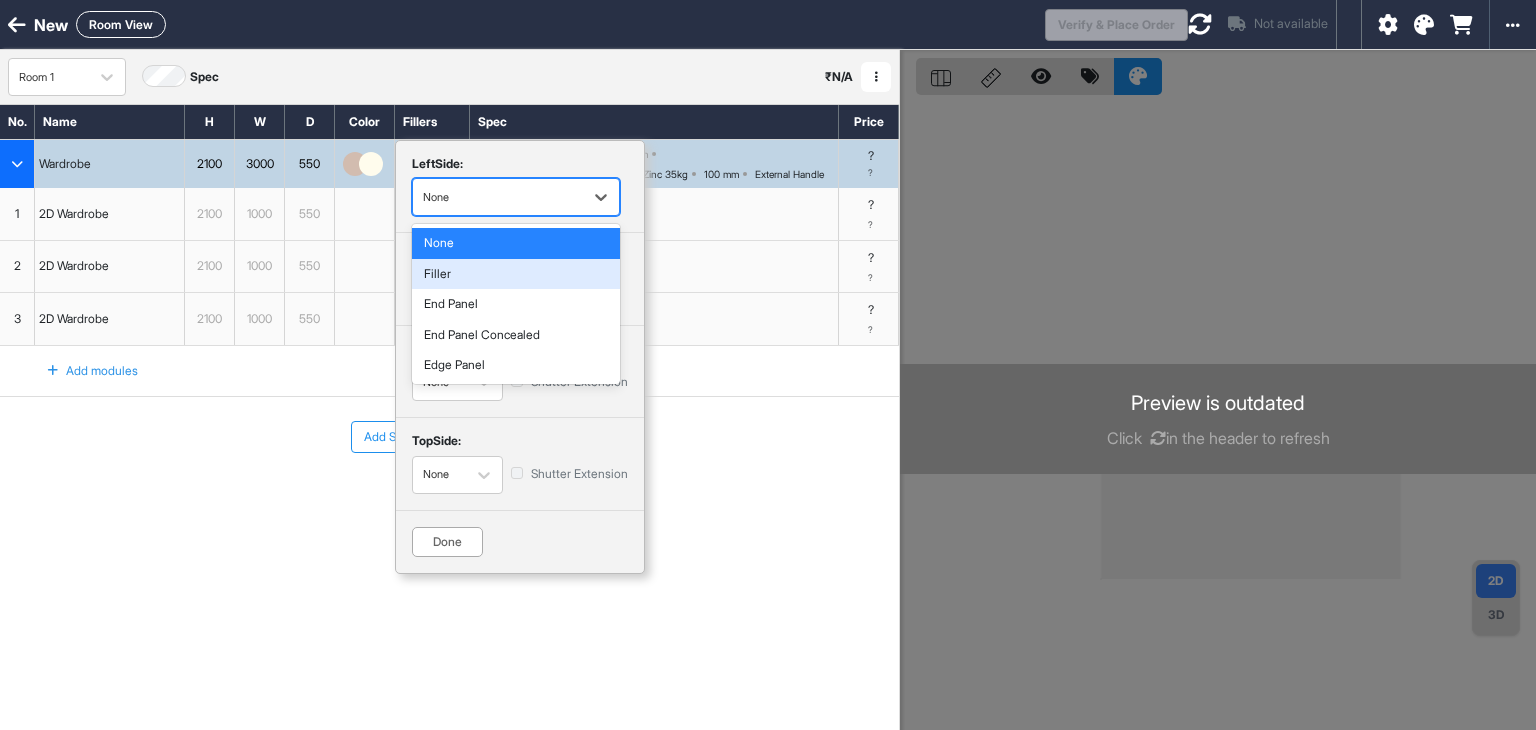click on "Filler" at bounding box center [516, 274] 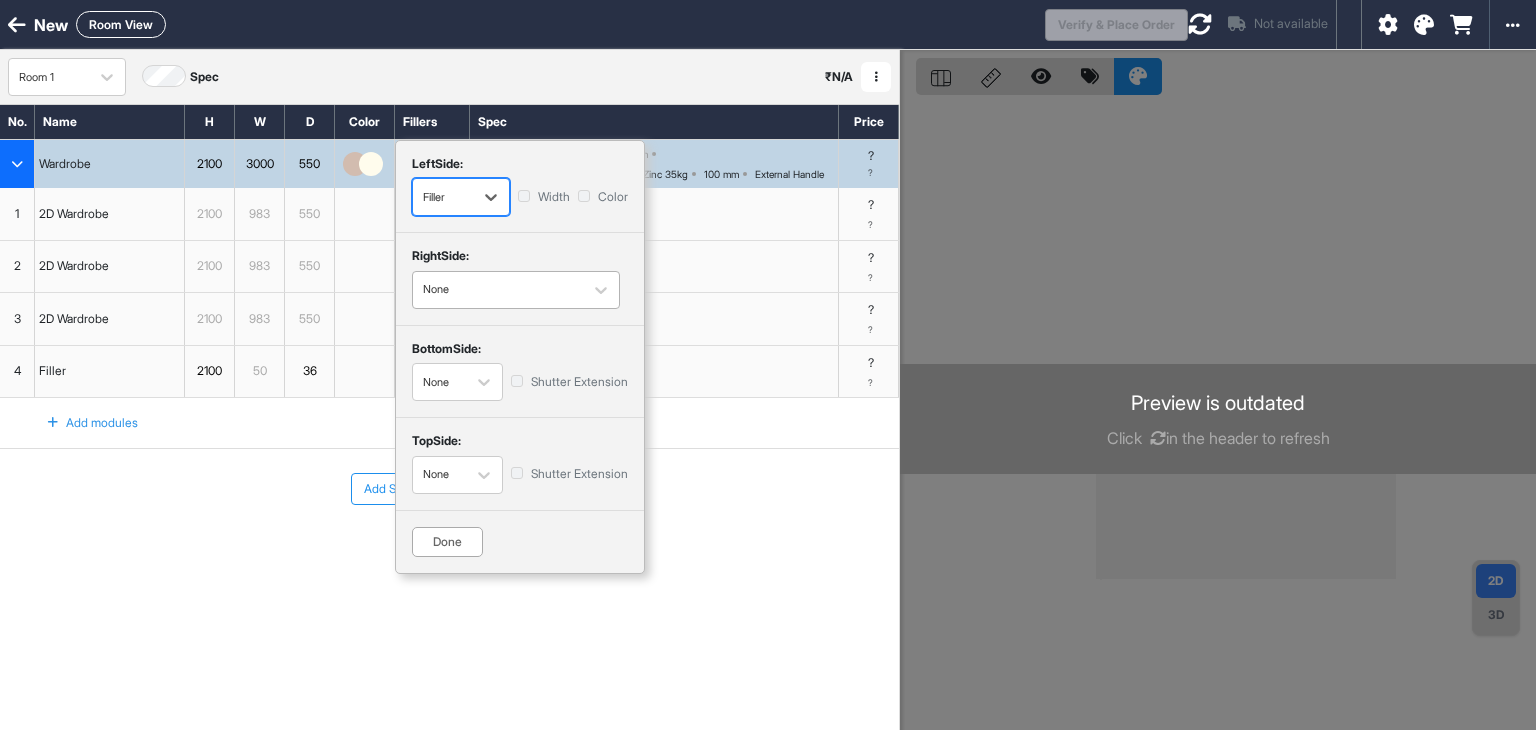 click on "None" at bounding box center (516, 290) 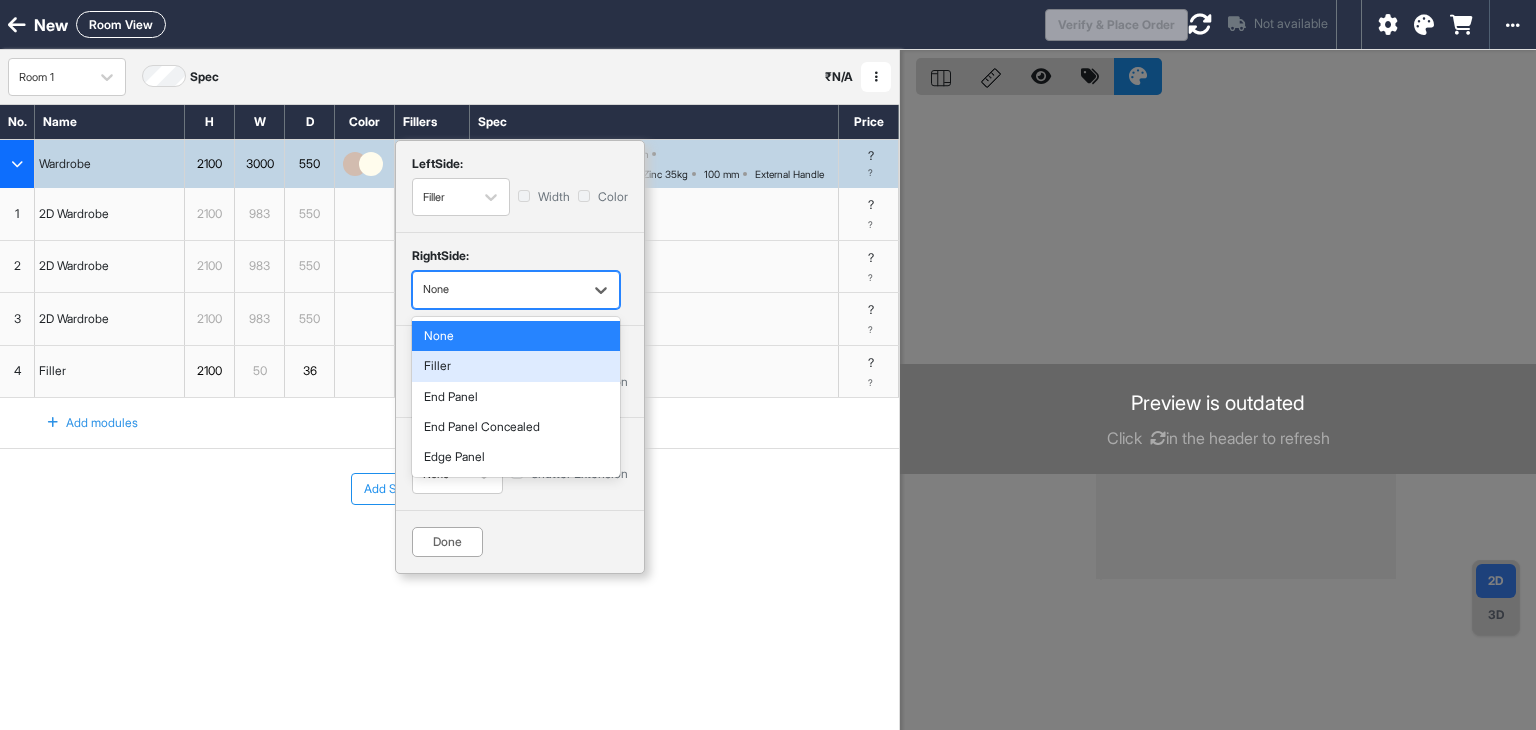 click on "Filler" at bounding box center (516, 366) 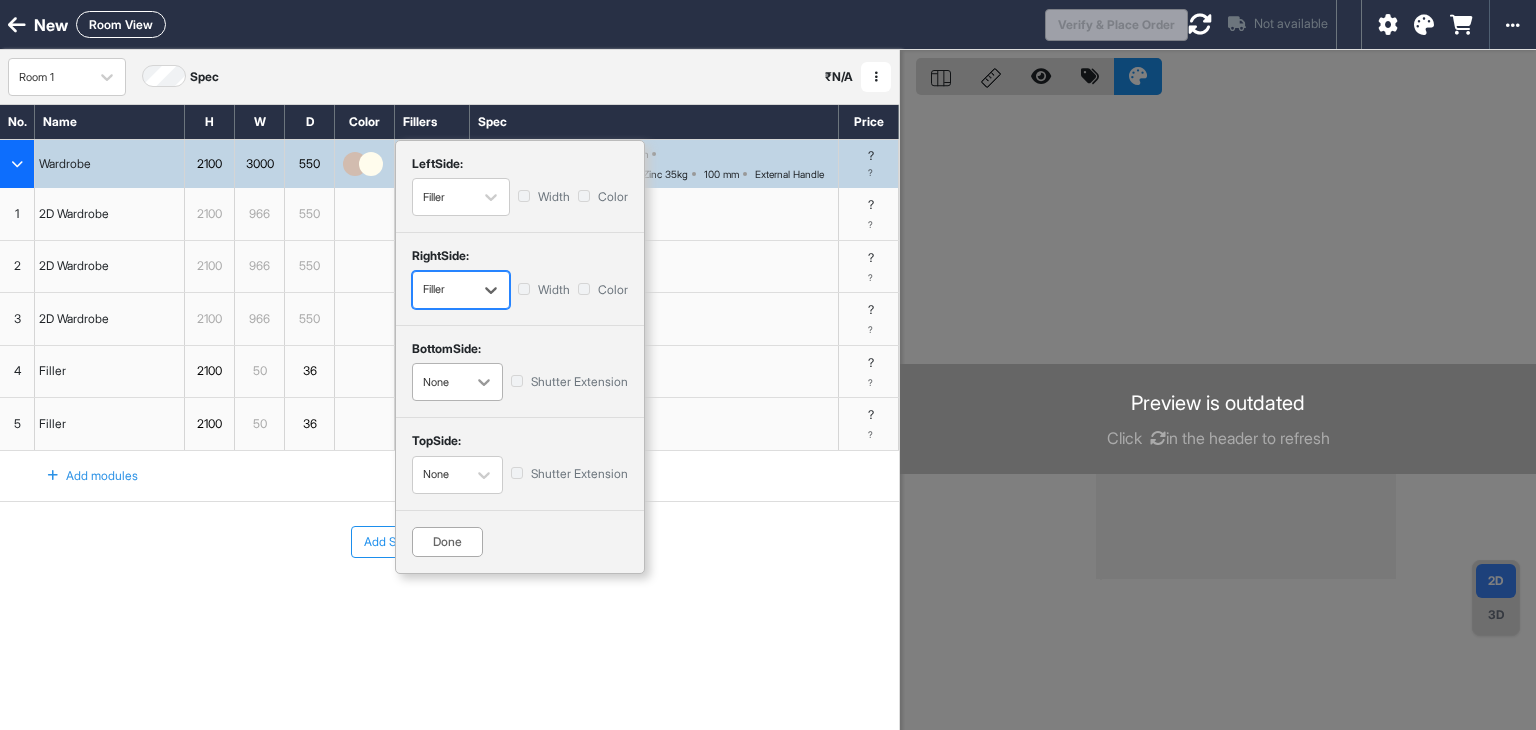 click at bounding box center [484, 382] 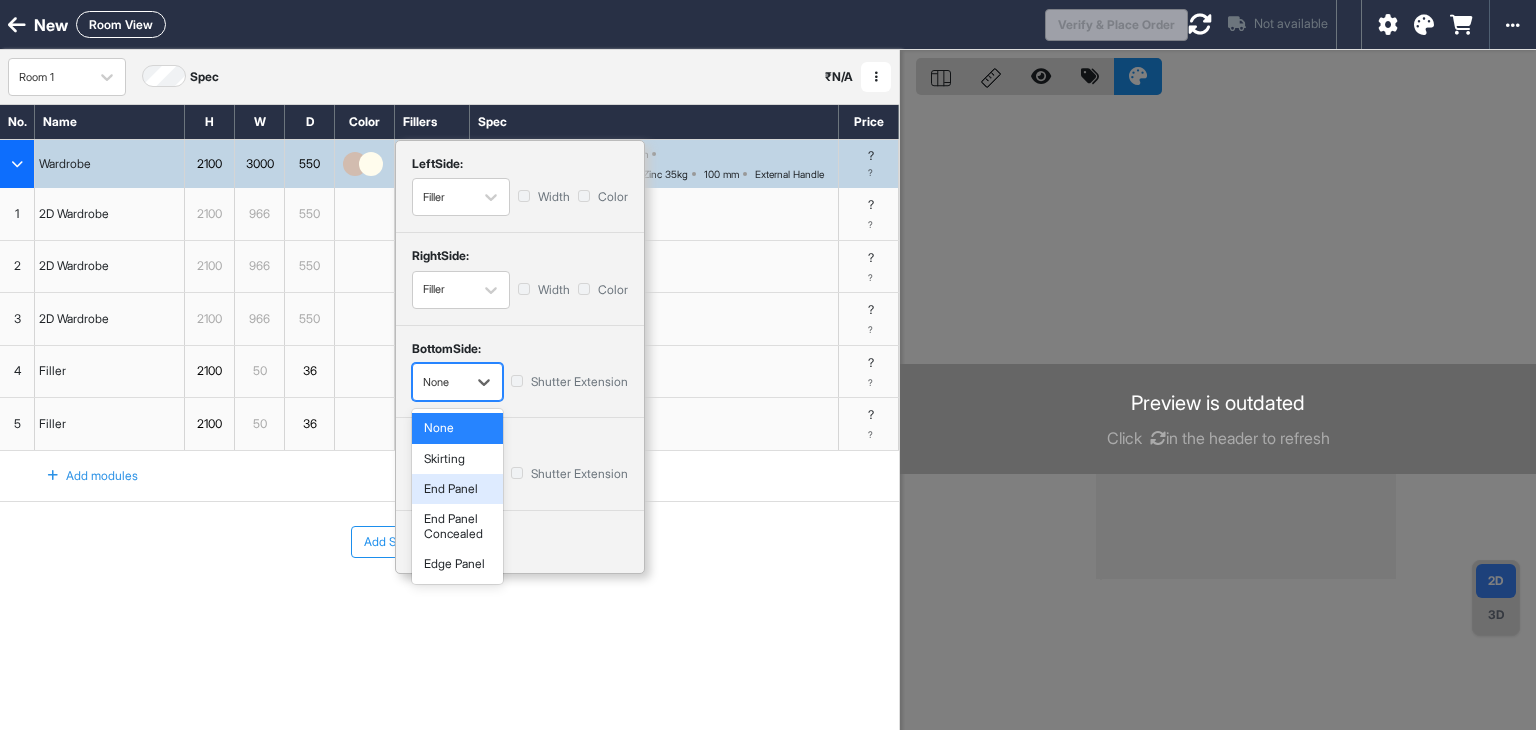 click on "End Panel" at bounding box center (457, 489) 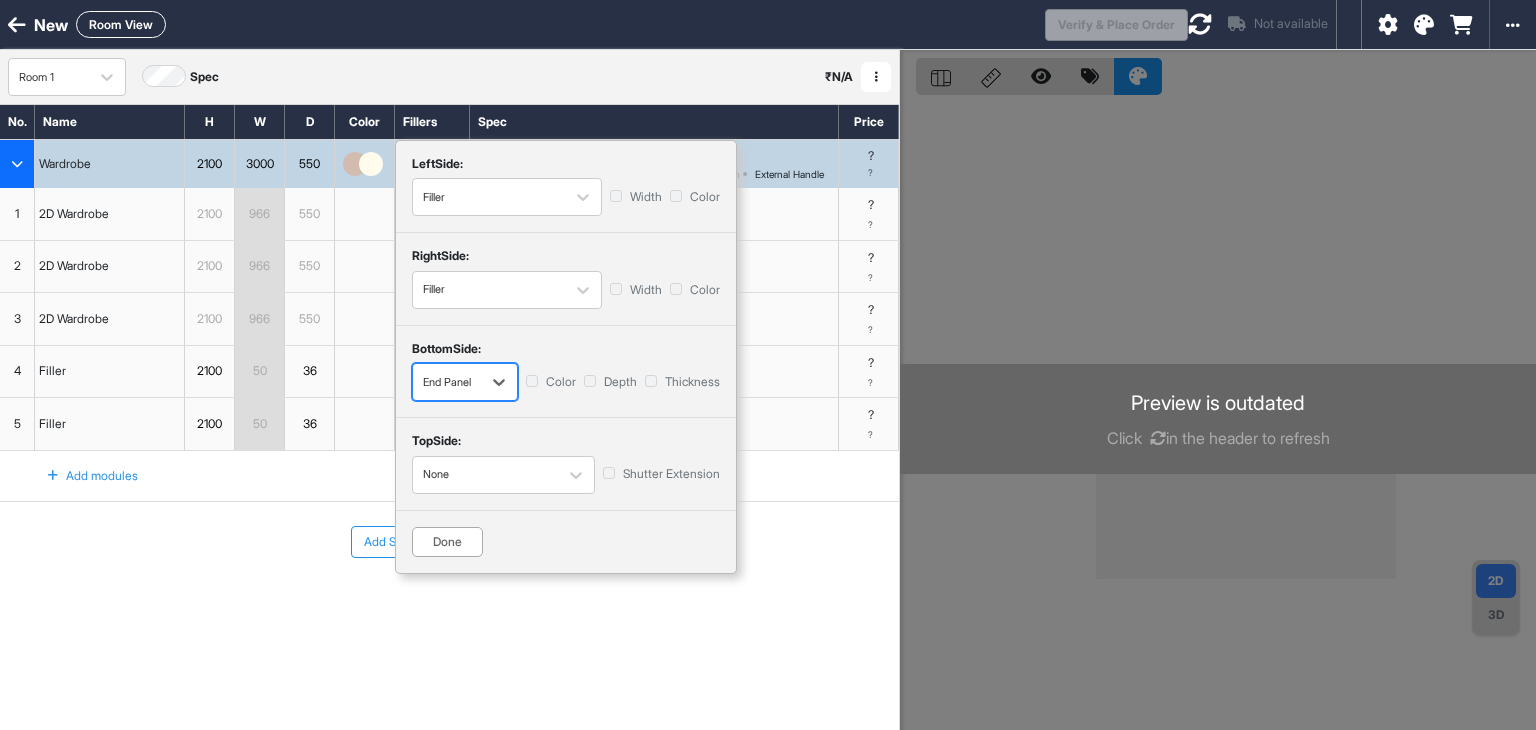 click at bounding box center (447, 382) 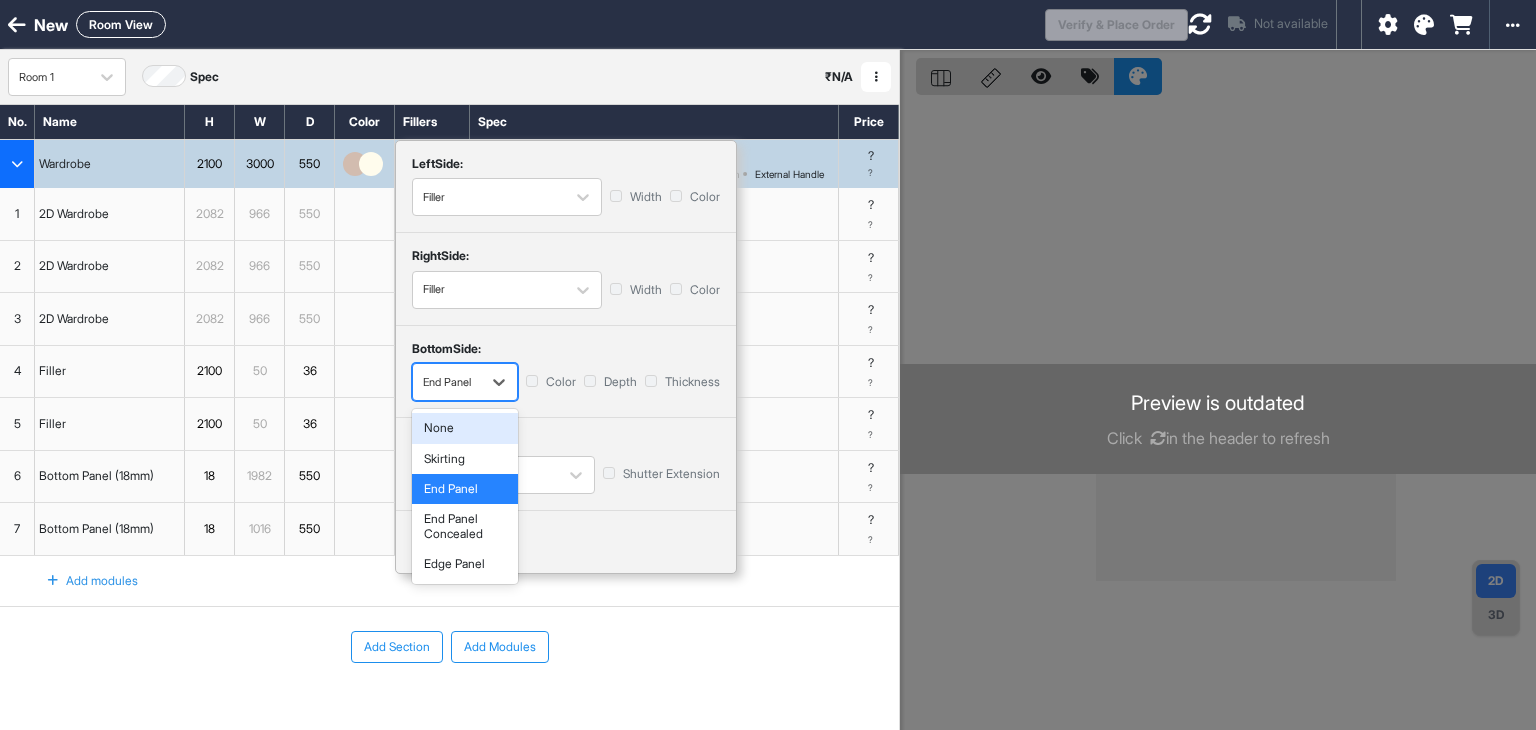 click on "Skirting" at bounding box center [465, 459] 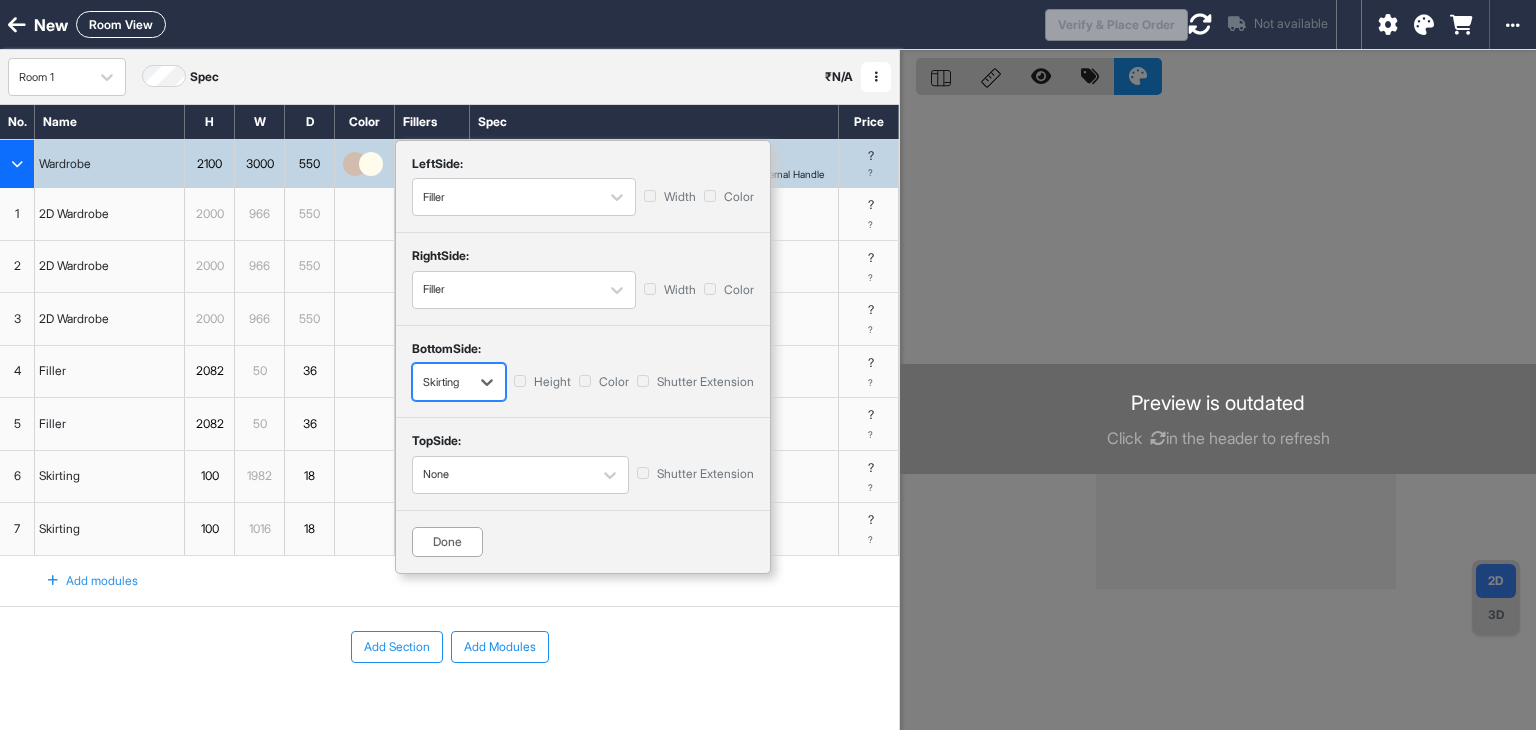 click on "Done" at bounding box center (447, 542) 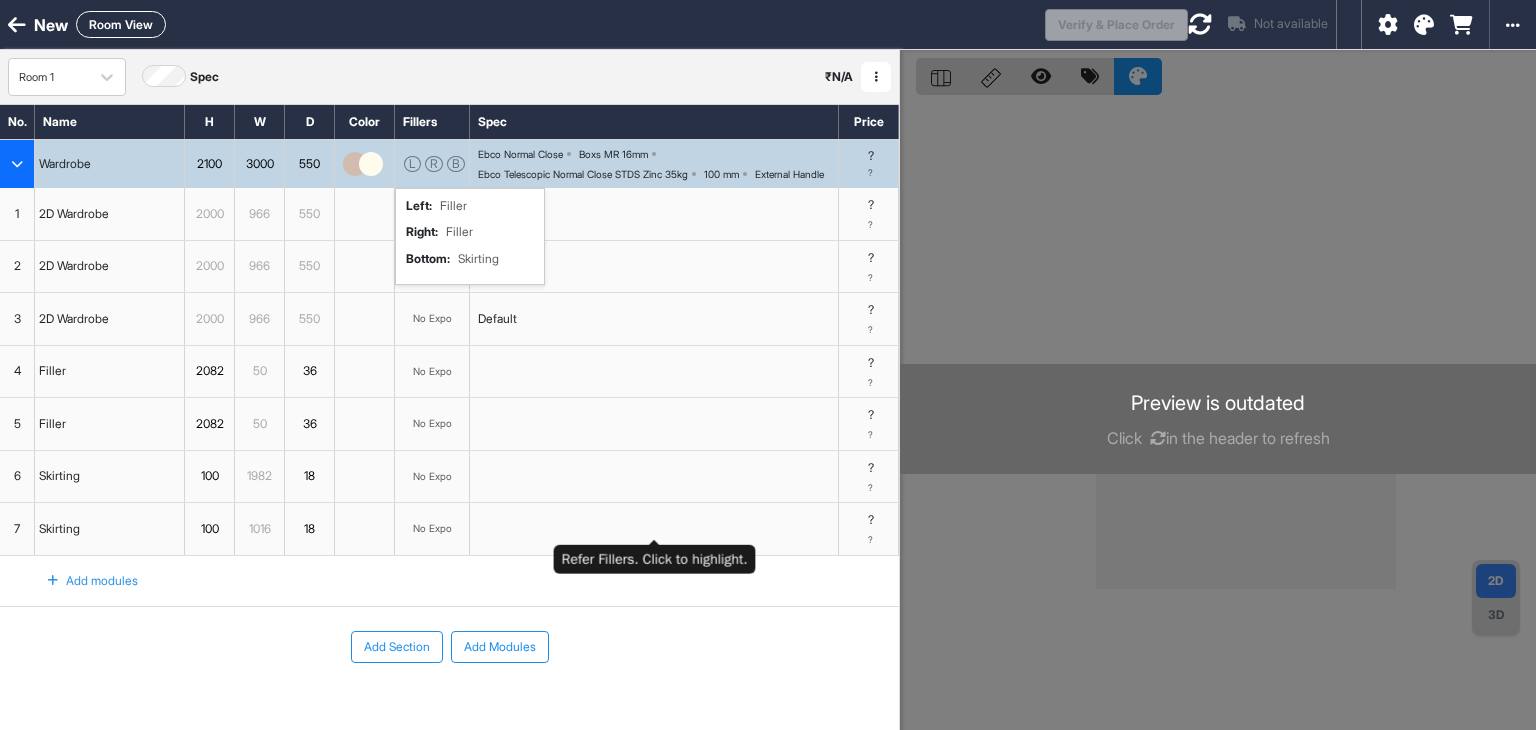 scroll, scrollTop: 0, scrollLeft: 0, axis: both 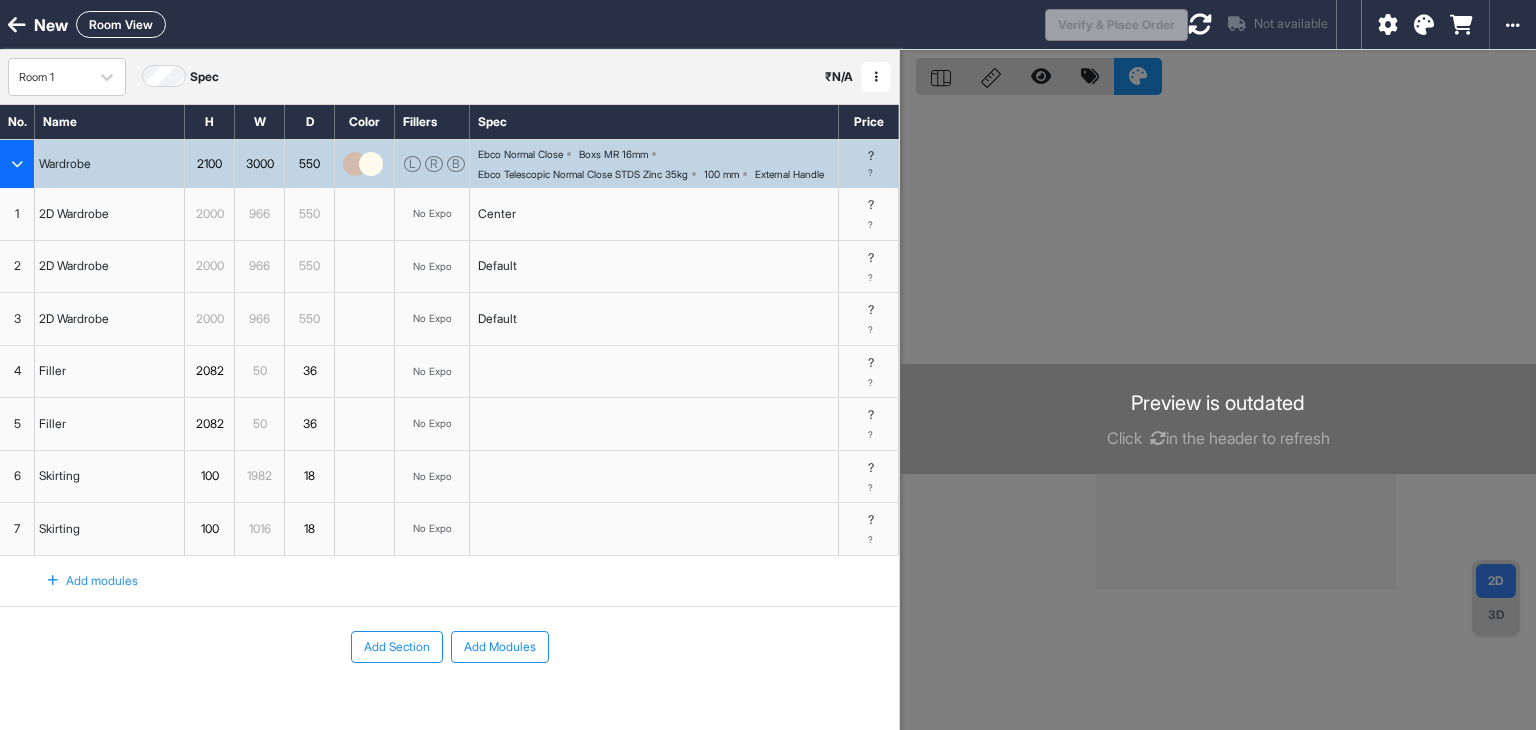 click on "Add Section" at bounding box center (397, 647) 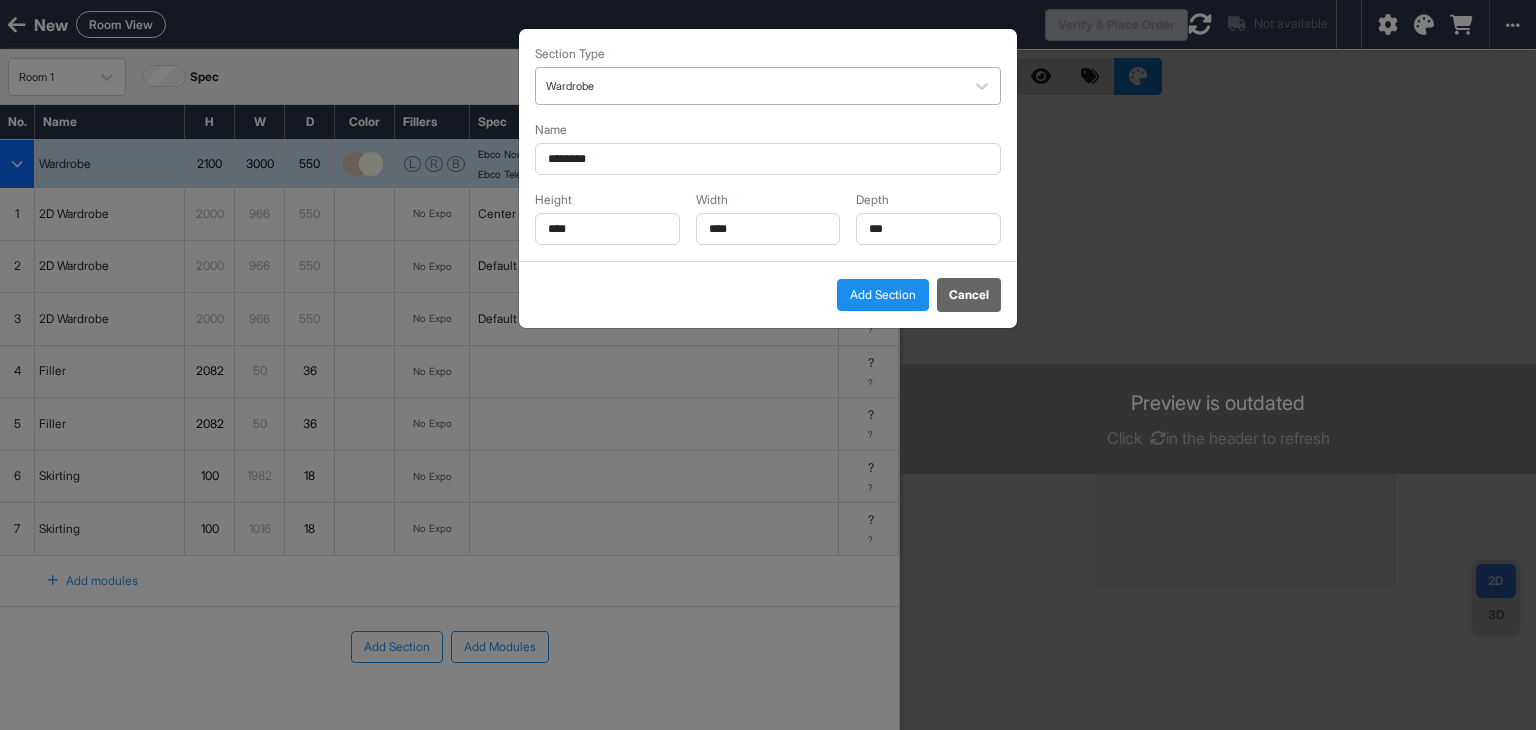 click at bounding box center [750, 86] 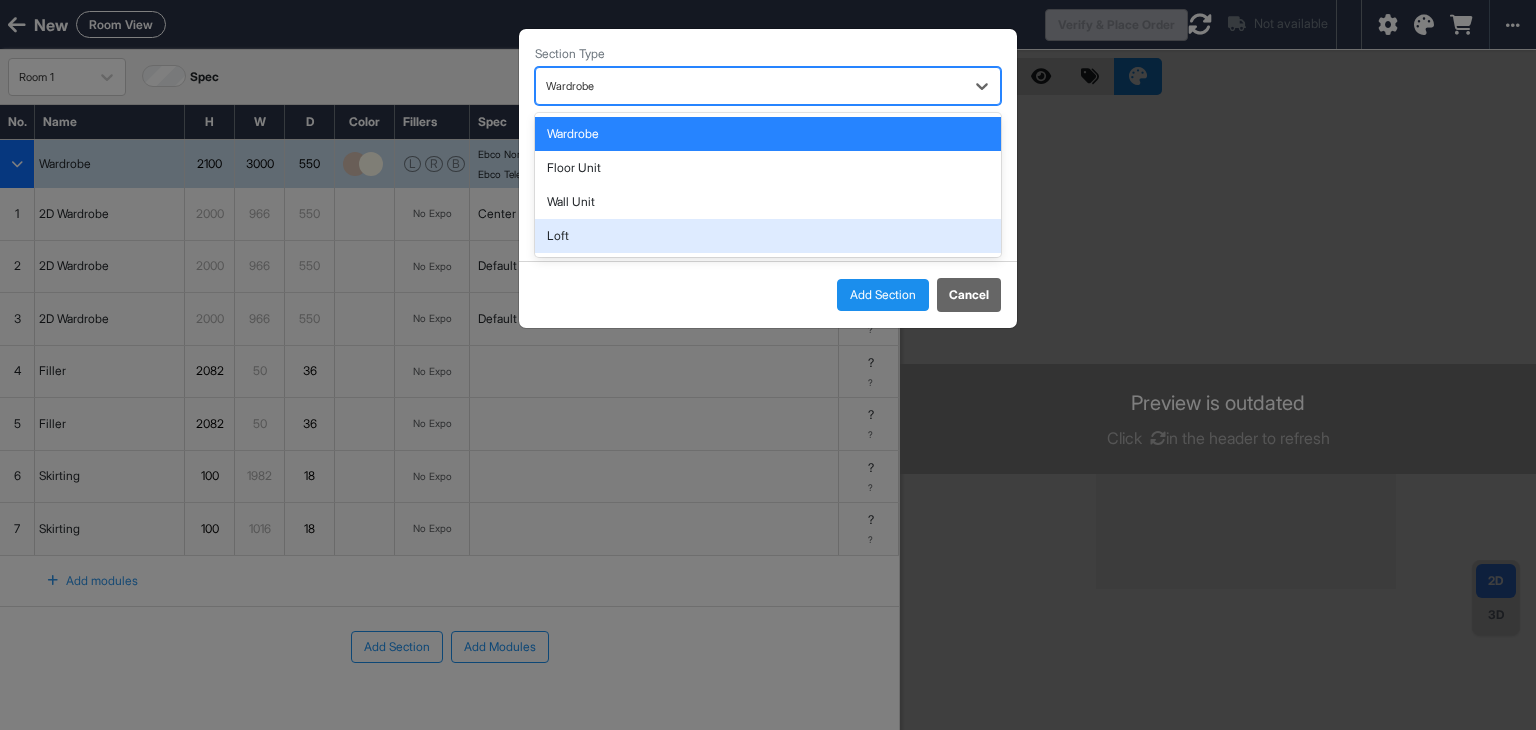 click on "Loft" at bounding box center [768, 236] 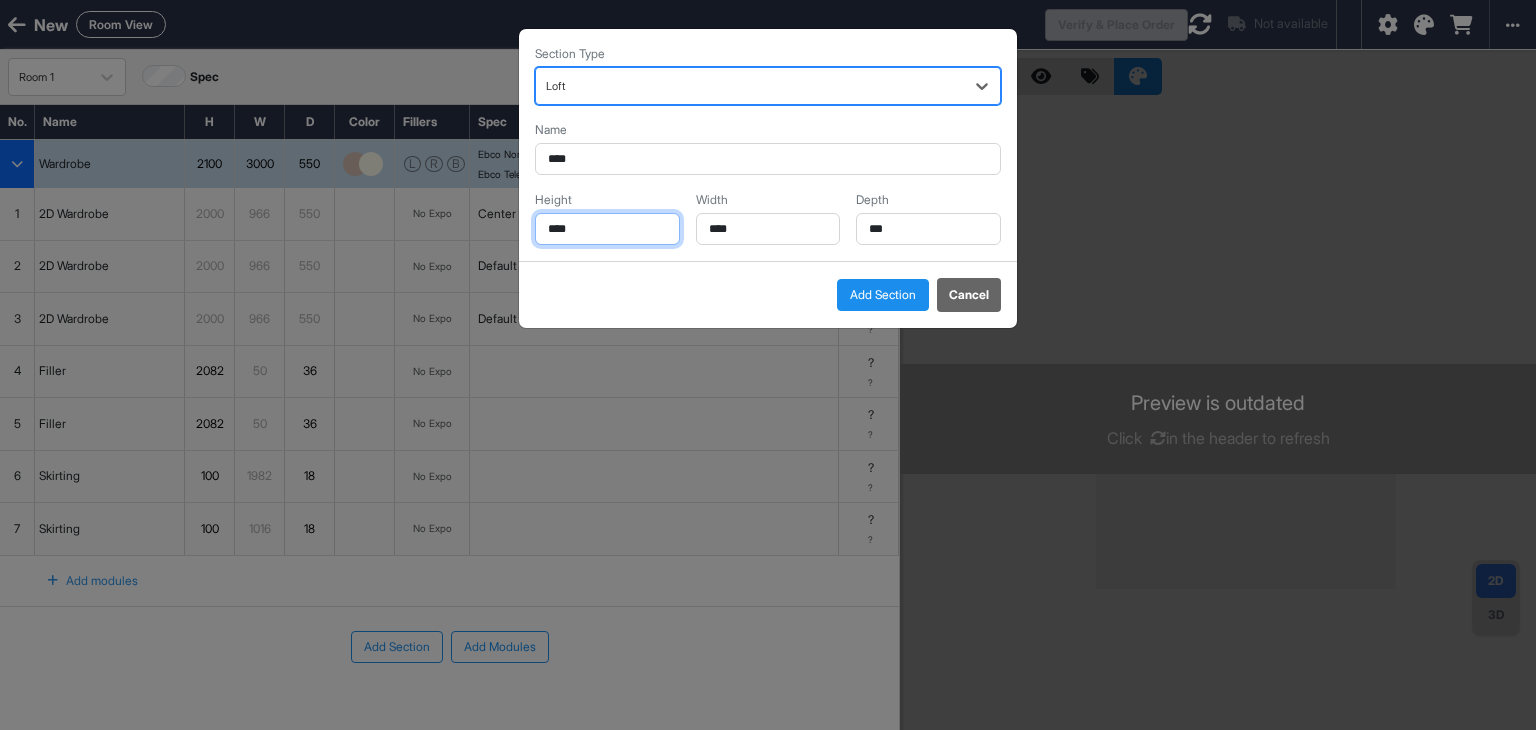 click on "****" at bounding box center (607, 229) 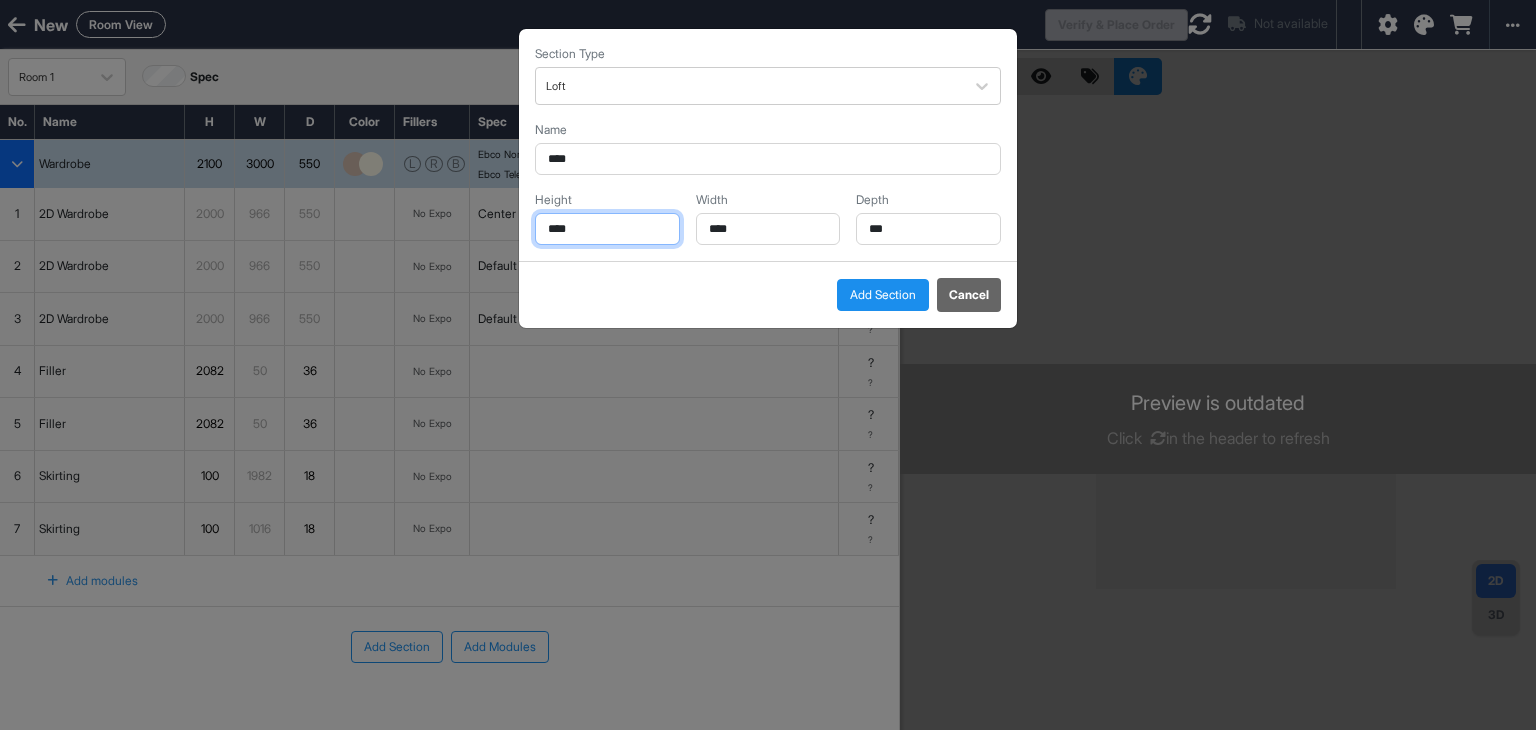 click on "****" at bounding box center (607, 229) 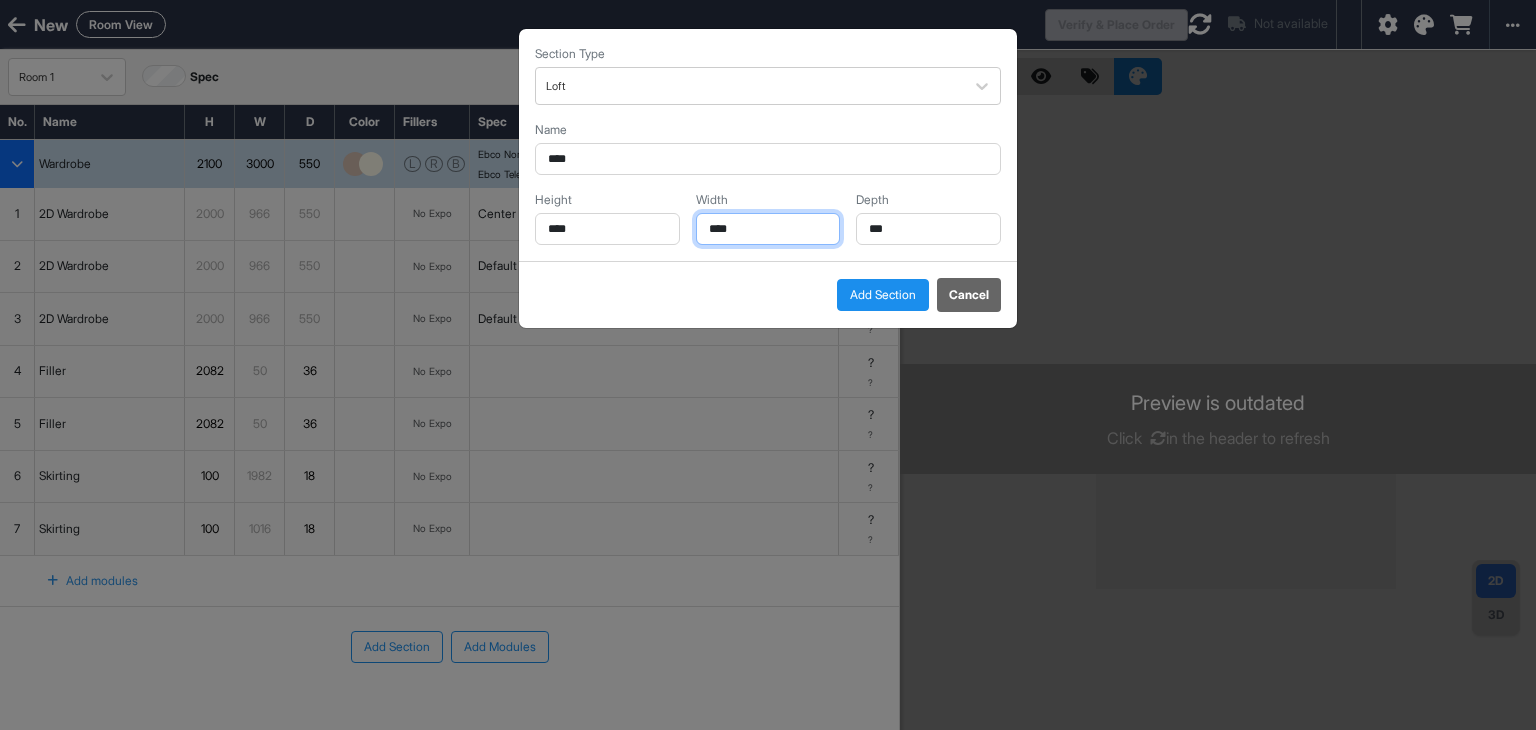 click on "****" at bounding box center (768, 229) 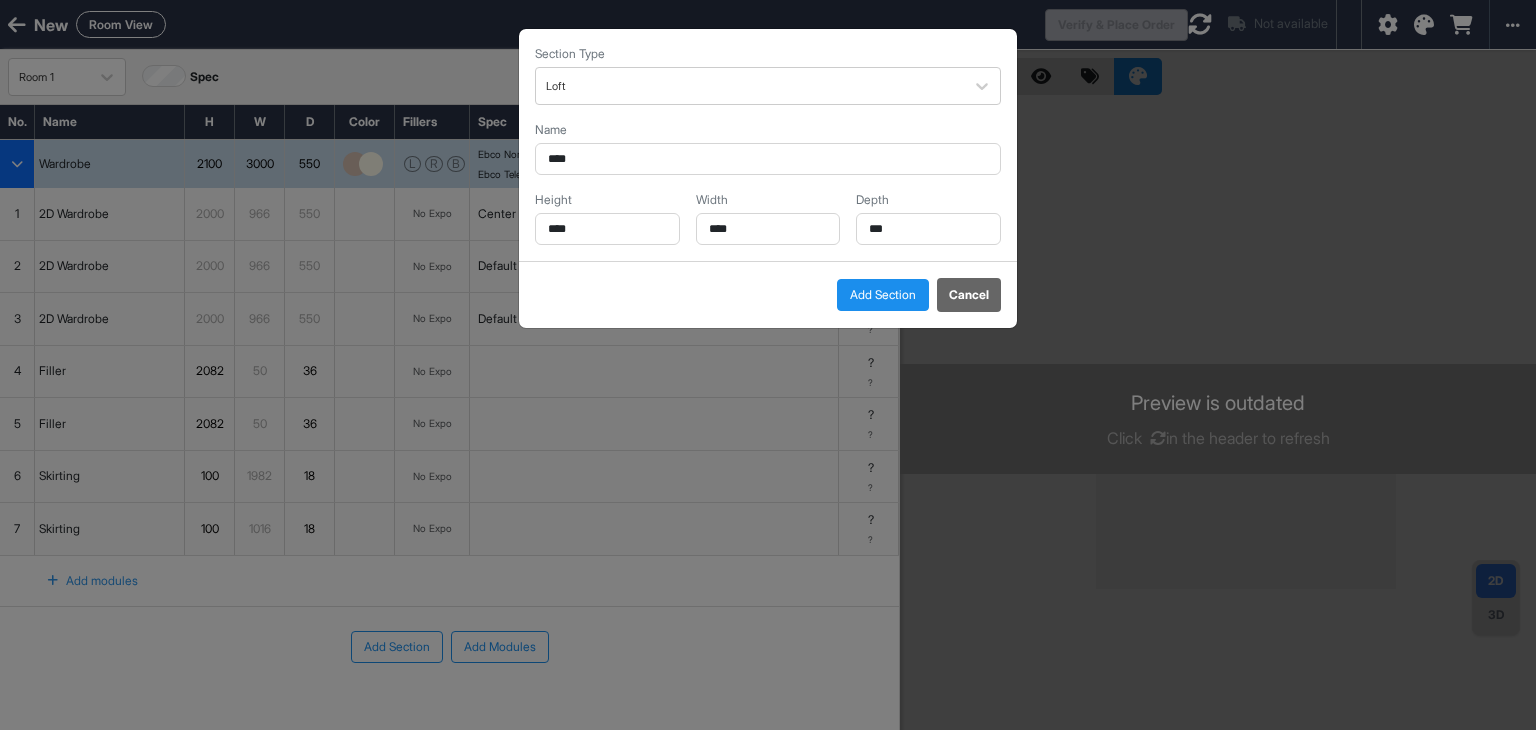click on "Add Section" at bounding box center [883, 295] 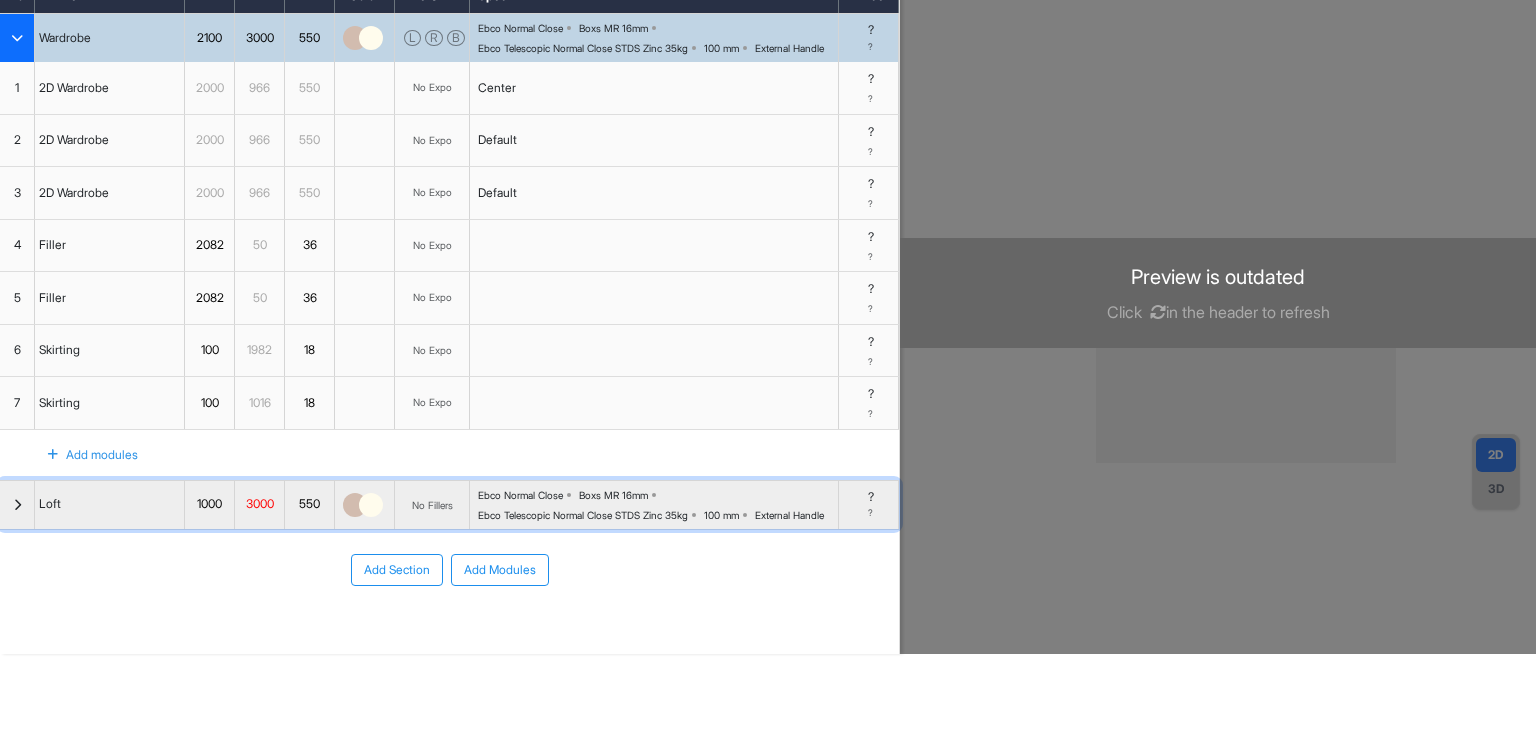 click at bounding box center [17, 505] 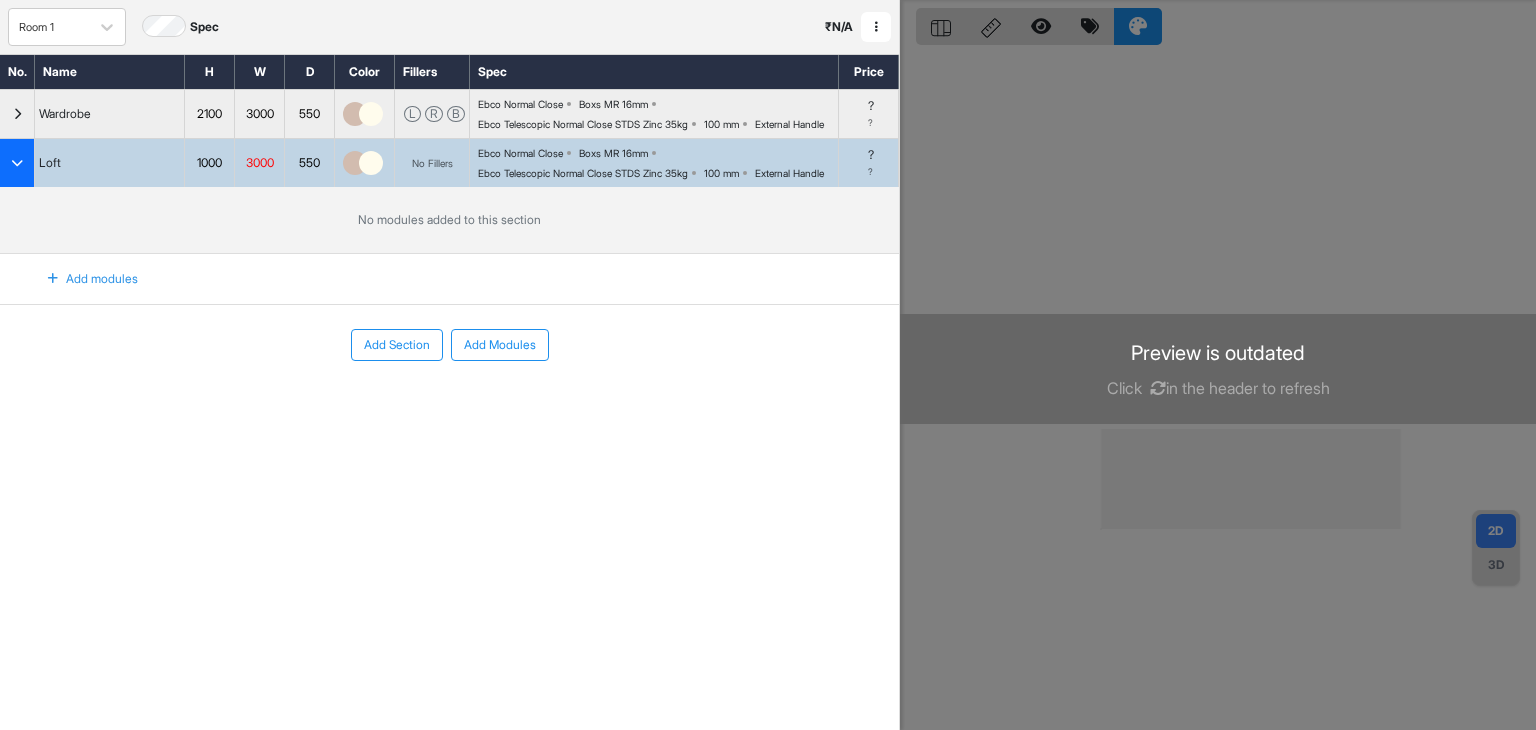 click on "Add modules" at bounding box center (81, 279) 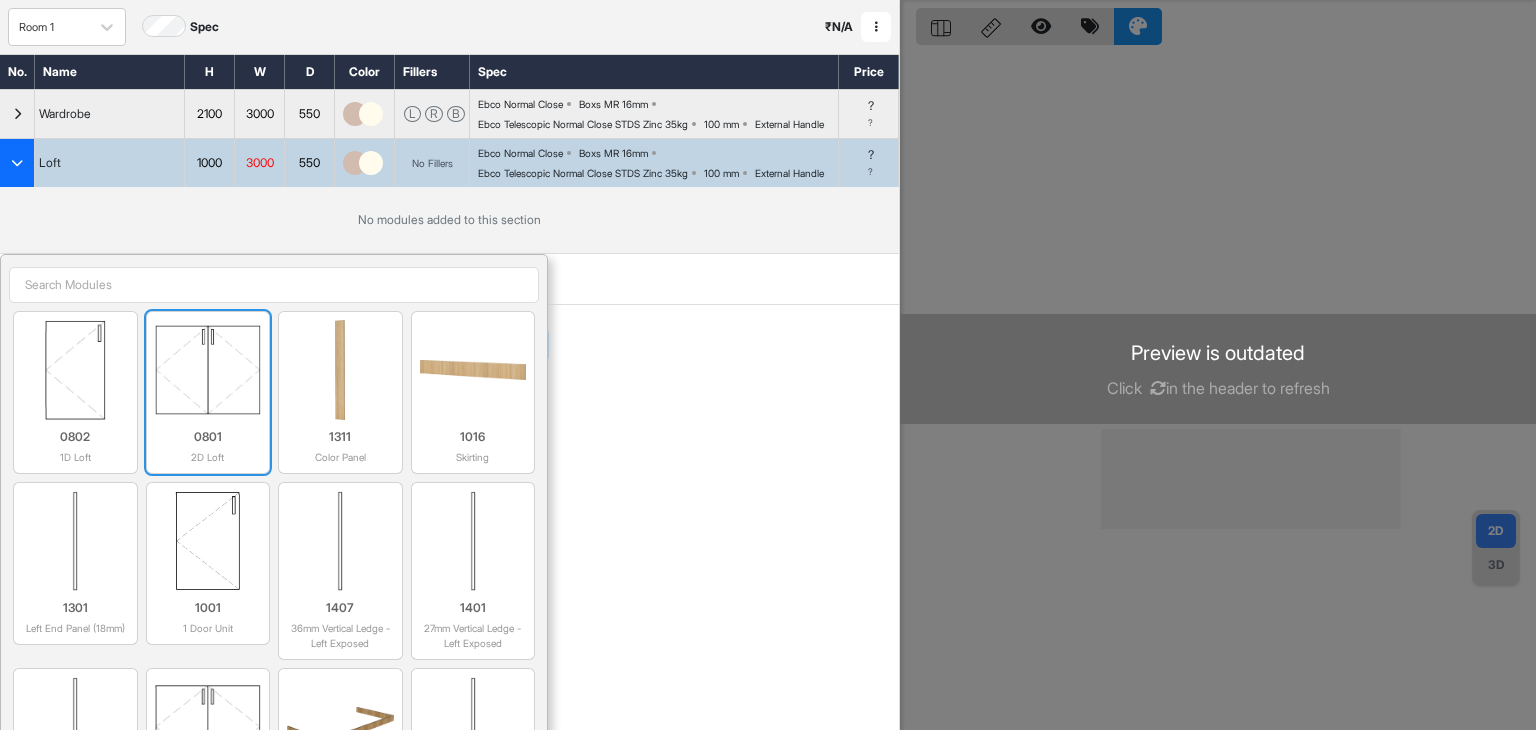 click at bounding box center [208, 370] 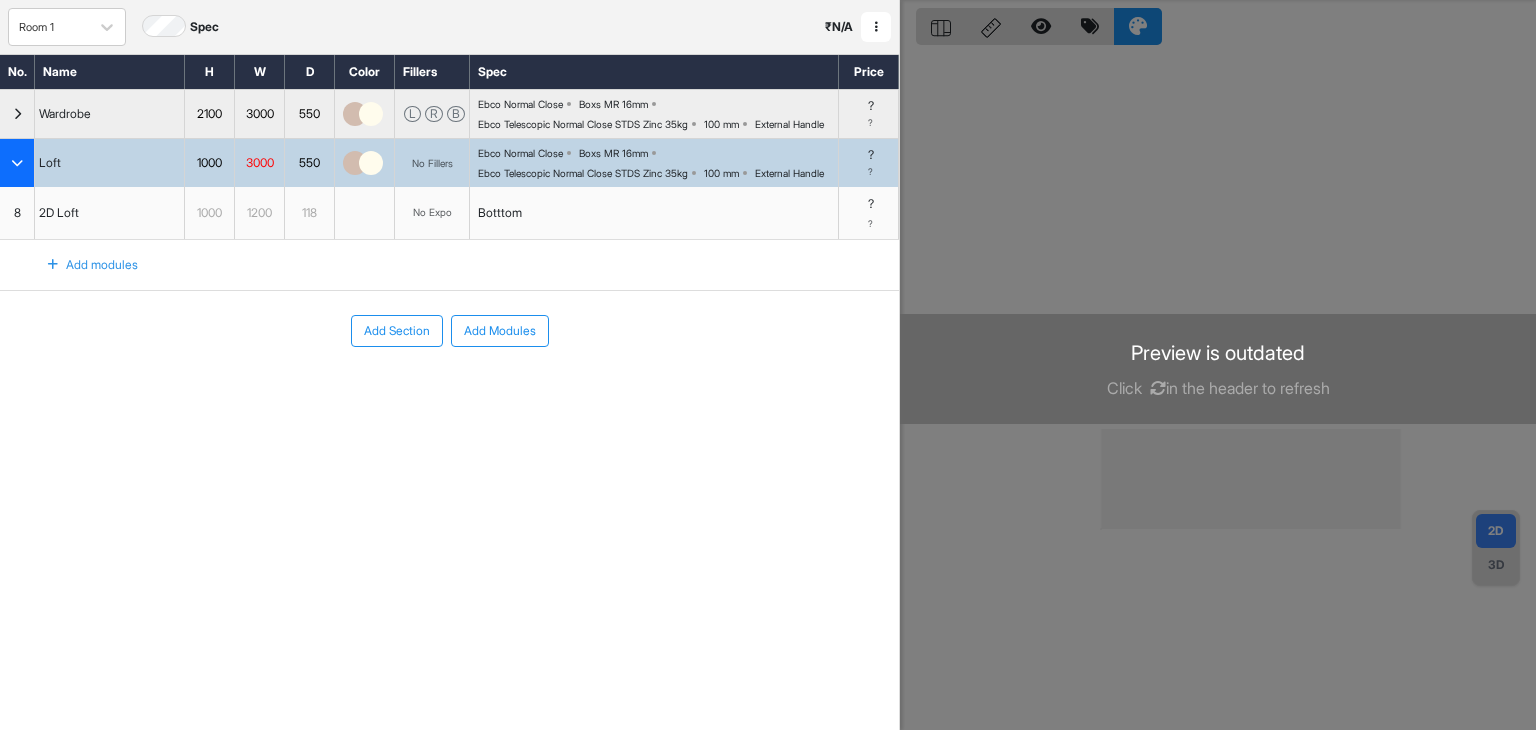 click on "Add modules" at bounding box center [81, 265] 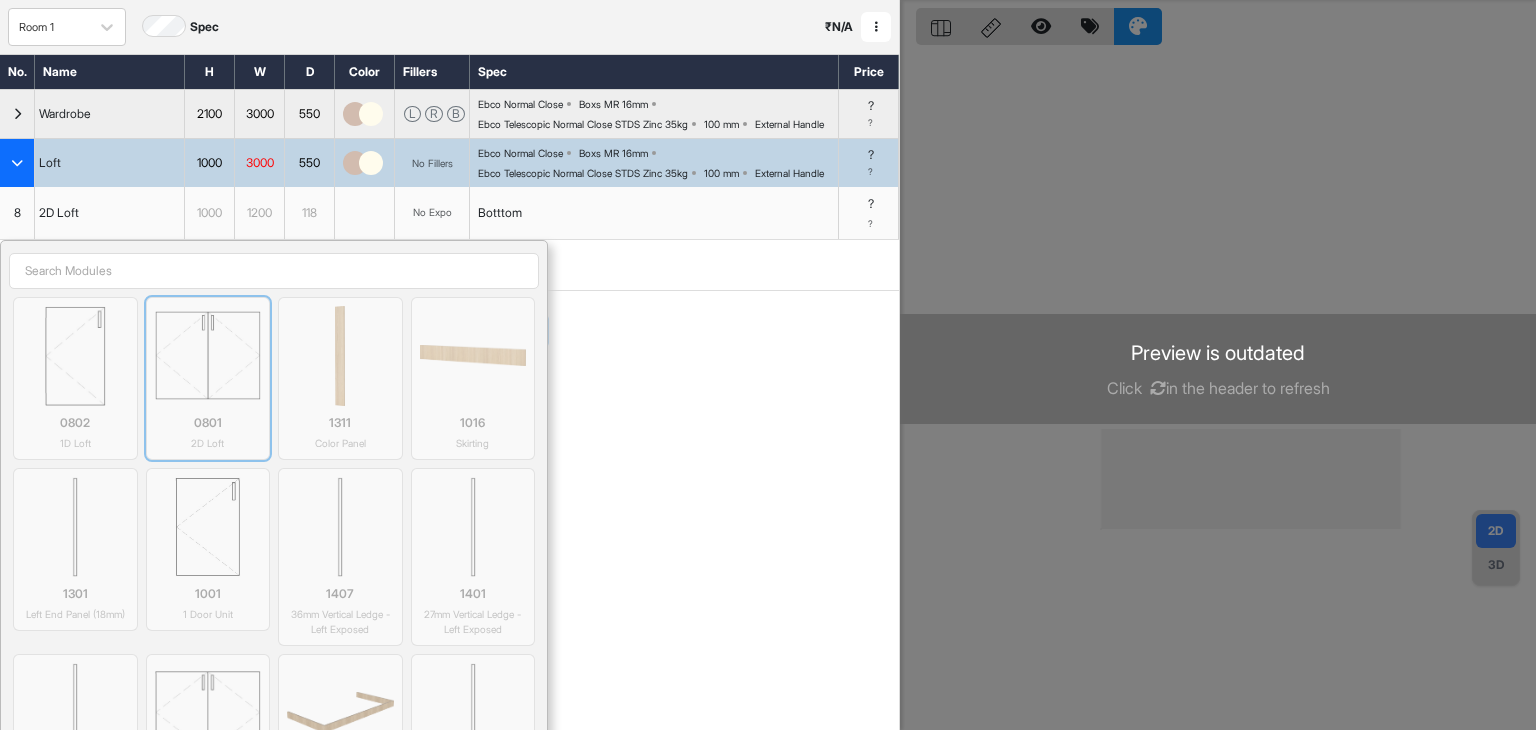 click at bounding box center (208, 356) 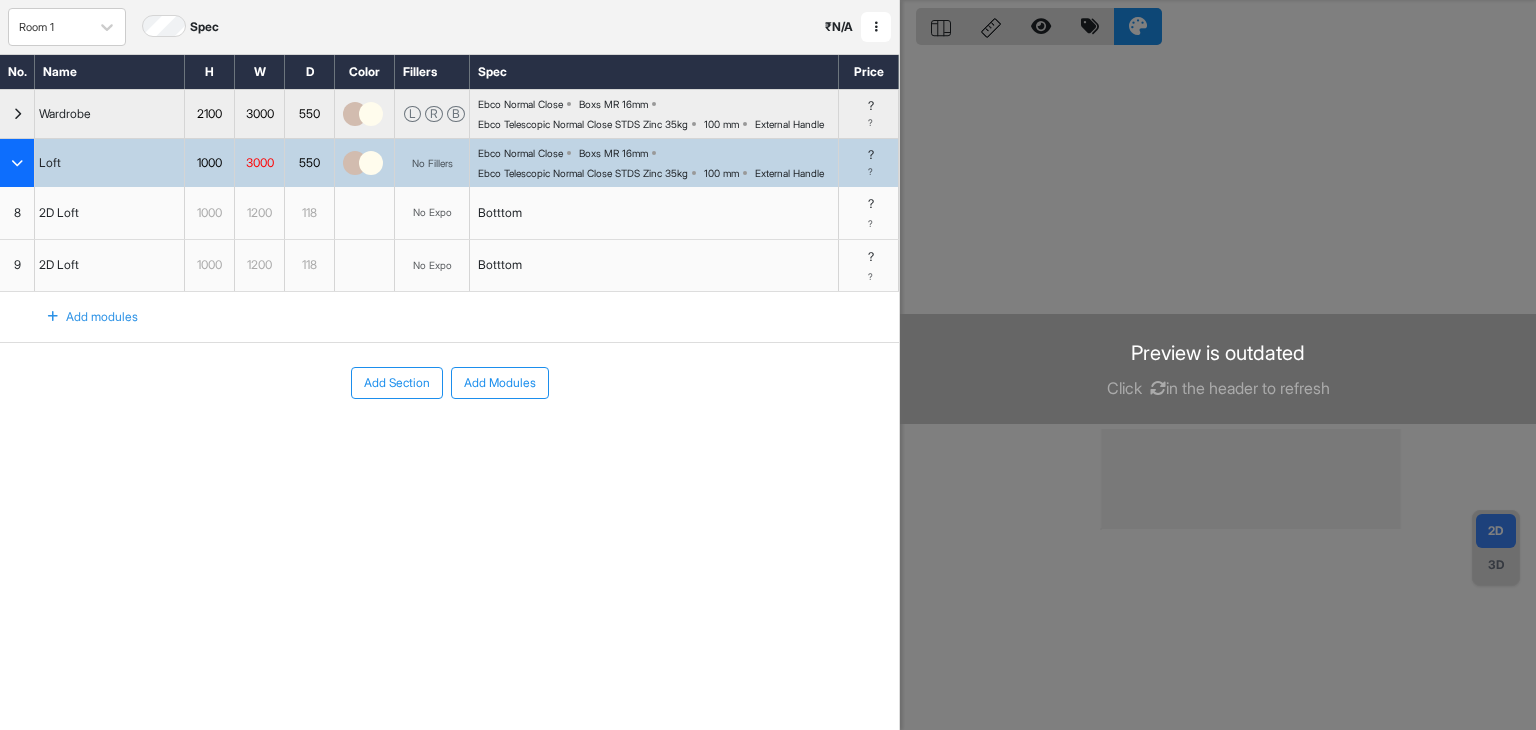 click on "Add modules" at bounding box center [81, 317] 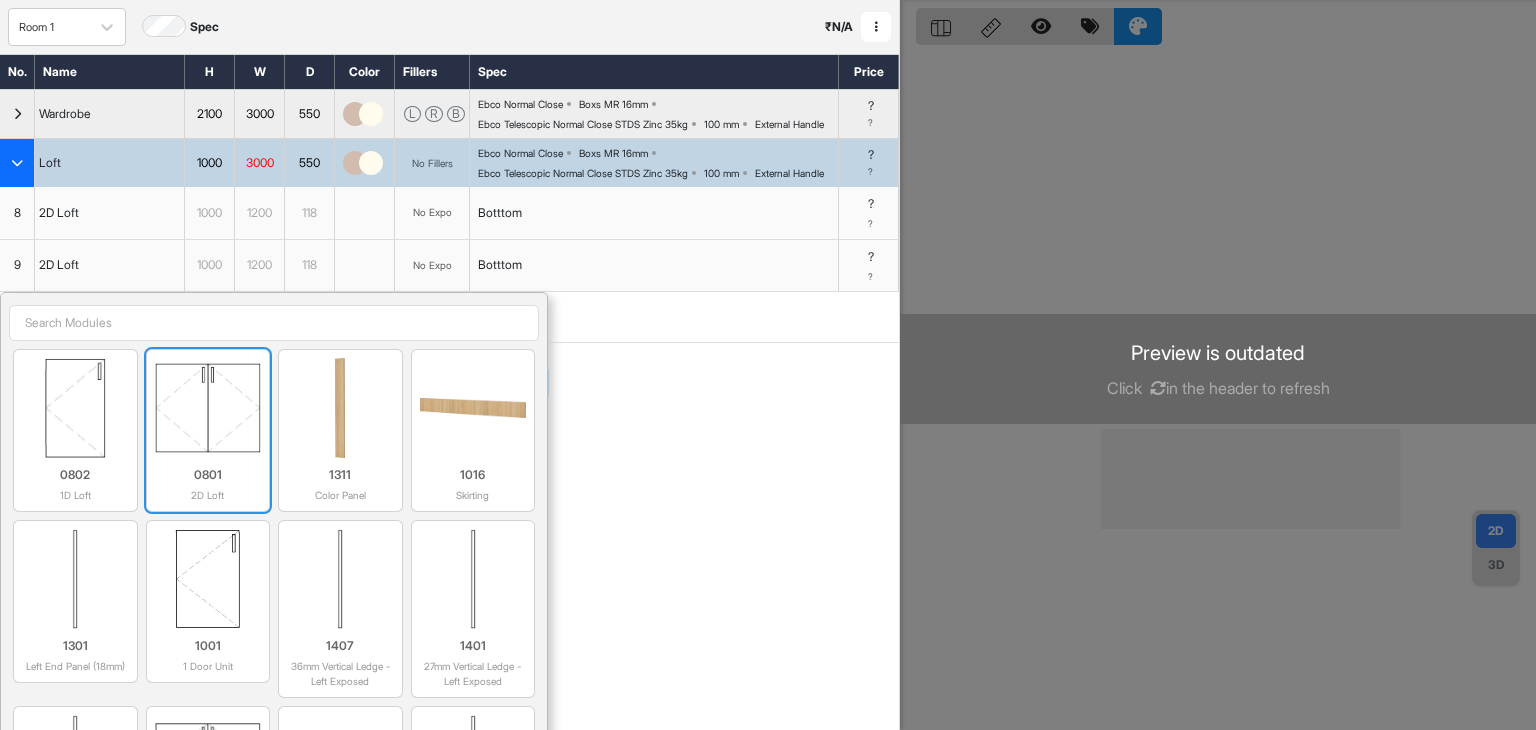 click at bounding box center [208, 408] 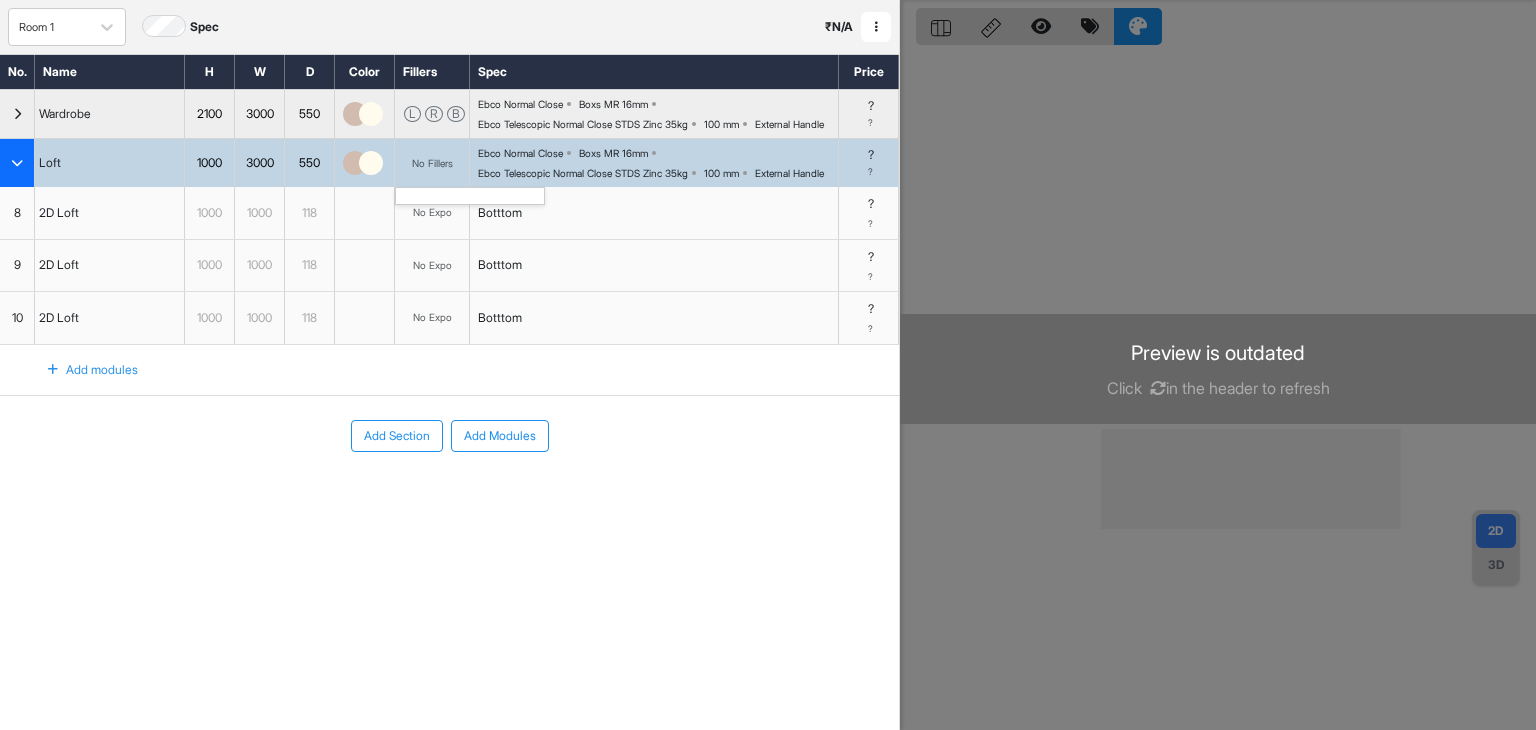 click on "No Fillers" at bounding box center [432, 163] 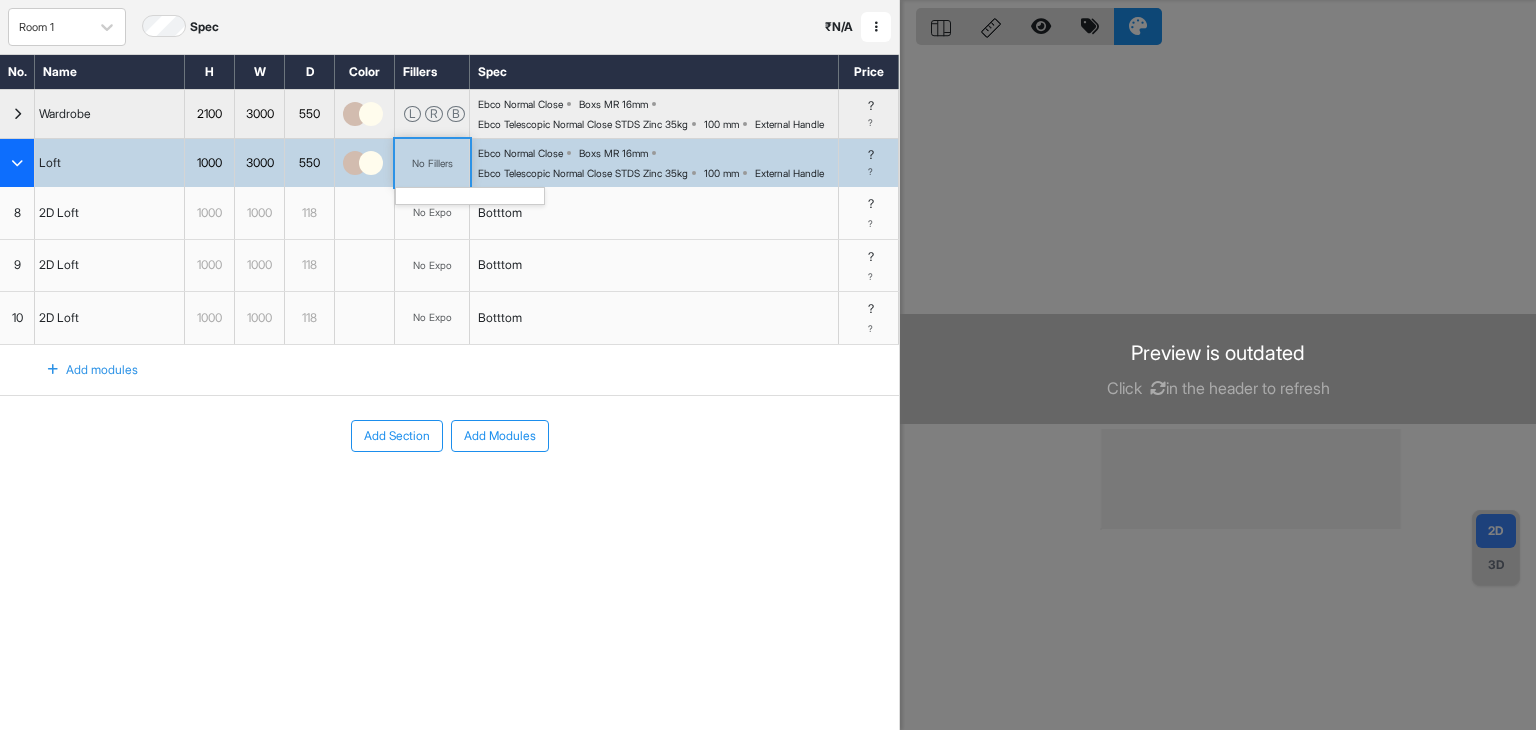 click on "No Fillers" at bounding box center [432, 163] 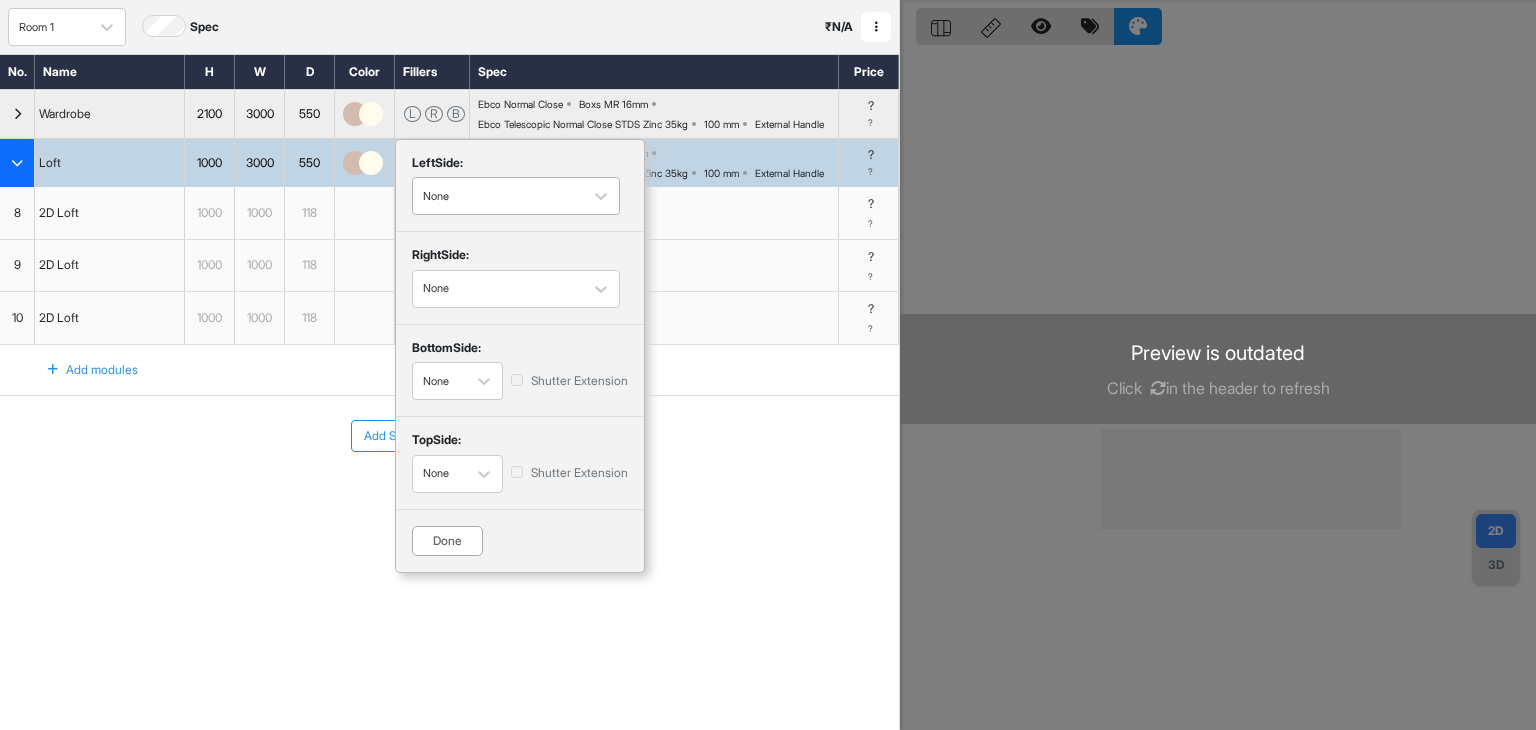 click at bounding box center (498, 196) 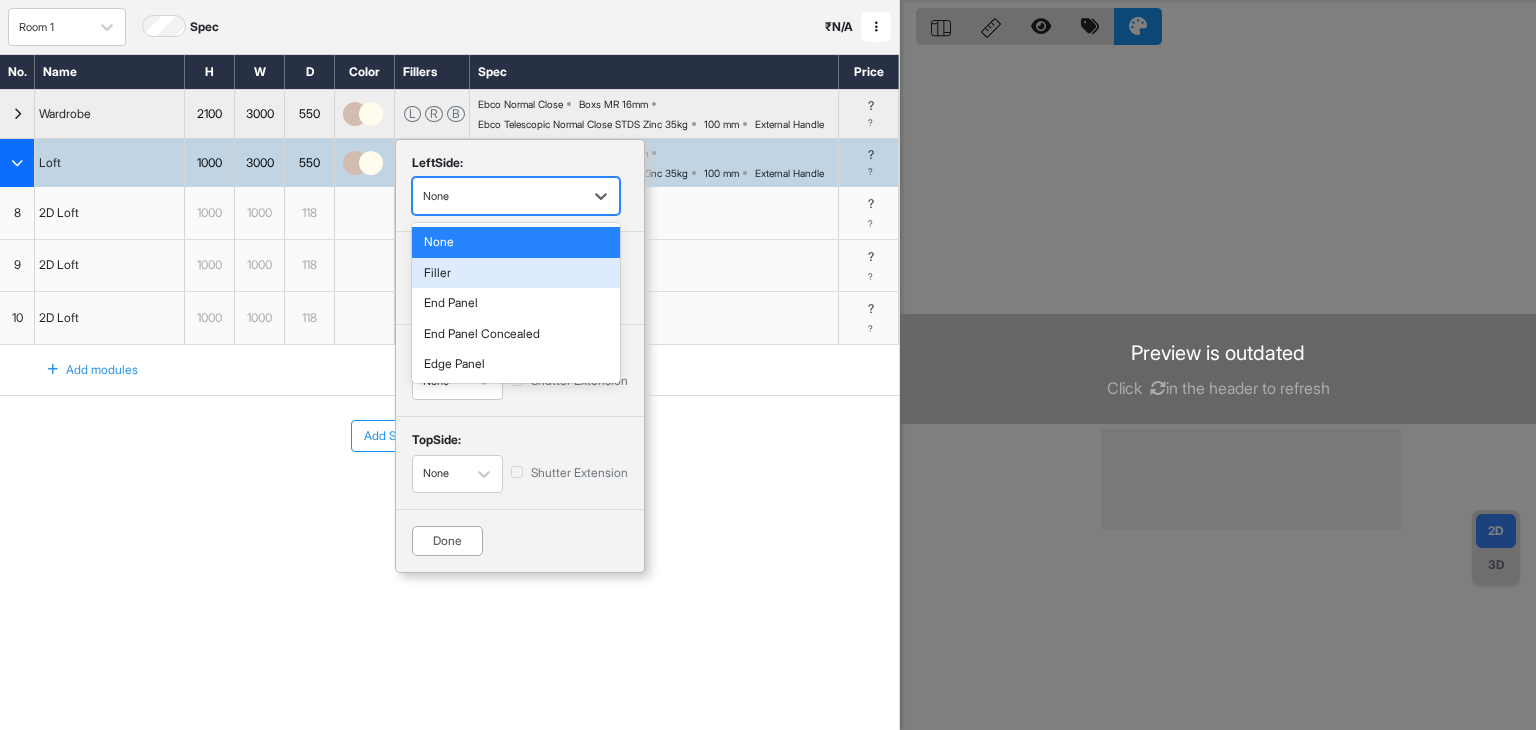 click on "Filler" at bounding box center (516, 273) 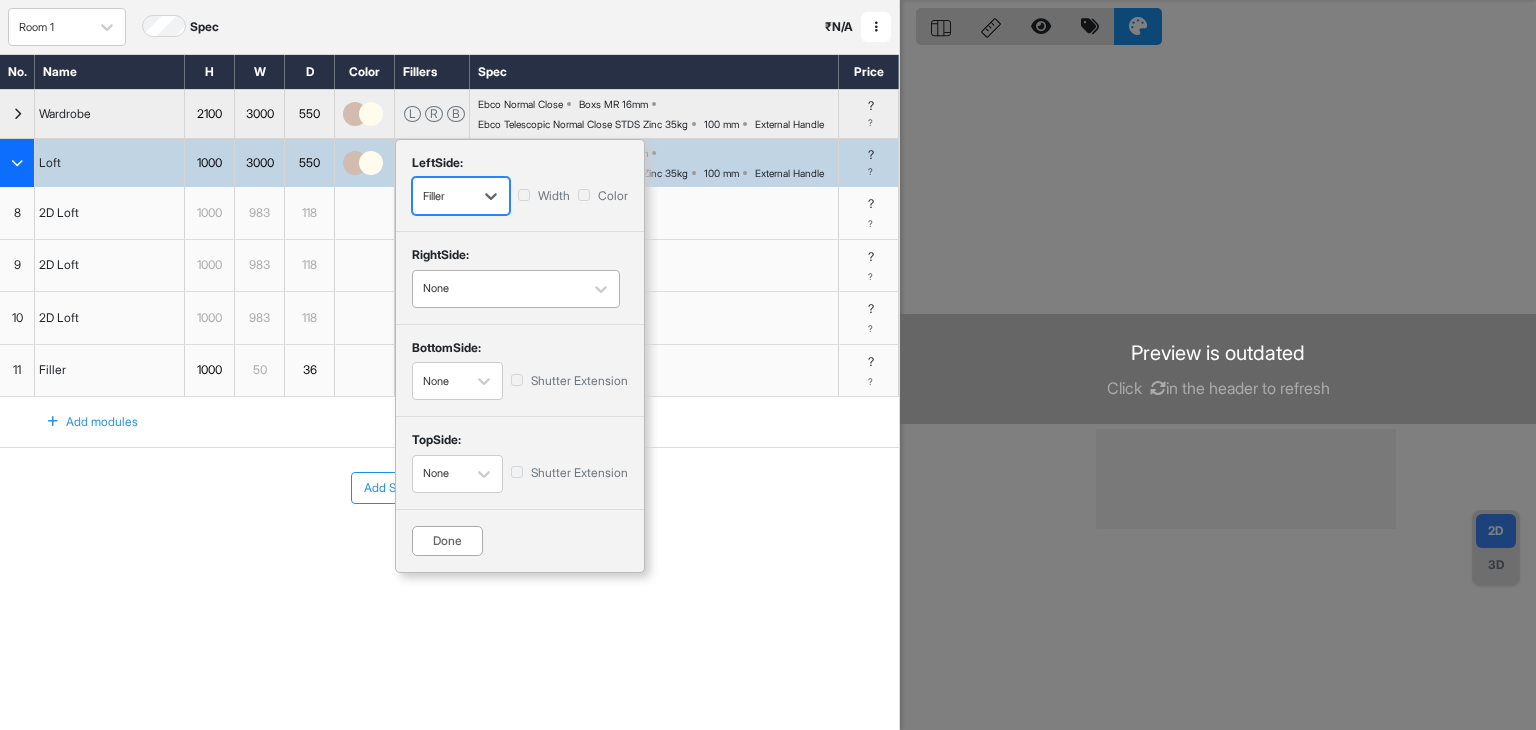 click at bounding box center [498, 289] 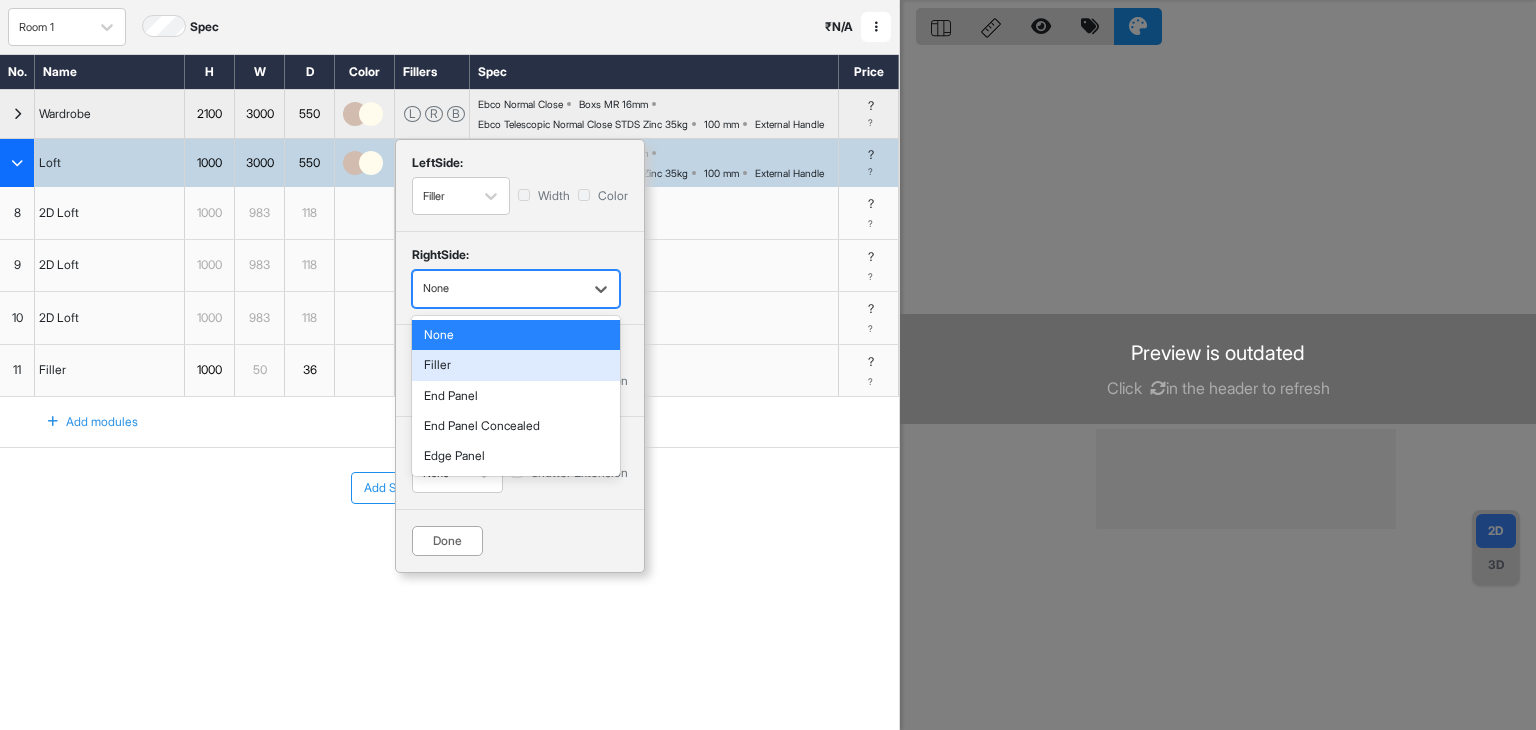 click on "Filler" at bounding box center (516, 365) 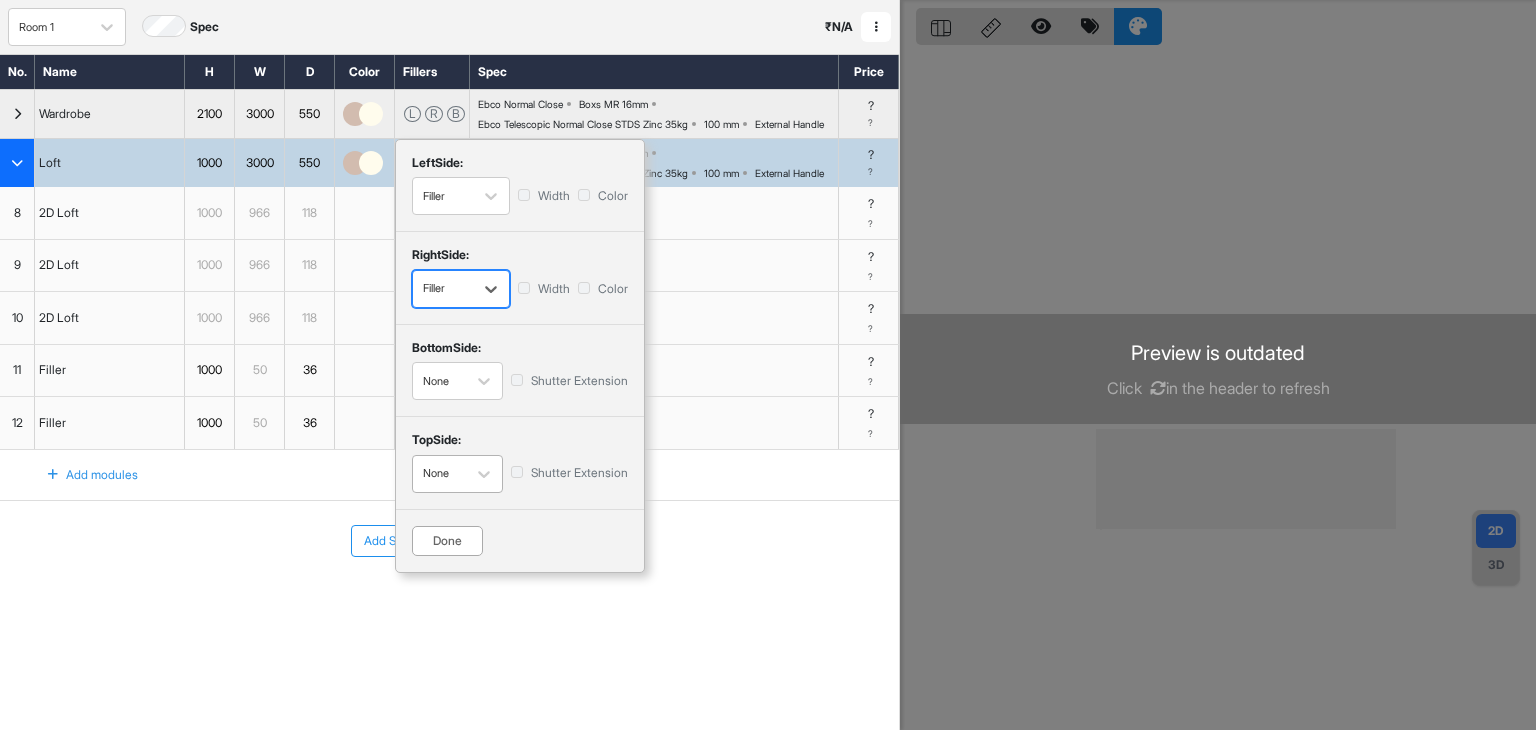 click at bounding box center [439, 473] 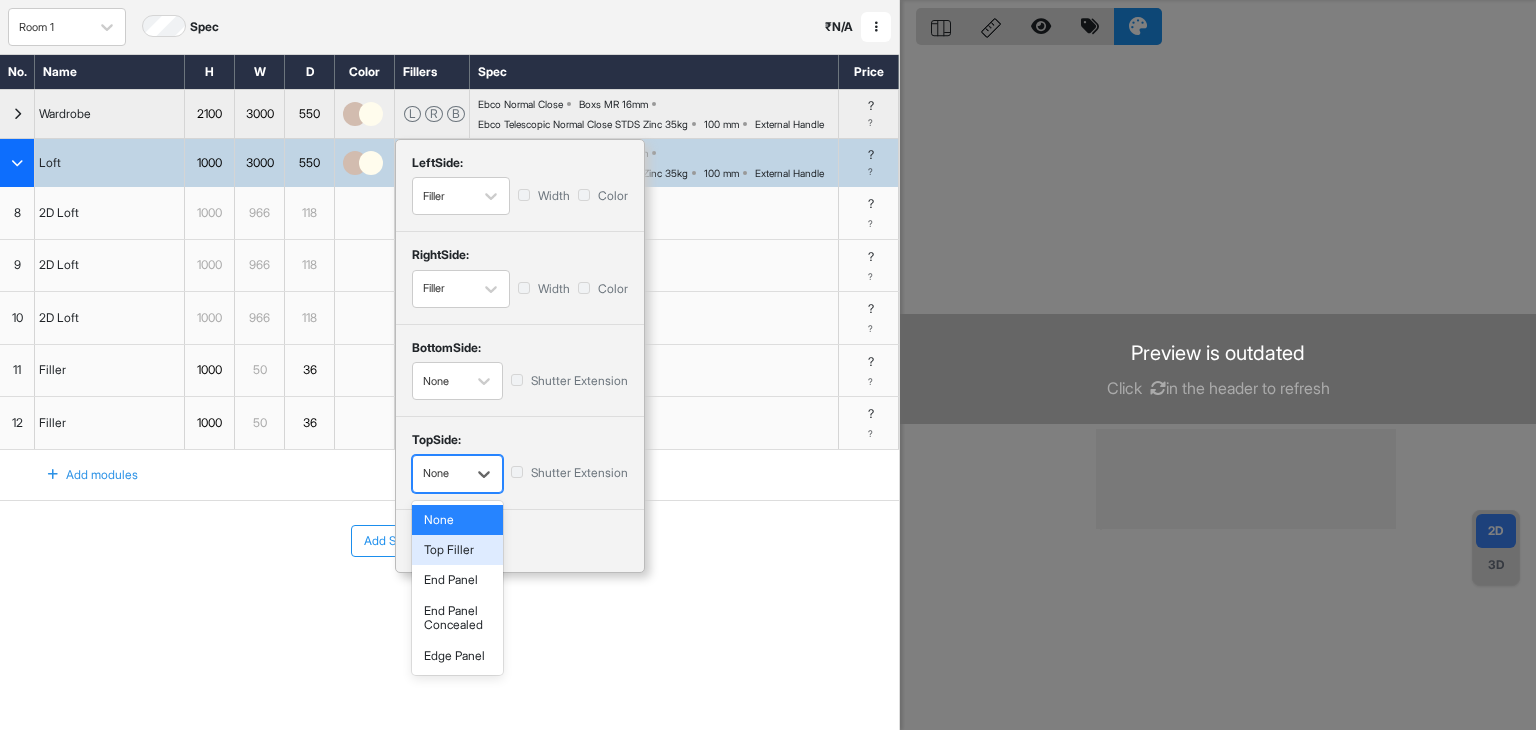 click on "Top Filler" at bounding box center [457, 550] 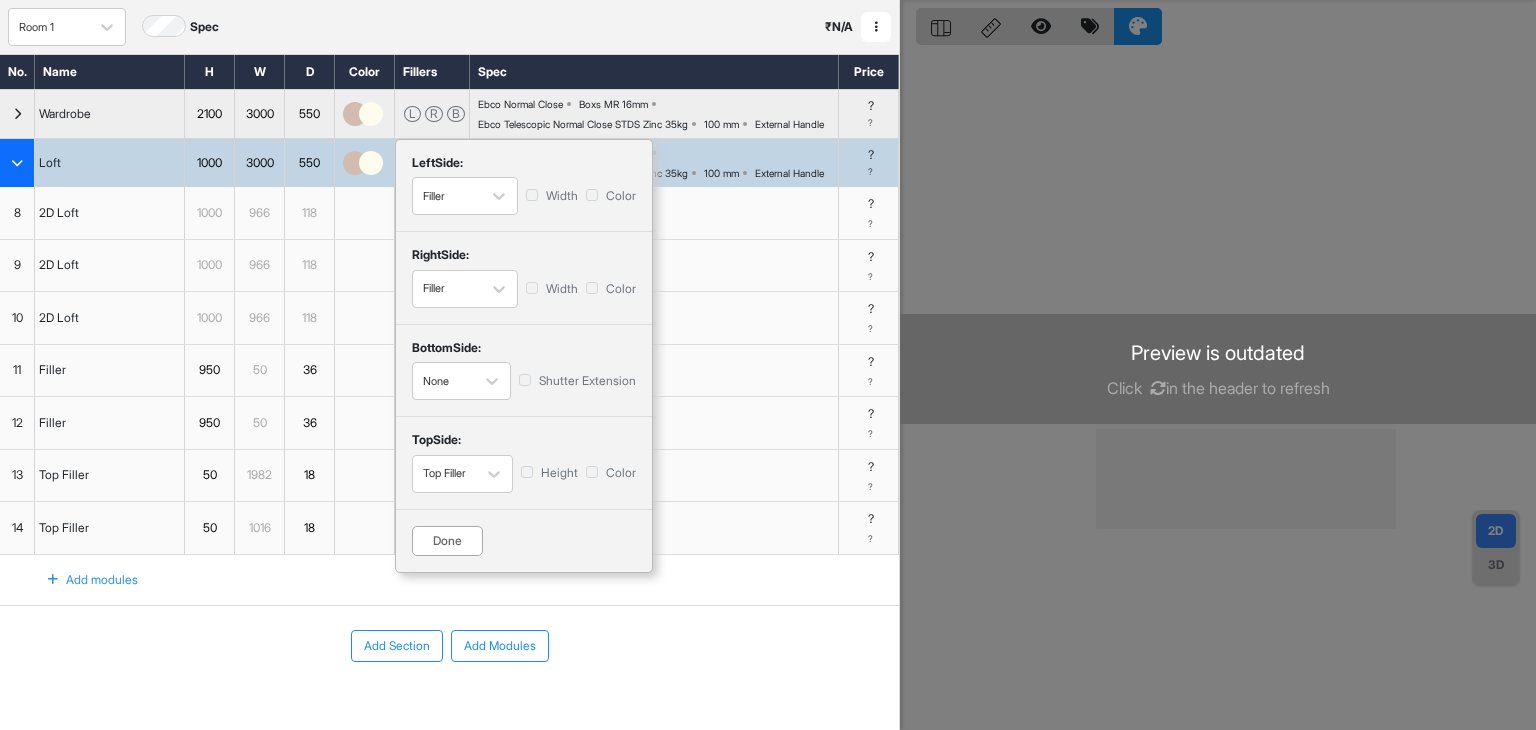click on "Done" at bounding box center [447, 541] 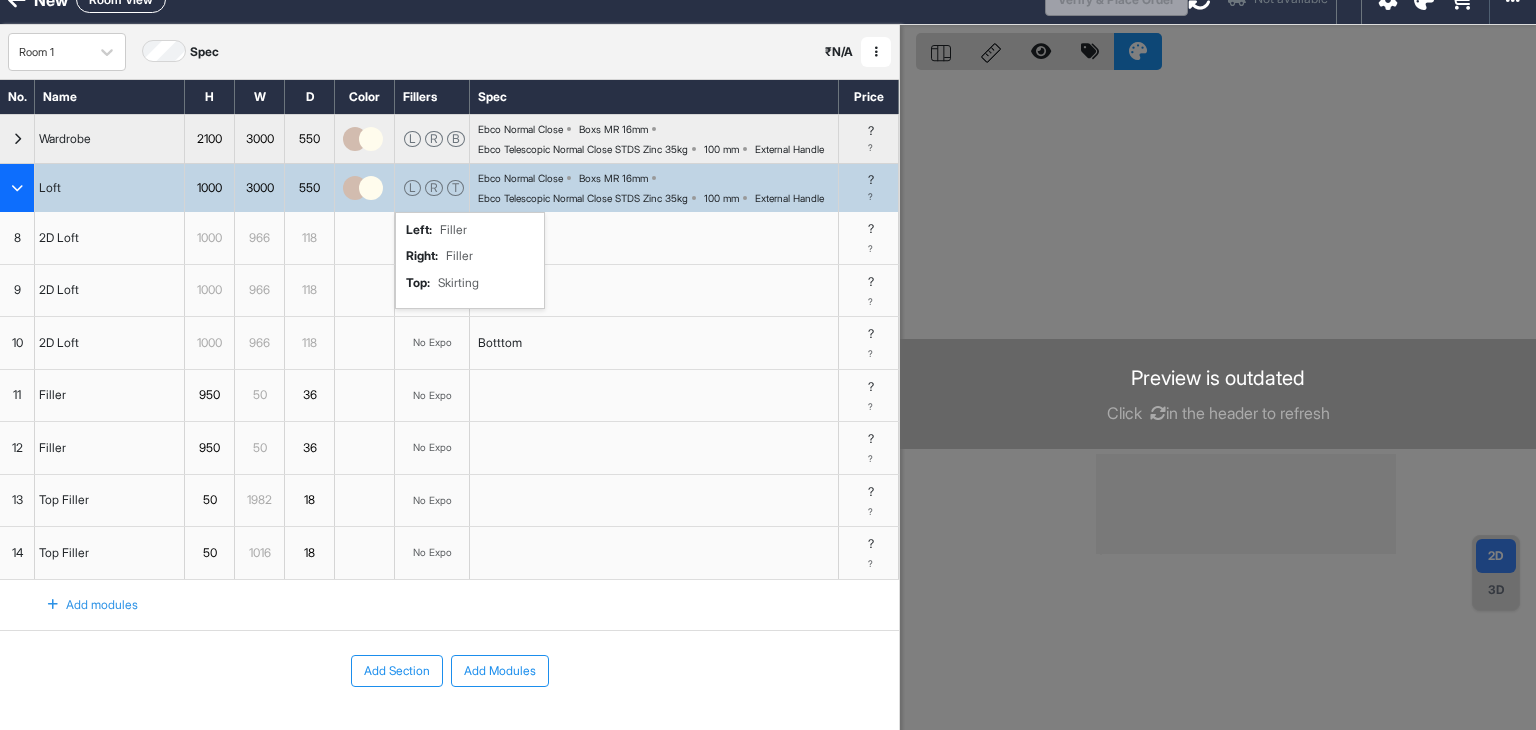 scroll, scrollTop: 0, scrollLeft: 0, axis: both 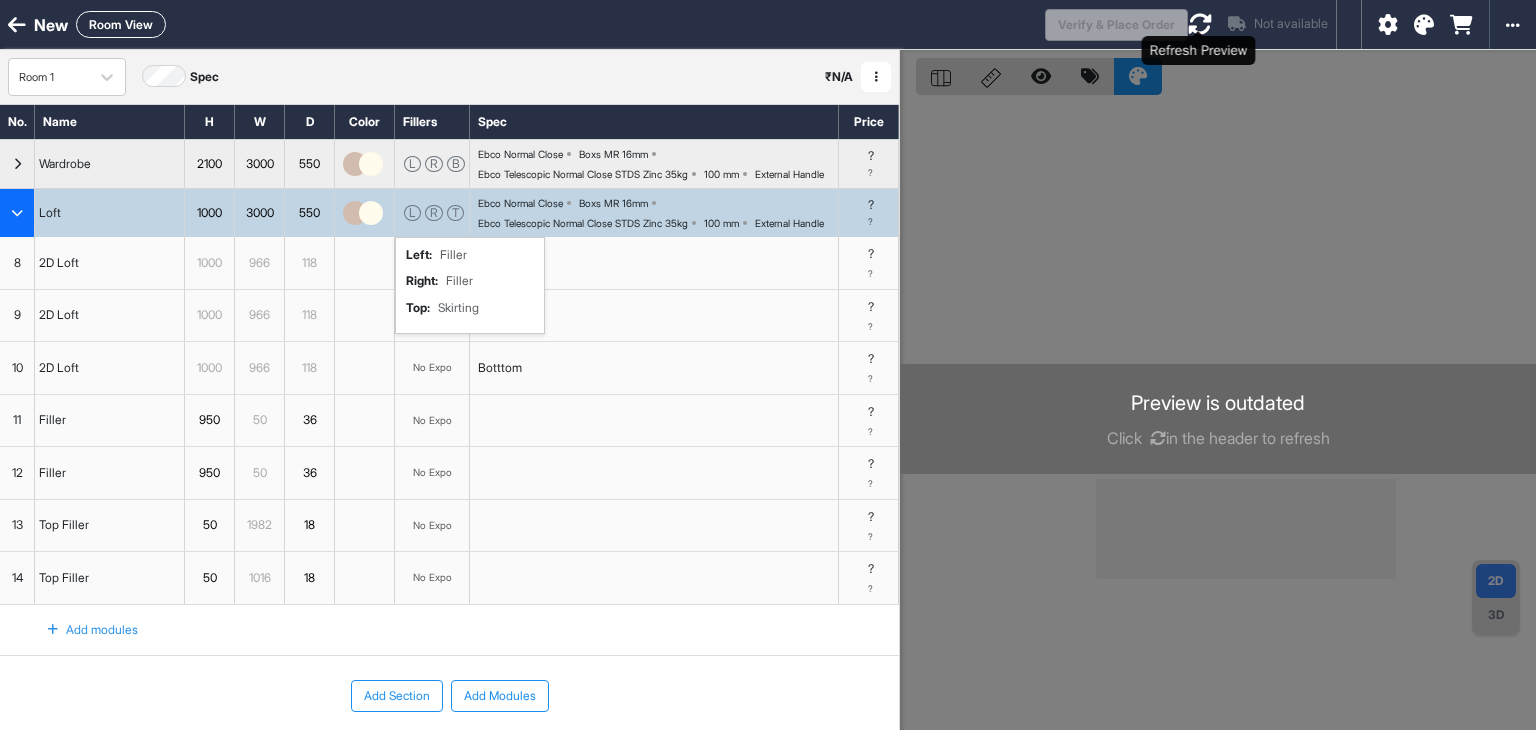 click at bounding box center [1200, 24] 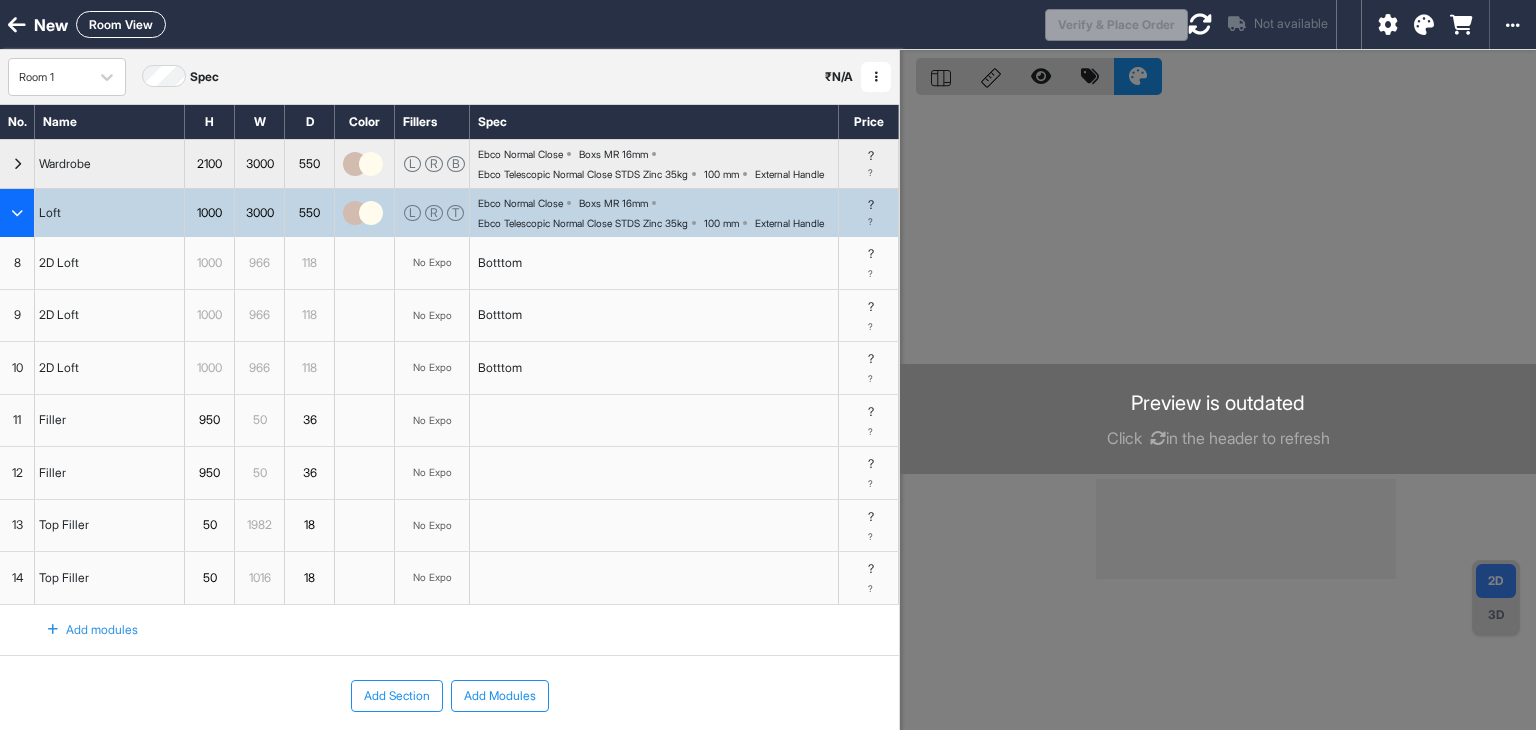 scroll, scrollTop: 0, scrollLeft: 0, axis: both 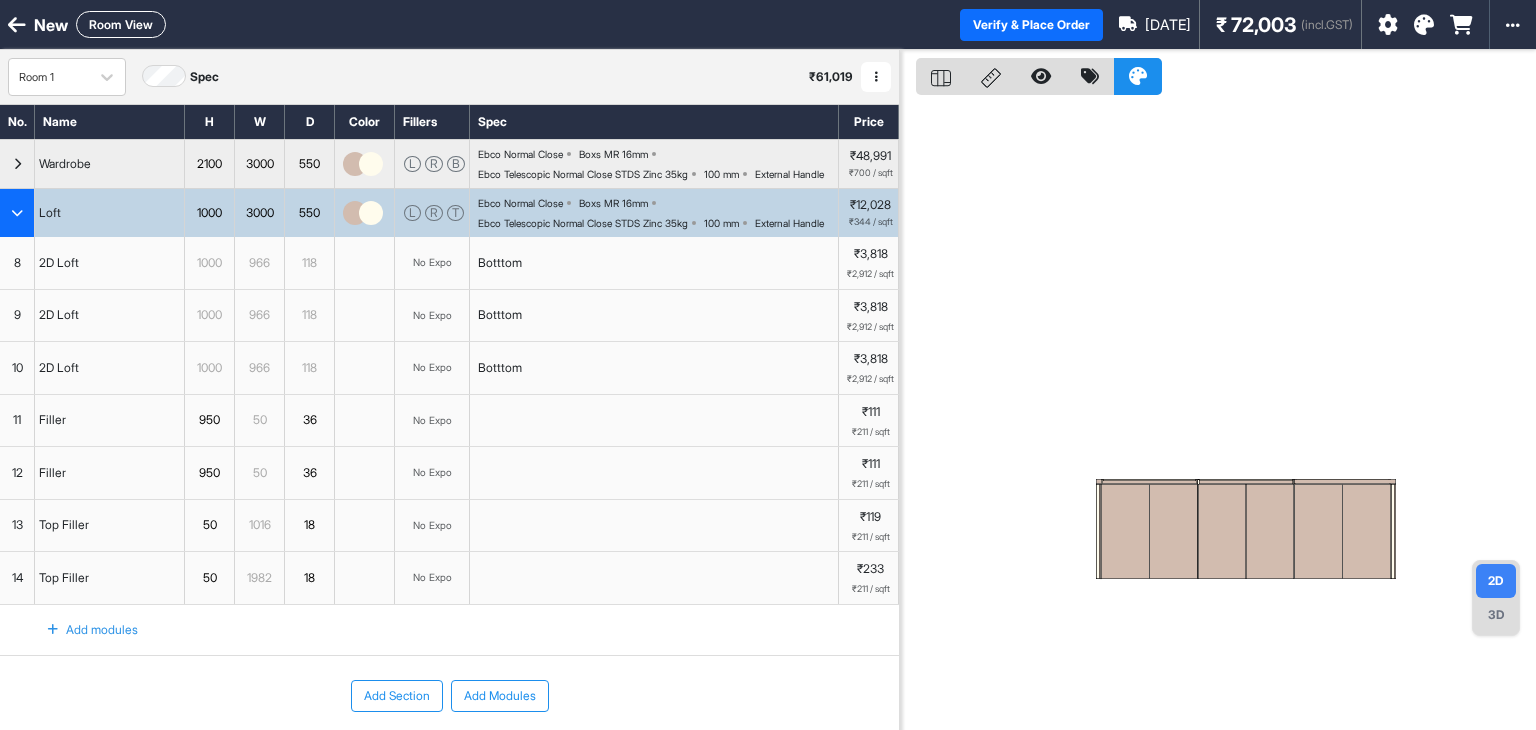 click on "Room View" at bounding box center [121, 24] 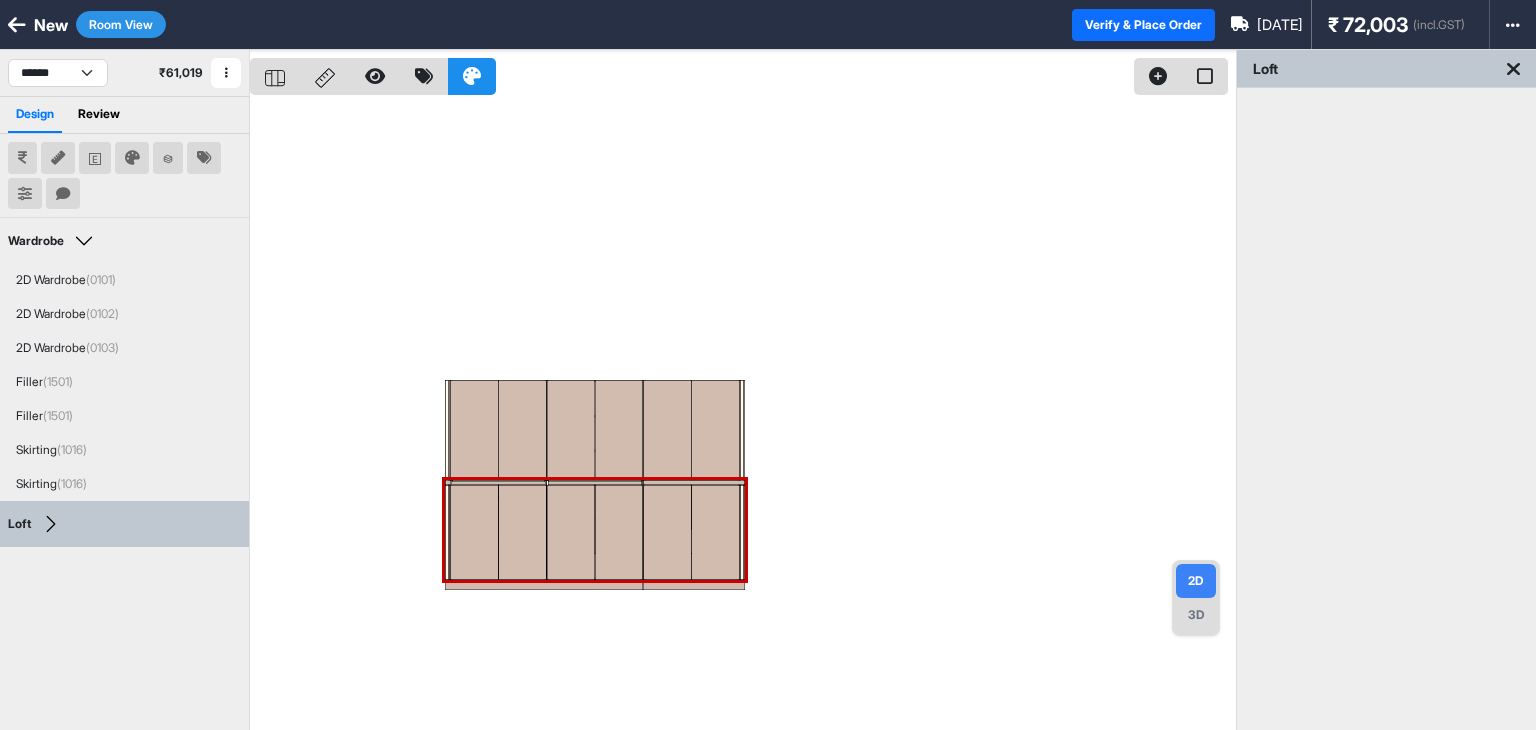 click at bounding box center [743, 415] 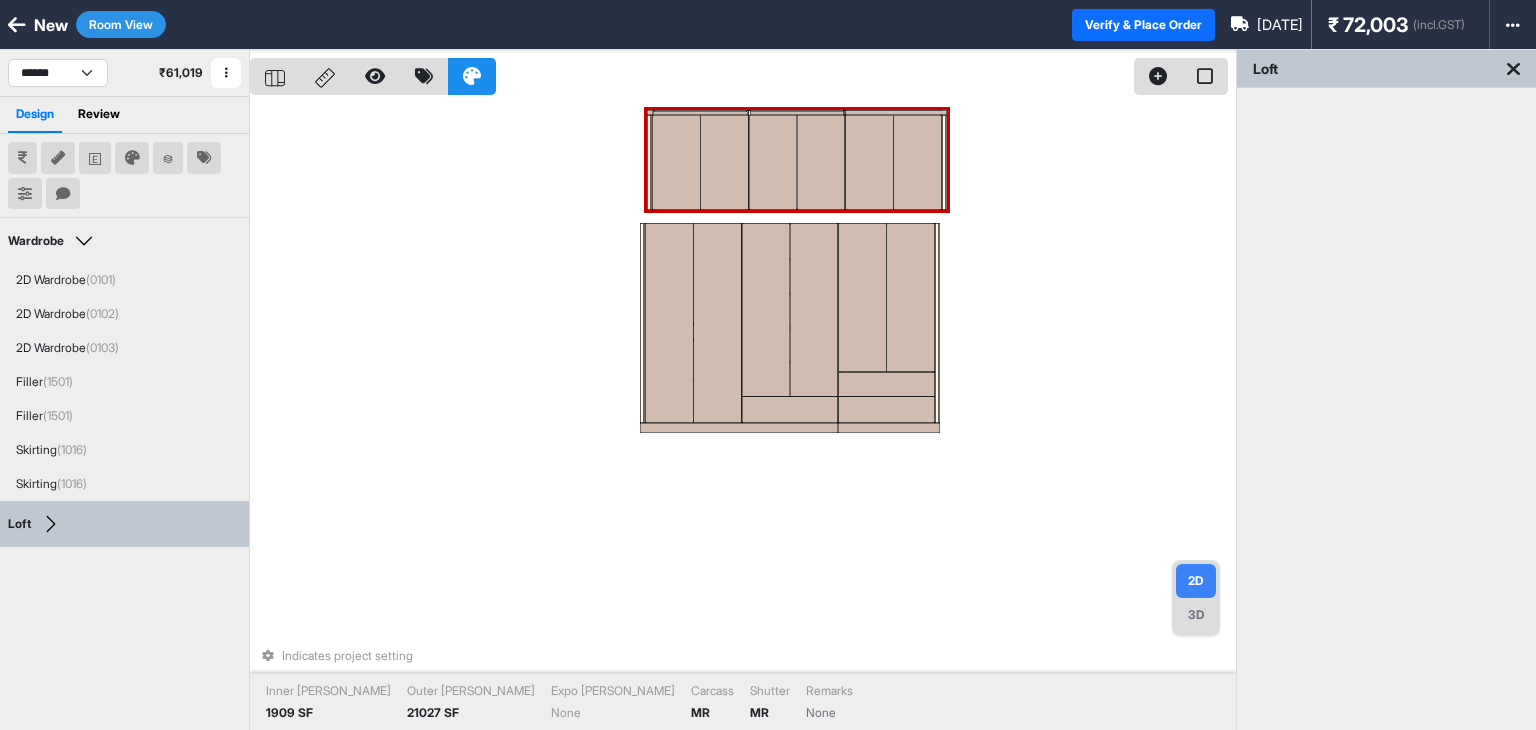 drag, startPoint x: 643, startPoint y: 374, endPoint x: 758, endPoint y: 134, distance: 266.12967 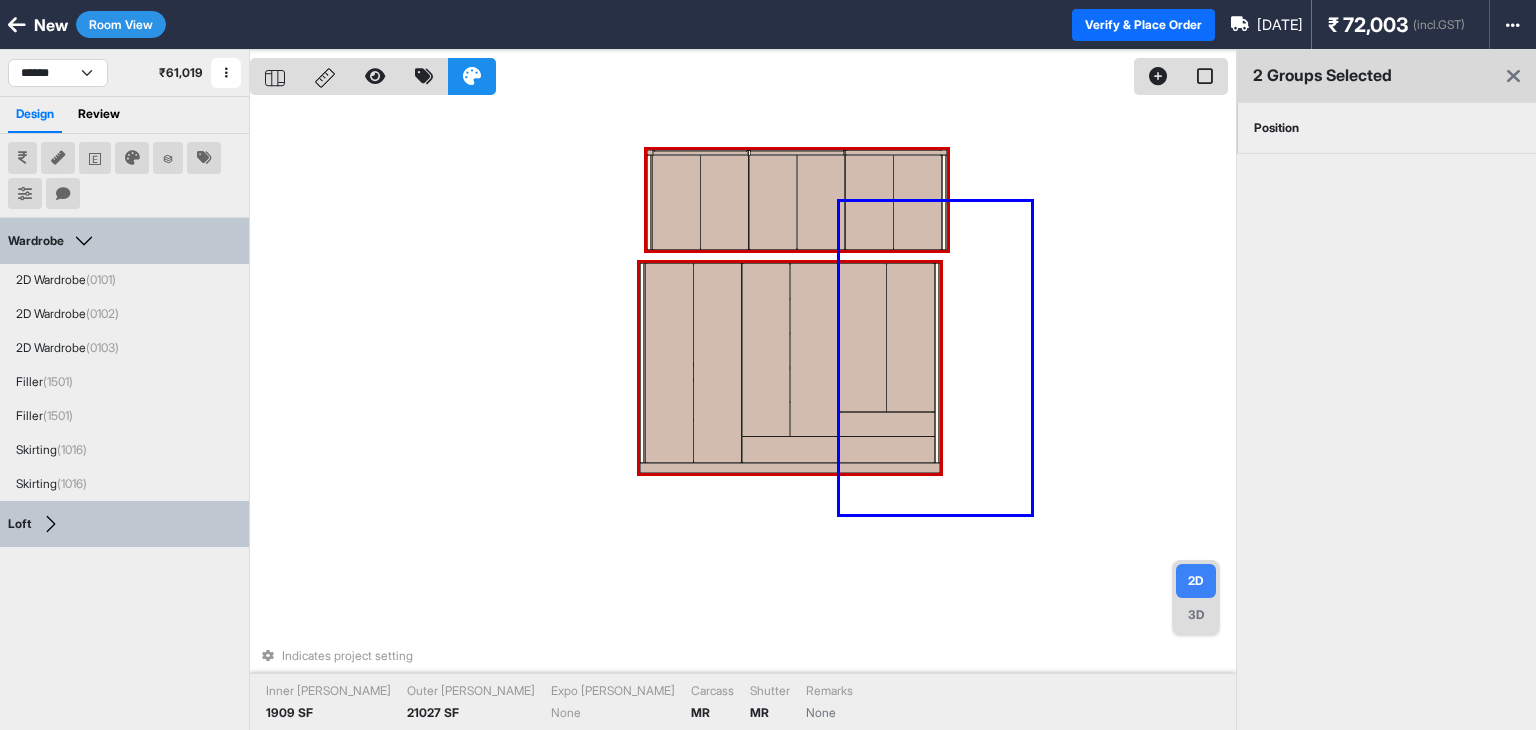 drag, startPoint x: 1031, startPoint y: 514, endPoint x: 824, endPoint y: 181, distance: 392.0944 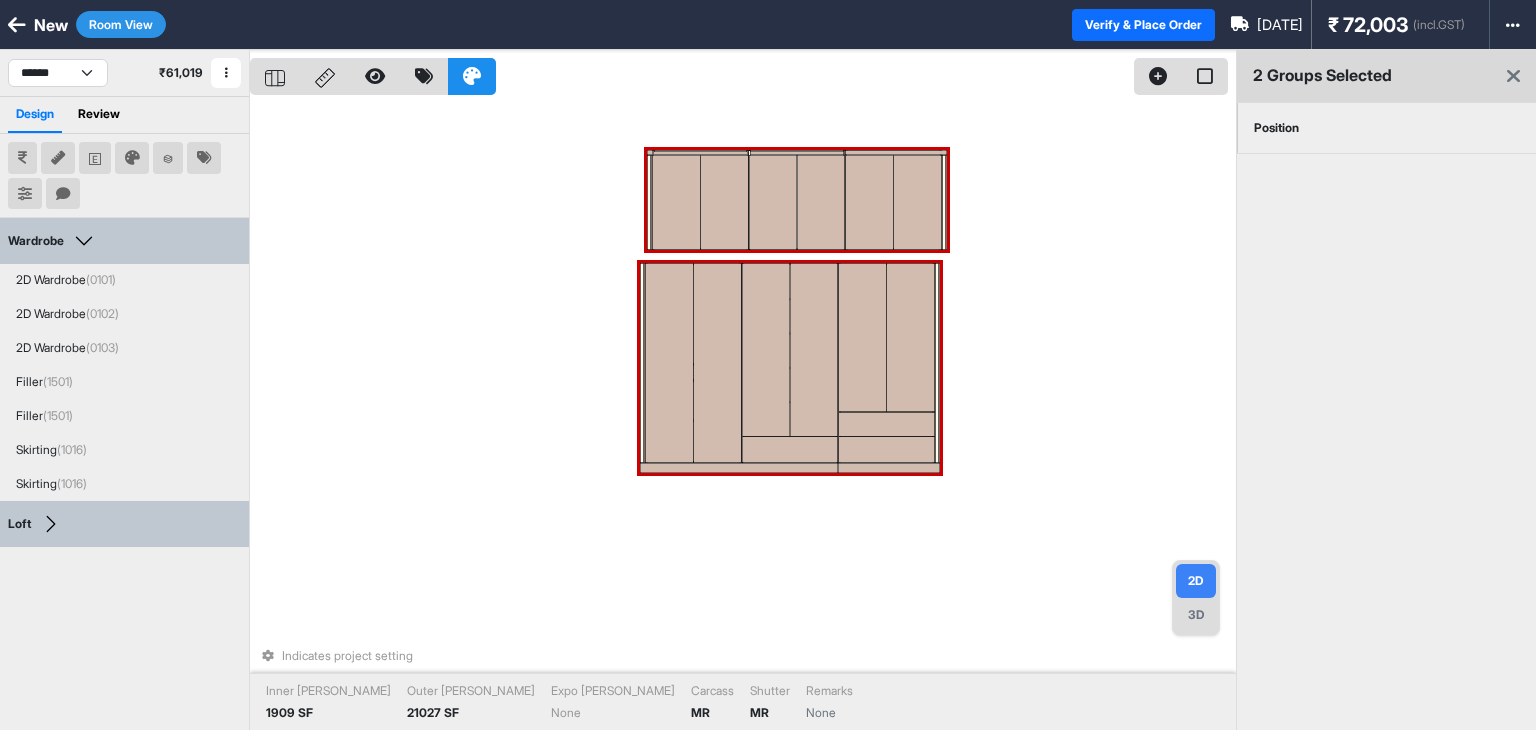 click on "Position" at bounding box center [1276, 128] 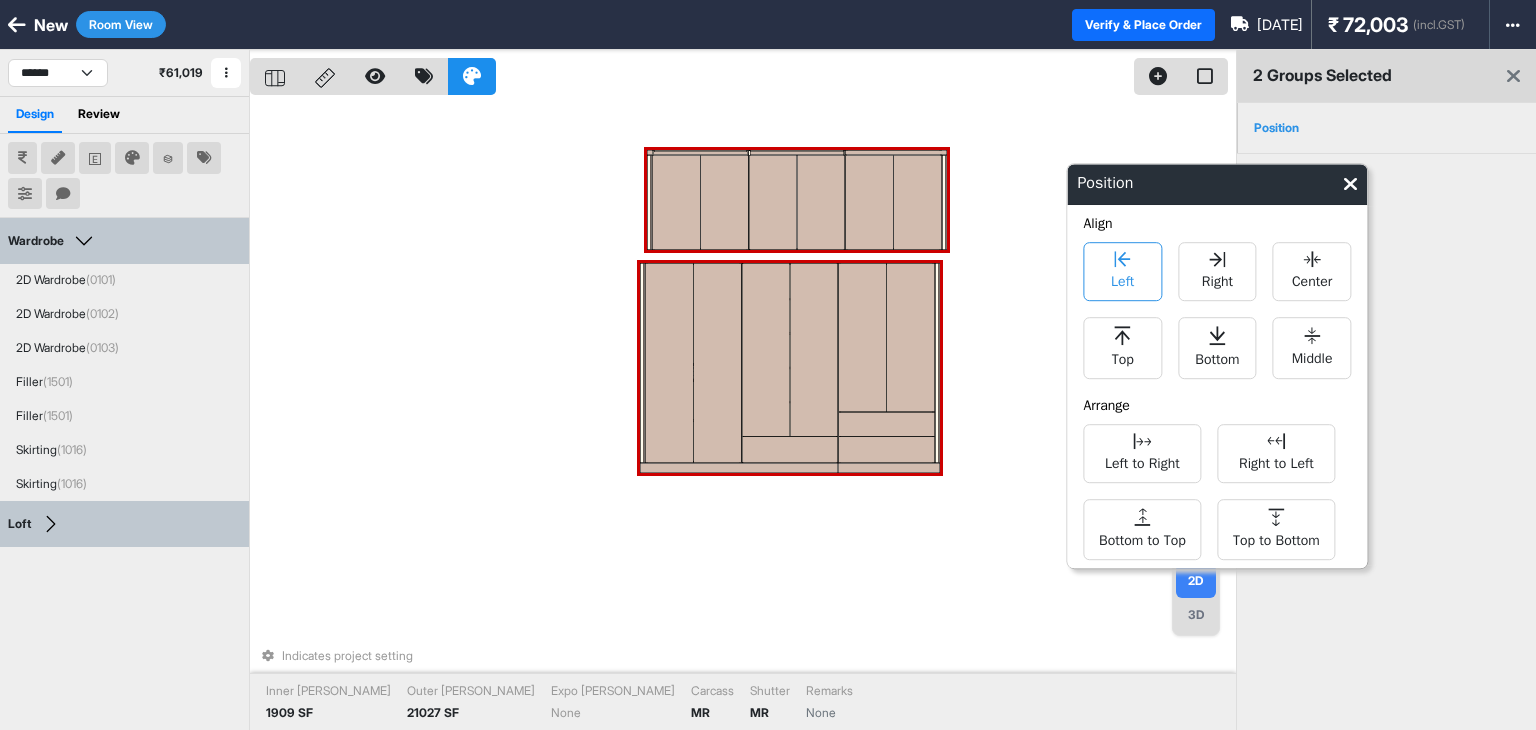 click on "Left" at bounding box center (1122, 279) 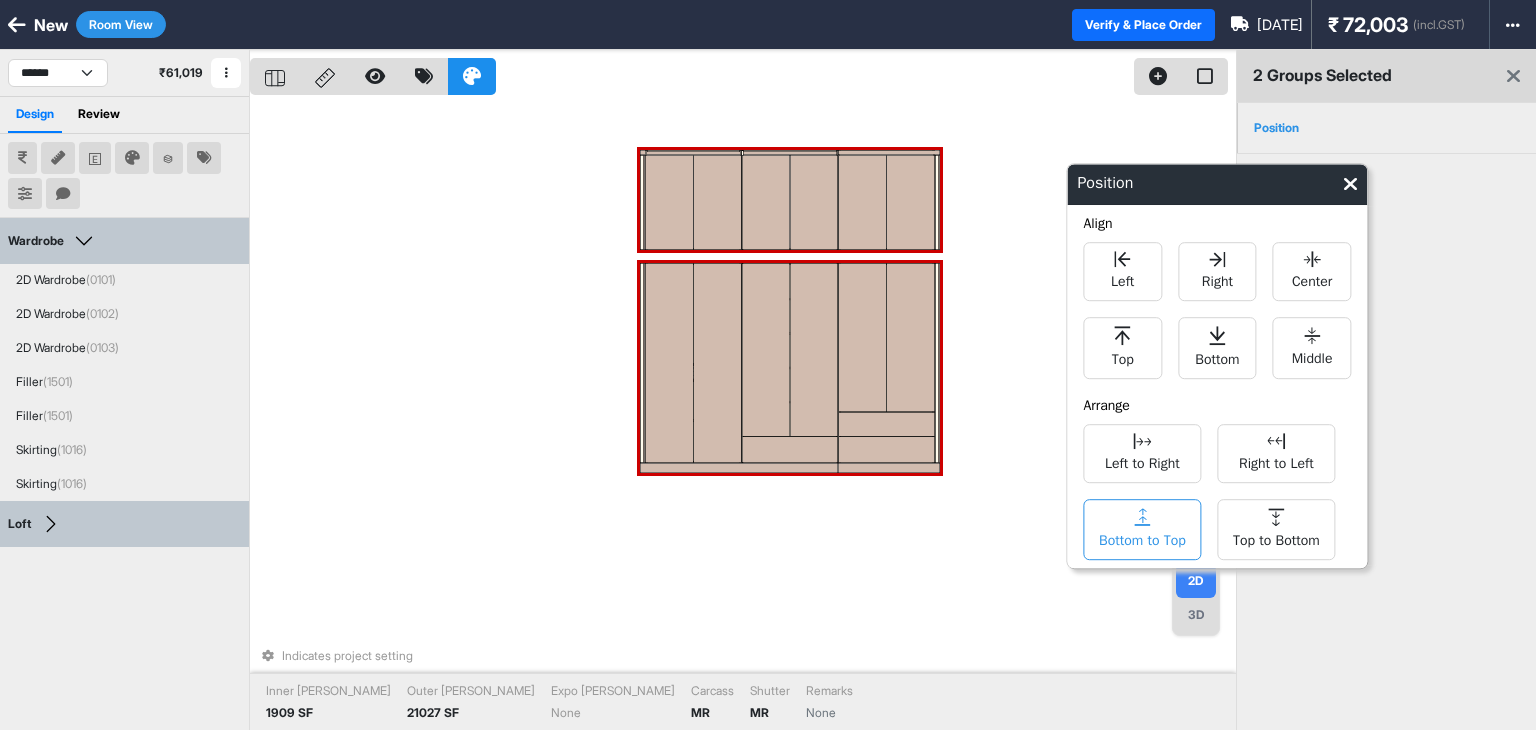 click on "Bottom to Top" at bounding box center [1142, 538] 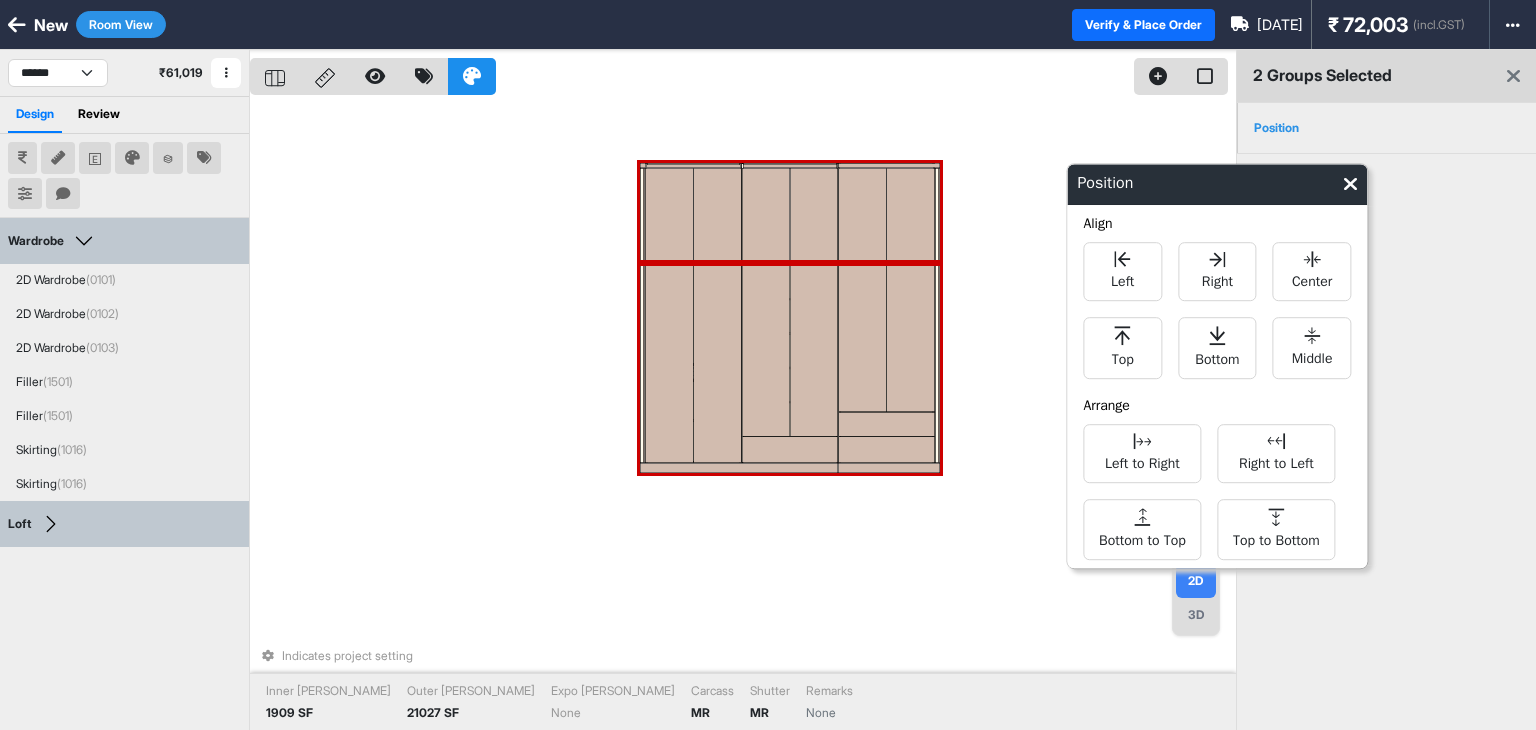 click on "Indicates project setting Inner Lam 1909 SF Outer Lam 21027 SF Expo Lam None Carcass MR Shutter MR Remarks None" at bounding box center [743, 415] 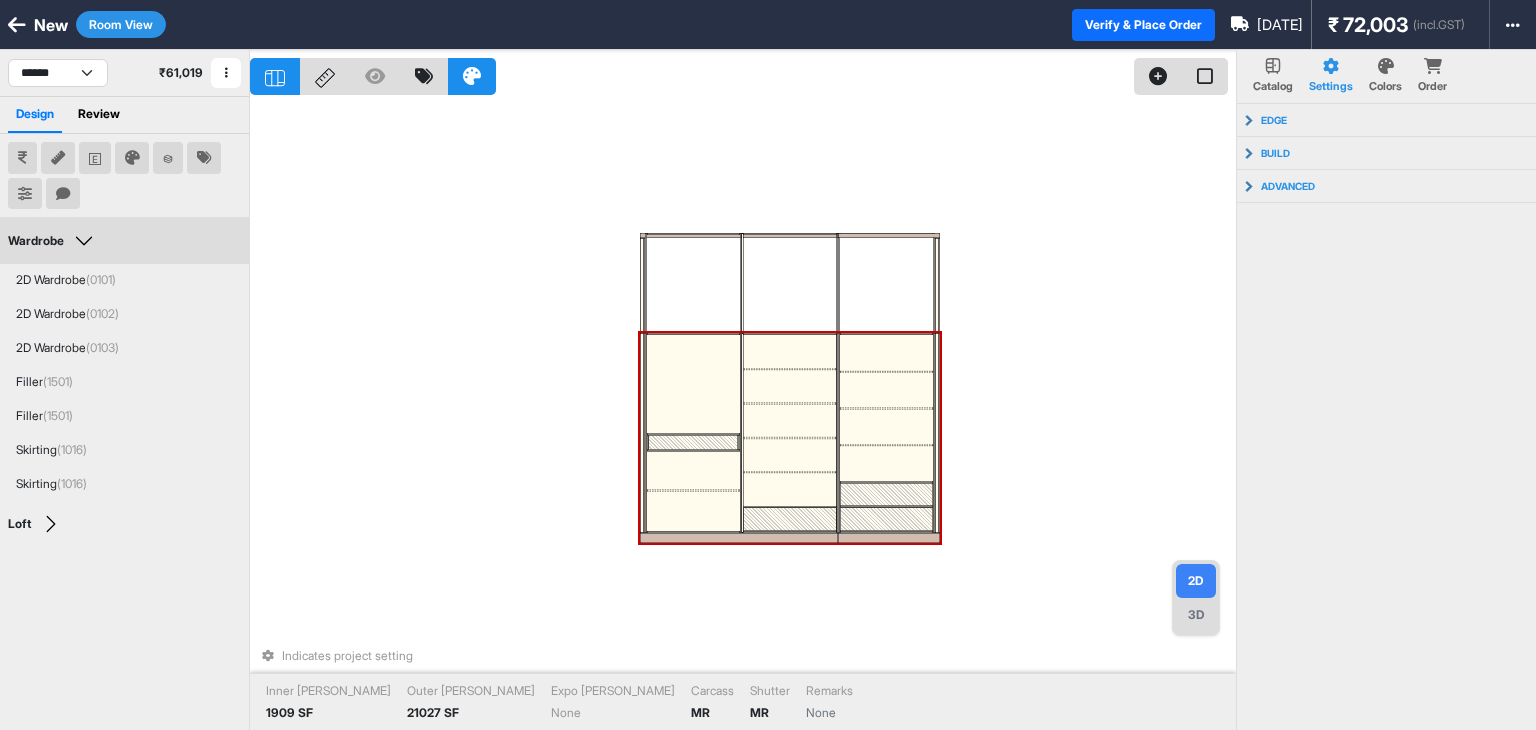 click at bounding box center (693, 384) 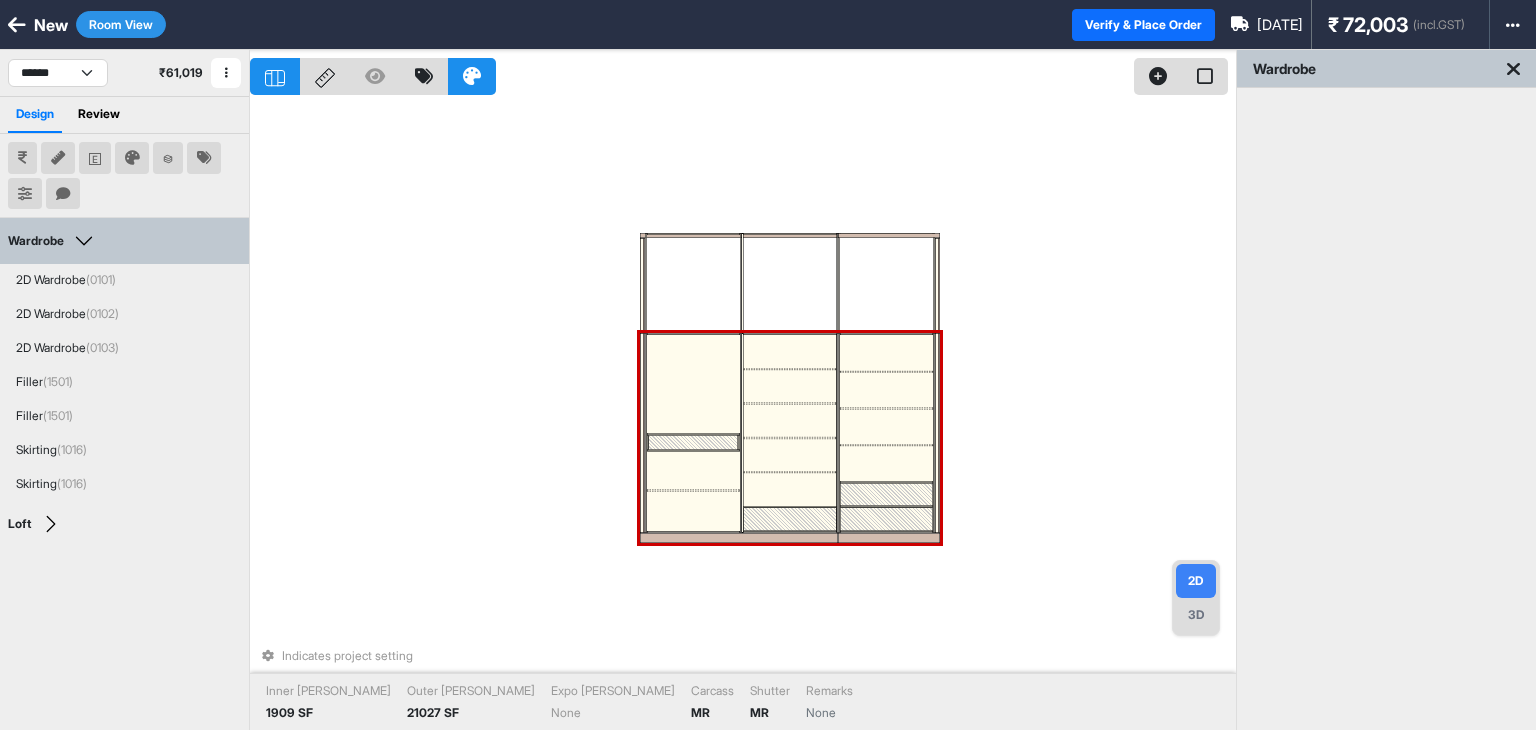 click at bounding box center (693, 384) 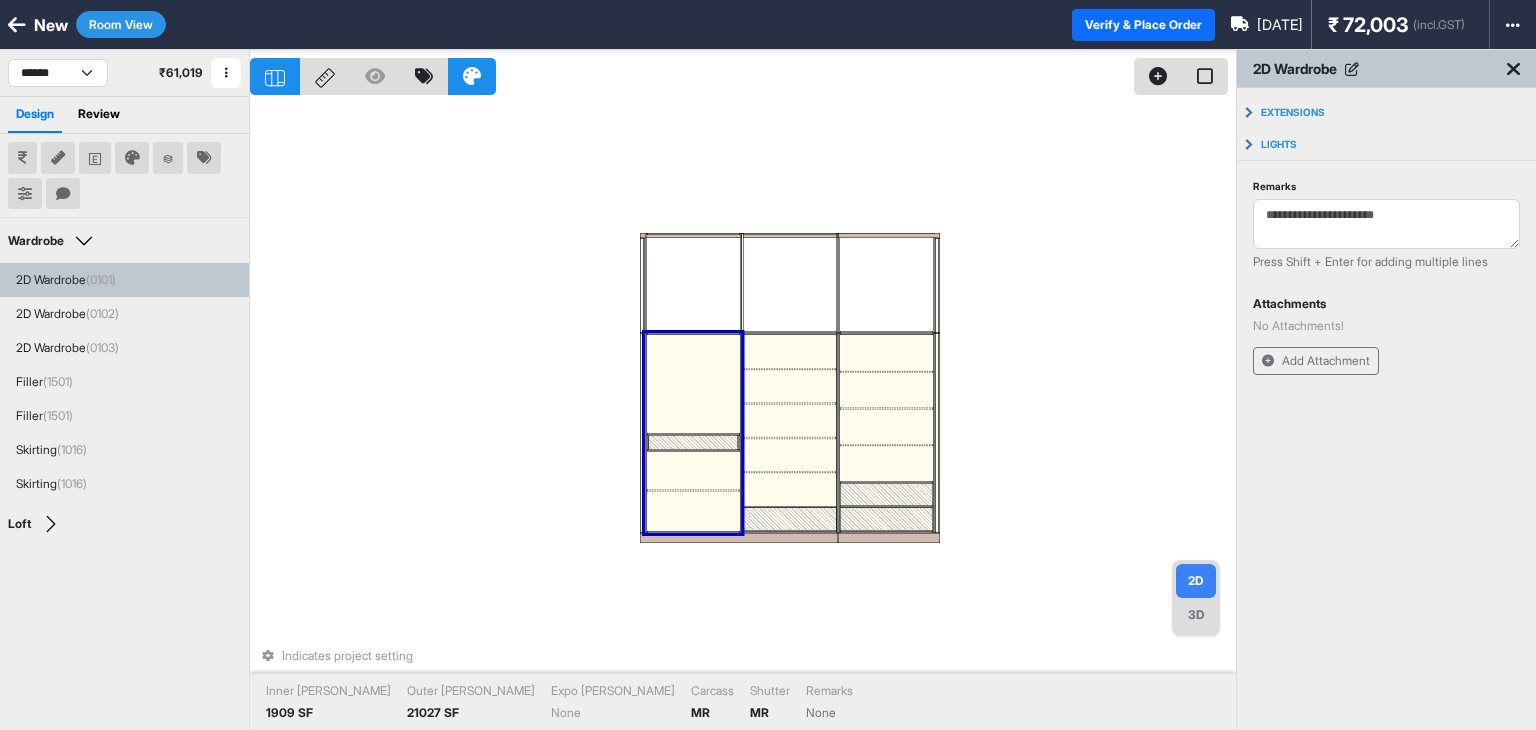 click at bounding box center (693, 384) 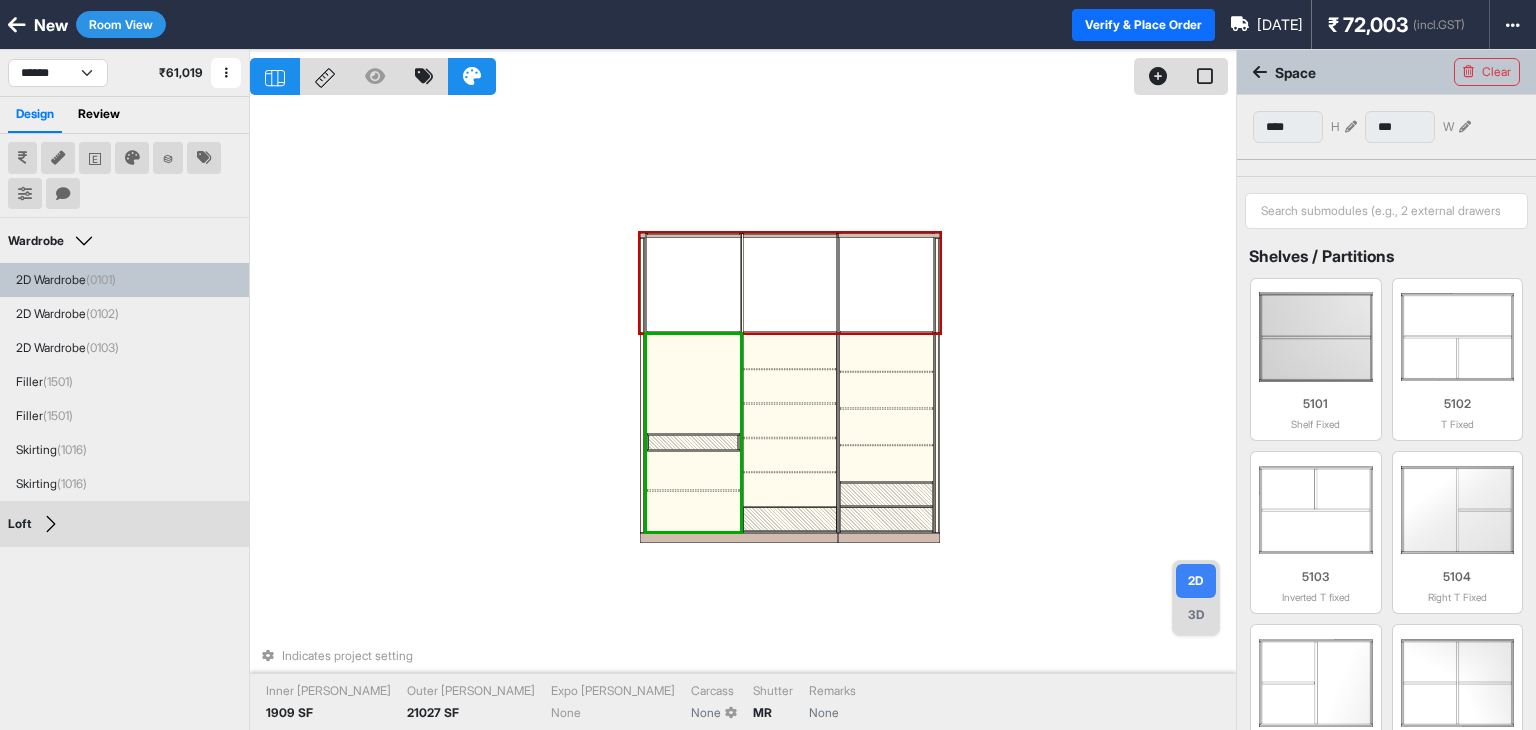 click on "Indicates project setting Inner Lam 1909 SF Outer Lam 21027 SF Expo Lam None Carcass None Shutter MR Remarks None" at bounding box center (743, 415) 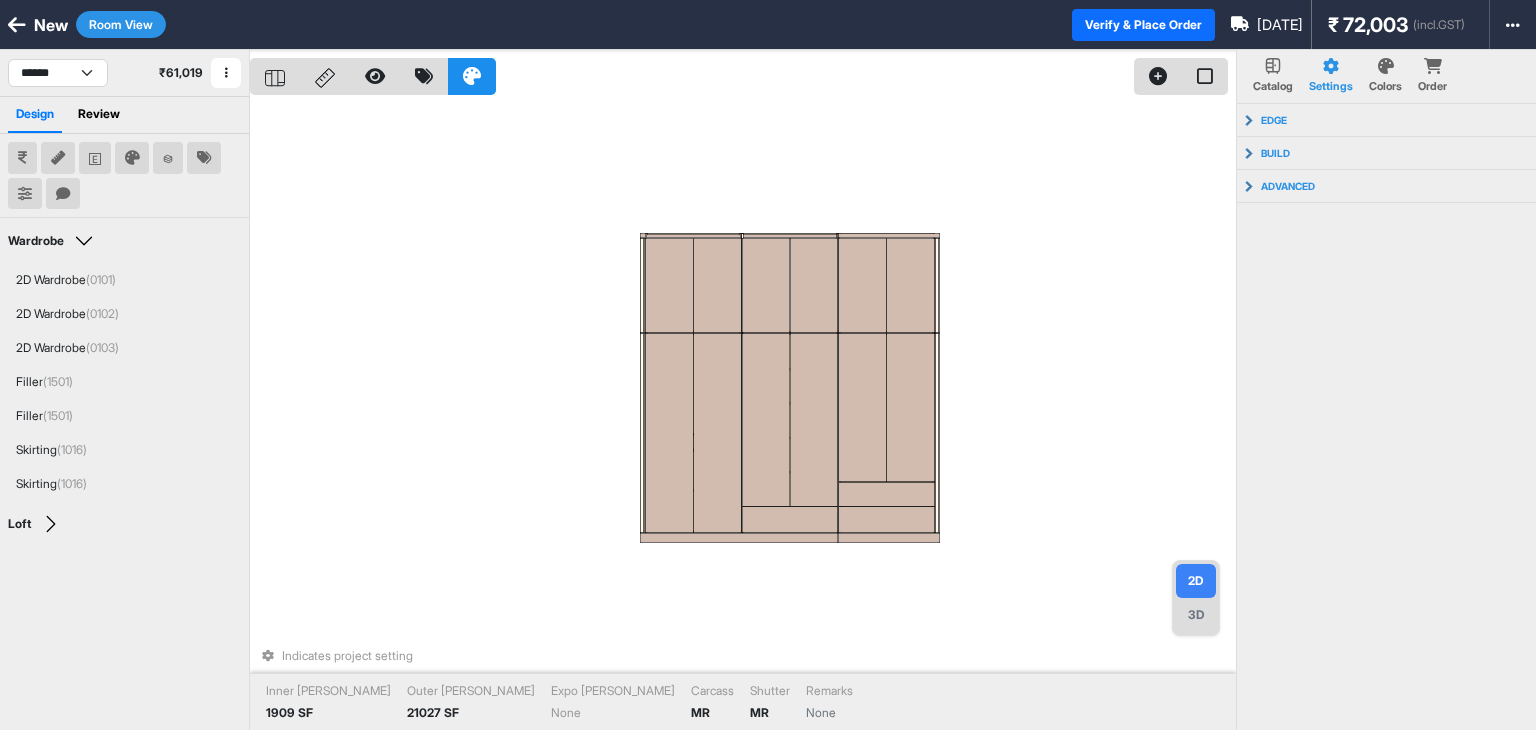 click on "Indicates project setting Inner Lam 1909 SF Outer Lam 21027 SF Expo Lam None Carcass MR Shutter MR Remarks None" at bounding box center (743, 415) 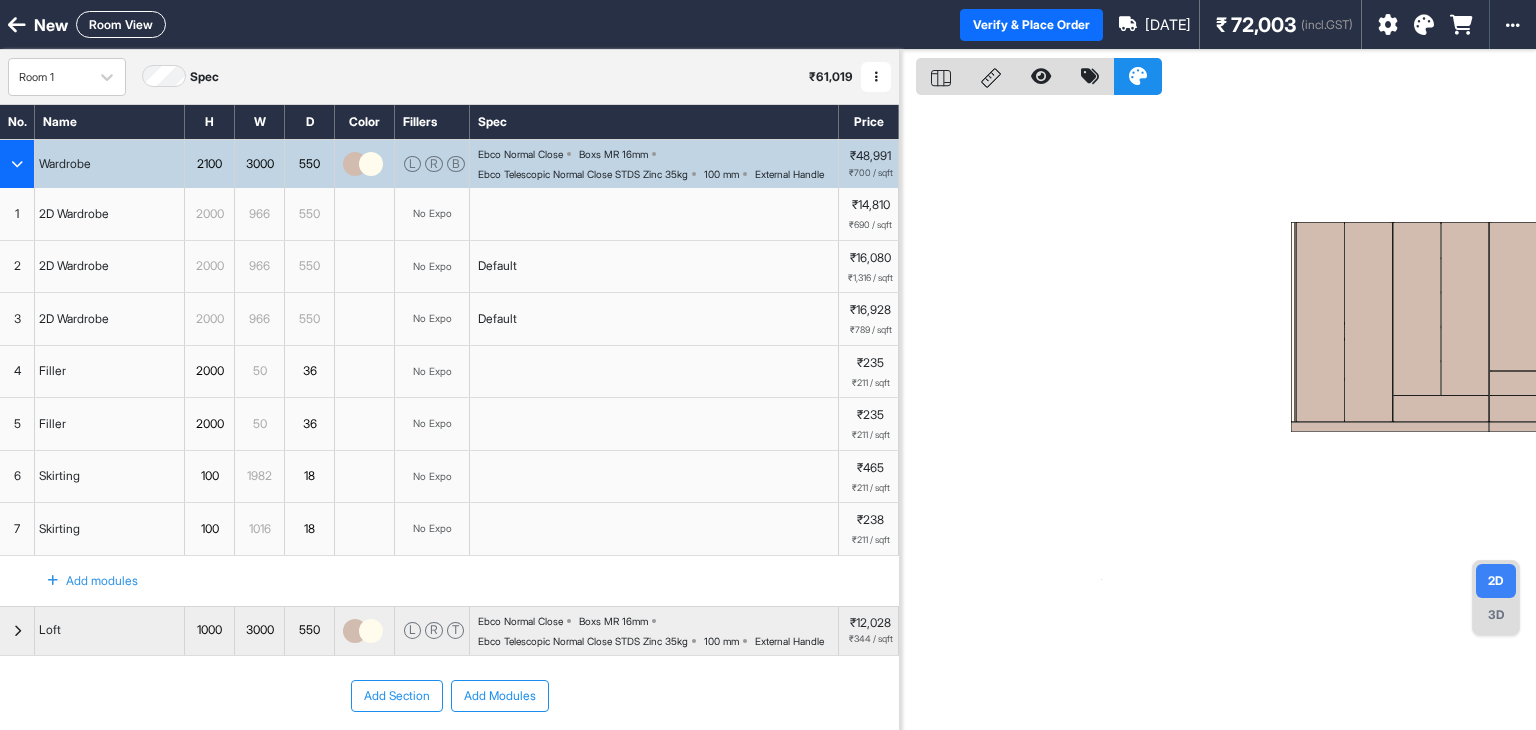 click at bounding box center [17, 164] 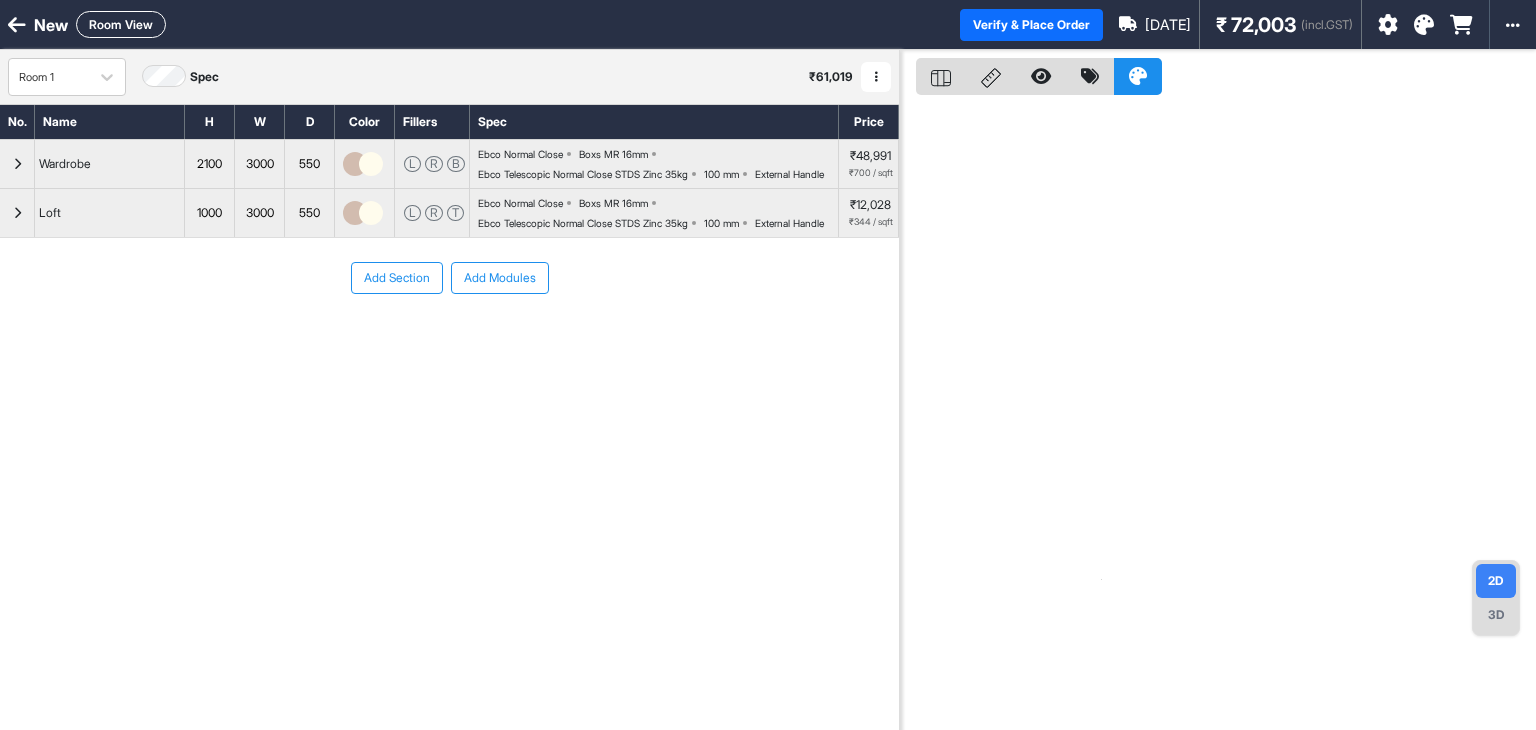 click on "Add Section Add Modules" at bounding box center [449, 338] 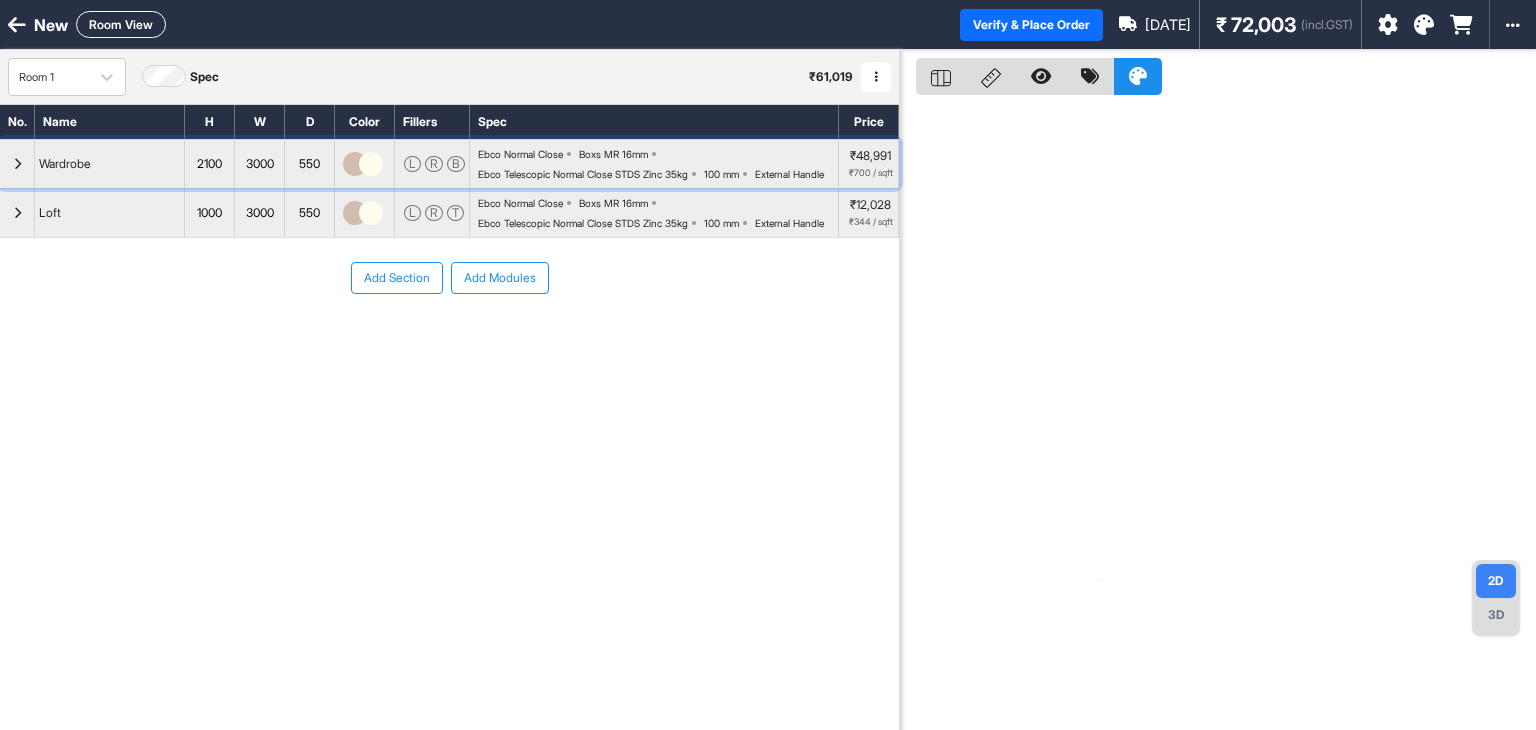 click at bounding box center (17, 164) 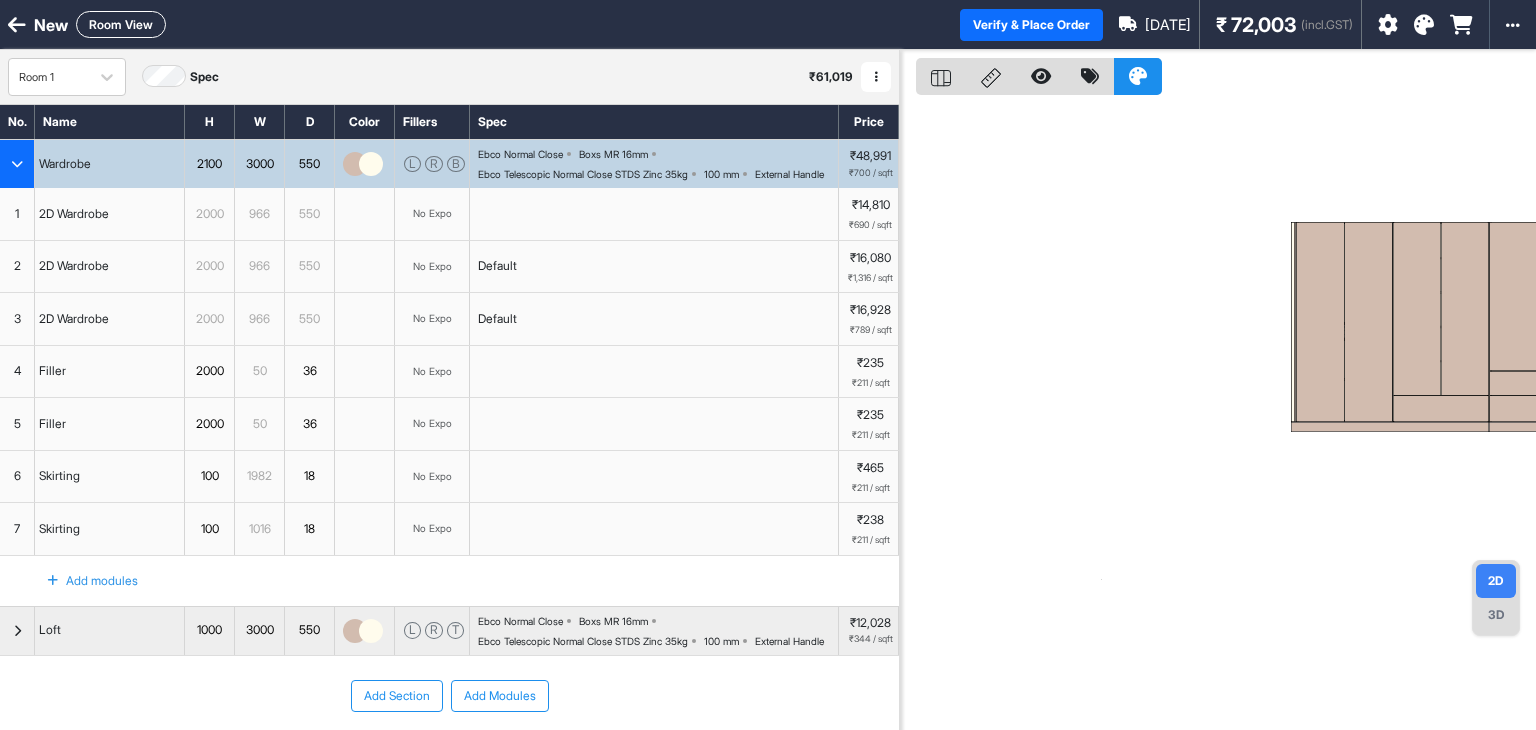 click at bounding box center (654, 214) 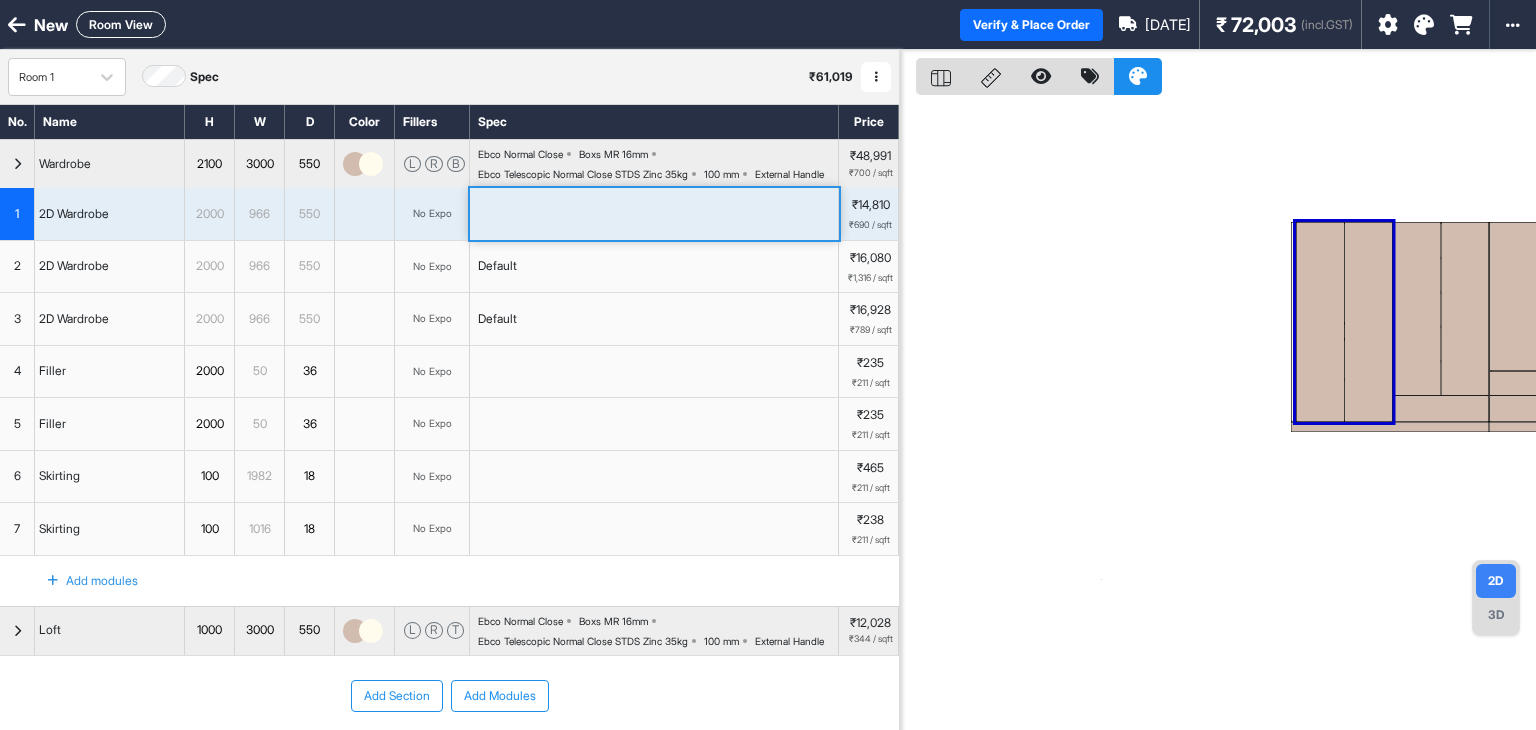 click at bounding box center (654, 214) 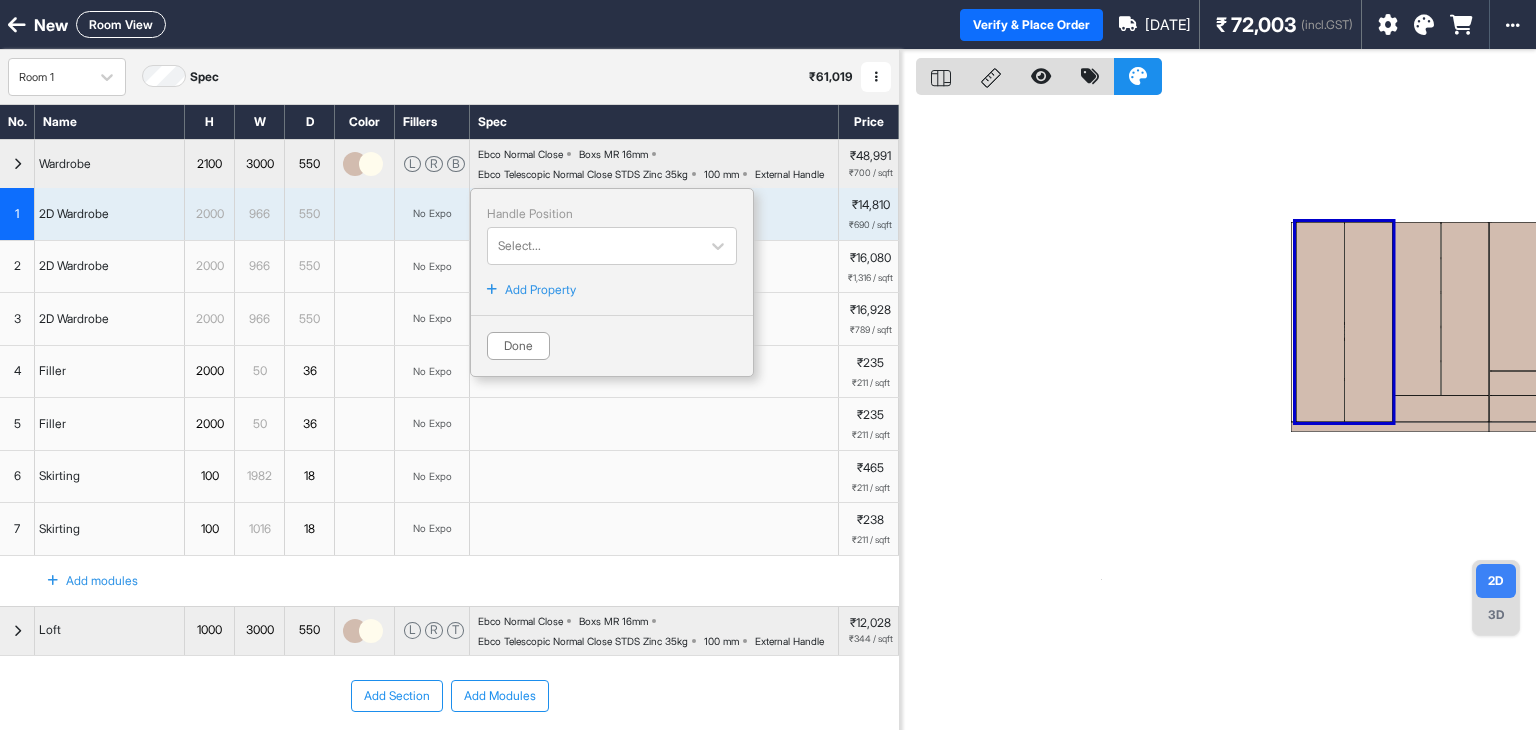 click on "Add Property" at bounding box center (540, 290) 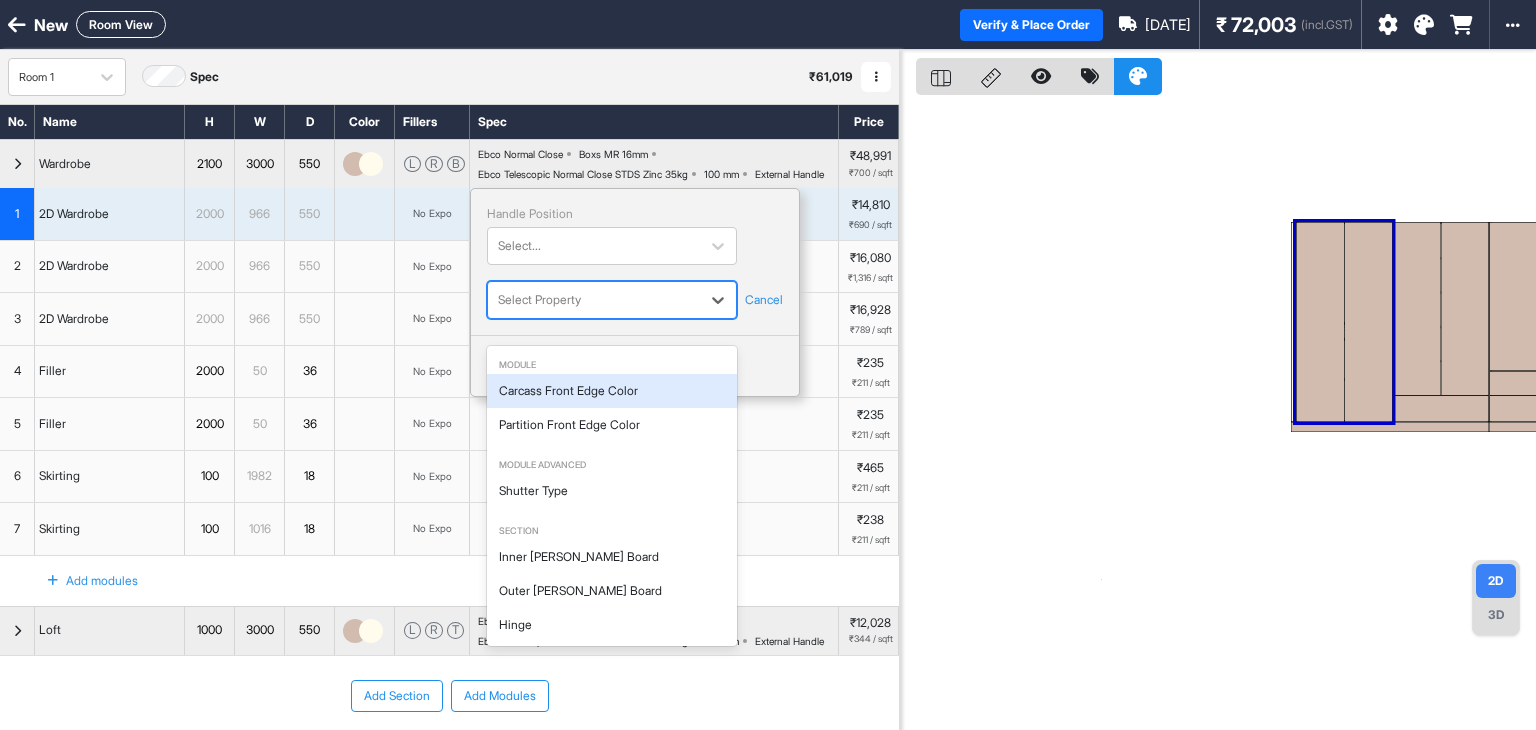 click at bounding box center (594, 300) 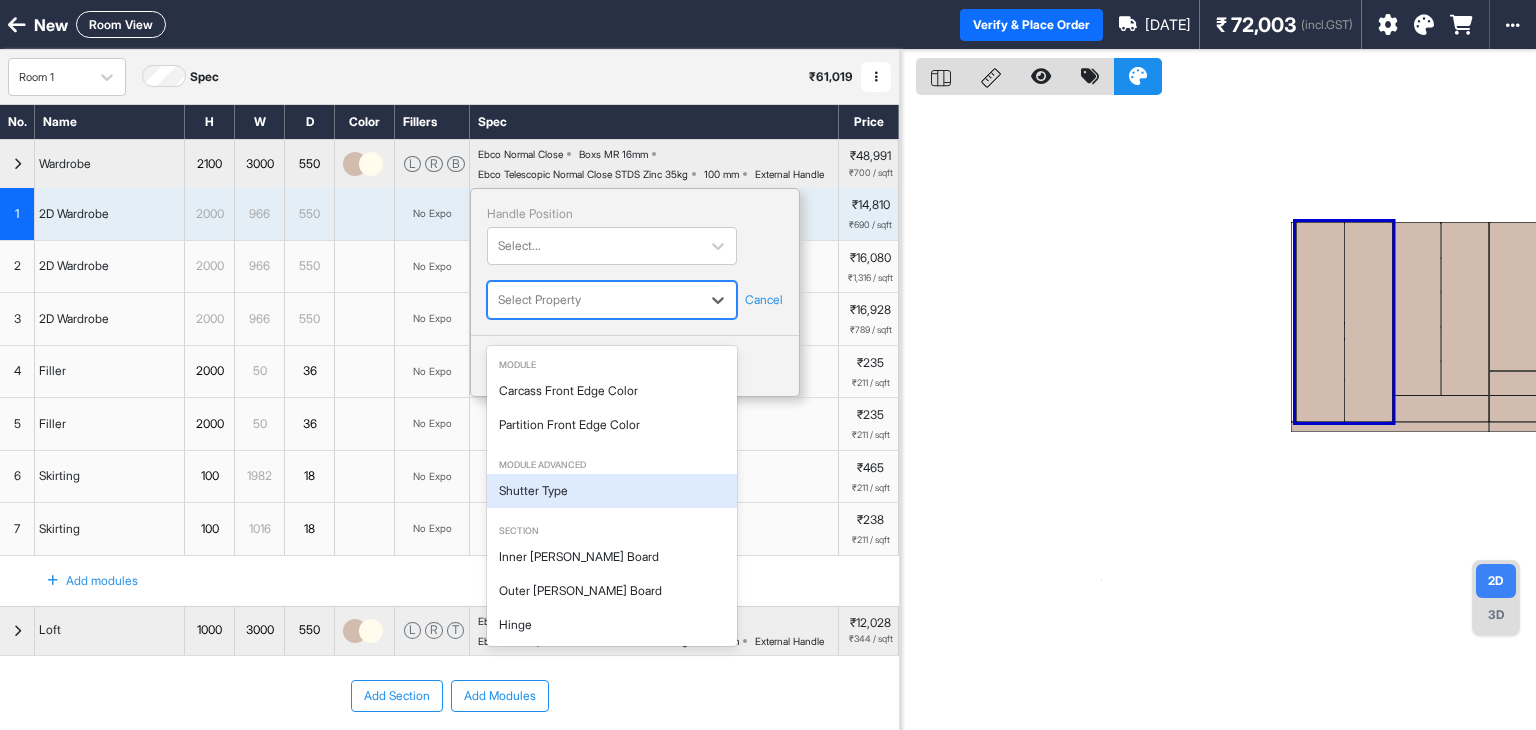 click on "Shutter Type" at bounding box center [612, 491] 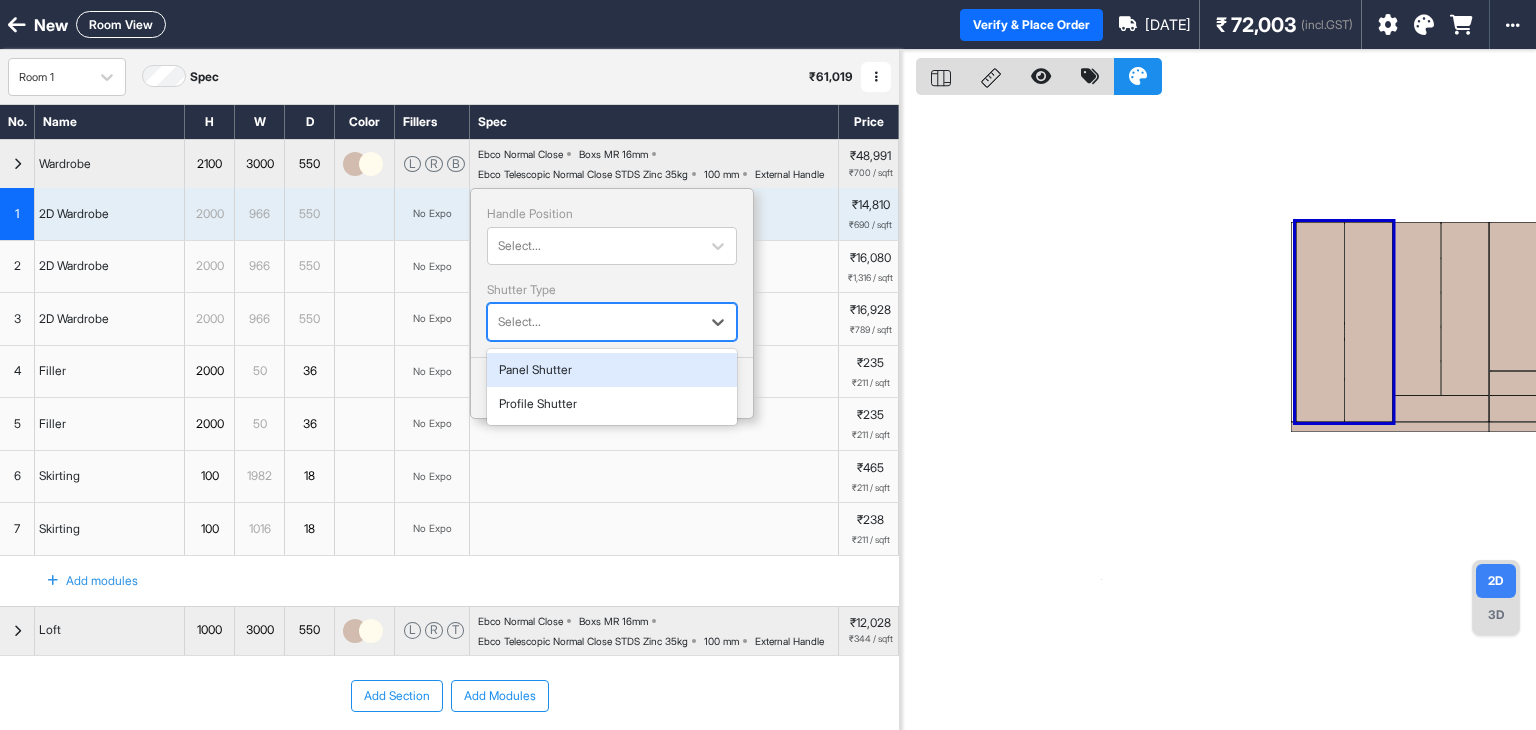 click at bounding box center (594, 322) 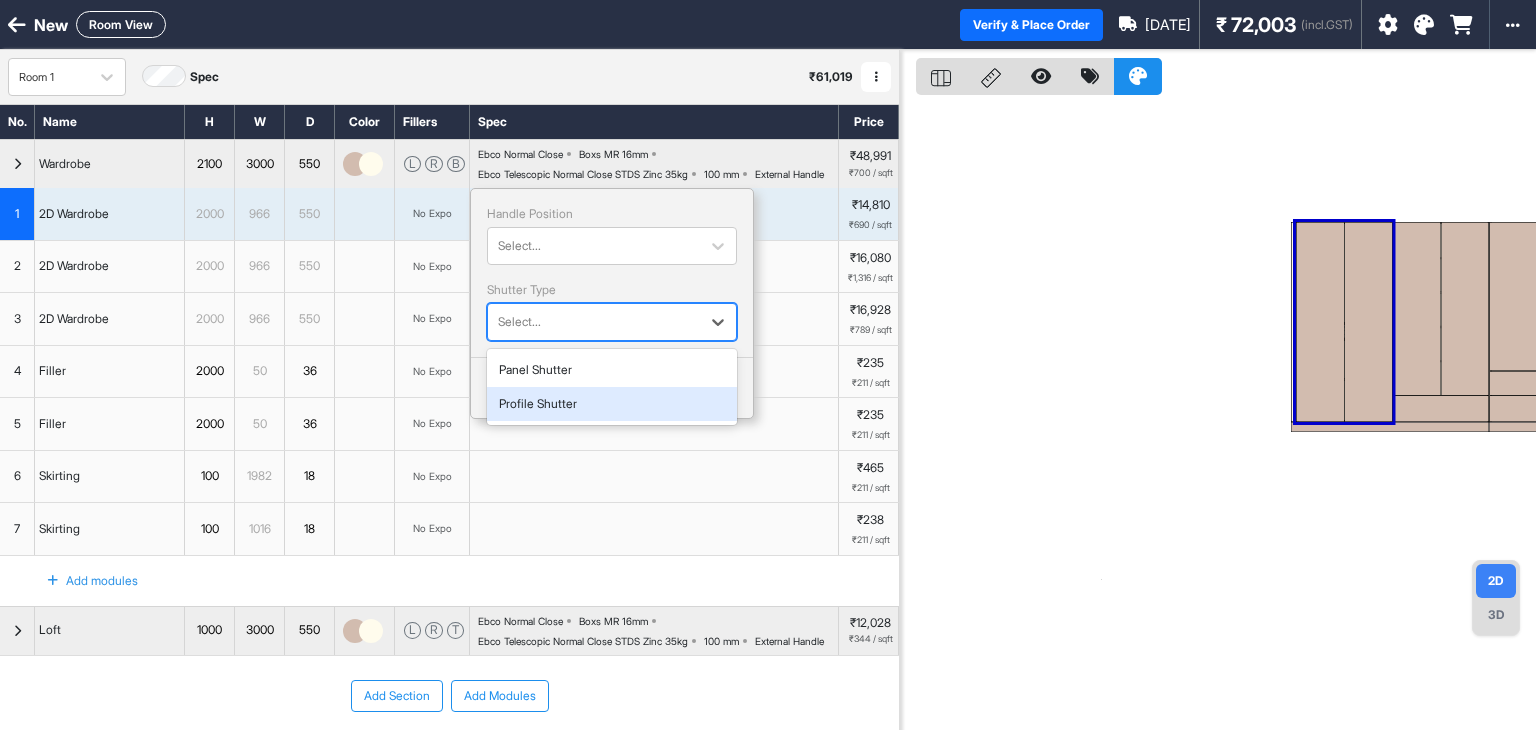 click on "Profile Shutter" at bounding box center [612, 404] 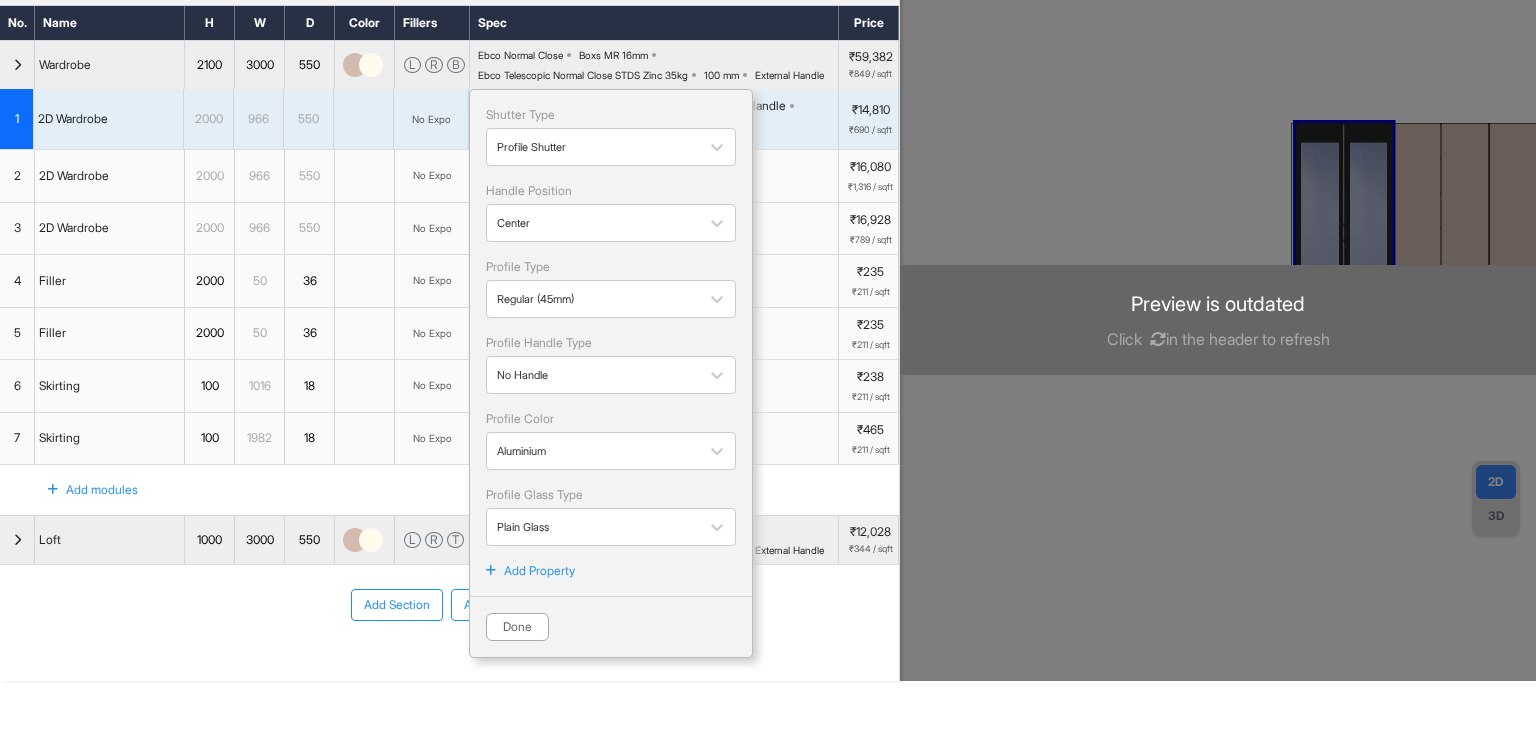 scroll, scrollTop: 100, scrollLeft: 0, axis: vertical 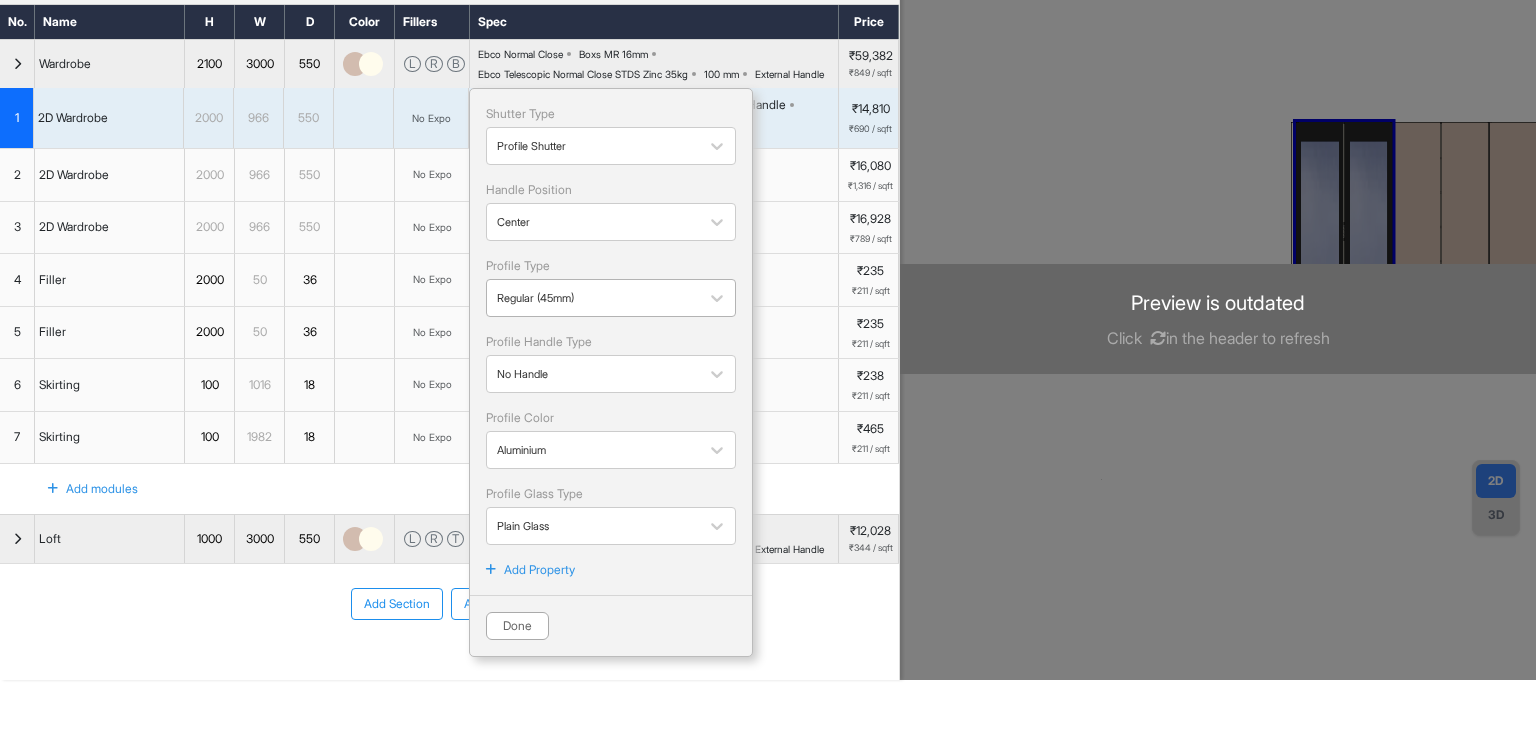 click at bounding box center (593, 298) 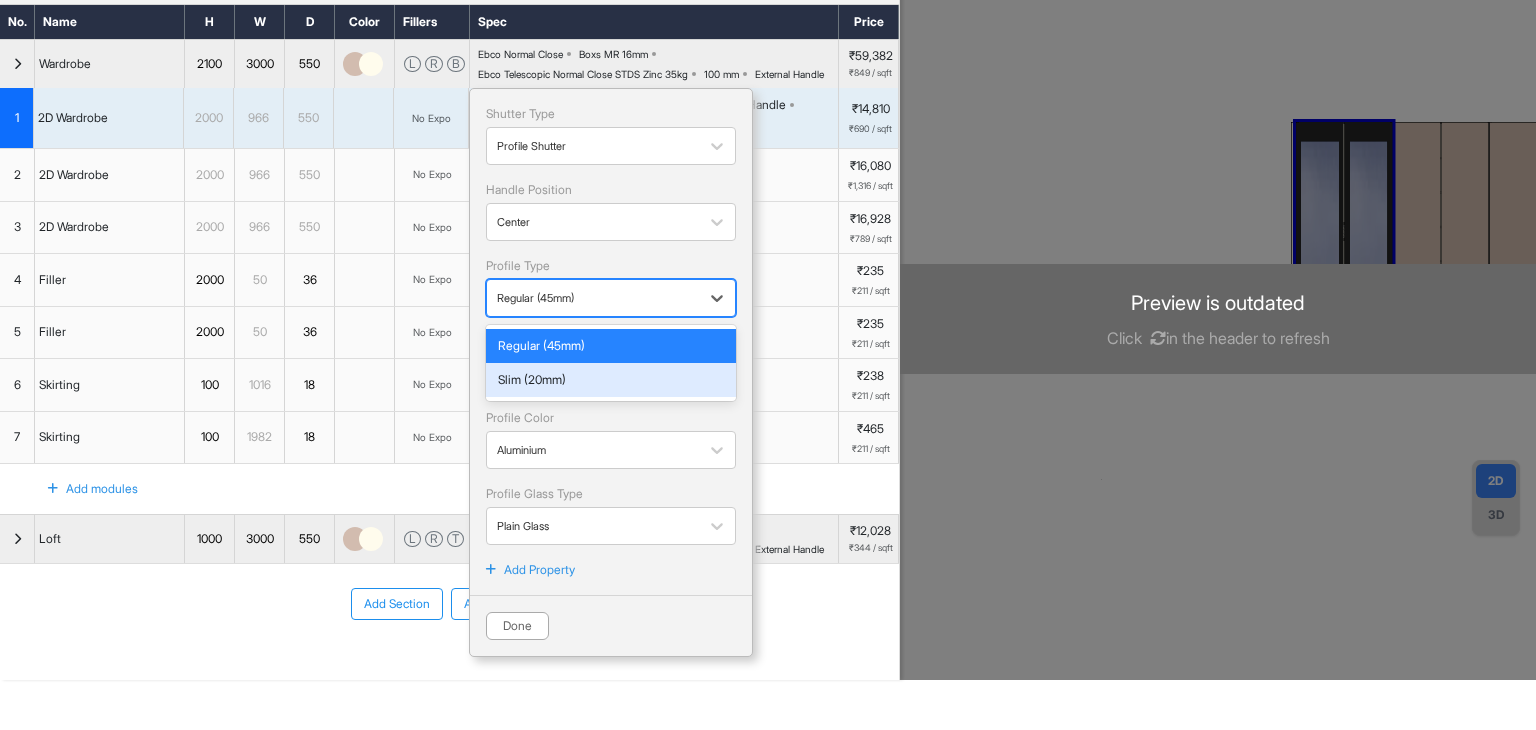 click on "Slim (20mm)" at bounding box center [611, 380] 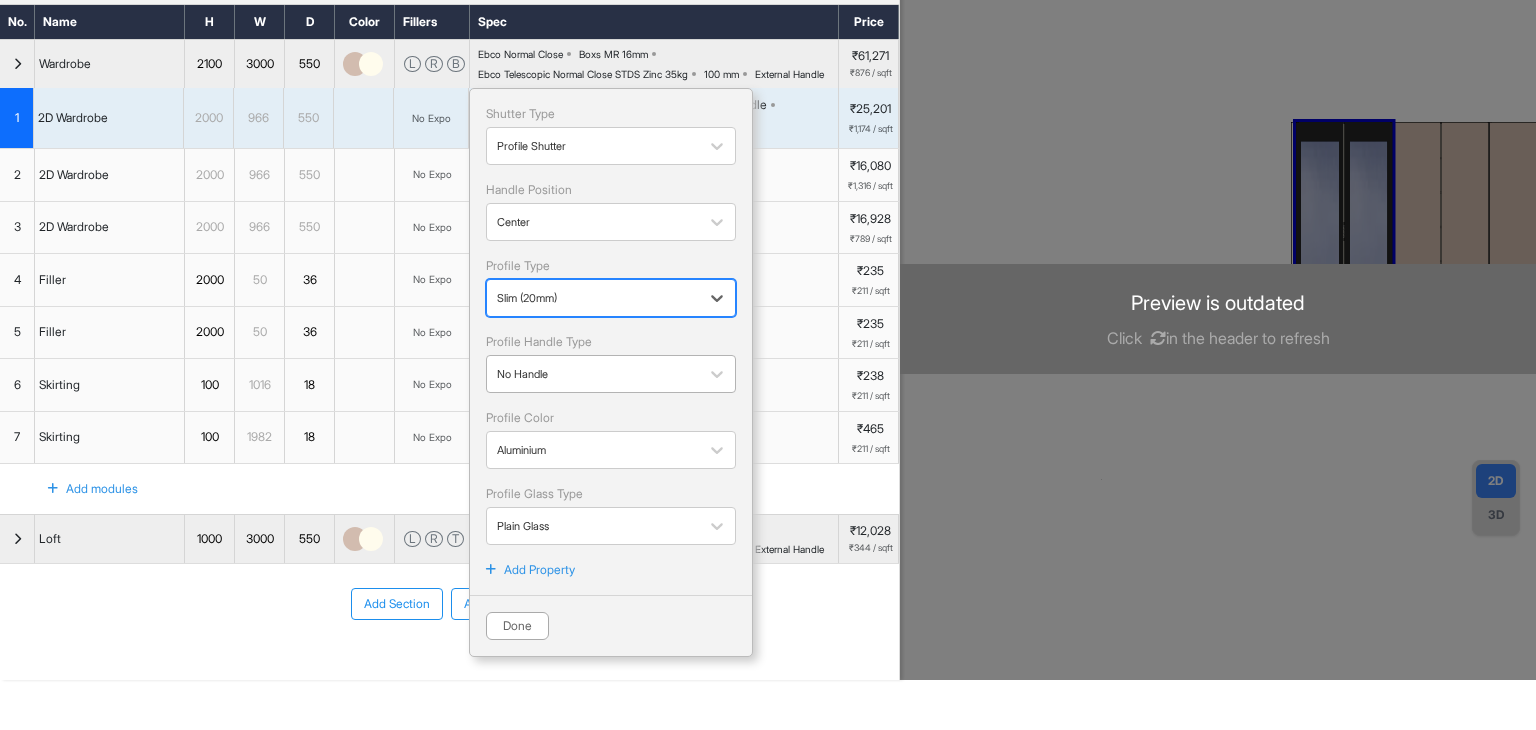 click at bounding box center (593, 374) 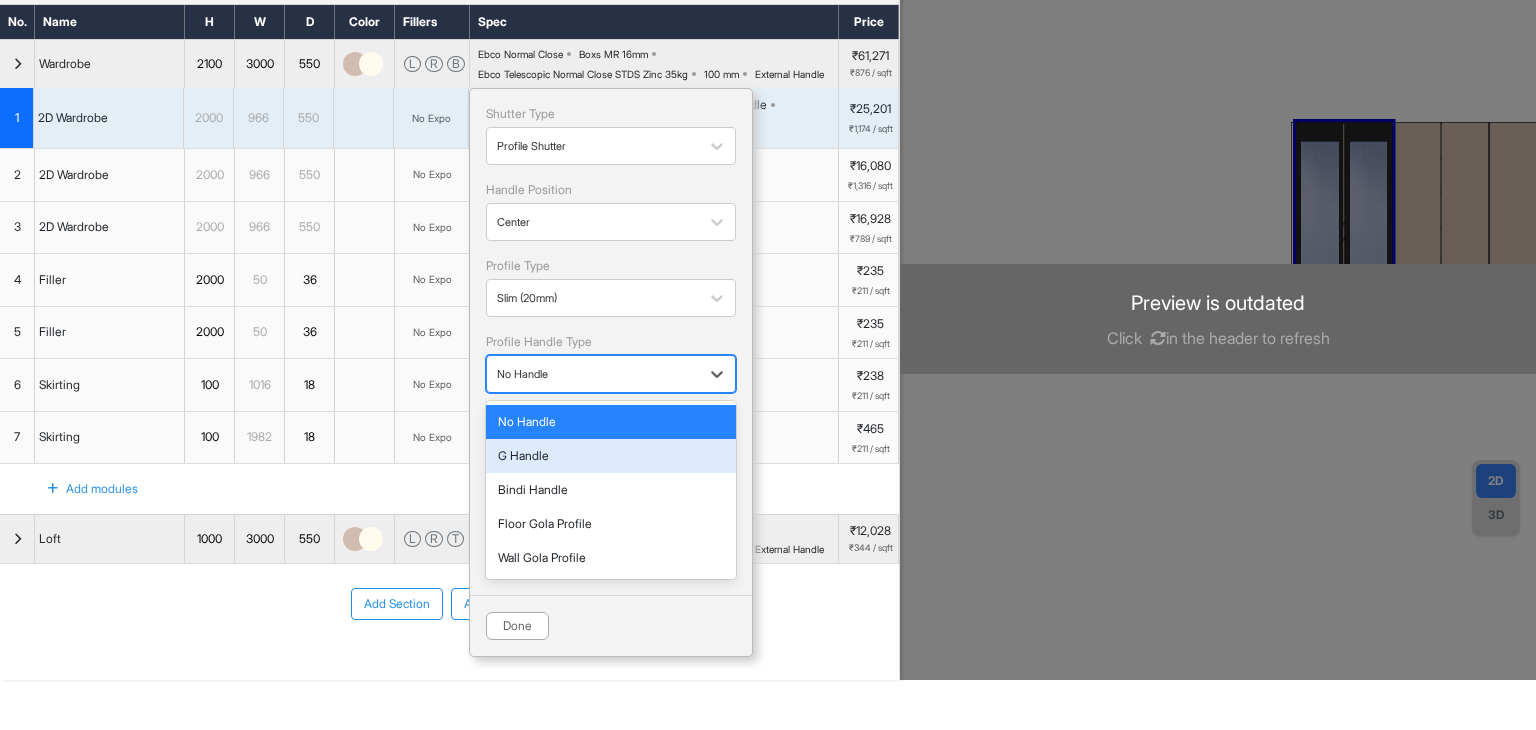 click on "G Handle" at bounding box center [611, 456] 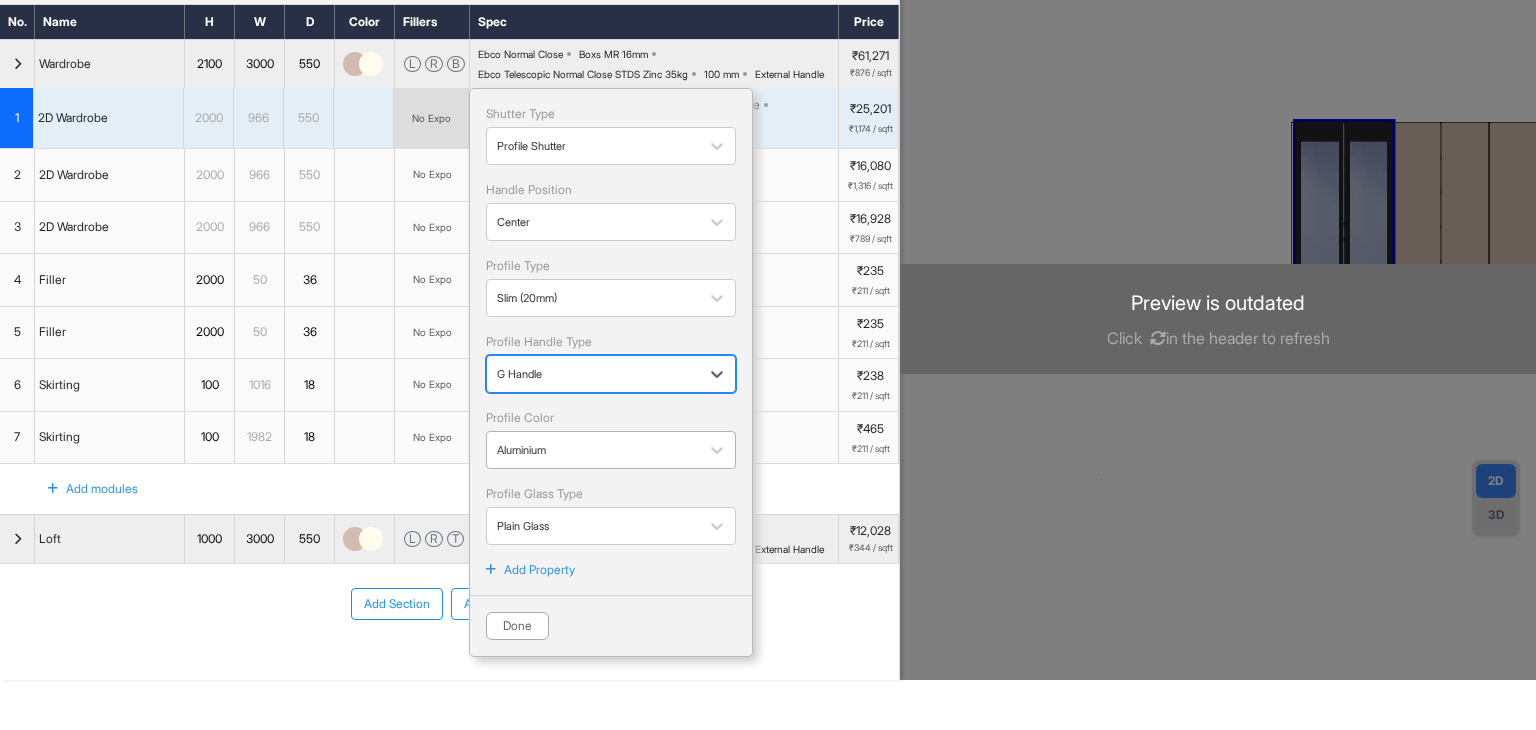 click at bounding box center (593, 450) 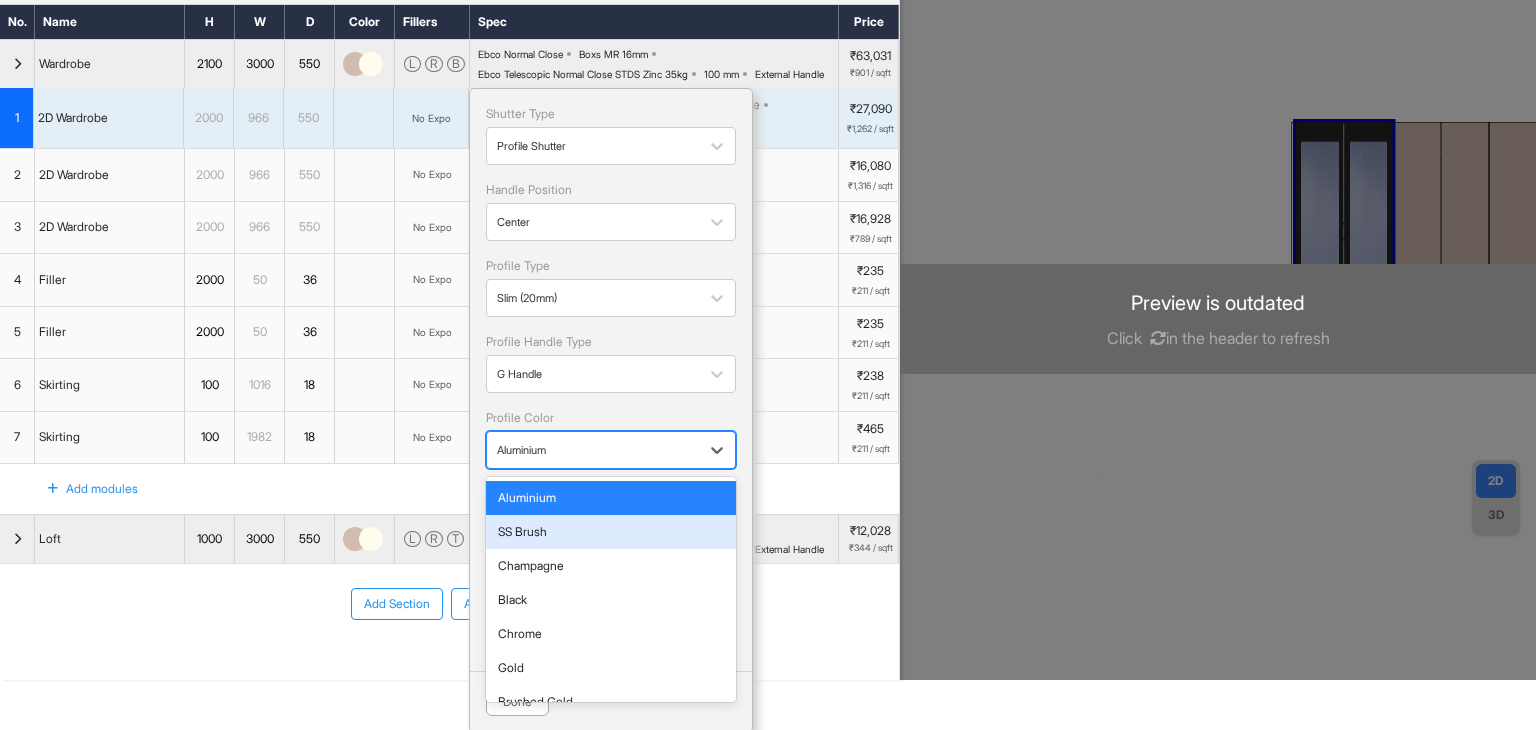 click on "SS Brush" at bounding box center (611, 532) 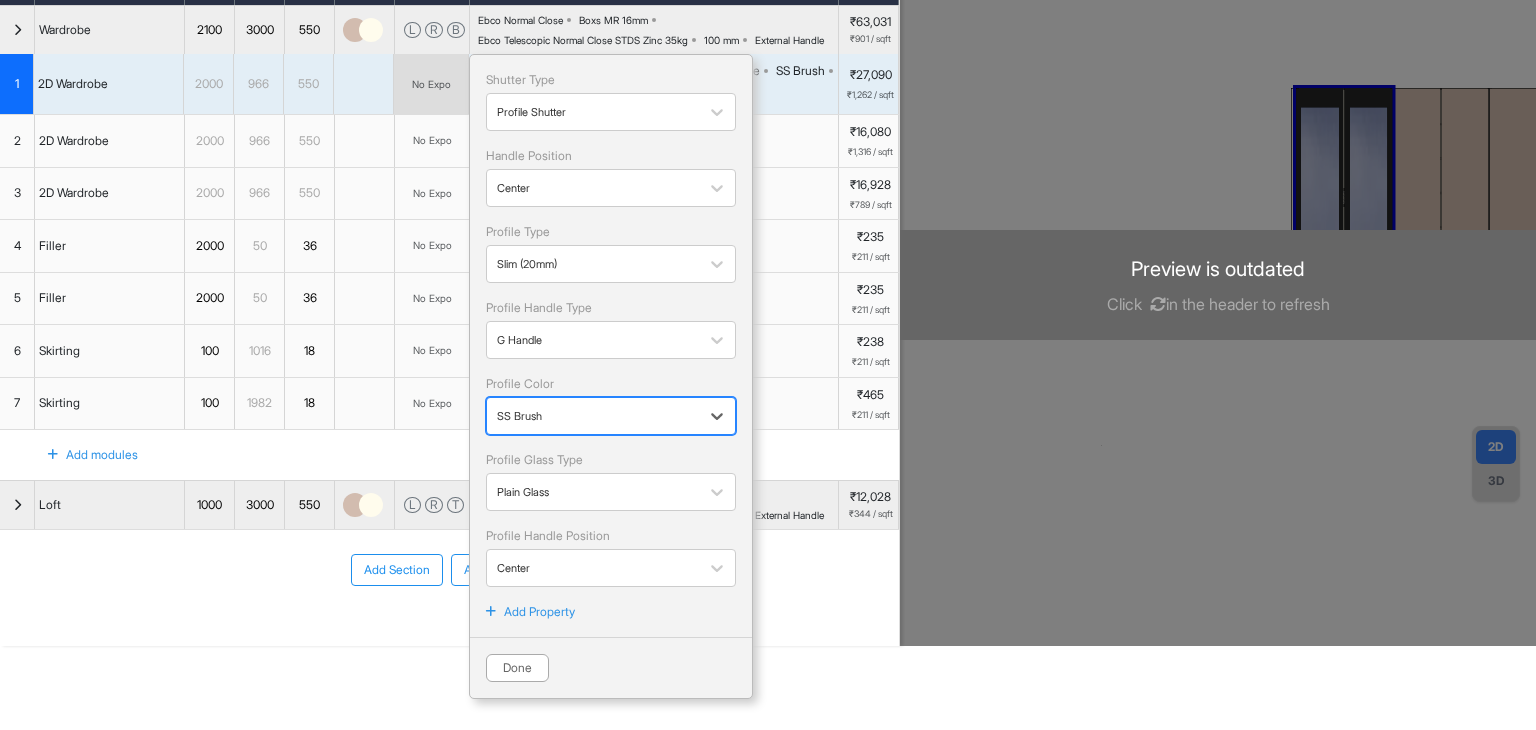 scroll, scrollTop: 190, scrollLeft: 0, axis: vertical 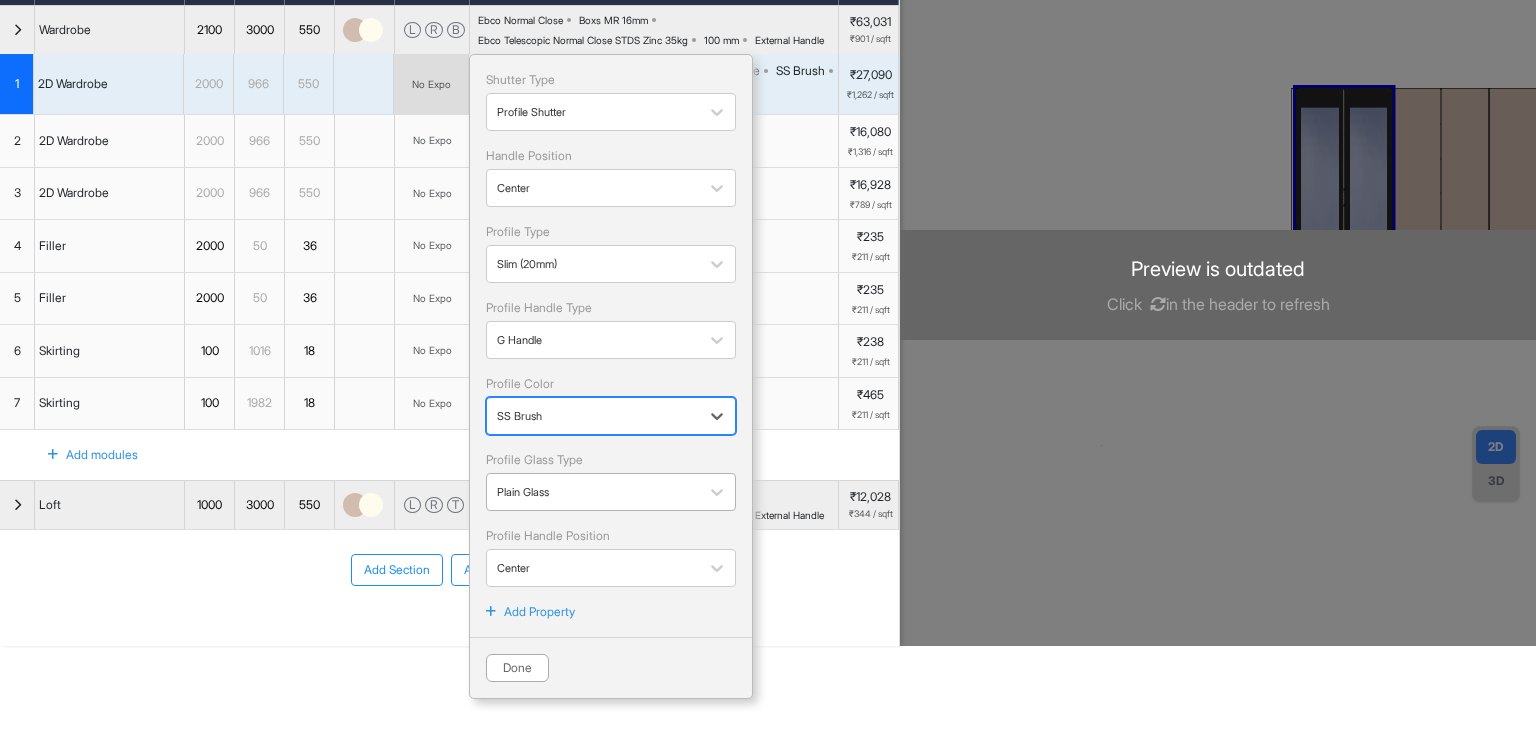 click at bounding box center [593, 492] 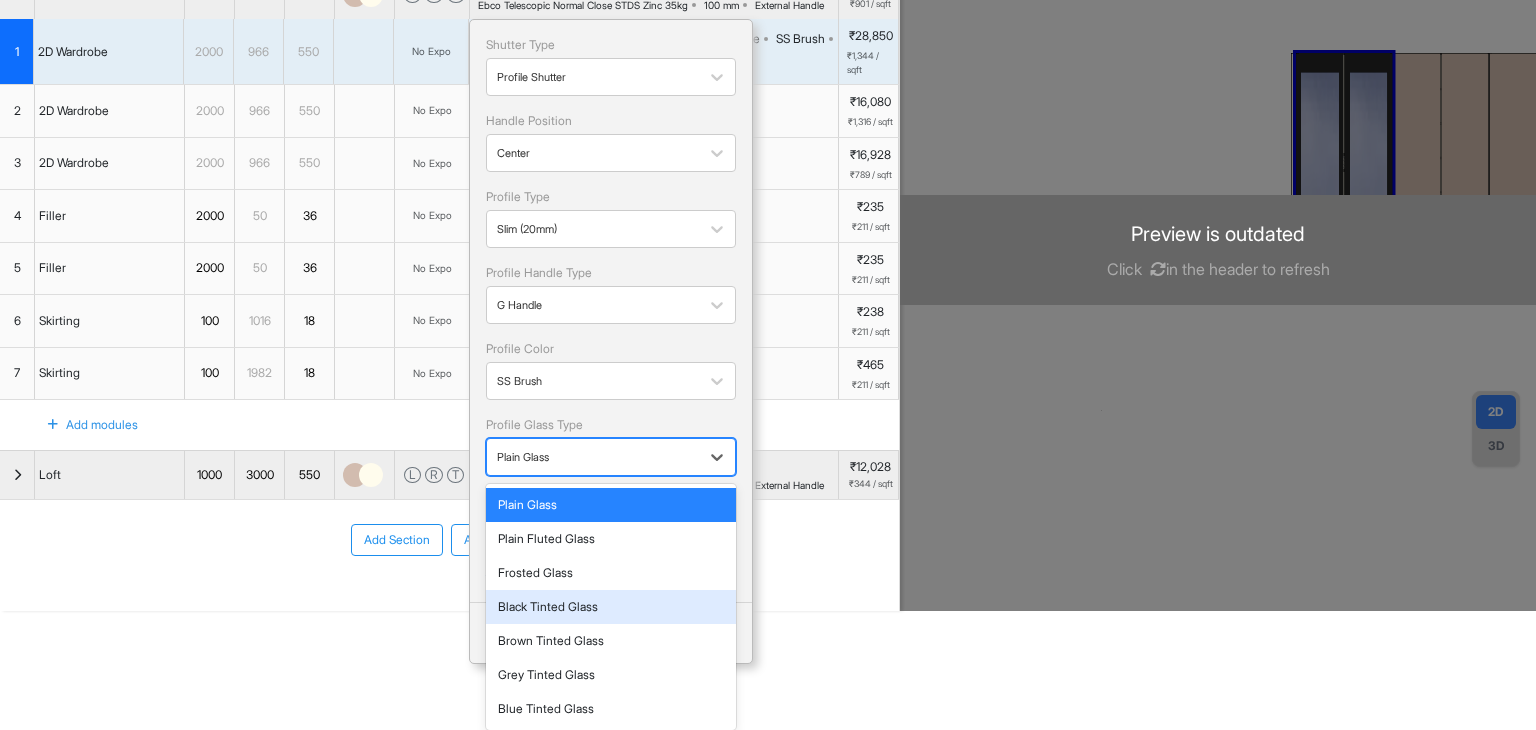 click on "Black Tinted Glass" at bounding box center (611, 607) 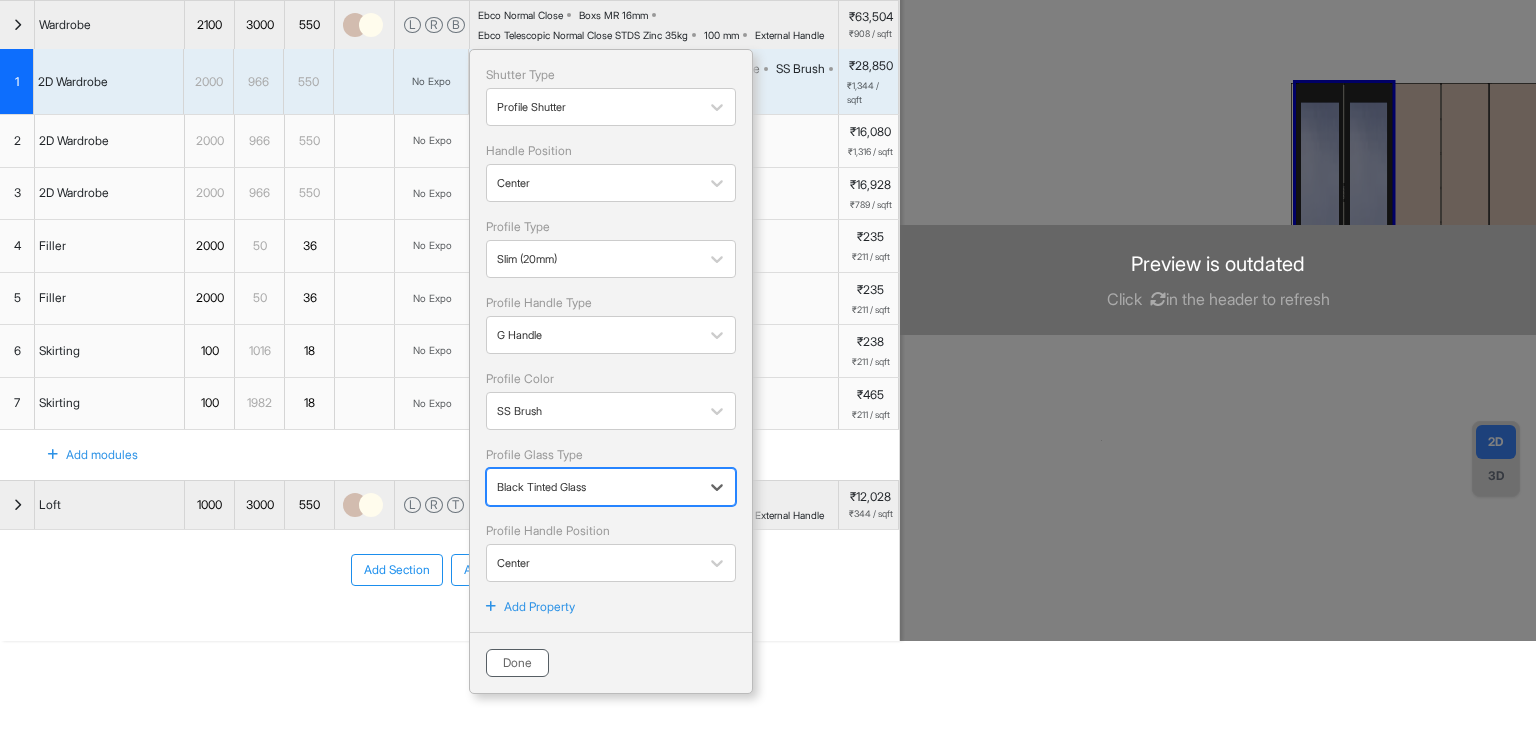 click on "Done" at bounding box center [517, 663] 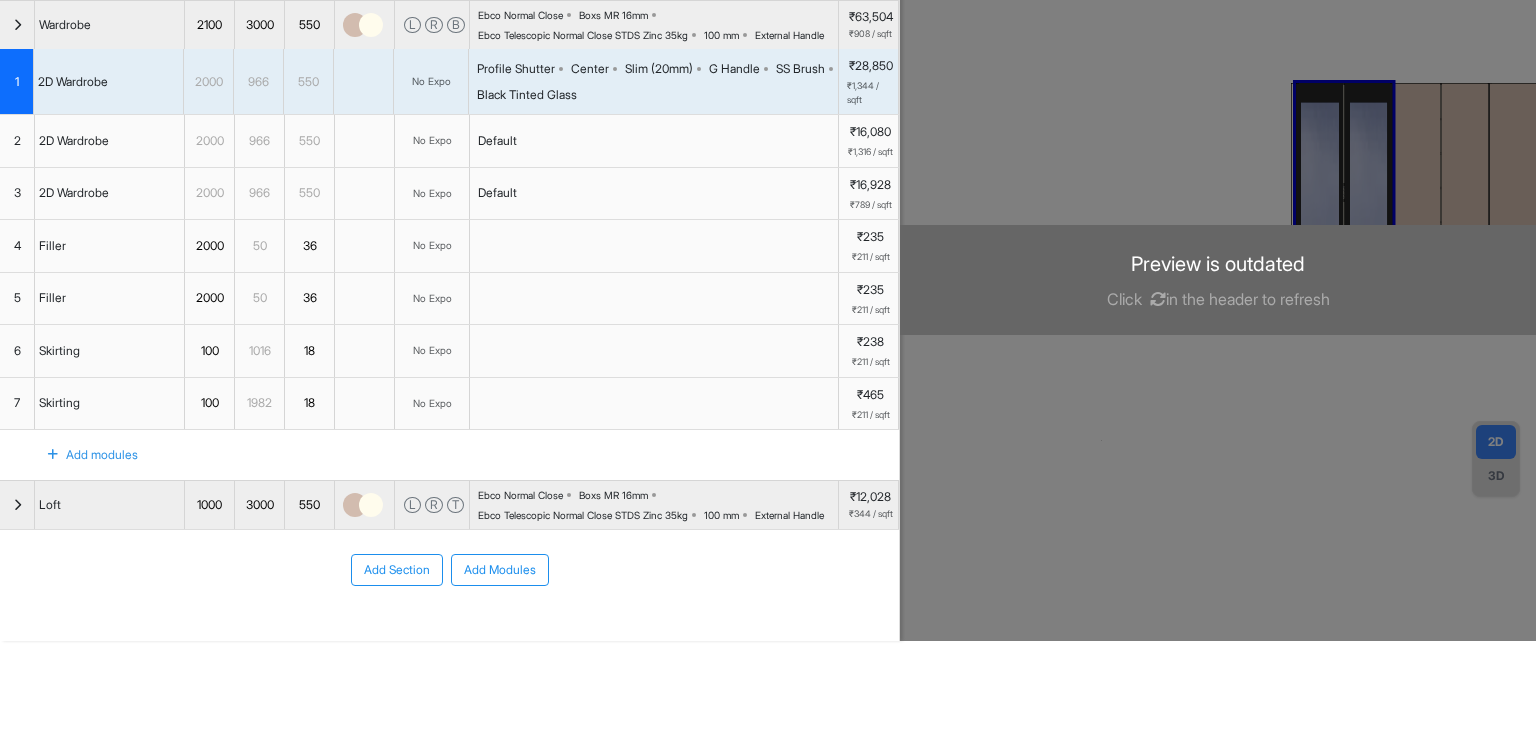 scroll, scrollTop: 0, scrollLeft: 0, axis: both 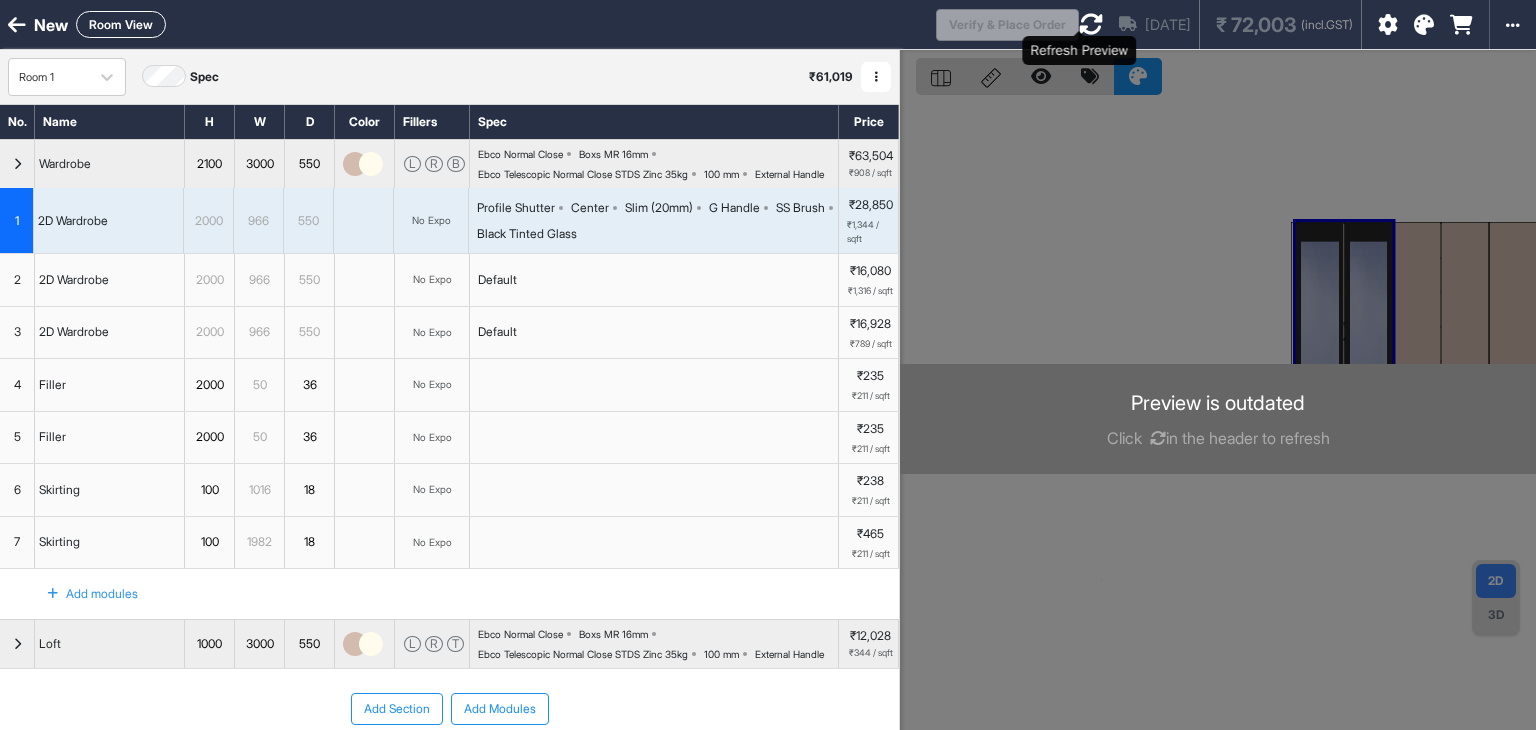click at bounding box center [1091, 24] 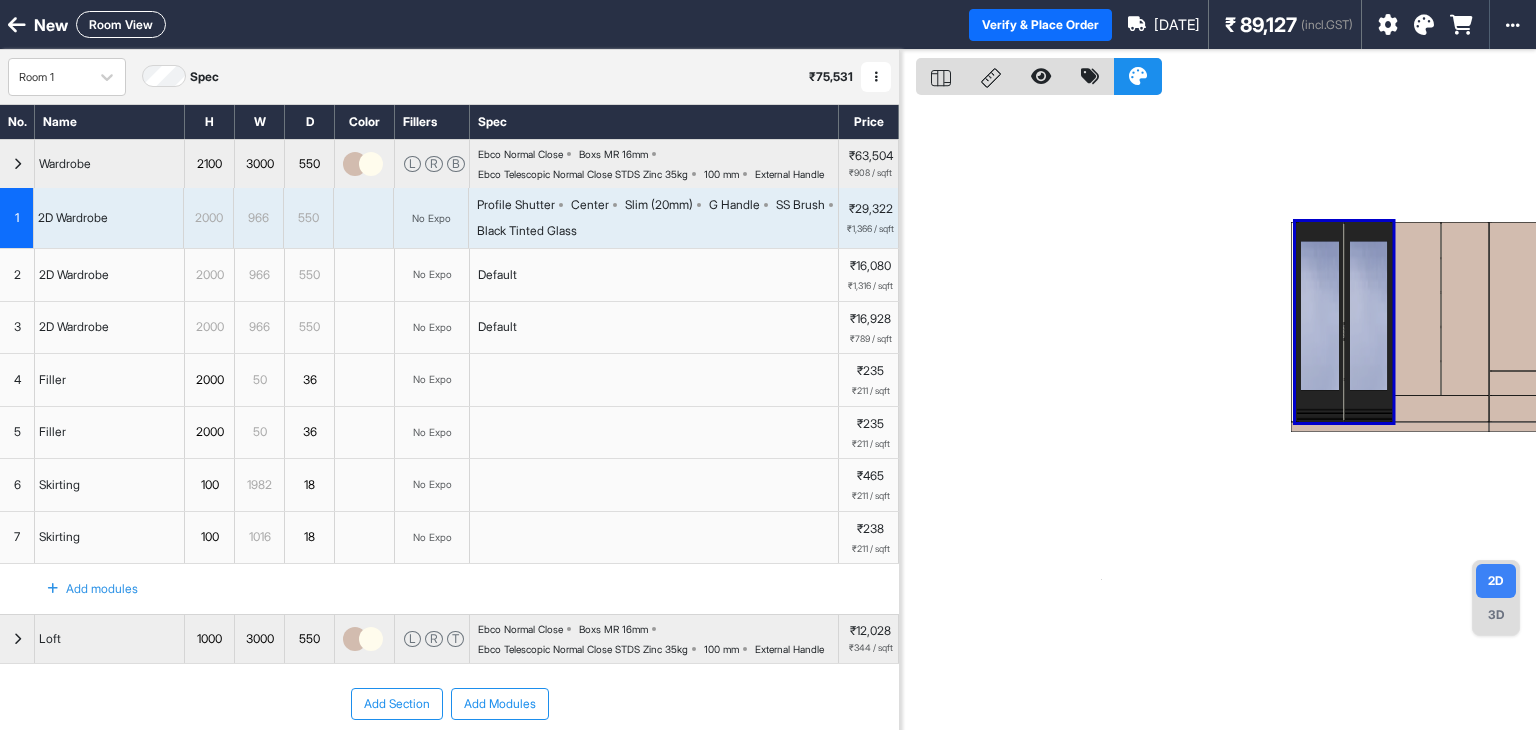 click on "No Expo" at bounding box center (432, 274) 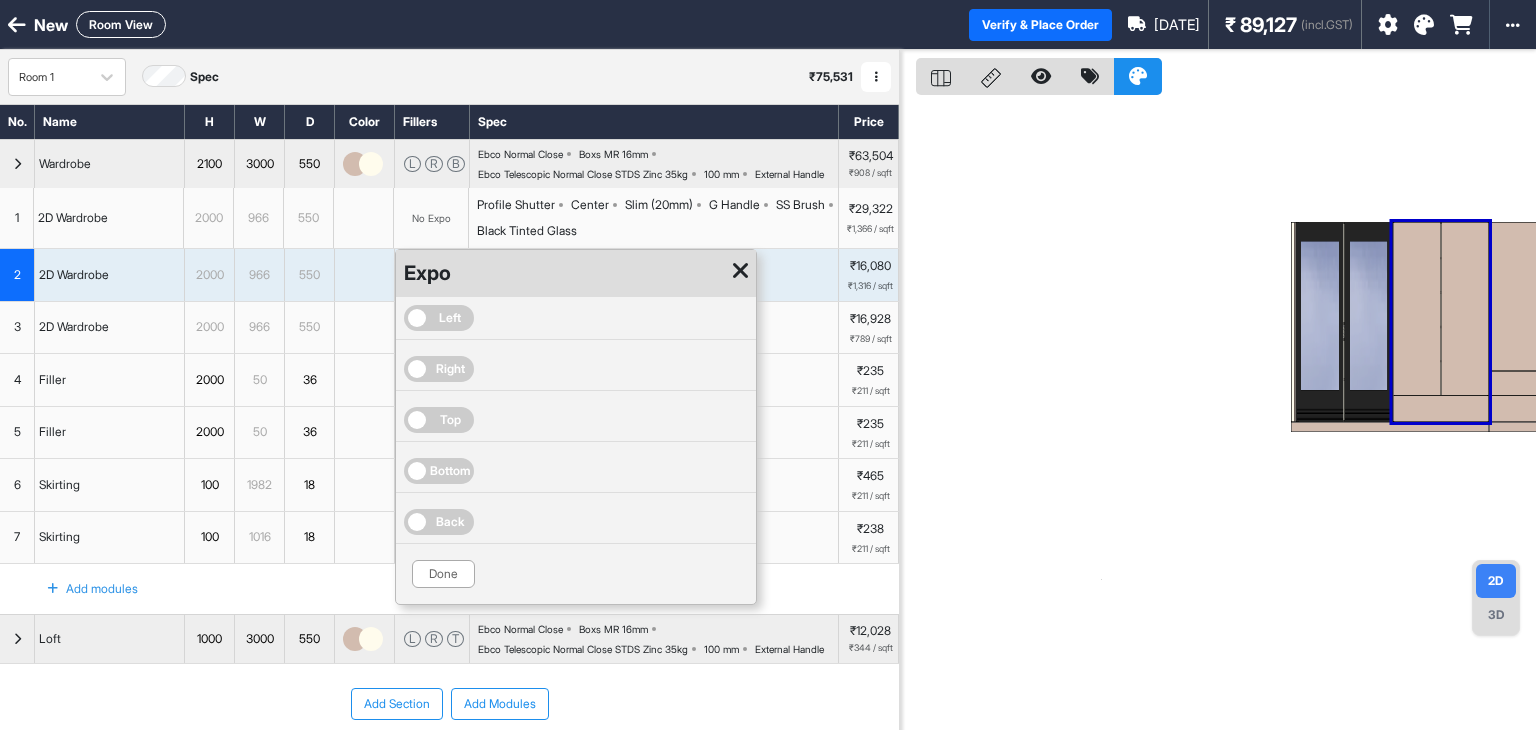 click on "Right" at bounding box center [439, 369] 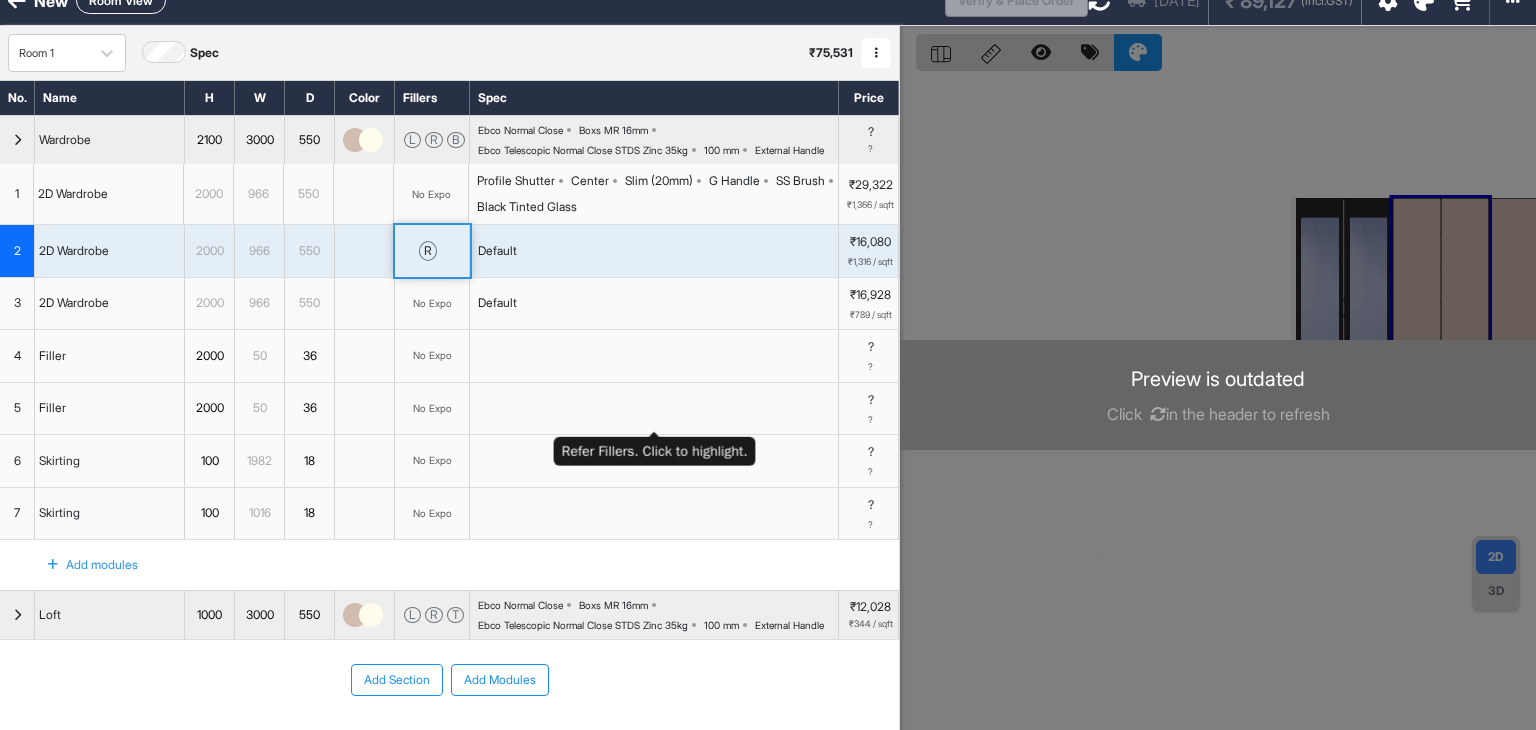 scroll, scrollTop: 0, scrollLeft: 0, axis: both 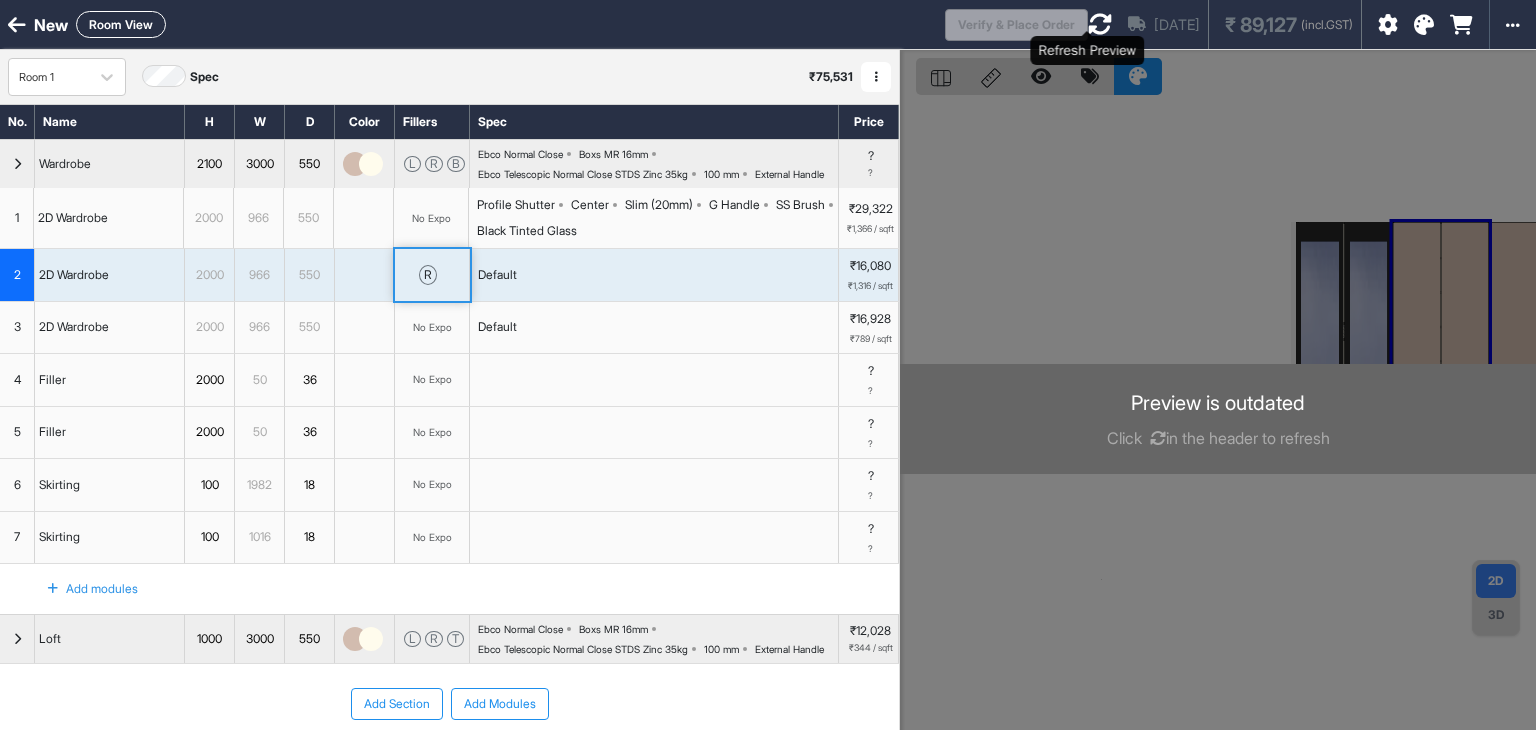 click at bounding box center (1100, 24) 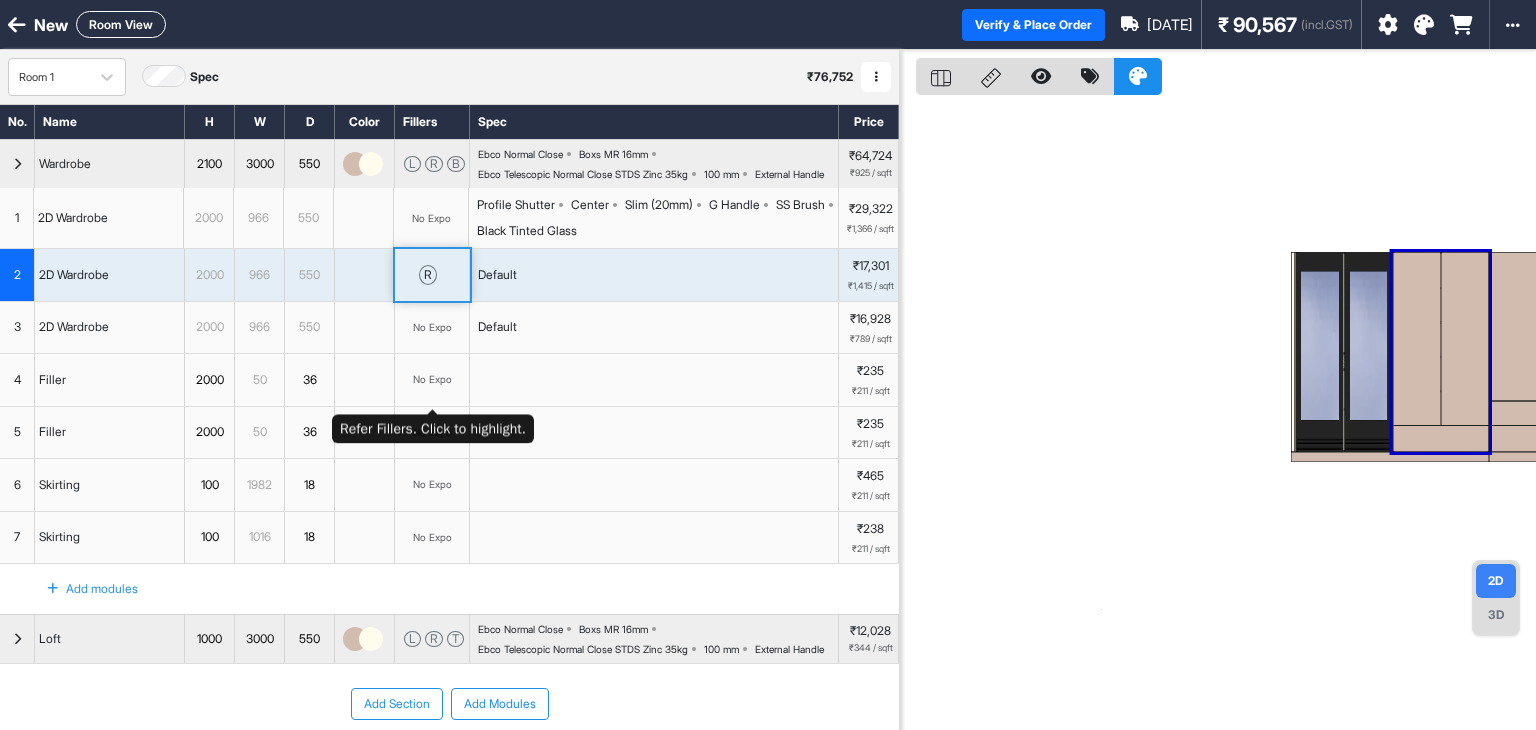 scroll, scrollTop: 0, scrollLeft: 0, axis: both 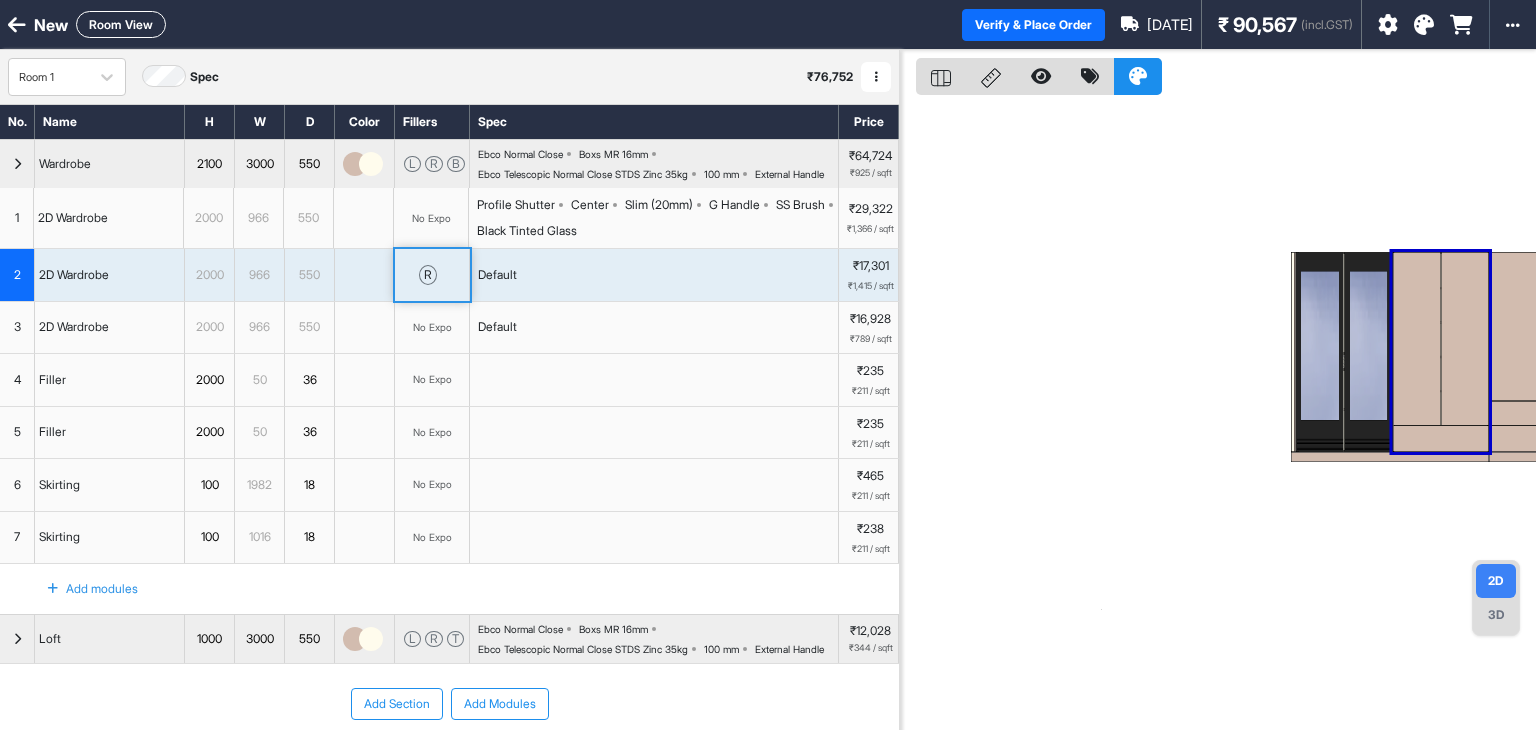 click at bounding box center (17, 164) 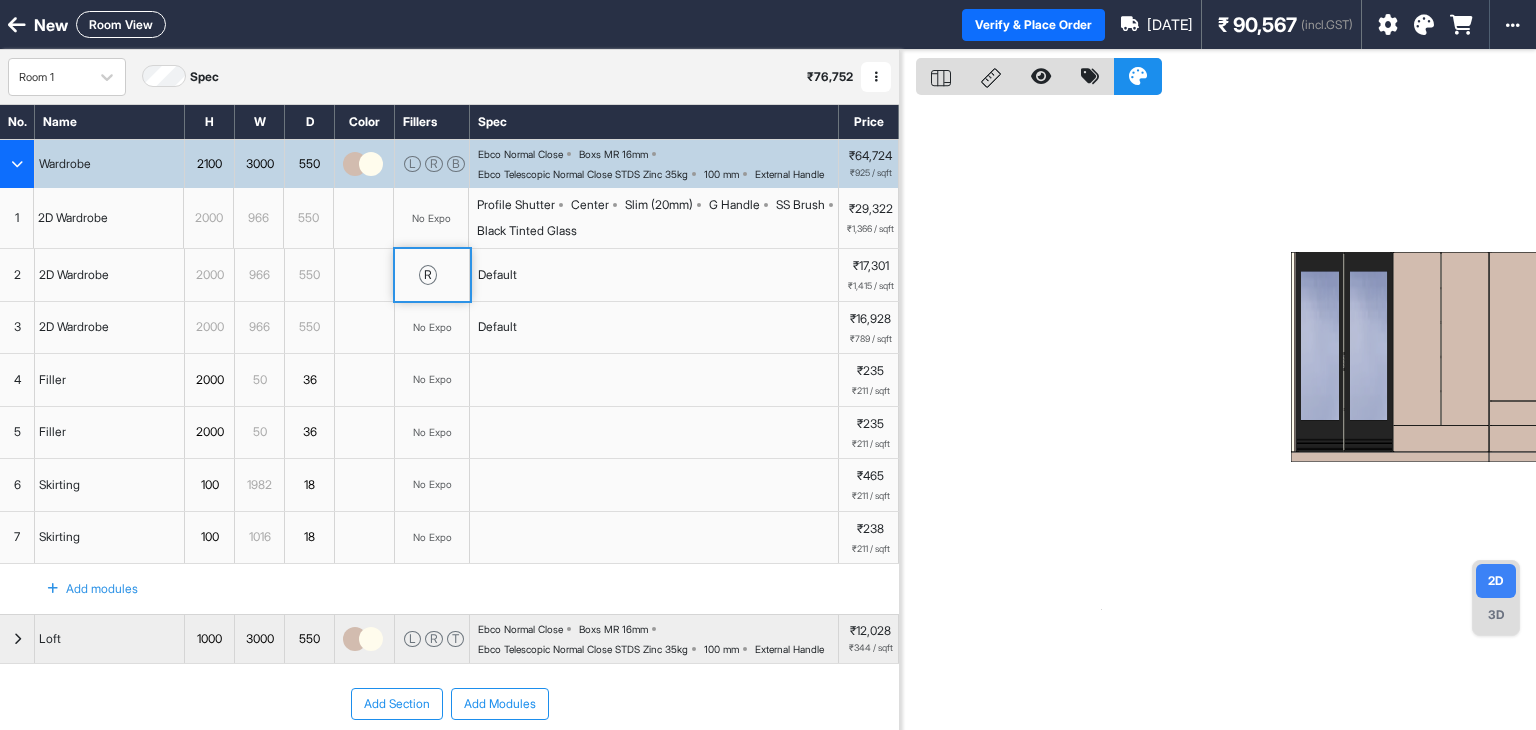 click at bounding box center [17, 164] 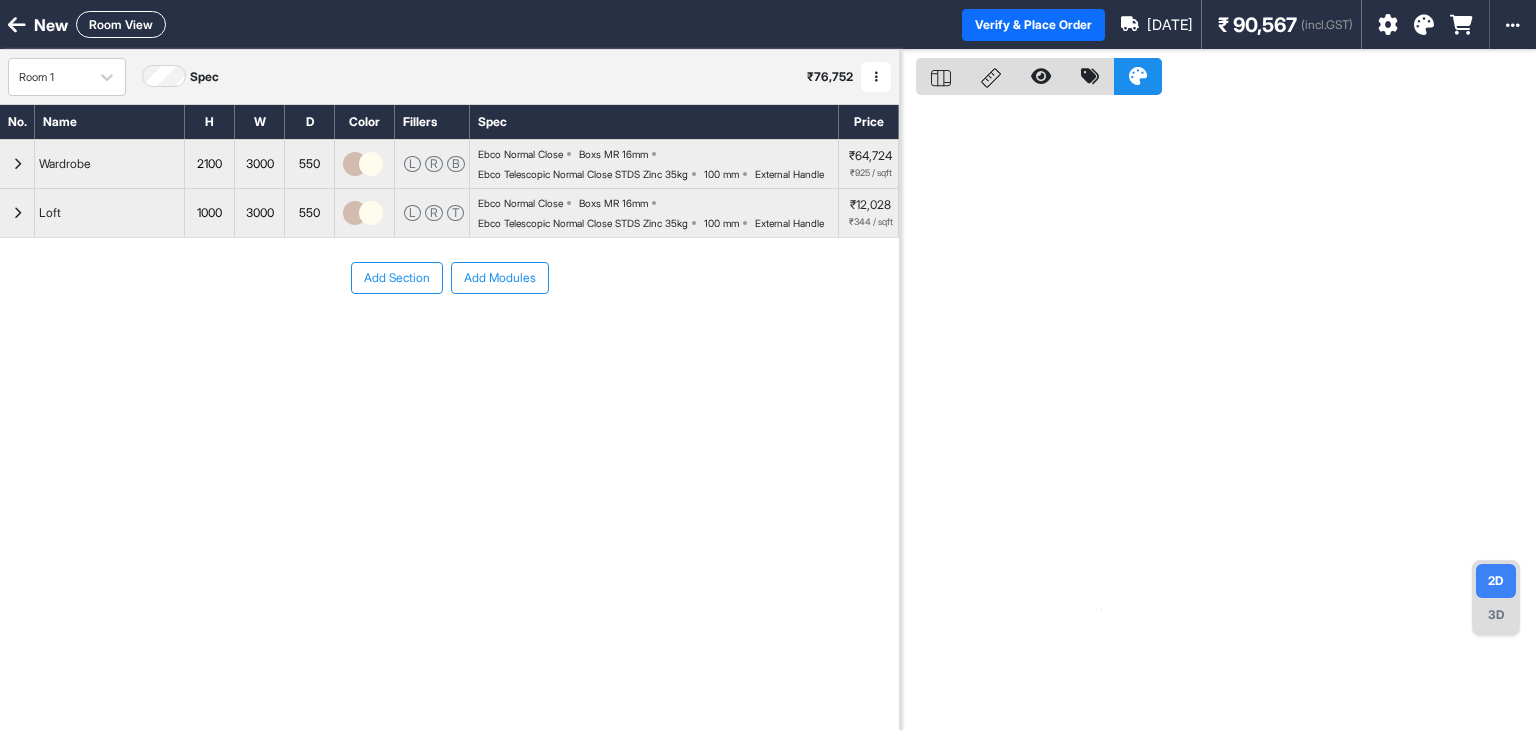 click on "Add Section Add Modules" at bounding box center [449, 338] 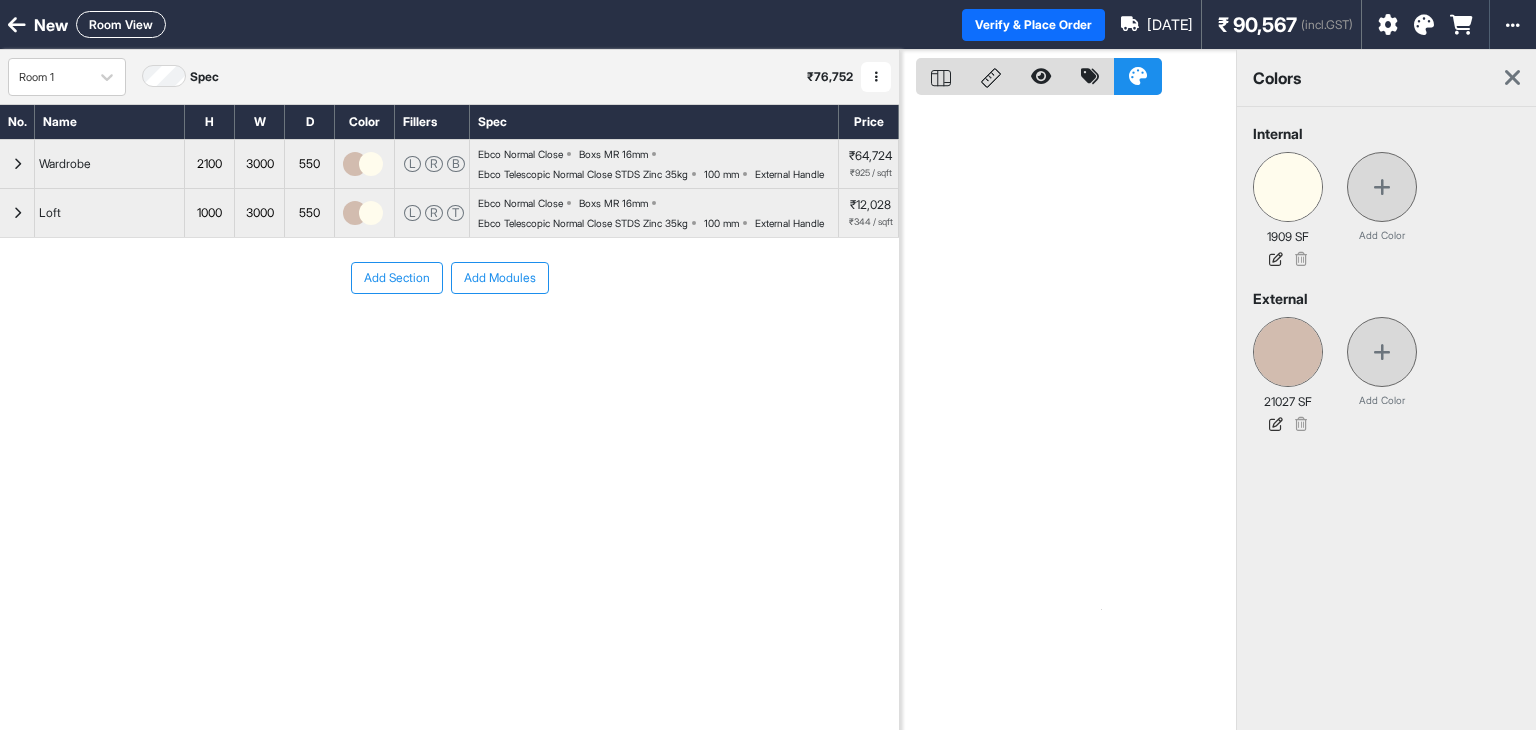 click at bounding box center (1512, 78) 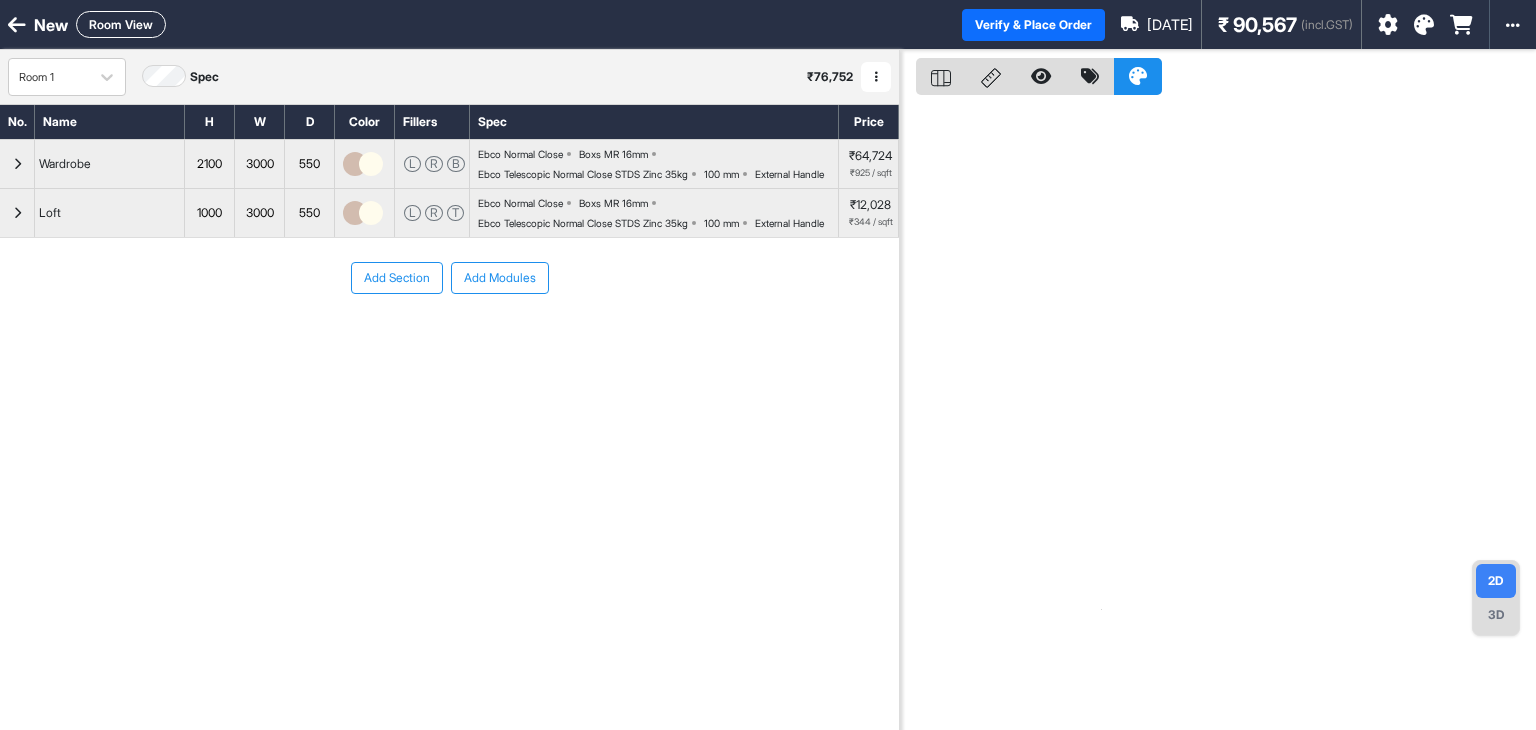 click on "Add Section Add Modules" at bounding box center (449, 278) 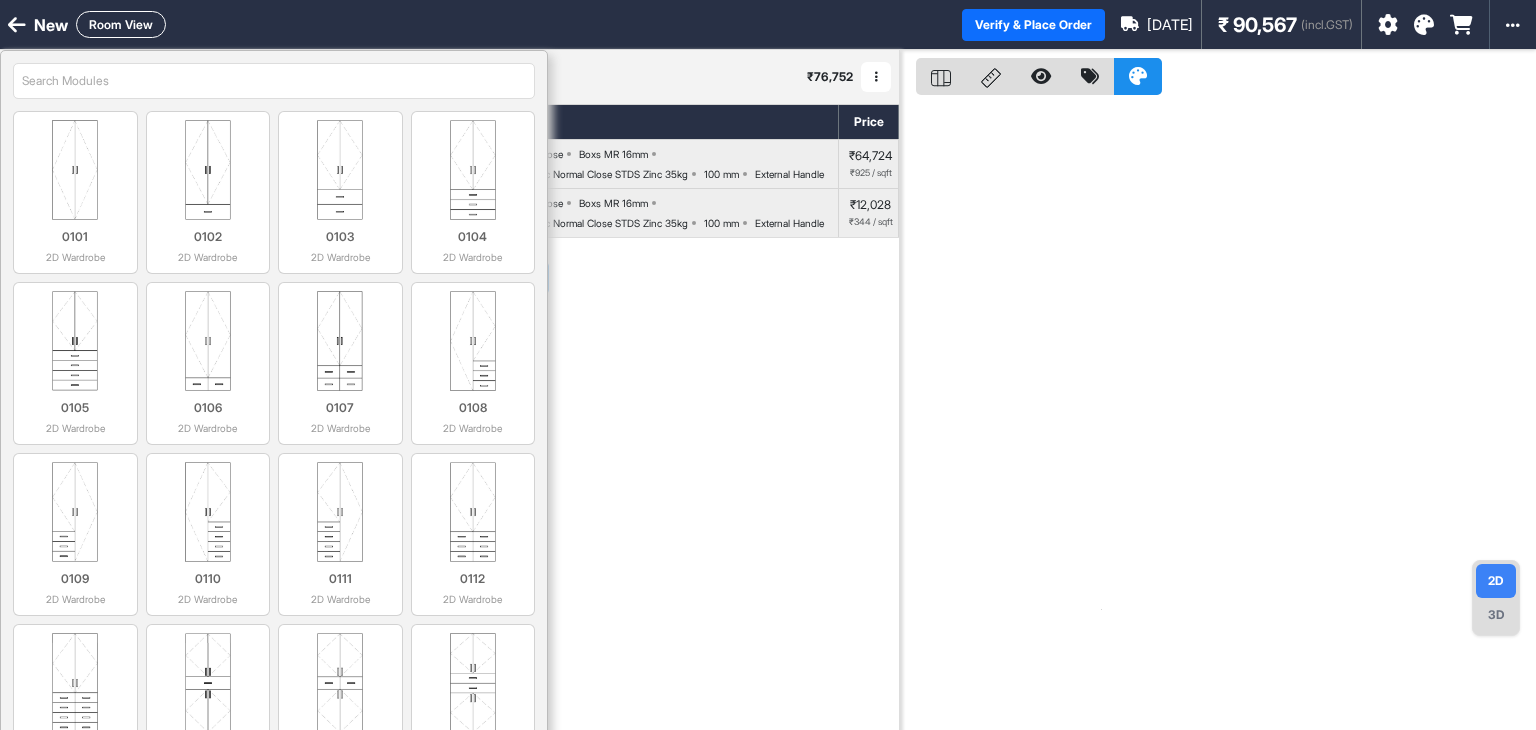 click at bounding box center [274, 81] 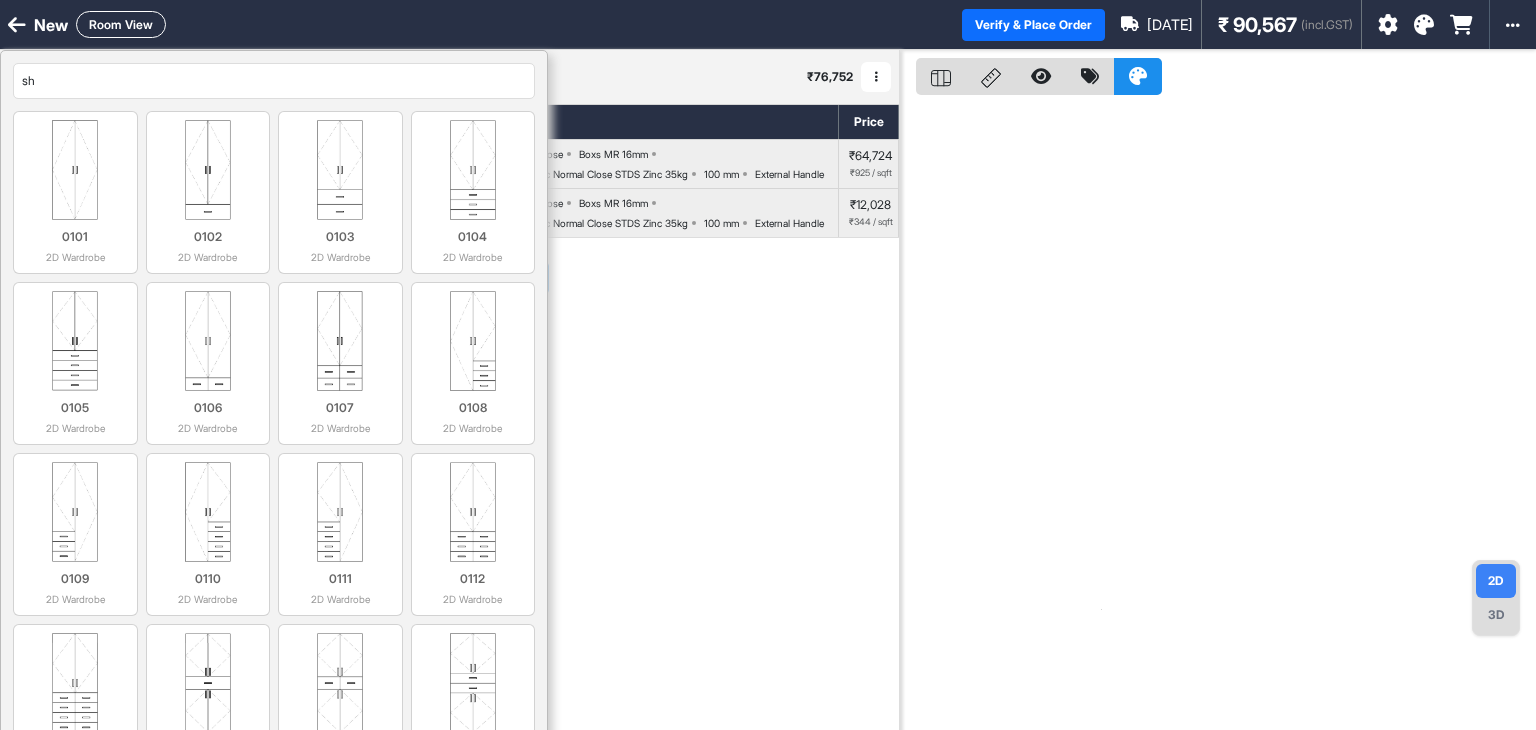 type on "sho" 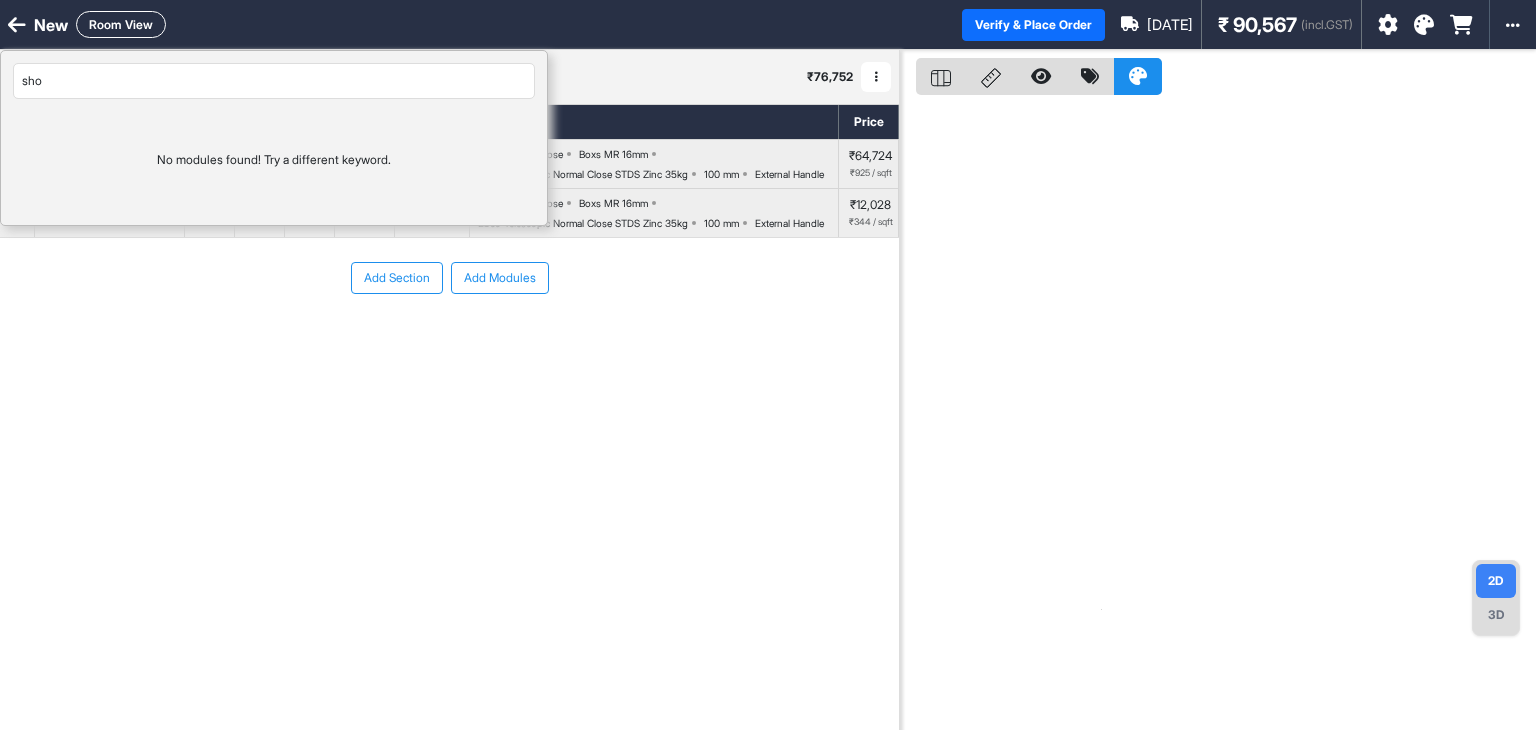 click on "sho" at bounding box center (274, 81) 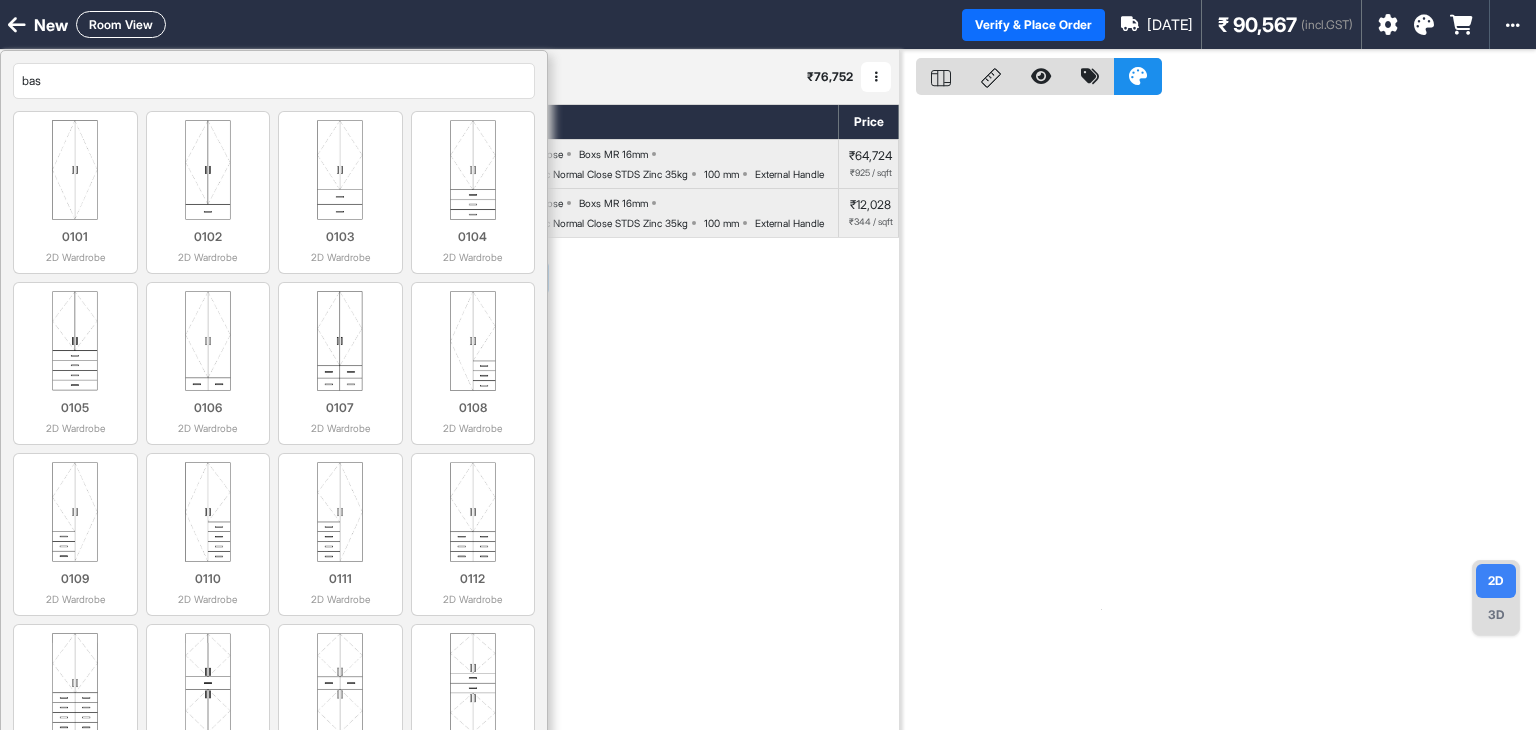 type on "base" 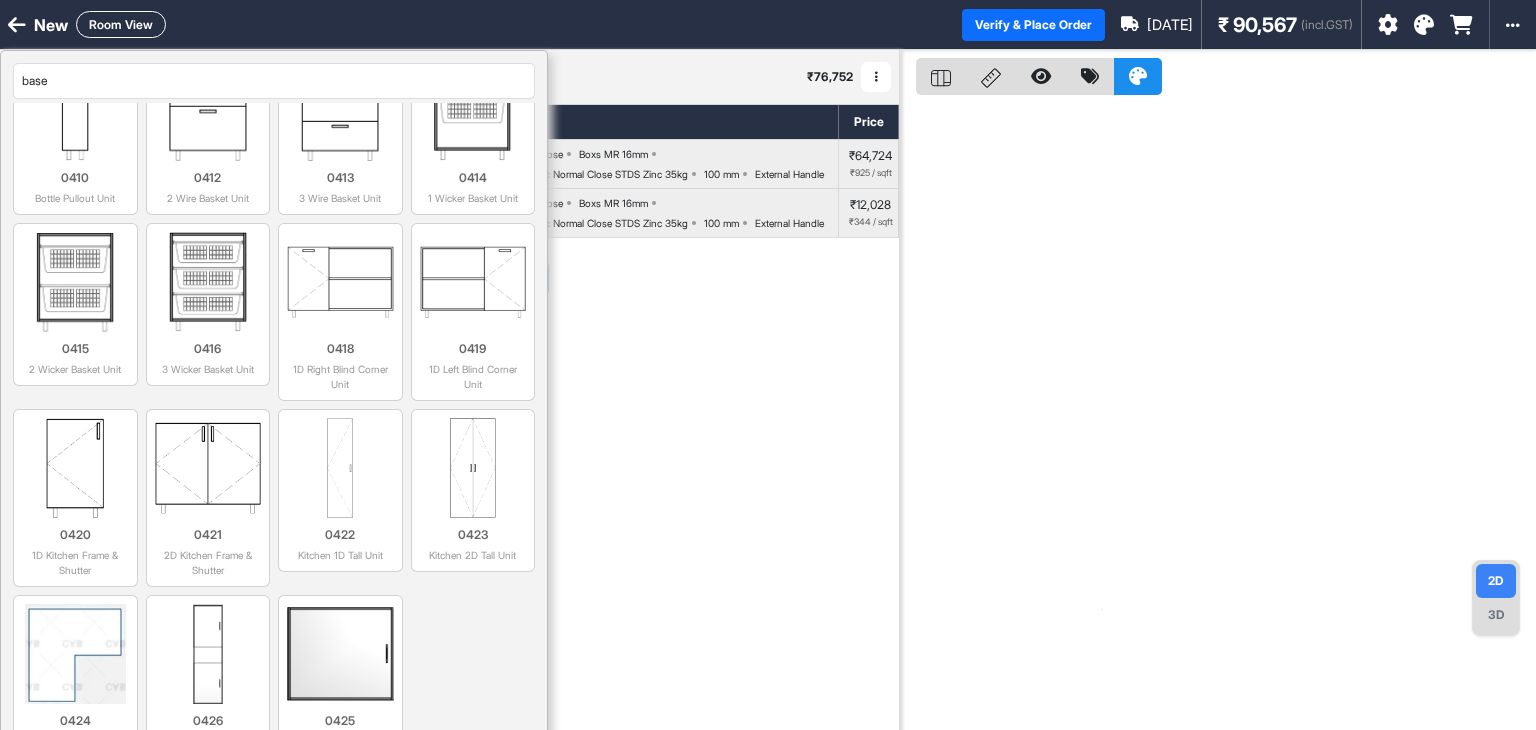 scroll, scrollTop: 403, scrollLeft: 0, axis: vertical 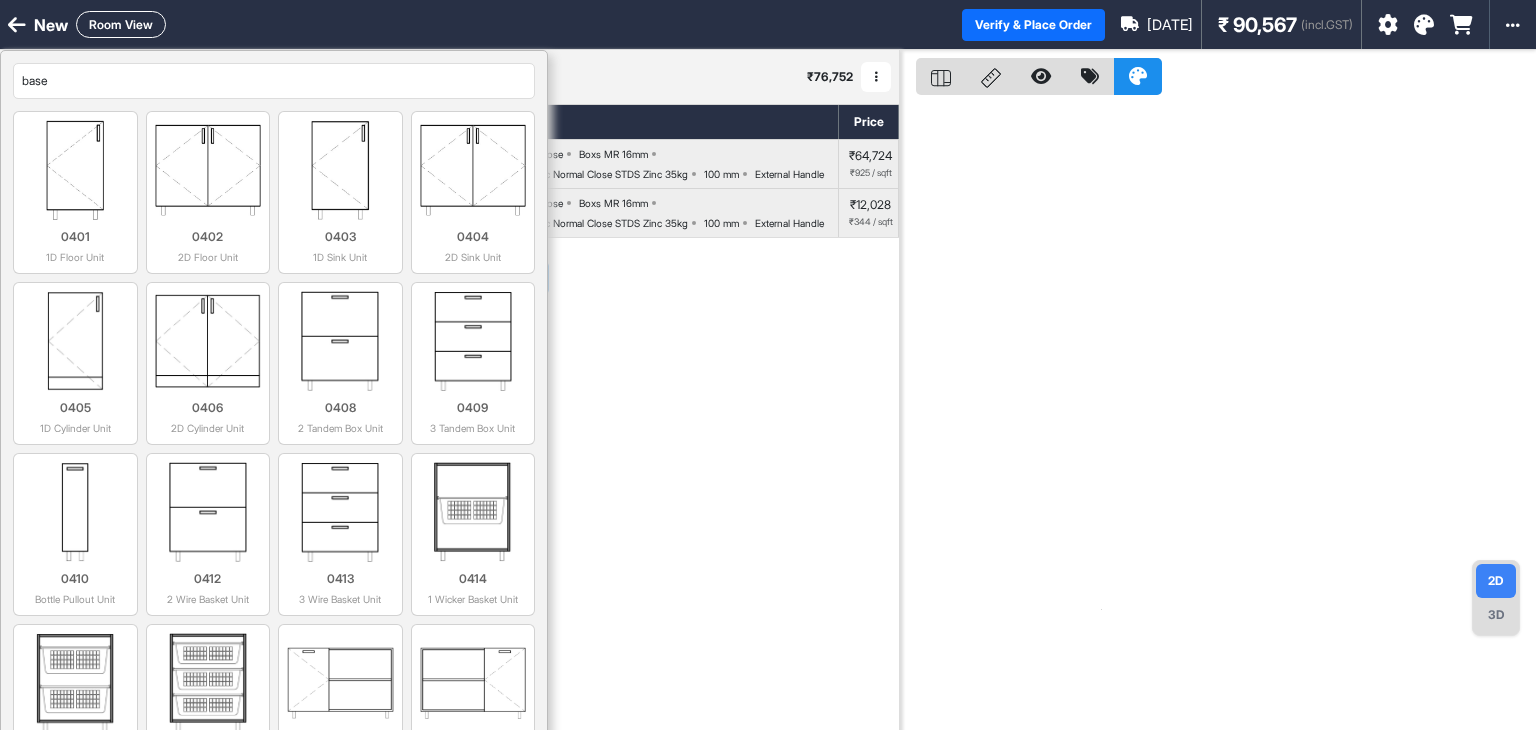click on "base" at bounding box center (274, 81) 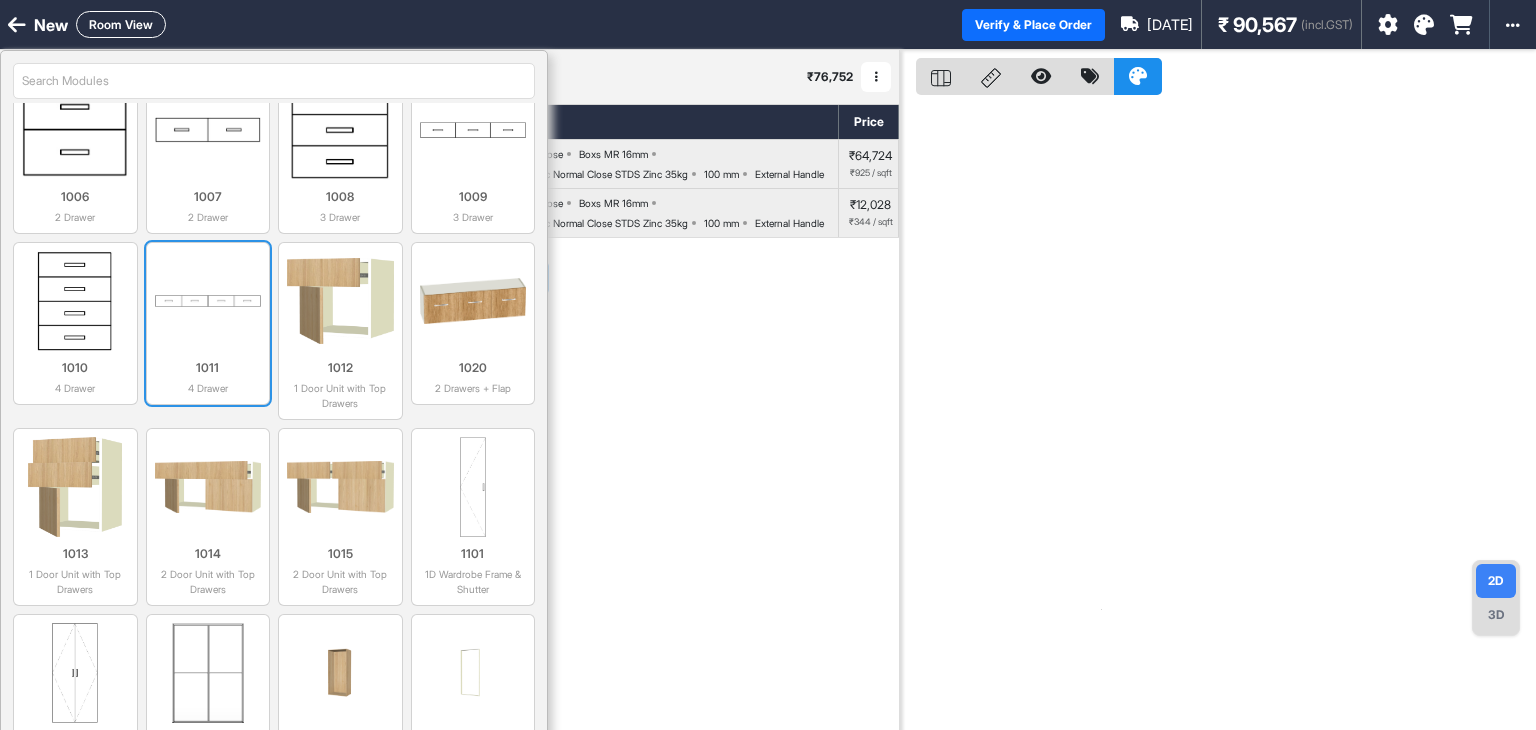 scroll, scrollTop: 3400, scrollLeft: 0, axis: vertical 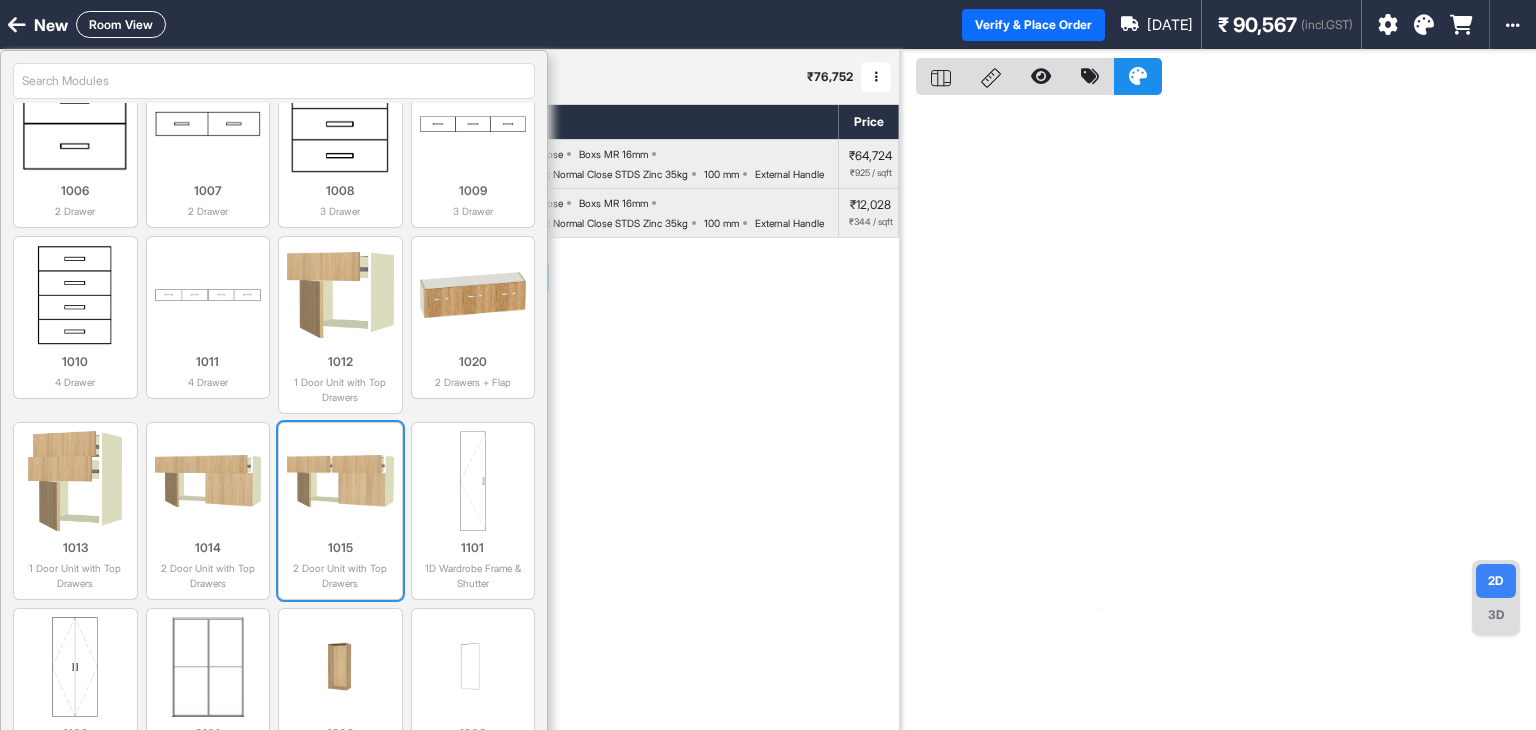 click at bounding box center [340, 481] 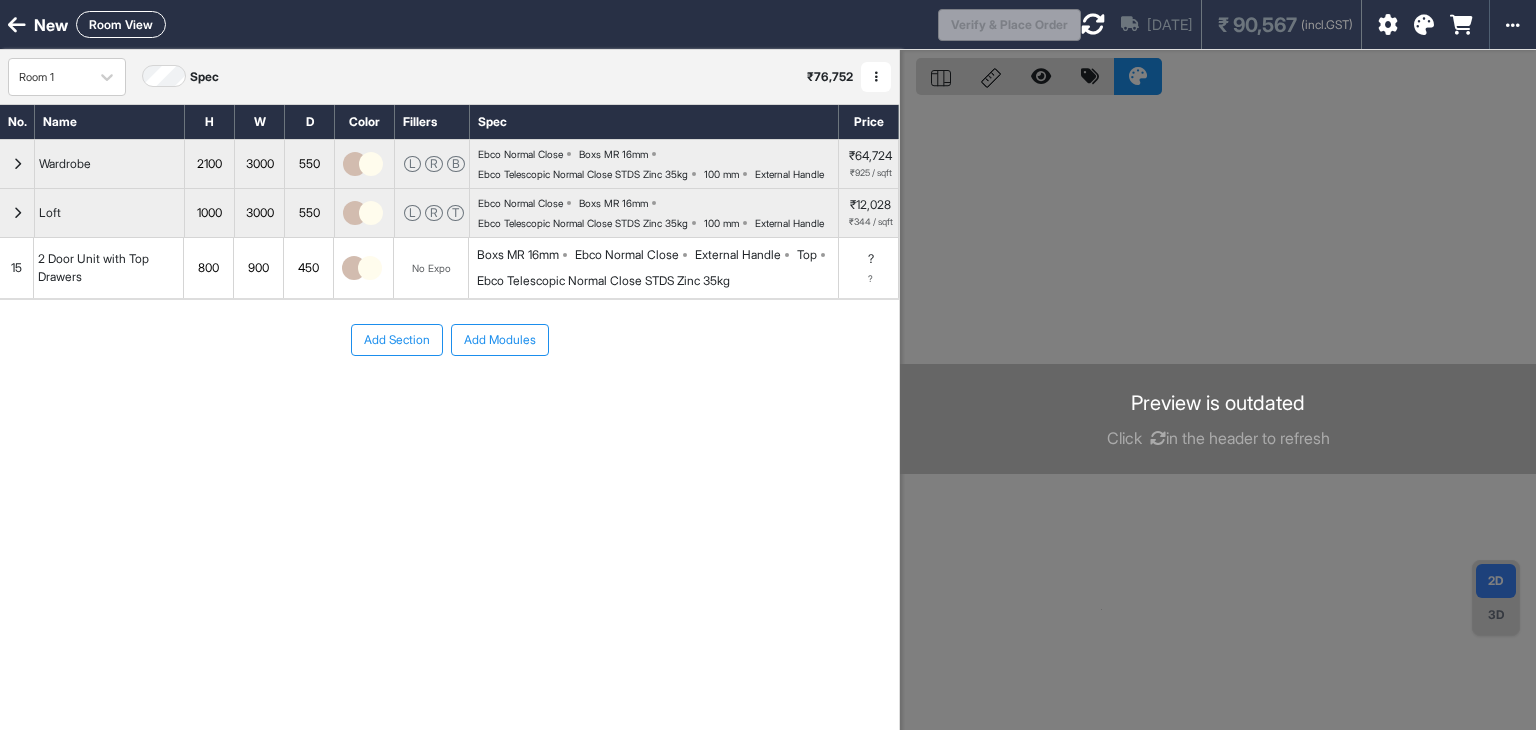 click on "800" at bounding box center (208, 268) 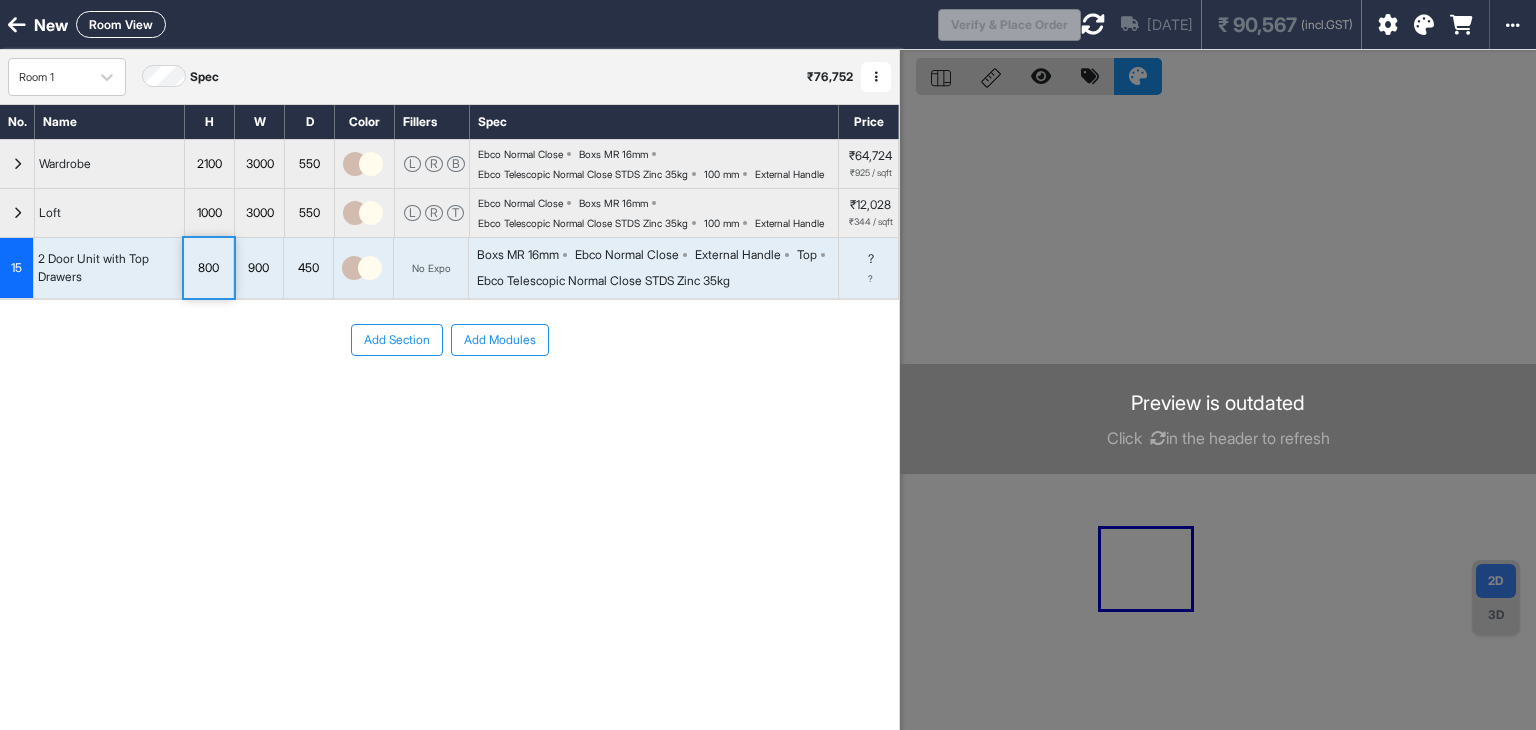 click on "800" at bounding box center [208, 268] 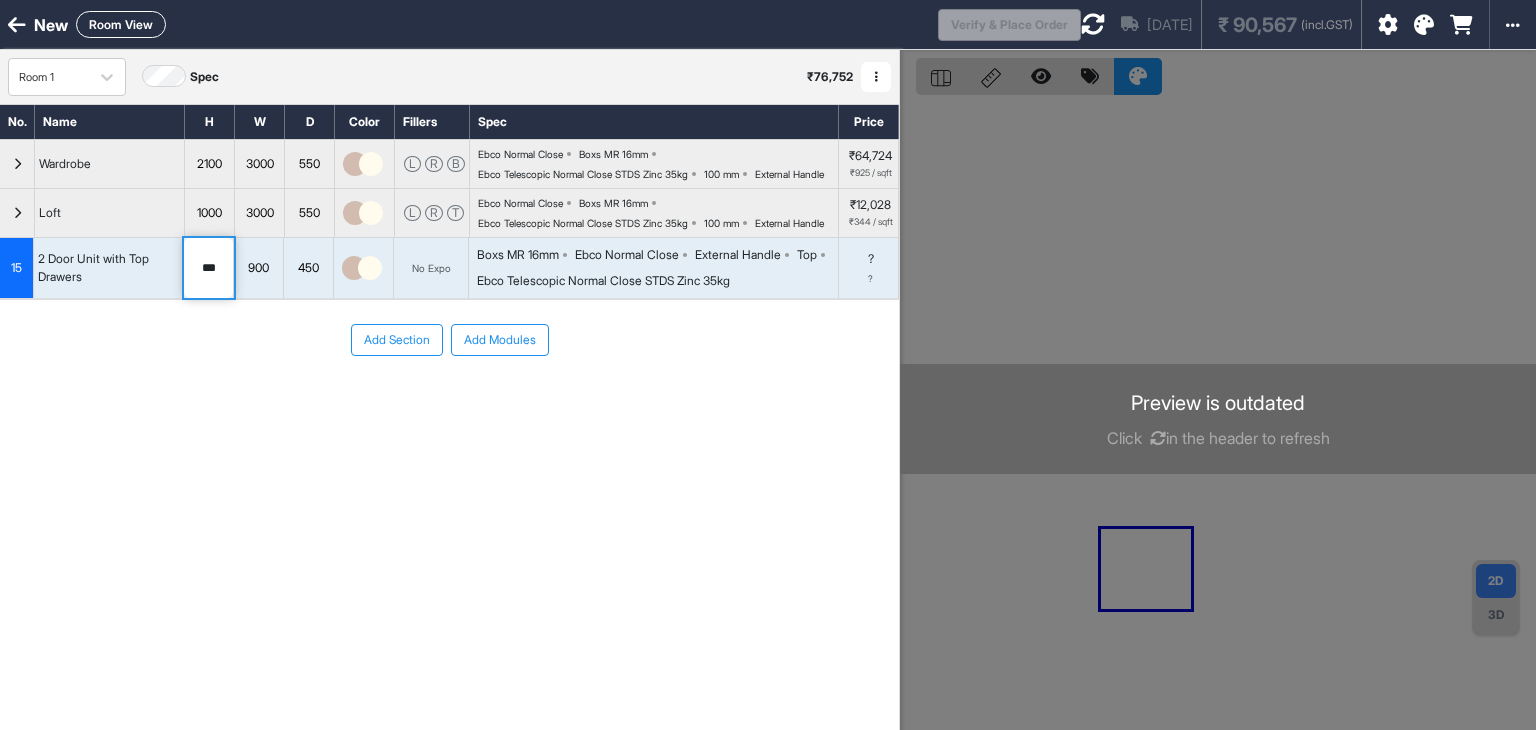 click on "No Expo" at bounding box center [431, 268] 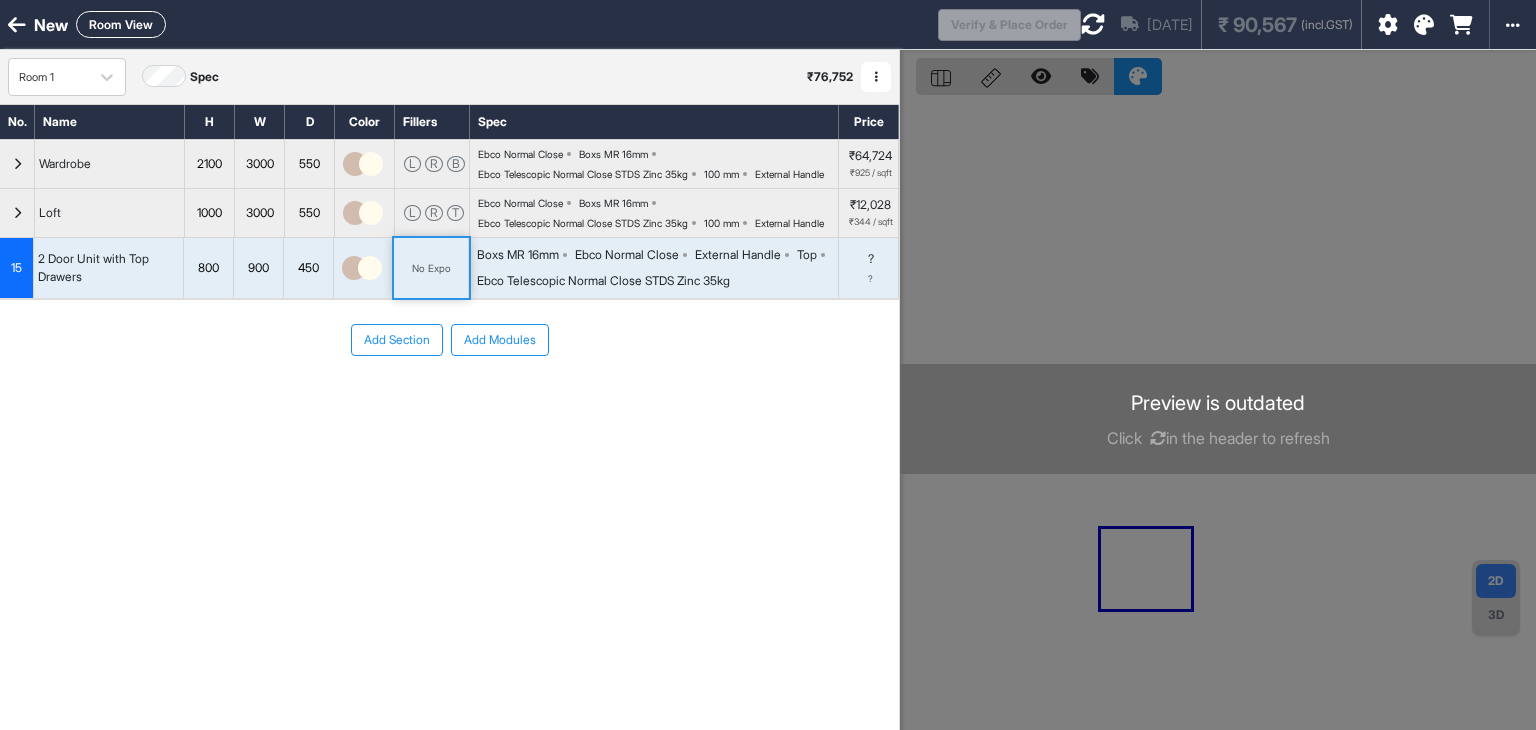 click on "No Expo" at bounding box center [431, 268] 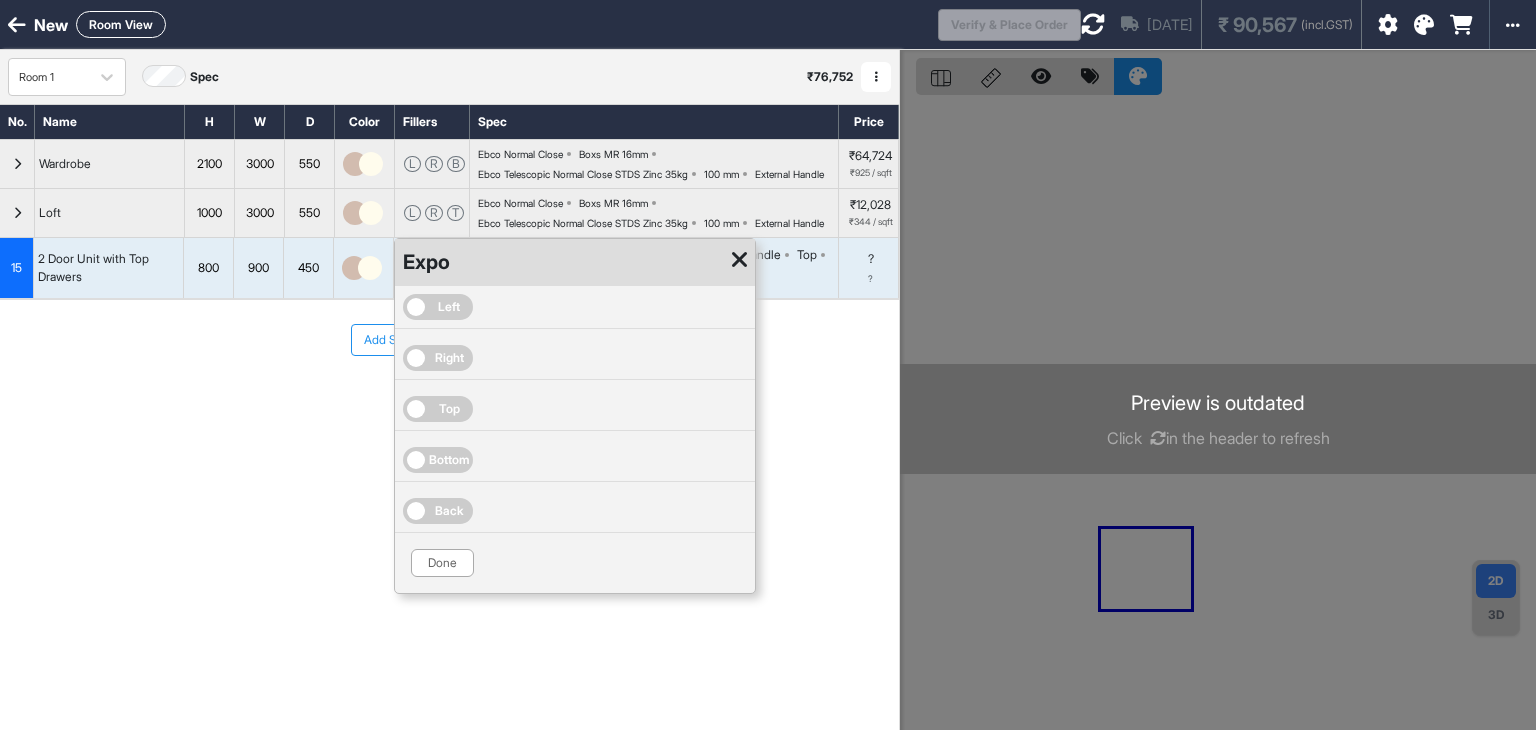 click on "Left" at bounding box center [449, 307] 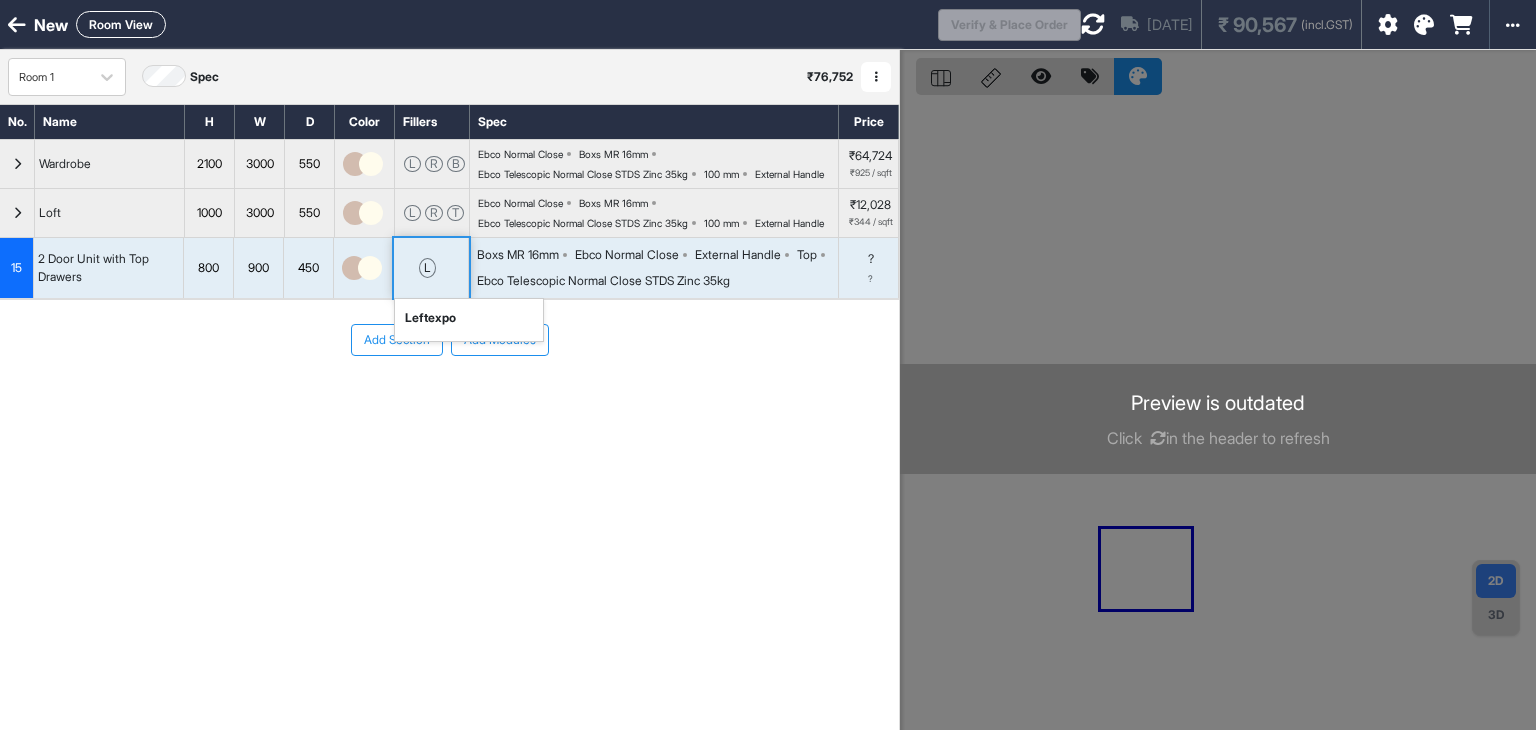 click on "l left  expo" at bounding box center [431, 268] 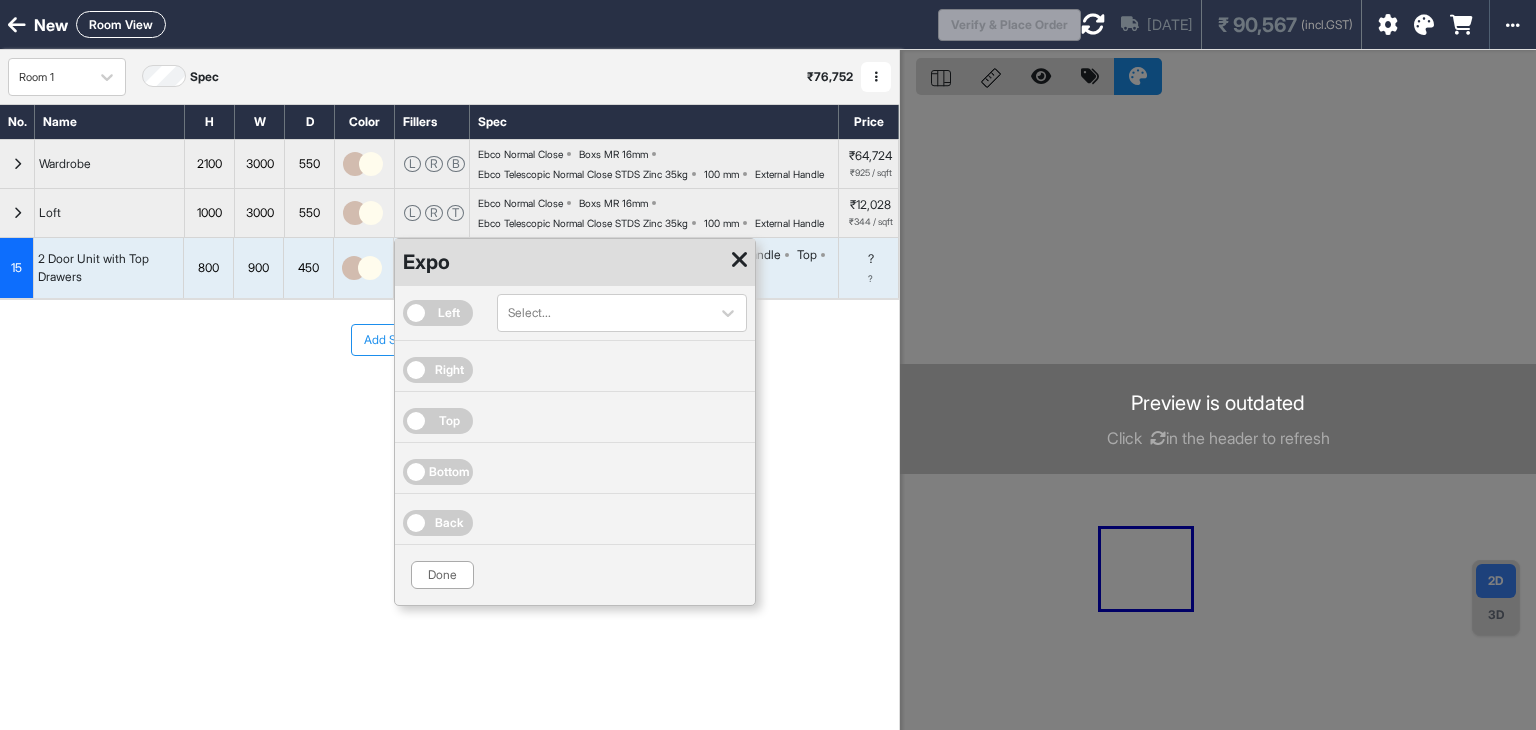 click on "Right" at bounding box center (449, 370) 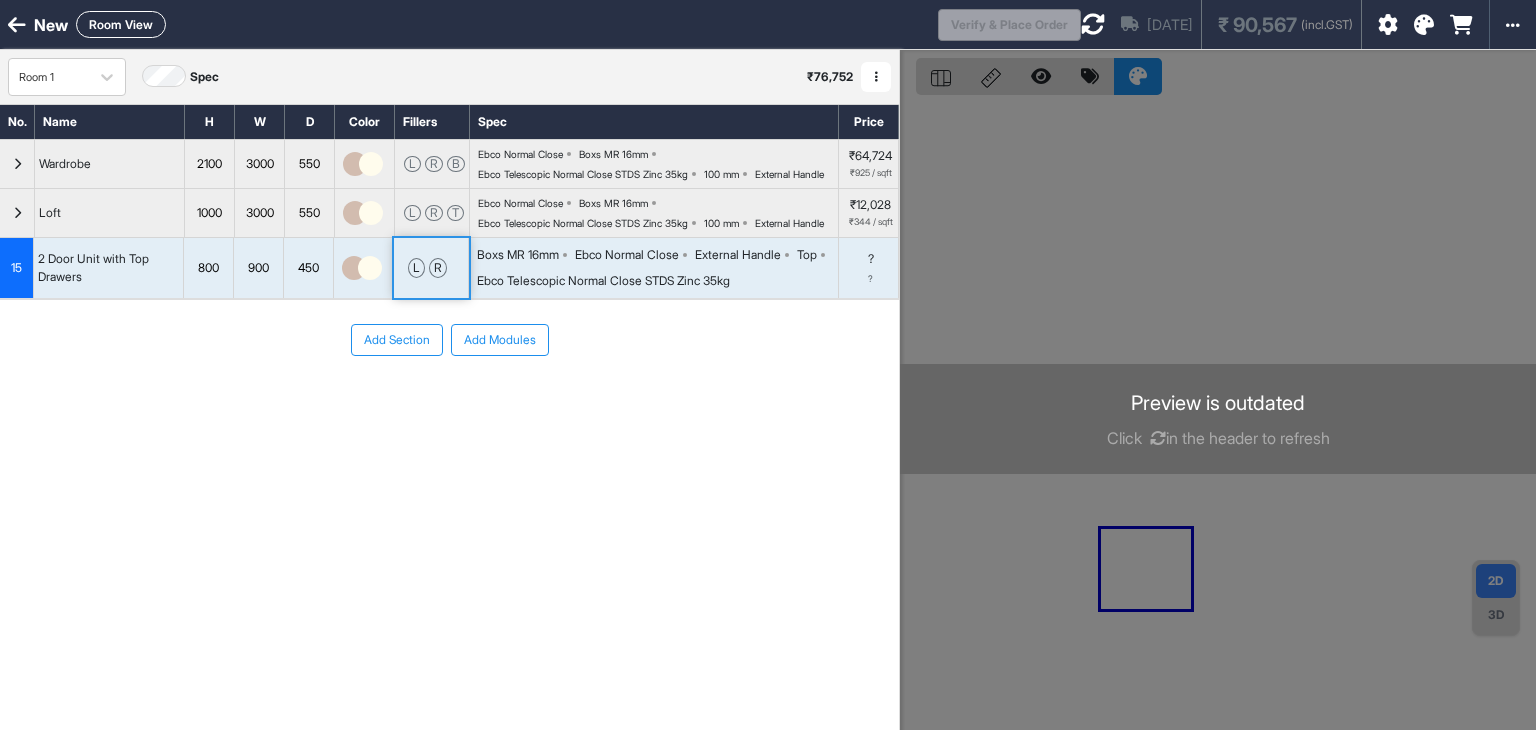 click on "Add Section Add Modules" at bounding box center [449, 400] 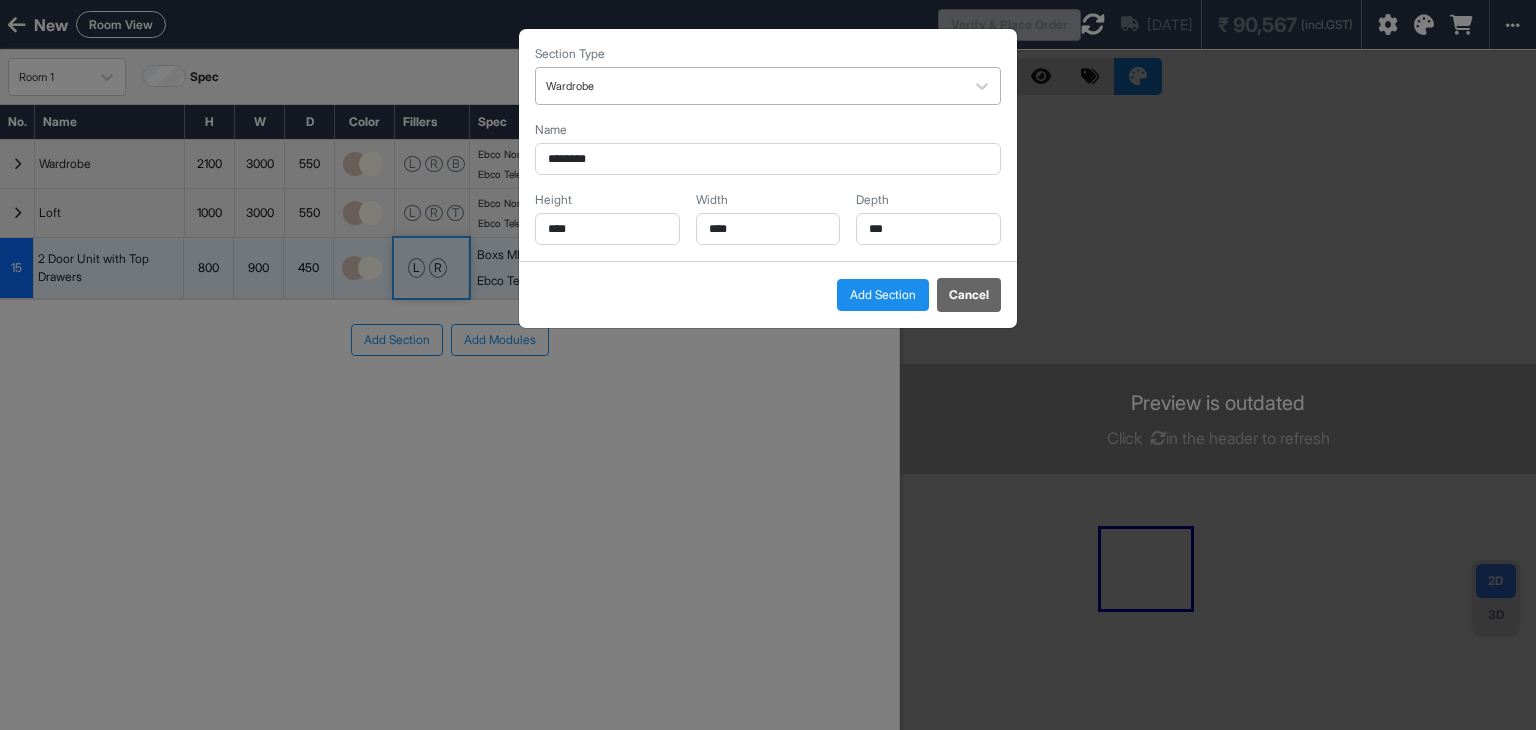 click at bounding box center (750, 86) 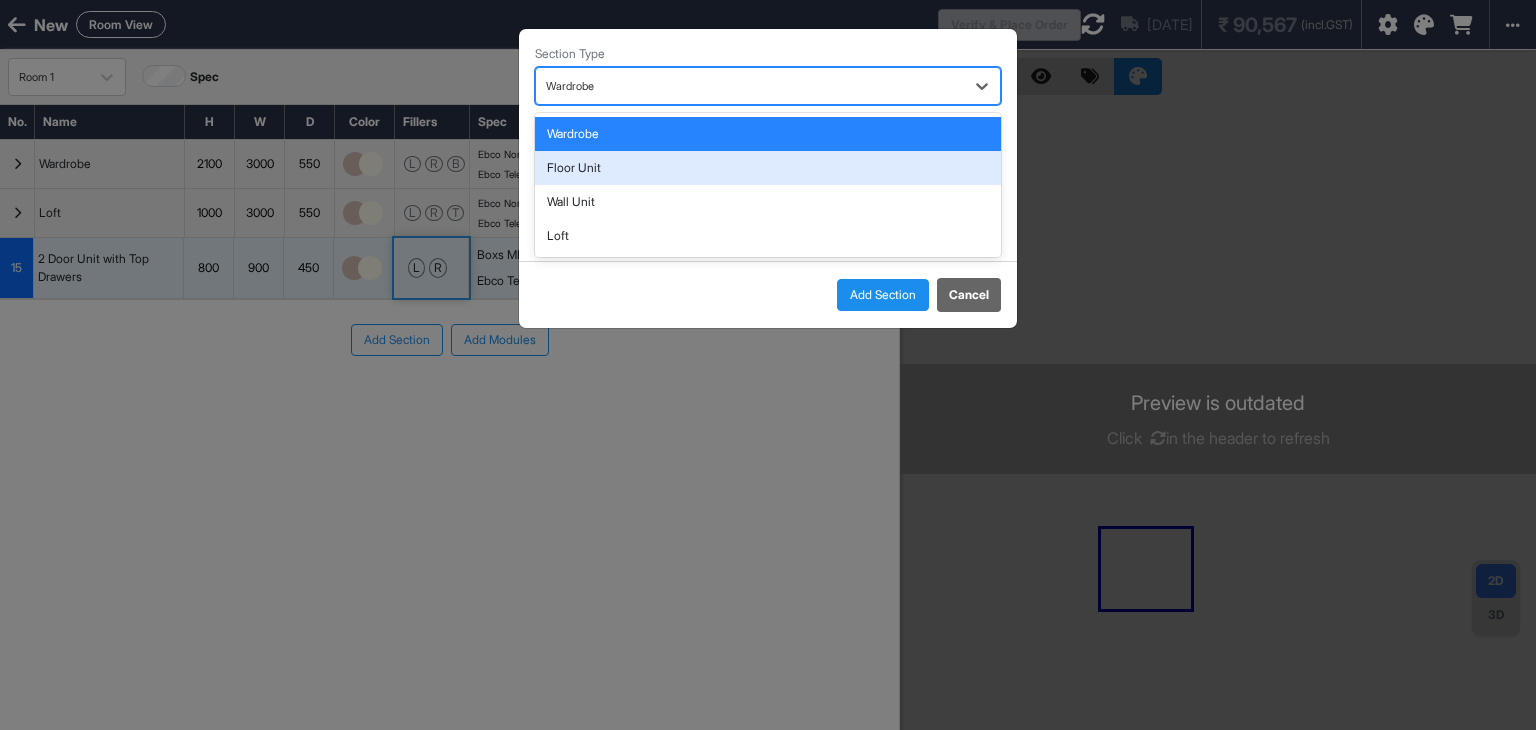 click on "Floor Unit" at bounding box center [768, 168] 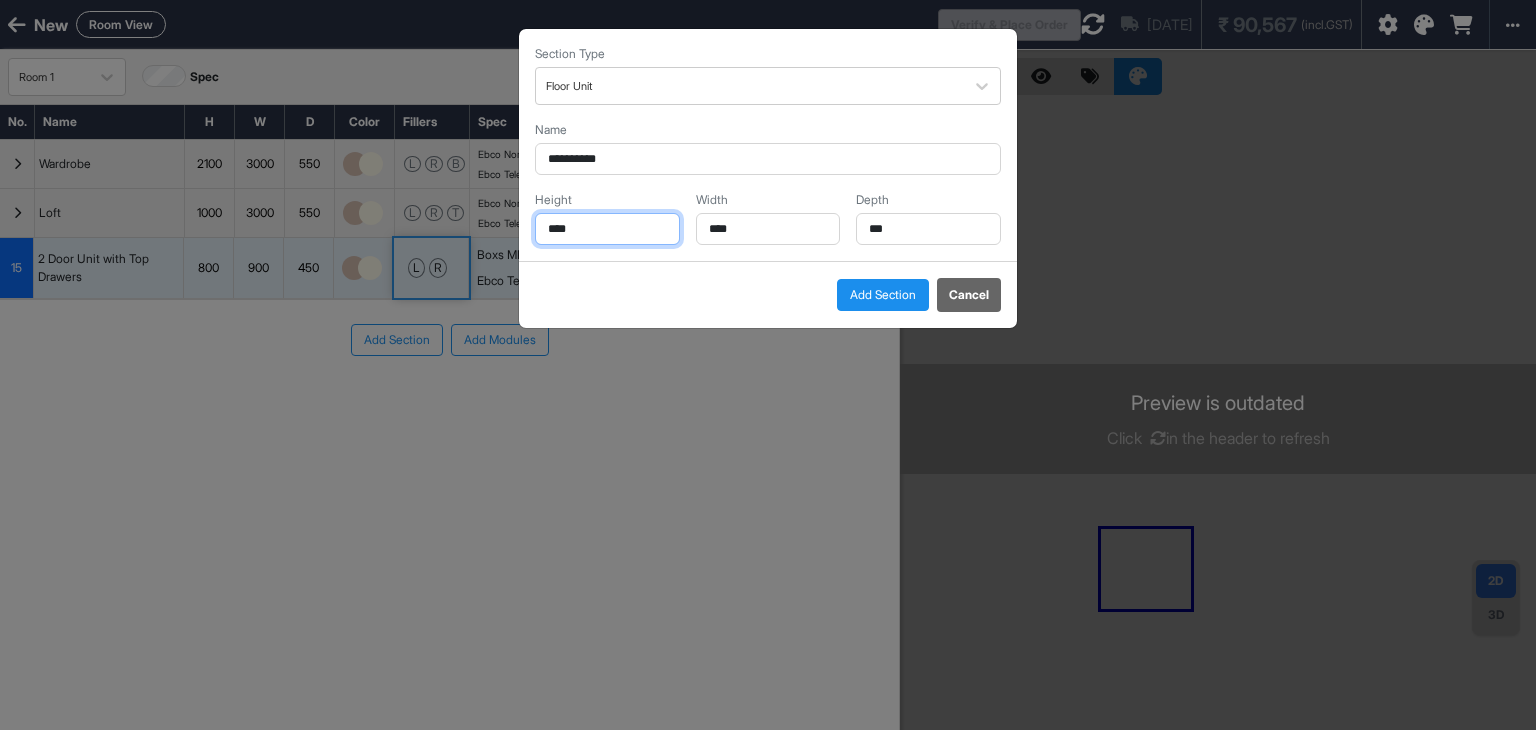 click on "****" at bounding box center (607, 229) 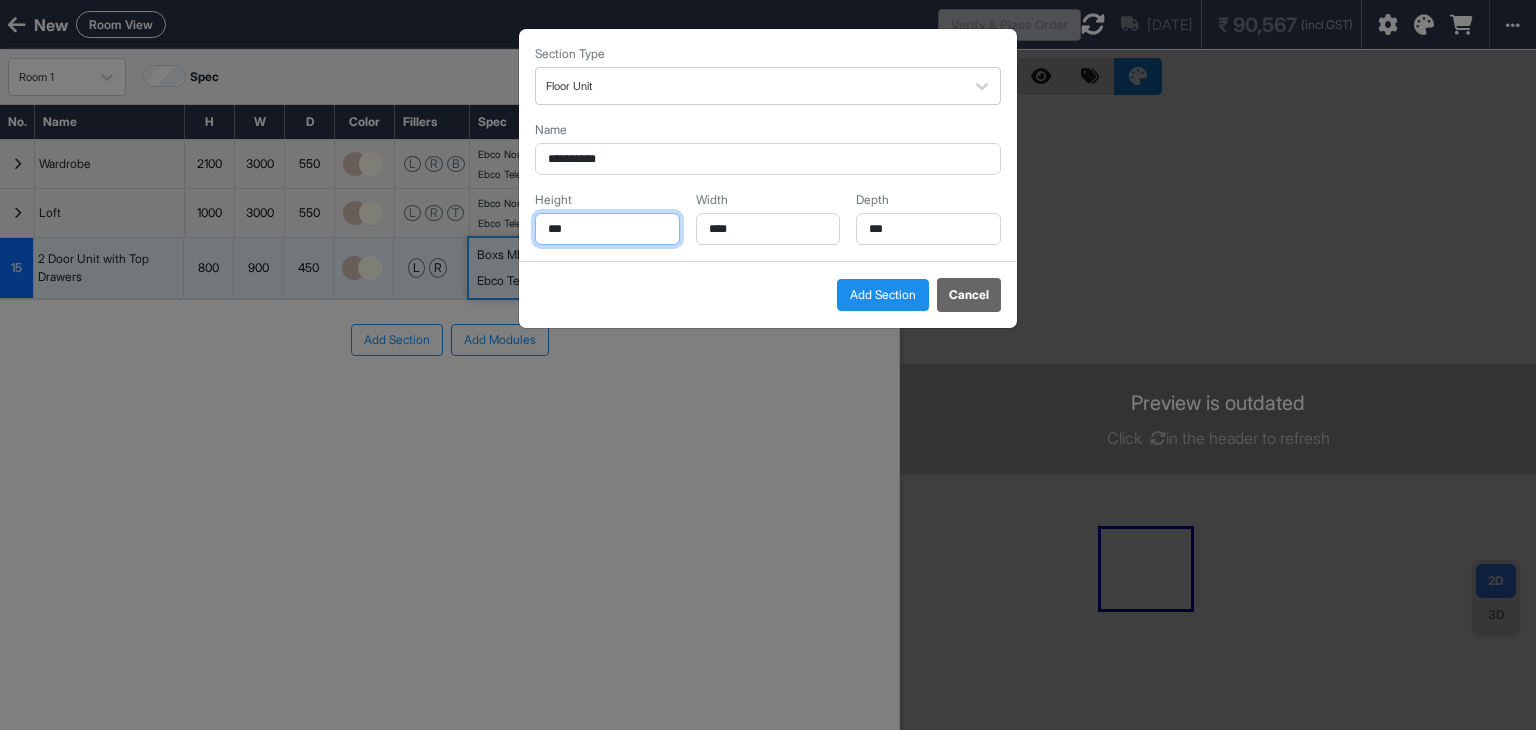 type on "***" 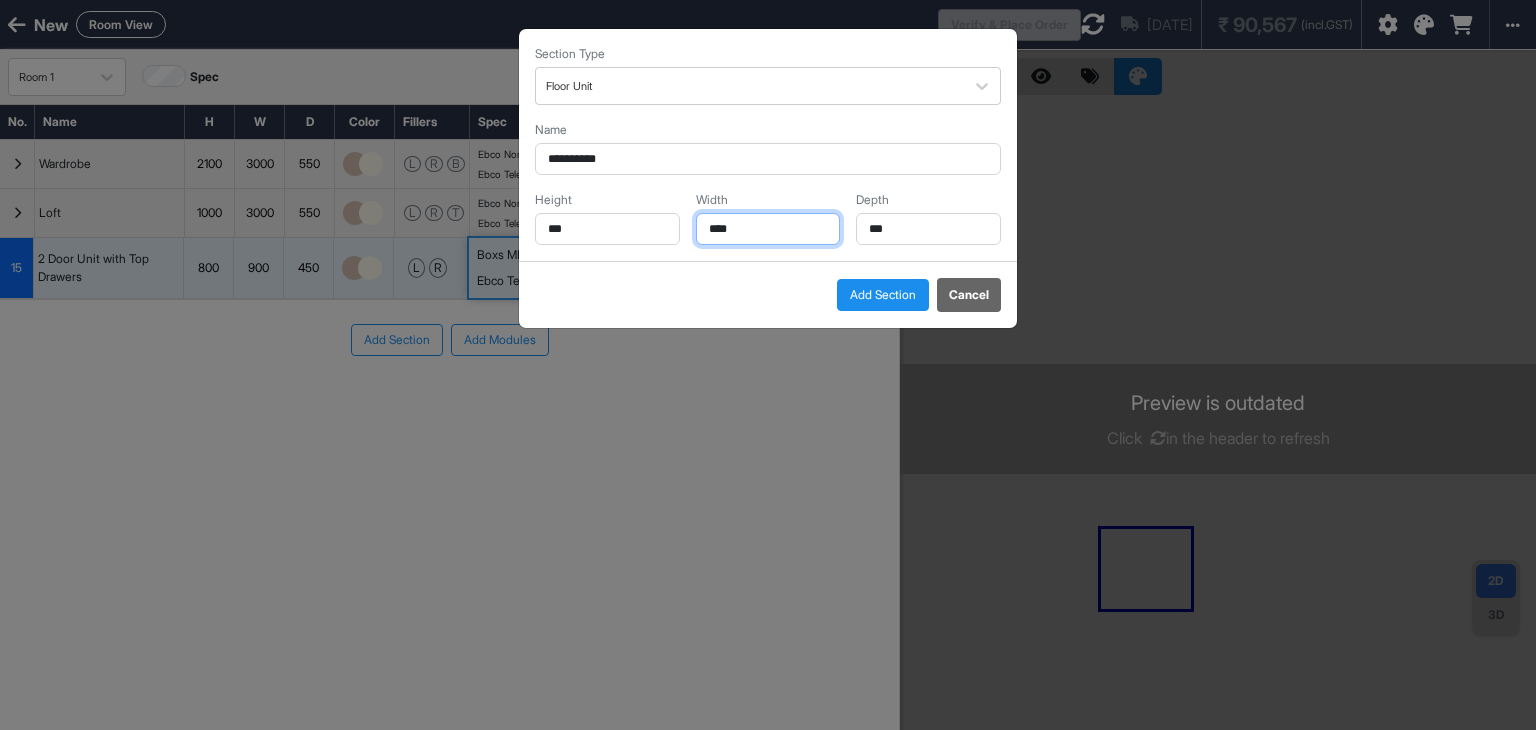 click on "****" at bounding box center (768, 229) 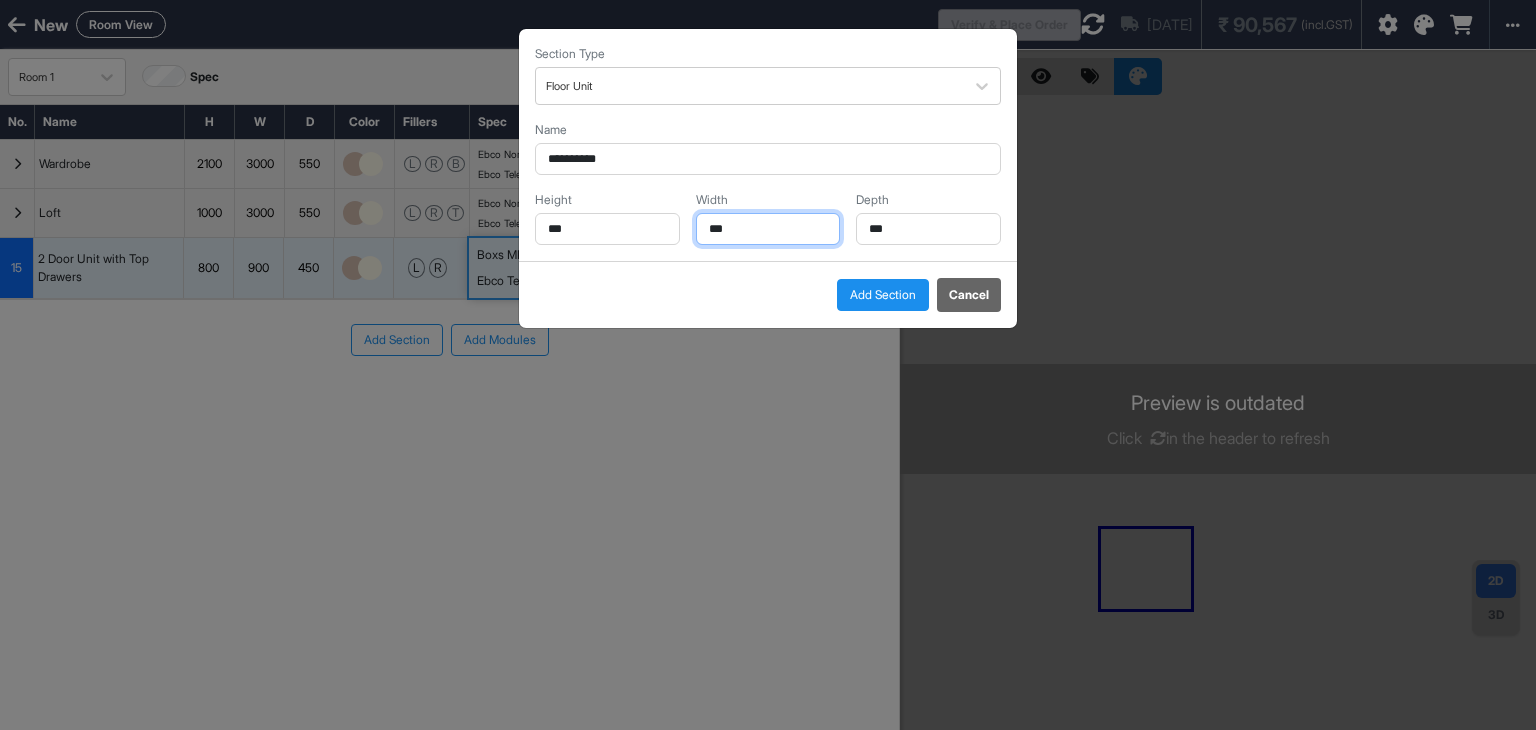 type on "***" 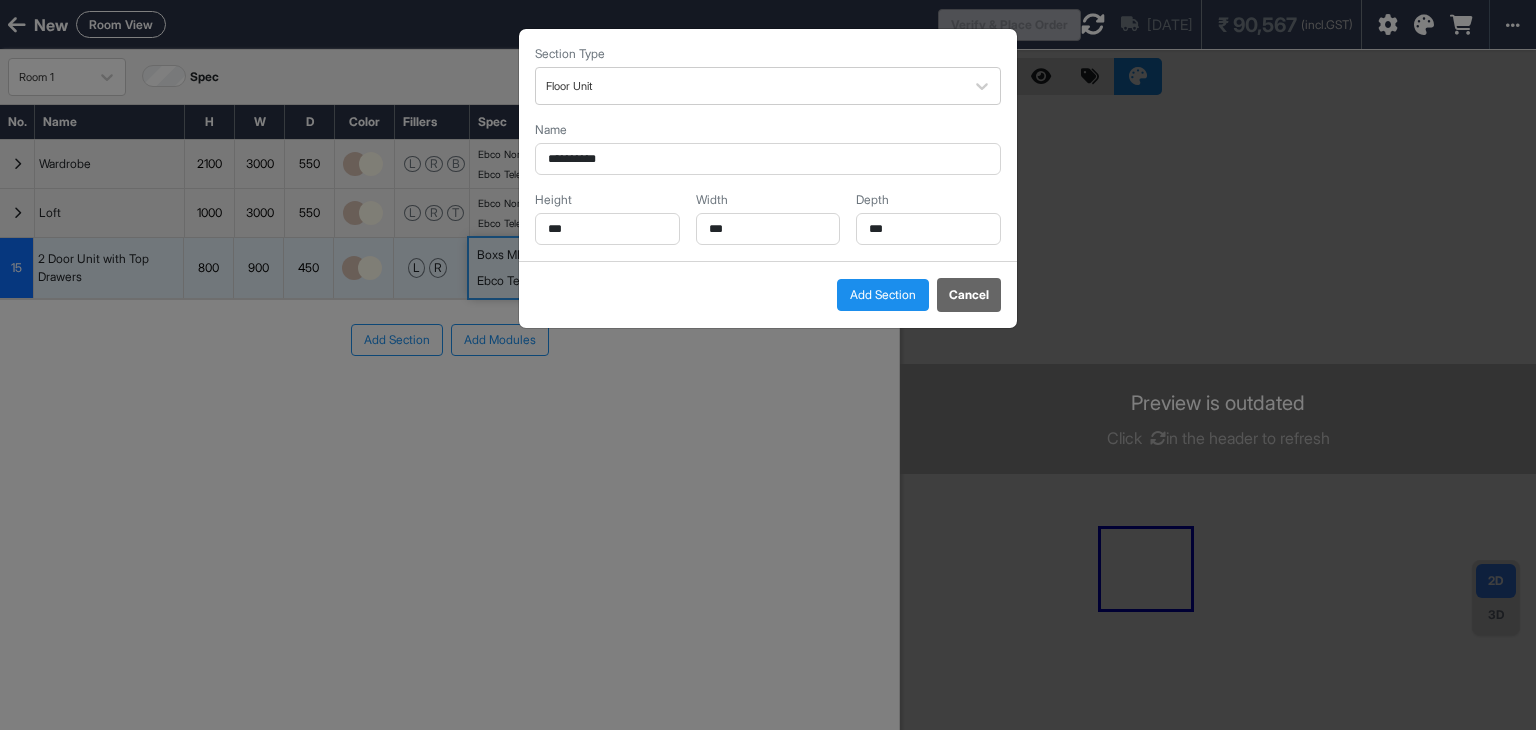 click on "Add Section" at bounding box center [883, 295] 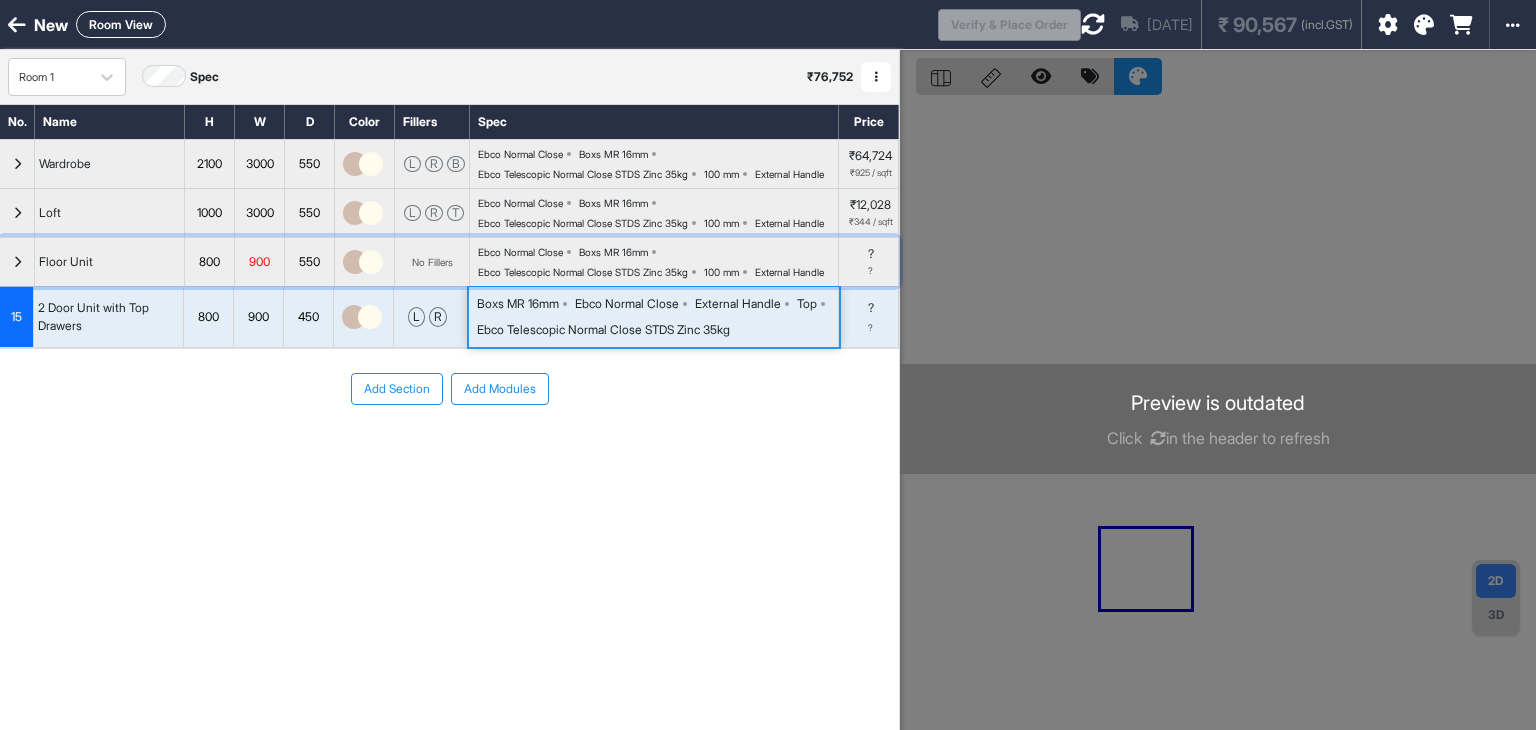 click at bounding box center [17, 262] 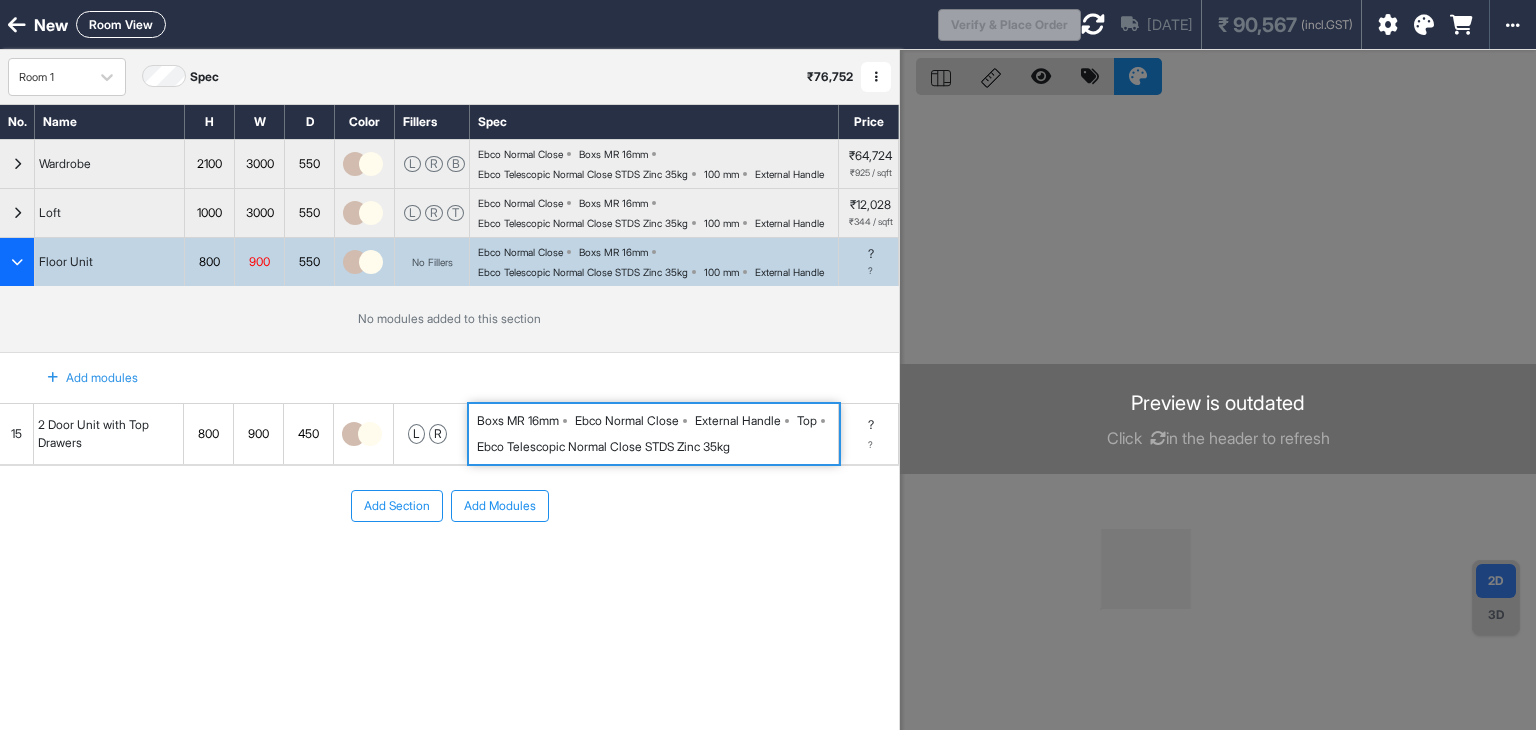 click at bounding box center (53, 378) 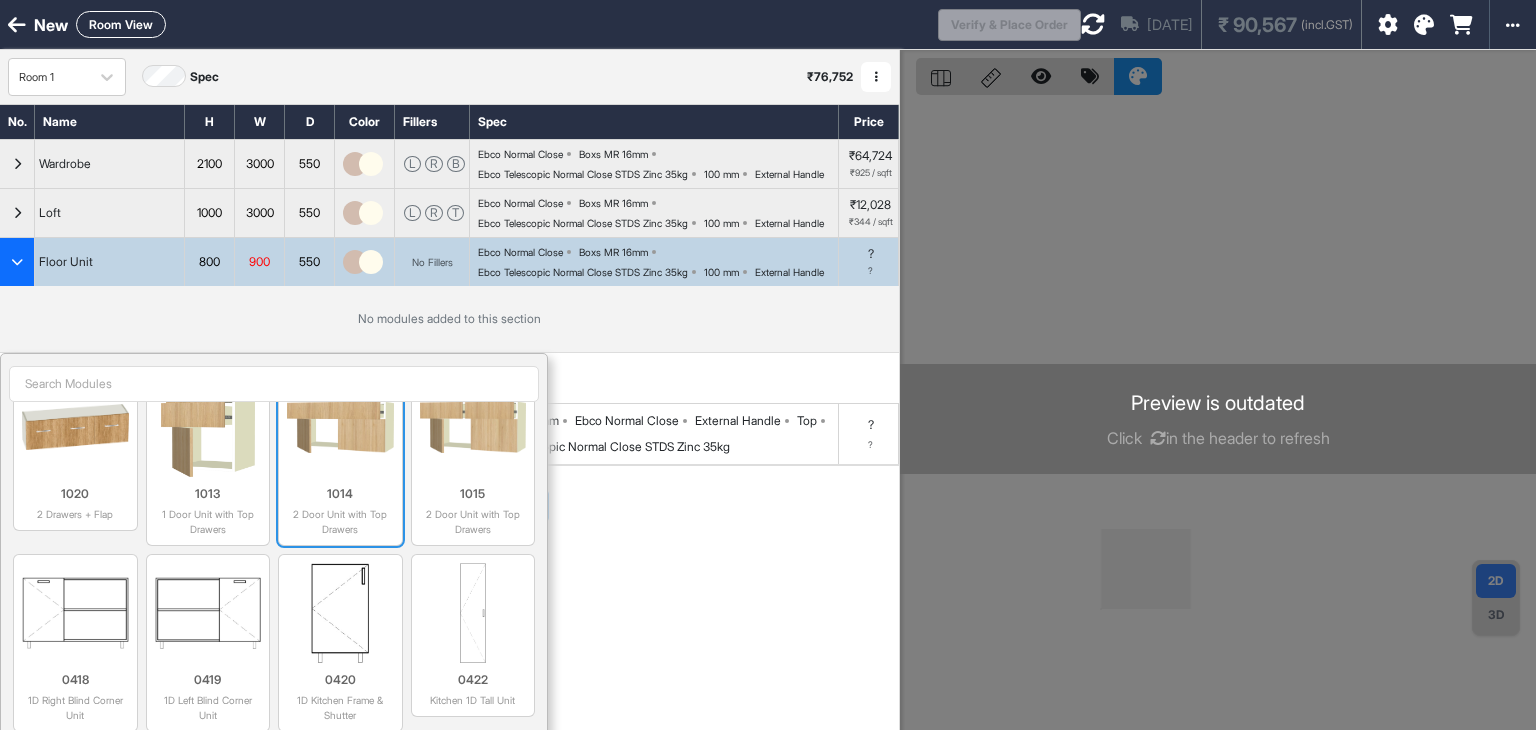 scroll, scrollTop: 3200, scrollLeft: 0, axis: vertical 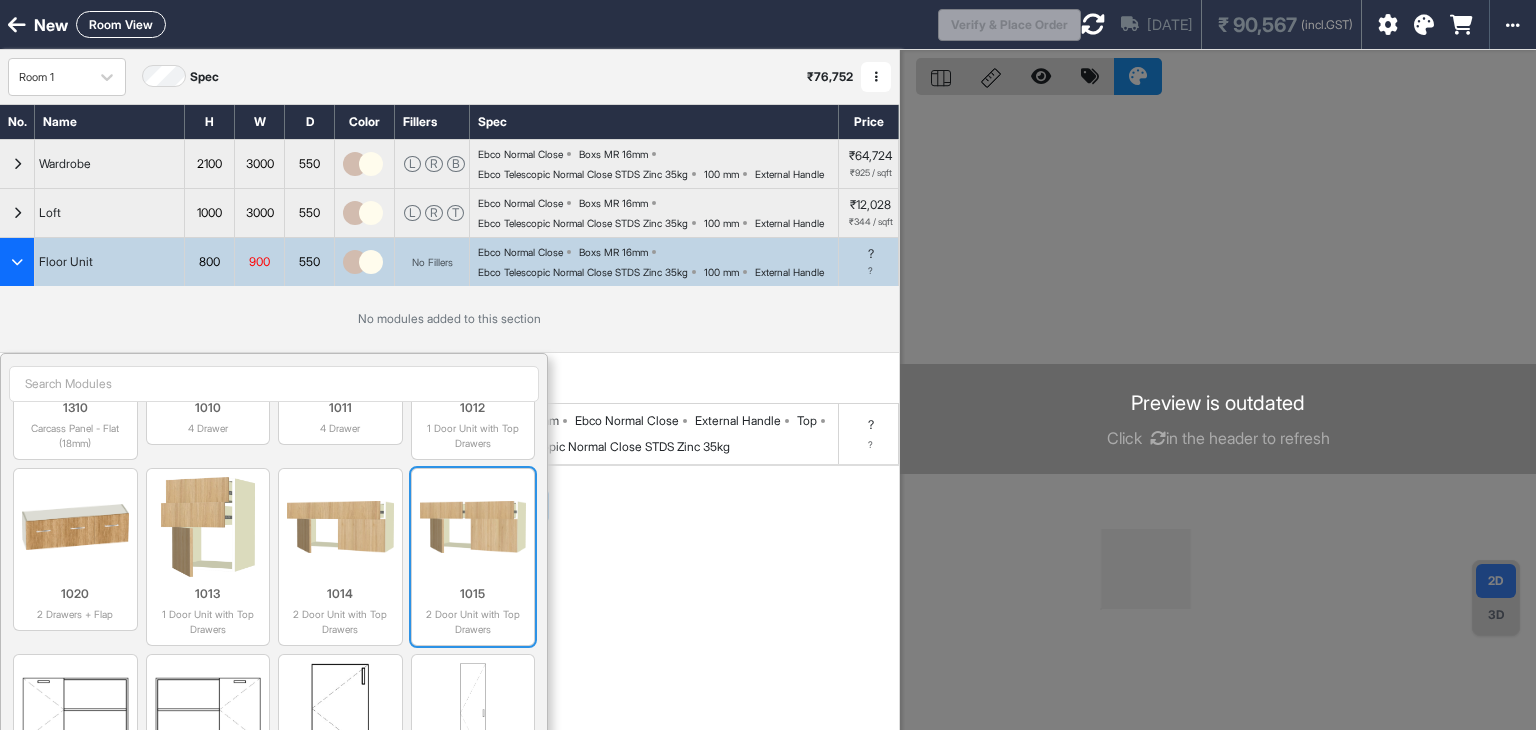 click at bounding box center (473, 527) 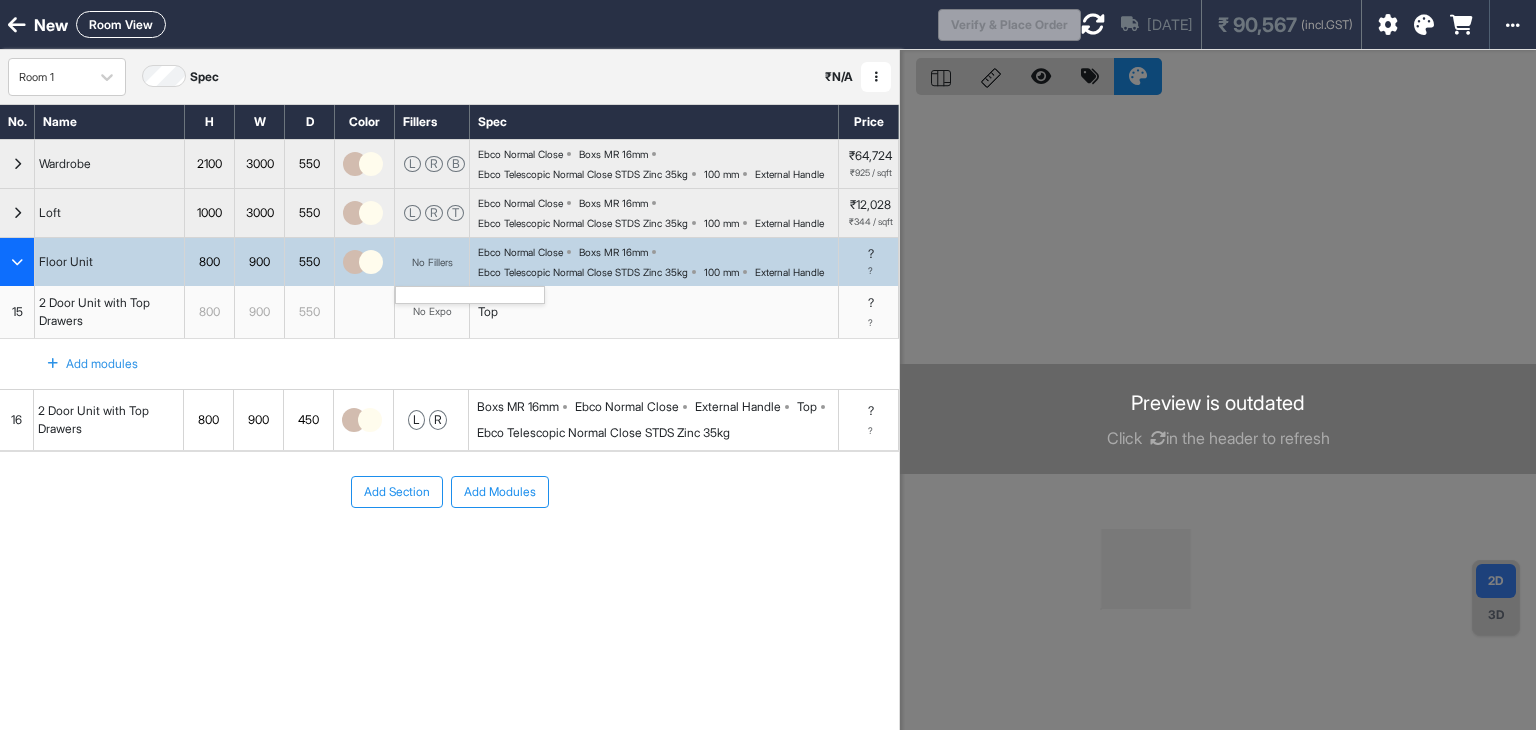click on "No Fillers" at bounding box center (432, 262) 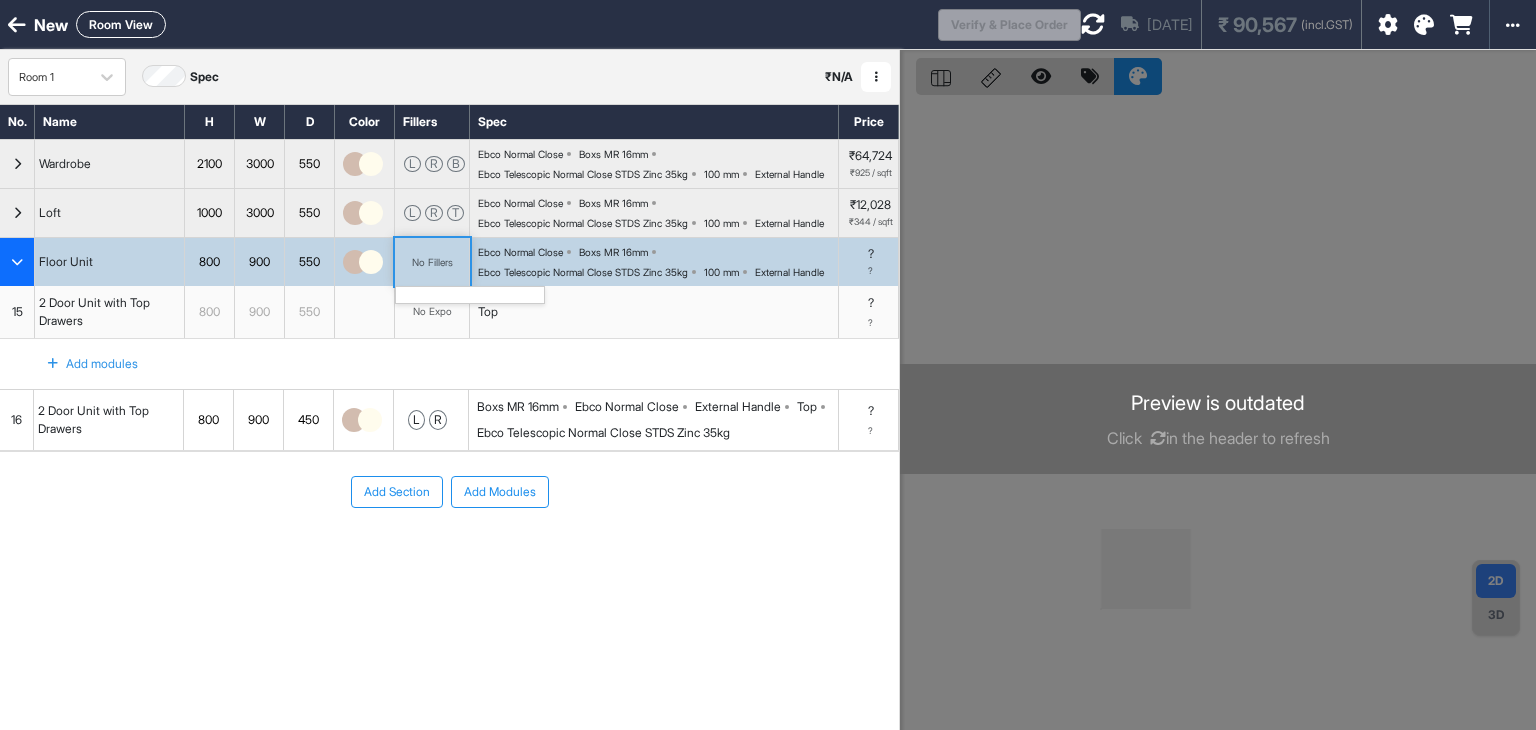 click on "No Fillers" at bounding box center (432, 262) 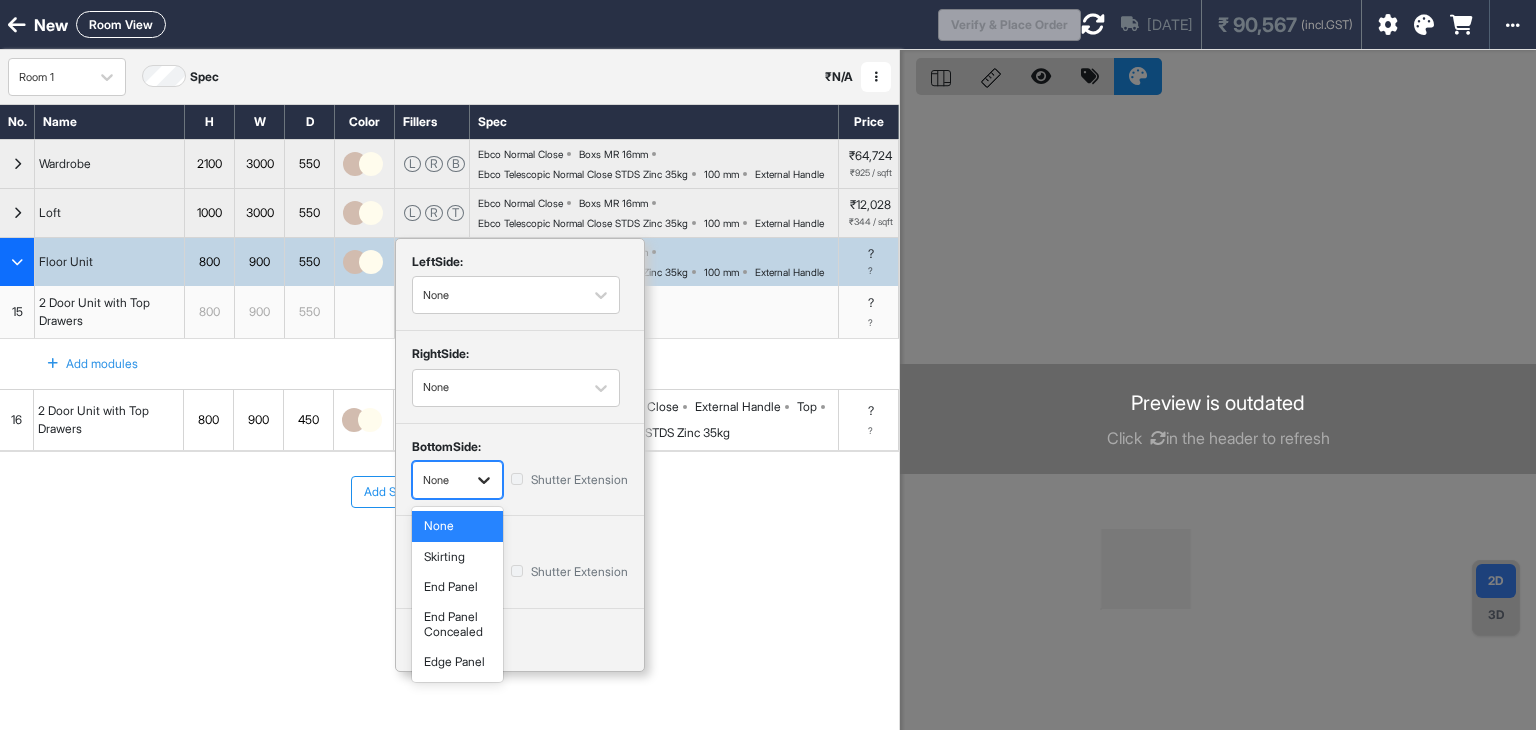 click at bounding box center [484, 480] 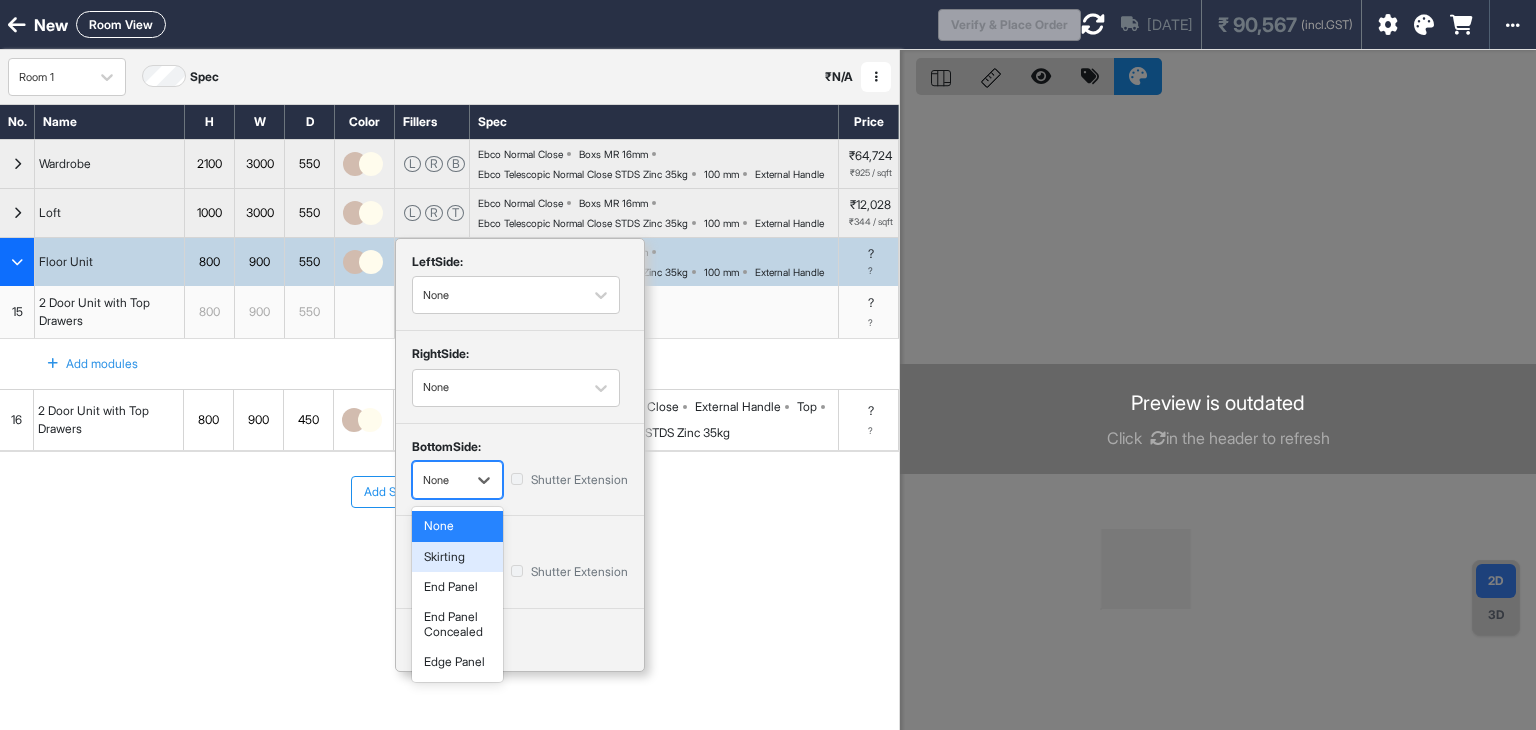 click on "Skirting" at bounding box center (457, 557) 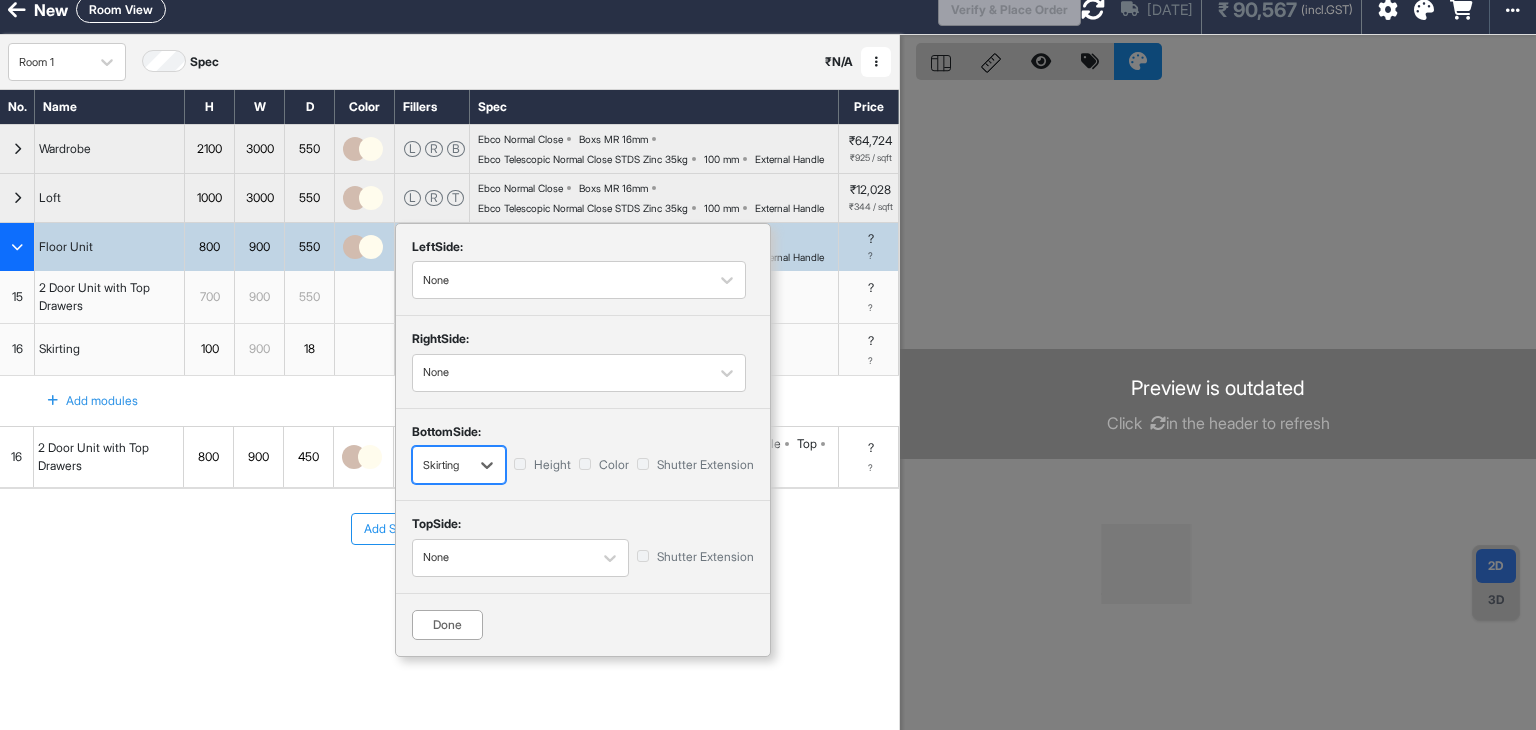 scroll, scrollTop: 50, scrollLeft: 0, axis: vertical 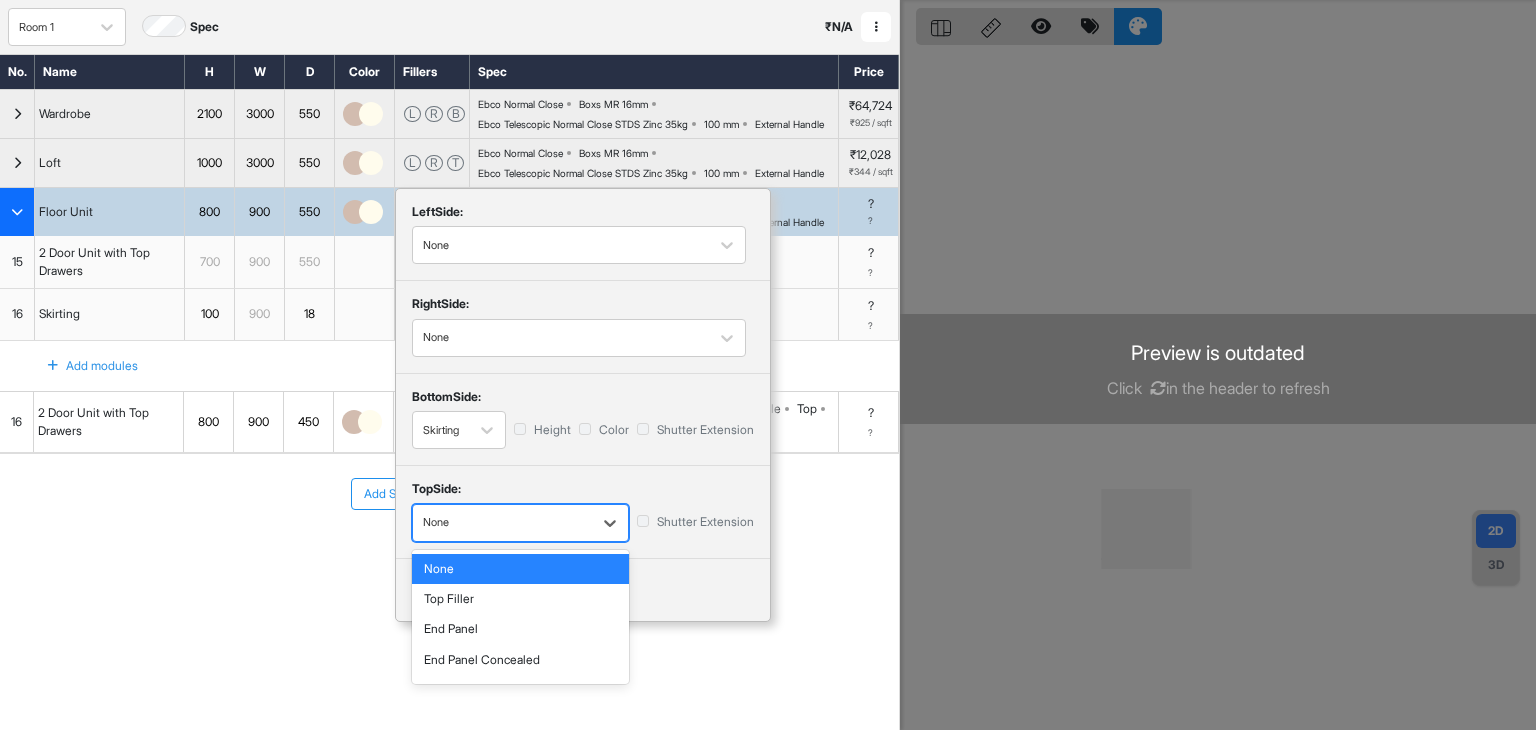 click on "None" at bounding box center (520, 523) 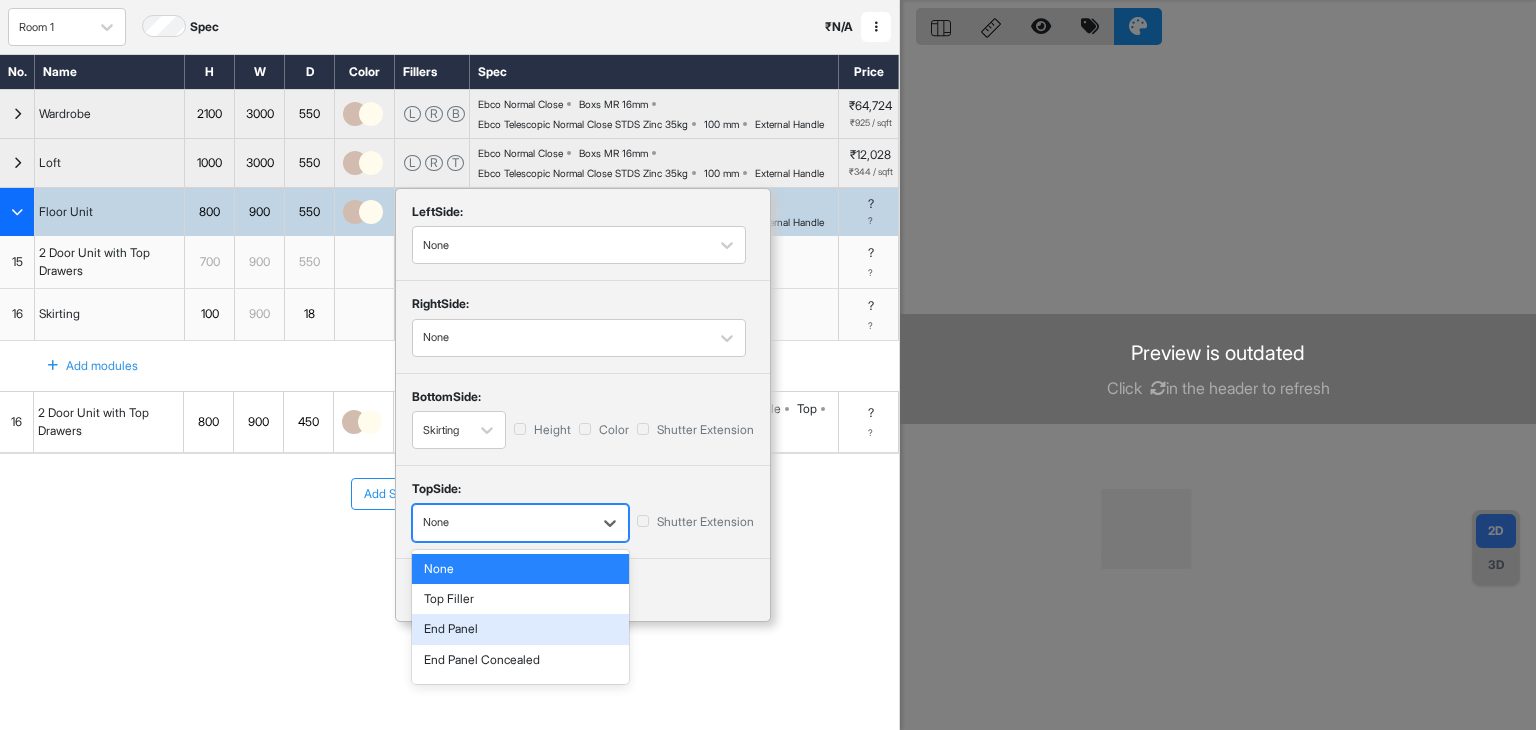 click on "End Panel" at bounding box center (520, 629) 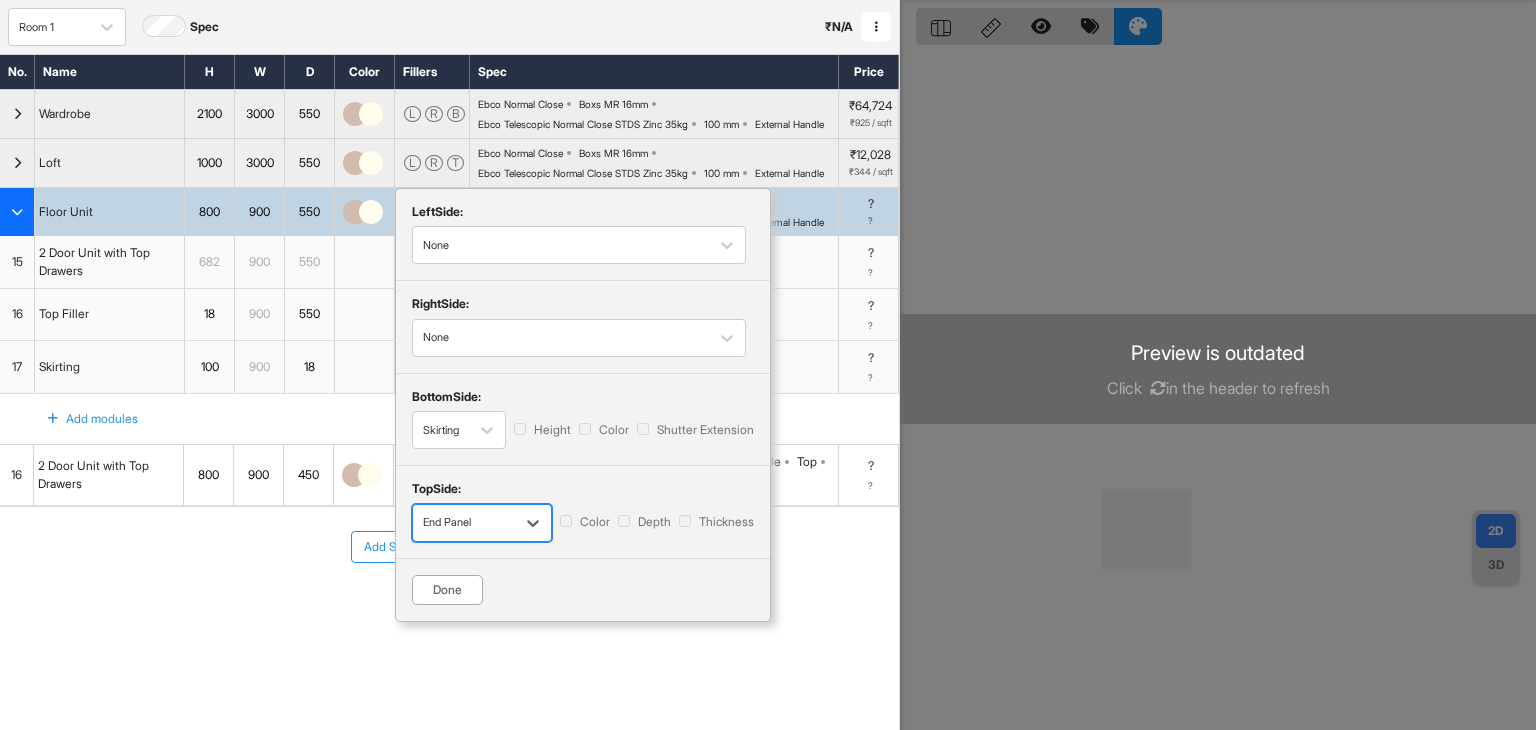 click on "Done" at bounding box center [447, 590] 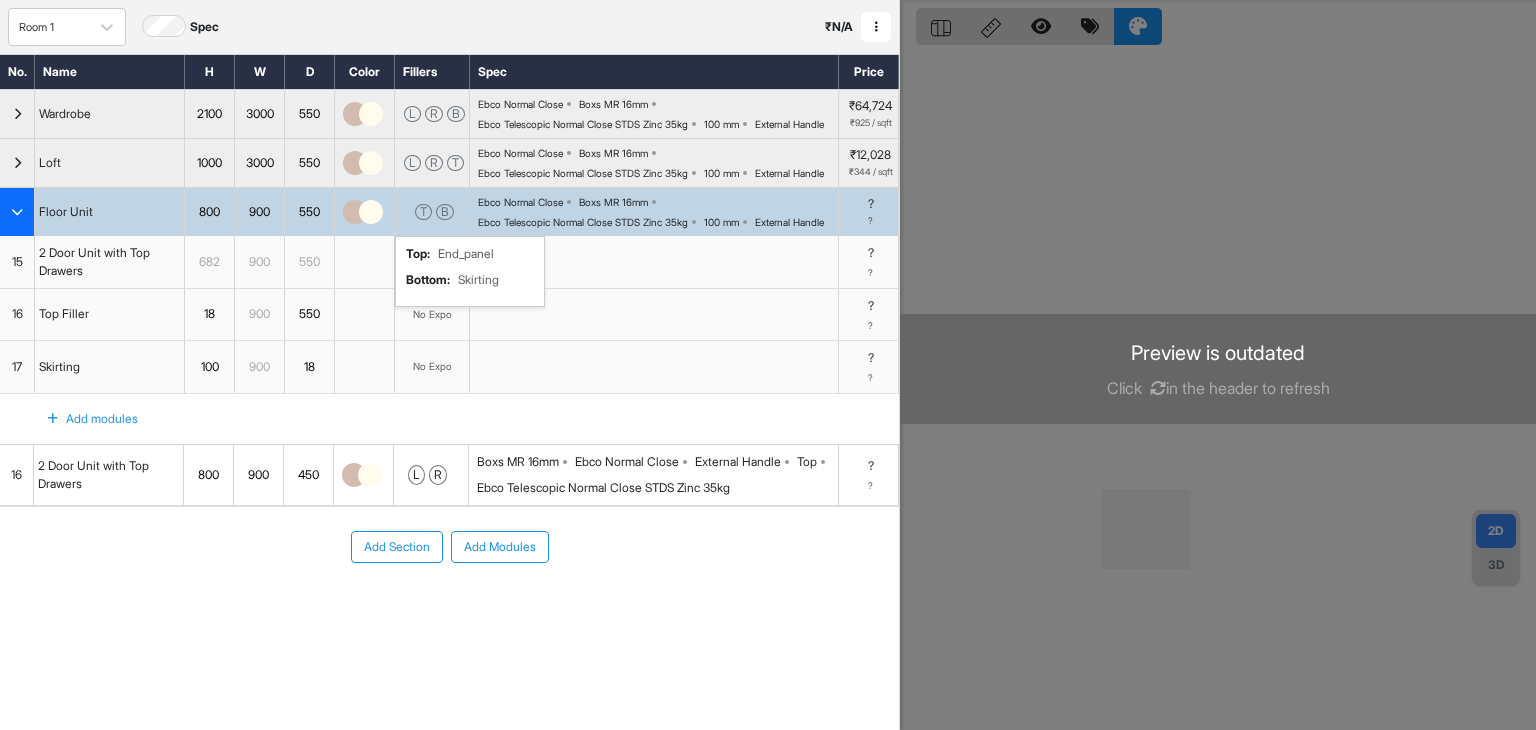 click at bounding box center (365, 262) 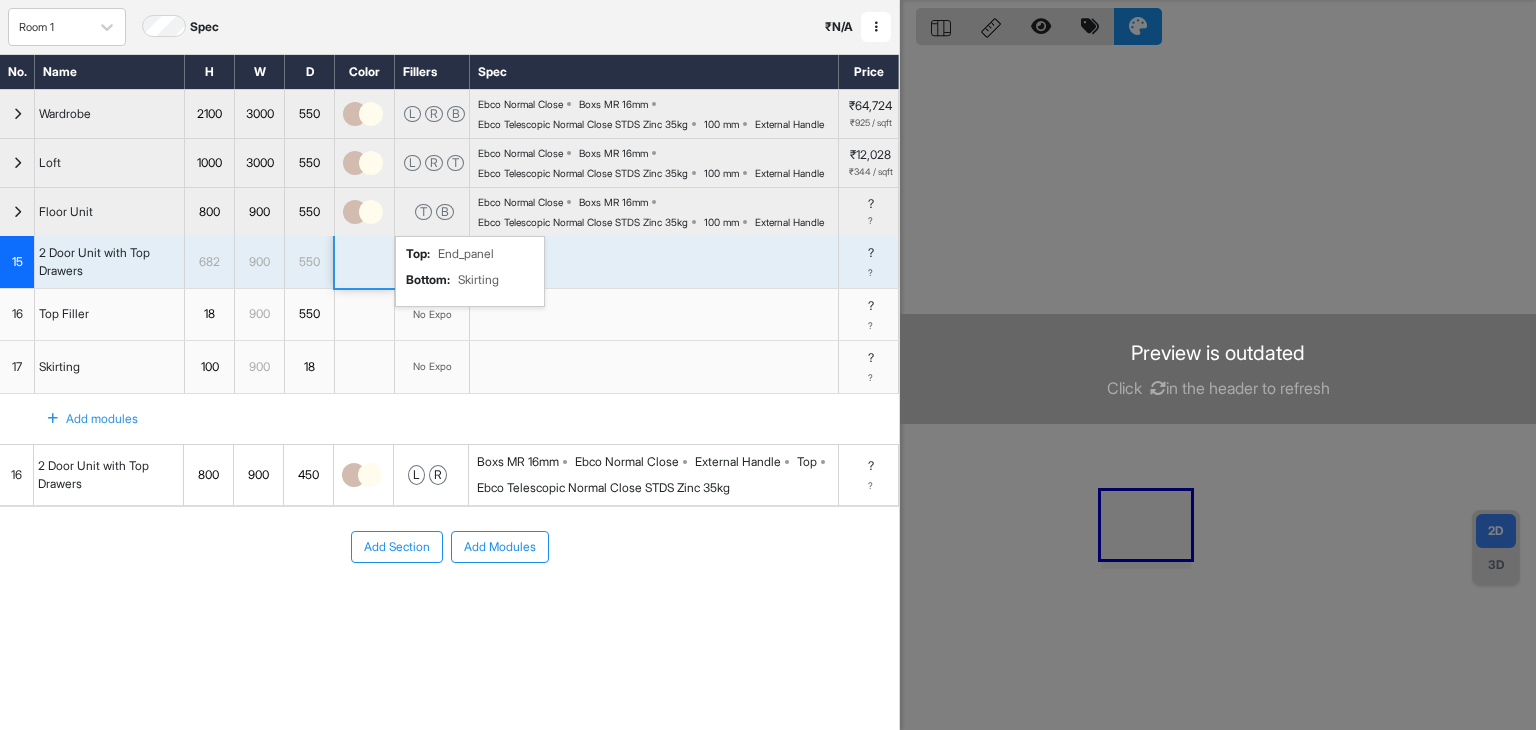 click at bounding box center (365, 262) 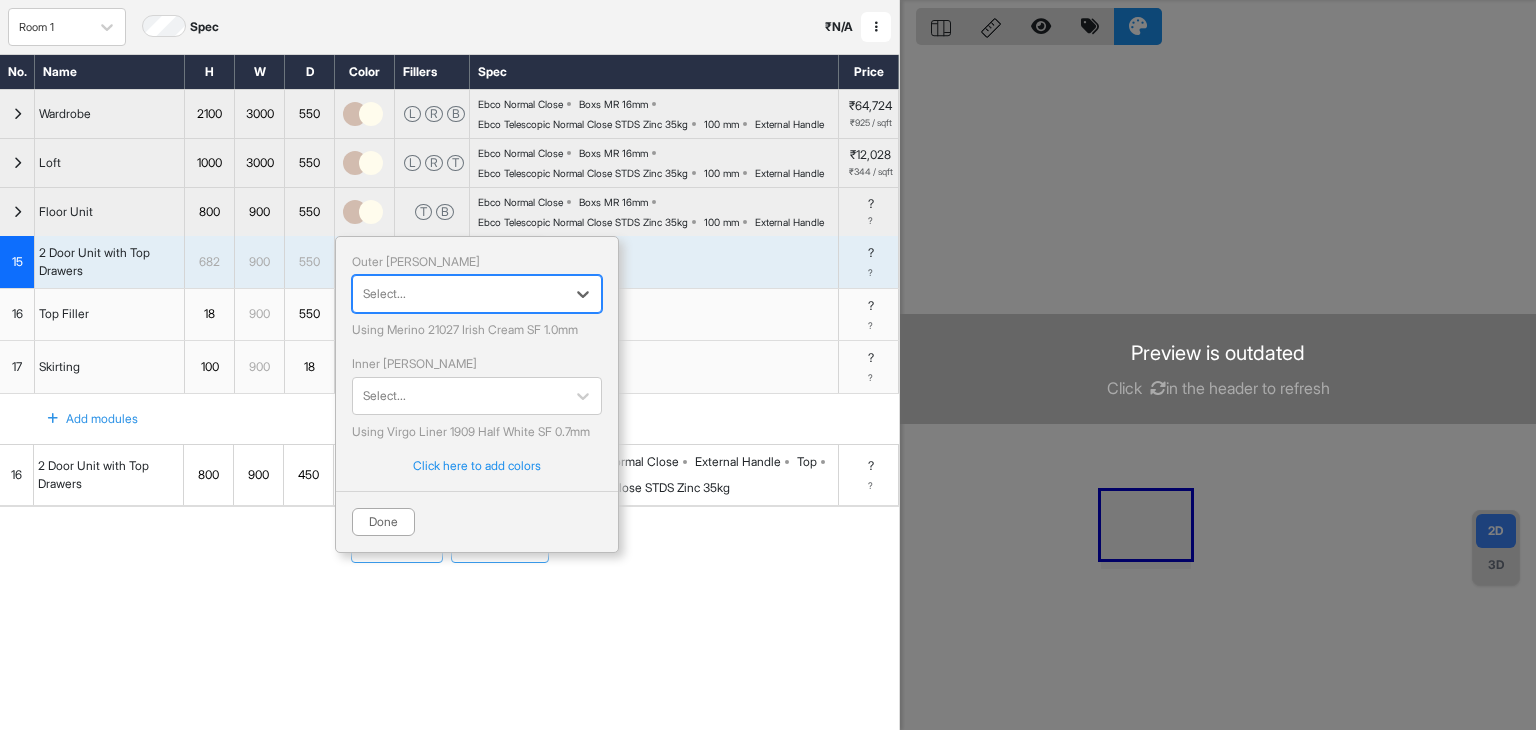 click on "Done" at bounding box center [477, 513] 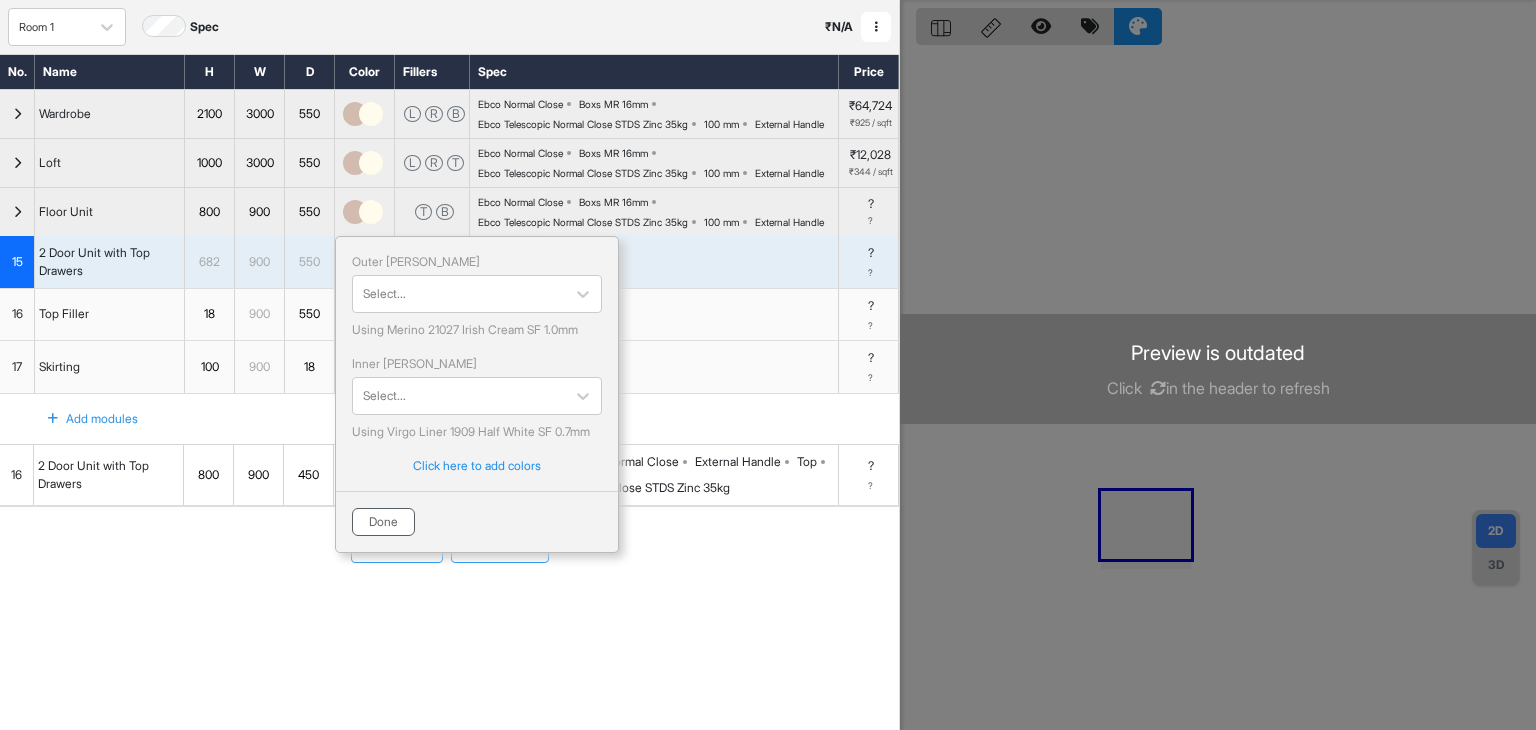 click on "Done" at bounding box center (383, 522) 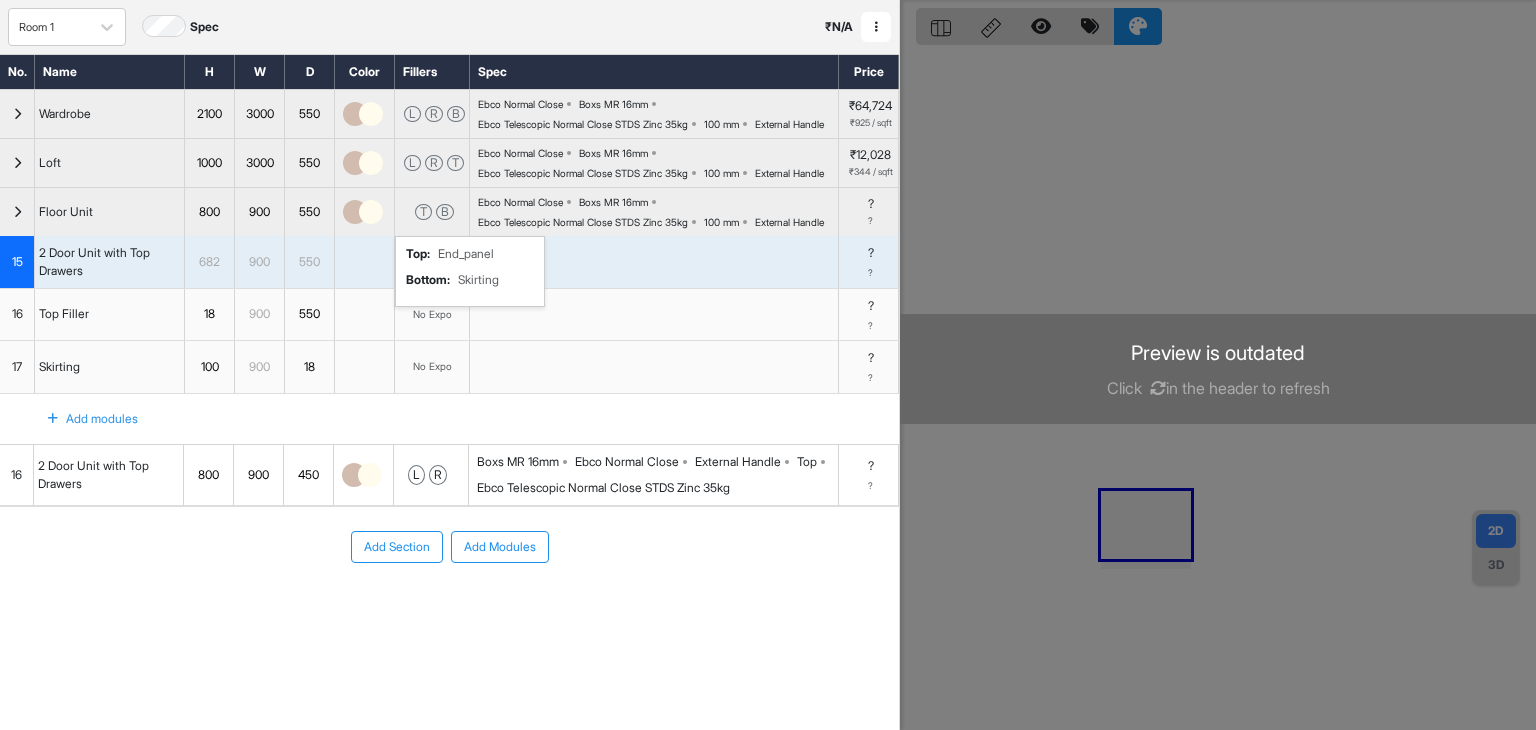 click on "top : End_panel bottom : Skirting" at bounding box center (452, 269) 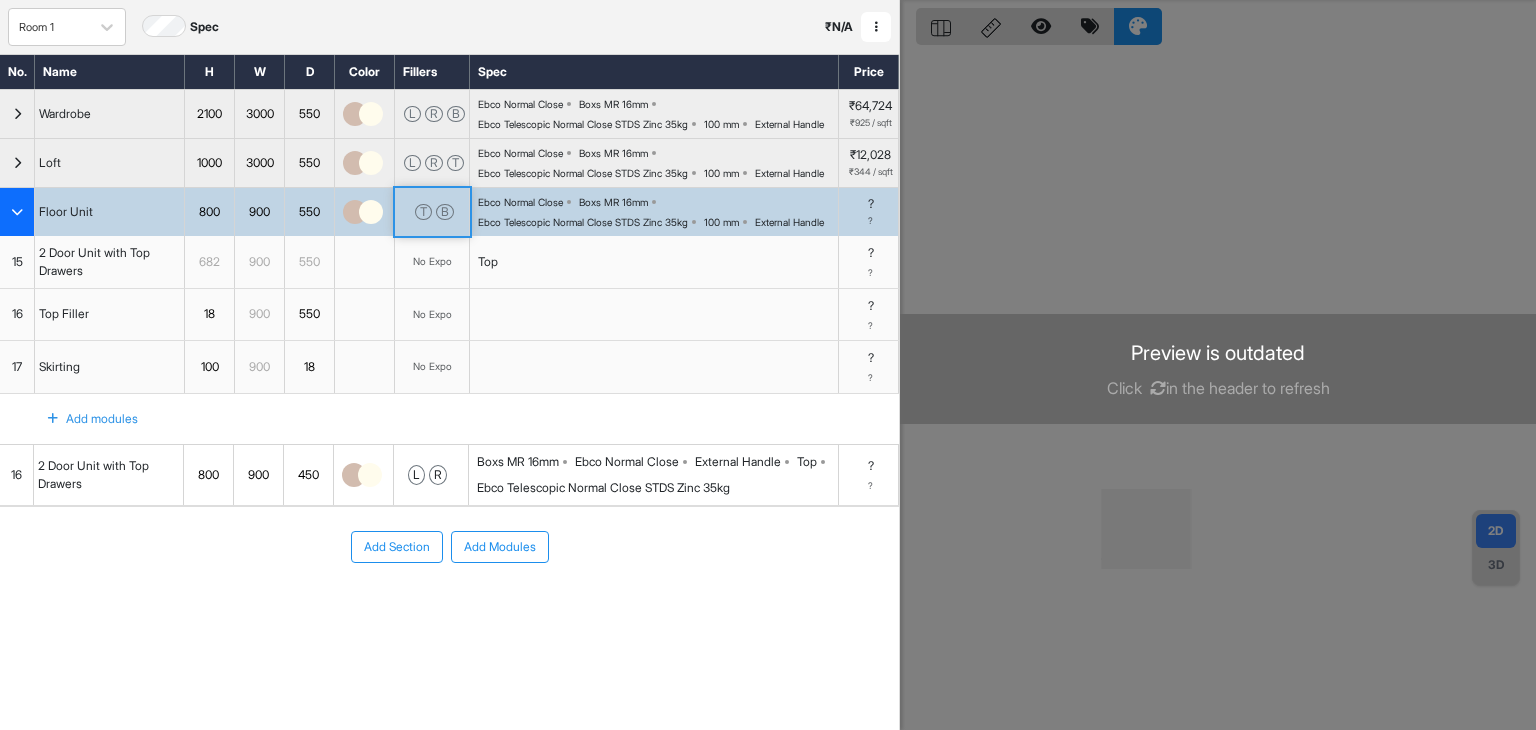 click on "No Expo" at bounding box center [432, 262] 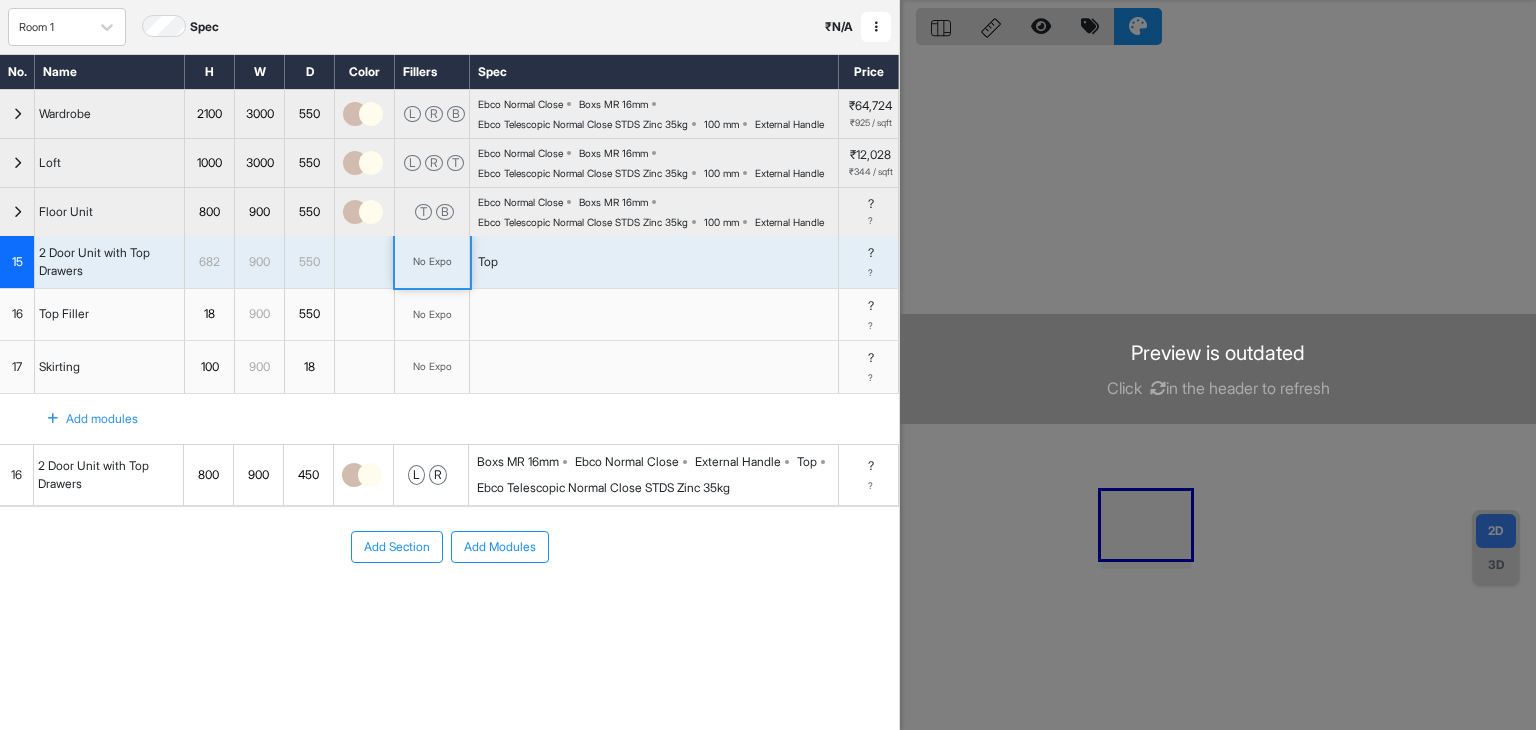click on "No Expo" at bounding box center [432, 262] 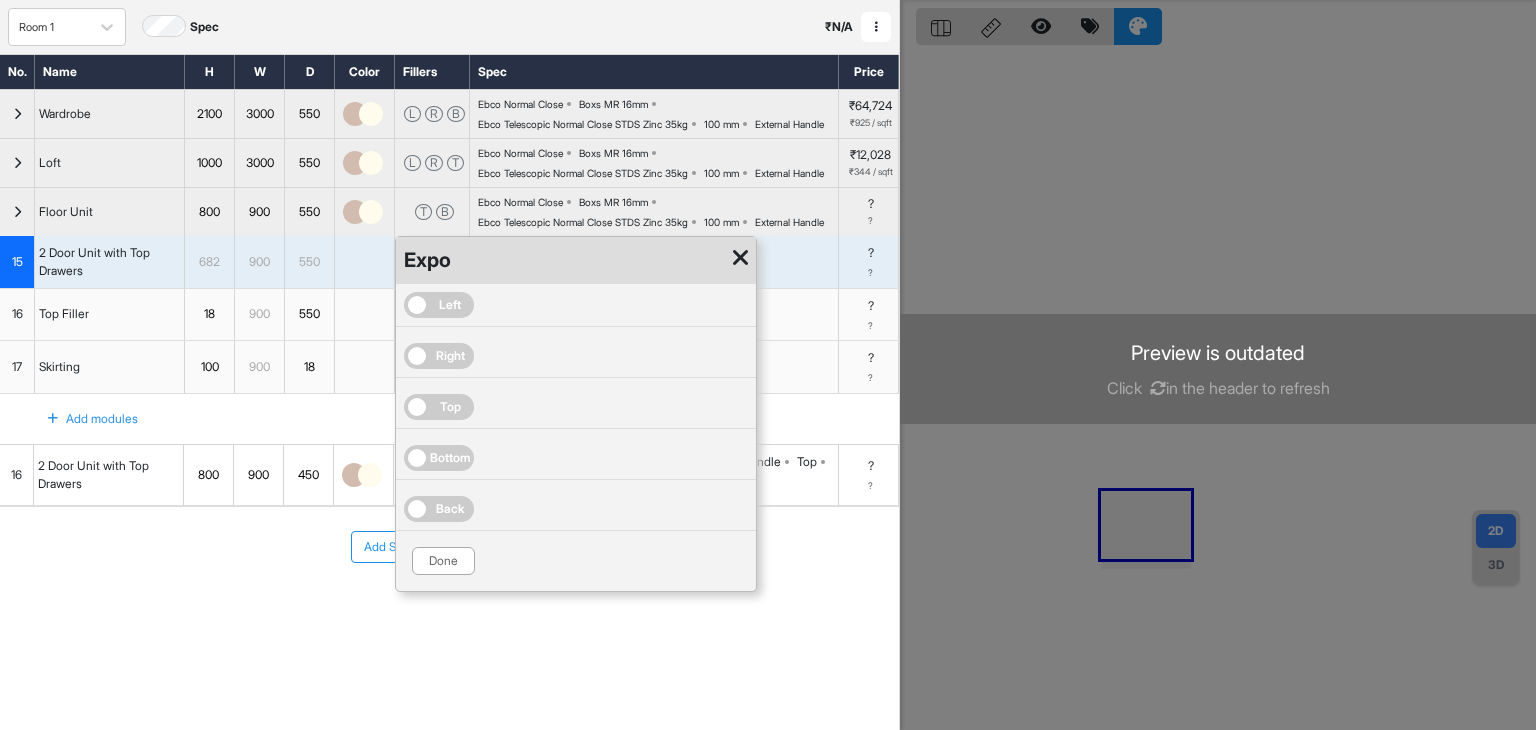 click on "Left" at bounding box center [450, 305] 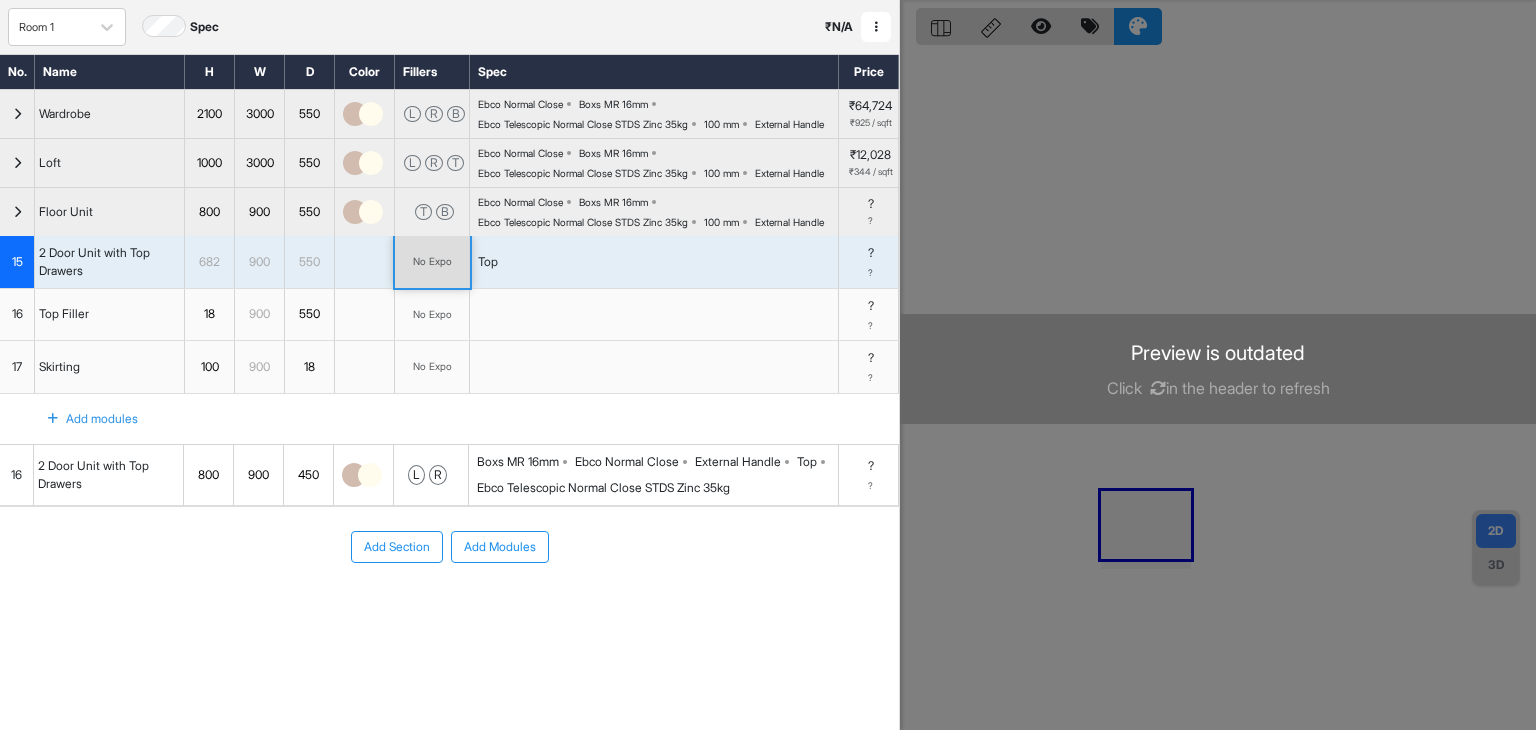 click on "No Expo" at bounding box center [432, 261] 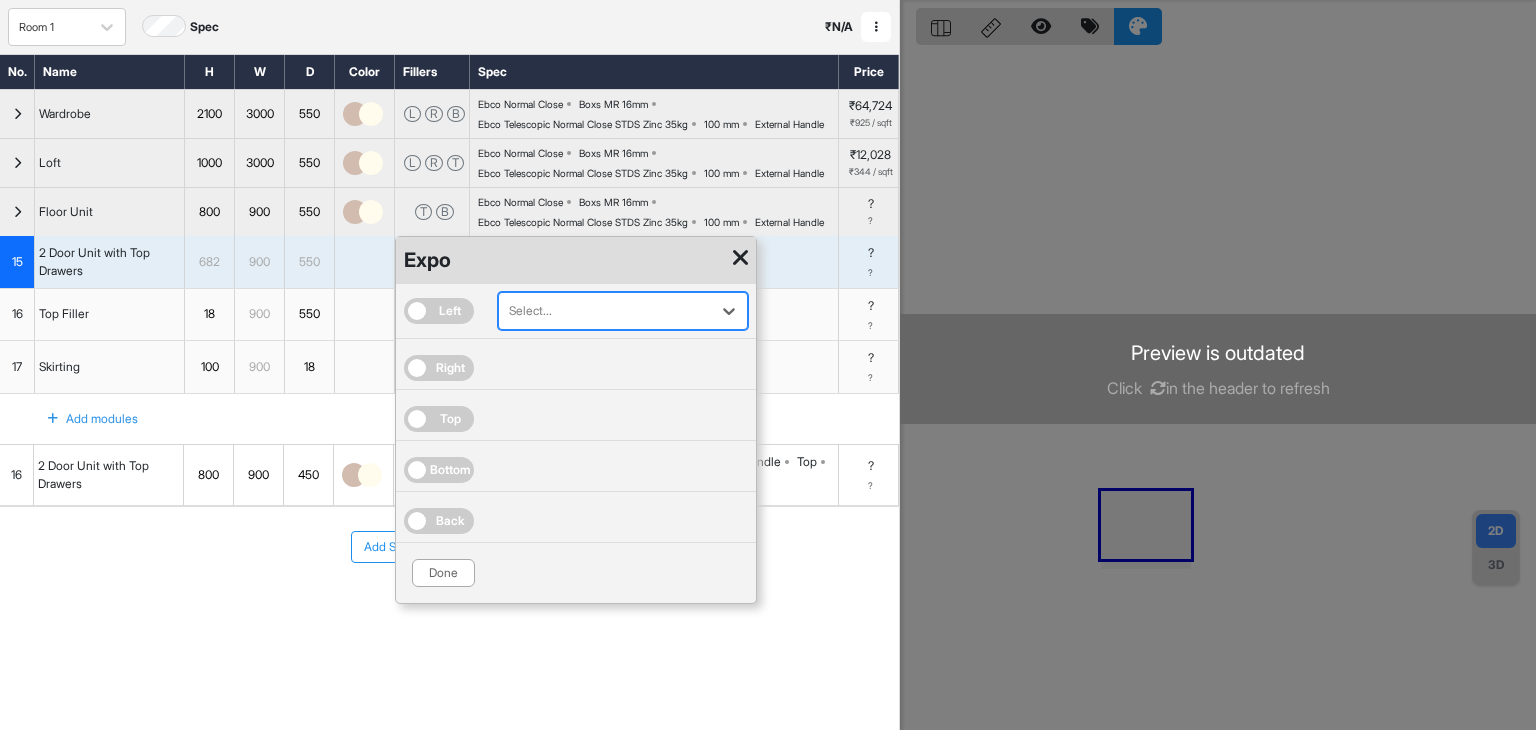 click on "Right" at bounding box center [450, 368] 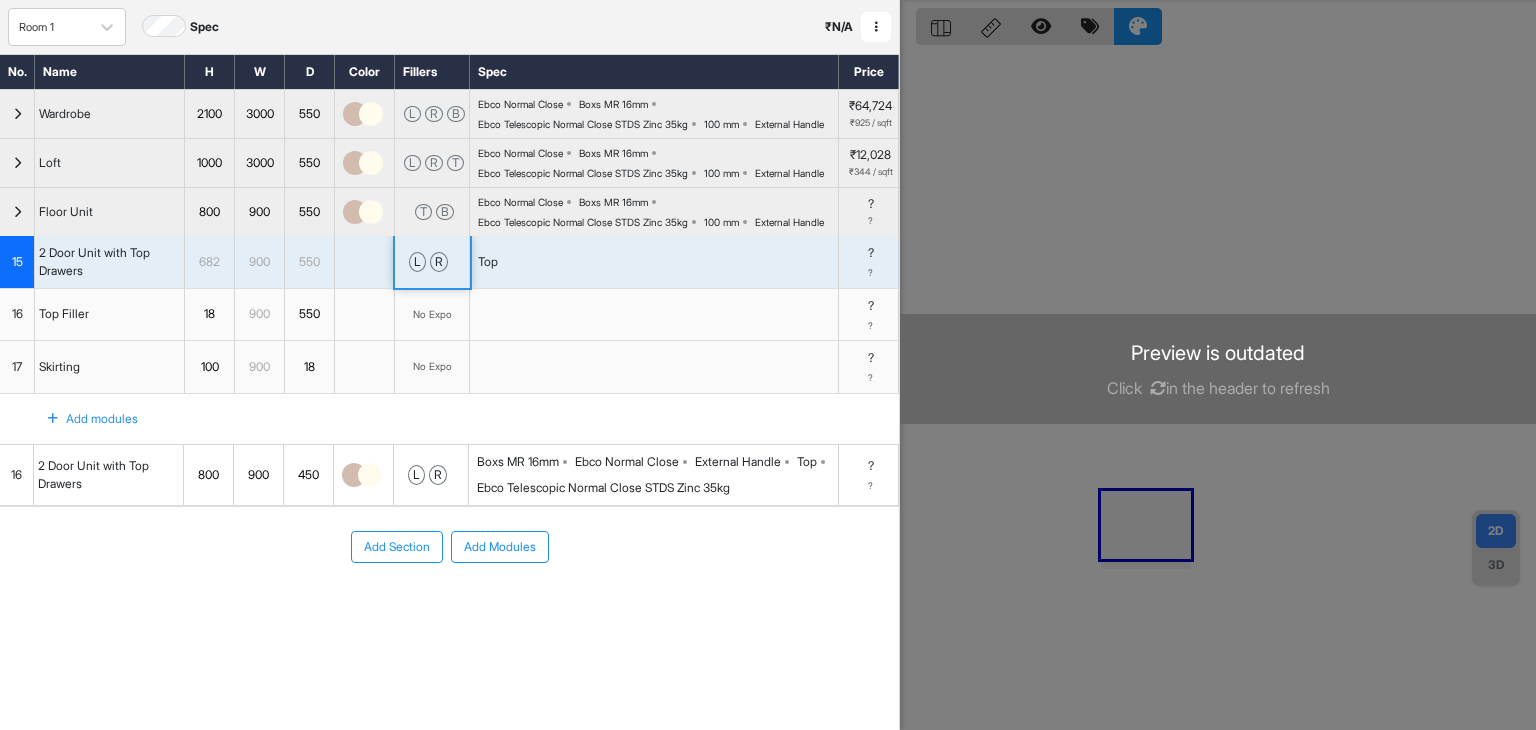 click at bounding box center [654, 315] 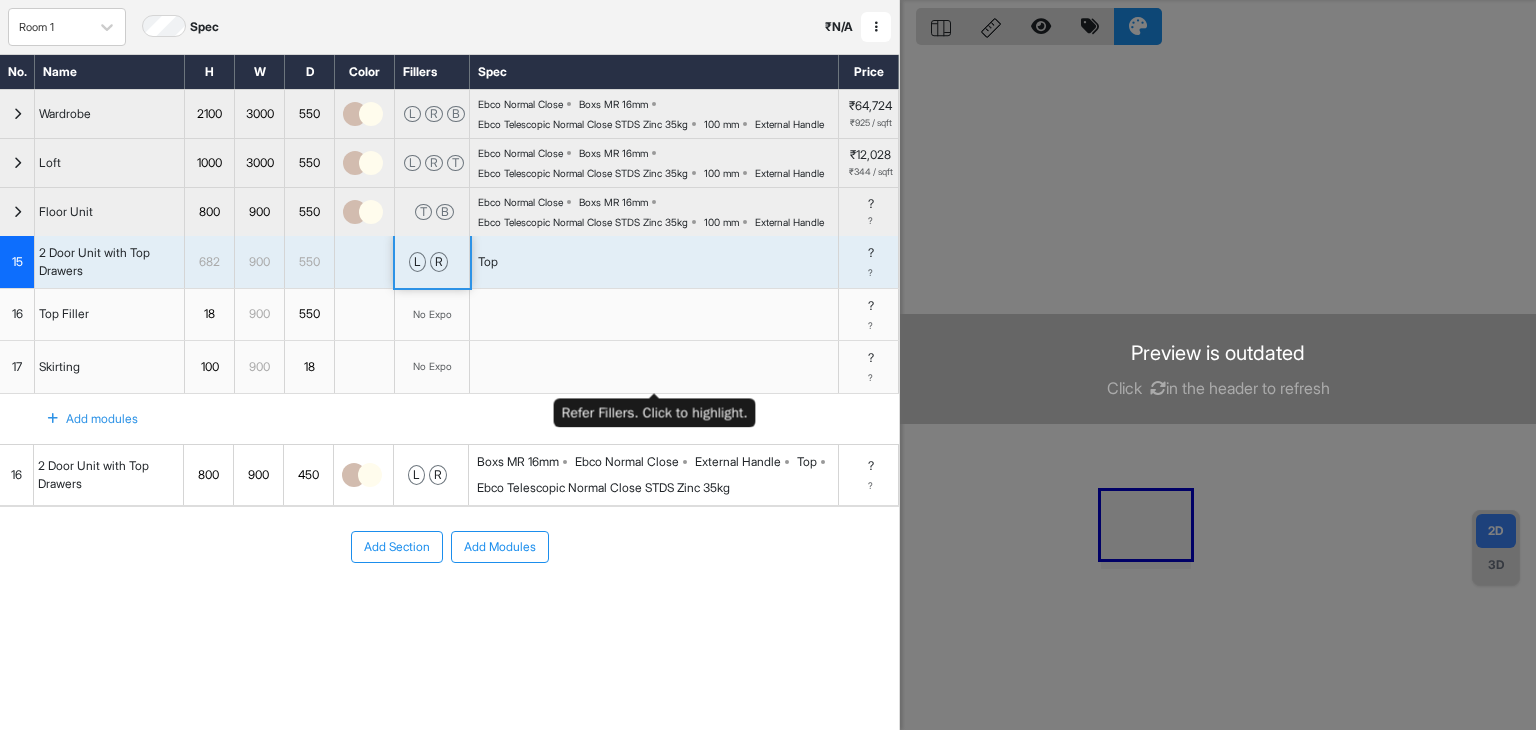 scroll, scrollTop: 0, scrollLeft: 0, axis: both 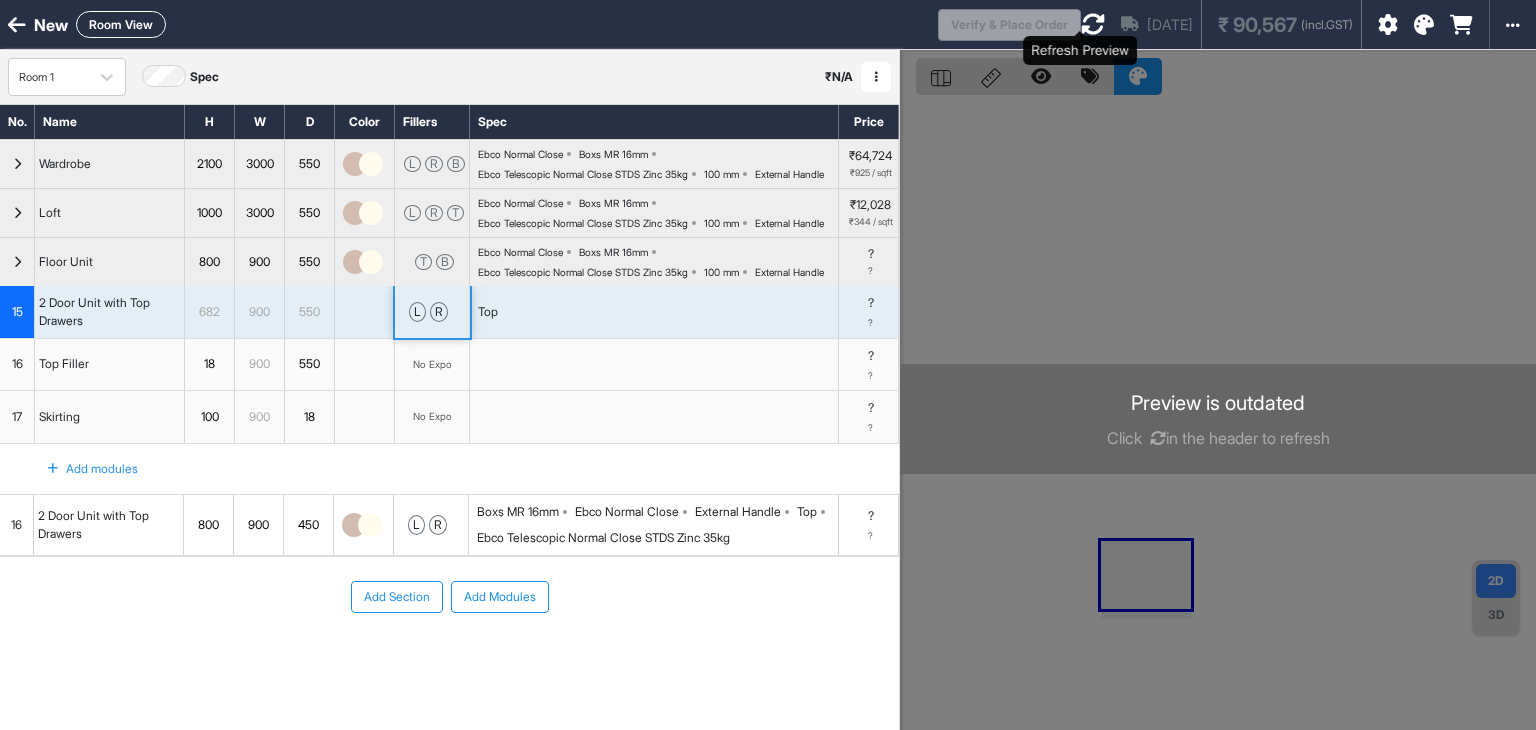 click at bounding box center (1093, 24) 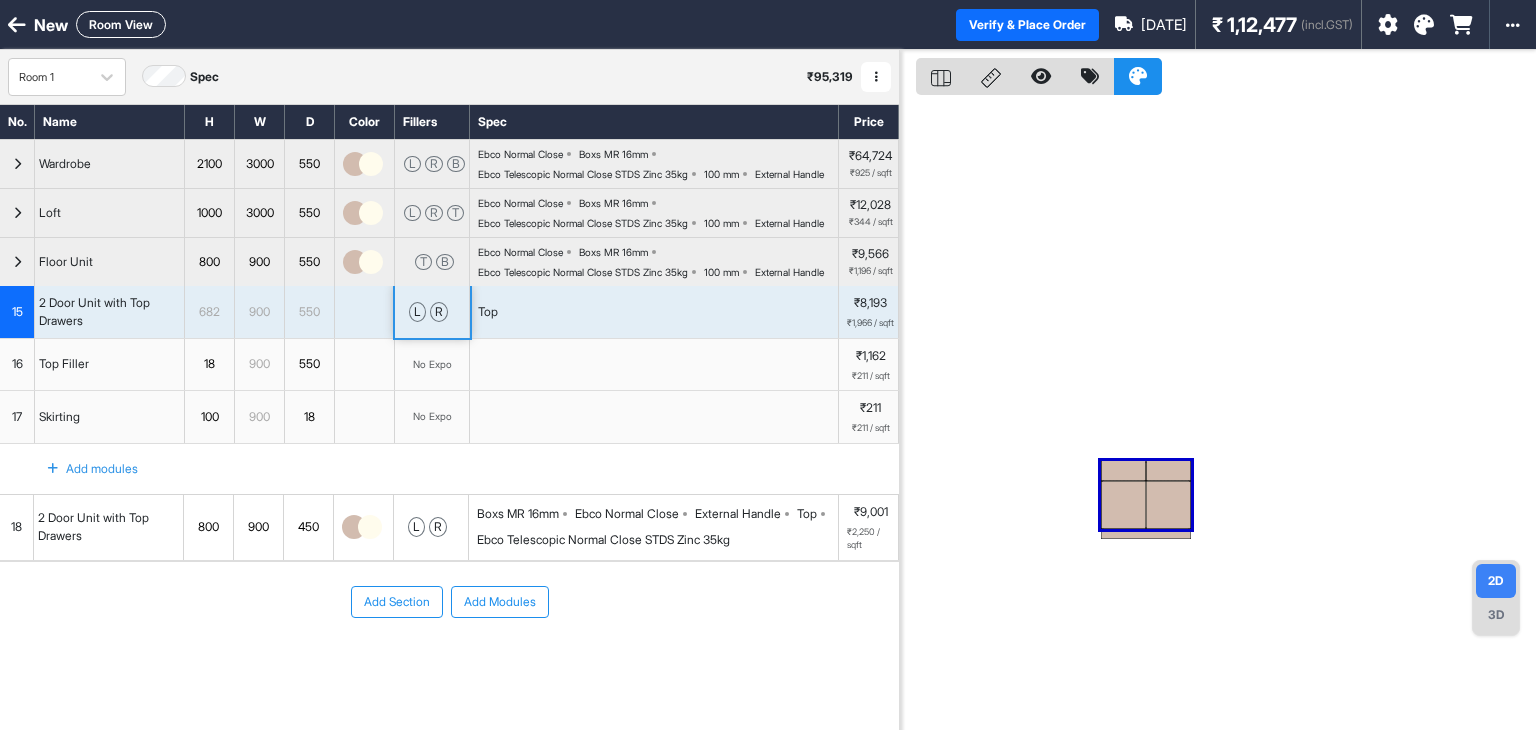 click at bounding box center [1218, 415] 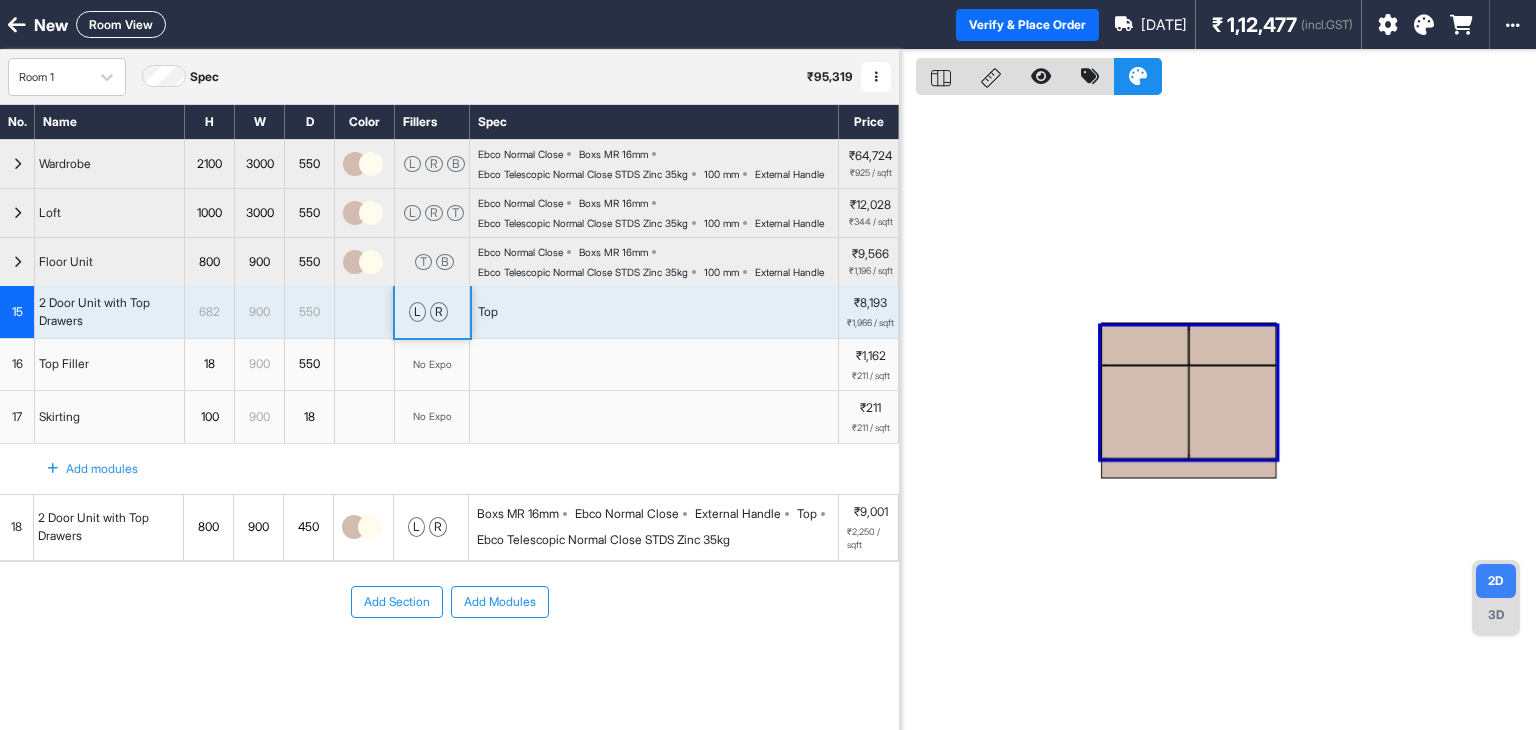 click at bounding box center (1218, 415) 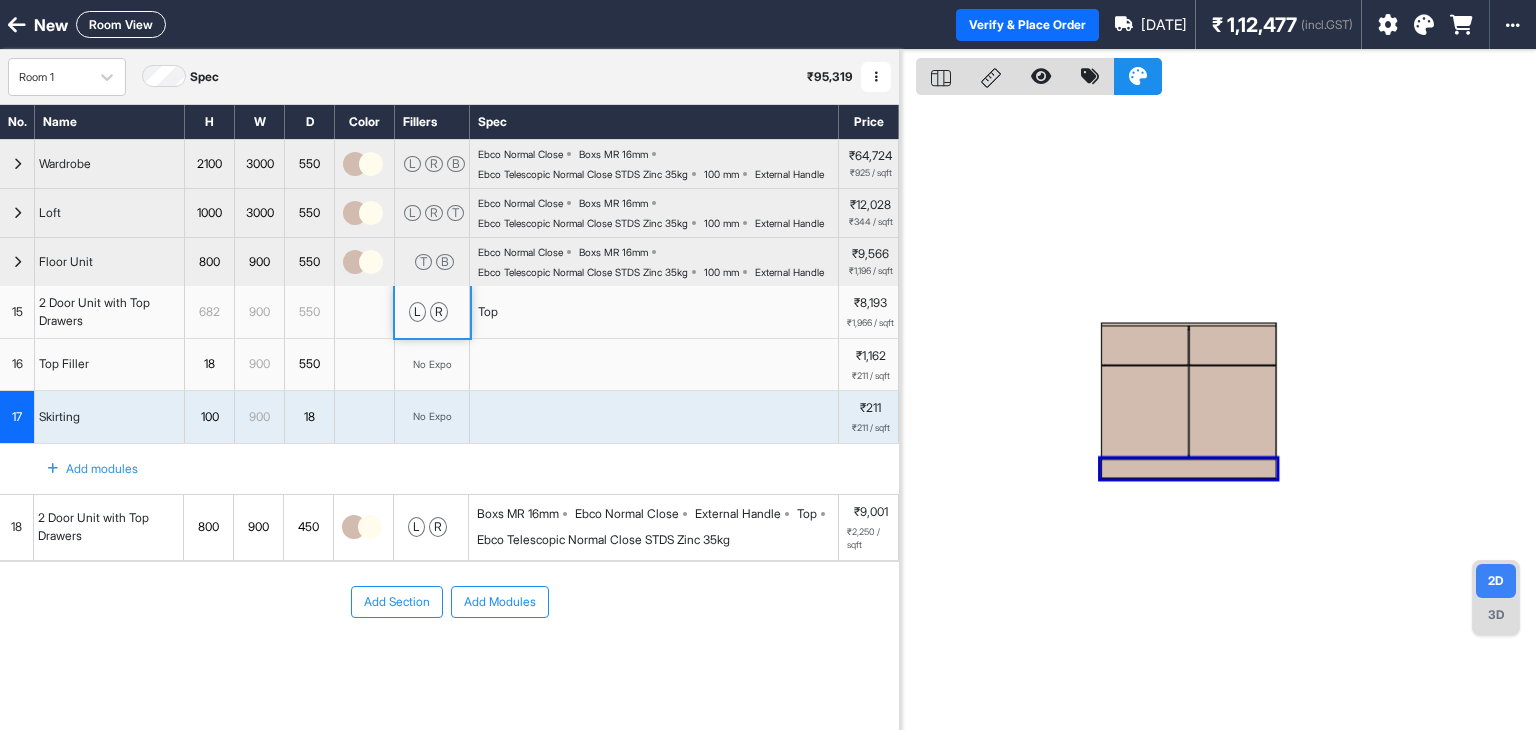 click at bounding box center [1218, 415] 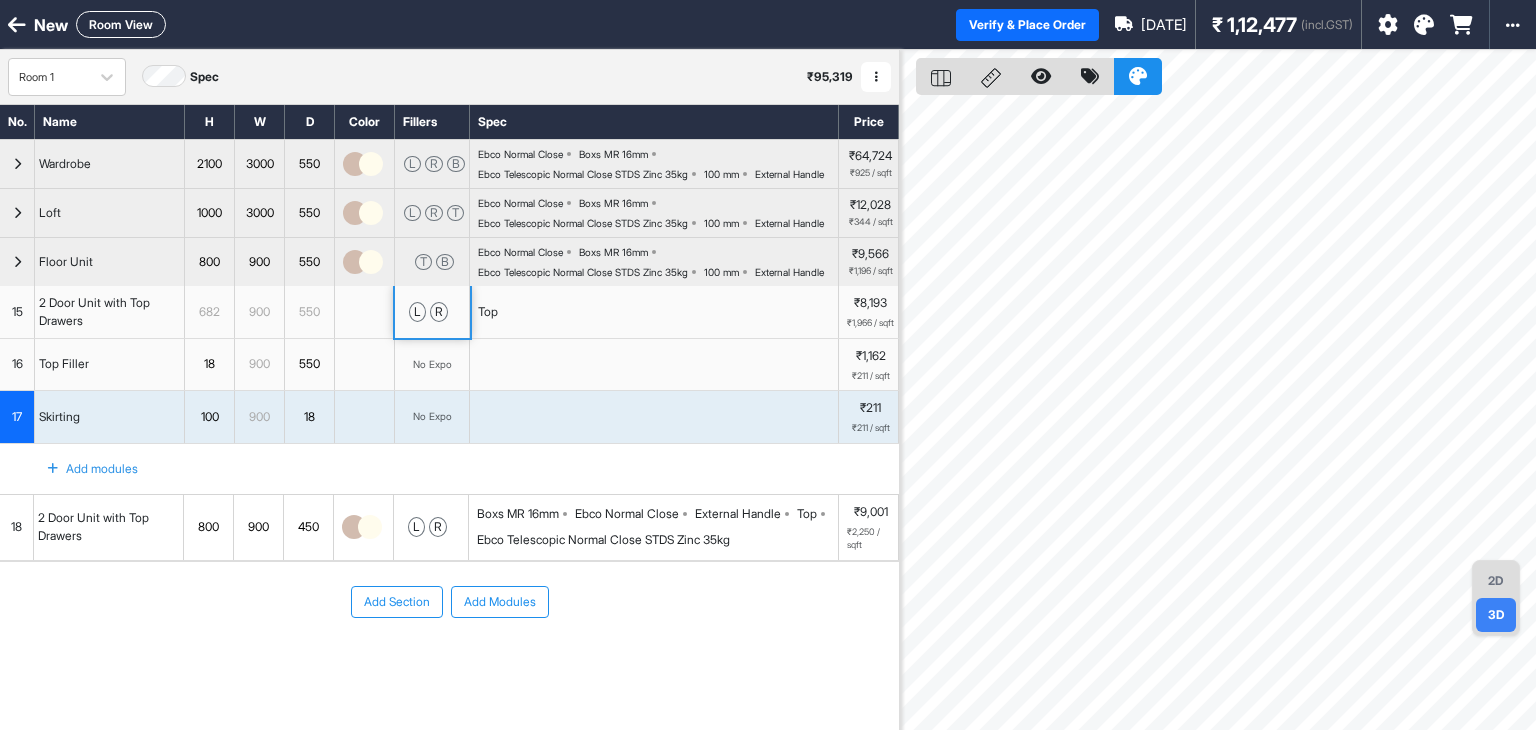 click on "2D" at bounding box center (1496, 581) 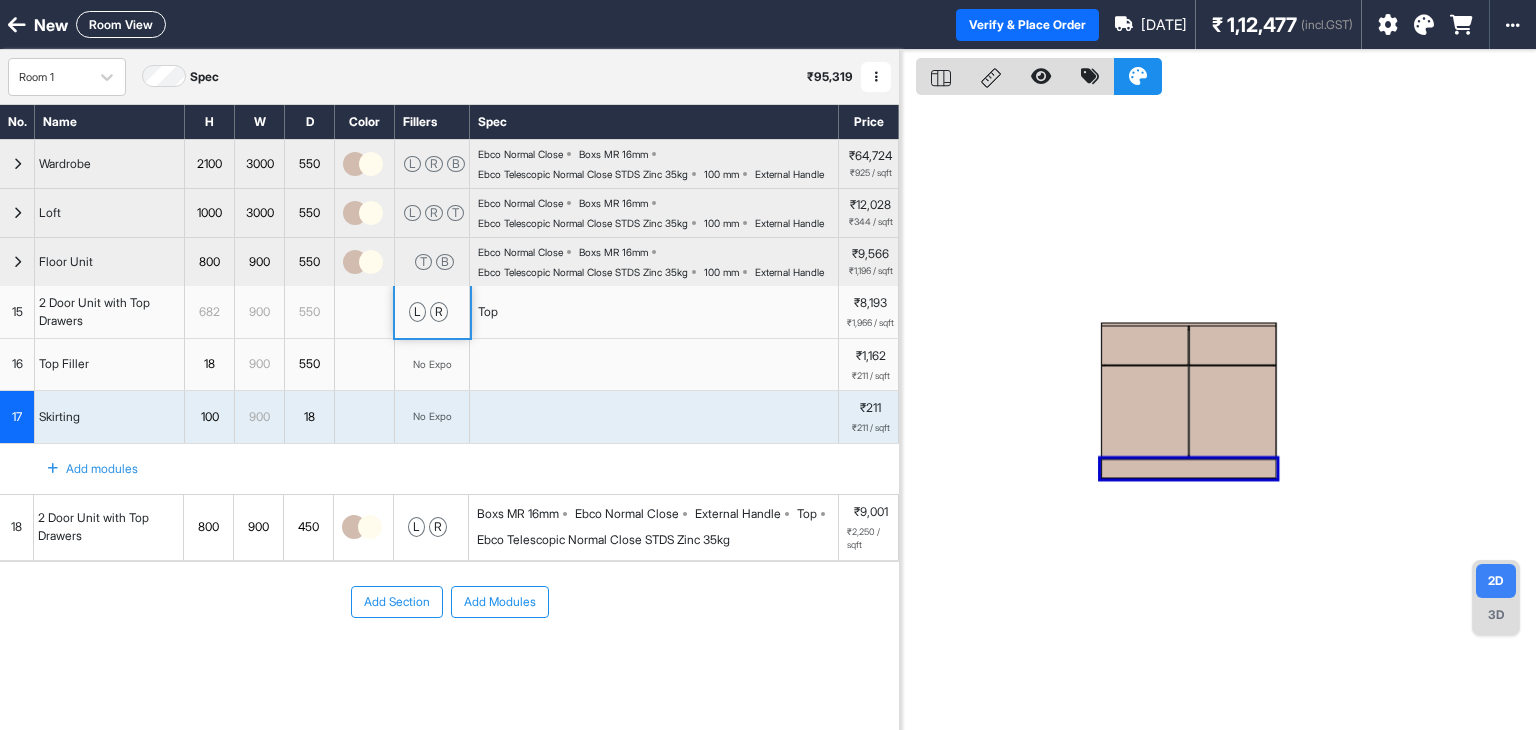 click at bounding box center [1218, 415] 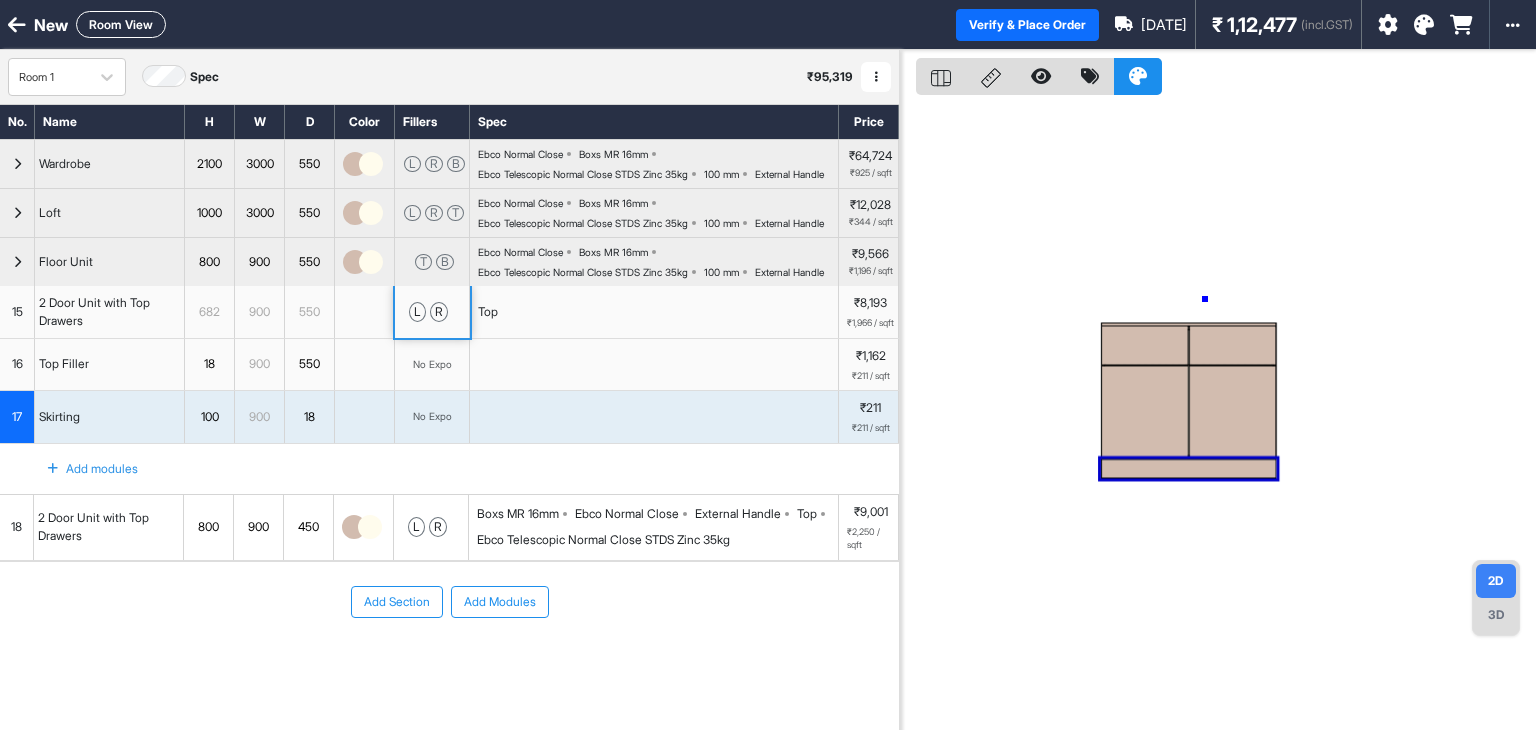 click at bounding box center [1218, 415] 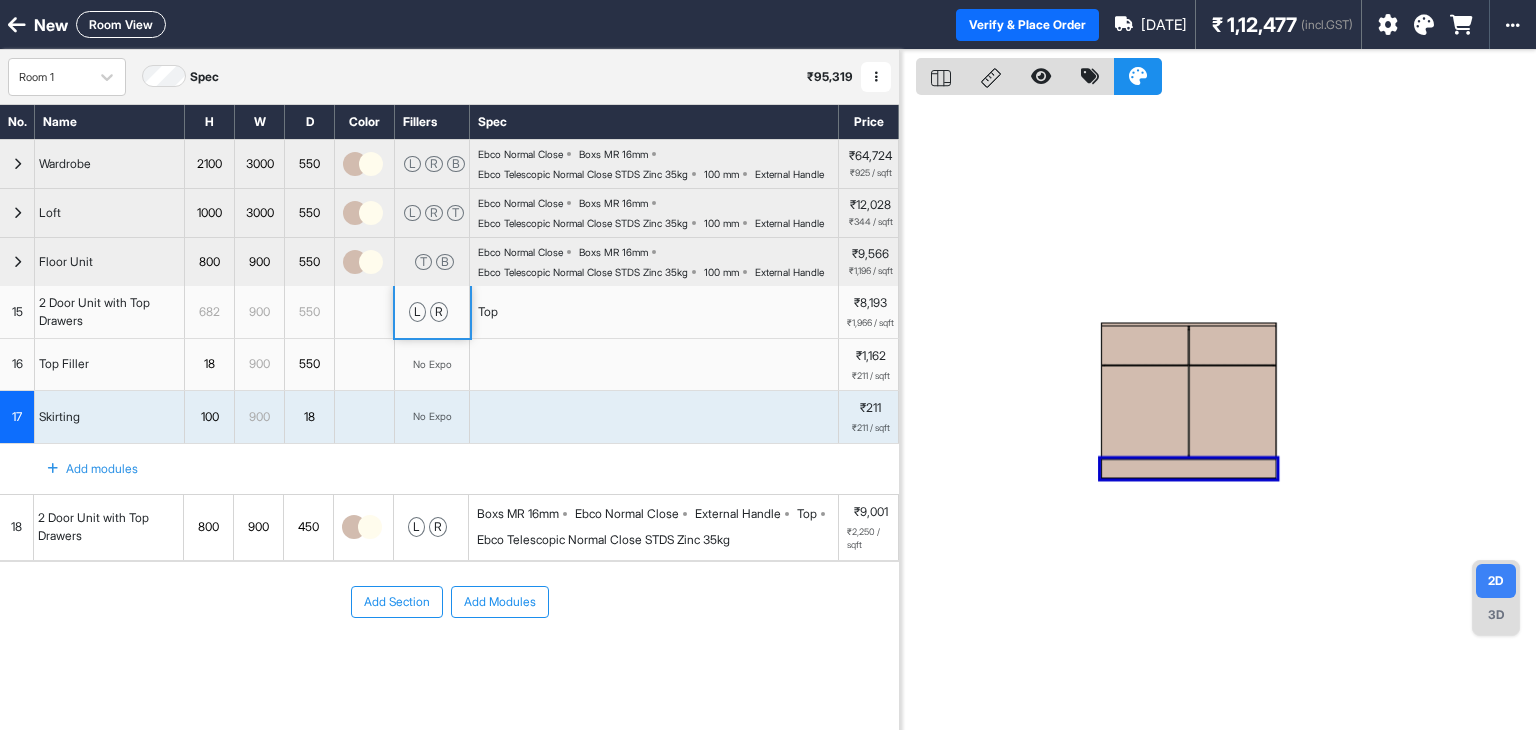 click at bounding box center [1232, 412] 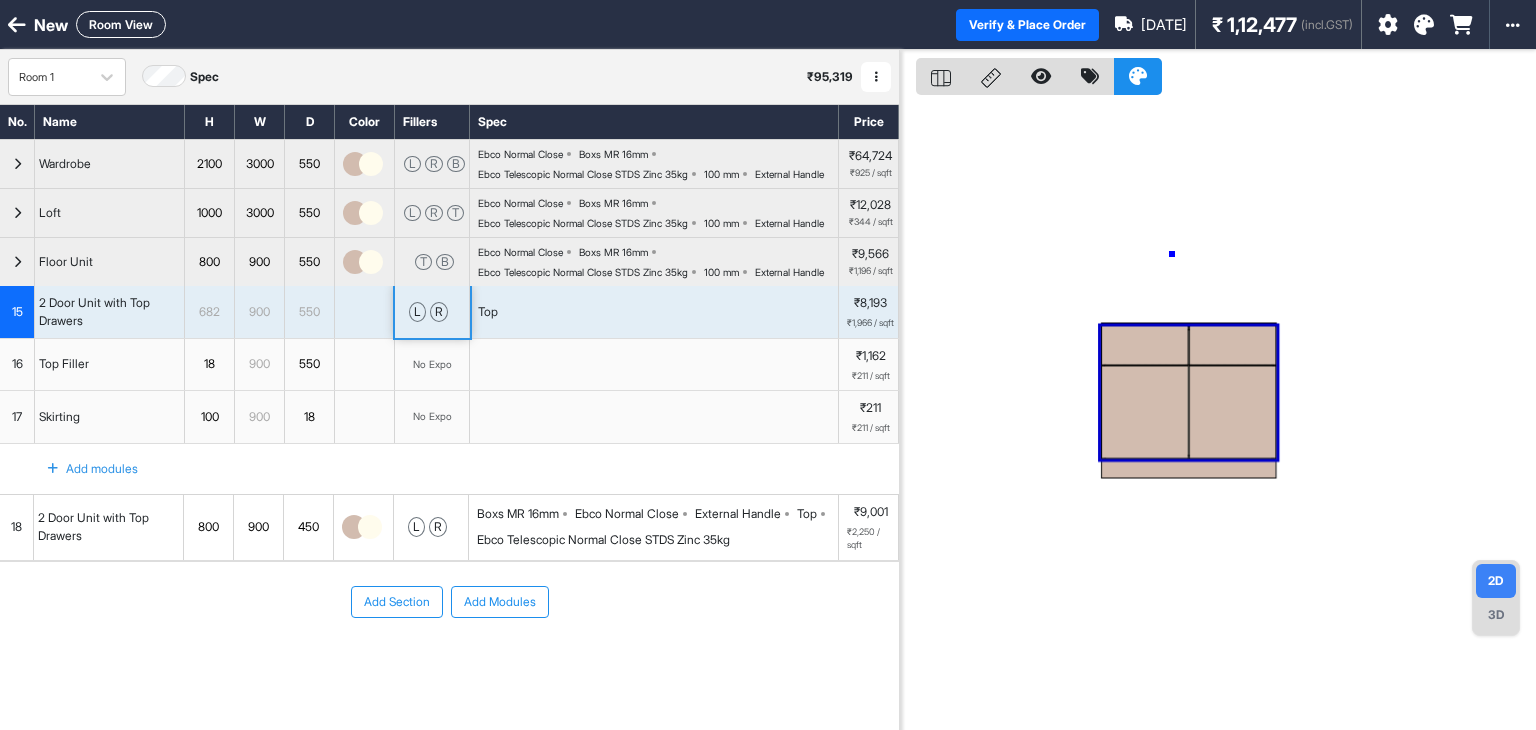 click at bounding box center (1218, 415) 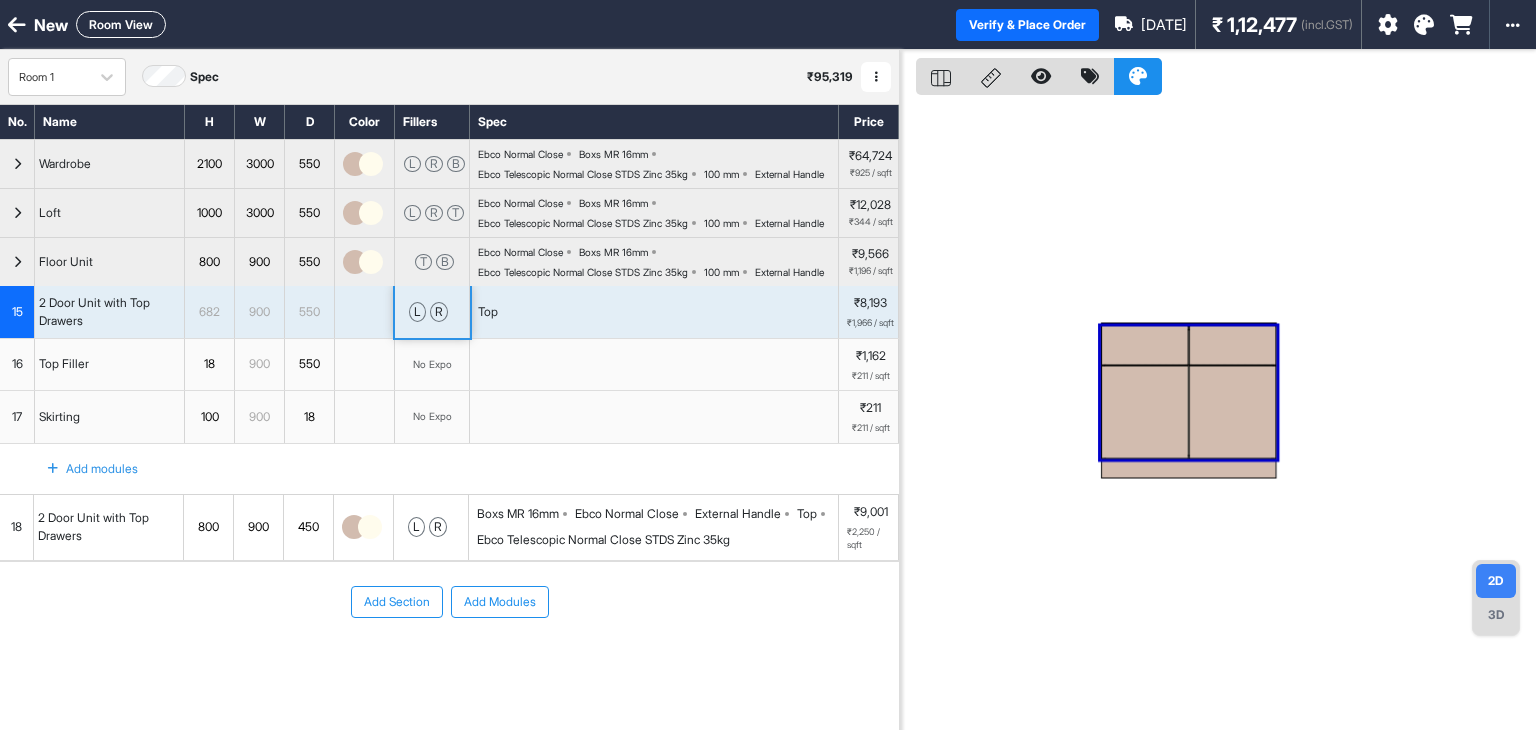 click on "Top" at bounding box center (654, 312) 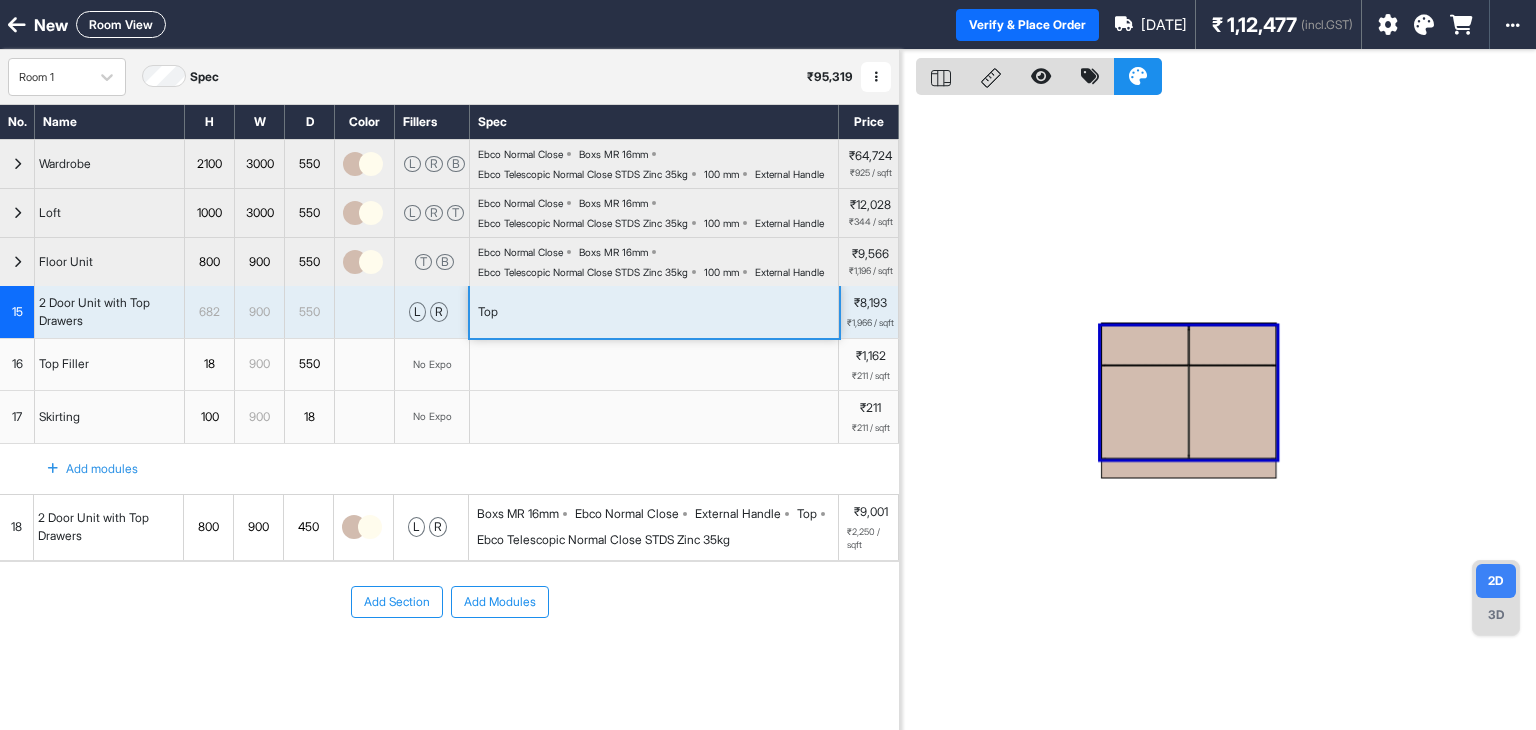 click on "Top" at bounding box center [654, 312] 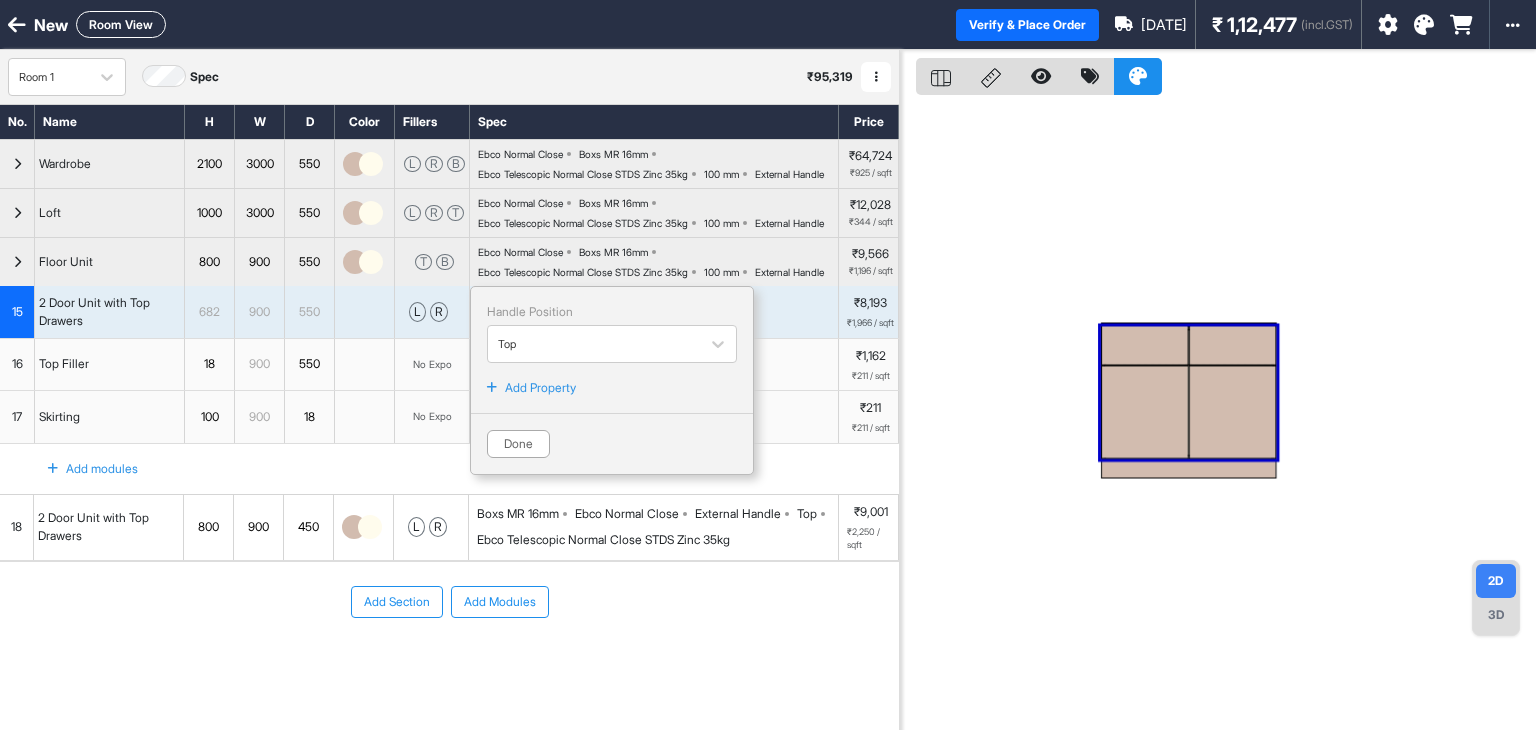 click on "Add Property" at bounding box center (540, 388) 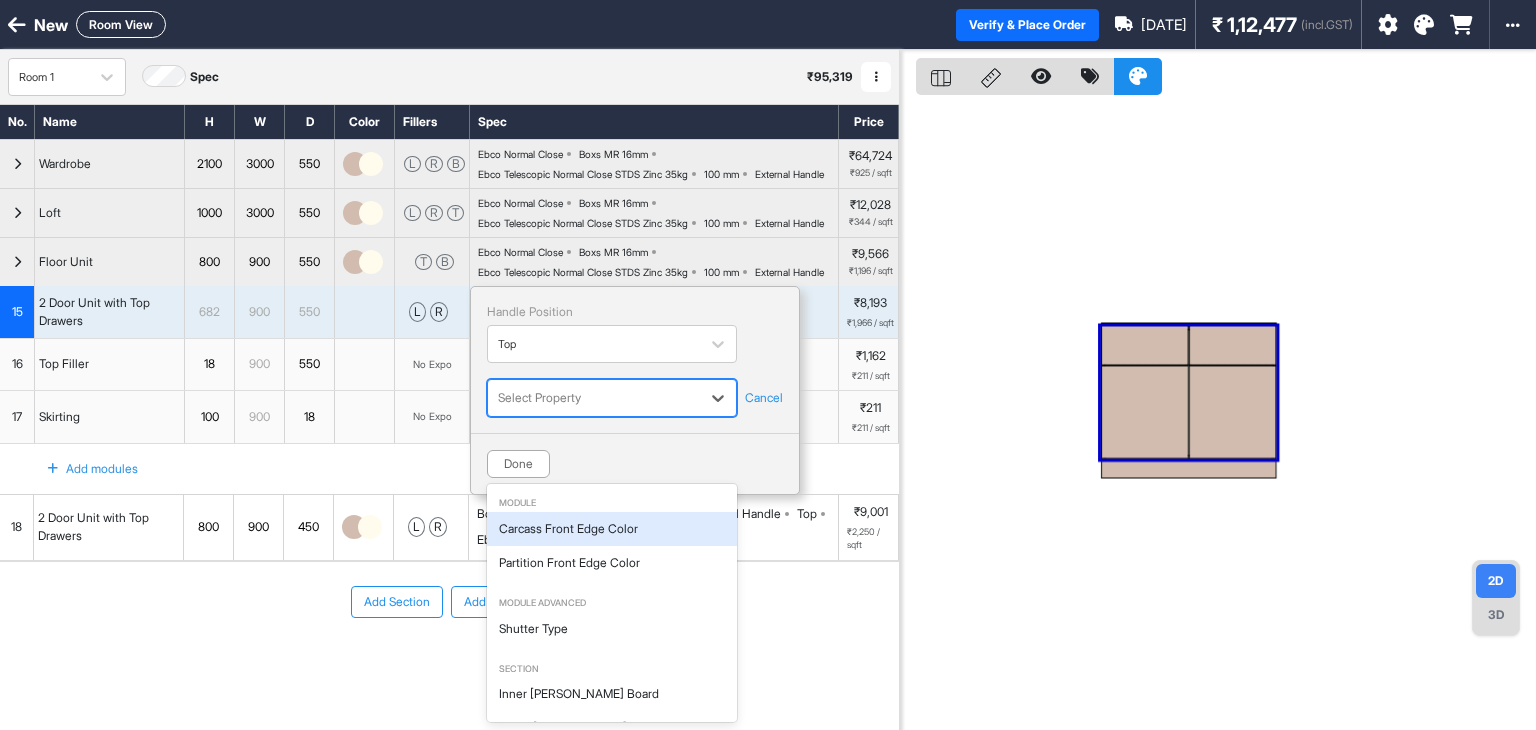 click at bounding box center (594, 398) 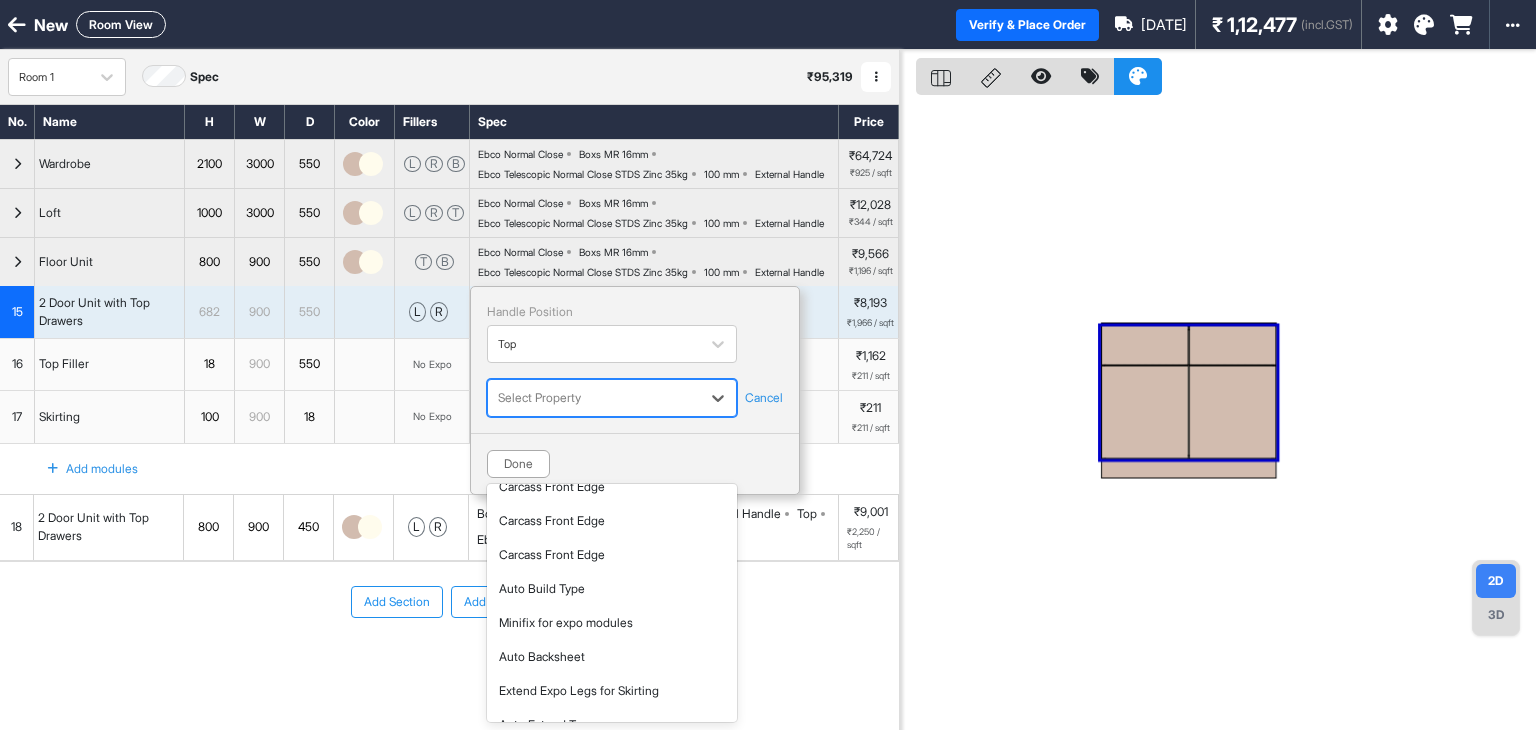 scroll, scrollTop: 540, scrollLeft: 0, axis: vertical 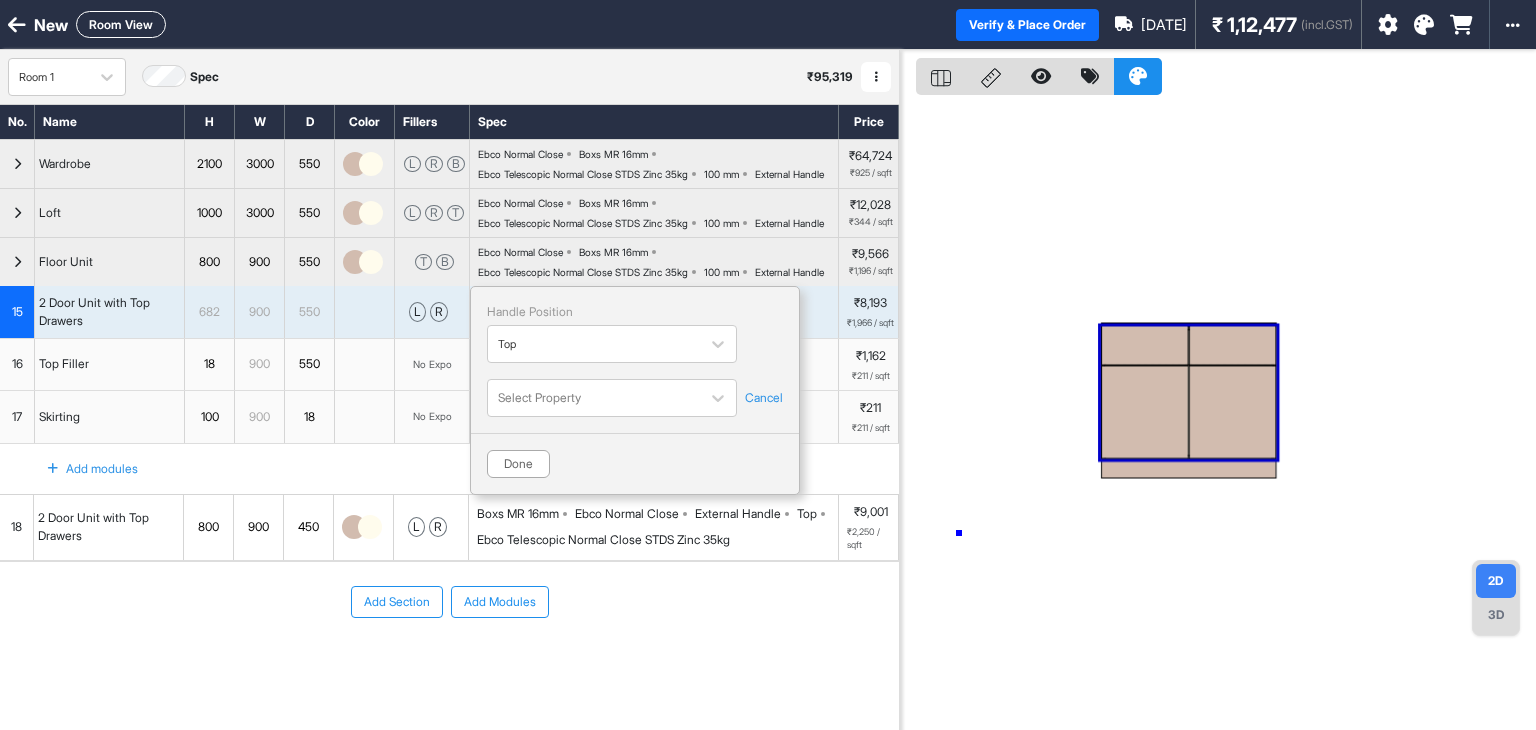 click at bounding box center (1218, 415) 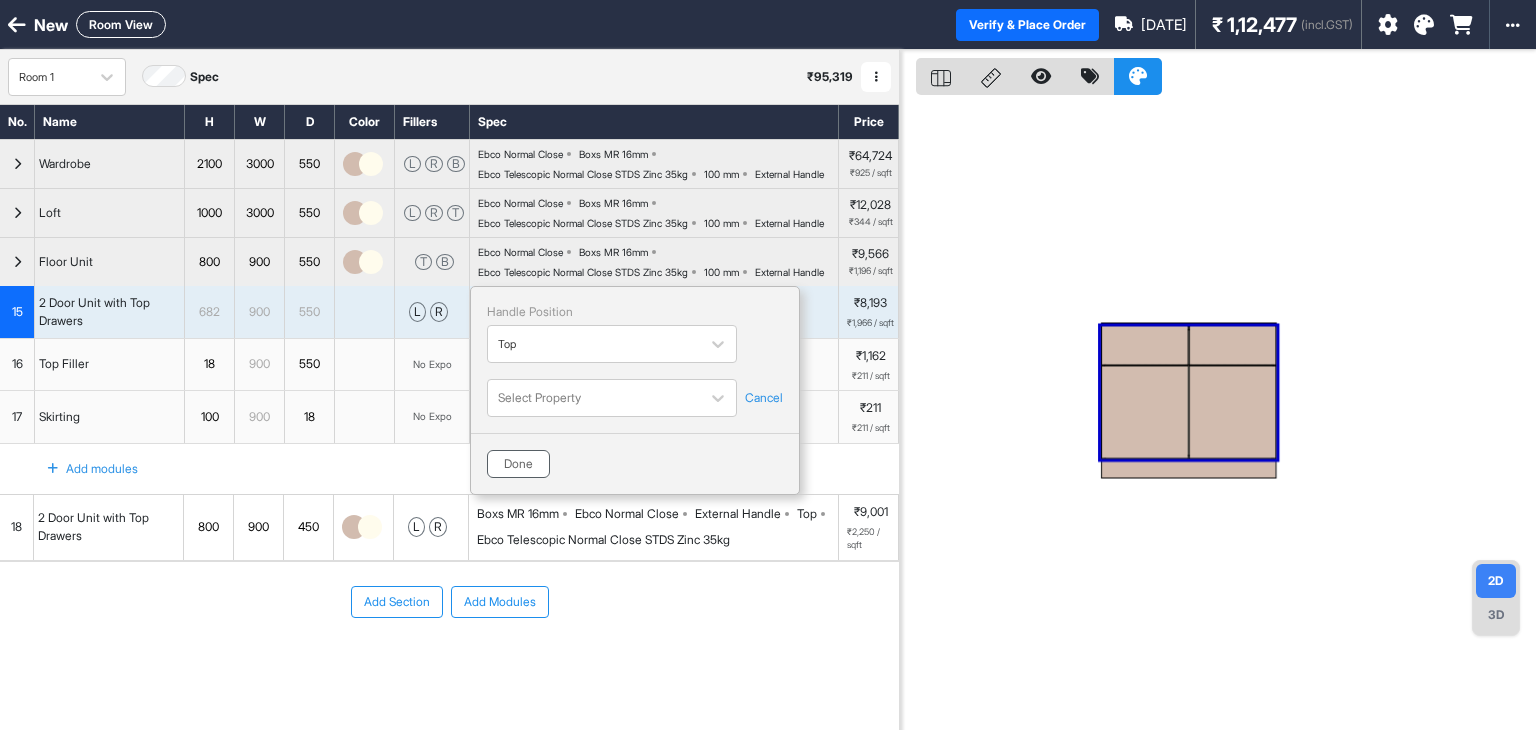 click on "Done" at bounding box center [518, 464] 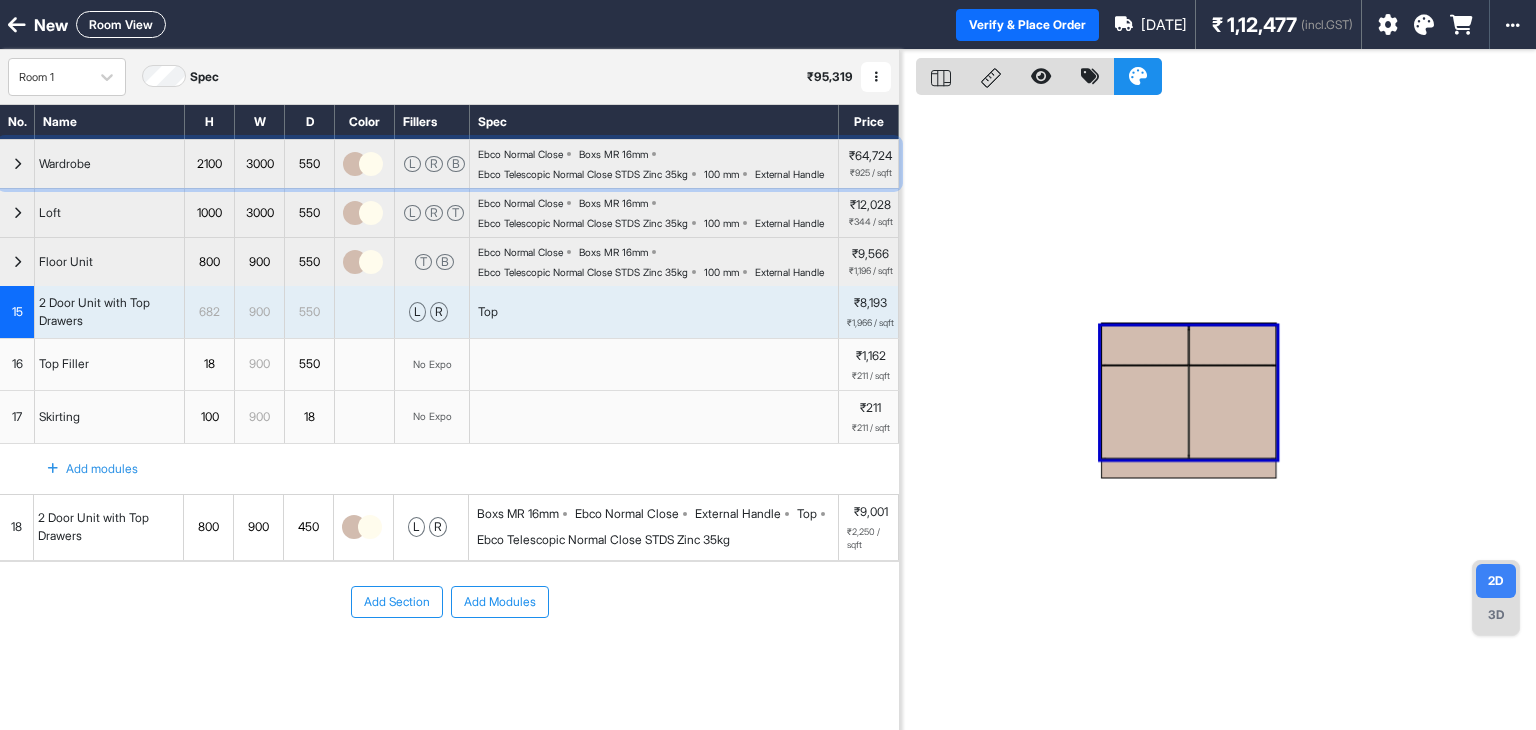 click on "Ebco Normal Close Boxs MR 16mm Ebco Telescopic Normal Close STDS Zinc 35kg 100 mm External Handle" at bounding box center (658, 164) 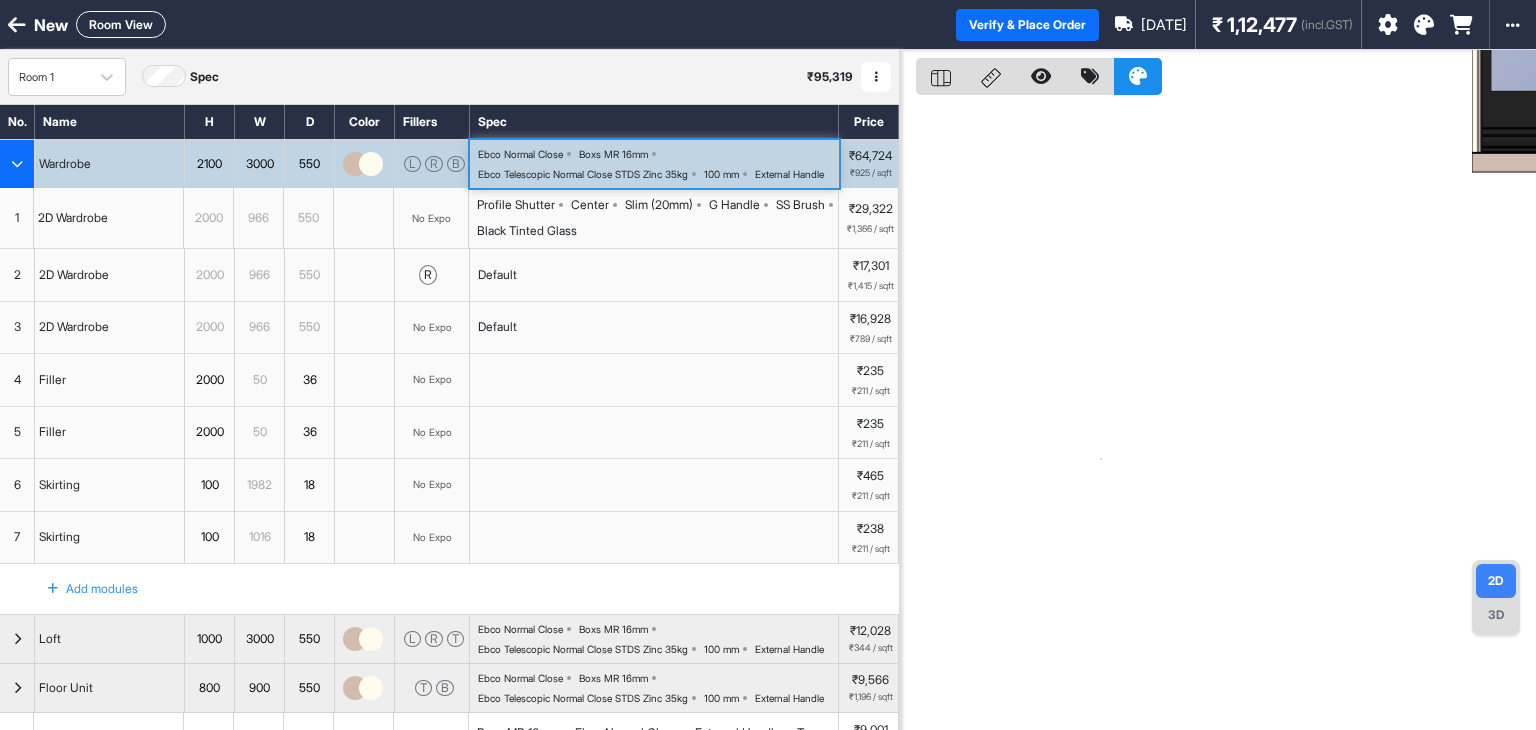click on "Ebco Normal Close Boxs MR 16mm Ebco Telescopic Normal Close STDS Zinc 35kg 100 mm External Handle" at bounding box center (658, 164) 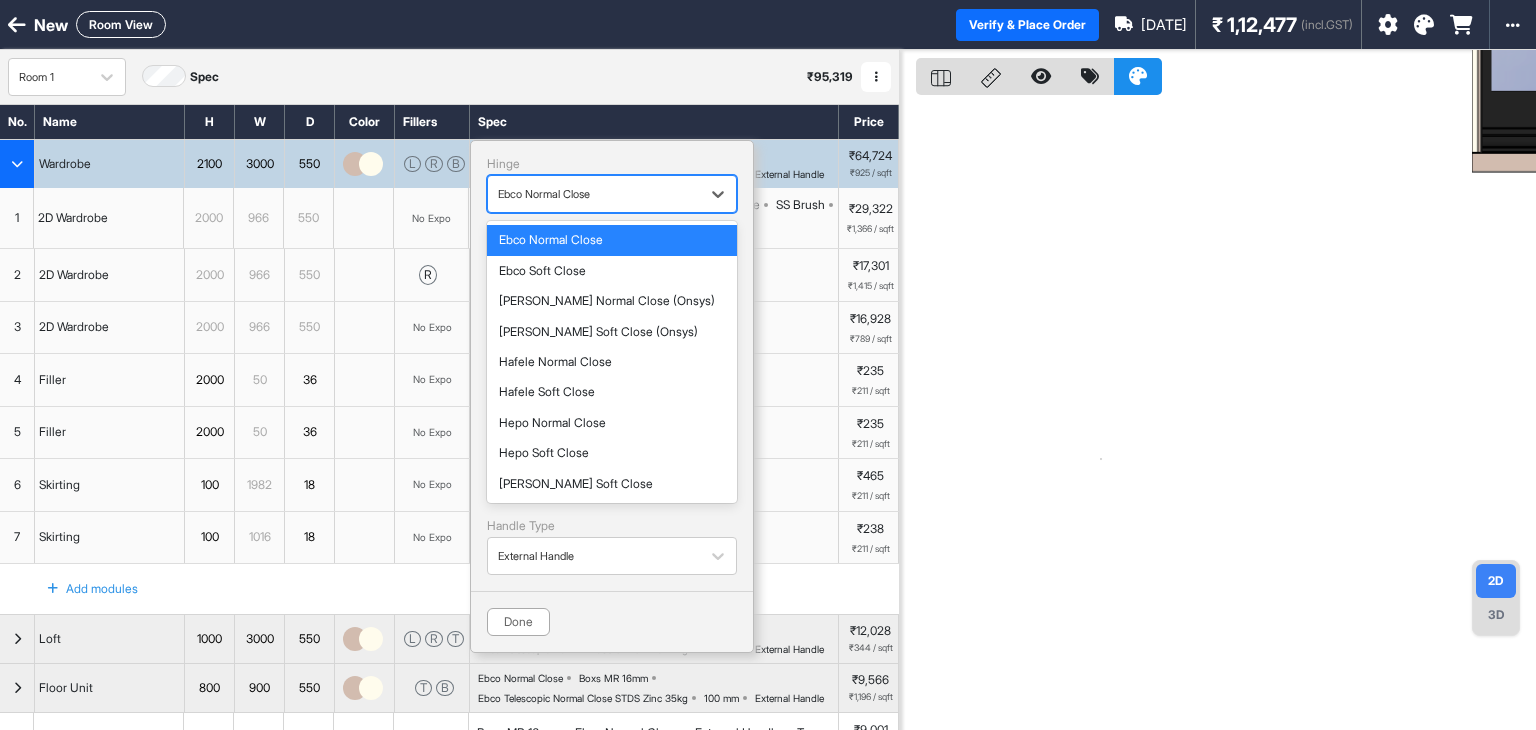 click at bounding box center (594, 194) 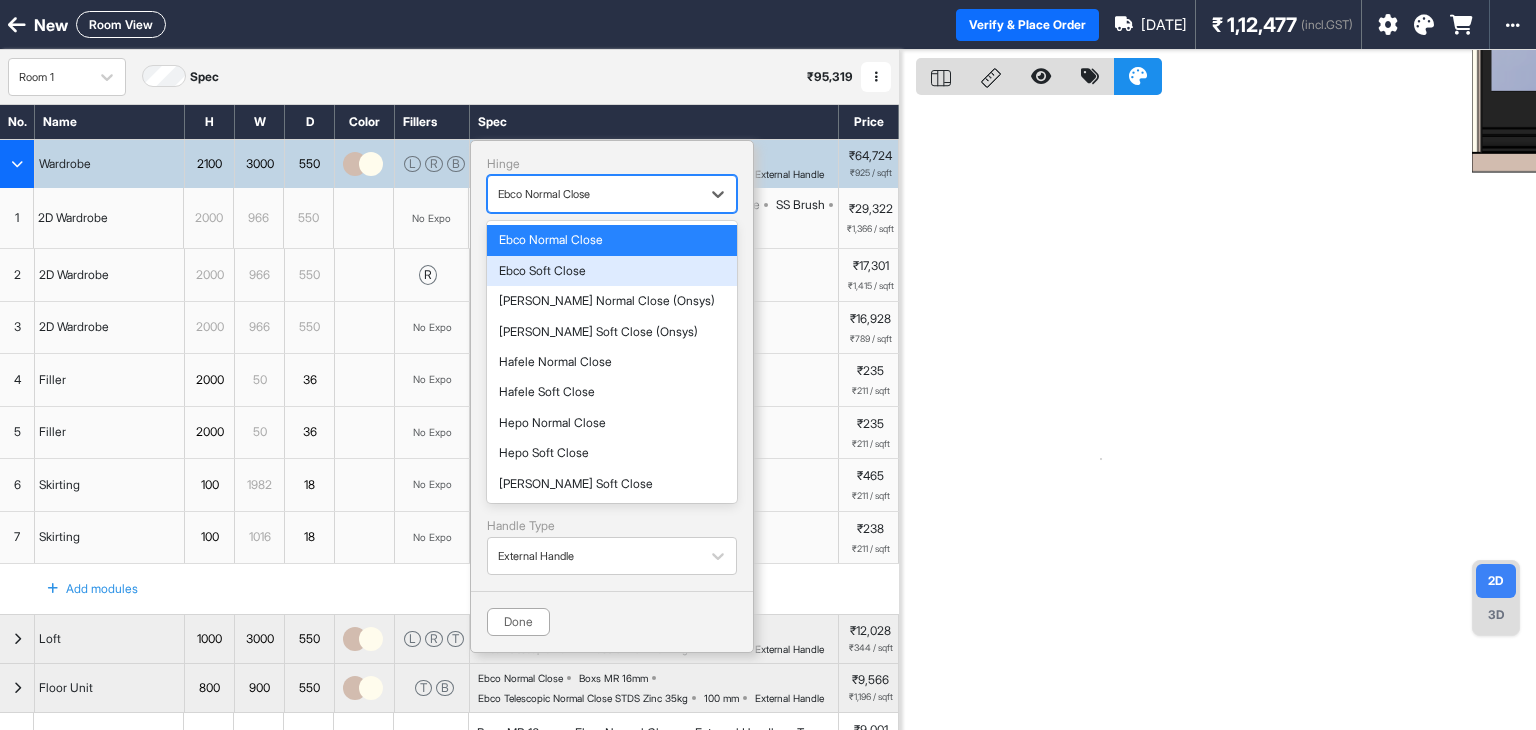 click on "Ebco Soft Close" at bounding box center (612, 271) 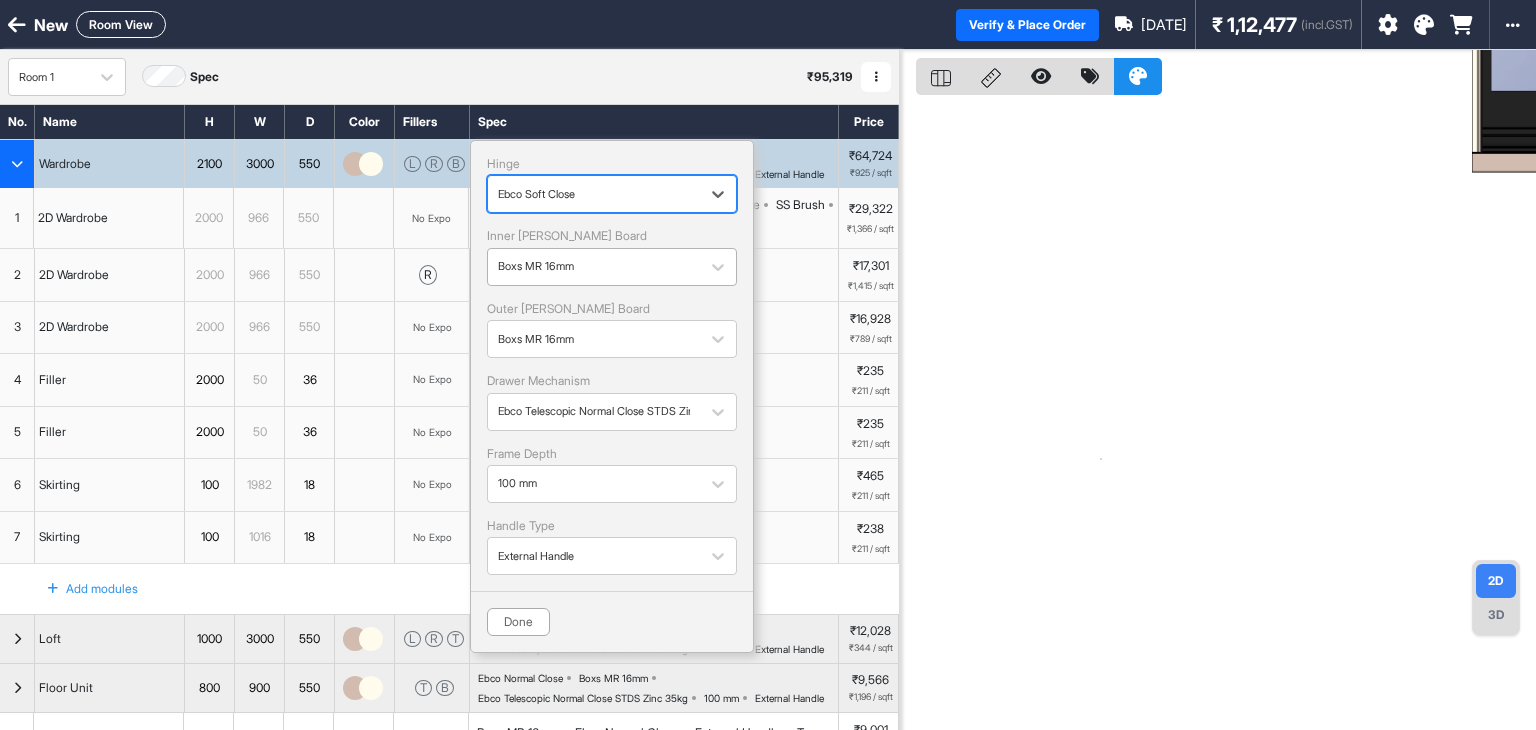 click at bounding box center (594, 267) 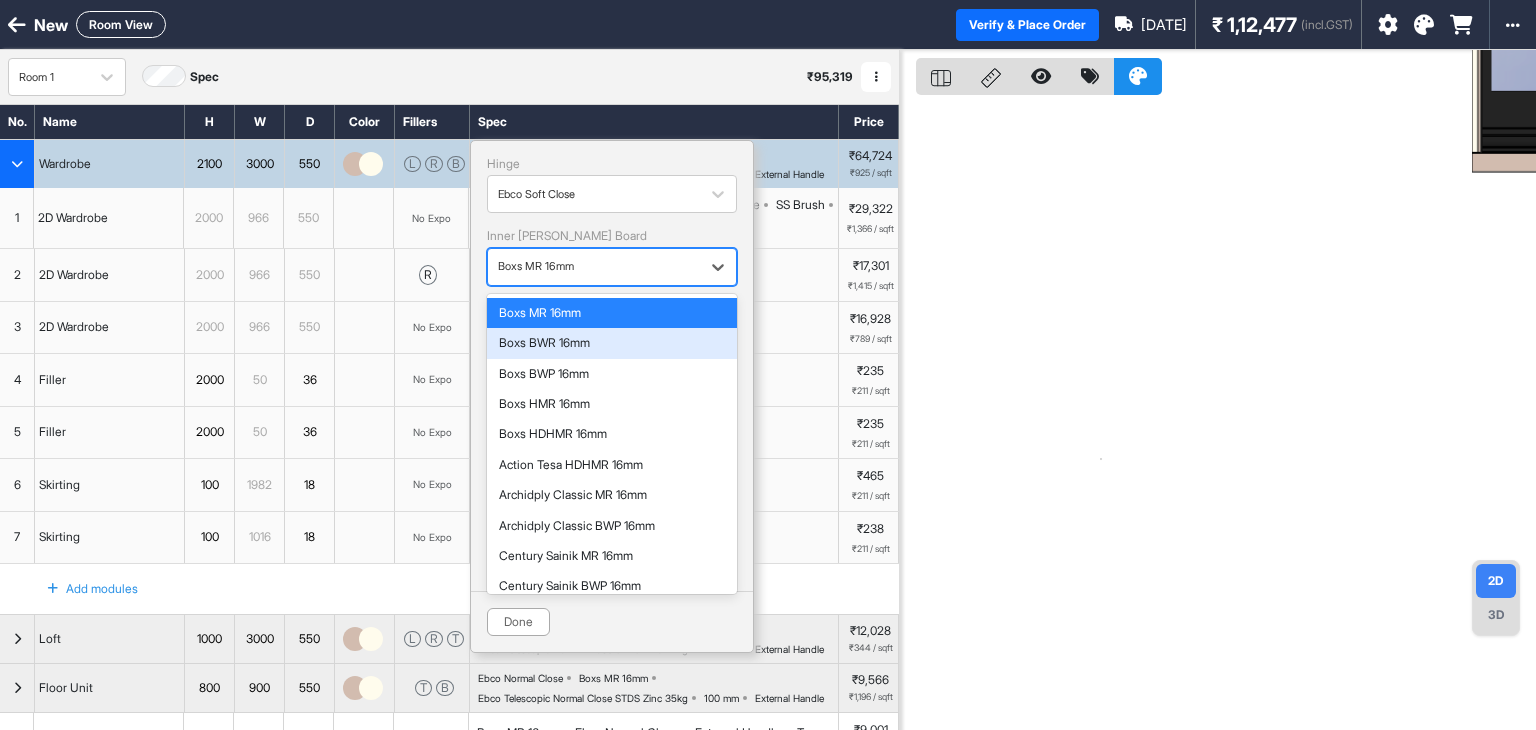 click on "Boxs BWR 16mm" at bounding box center (612, 343) 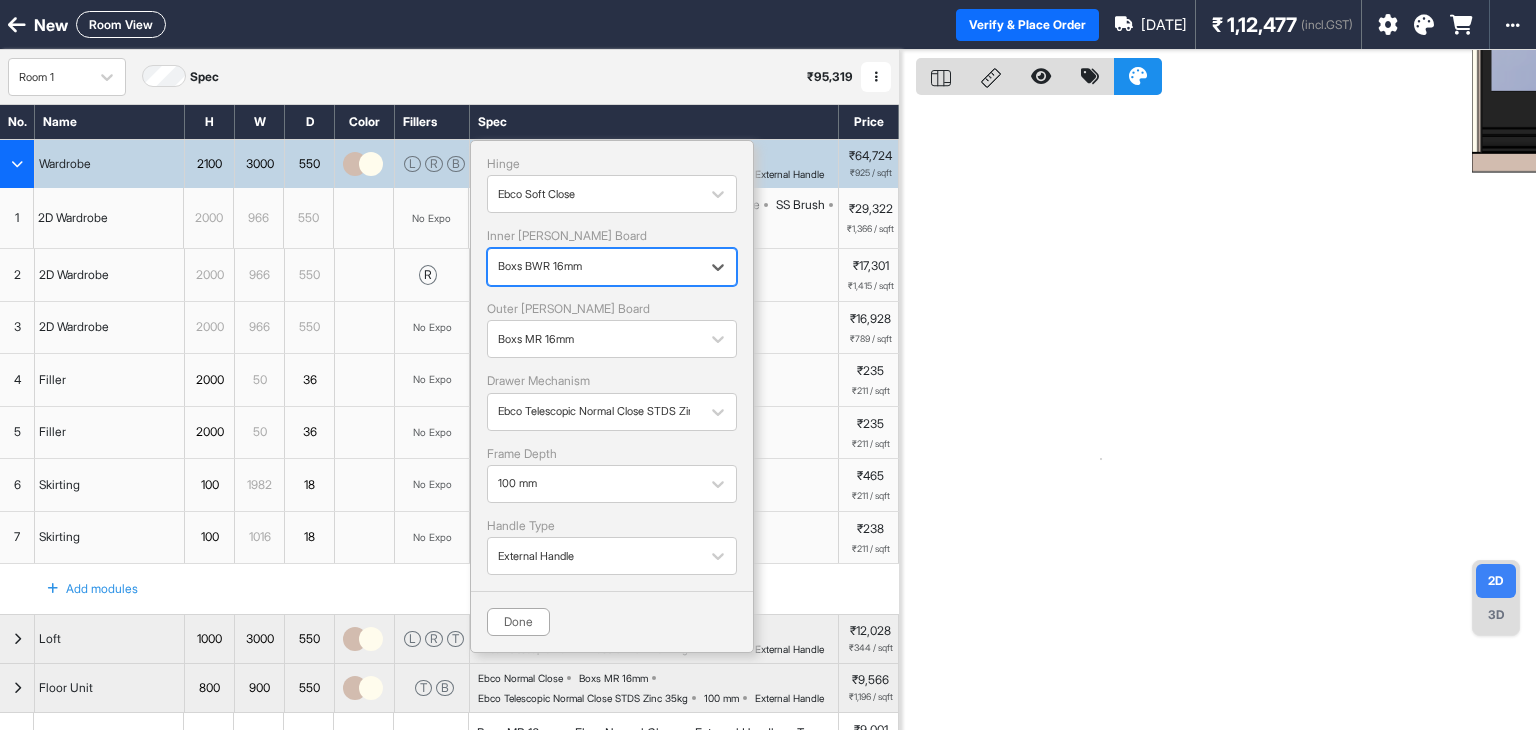 click at bounding box center (594, 339) 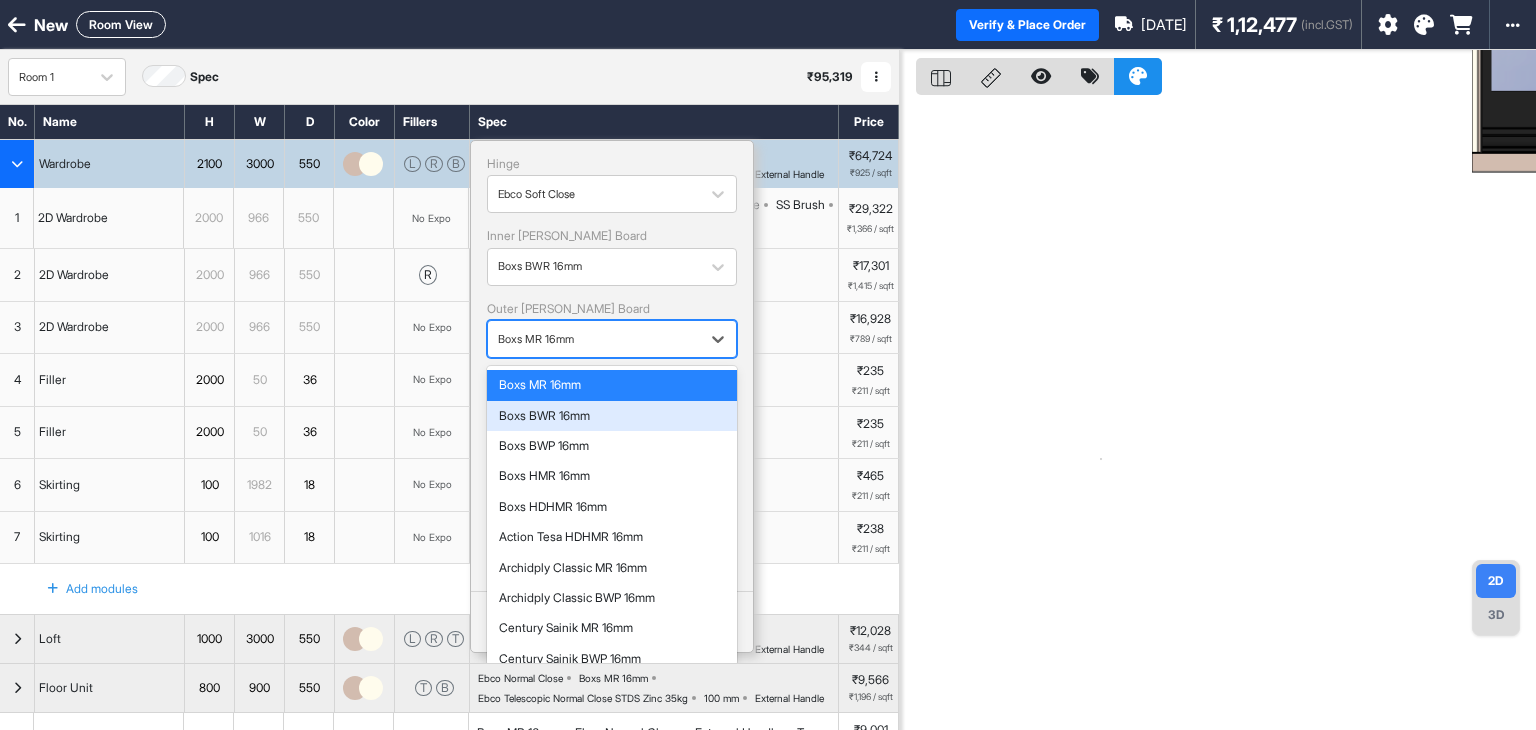 click on "Boxs BWR 16mm" at bounding box center [612, 416] 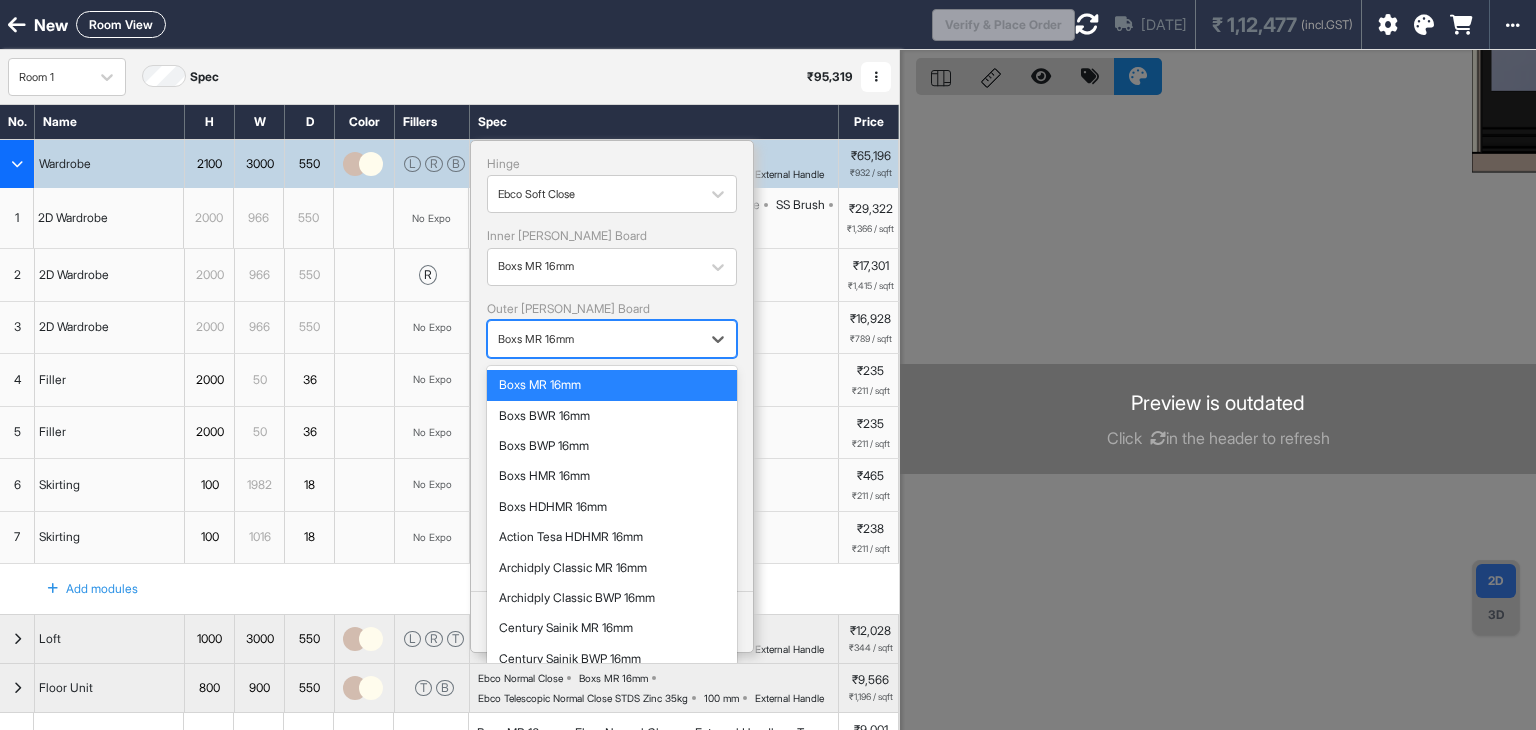 click on "Boxs MR 16mm" at bounding box center (612, 339) 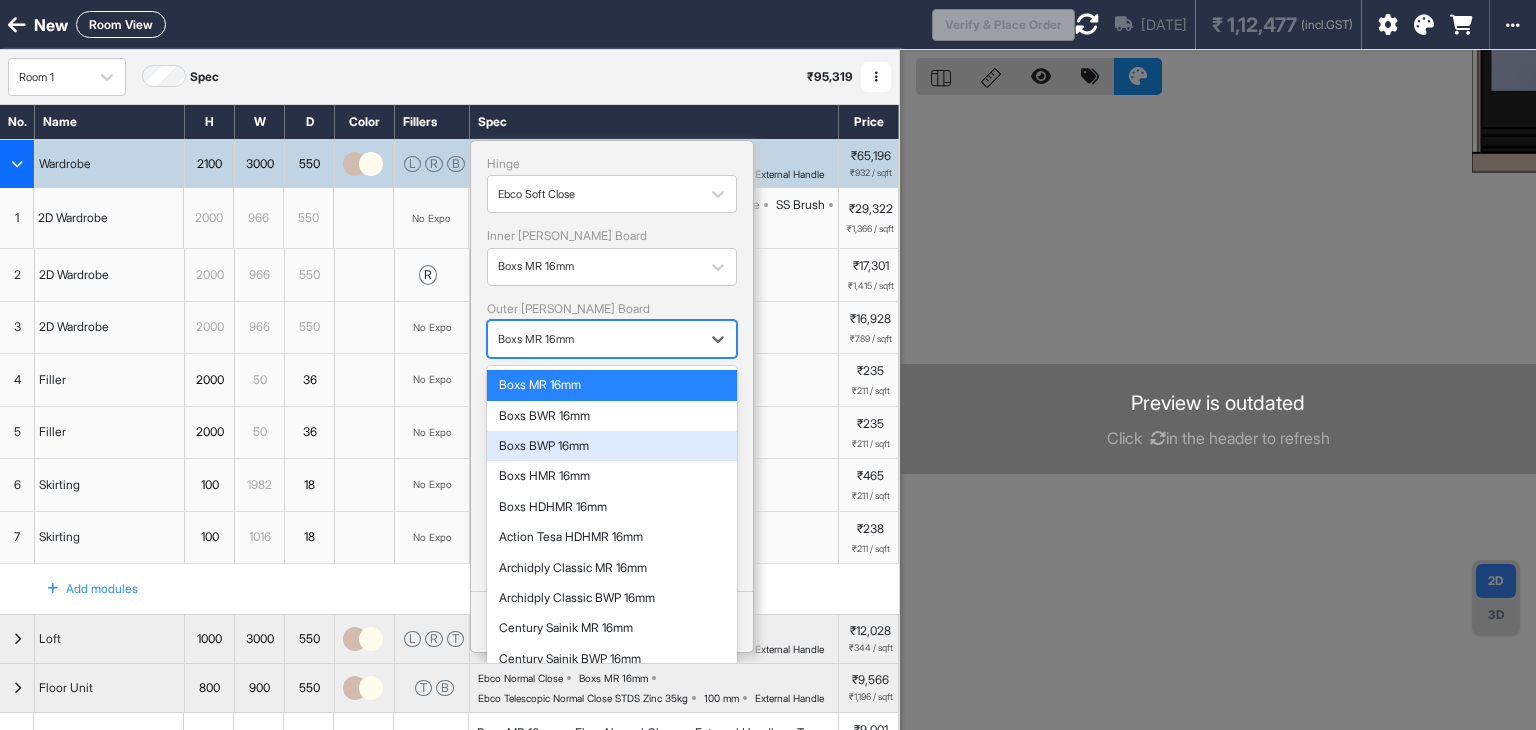 click on "Boxs BWP 16mm" at bounding box center [612, 446] 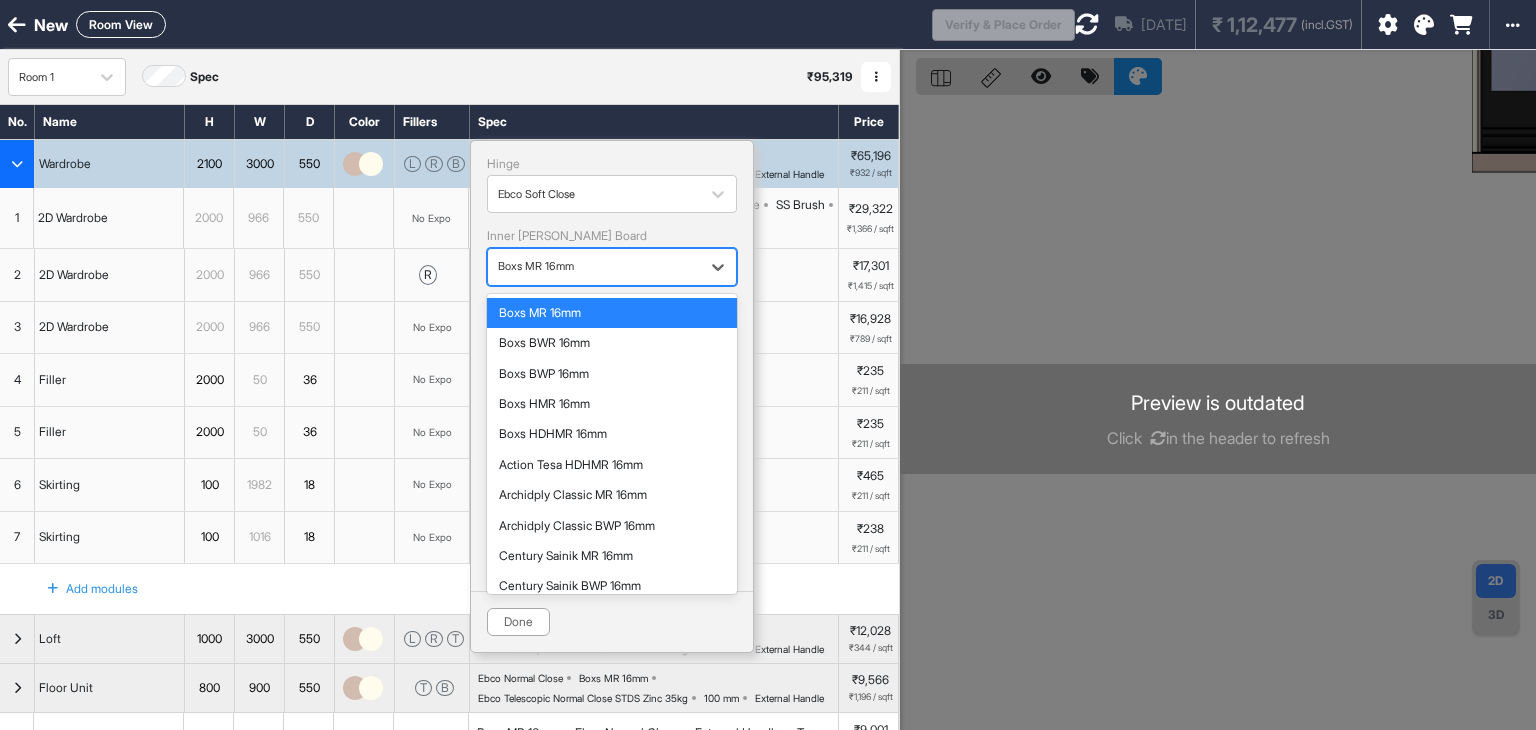 click at bounding box center [594, 267] 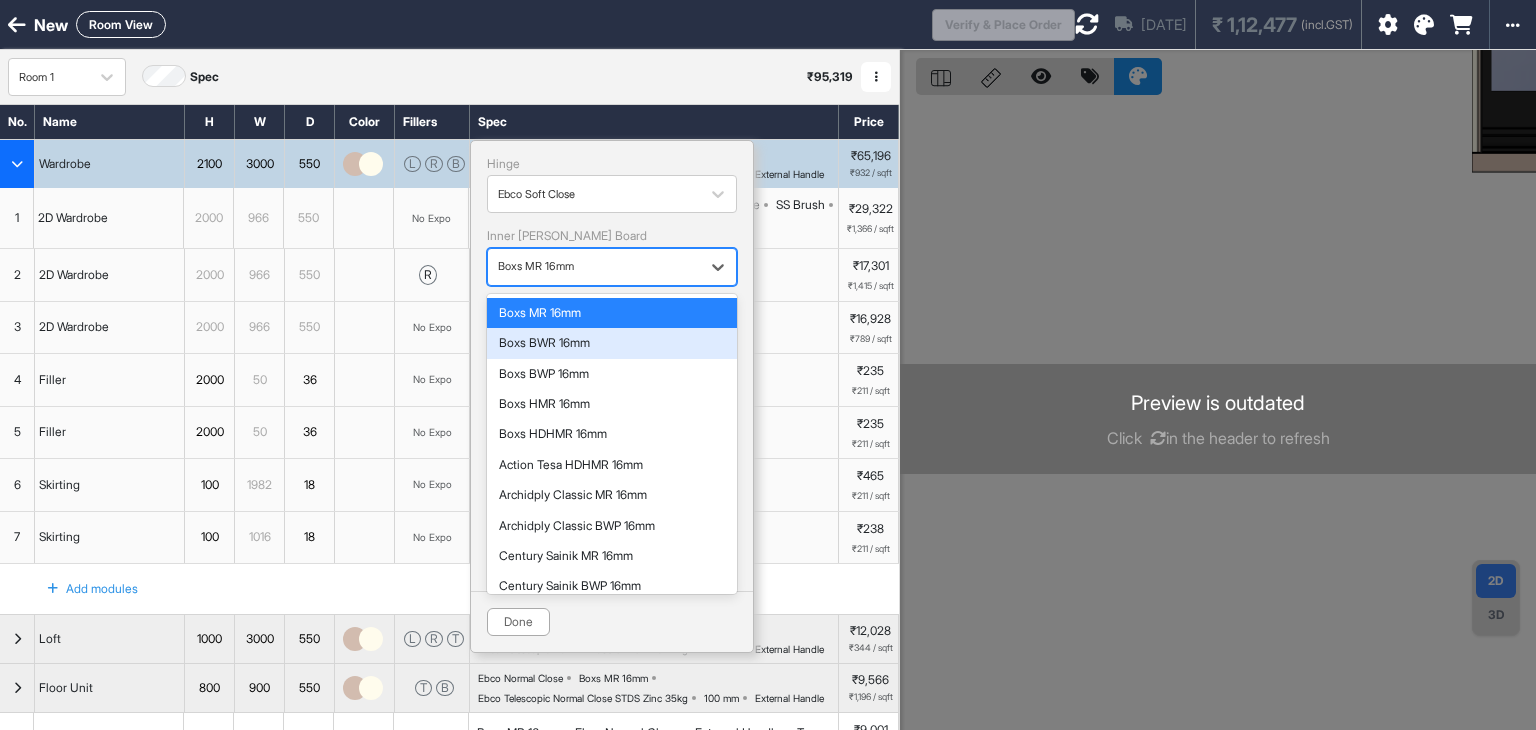 click on "Boxs BWR 16mm" at bounding box center [612, 343] 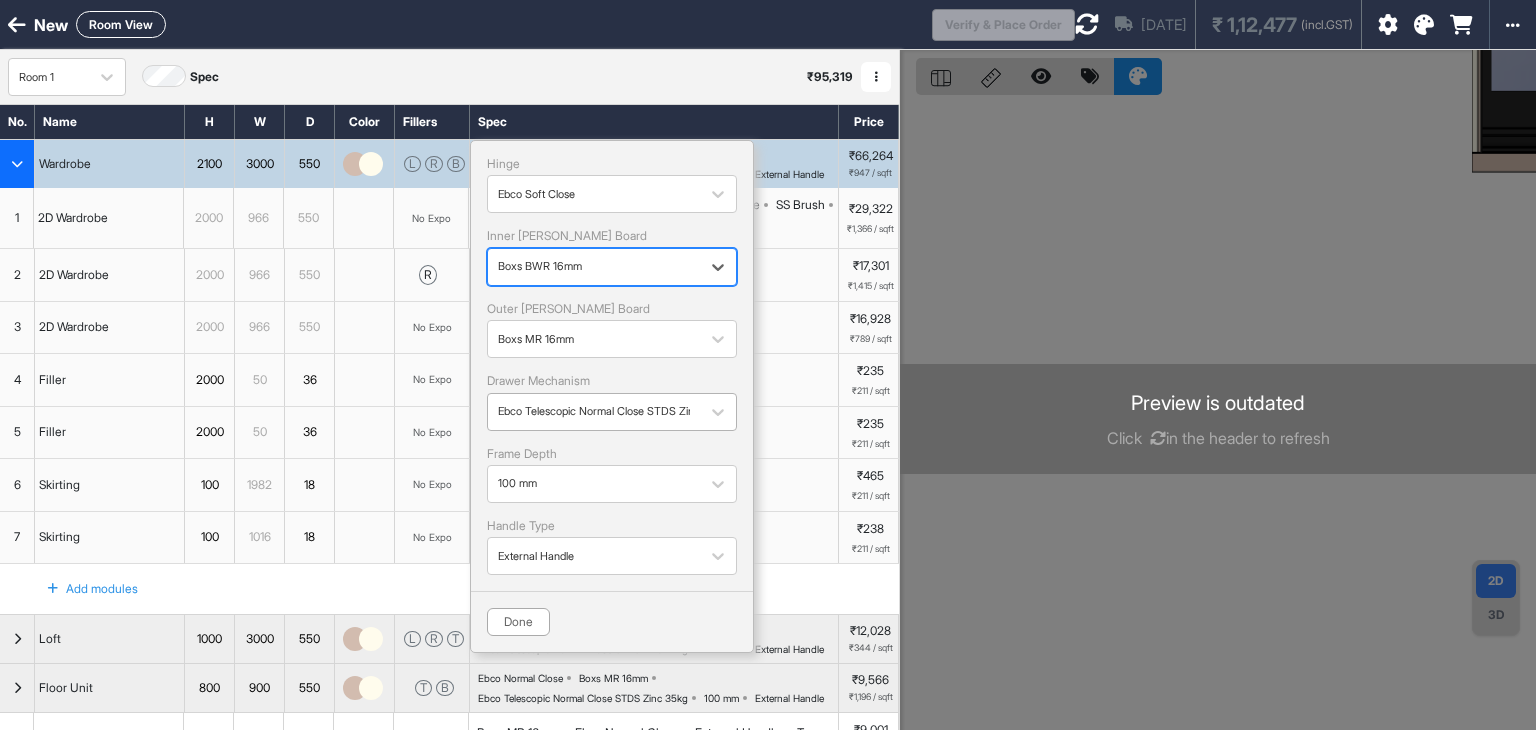 click at bounding box center [594, 411] 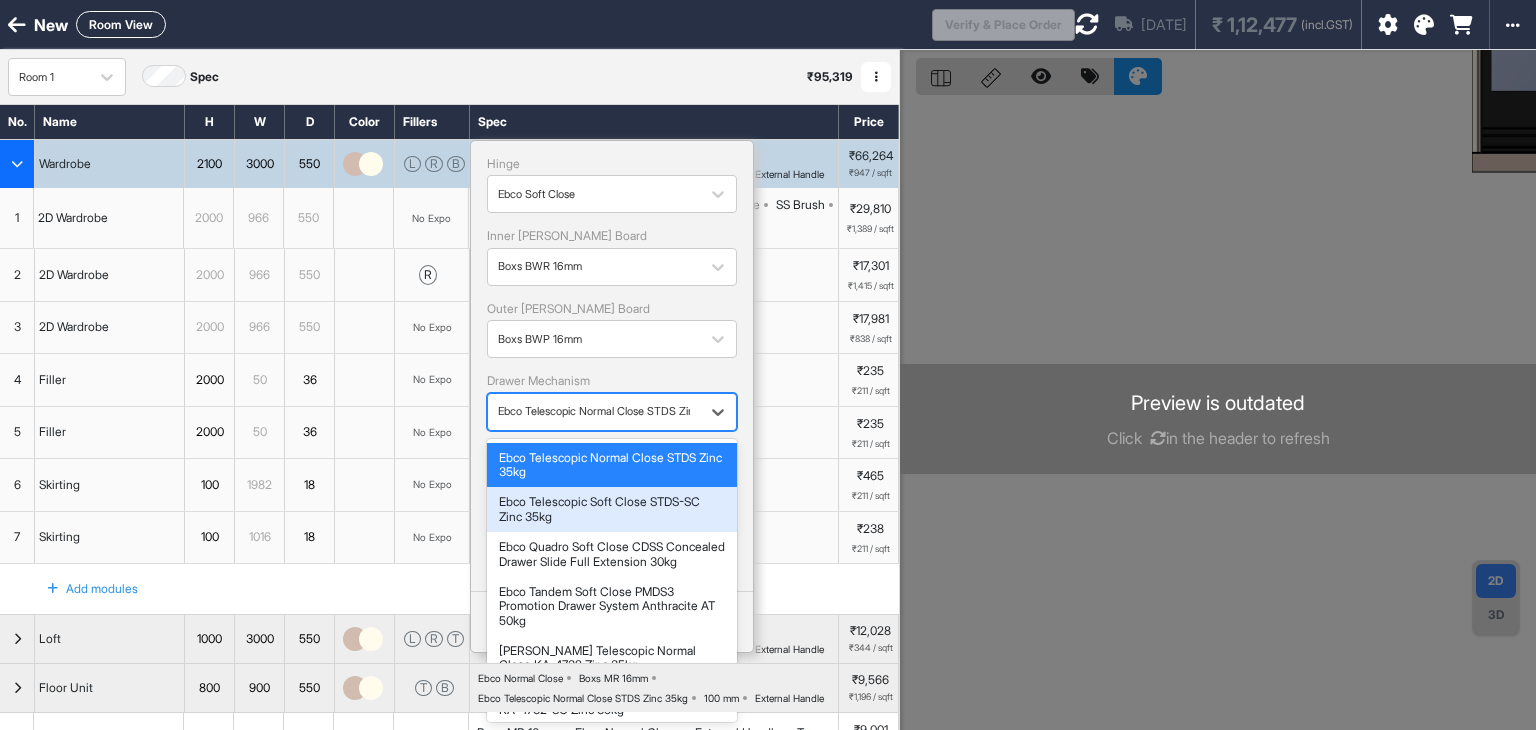 click on "Ebco Telescopic Soft Close STDS-SC Zinc 35kg" at bounding box center (612, 509) 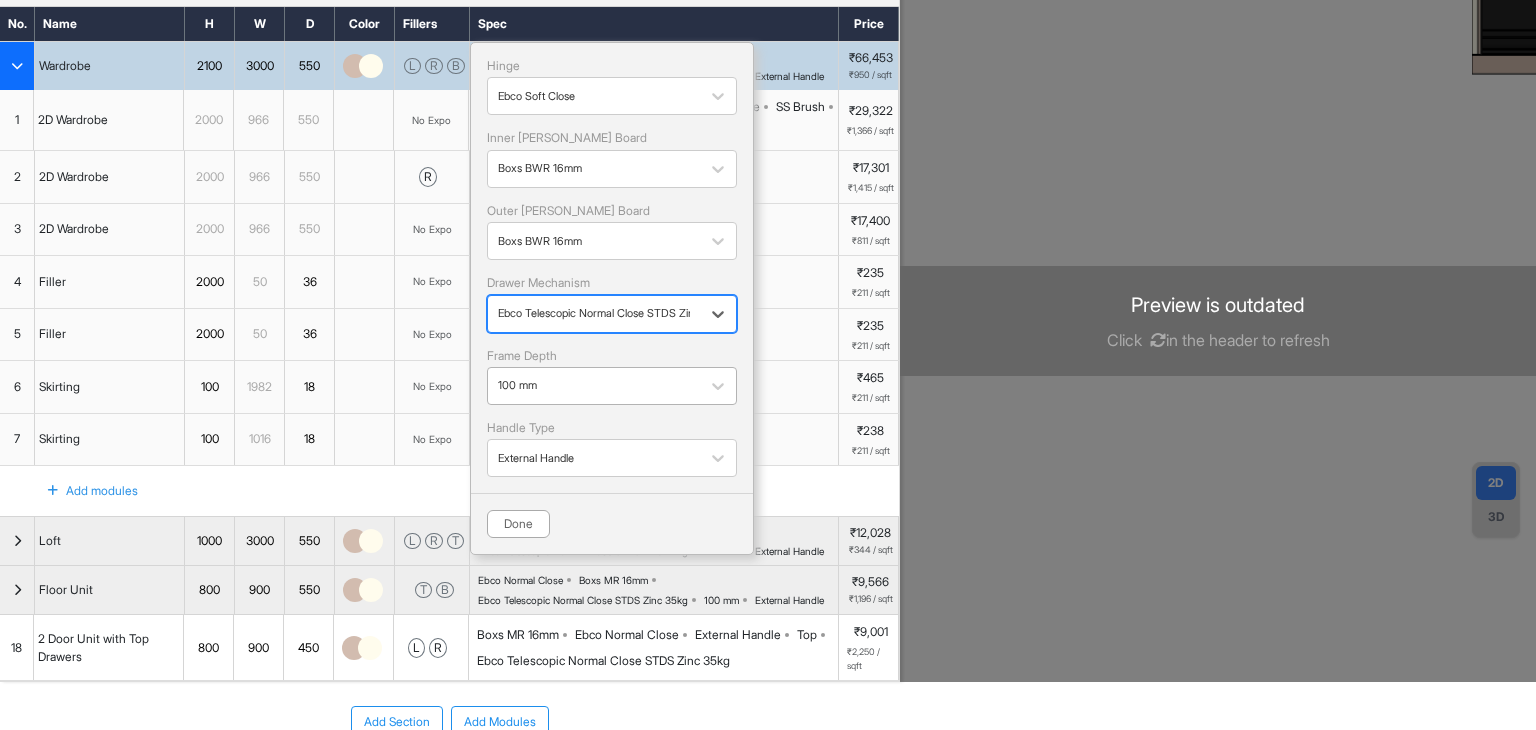 scroll, scrollTop: 100, scrollLeft: 0, axis: vertical 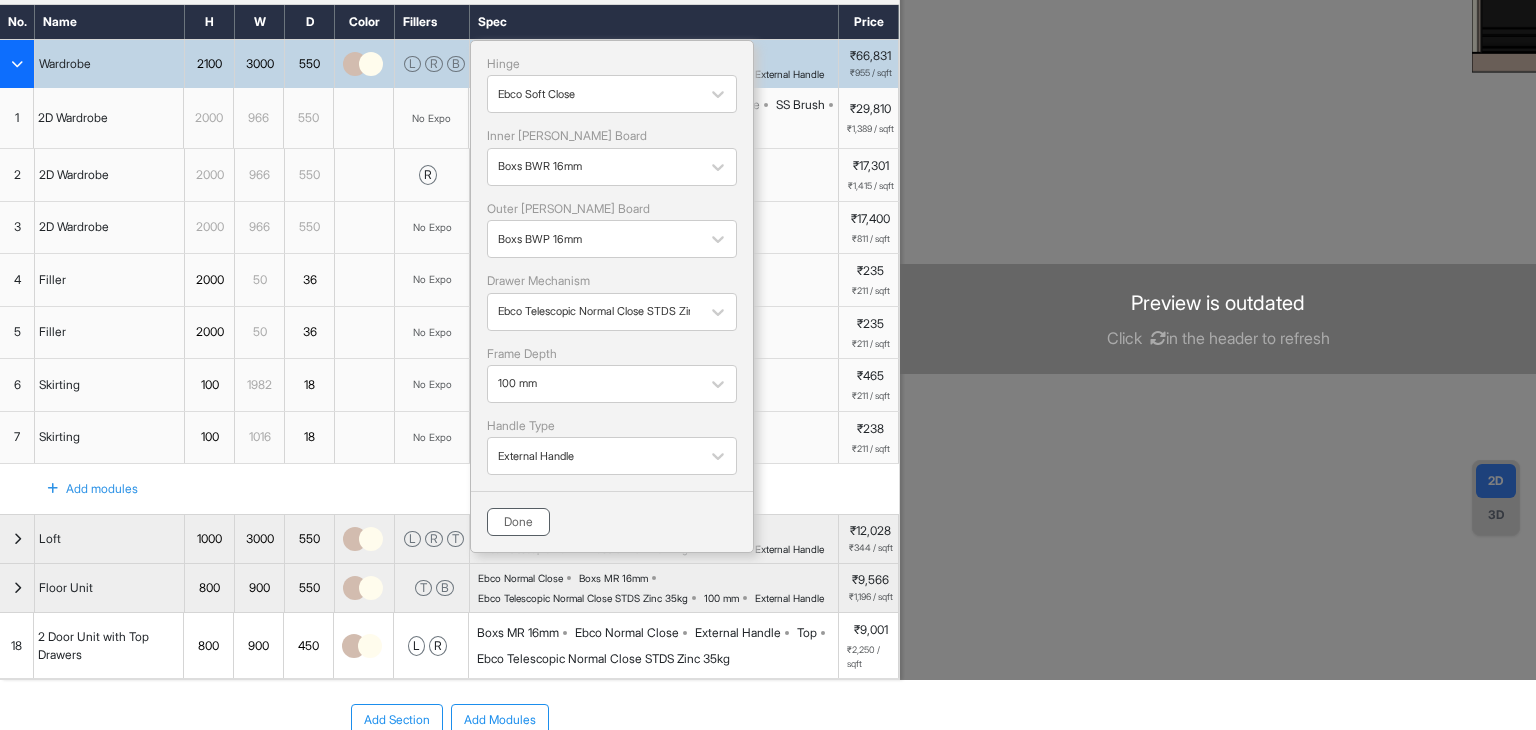 click on "Done" at bounding box center (518, 522) 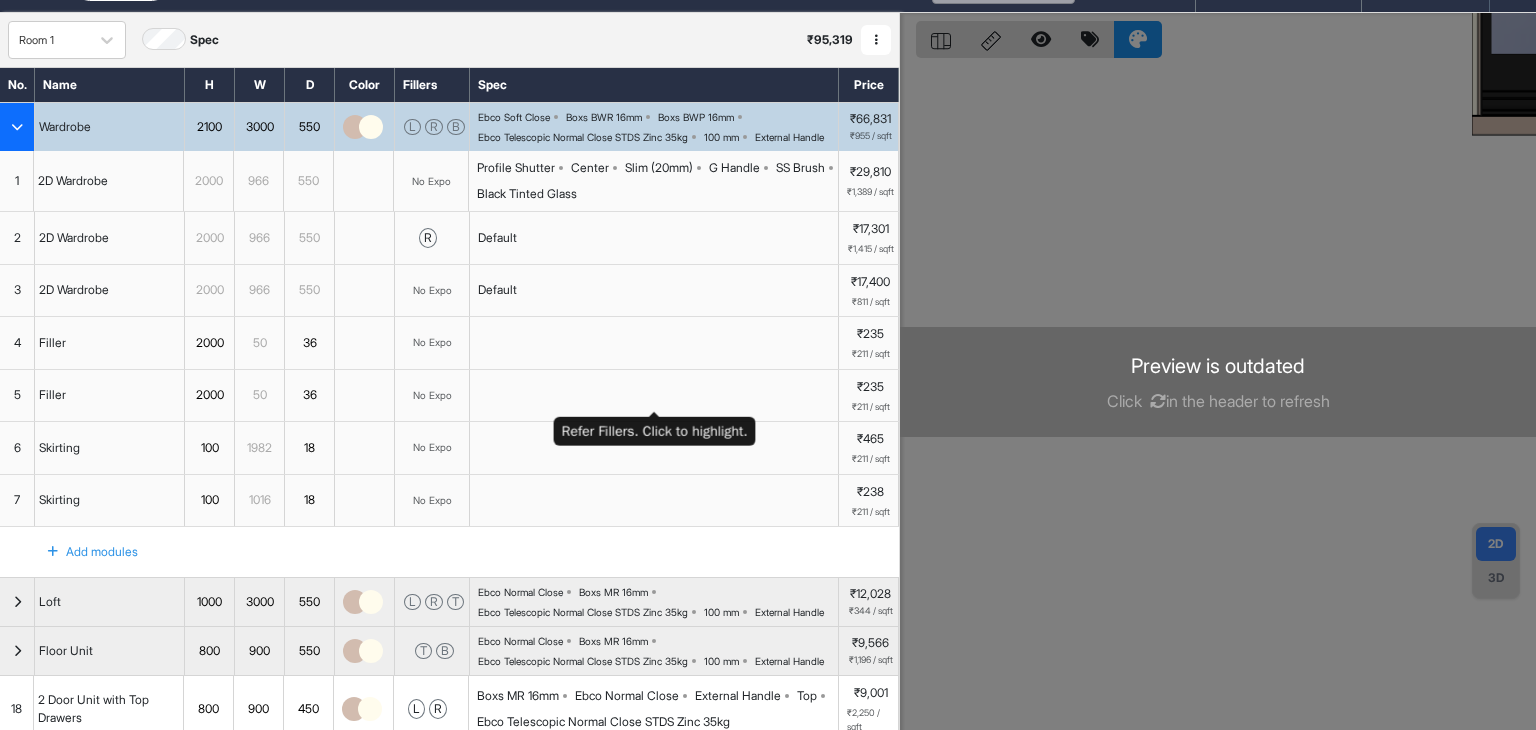 scroll, scrollTop: 0, scrollLeft: 0, axis: both 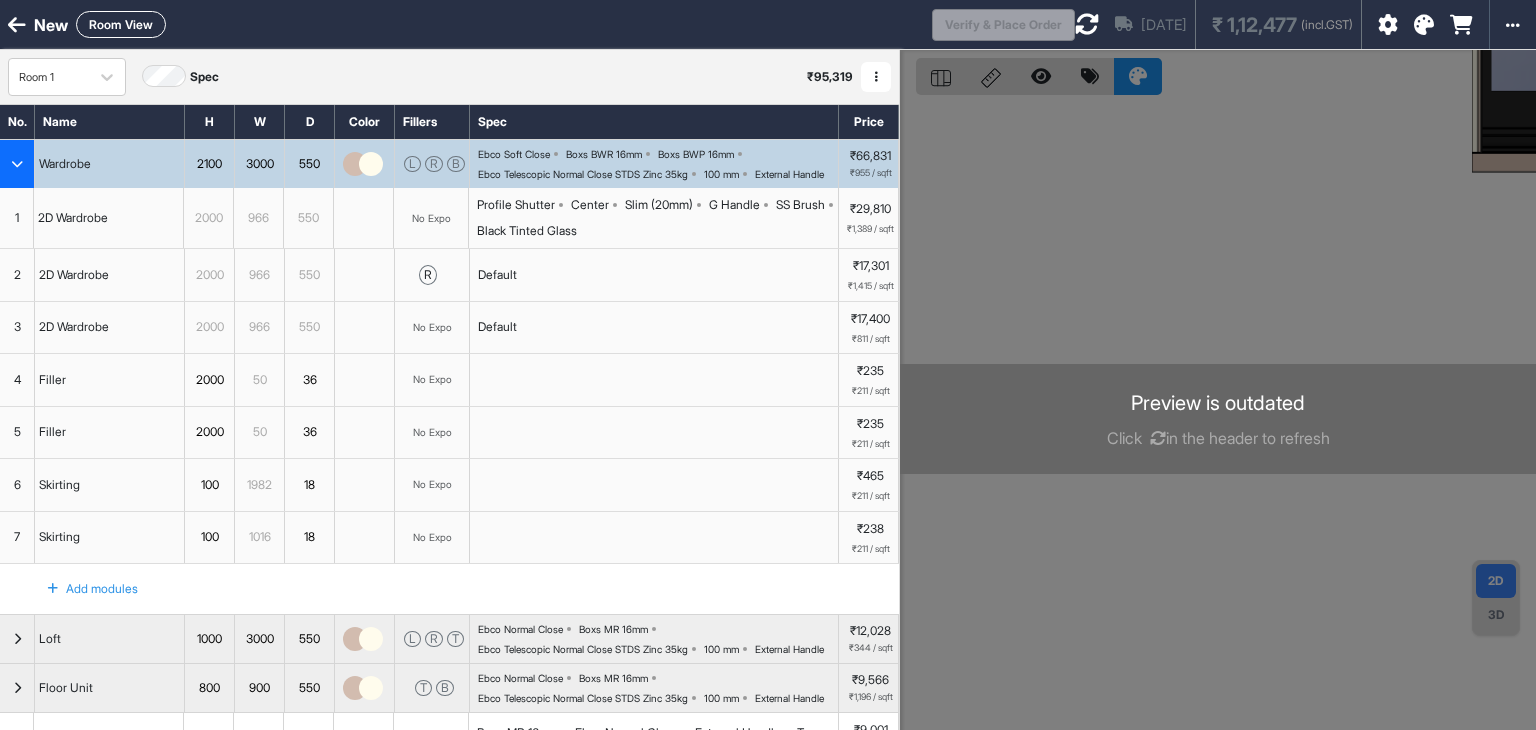 click on "Boxs BWR 16mm" at bounding box center (604, 154) 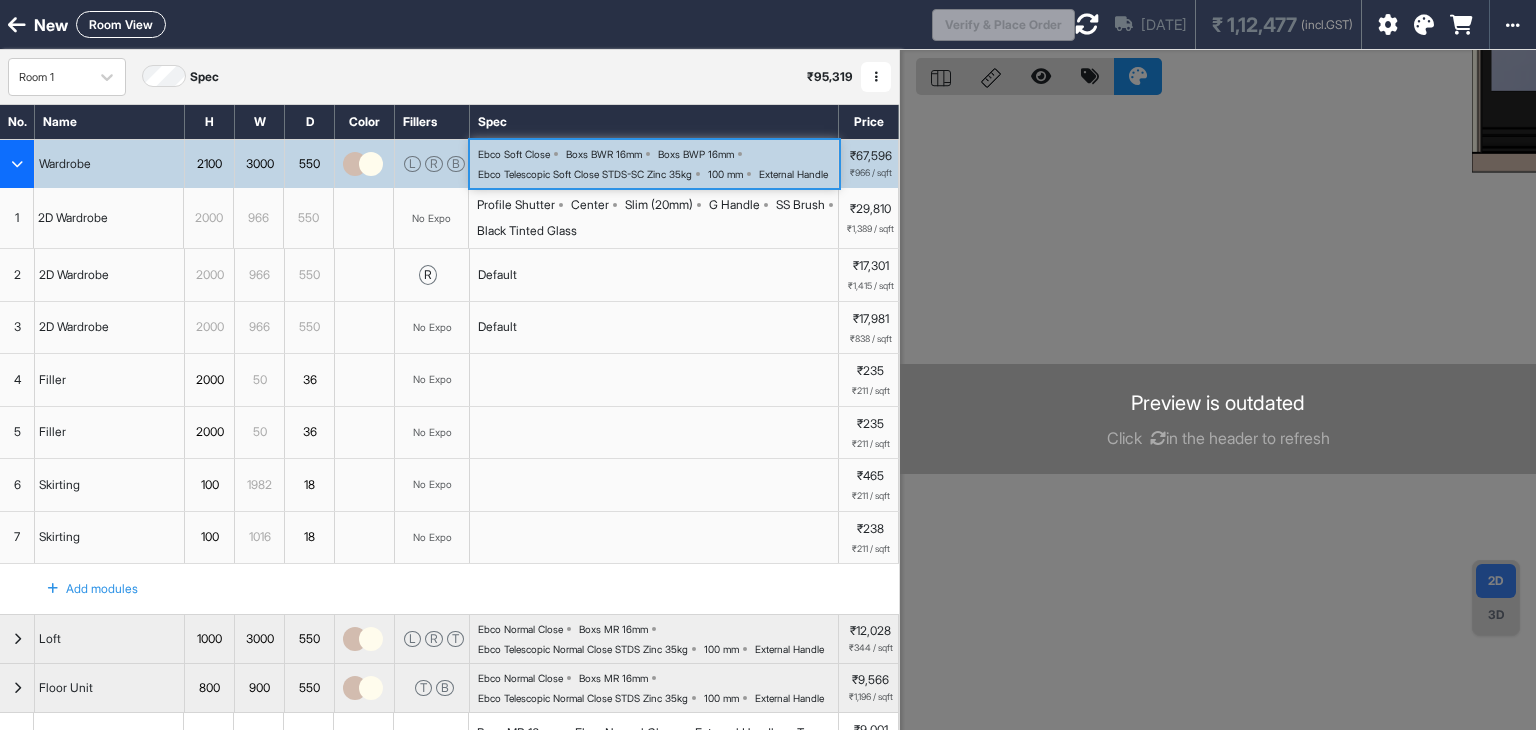 type 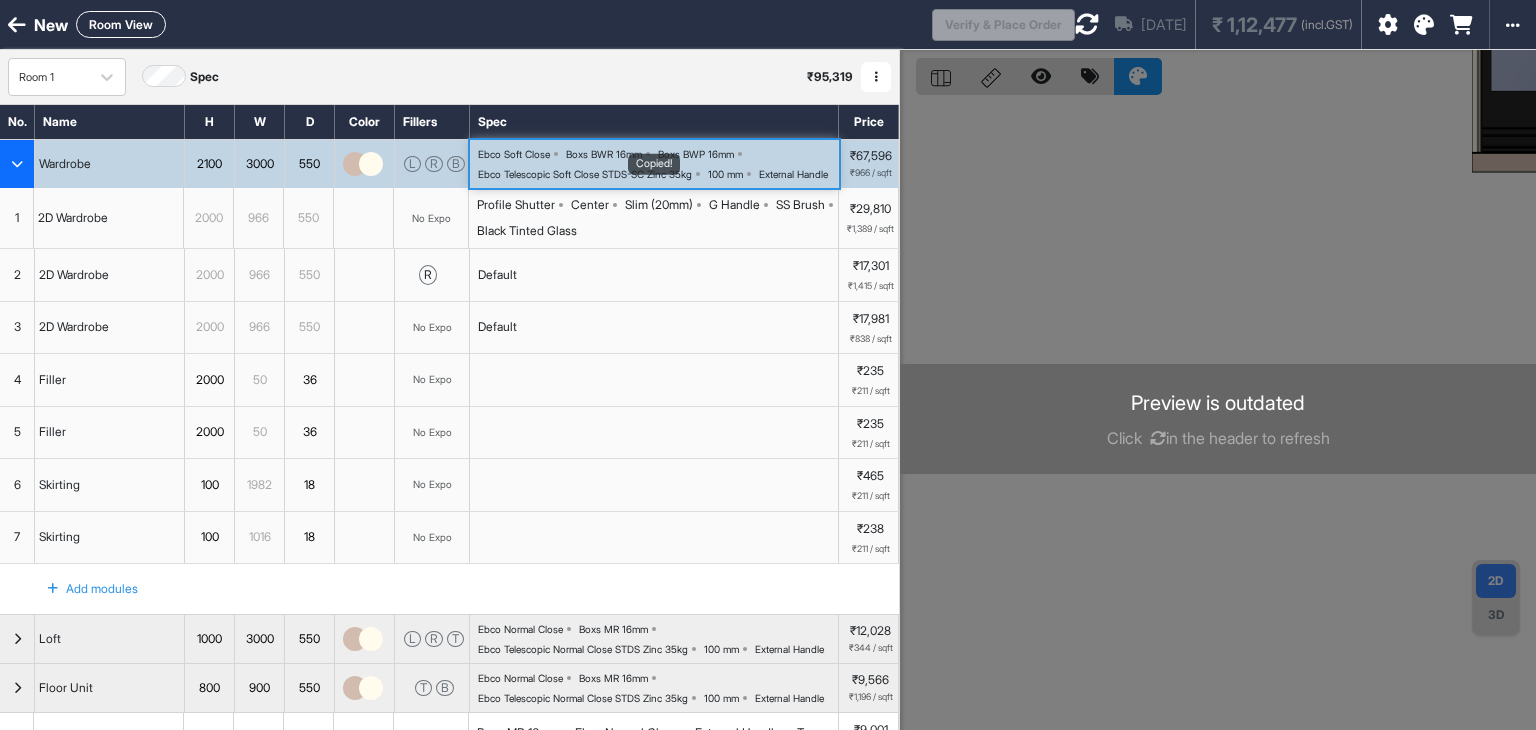 click at bounding box center (17, 164) 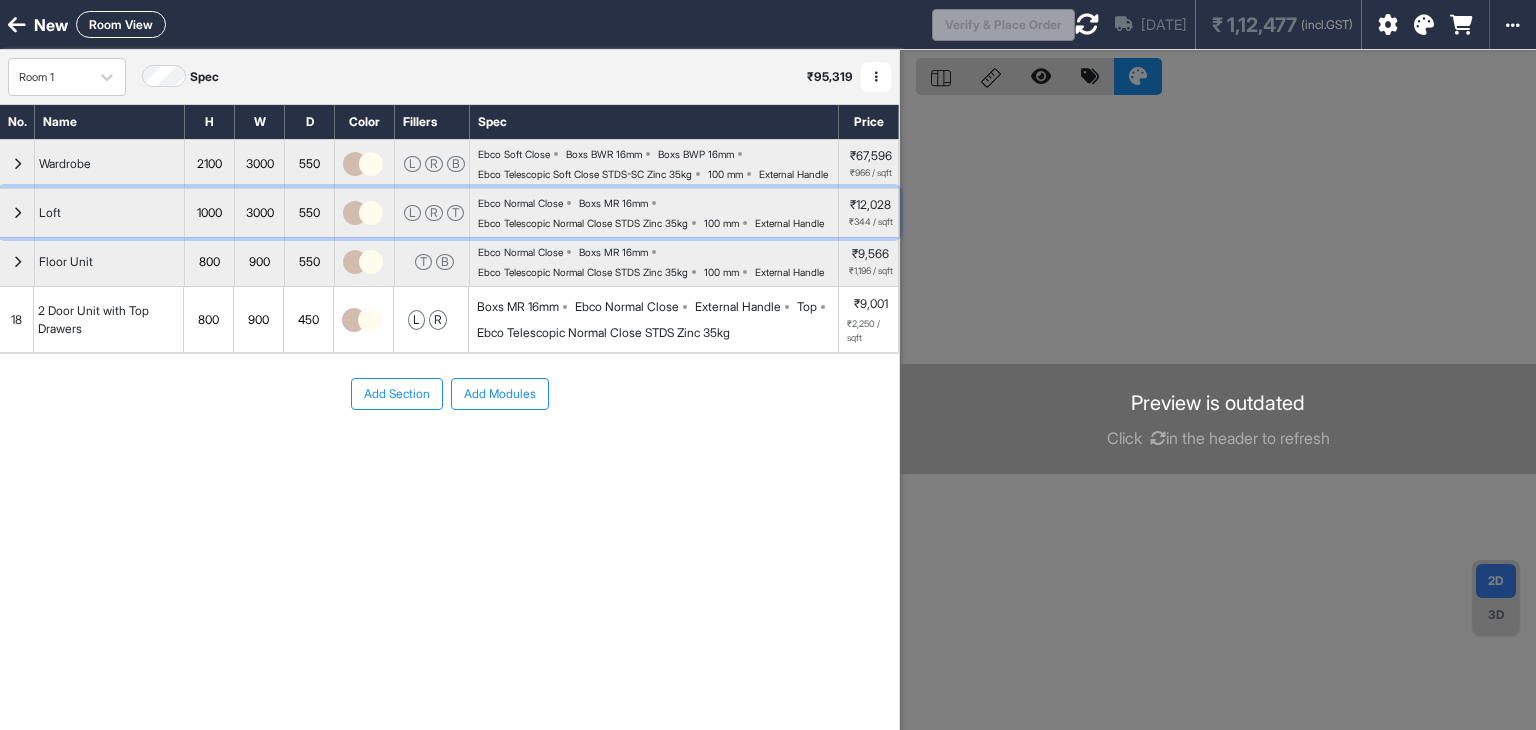 click on "Ebco Normal Close Boxs MR 16mm Ebco Telescopic Normal Close STDS Zinc 35kg 100 mm External Handle" at bounding box center (658, 213) 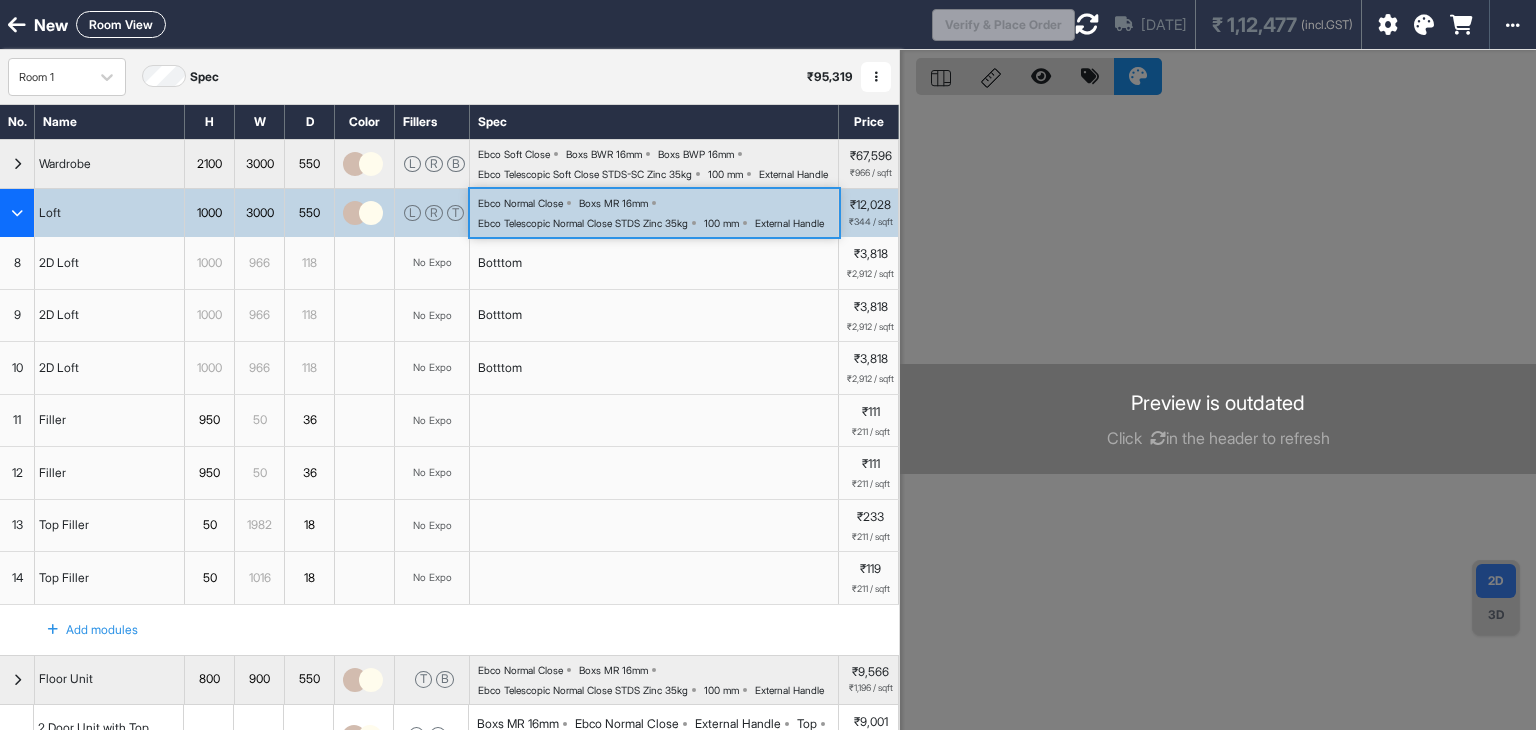 type 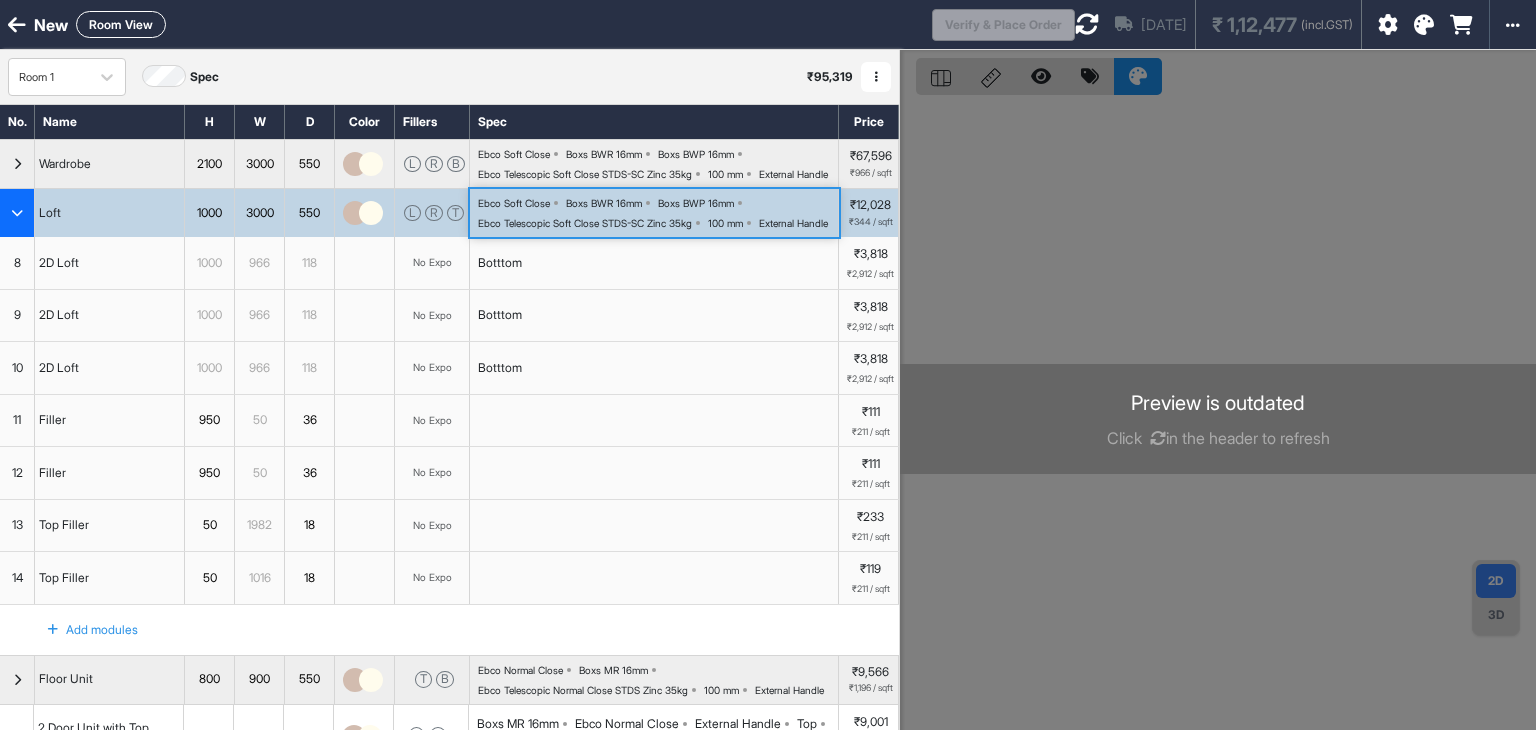 click at bounding box center (17, 213) 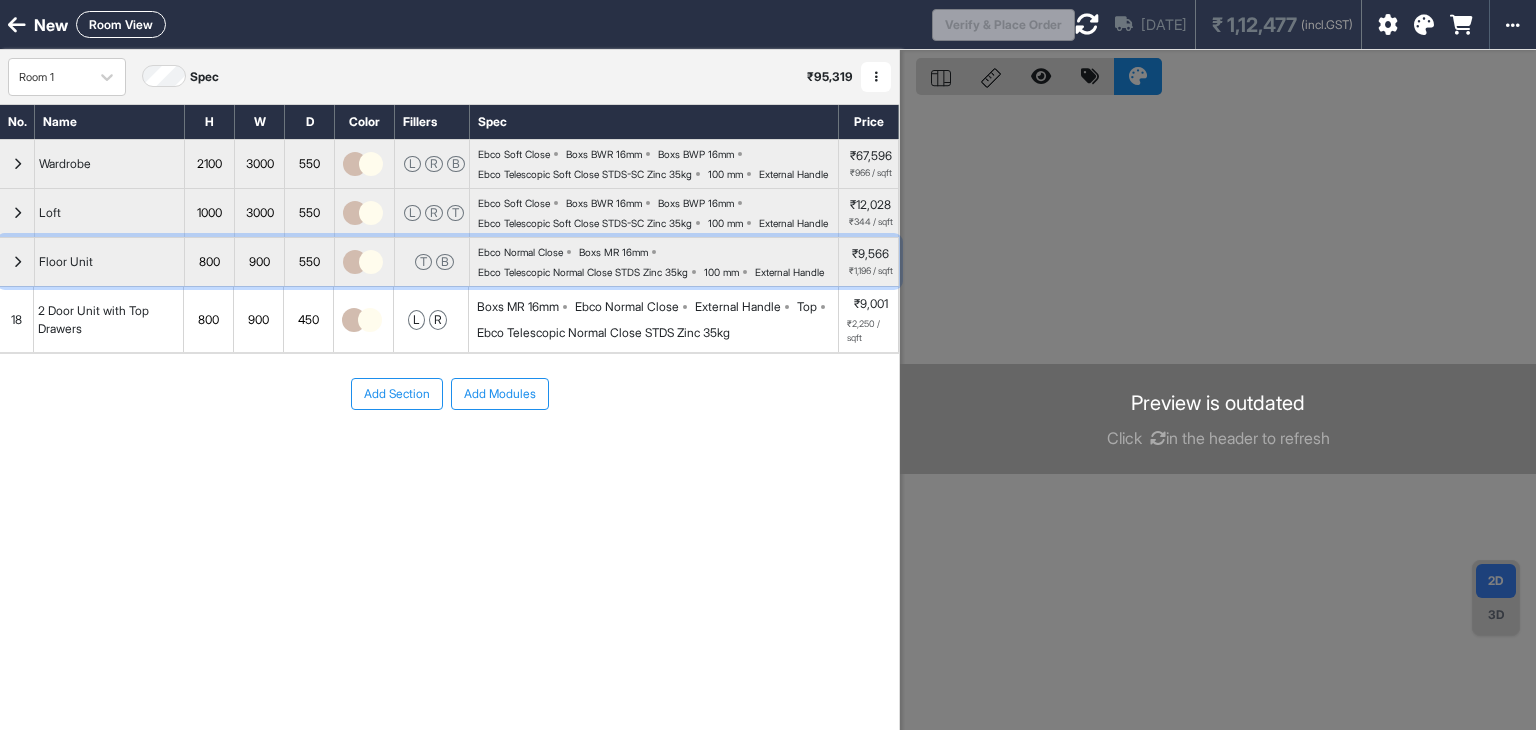 click on "Ebco Telescopic Normal Close STDS Zinc 35kg" at bounding box center [583, 272] 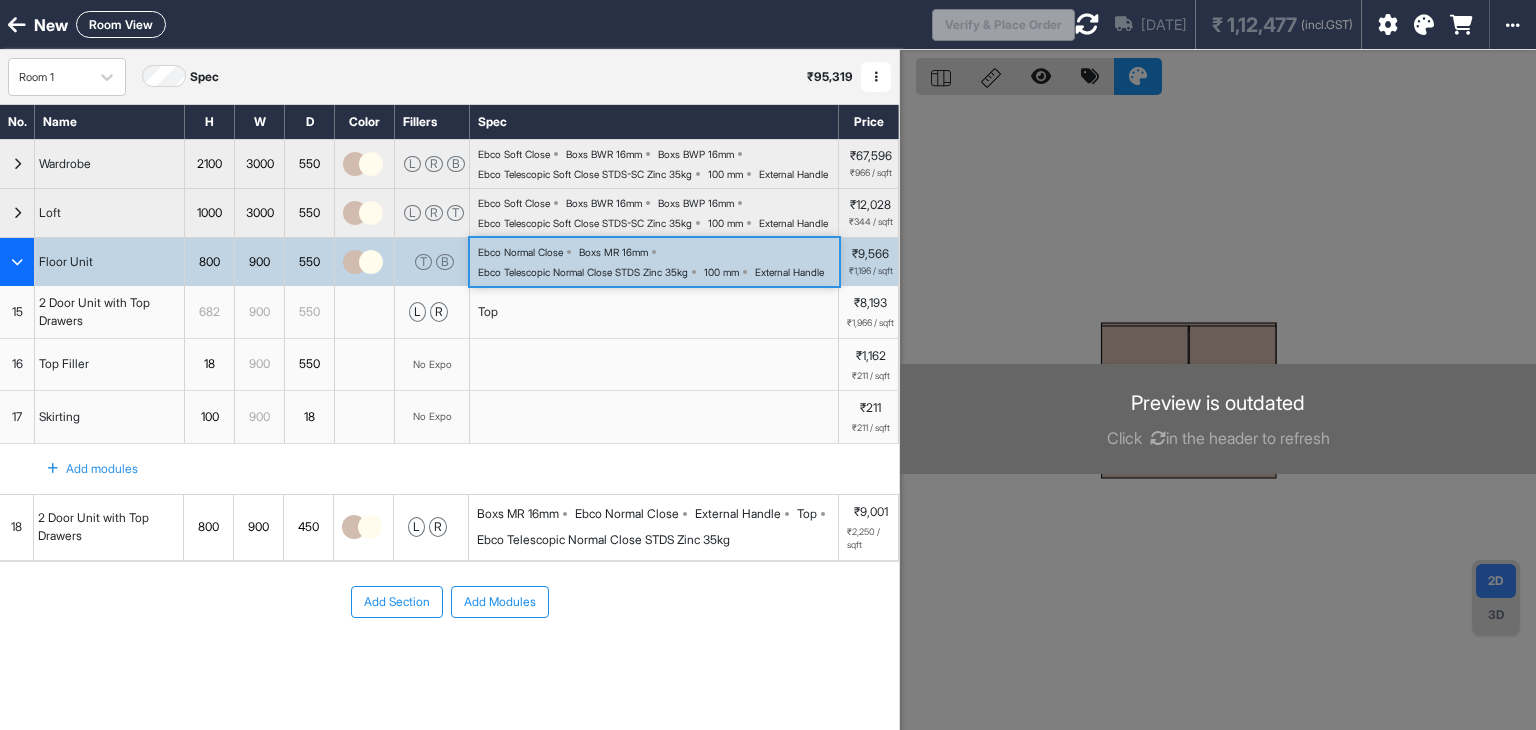 type 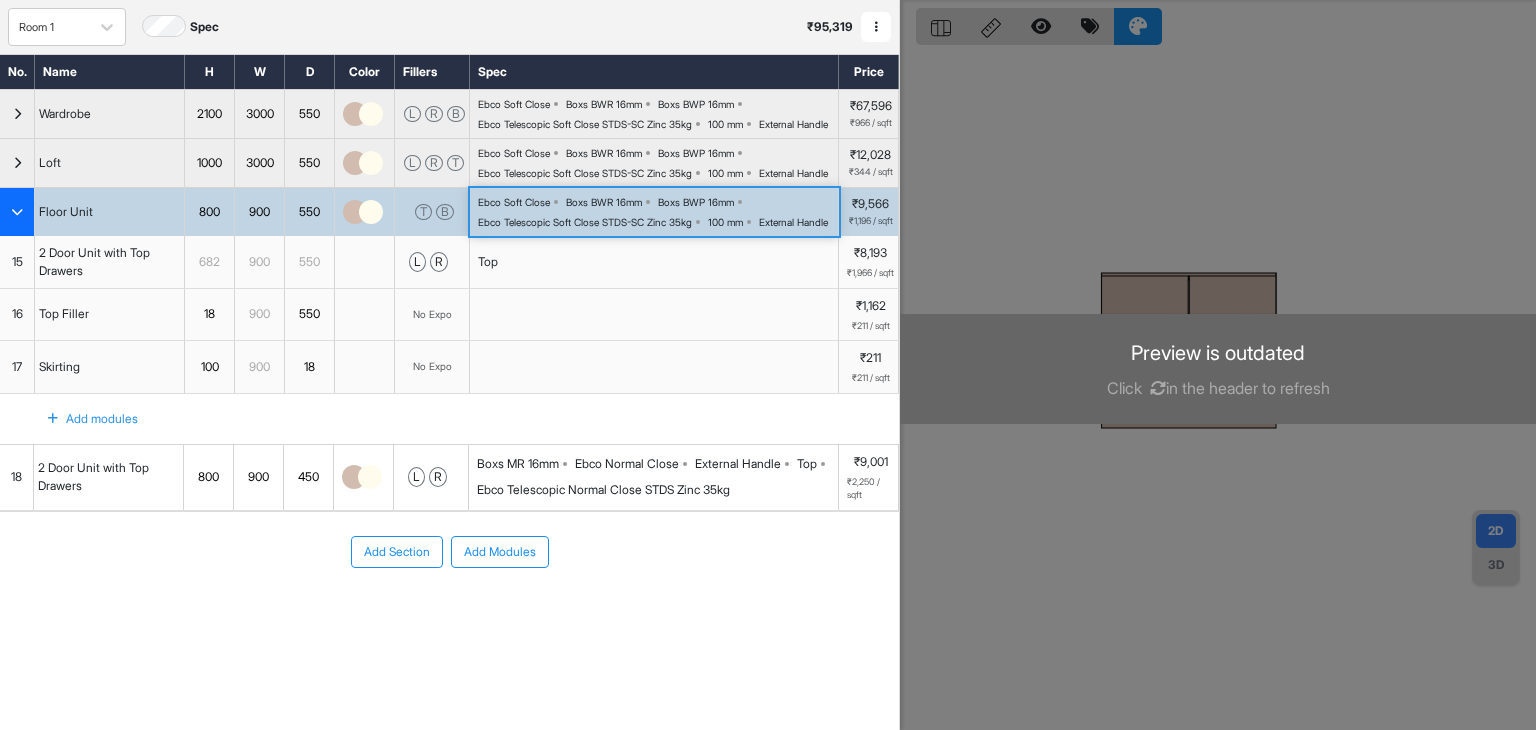 click on "Boxs MR 16mm" at bounding box center (522, 464) 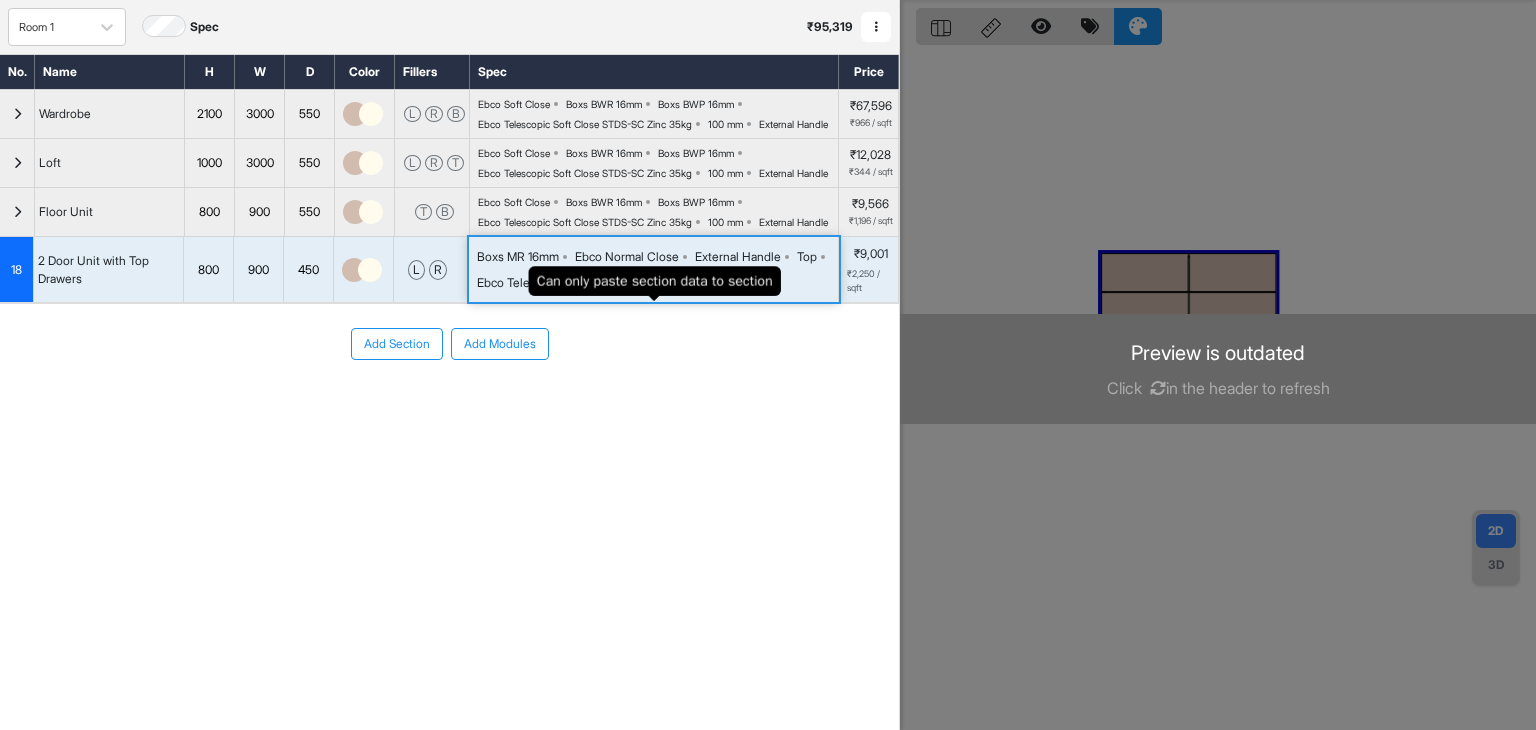 click on "18" at bounding box center (16, 270) 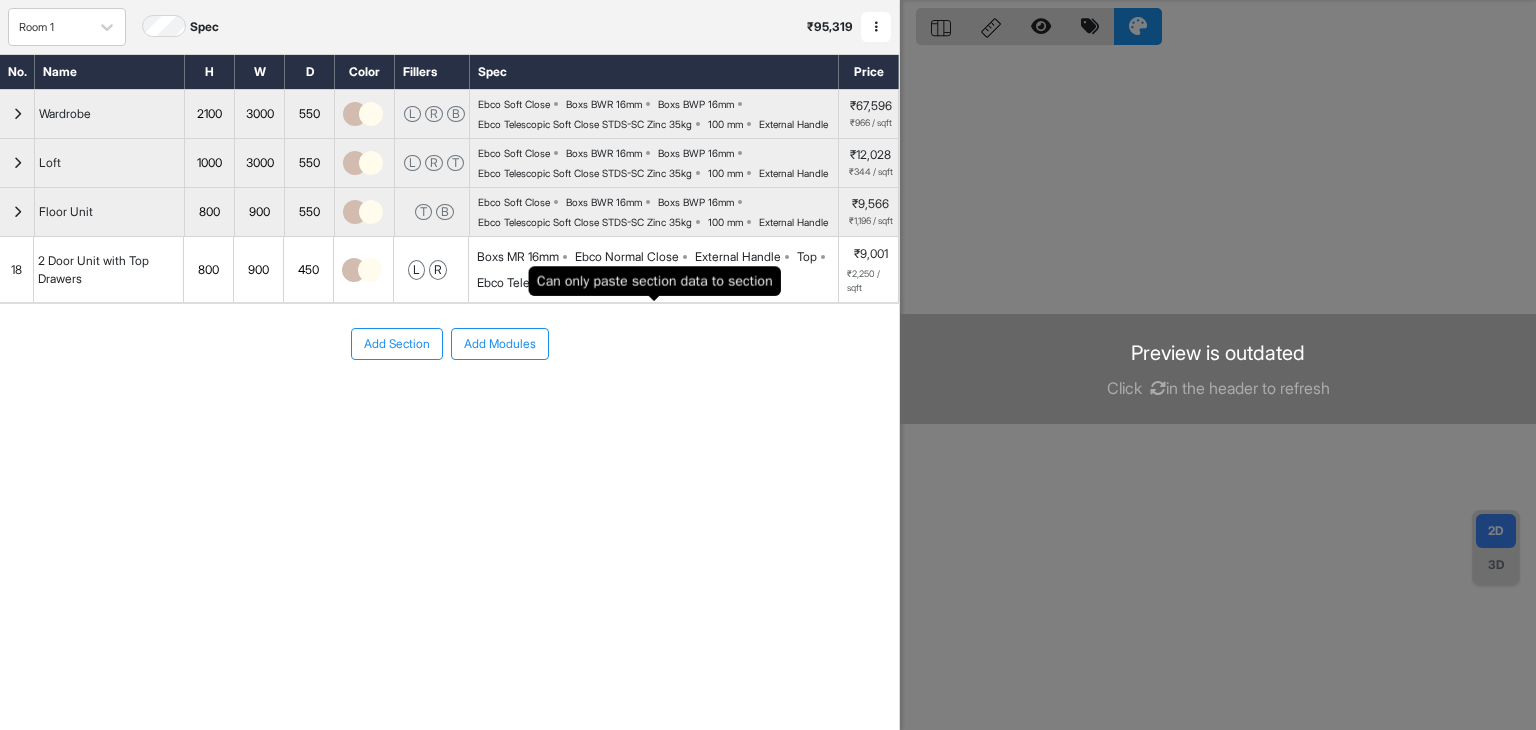 click on "18" at bounding box center (16, 270) 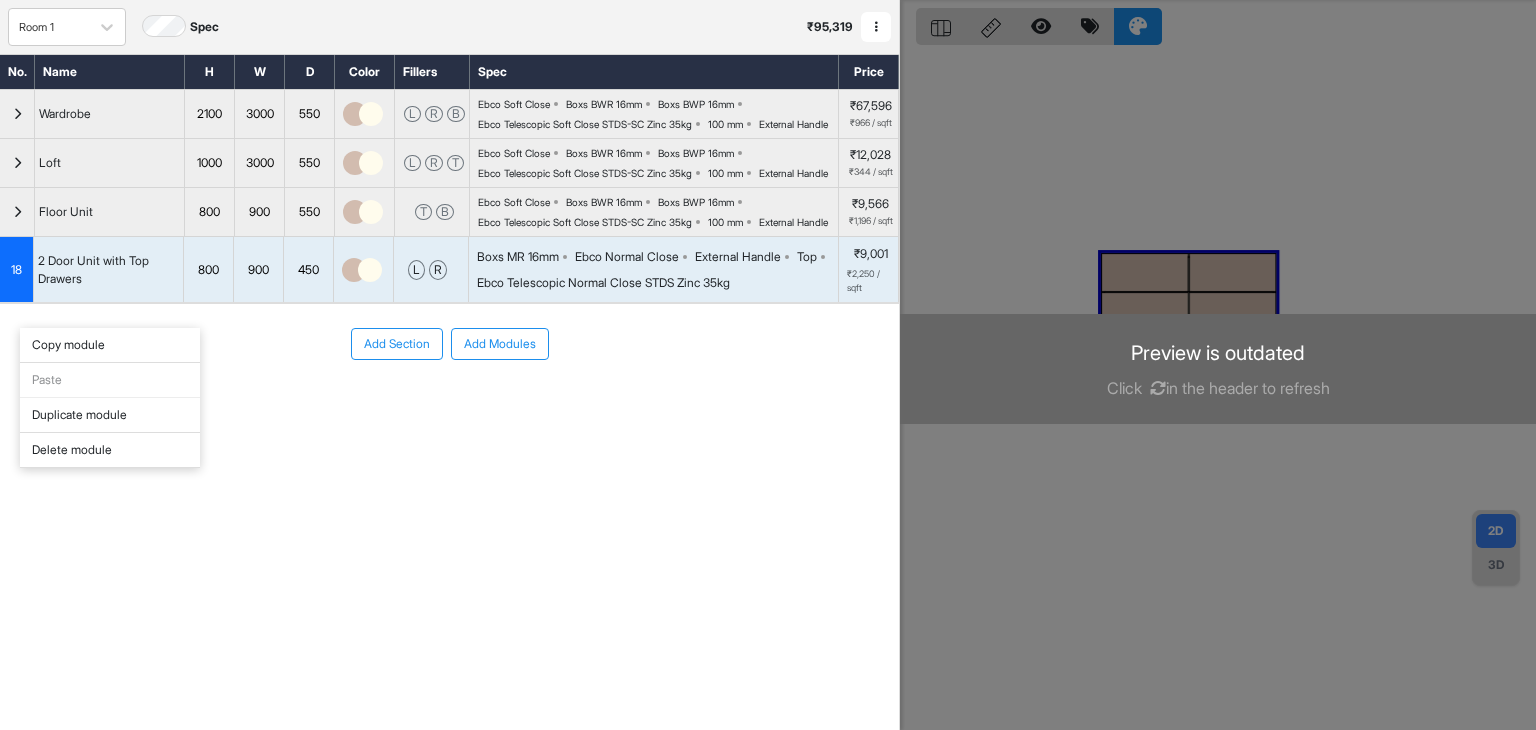 click on "Add Section Add Modules" at bounding box center (449, 344) 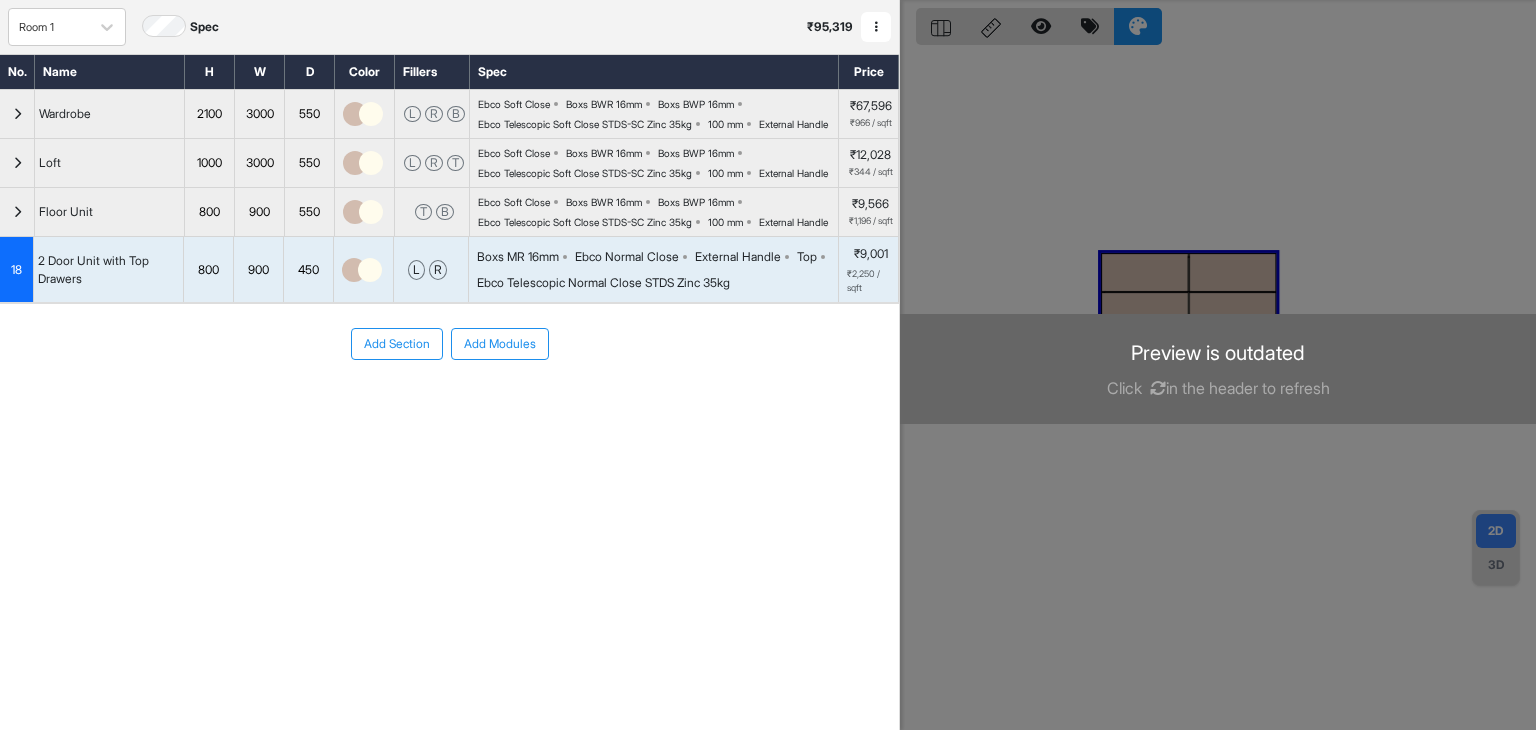 scroll, scrollTop: 0, scrollLeft: 0, axis: both 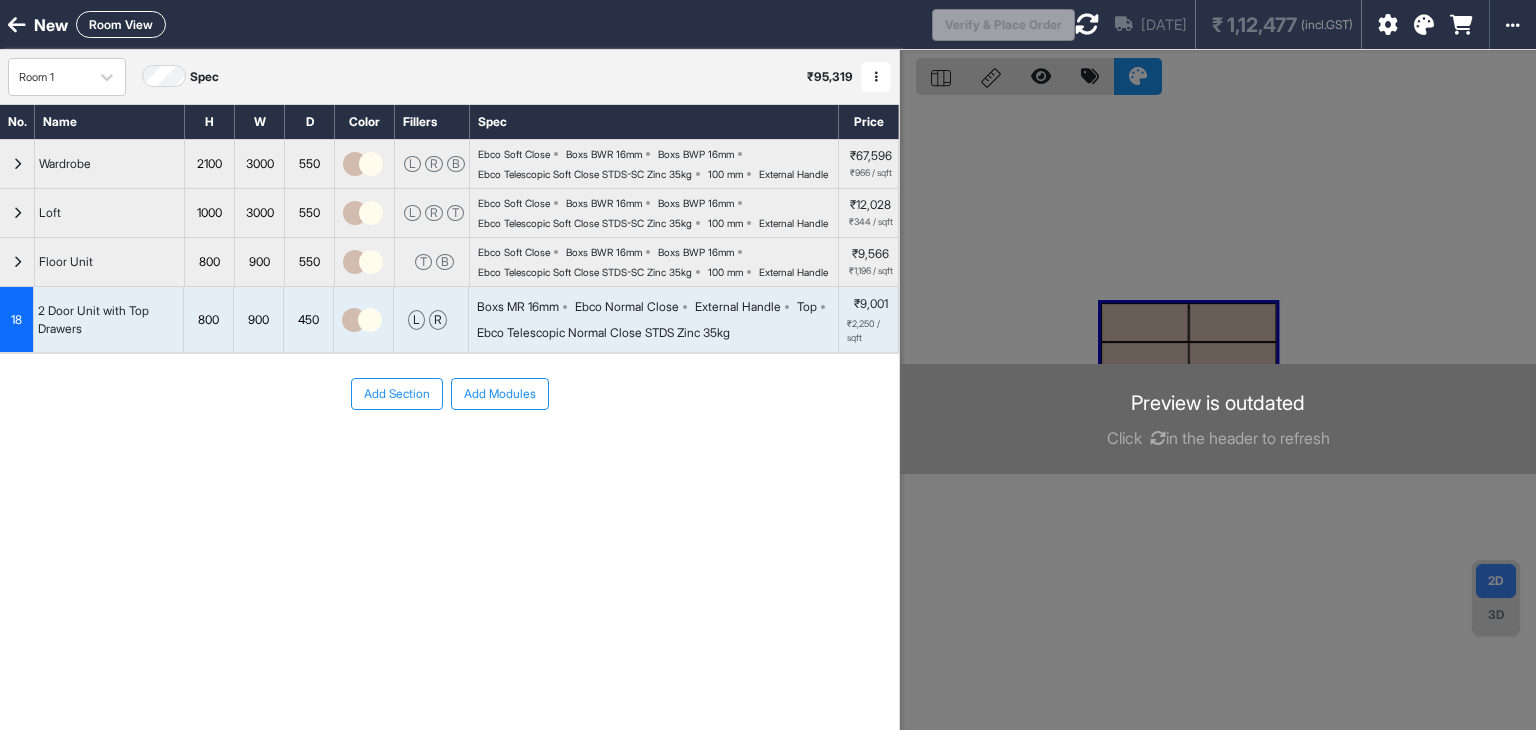 click at bounding box center (1218, 415) 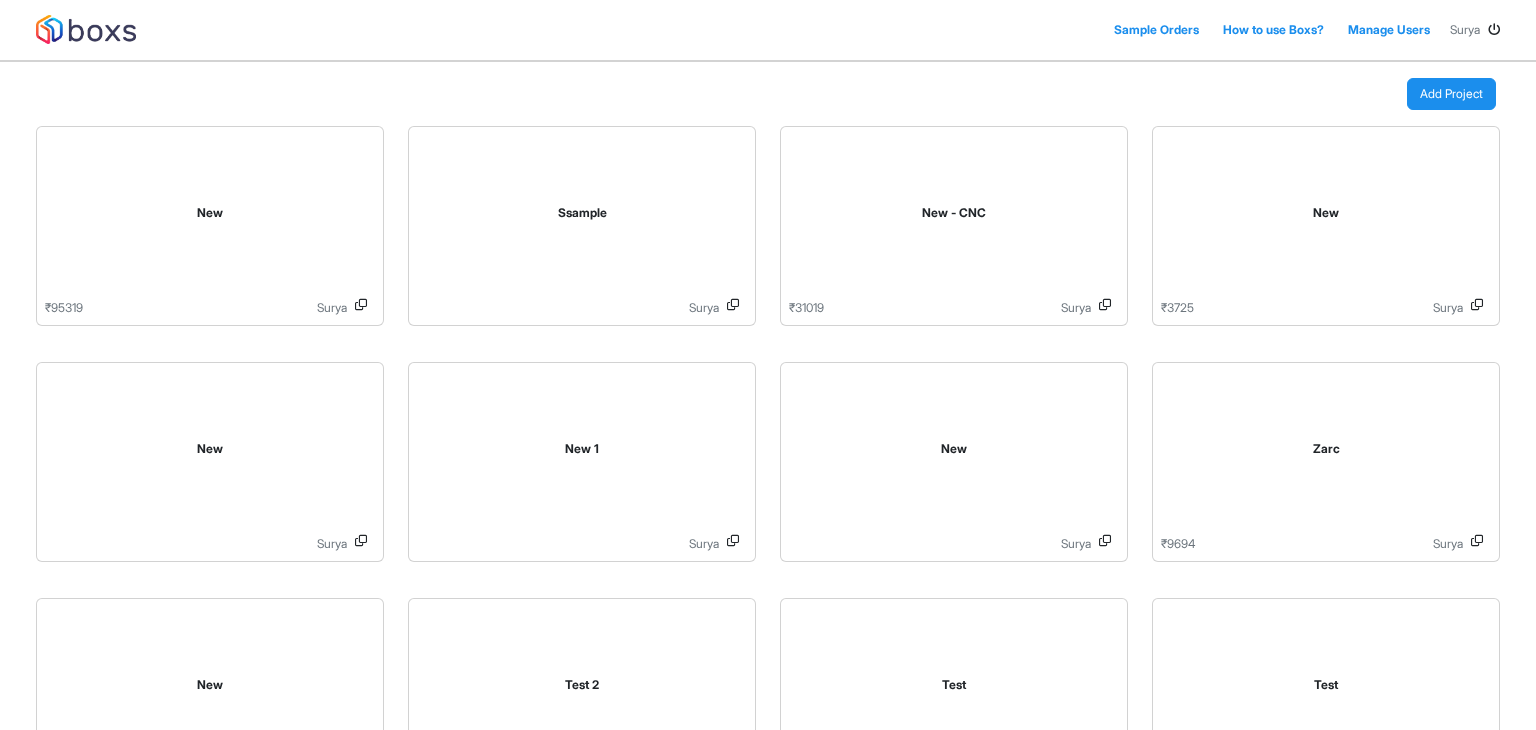 click at bounding box center (1494, 30) 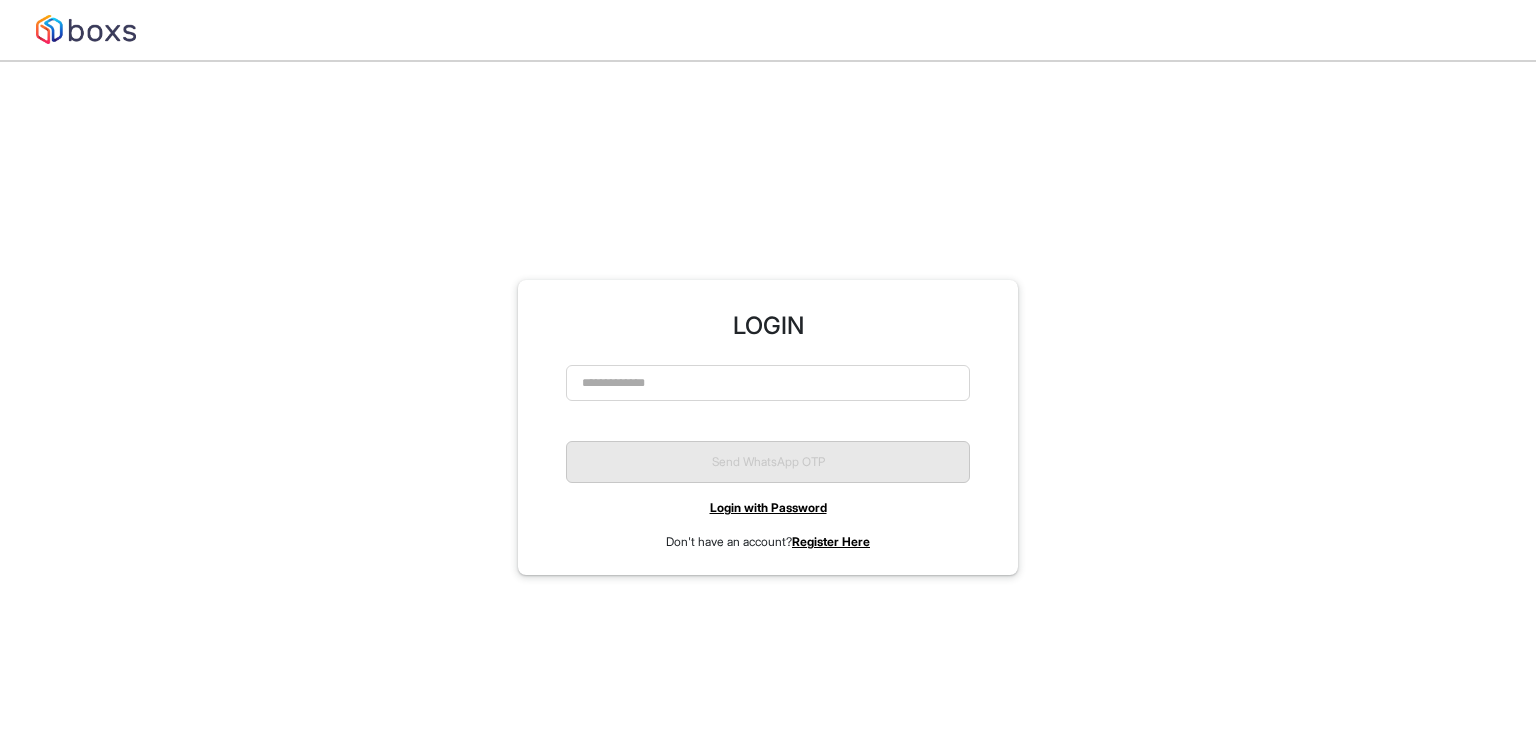 click on "Login with Password" at bounding box center [768, 507] 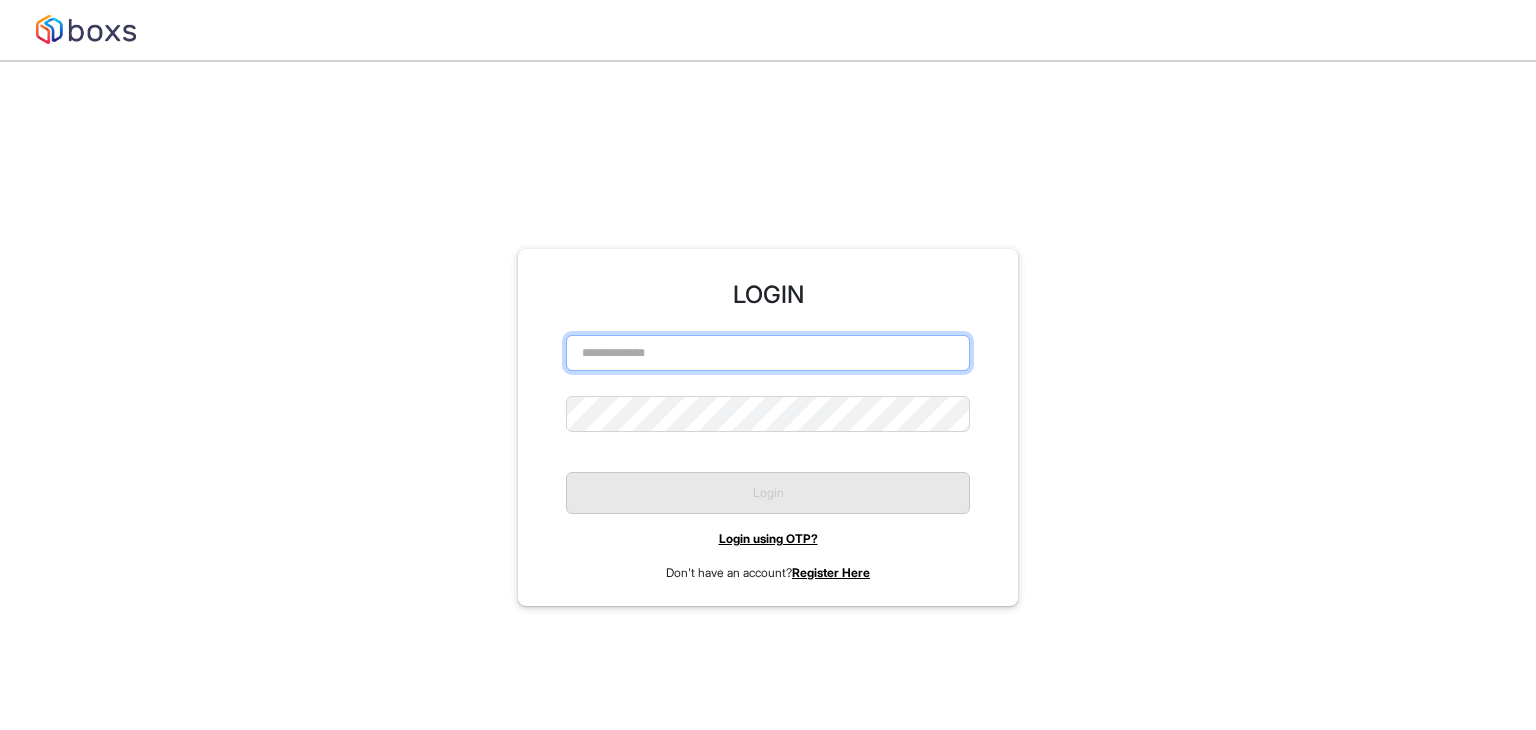 click at bounding box center [768, 353] 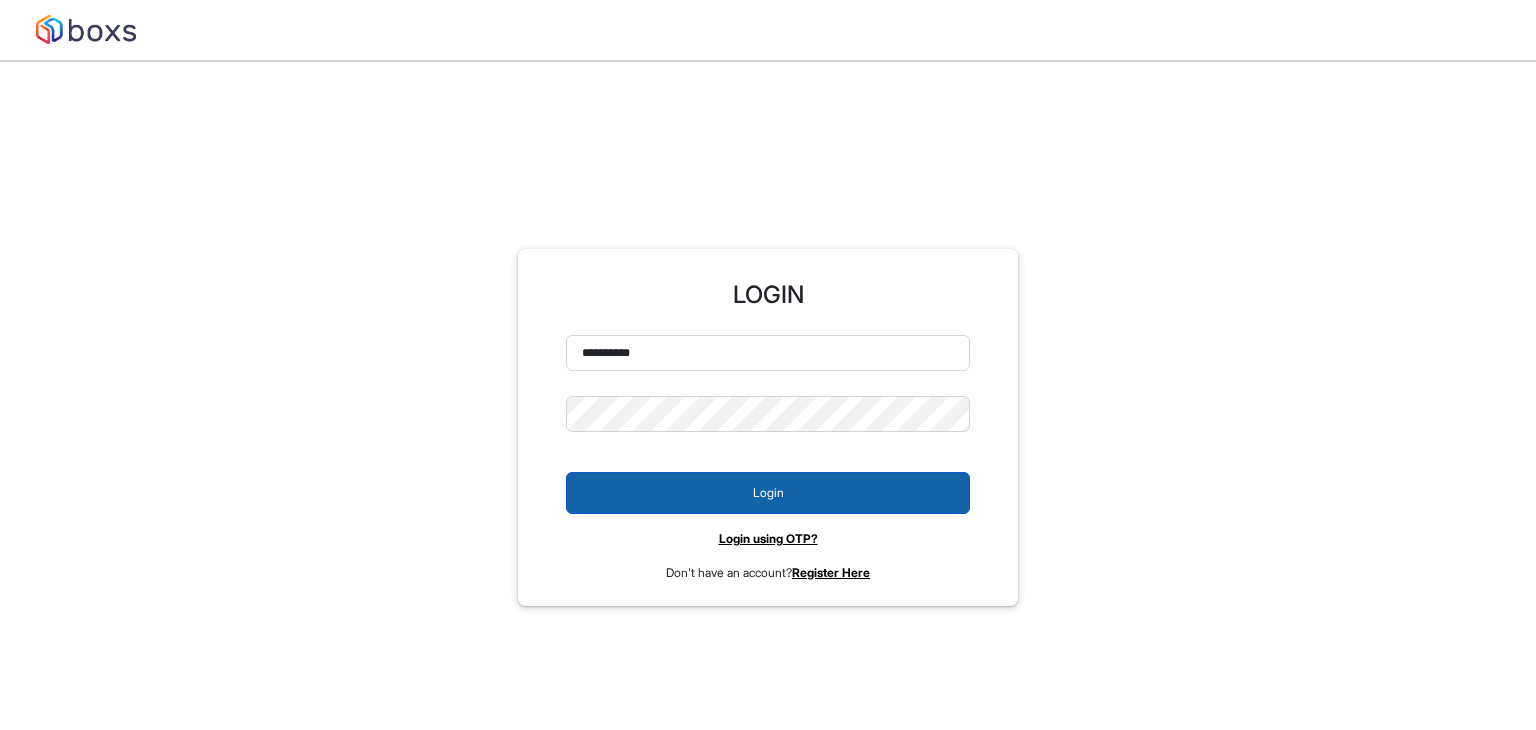 click on "Login" at bounding box center [768, 493] 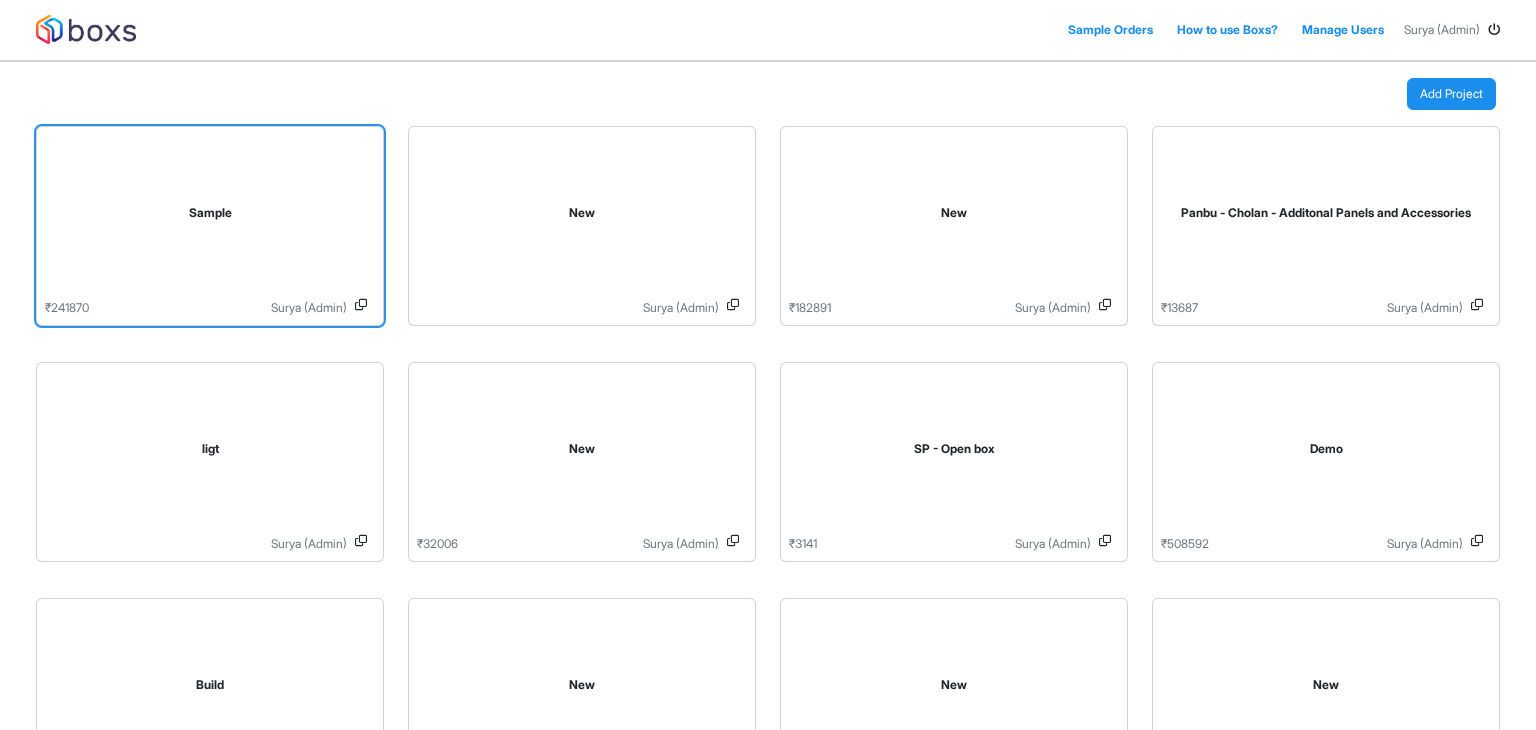 click on "Sample" at bounding box center [210, 217] 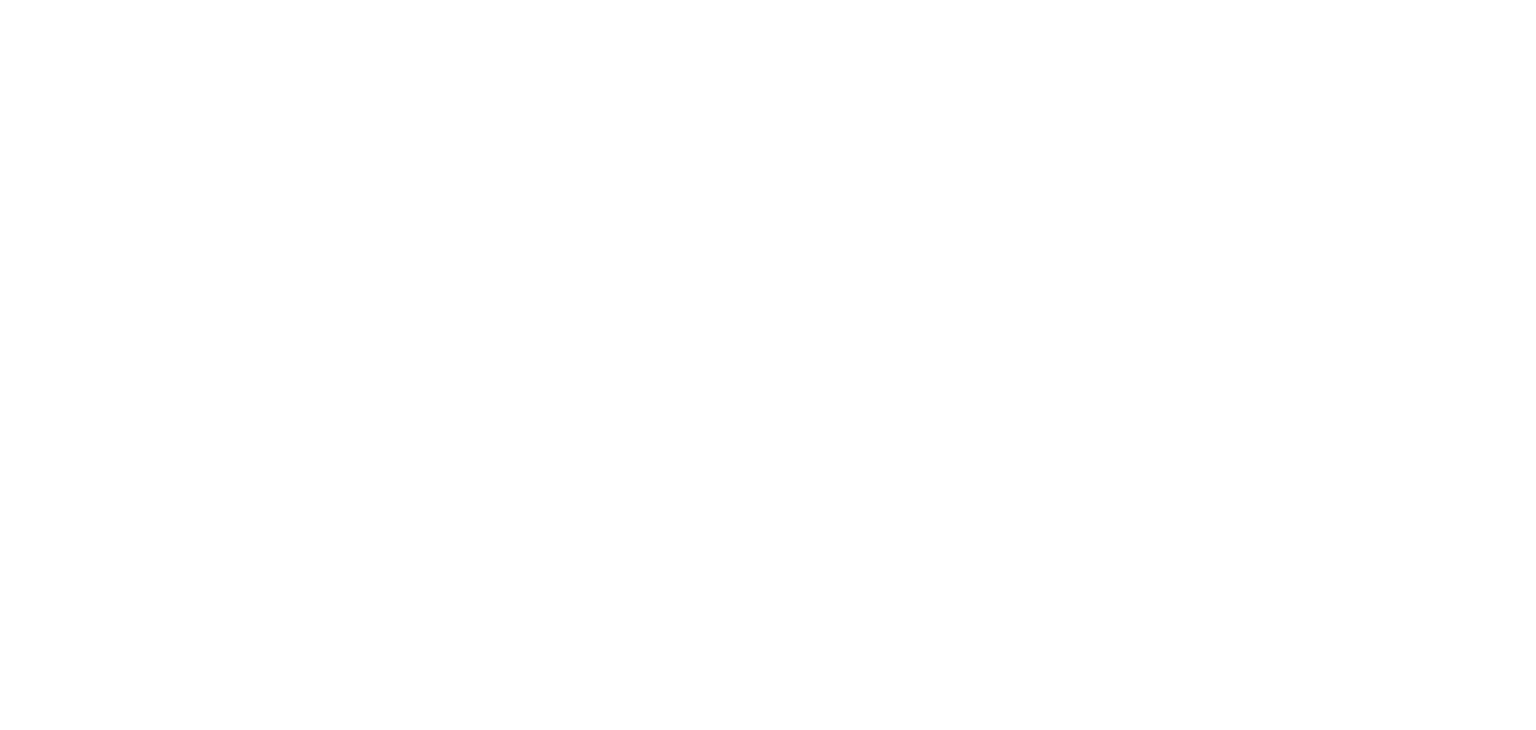 scroll, scrollTop: 0, scrollLeft: 0, axis: both 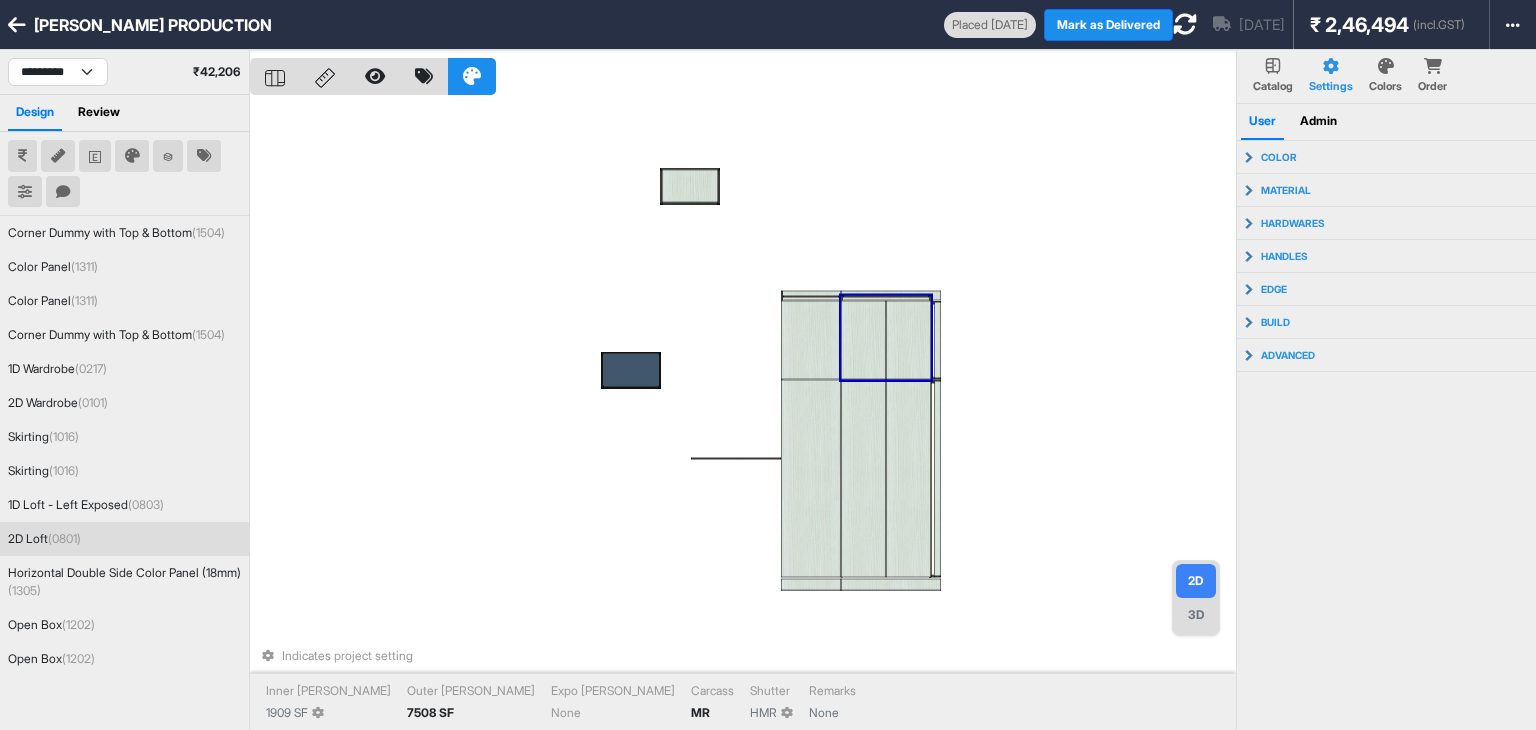 click on "Colors" at bounding box center (1385, 76) 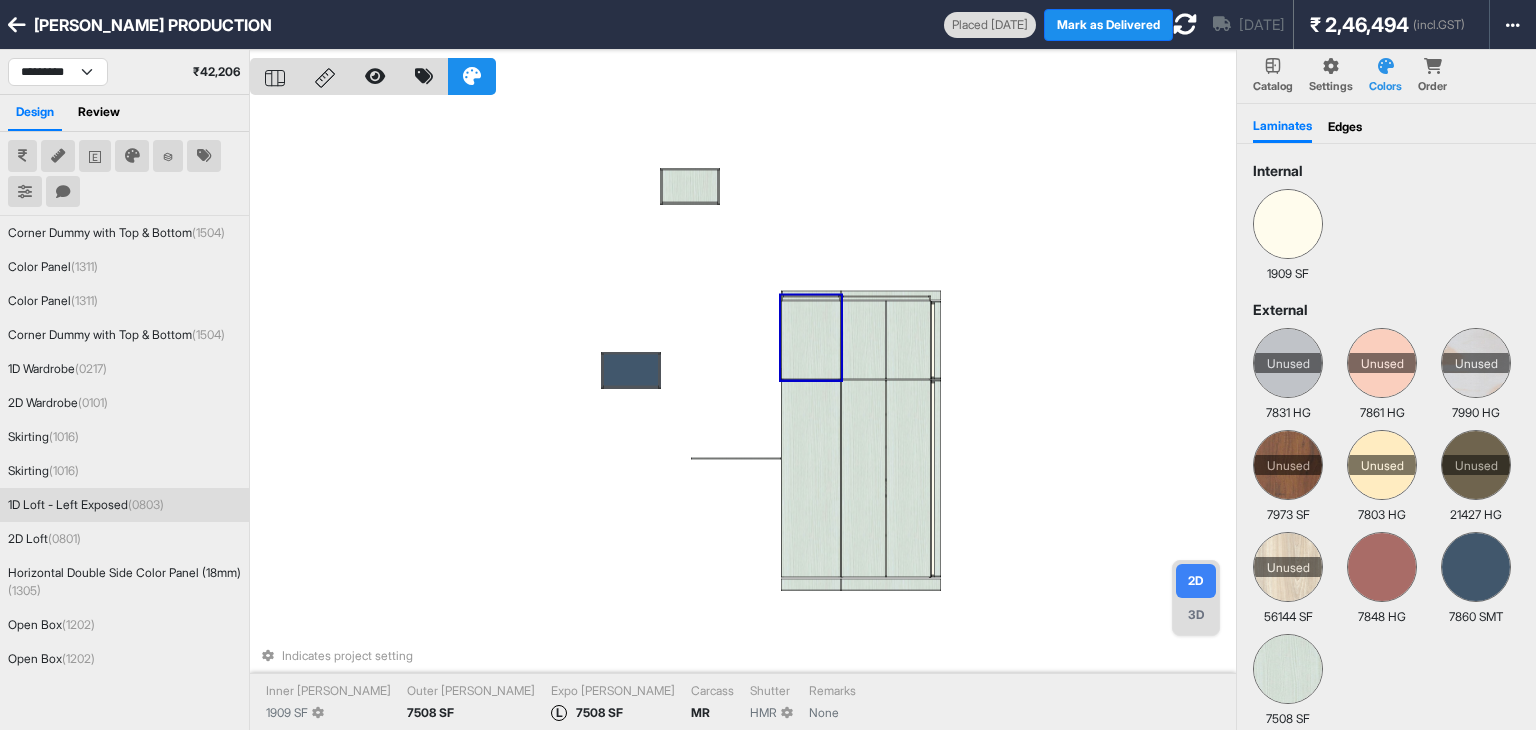 click on "Indicates project setting Inner Lam 1909 SF Outer Lam 7508 SF Expo Lam L 7508 SF Carcass MR Shutter HMR Remarks None" at bounding box center [743, 415] 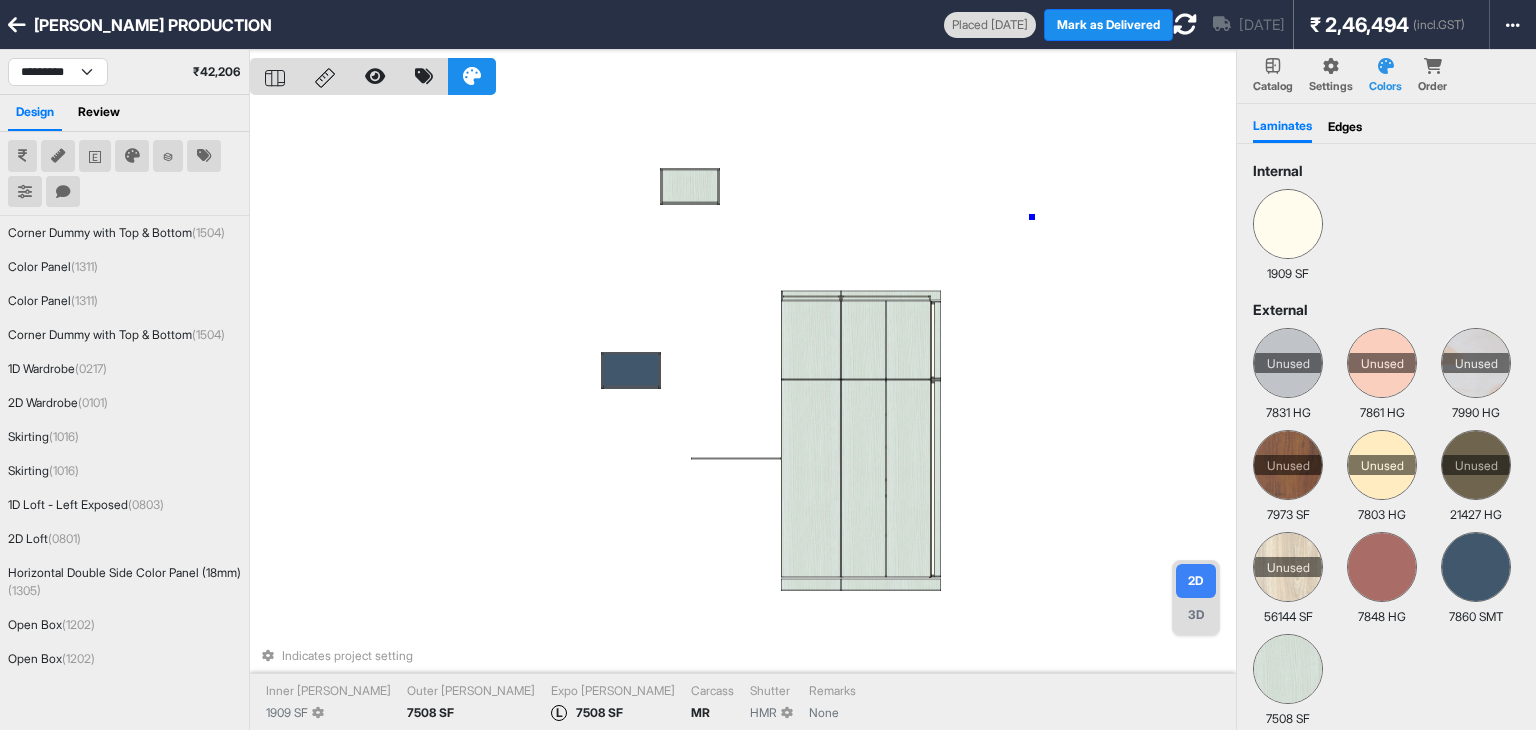 click on "Indicates project setting Inner Lam 1909 SF Outer Lam 7508 SF Expo Lam L 7508 SF Carcass MR Shutter HMR Remarks None" at bounding box center (743, 415) 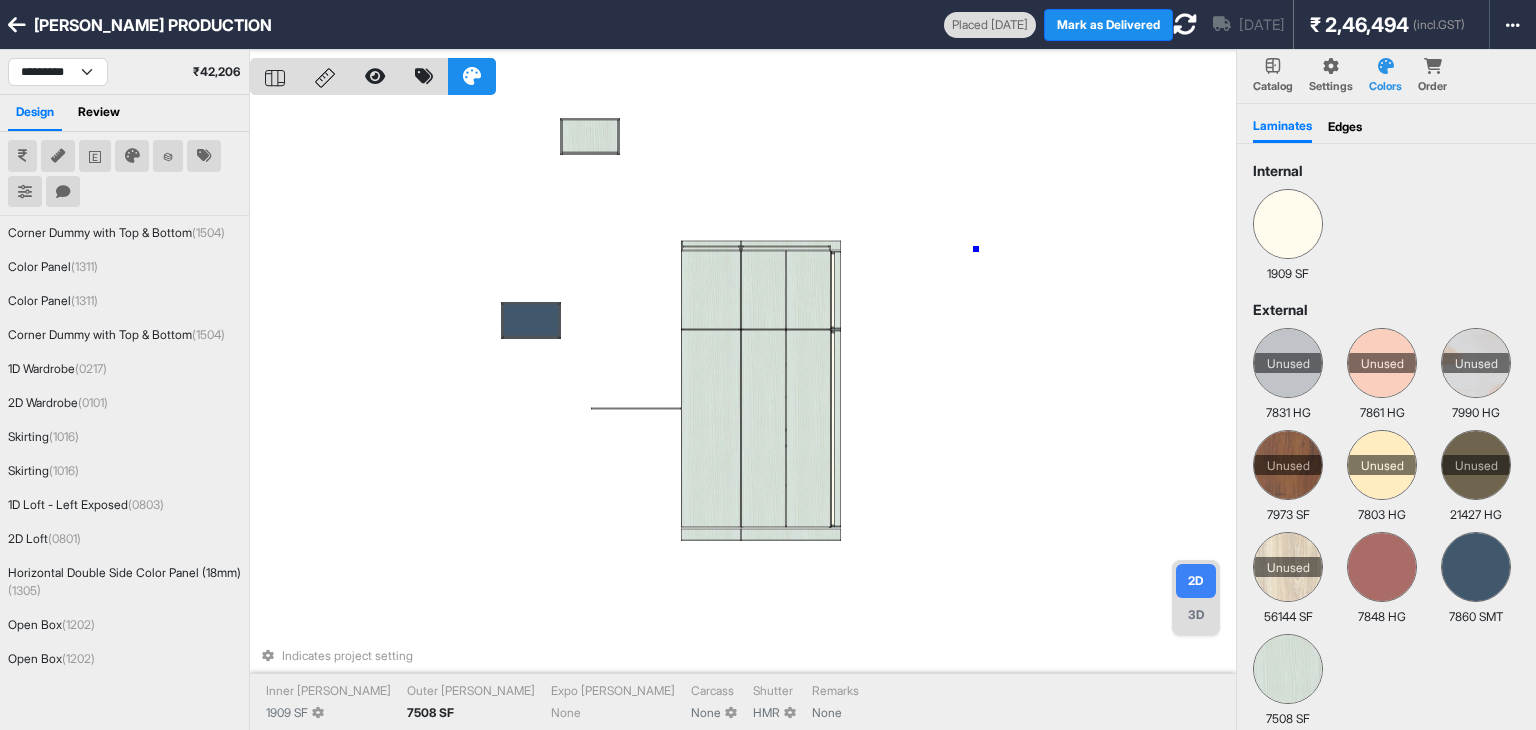 click on "Indicates project setting Inner Lam 1909 SF Outer Lam 7508 SF Expo Lam None Carcass None Shutter HMR Remarks None" at bounding box center (743, 415) 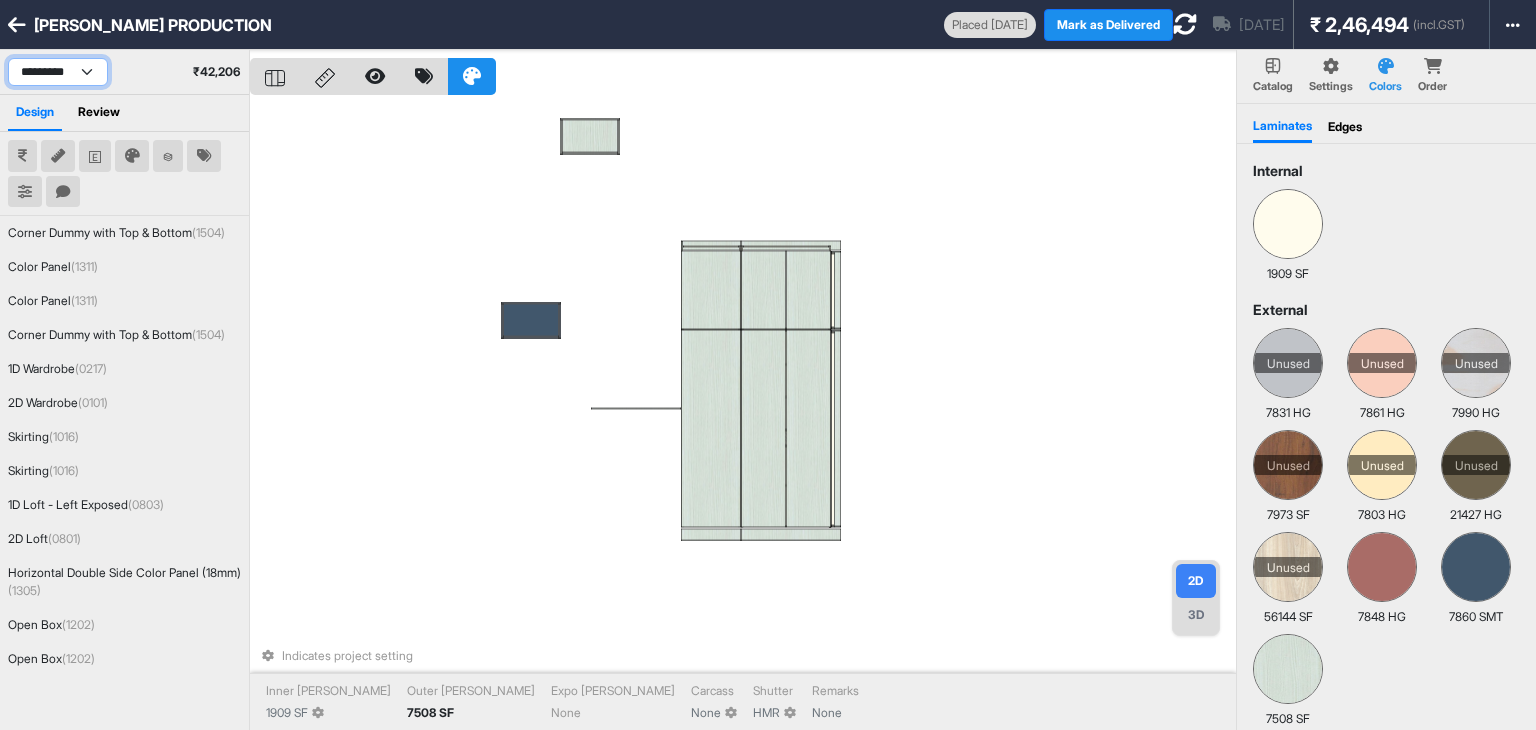 click on "**********" at bounding box center [58, 72] 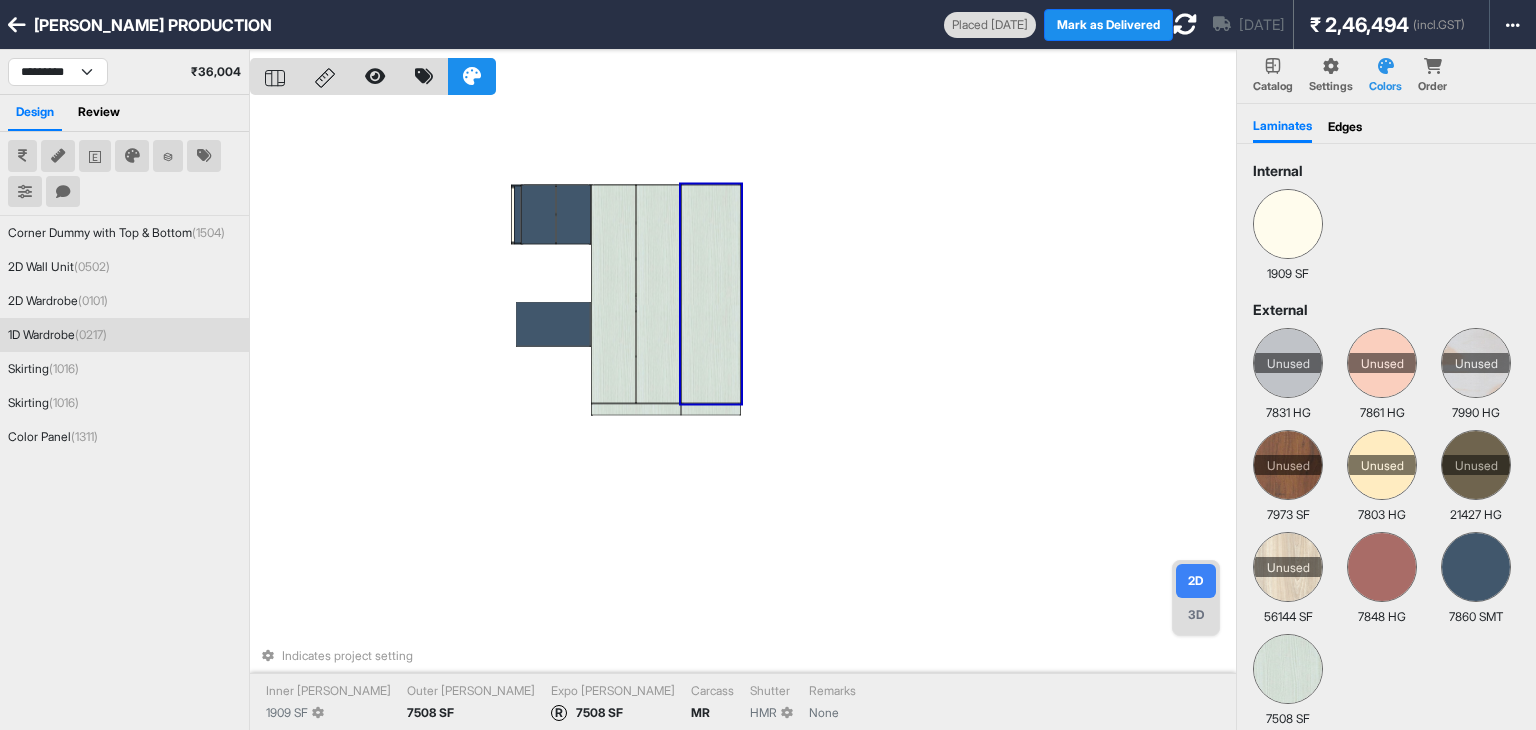 click on "Indicates project setting Inner Lam 1909 SF Outer Lam 7508 SF Expo Lam R 7508 SF Carcass MR Shutter HMR Remarks None" at bounding box center [743, 415] 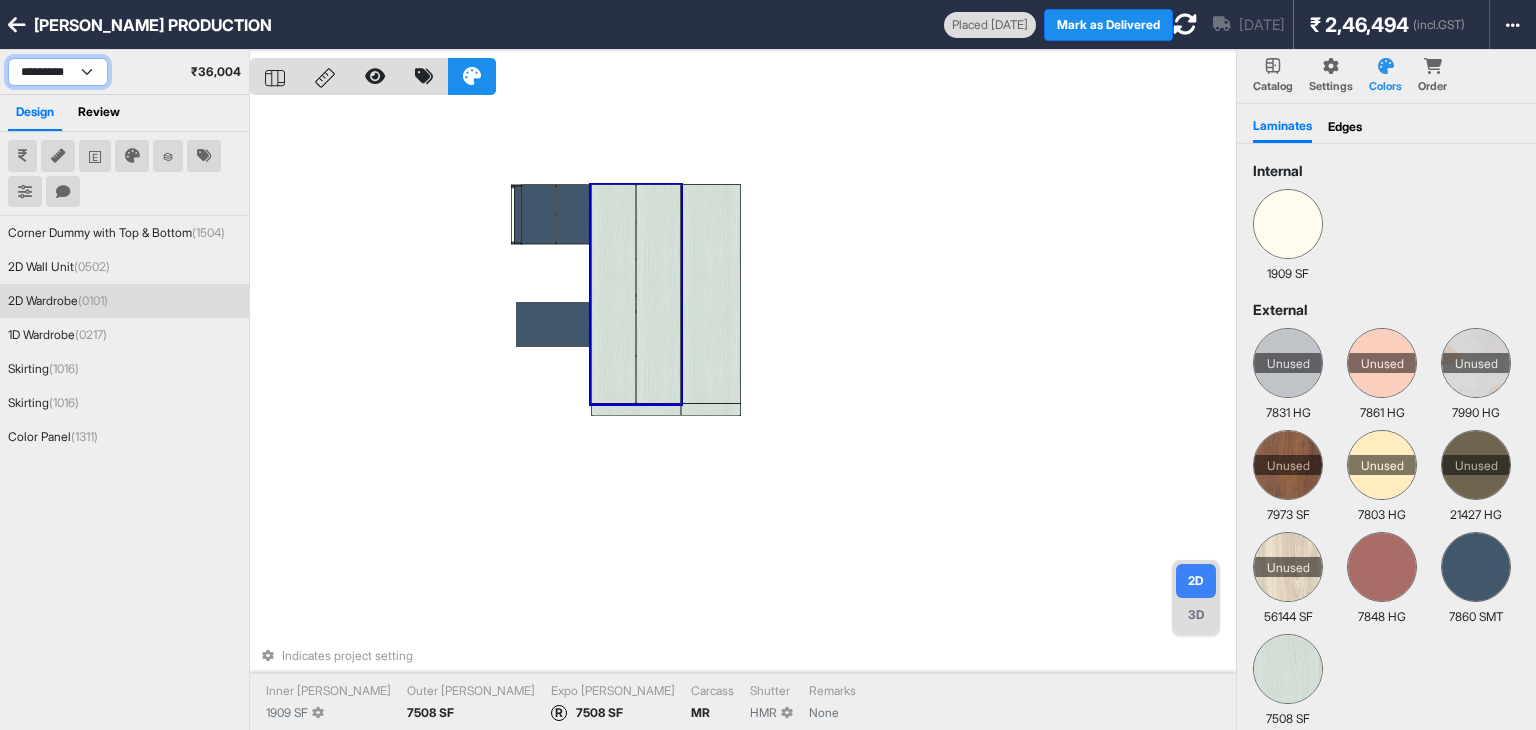 click on "**********" at bounding box center (58, 72) 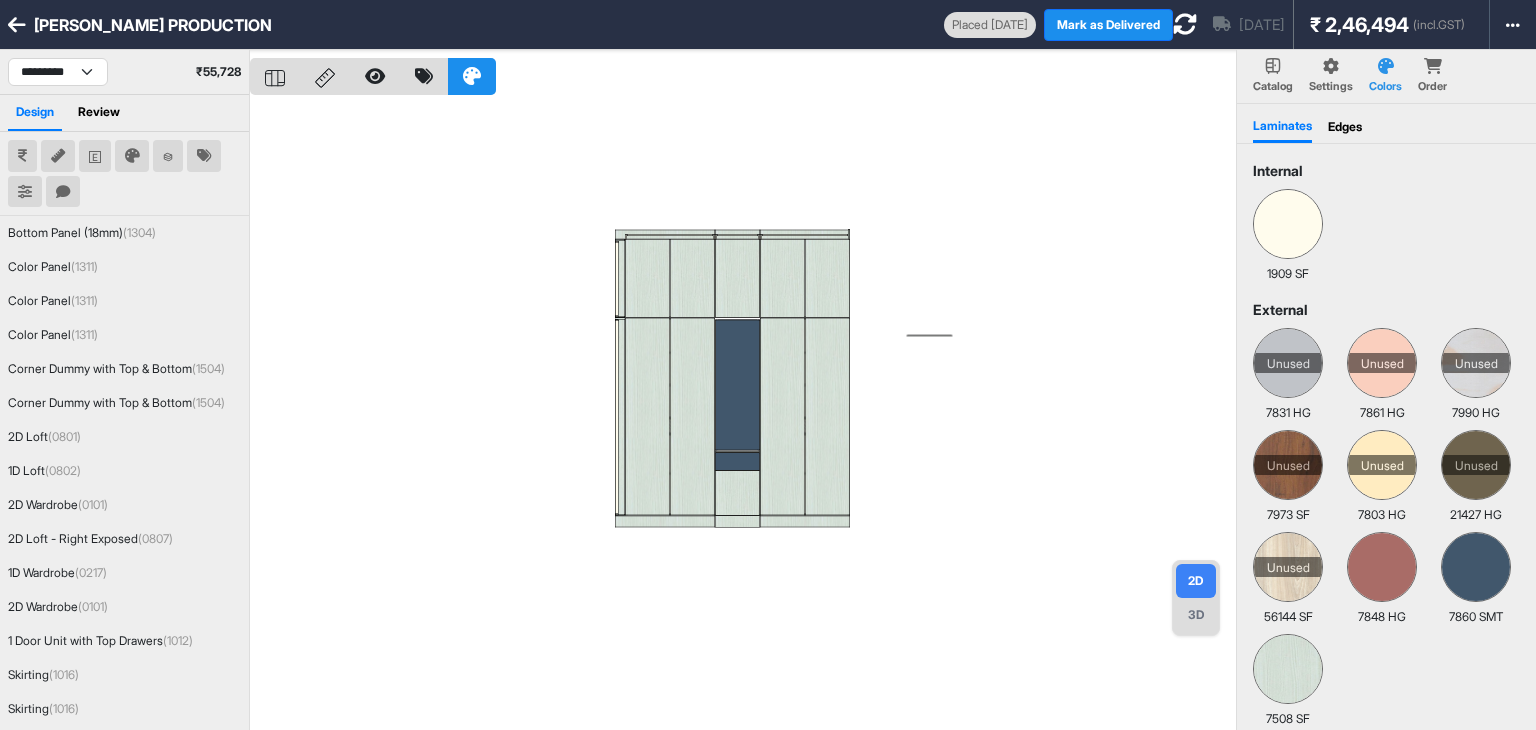 click at bounding box center [743, 415] 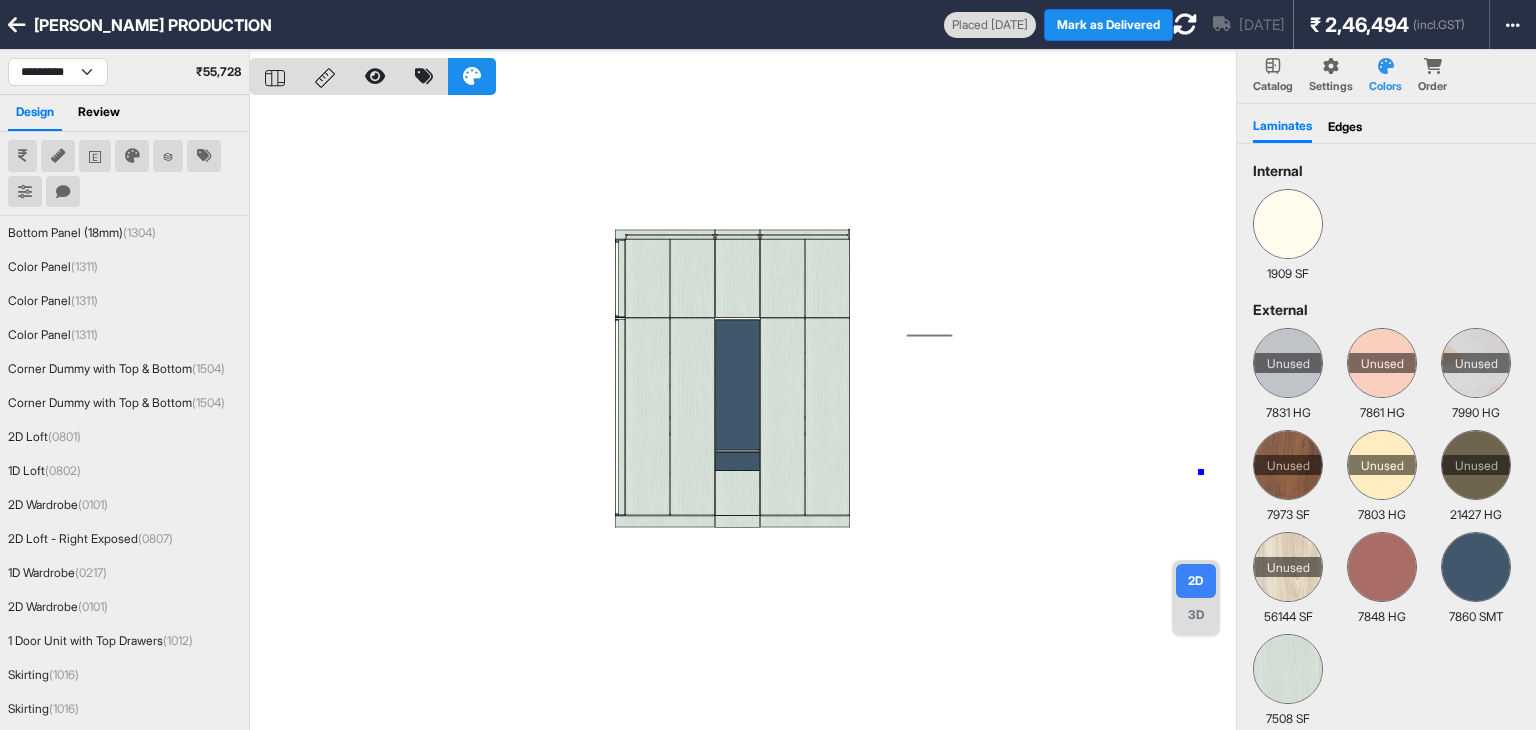 click at bounding box center [743, 415] 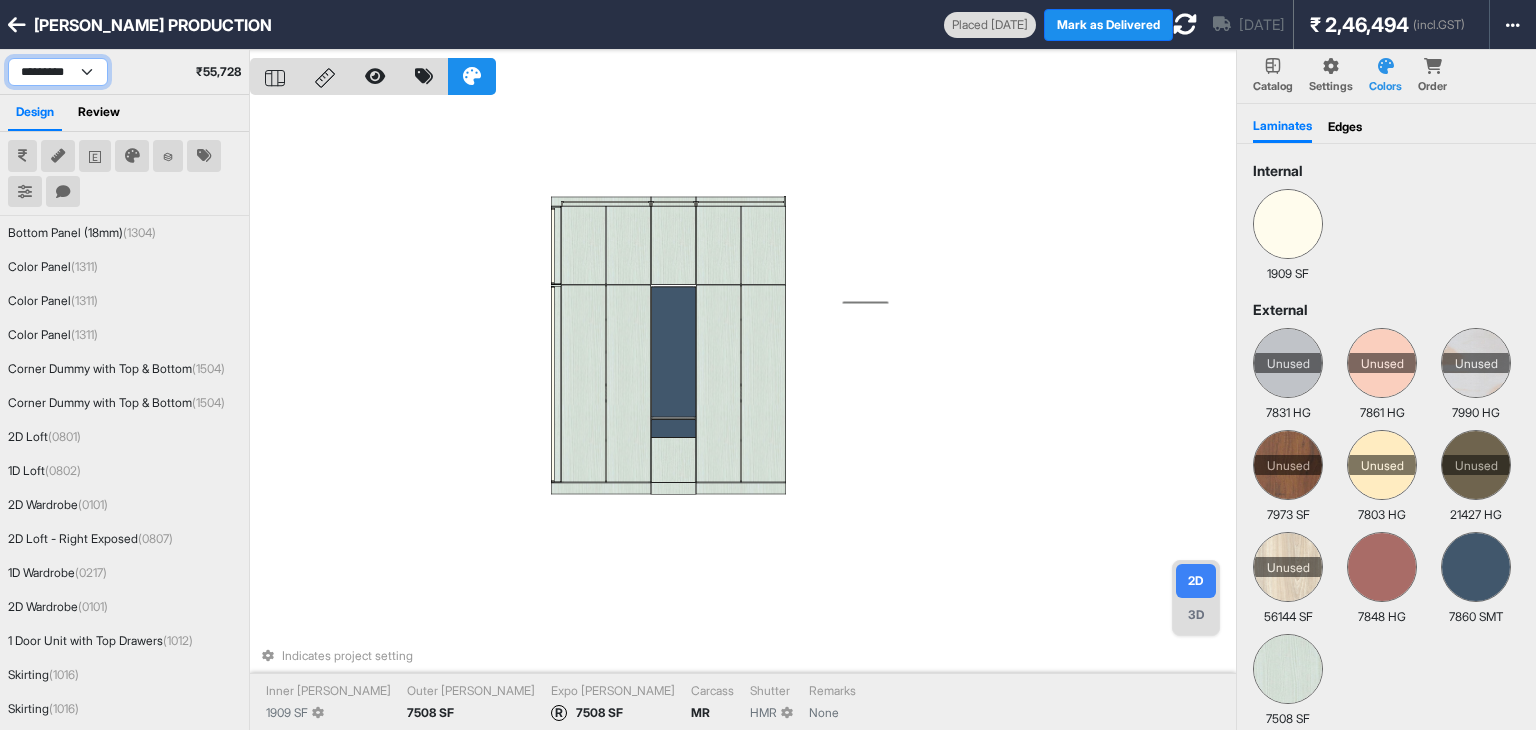 click on "**********" at bounding box center (58, 72) 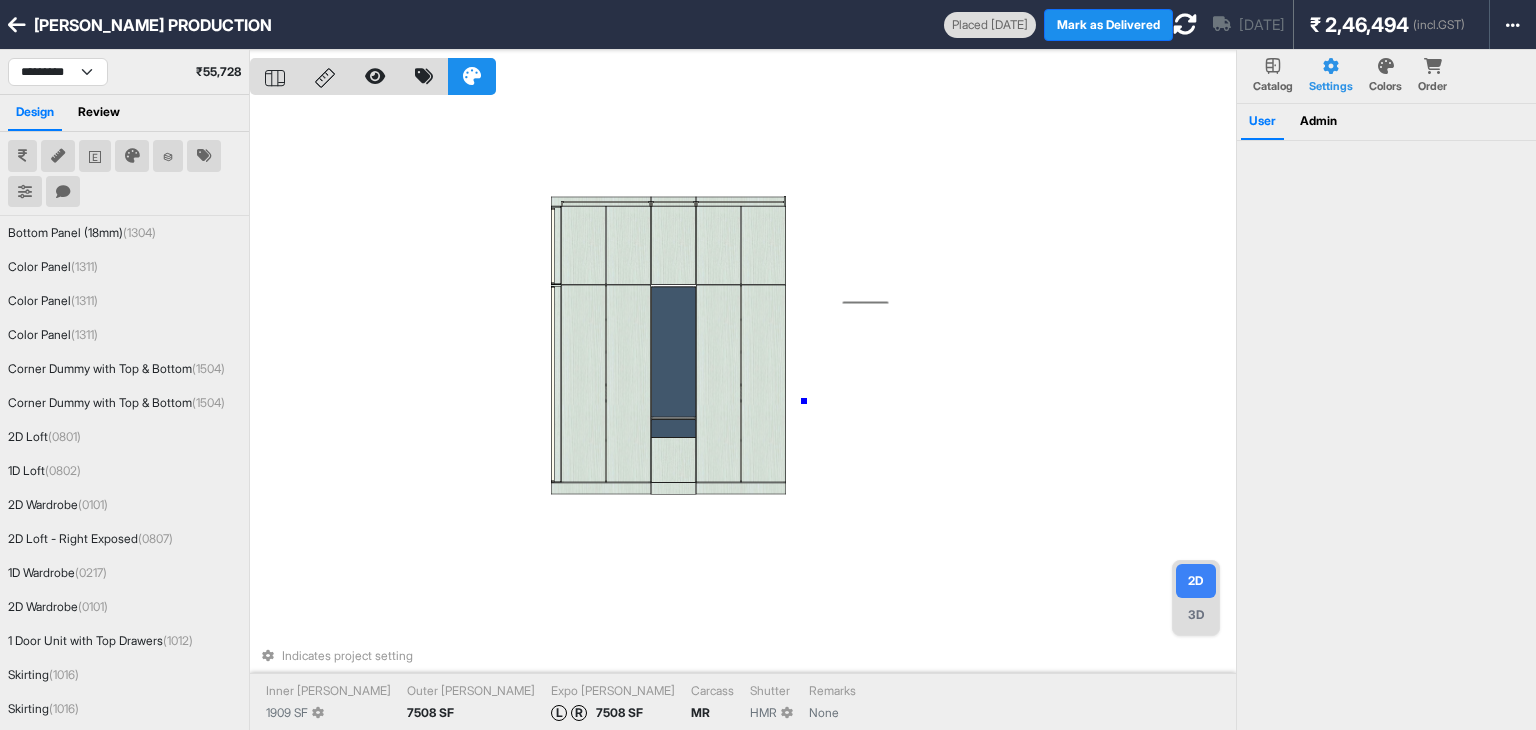 click on "Indicates project setting Inner Lam 1909 SF Outer Lam 7508 SF Expo Lam L R 7508 SF Carcass MR Shutter HMR Remarks None" at bounding box center [743, 415] 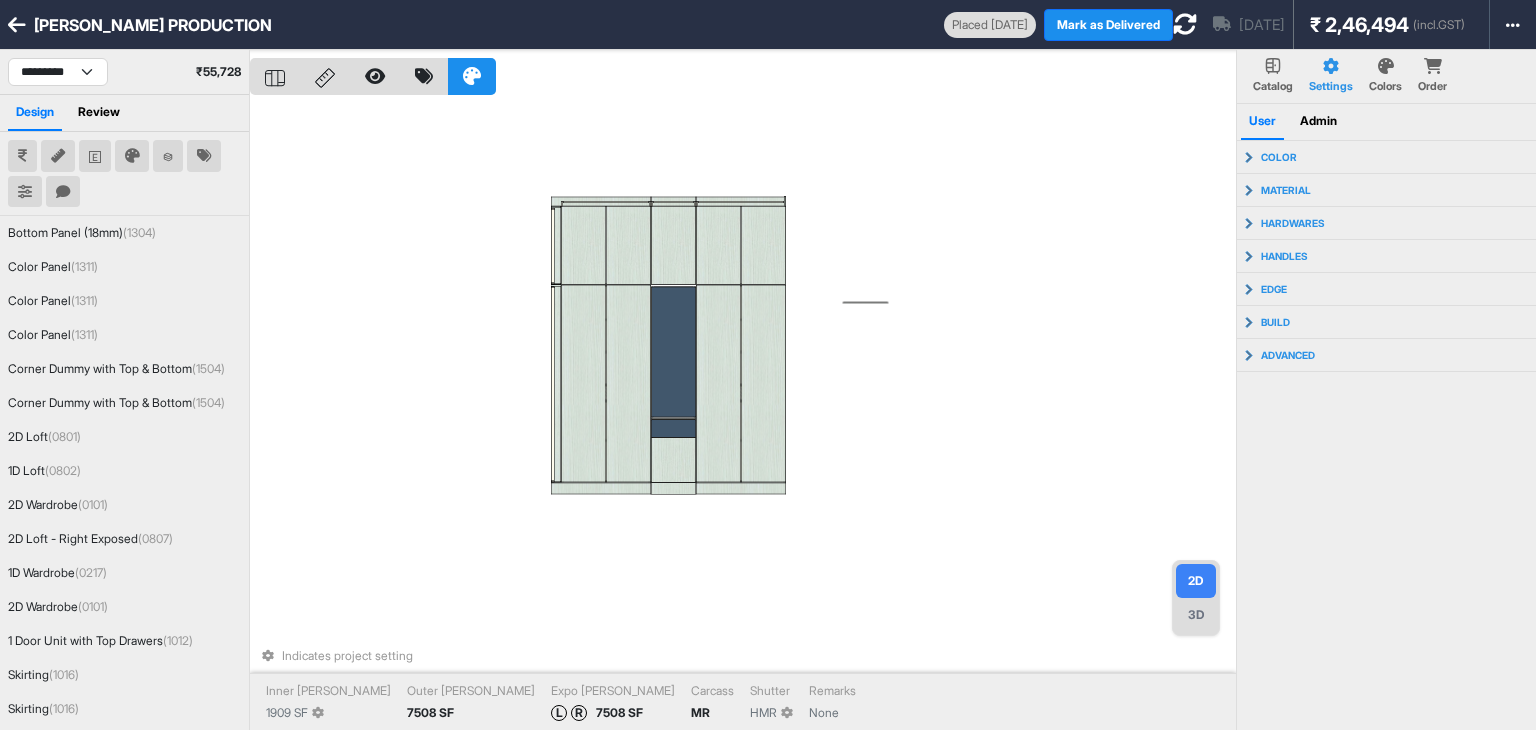 click at bounding box center [1386, 66] 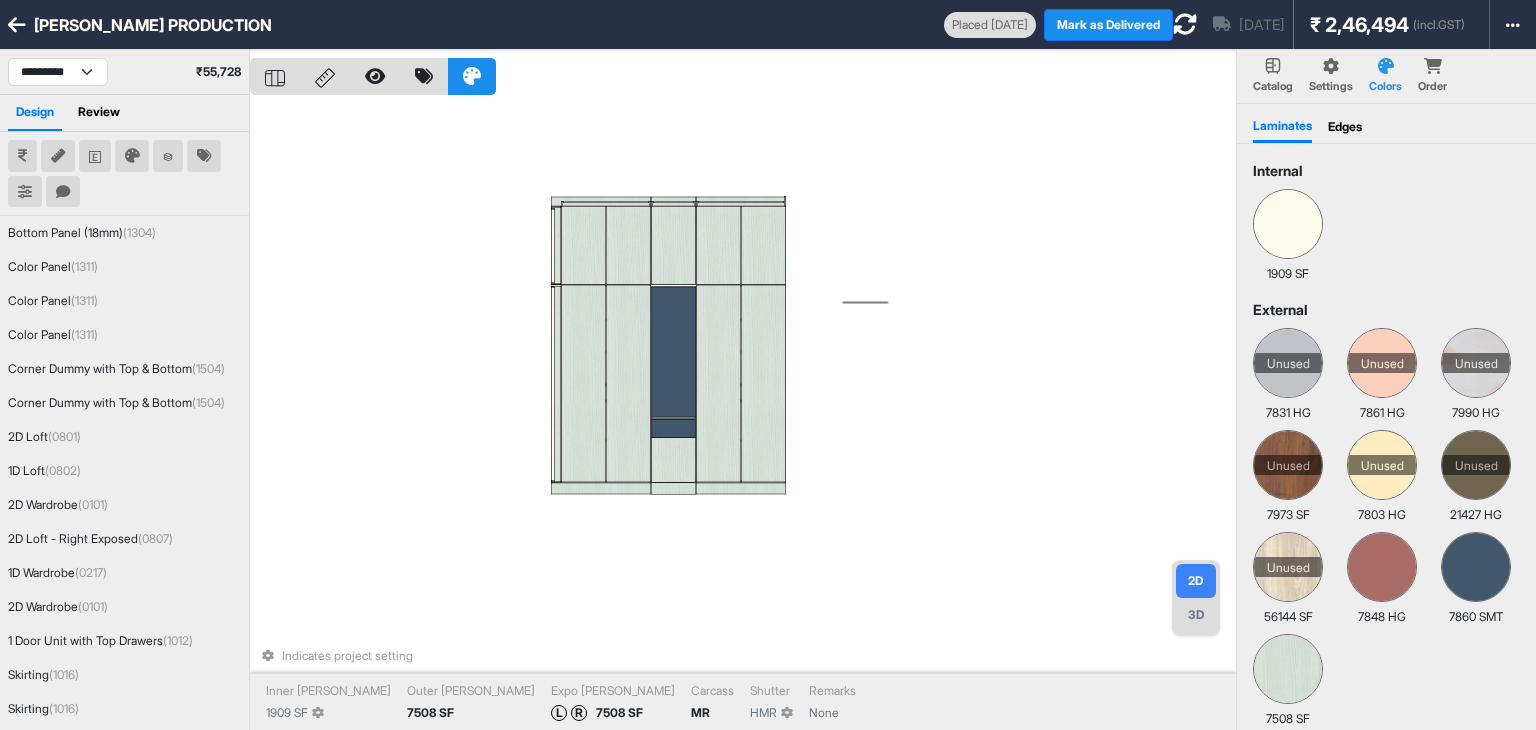 click on "Unused 7831 HG Unused 7861 HG Unused 7990 HG Unused 7973 SF Unused 7803 HG Unused 21427 HG Unused 56144 SF 7848 HG 7860 SMT 7508 SF" at bounding box center (1386, 528) 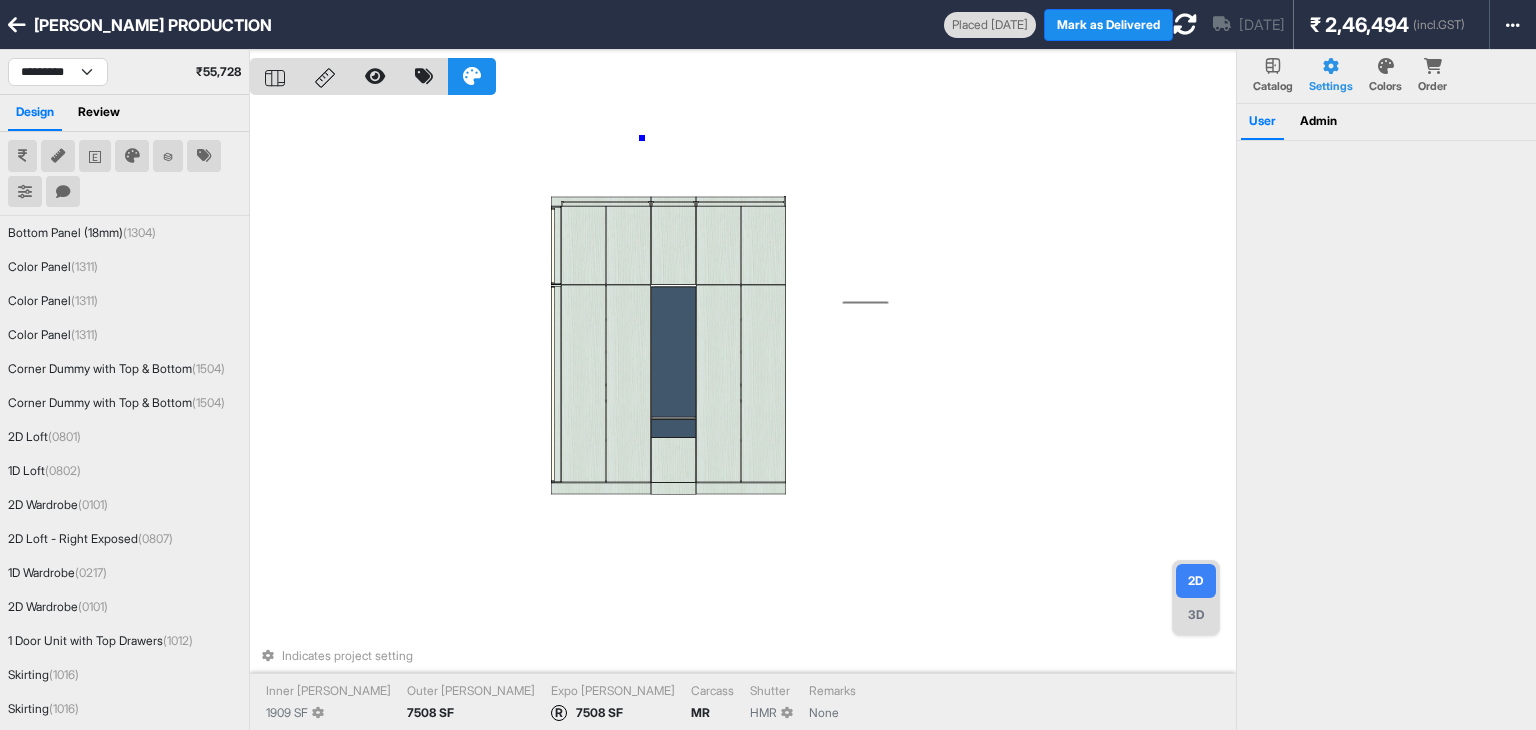 click on "Indicates project setting Inner Lam 1909 SF Outer Lam 7508 SF Expo Lam R 7508 SF Carcass MR Shutter HMR Remarks None" at bounding box center [743, 415] 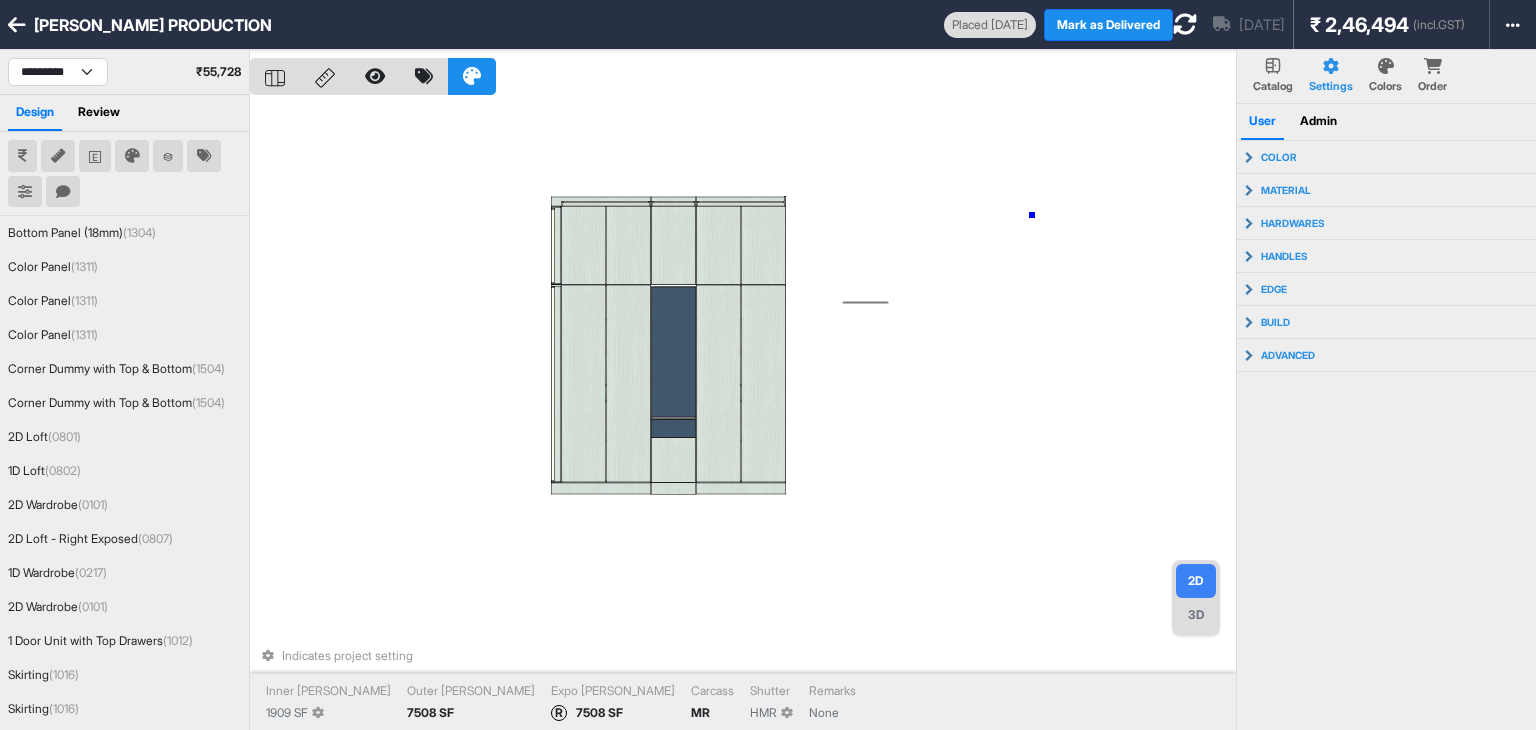 click on "Indicates project setting Inner Lam 1909 SF Outer Lam 7508 SF Expo Lam R 7508 SF Carcass MR Shutter HMR Remarks None" at bounding box center (743, 415) 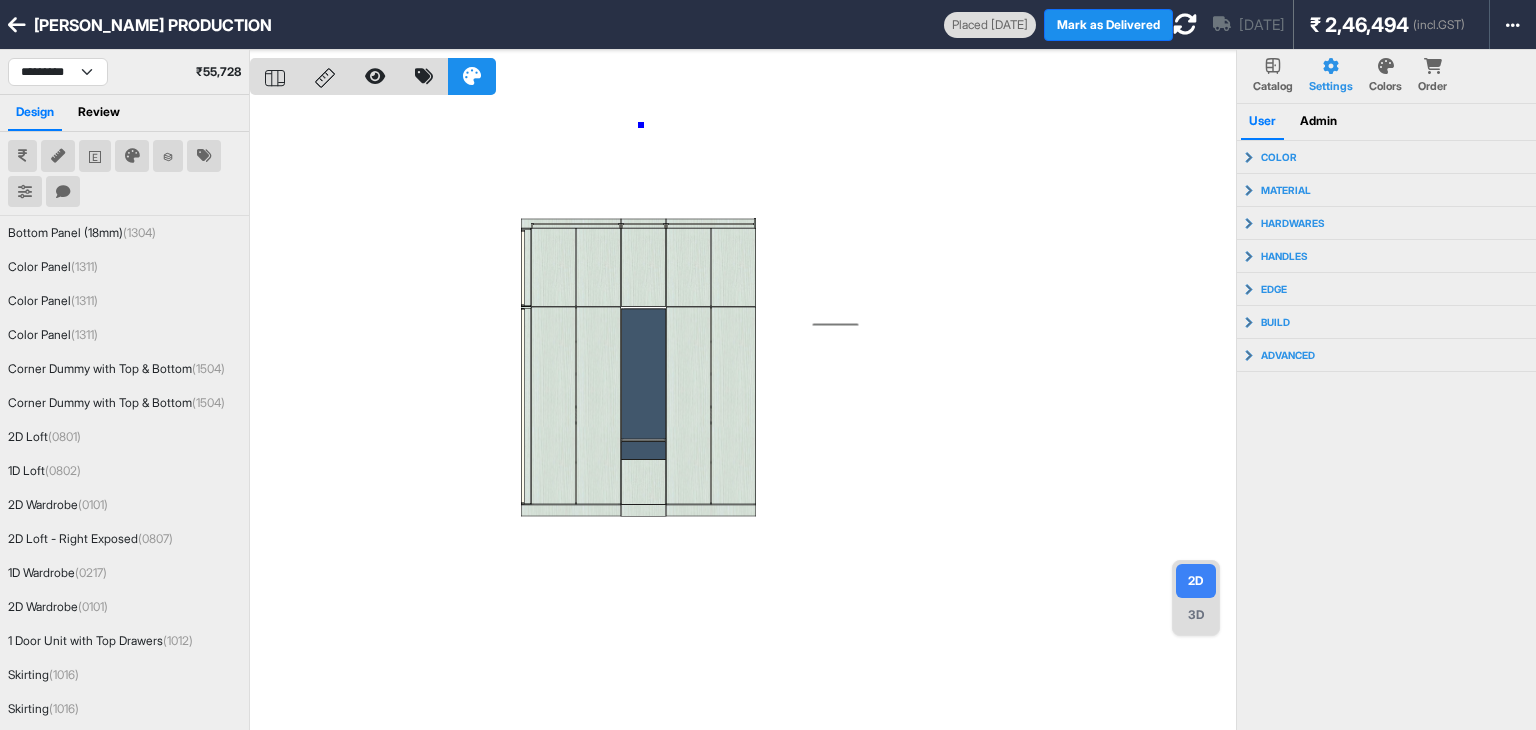click at bounding box center [743, 415] 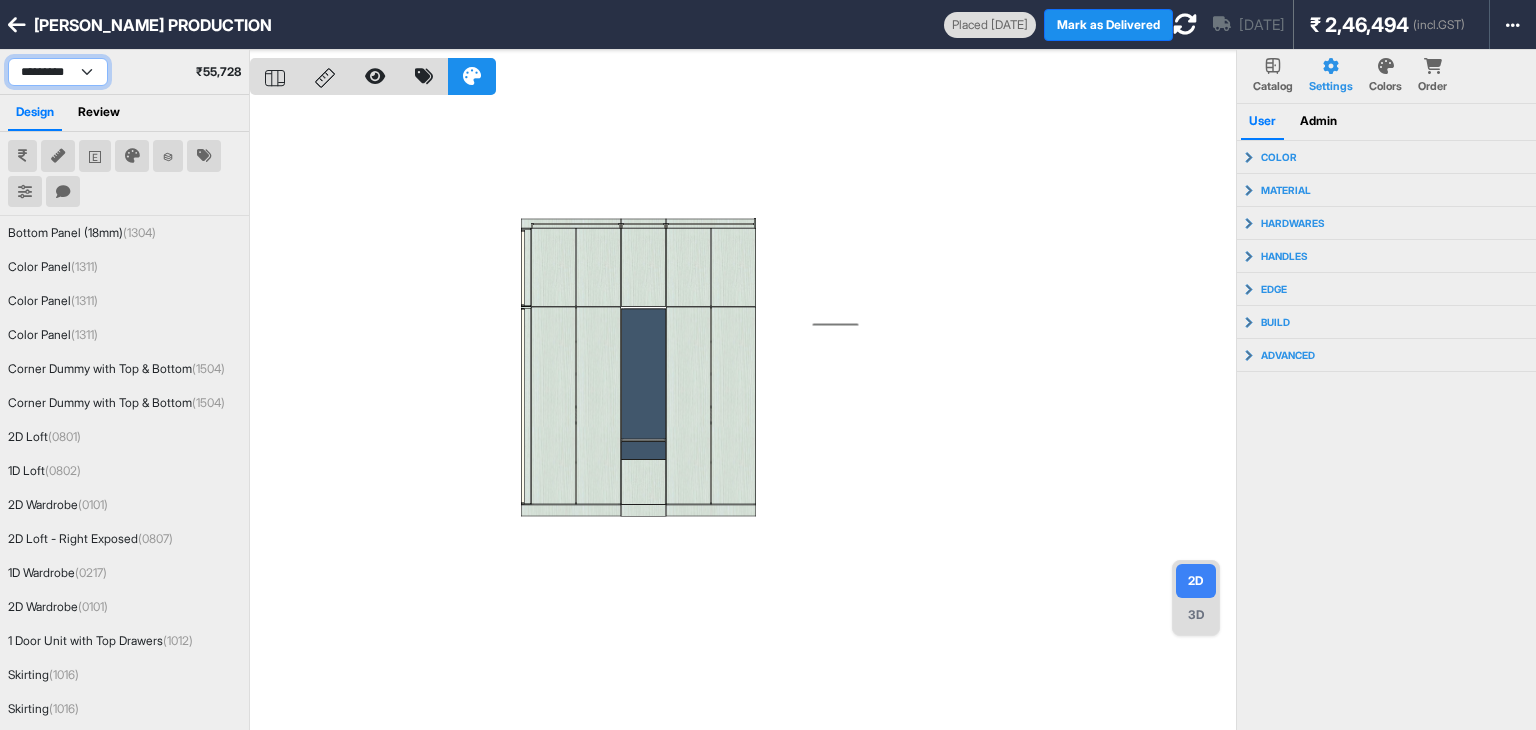 click on "**********" at bounding box center (58, 72) 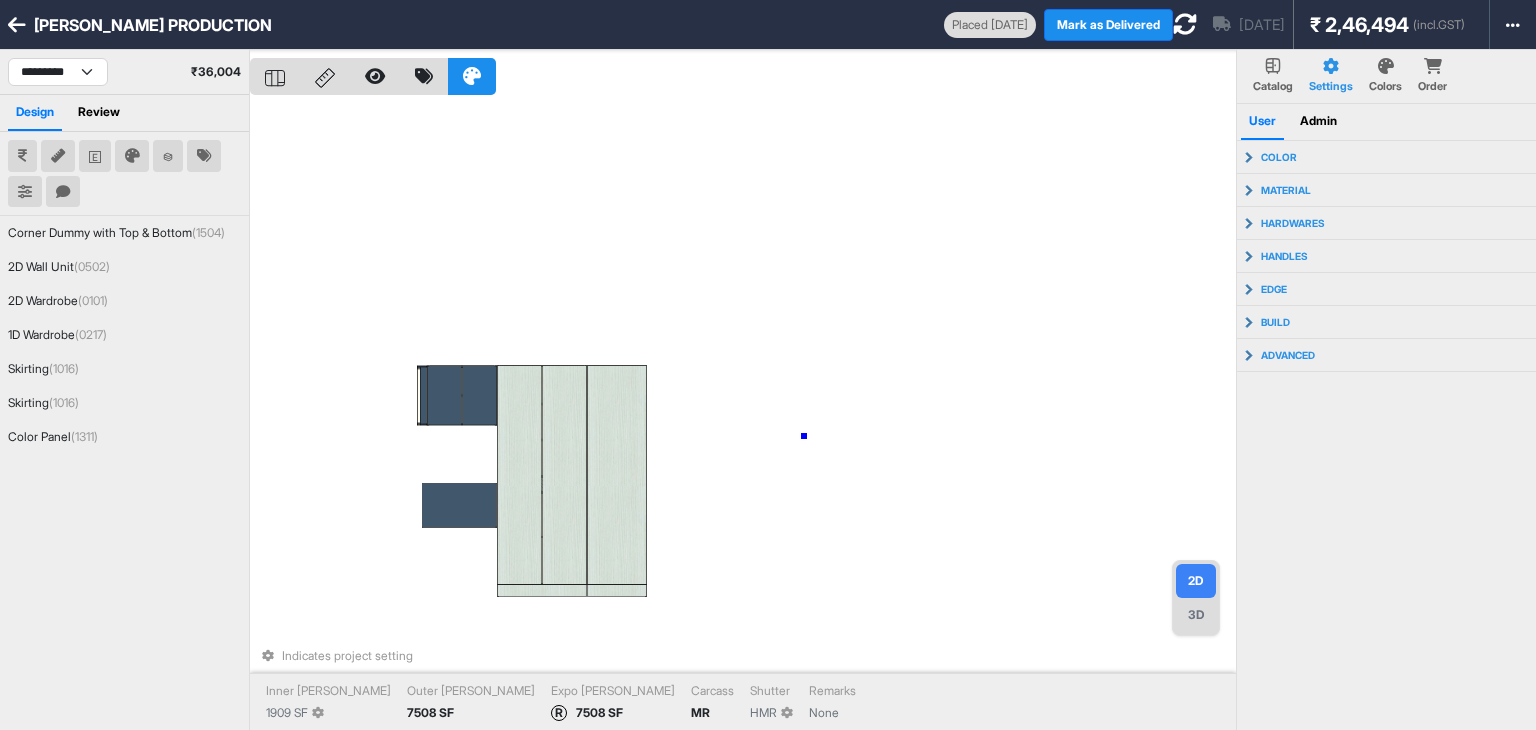 click on "Indicates project setting Inner Lam 1909 SF Outer Lam 7508 SF Expo Lam R 7508 SF Carcass MR Shutter HMR Remarks None" at bounding box center [743, 415] 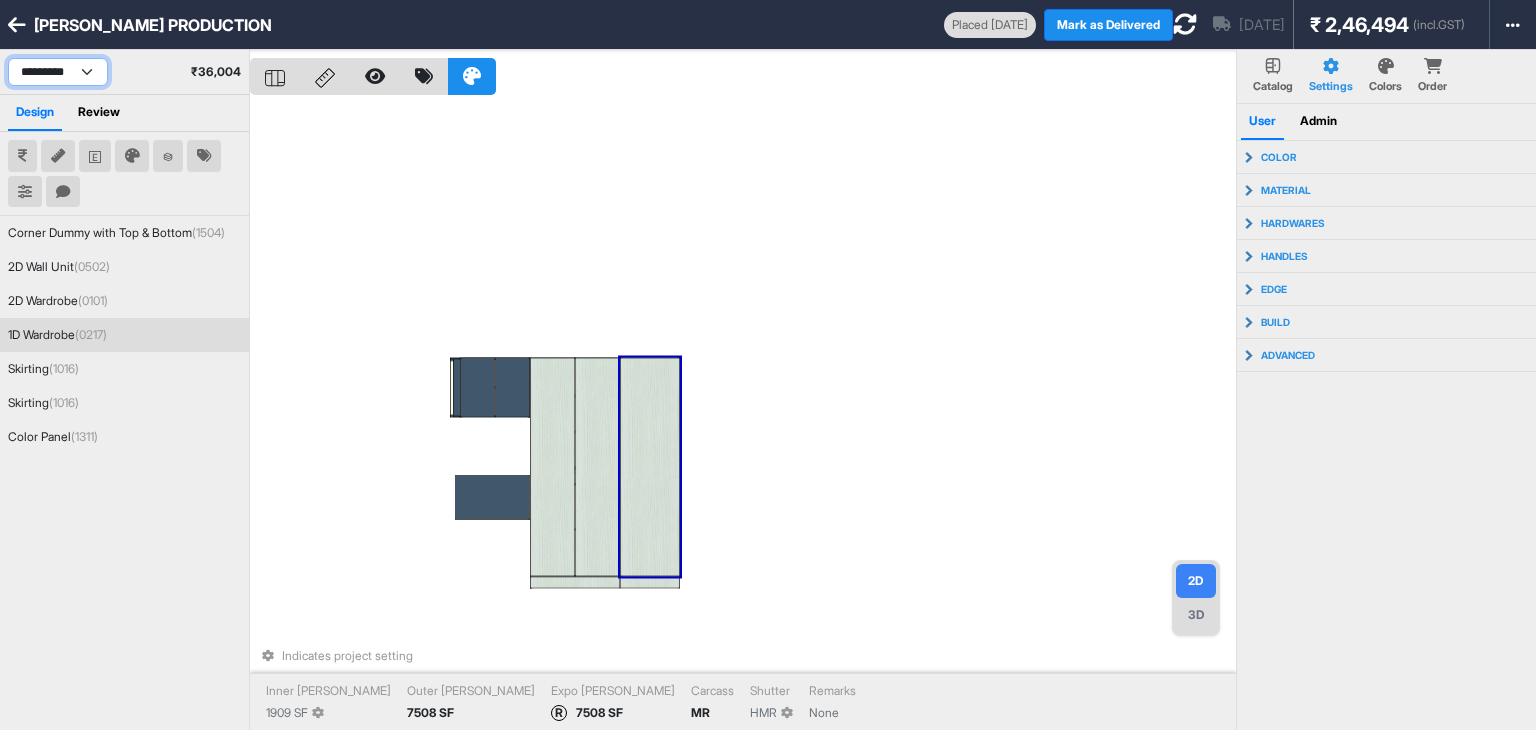 click on "**********" at bounding box center (58, 72) 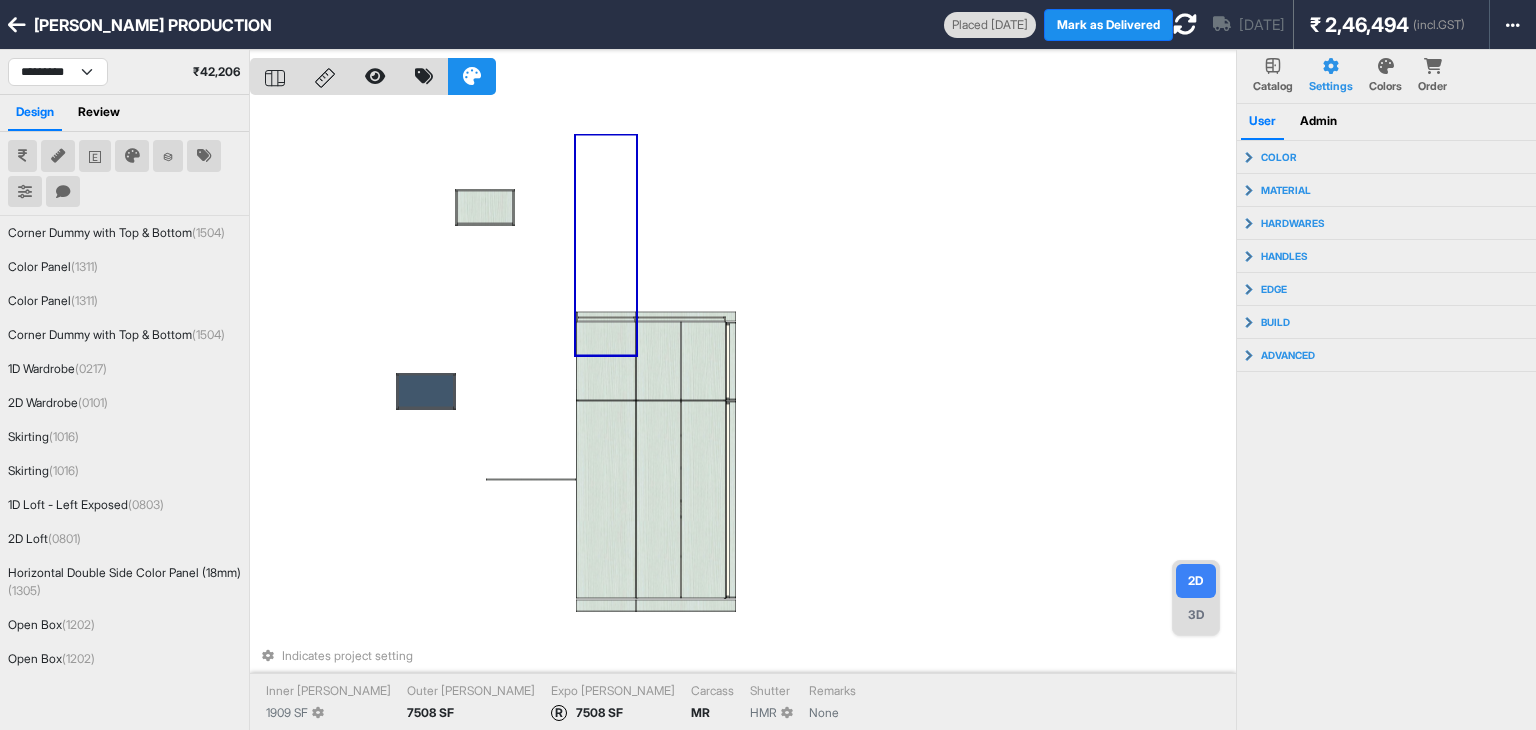 drag, startPoint x: 843, startPoint y: 341, endPoint x: 804, endPoint y: 299, distance: 57.31492 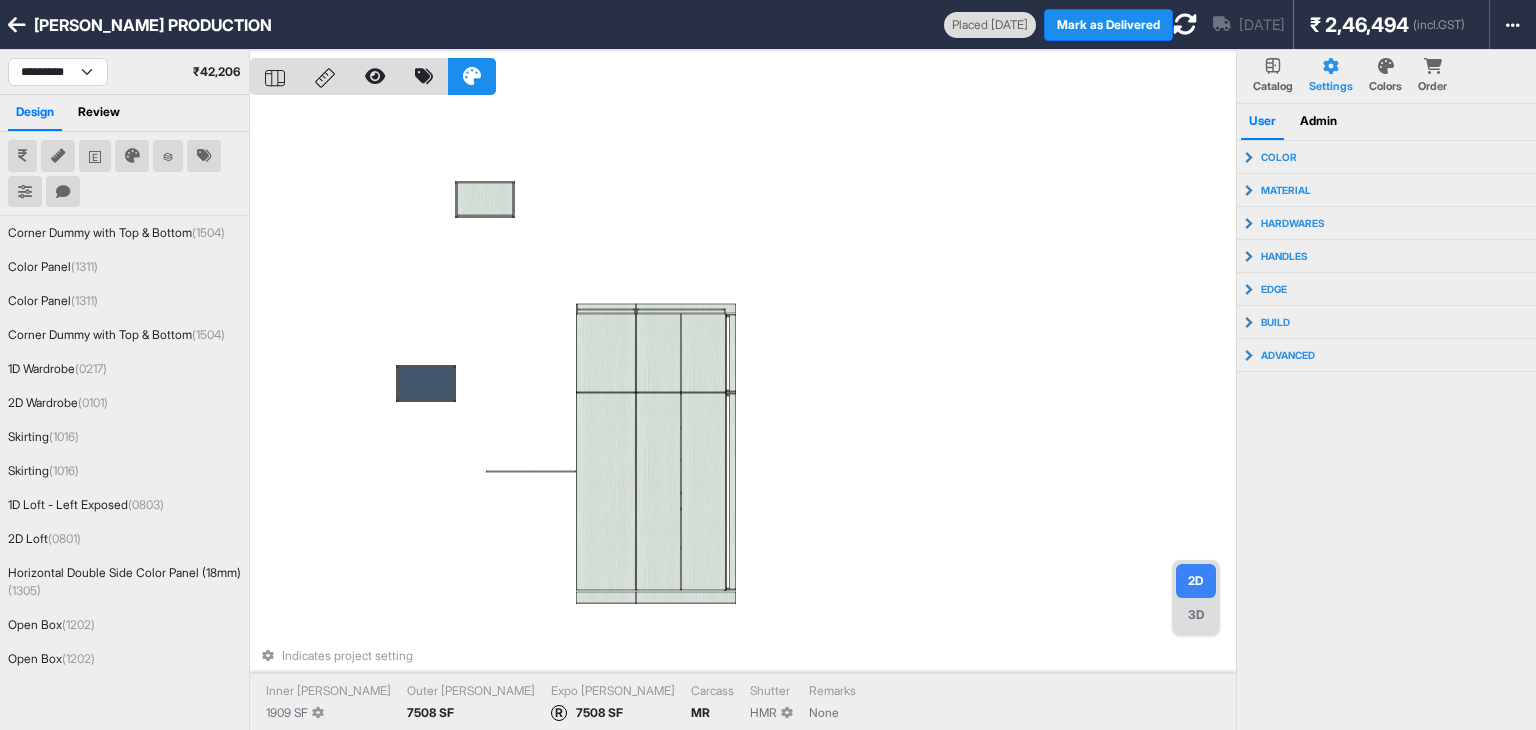 click on "**********" at bounding box center [124, 72] 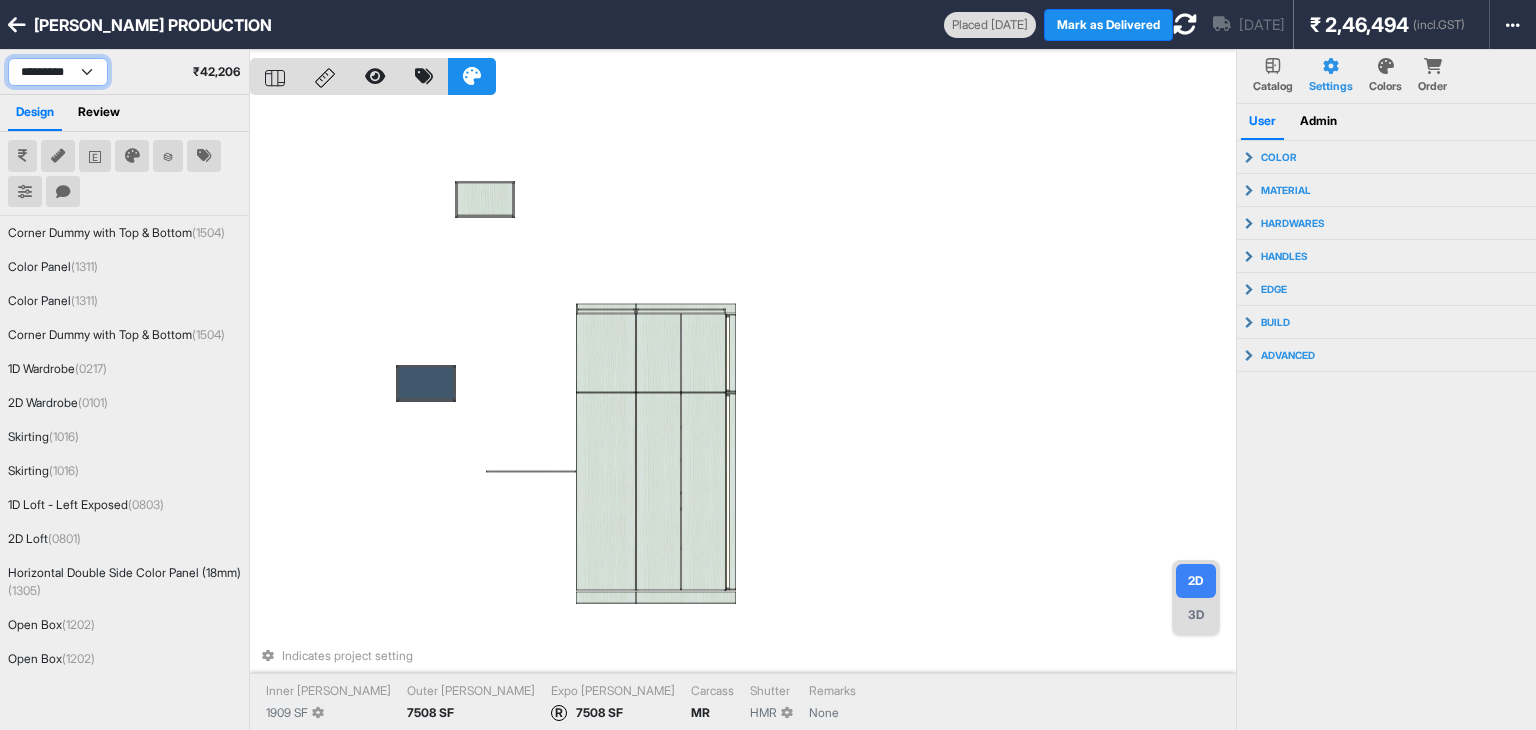 click on "**********" at bounding box center (58, 72) 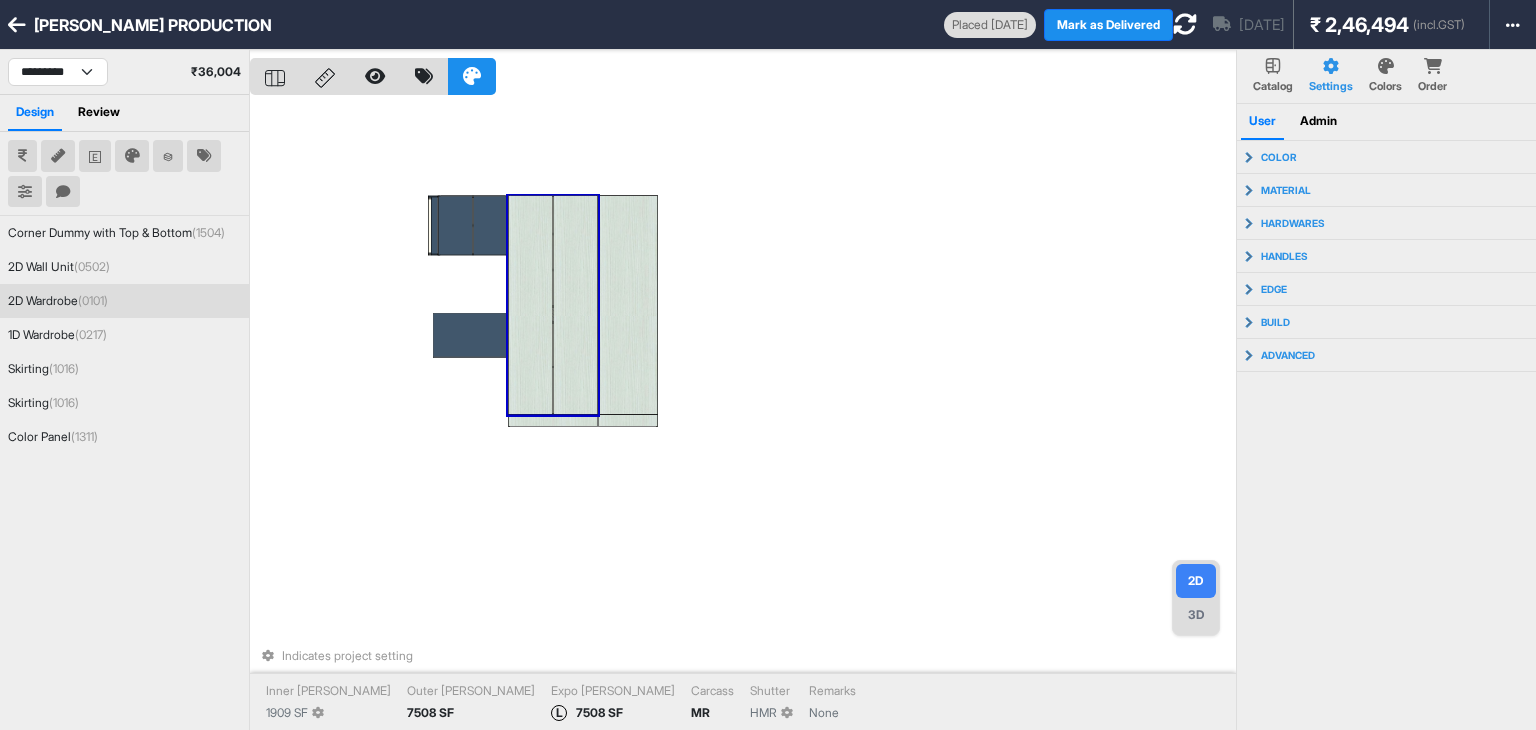 click on "Indicates project setting Inner Lam 1909 SF Outer Lam 7508 SF Expo Lam L 7508 SF Carcass MR Shutter HMR Remarks None" at bounding box center (743, 415) 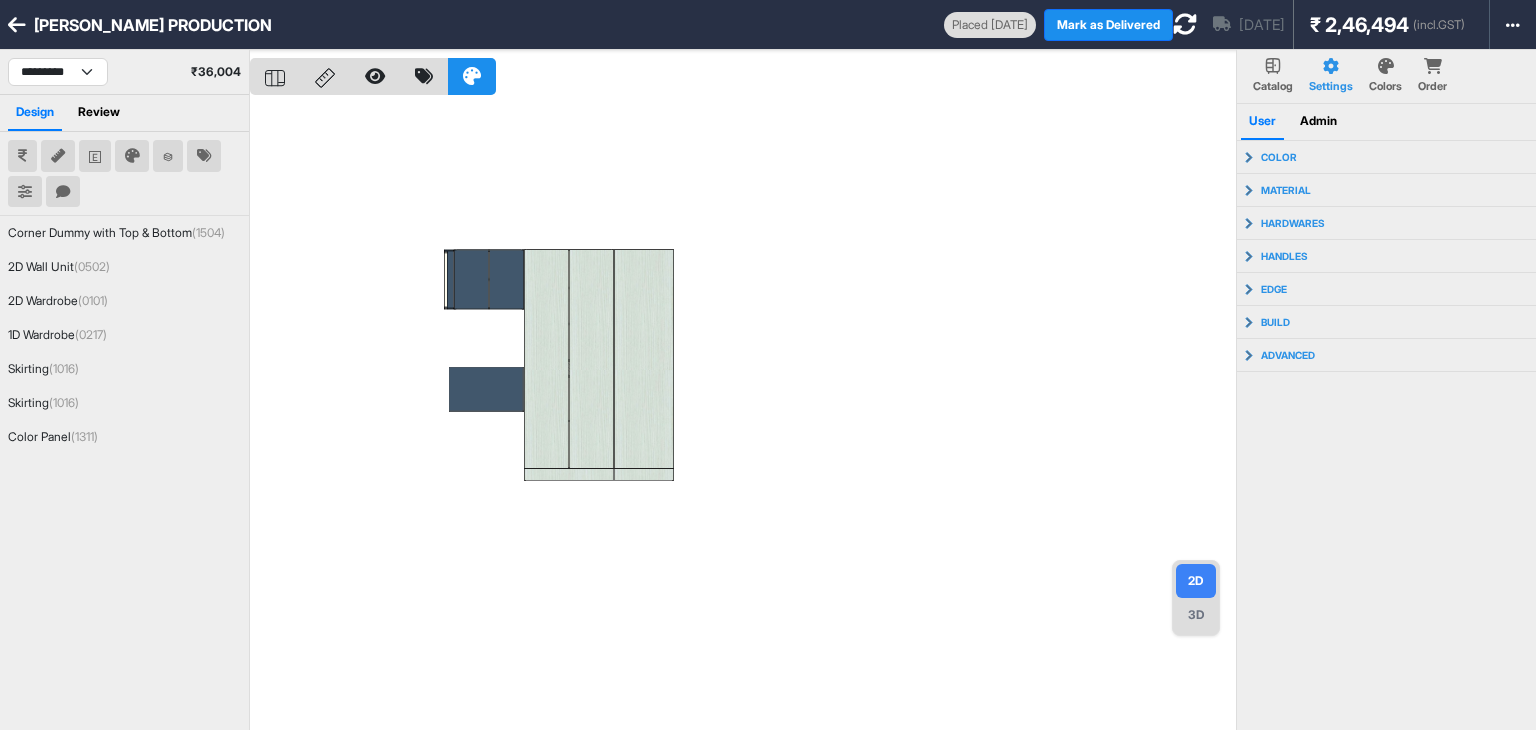 click on "Colors" at bounding box center [1385, 86] 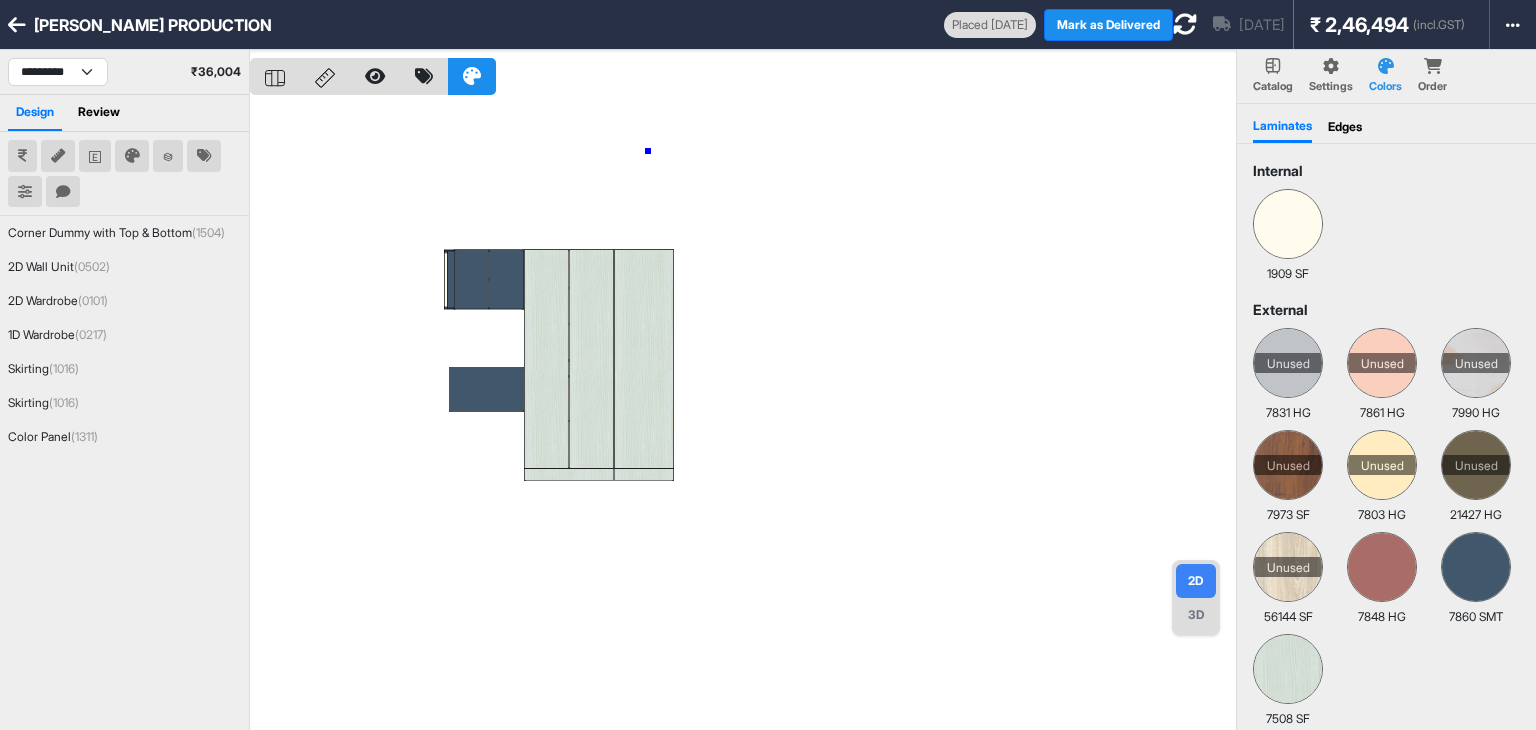 click at bounding box center (743, 415) 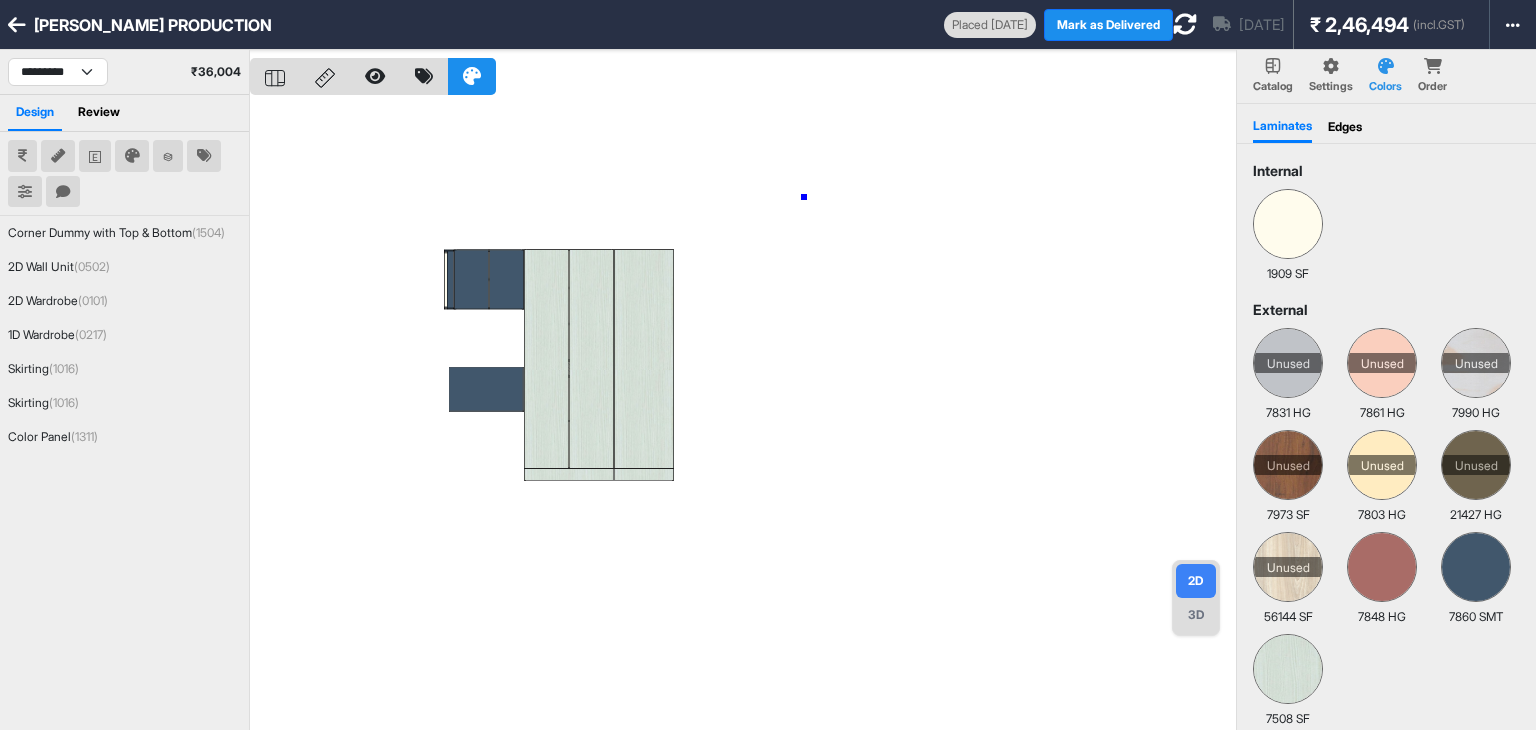 click at bounding box center [743, 415] 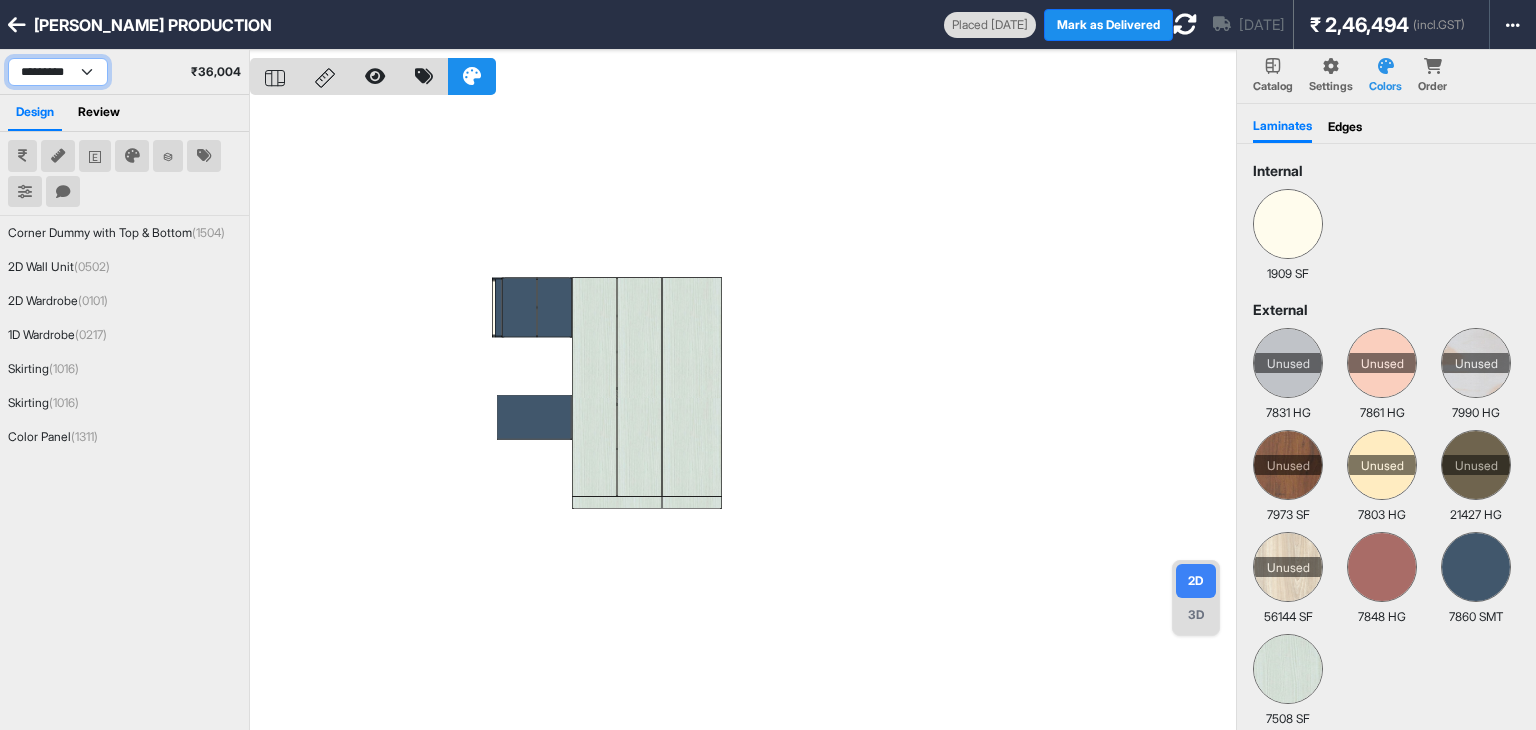 click on "**********" at bounding box center (58, 72) 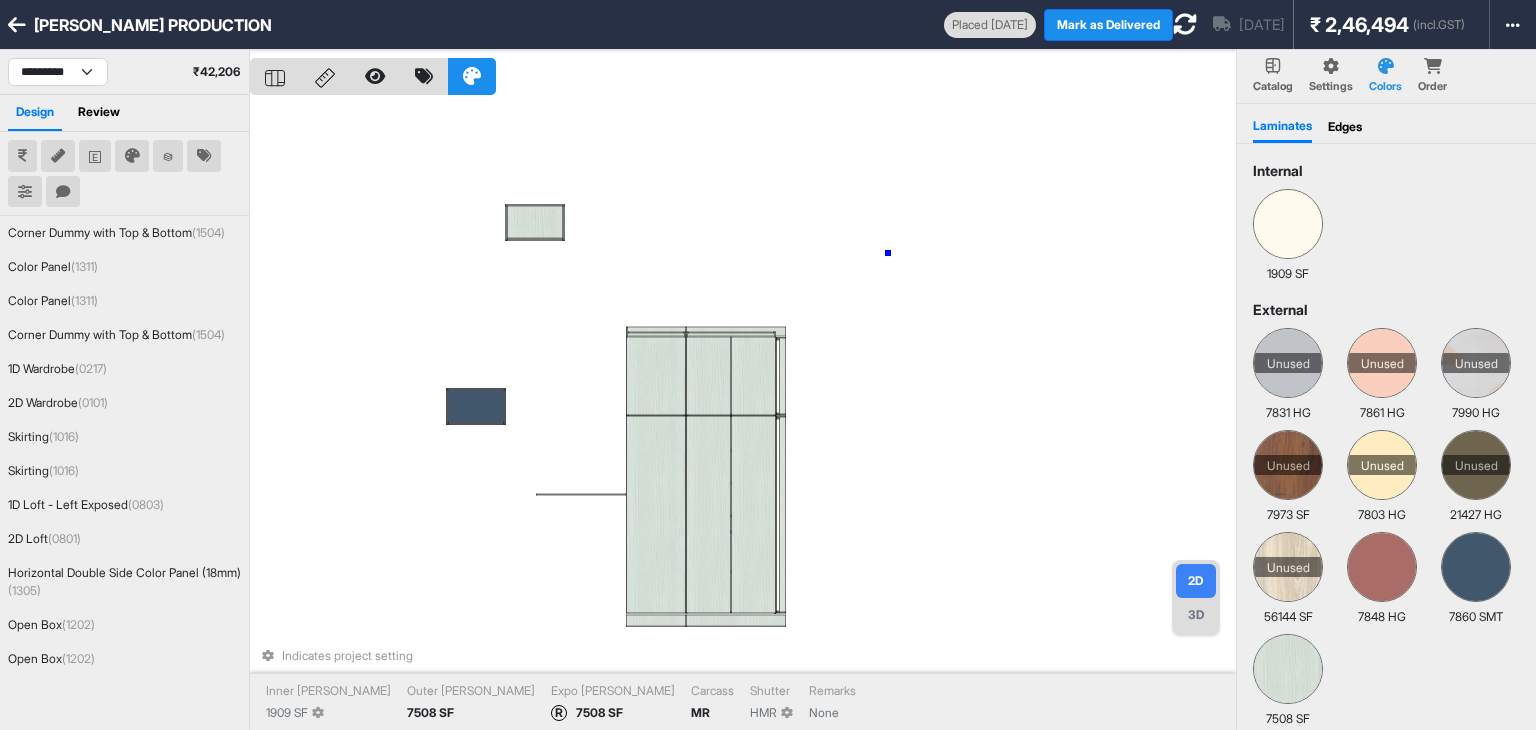 click on "Indicates project setting Inner Lam 1909 SF Outer Lam 7508 SF Expo Lam R 7508 SF Carcass MR Shutter HMR Remarks None" at bounding box center (743, 415) 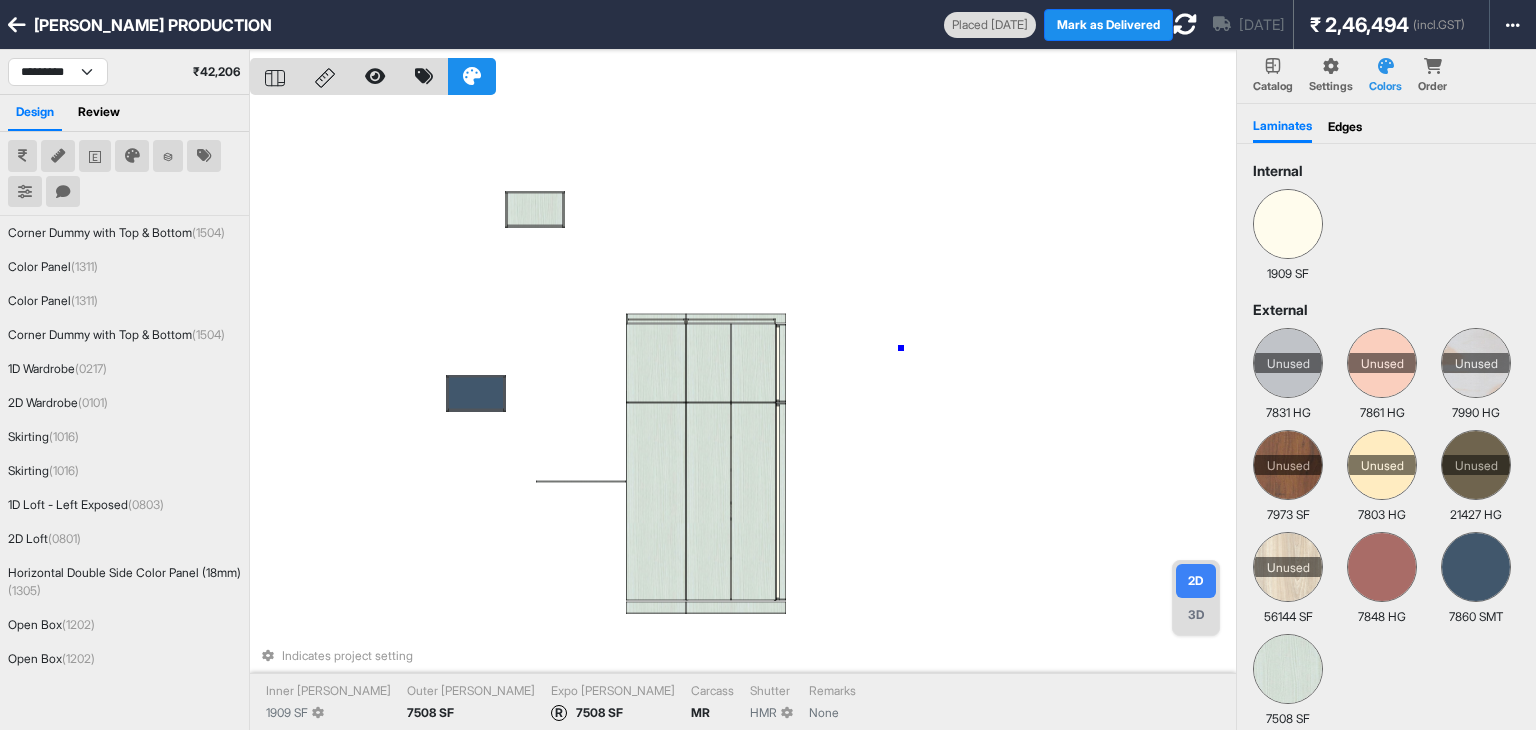 click on "Indicates project setting Inner Lam 1909 SF Outer Lam 7508 SF Expo Lam R 7508 SF Carcass MR Shutter HMR Remarks None" at bounding box center (743, 415) 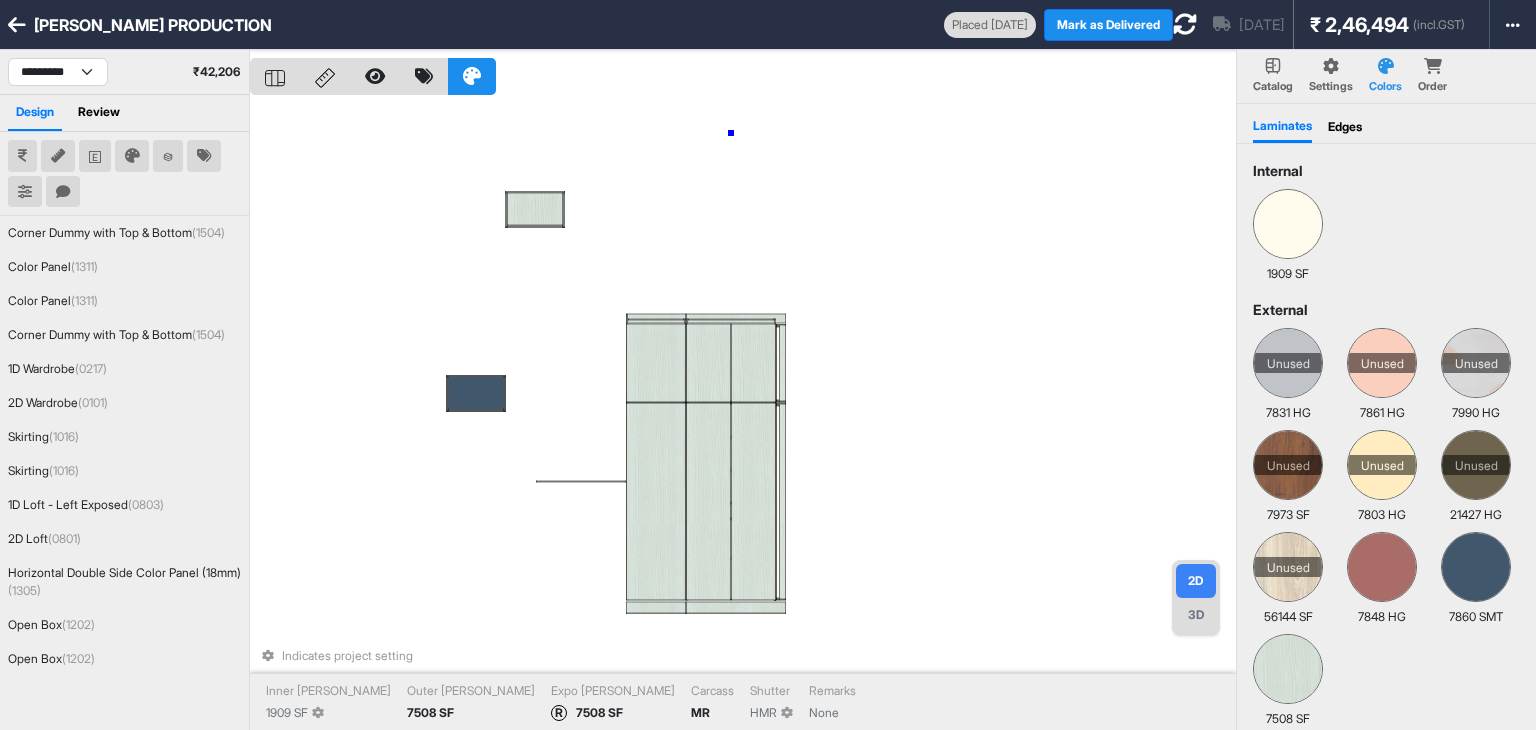 click on "Indicates project setting Inner Lam 1909 SF Outer Lam 7508 SF Expo Lam R 7508 SF Carcass MR Shutter HMR Remarks None" at bounding box center (743, 415) 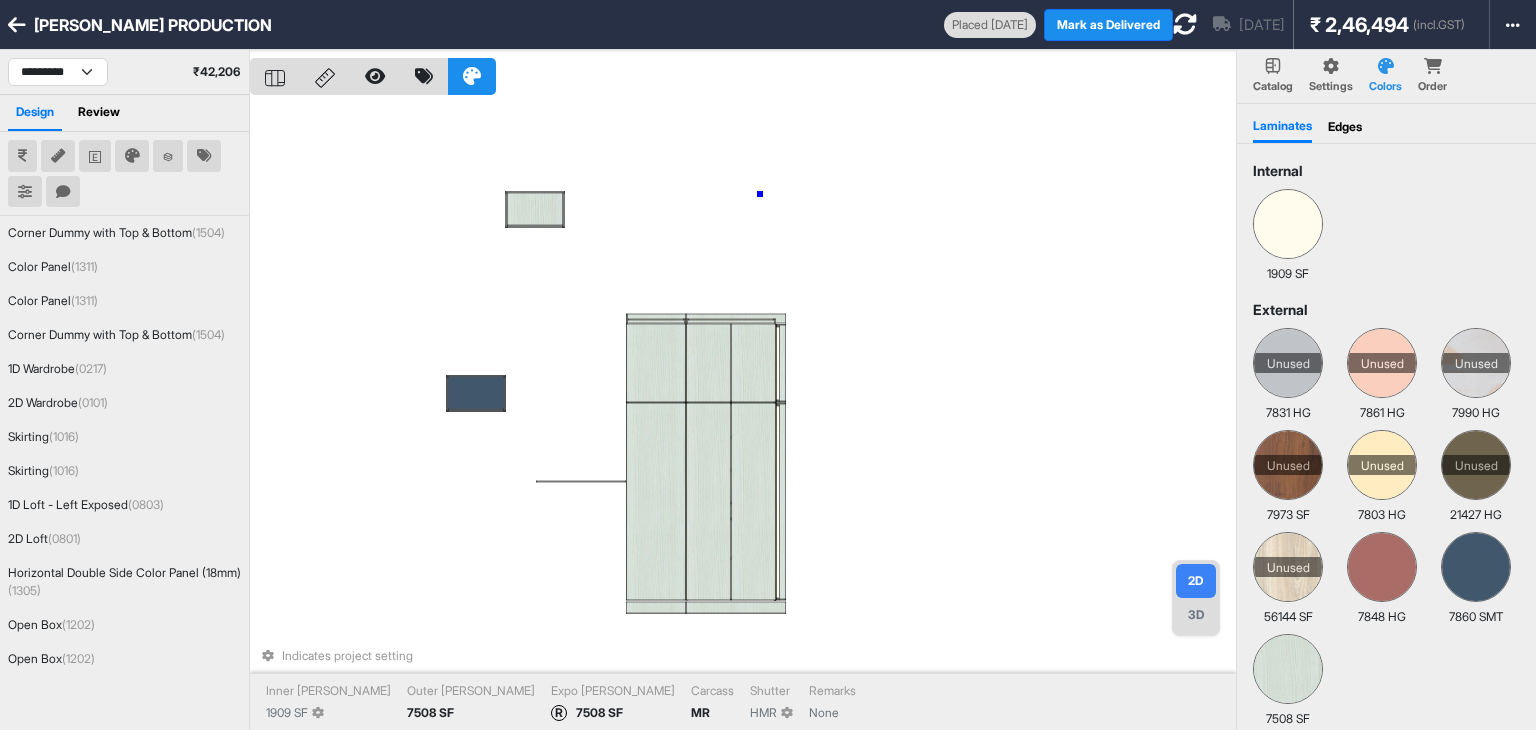 click on "Indicates project setting Inner Lam 1909 SF Outer Lam 7508 SF Expo Lam R 7508 SF Carcass MR Shutter HMR Remarks None" at bounding box center [743, 415] 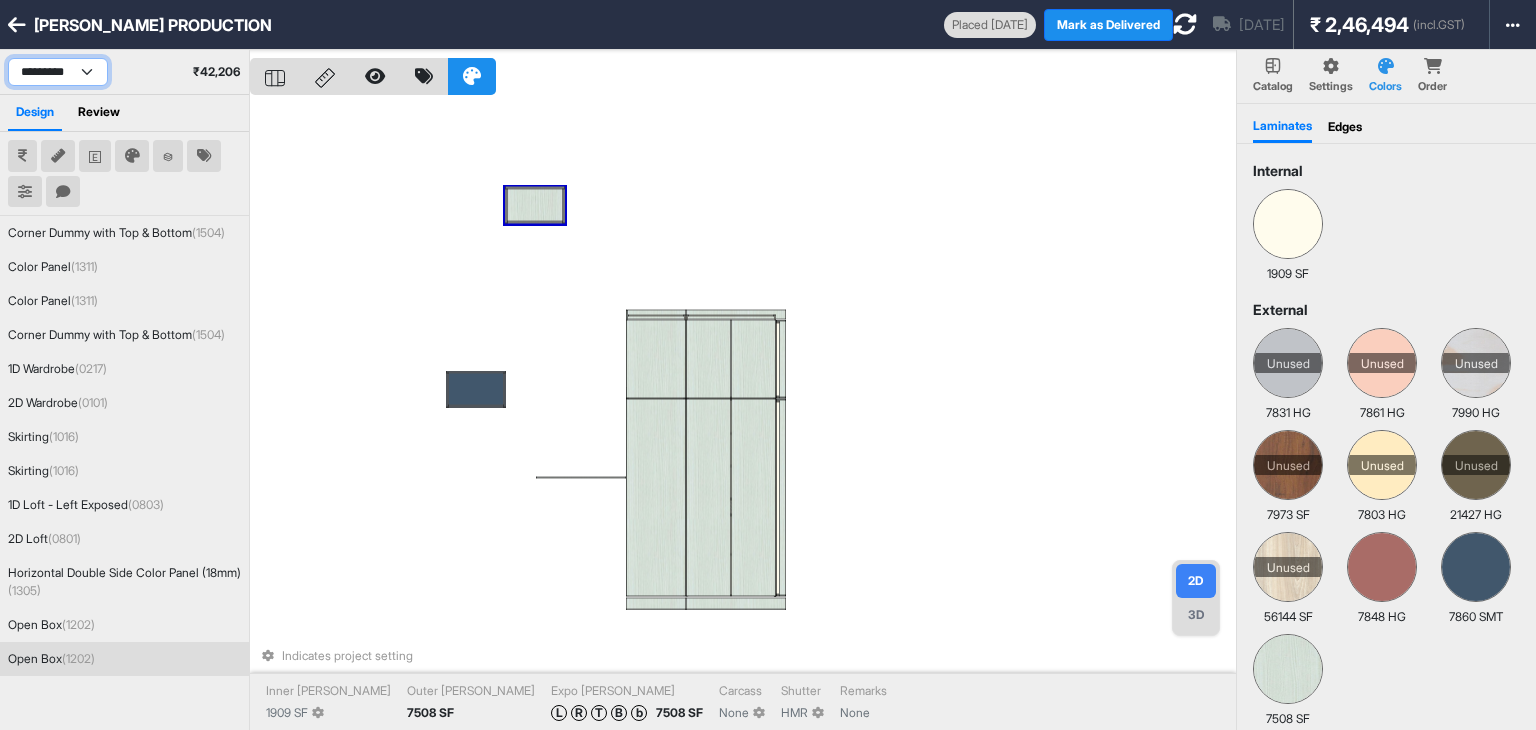 click on "**********" at bounding box center (58, 72) 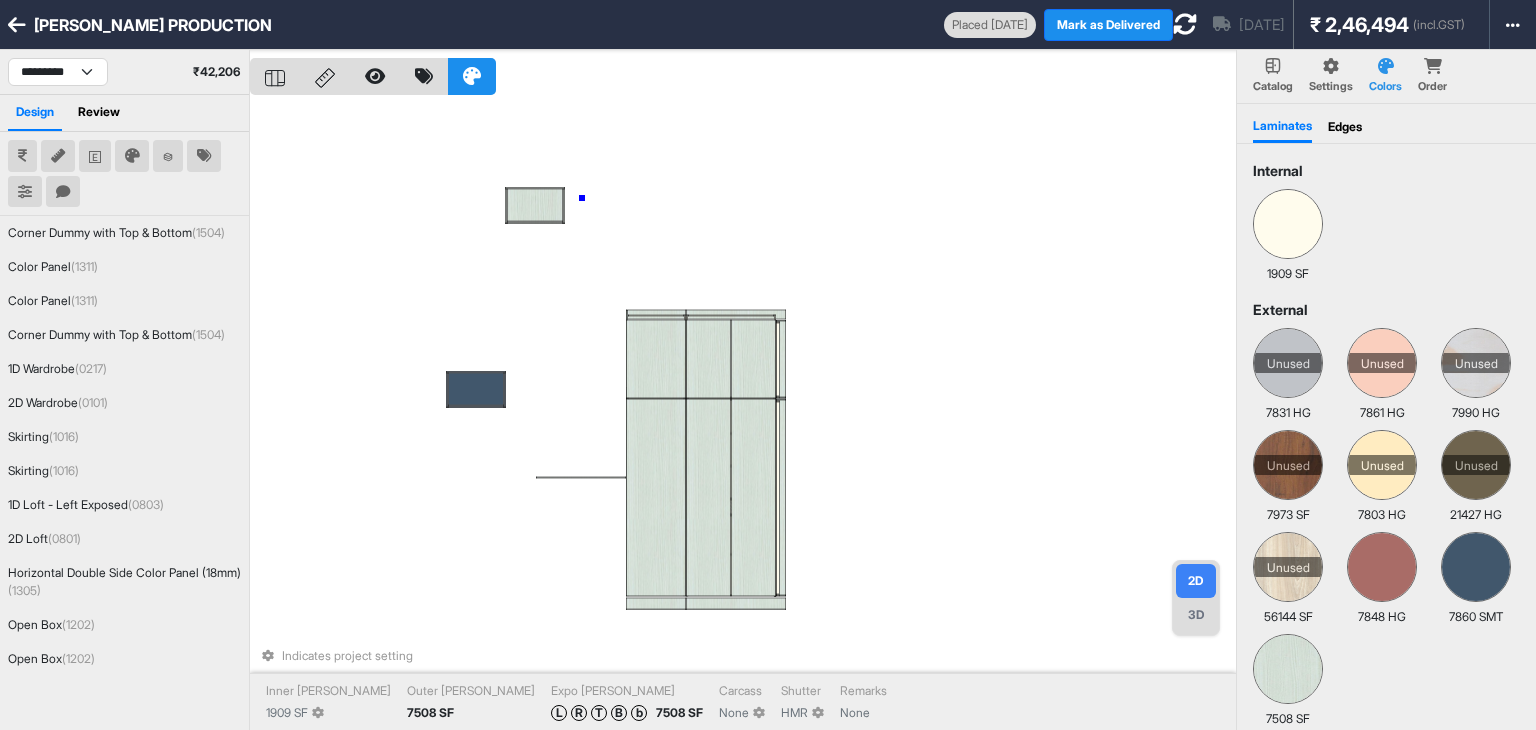 click on "Indicates project setting Inner Lam 1909 SF Outer Lam 7508 SF Expo Lam L R T B b 7508 SF Carcass None Shutter HMR Remarks None" at bounding box center [743, 415] 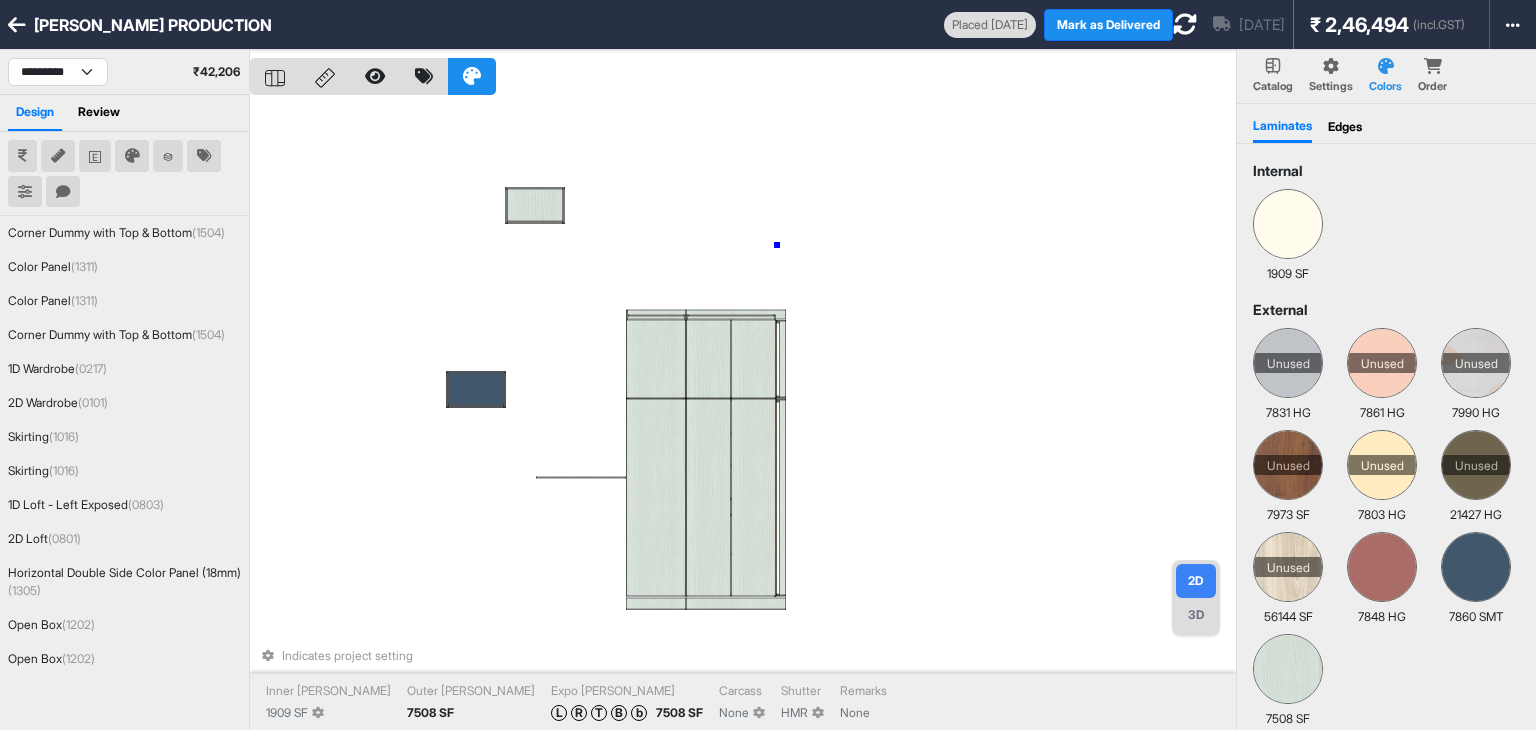 click on "Indicates project setting Inner Lam 1909 SF Outer Lam 7508 SF Expo Lam L R T B b 7508 SF Carcass None Shutter HMR Remarks None" at bounding box center (743, 415) 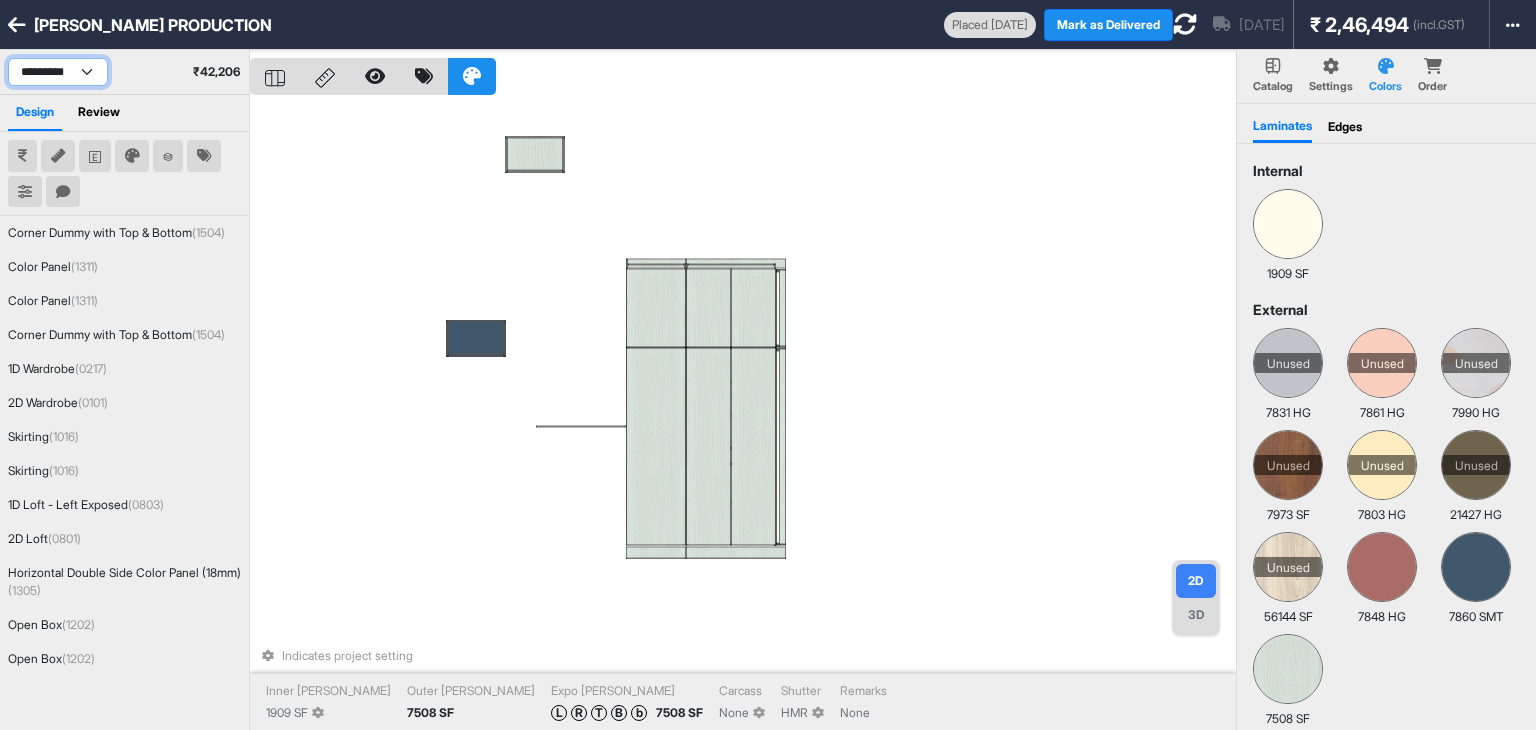 click on "**********" at bounding box center [58, 72] 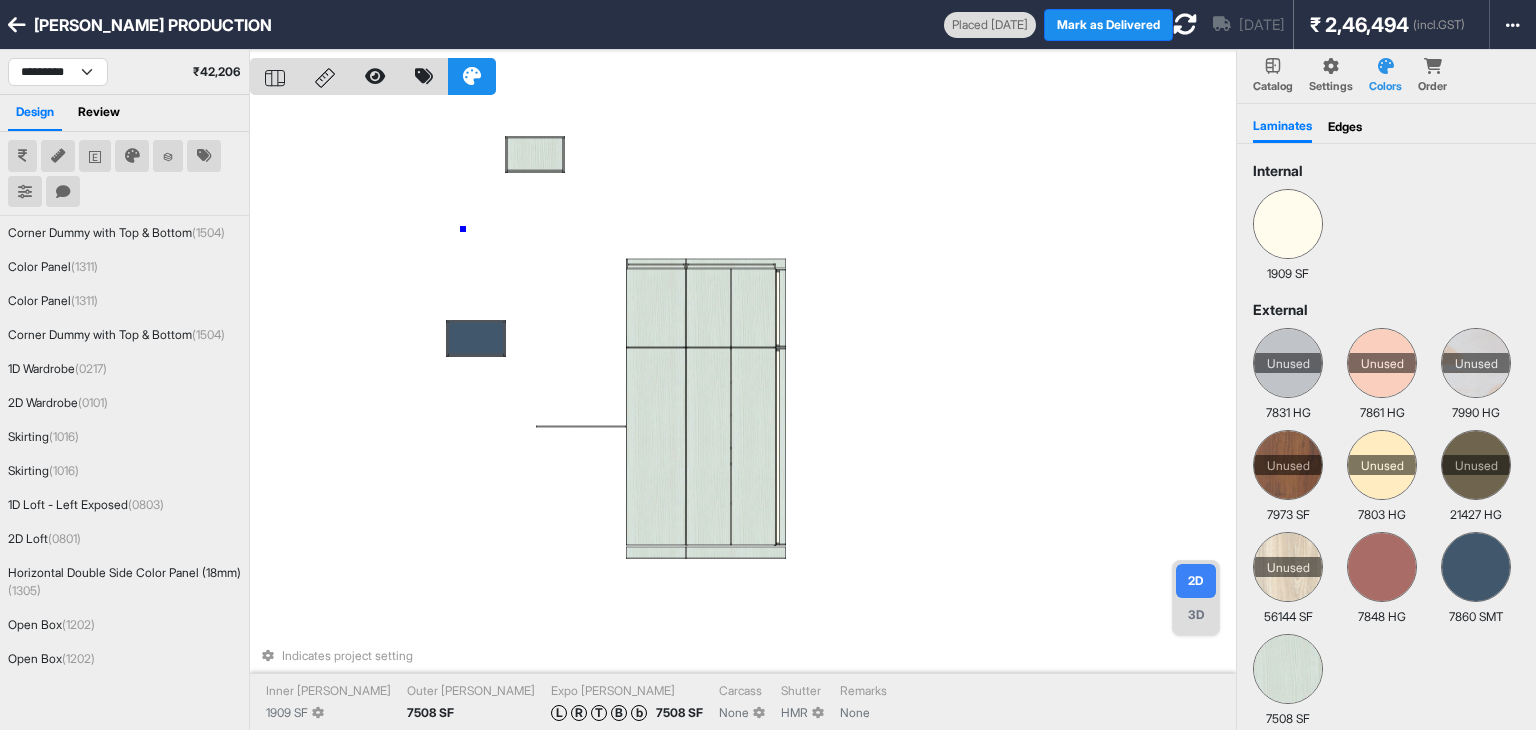 click on "Indicates project setting Inner Lam 1909 SF Outer Lam 7508 SF Expo Lam L R T B b 7508 SF Carcass None Shutter HMR Remarks None" at bounding box center [743, 415] 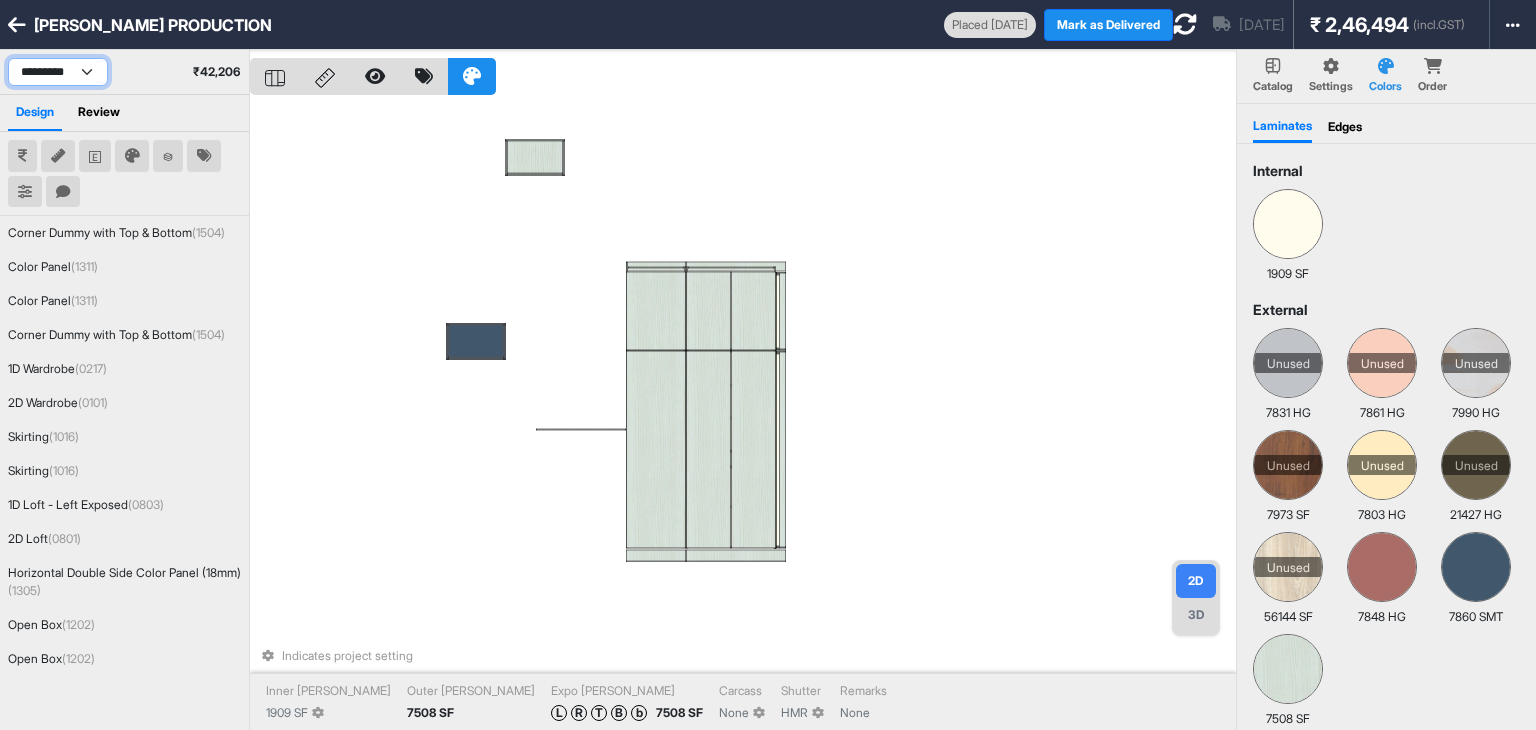 click on "**********" at bounding box center [58, 72] 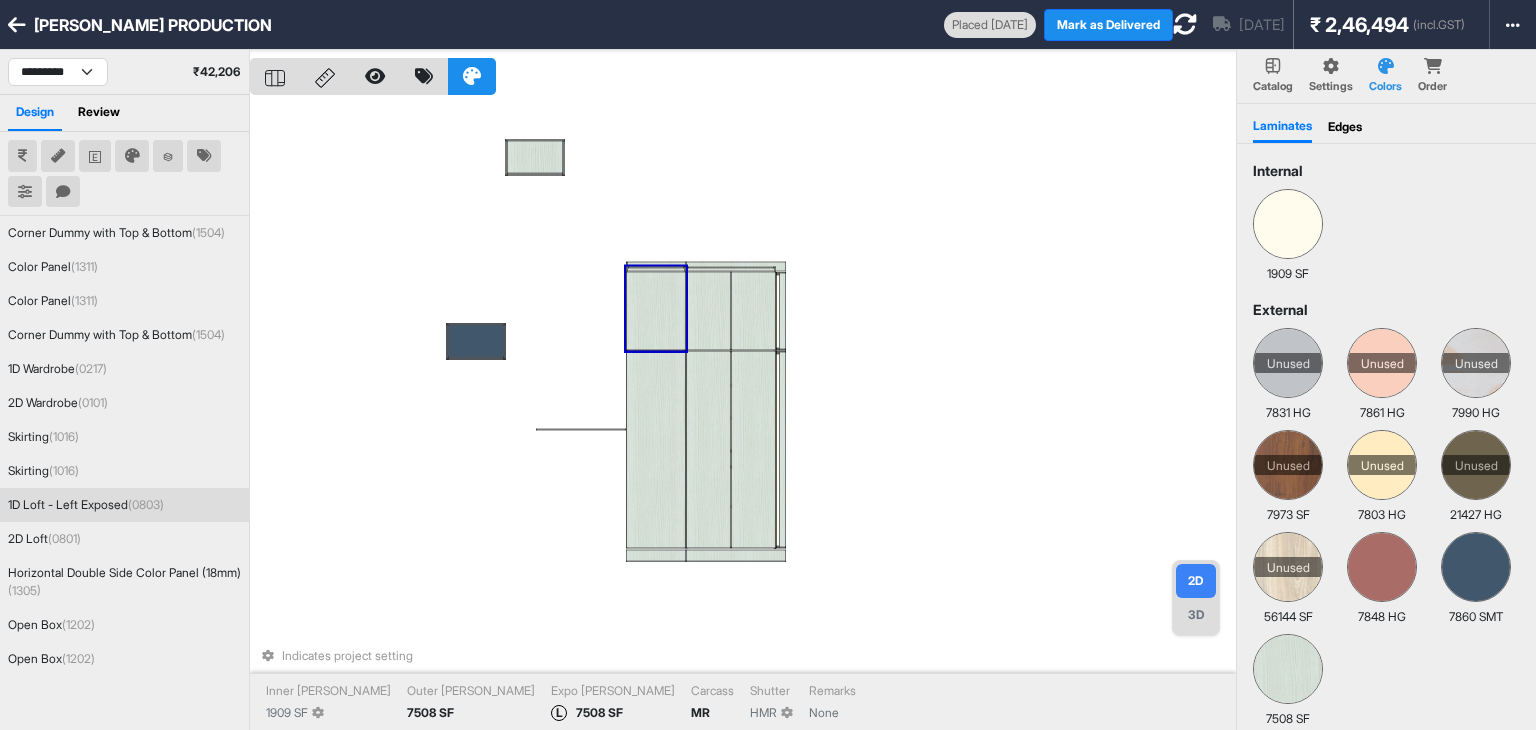 click at bounding box center (656, 311) 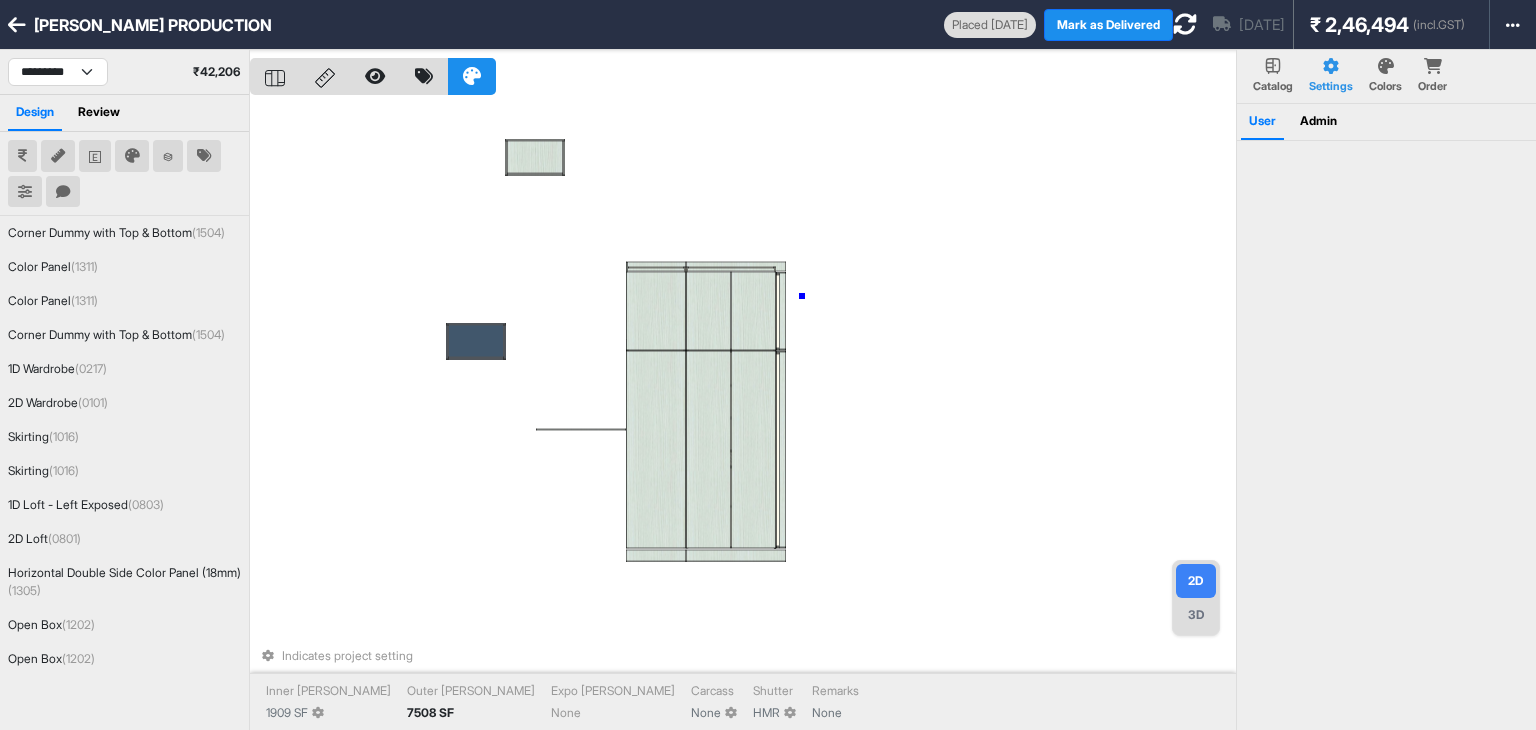click on "Indicates project setting Inner Lam 1909 SF Outer Lam 7508 SF Expo Lam None Carcass None Shutter HMR Remarks None" at bounding box center [743, 415] 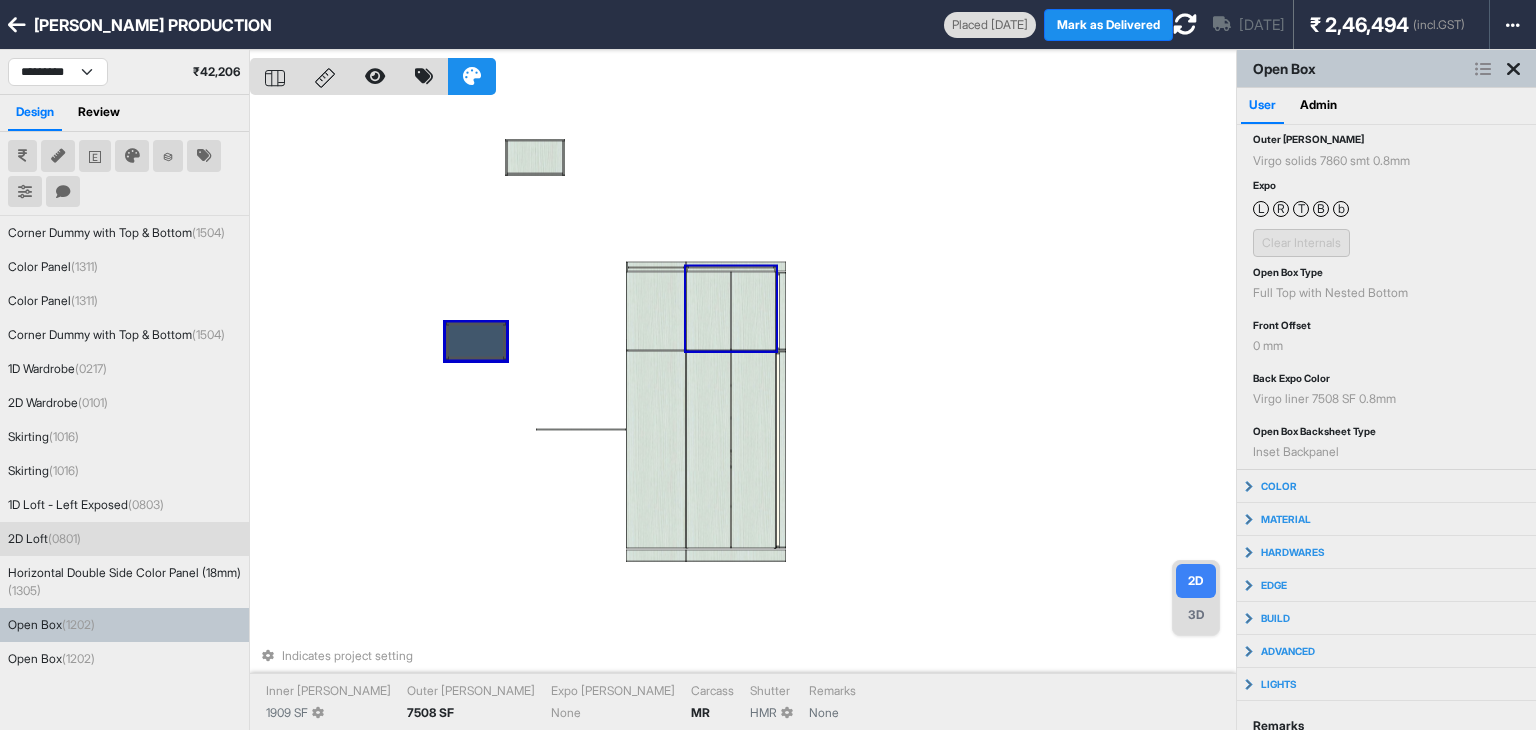 scroll, scrollTop: 0, scrollLeft: 0, axis: both 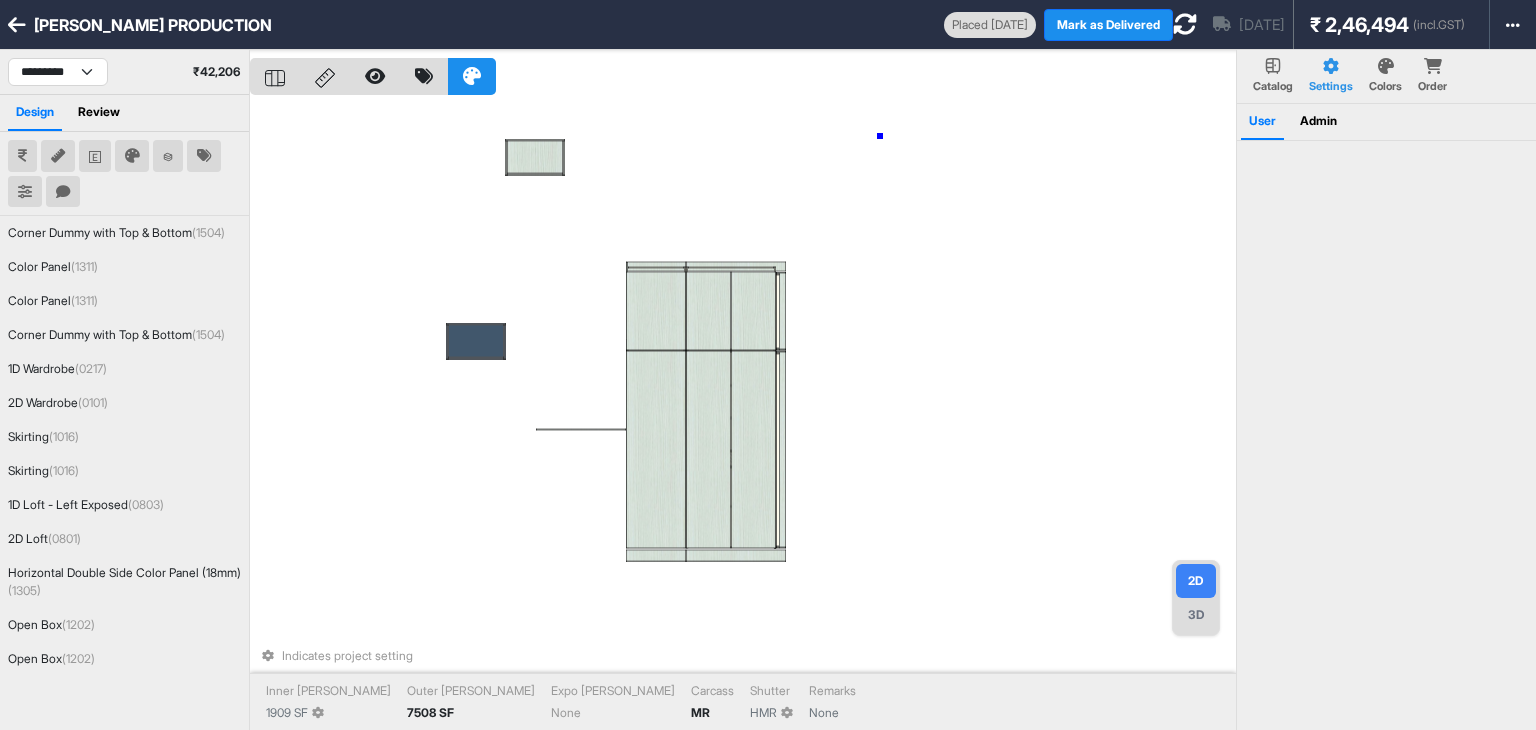 click on "Indicates project setting Inner Lam 1909 SF Outer Lam 7508 SF Expo Lam None Carcass MR Shutter HMR Remarks None" at bounding box center [743, 415] 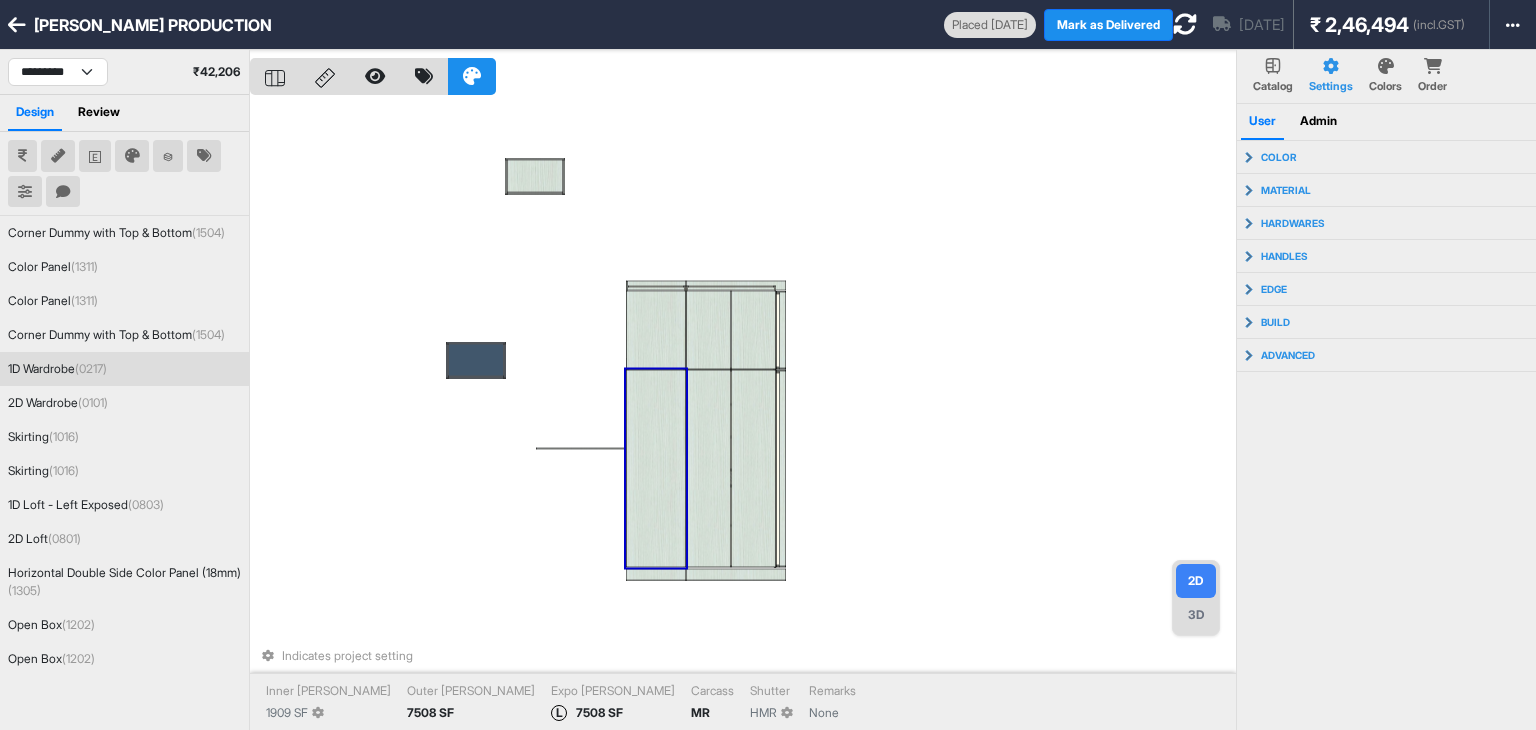 click at bounding box center [656, 469] 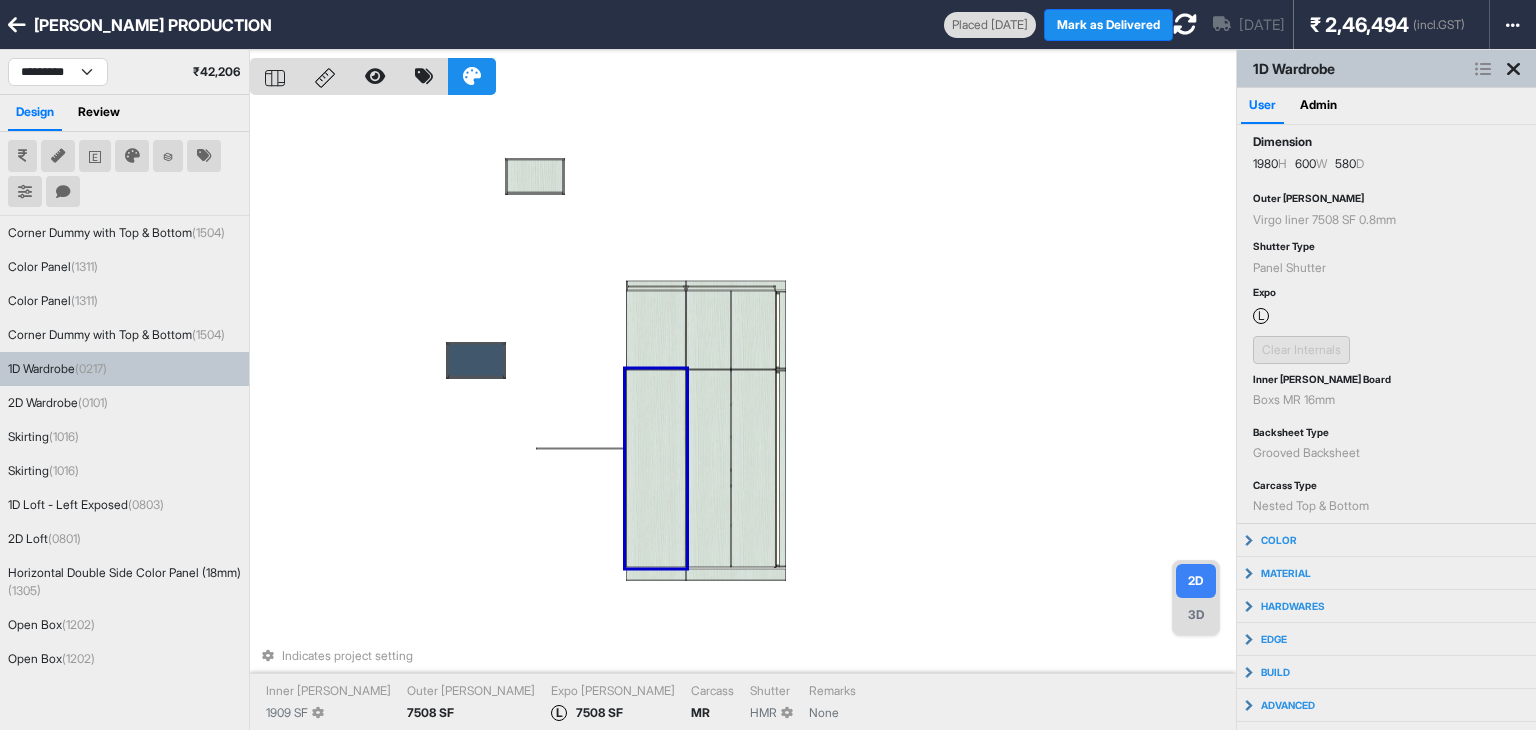 click at bounding box center [656, 469] 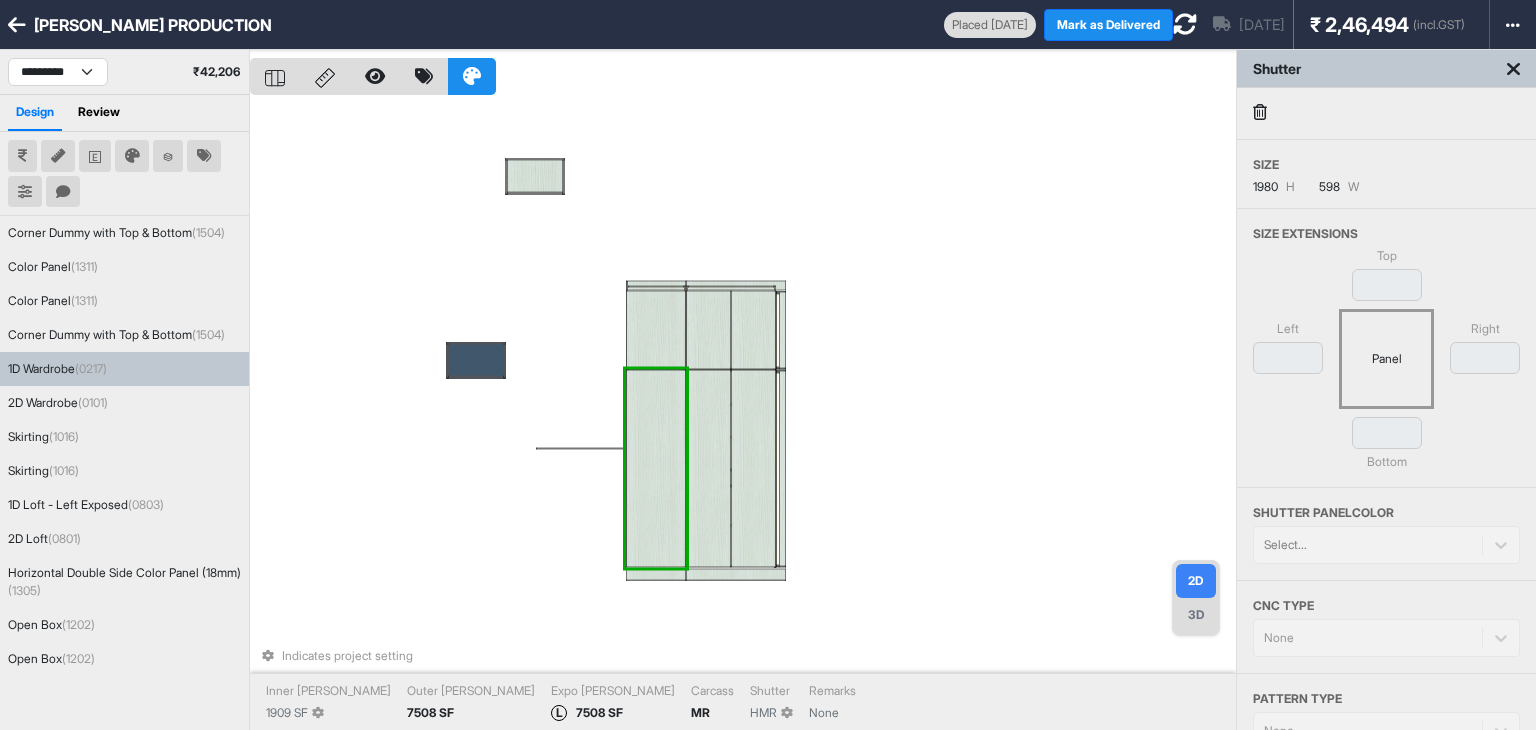 click at bounding box center (656, 469) 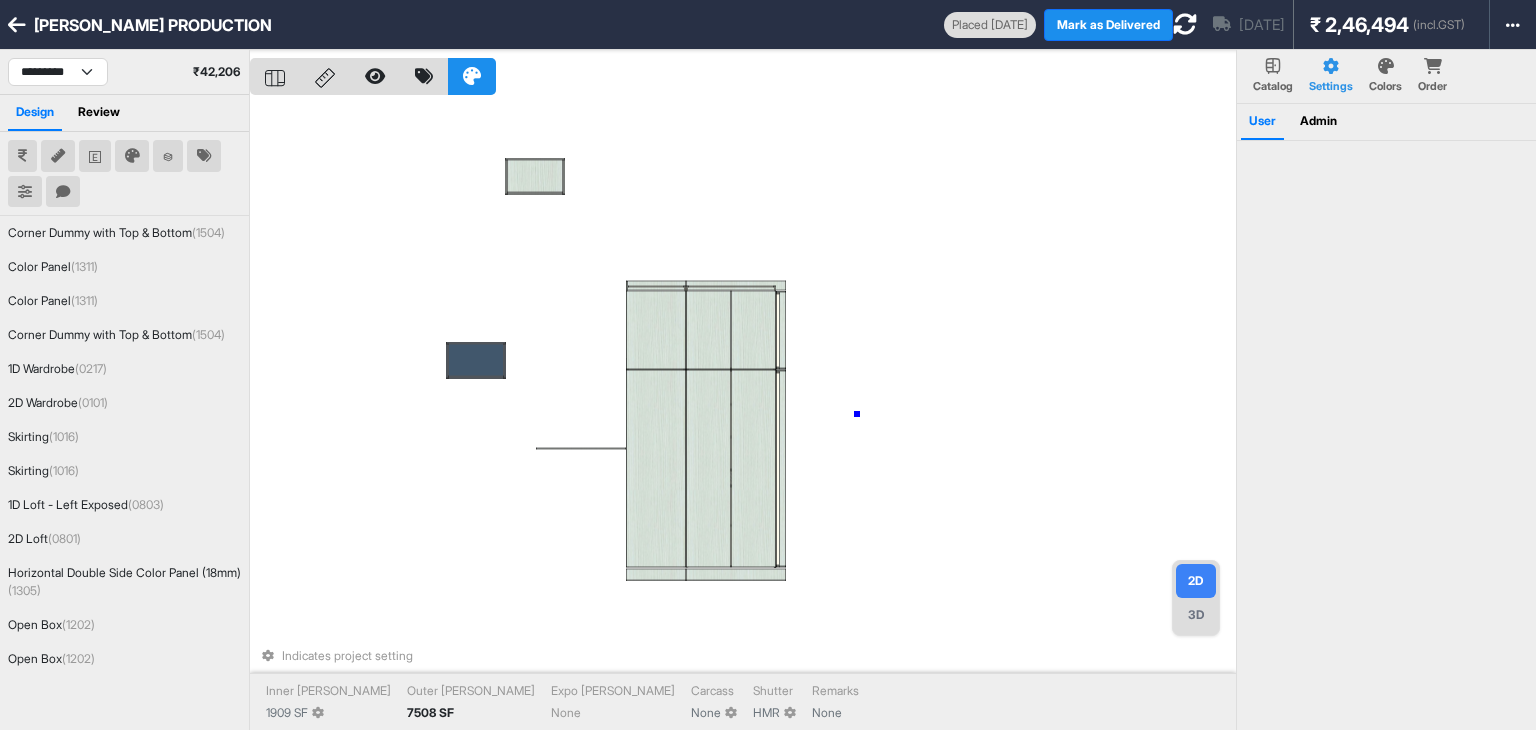 click on "Indicates project setting Inner Lam 1909 SF Outer Lam 7508 SF Expo Lam None Carcass None Shutter HMR Remarks None" at bounding box center [743, 415] 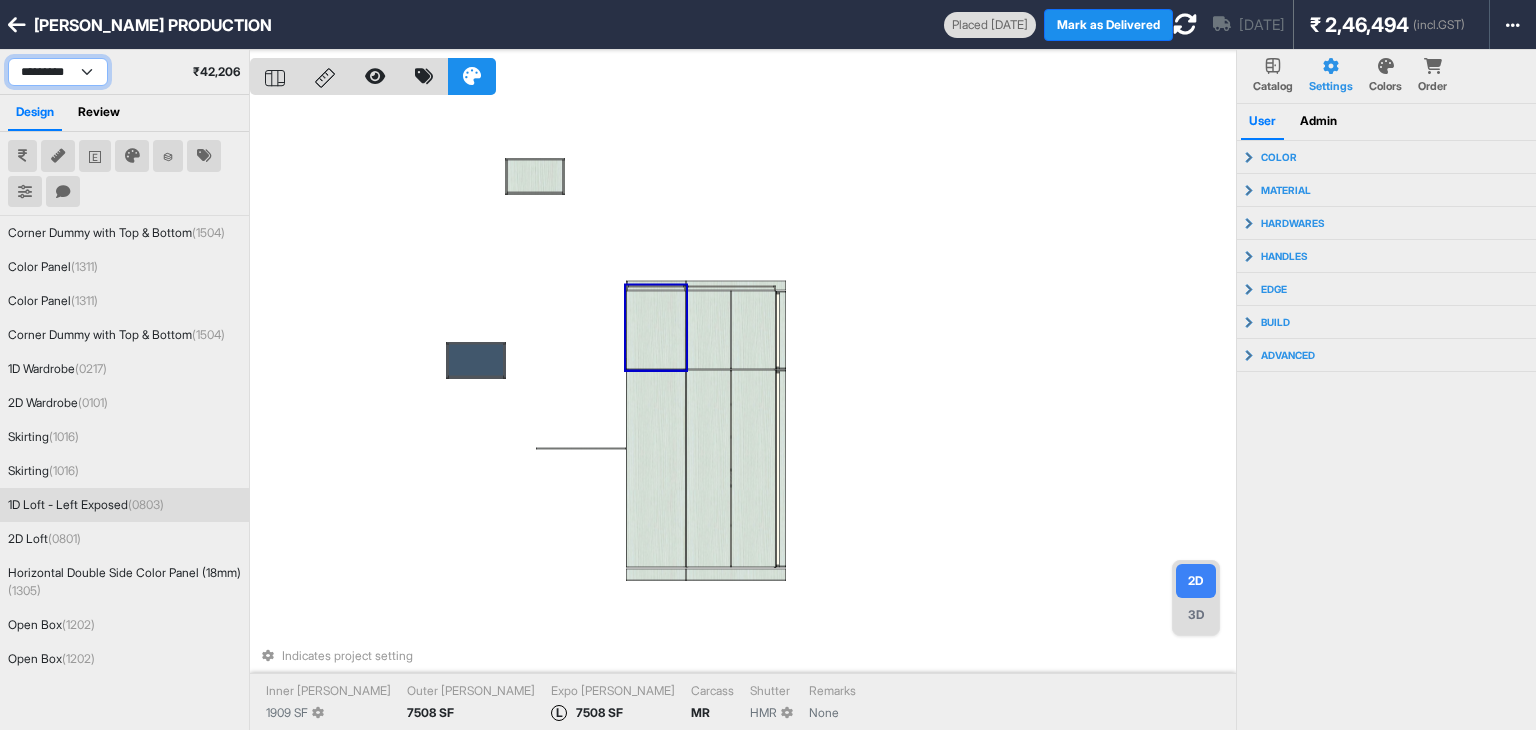 click on "**********" at bounding box center (58, 72) 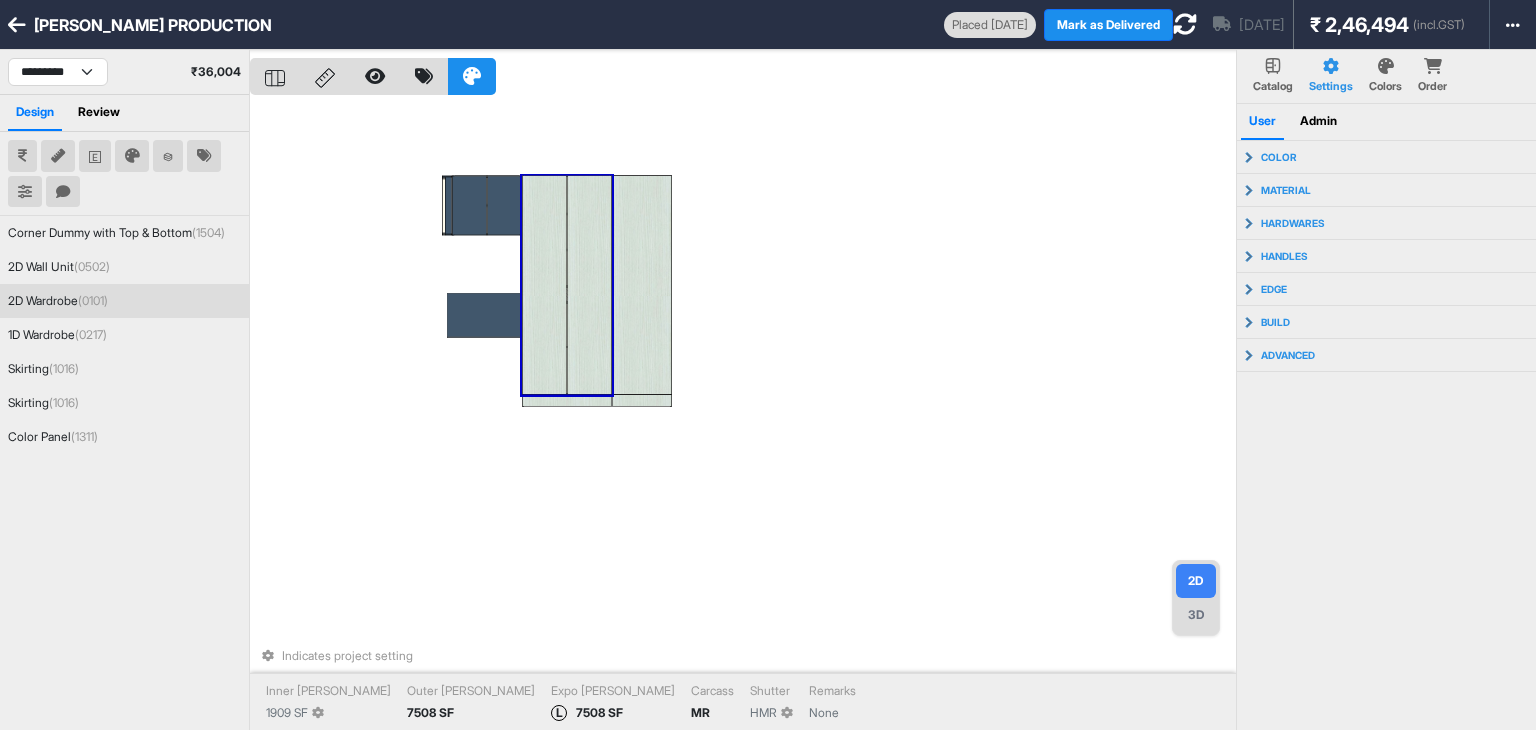 click at bounding box center [544, 285] 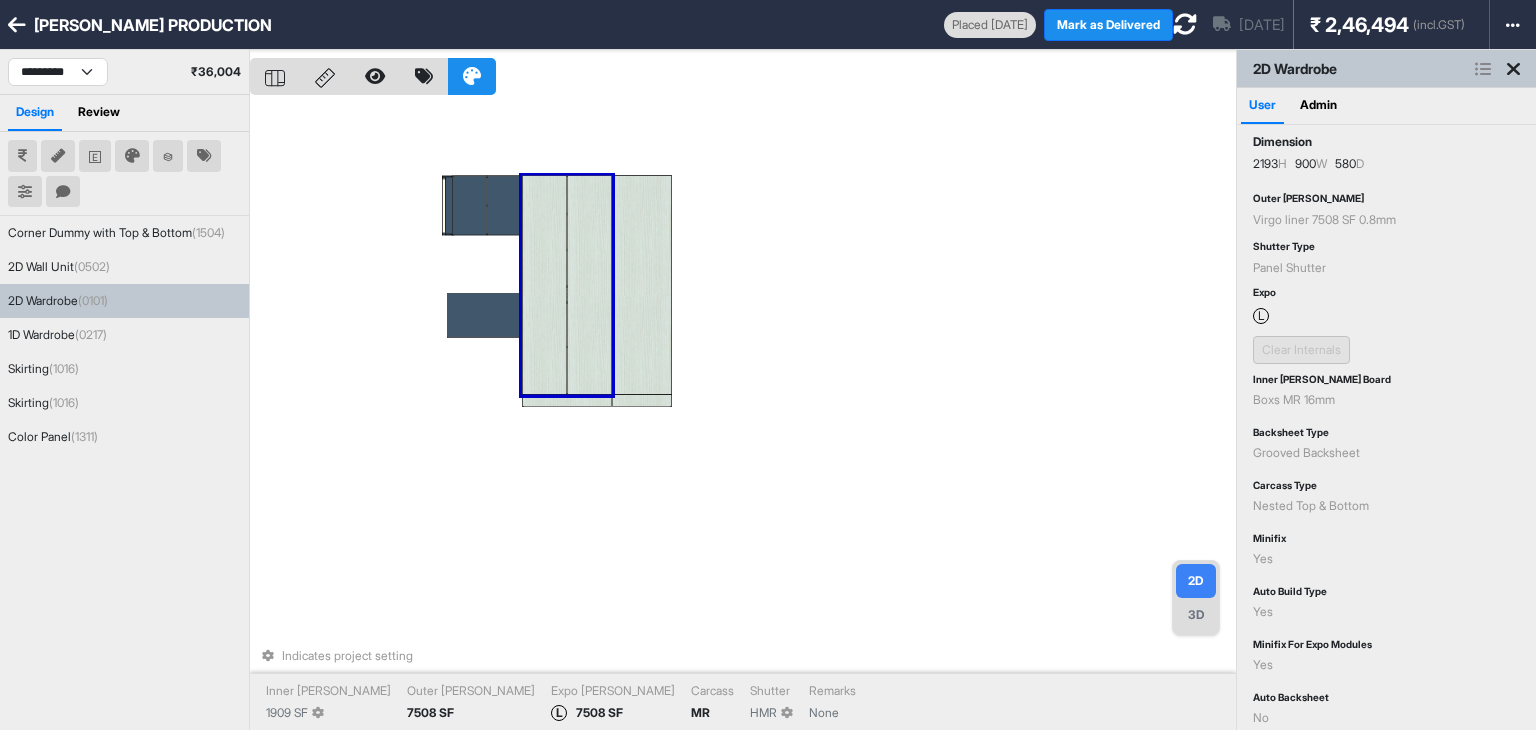 click at bounding box center (544, 285) 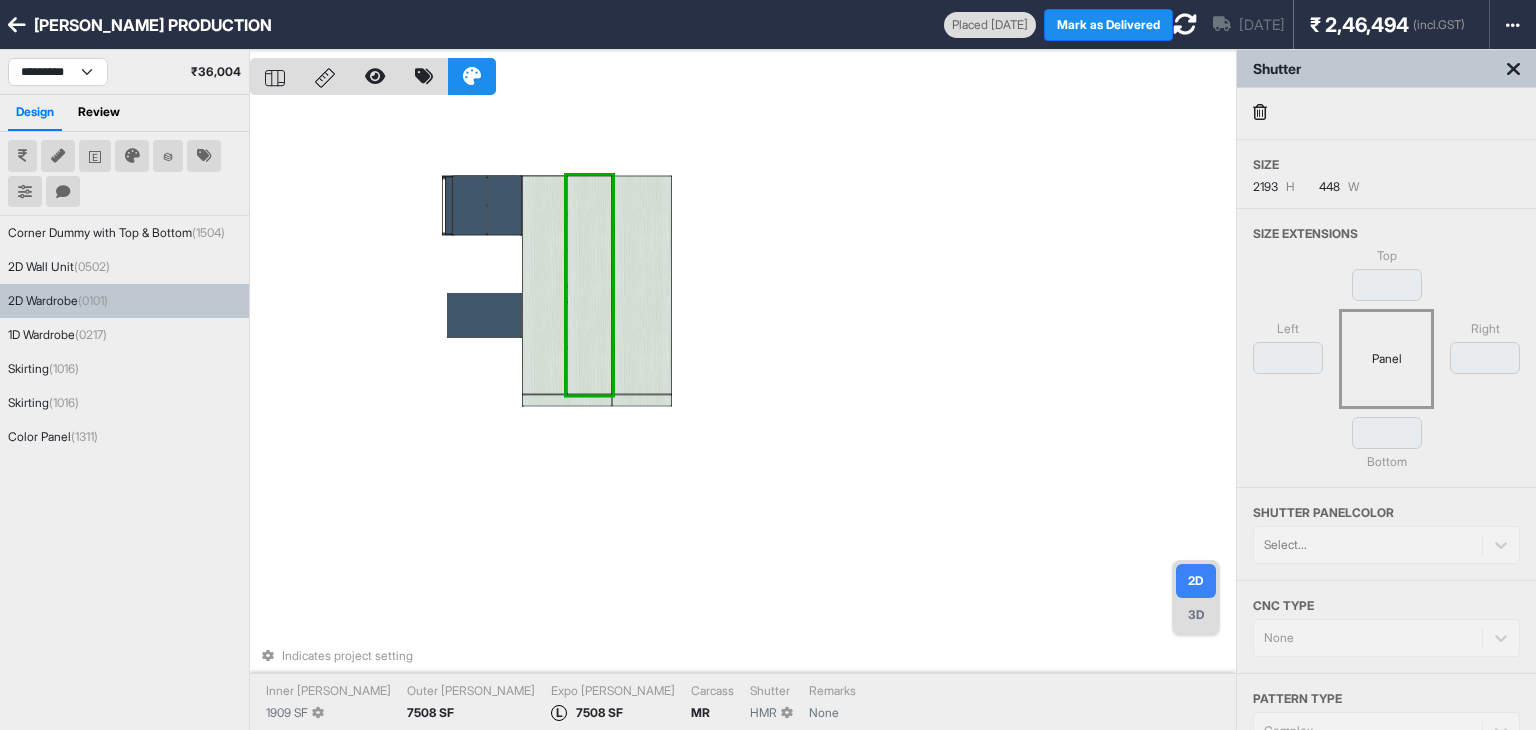 click at bounding box center [589, 285] 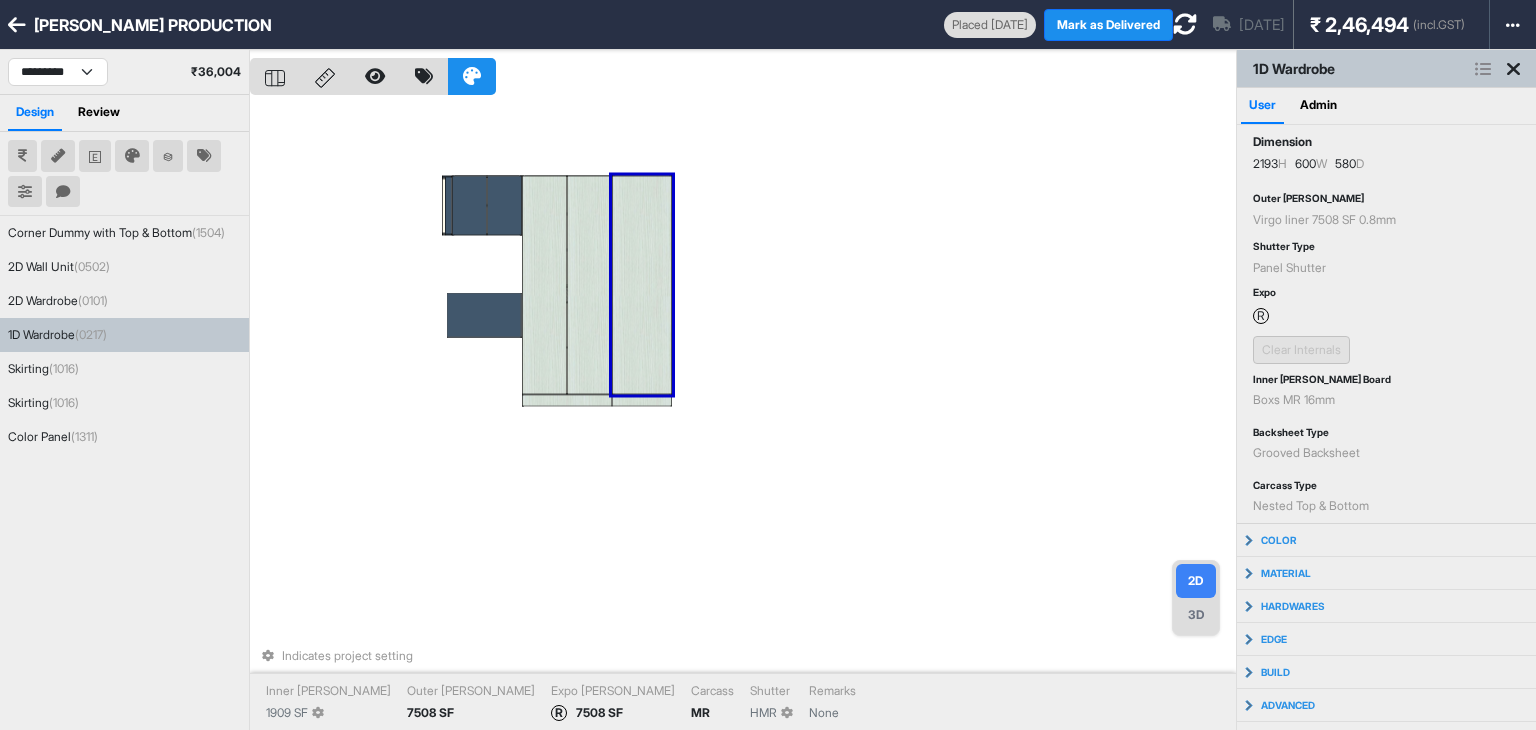 click at bounding box center [642, 285] 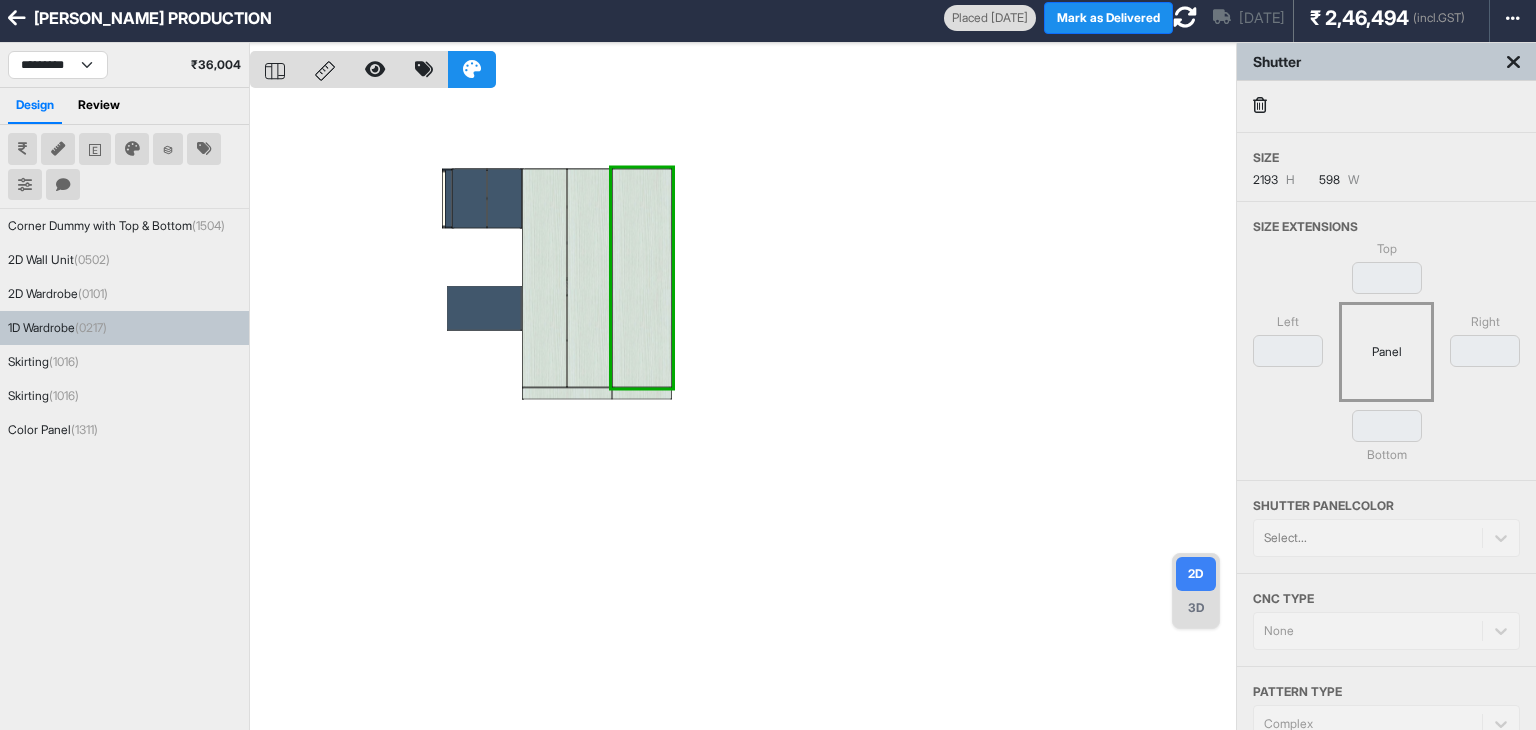 scroll, scrollTop: 6, scrollLeft: 0, axis: vertical 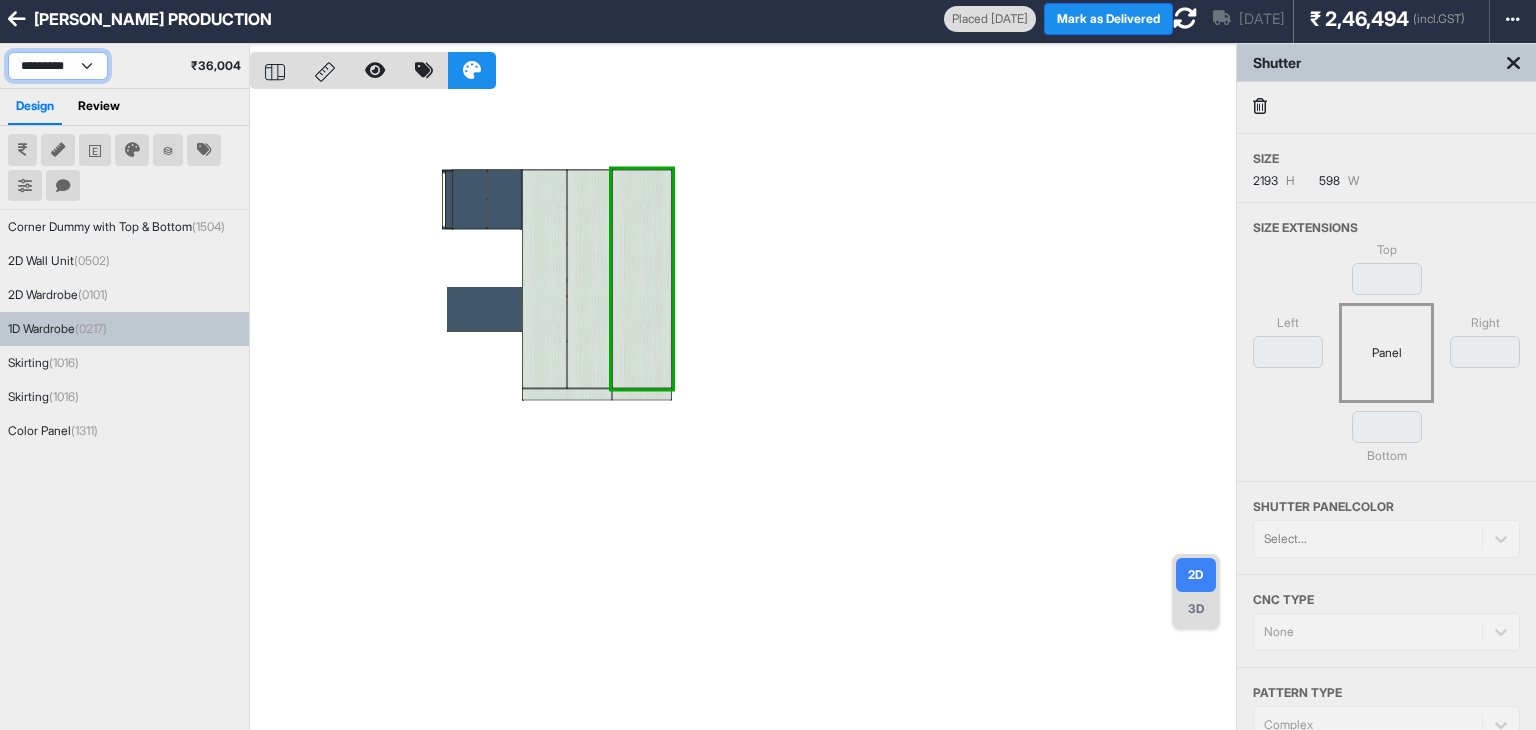 click on "**********" at bounding box center (58, 66) 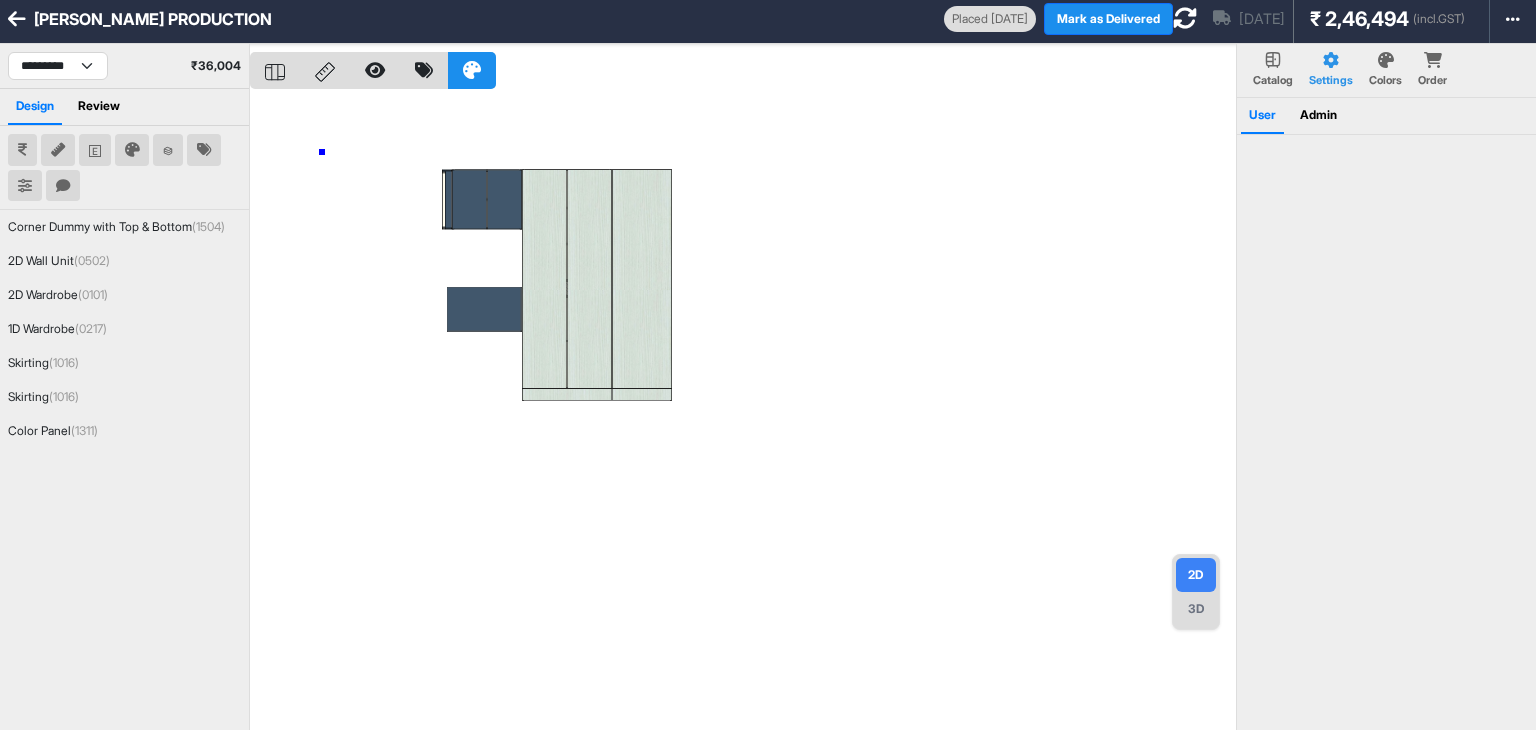 click at bounding box center (743, 409) 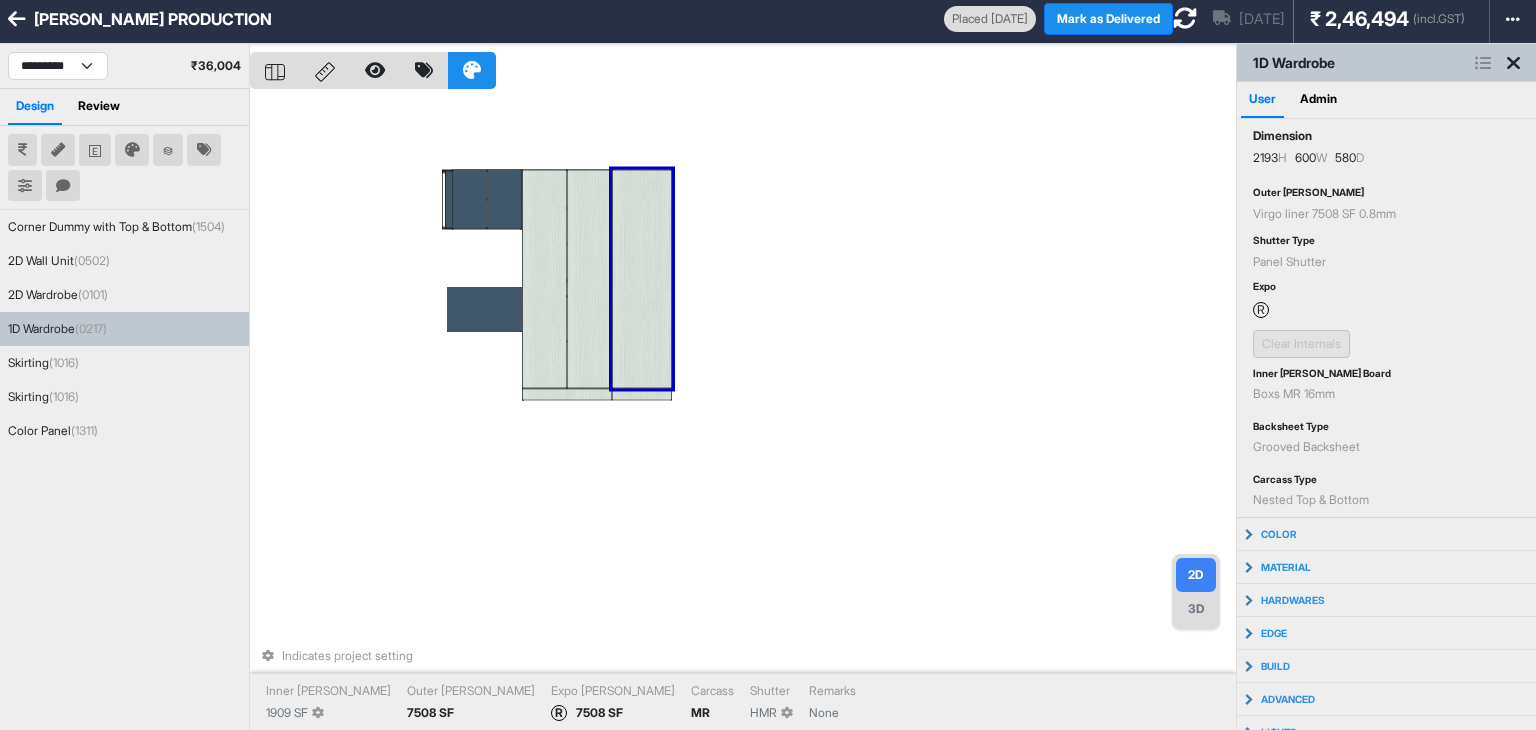 scroll, scrollTop: 70, scrollLeft: 0, axis: vertical 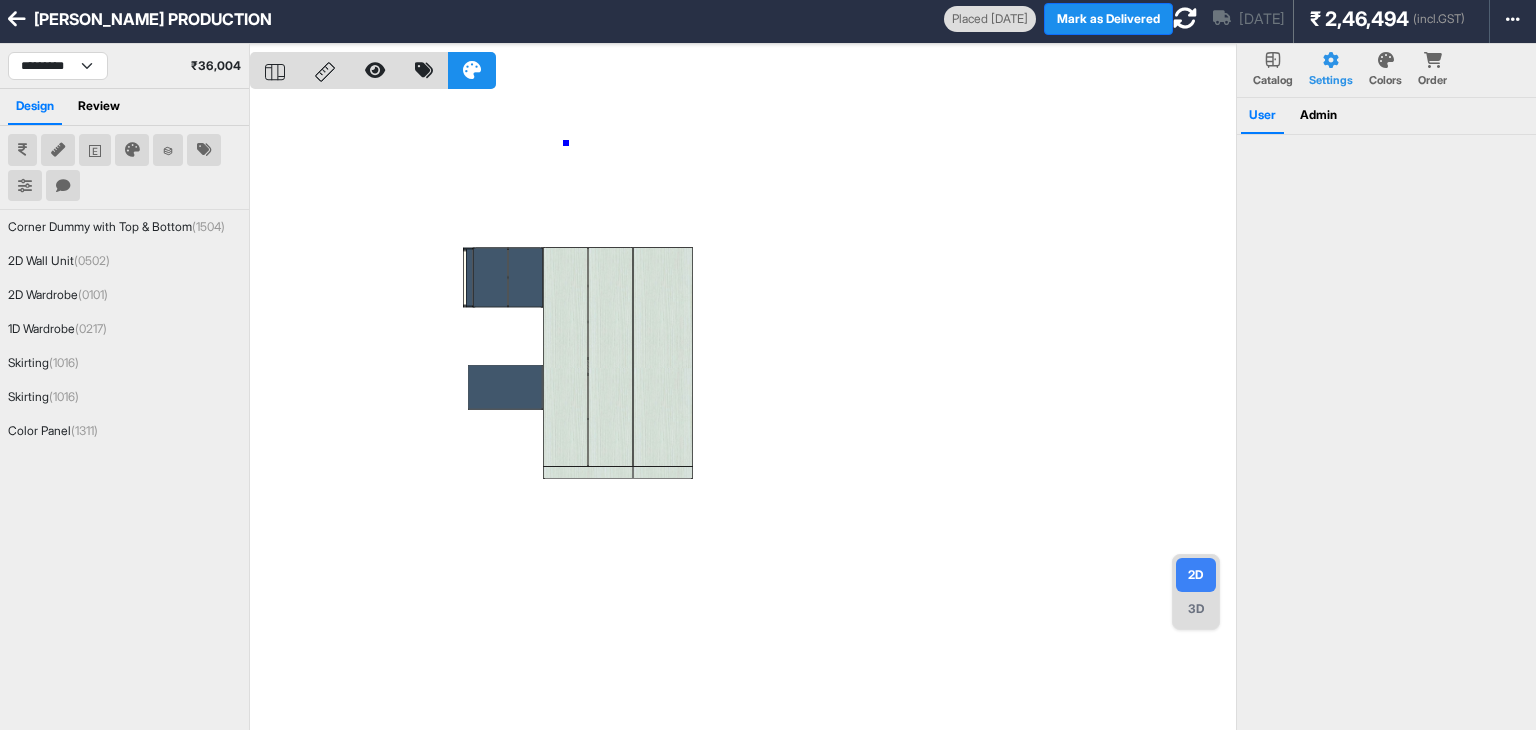 click at bounding box center (743, 409) 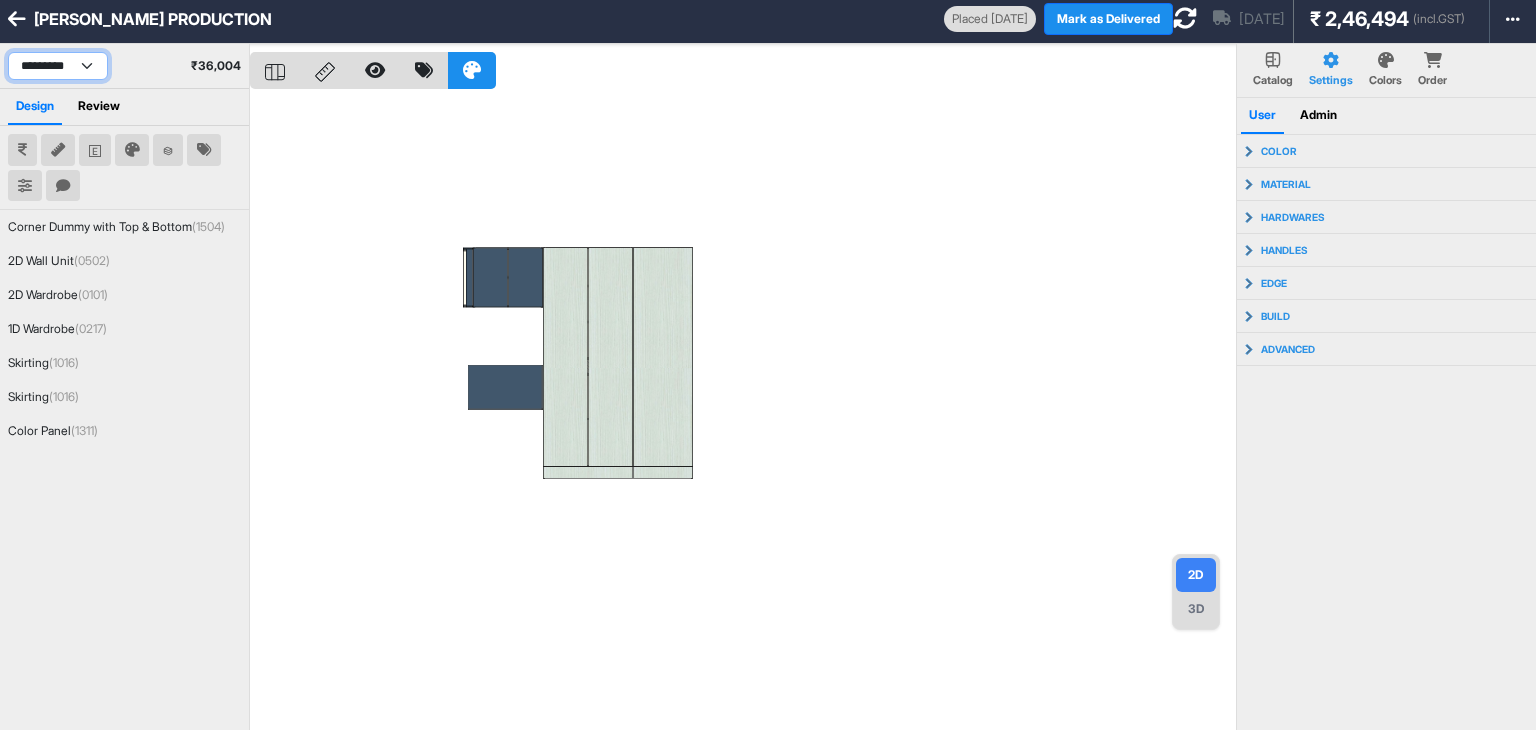 click on "**********" at bounding box center (58, 66) 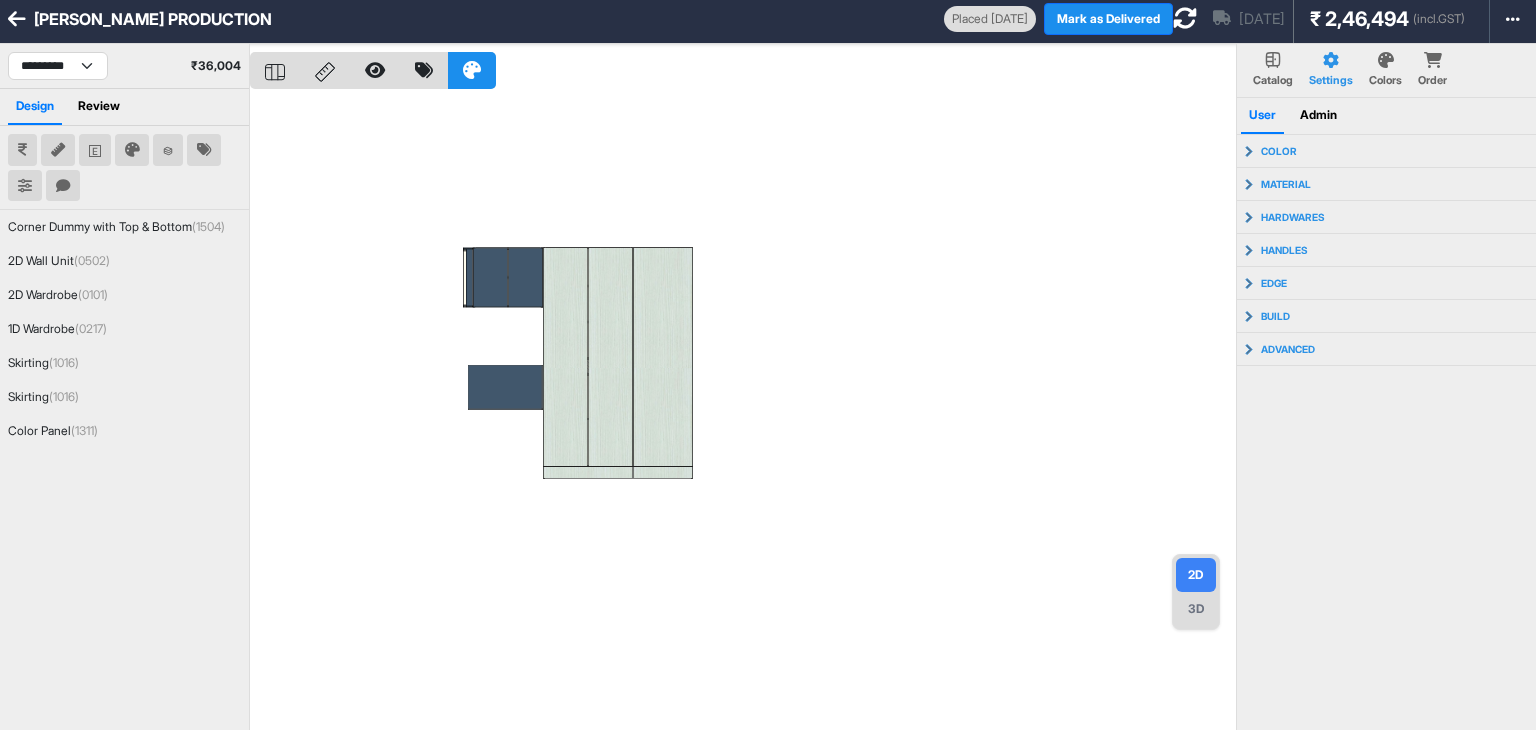 click at bounding box center [743, 409] 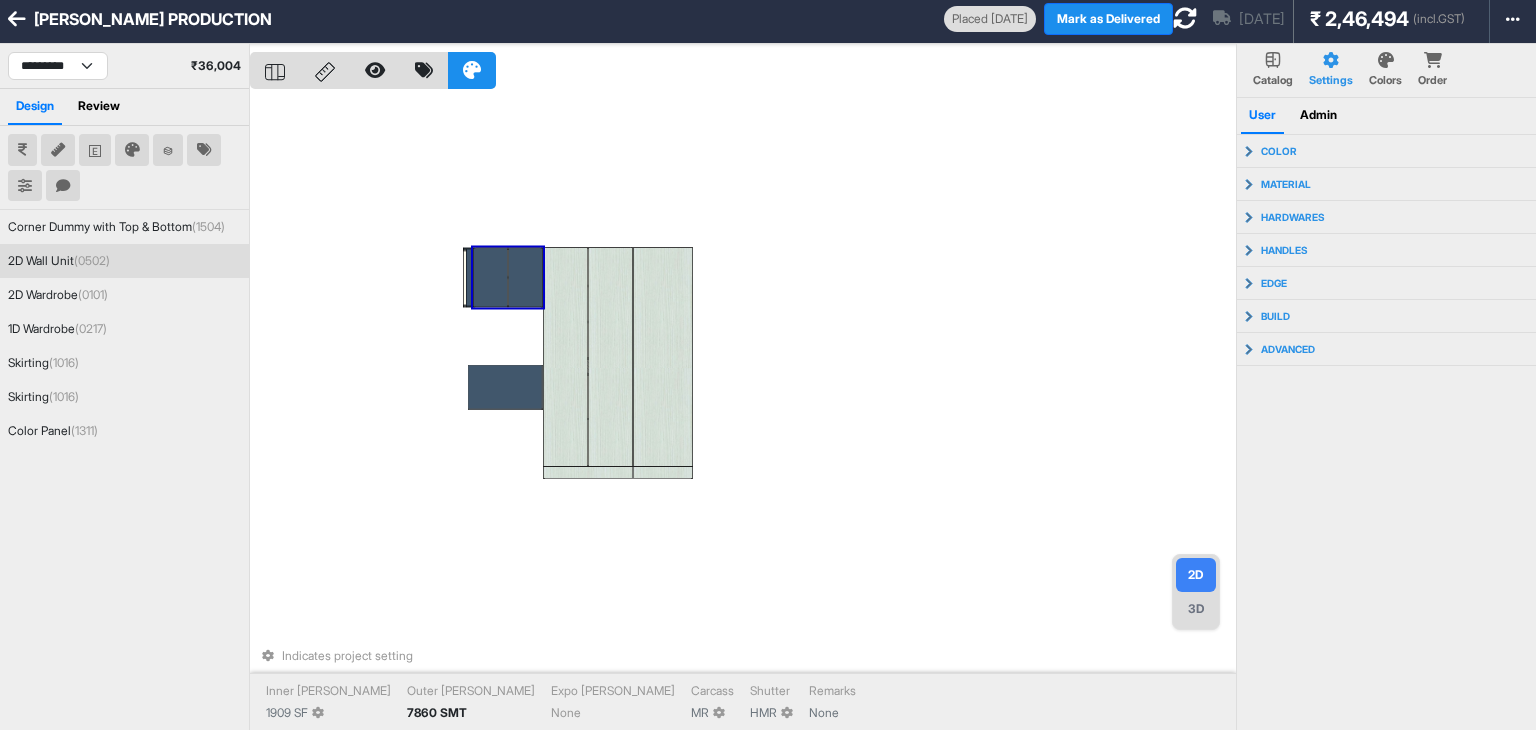click on "Colors" at bounding box center (1385, 80) 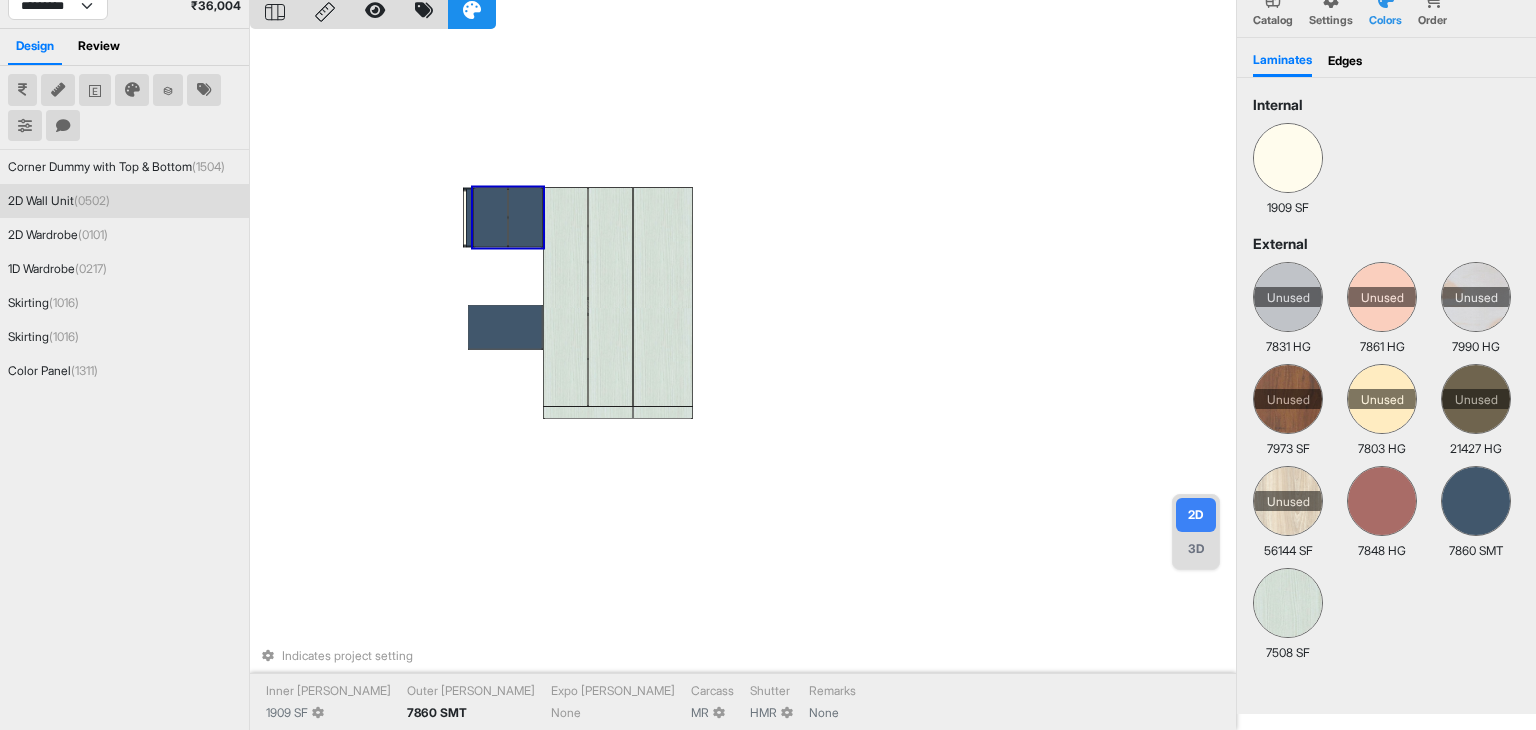 scroll, scrollTop: 0, scrollLeft: 0, axis: both 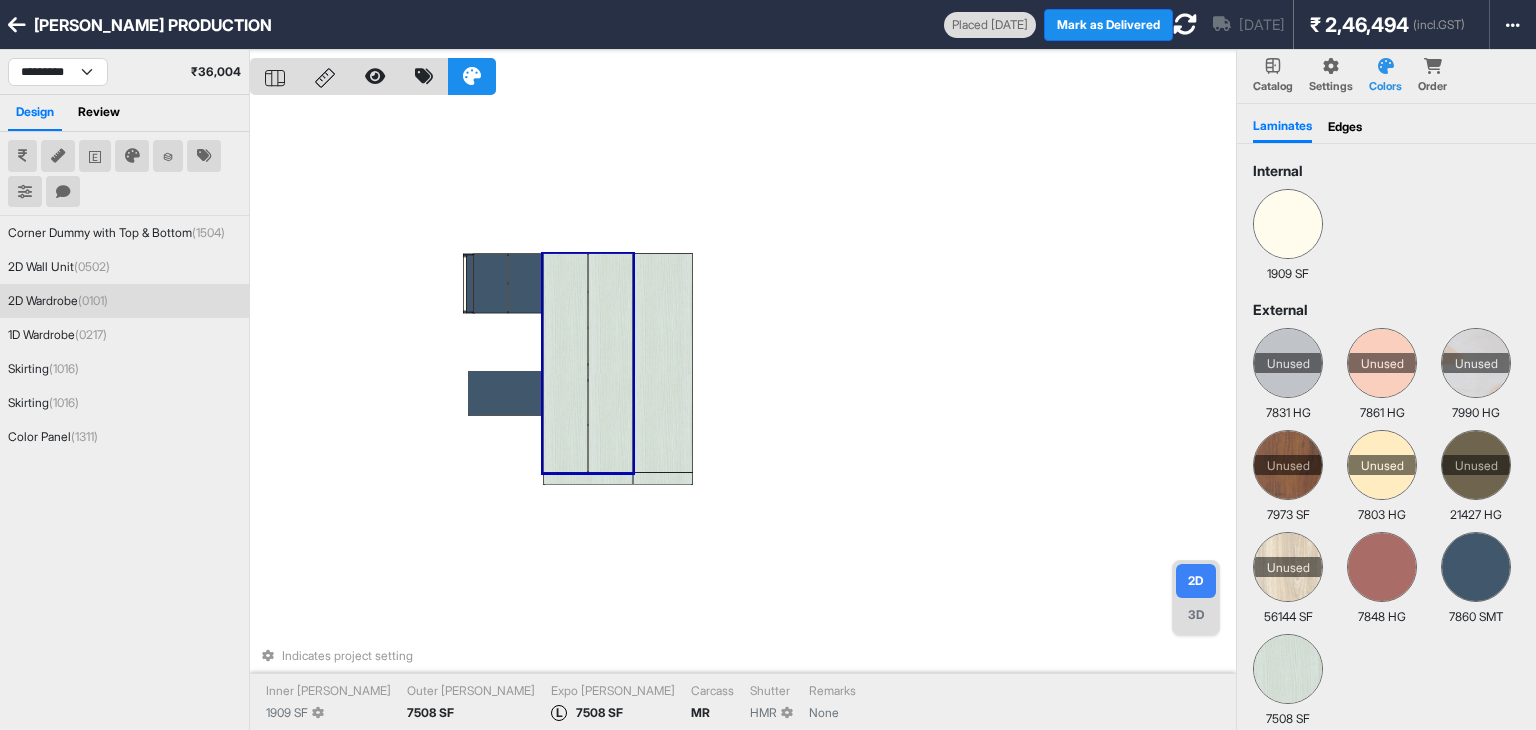 click at bounding box center [565, 362] 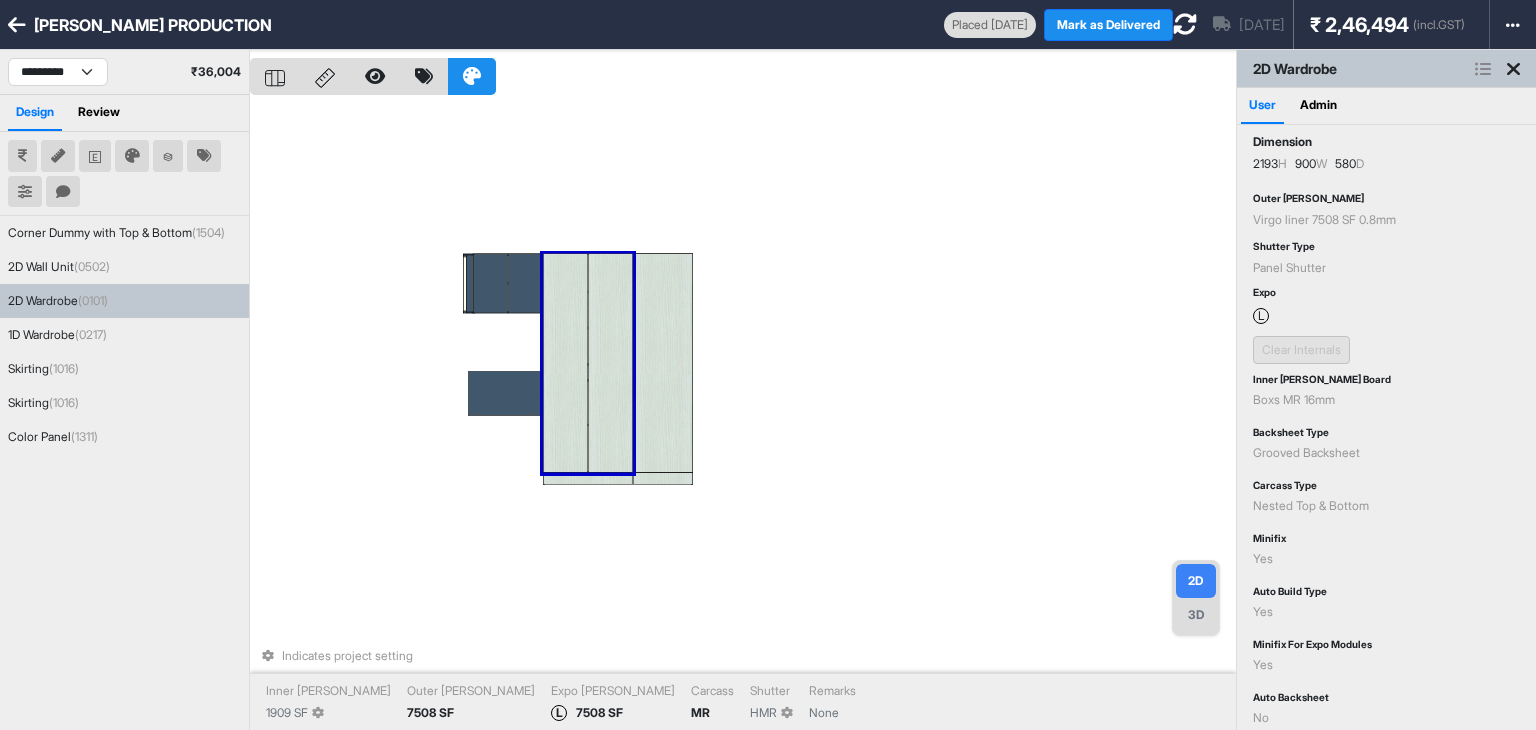 click at bounding box center (610, 362) 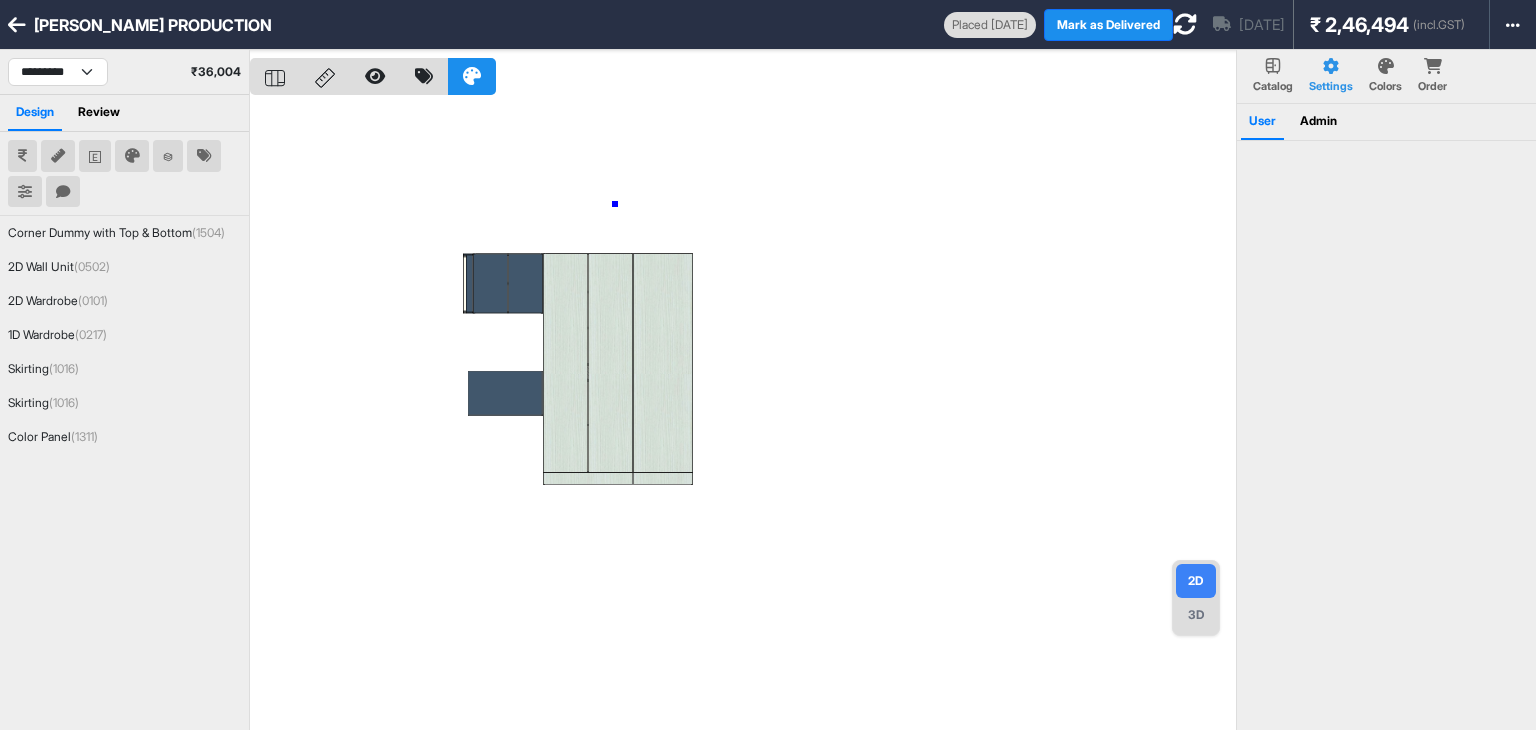 click at bounding box center [743, 415] 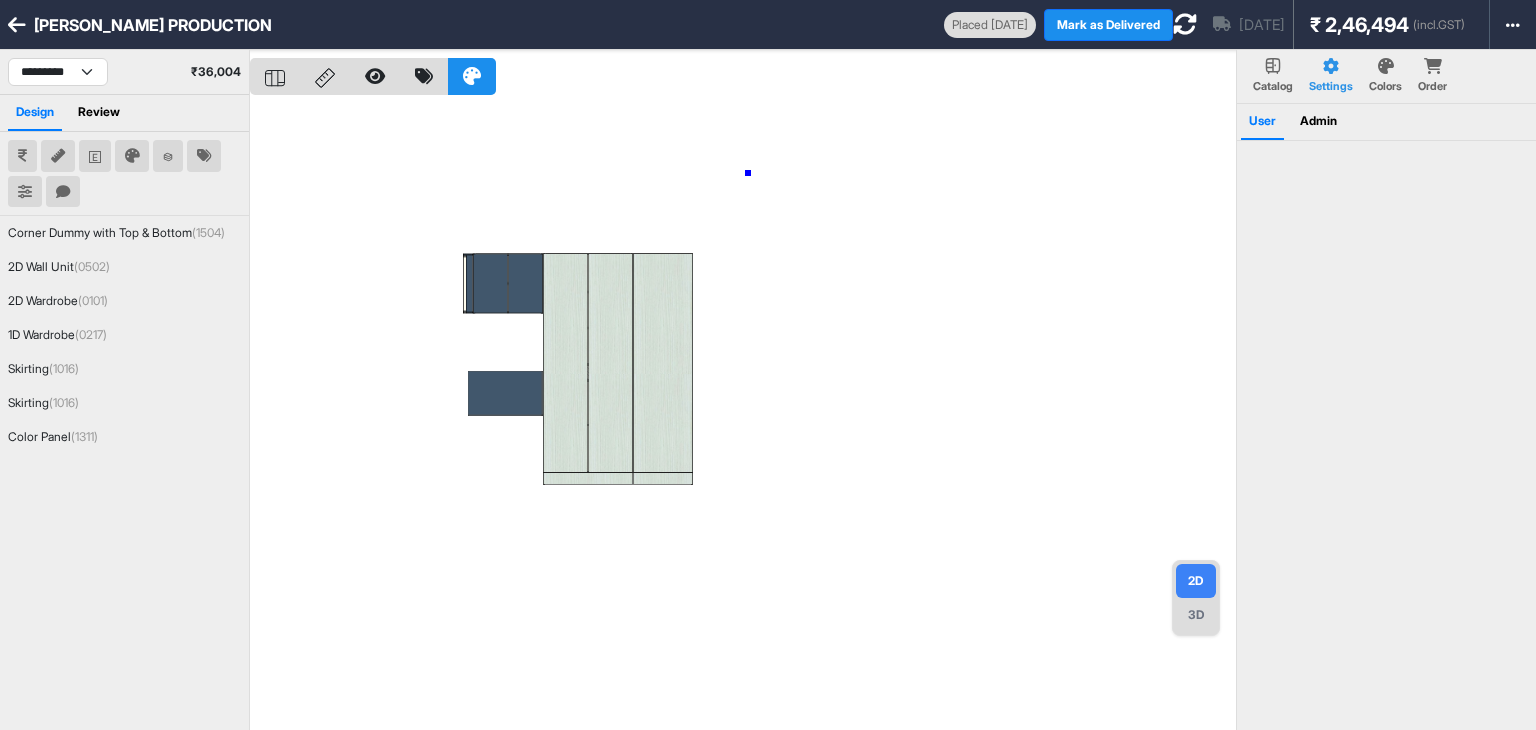 click at bounding box center [743, 415] 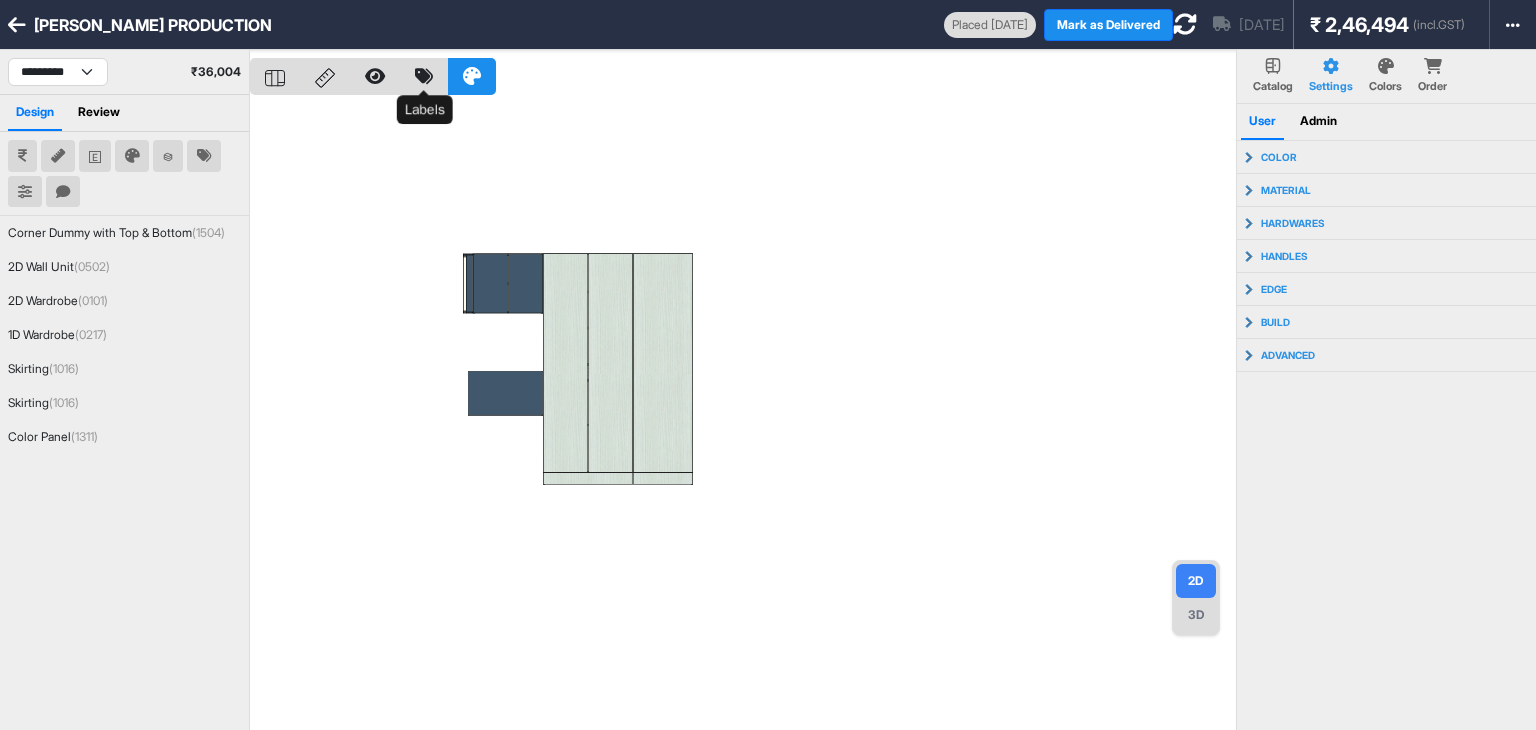 click at bounding box center (424, 76) 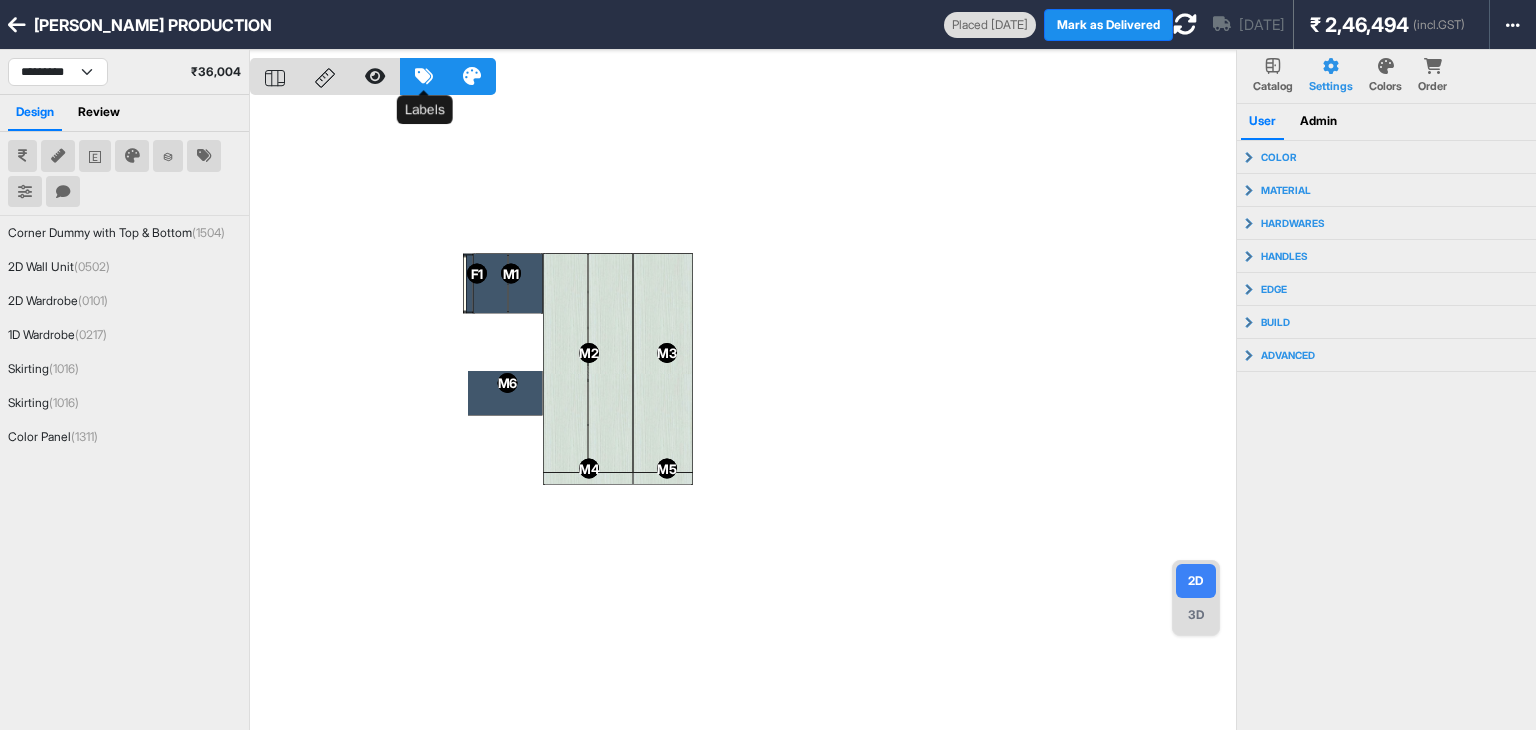 click at bounding box center (424, 76) 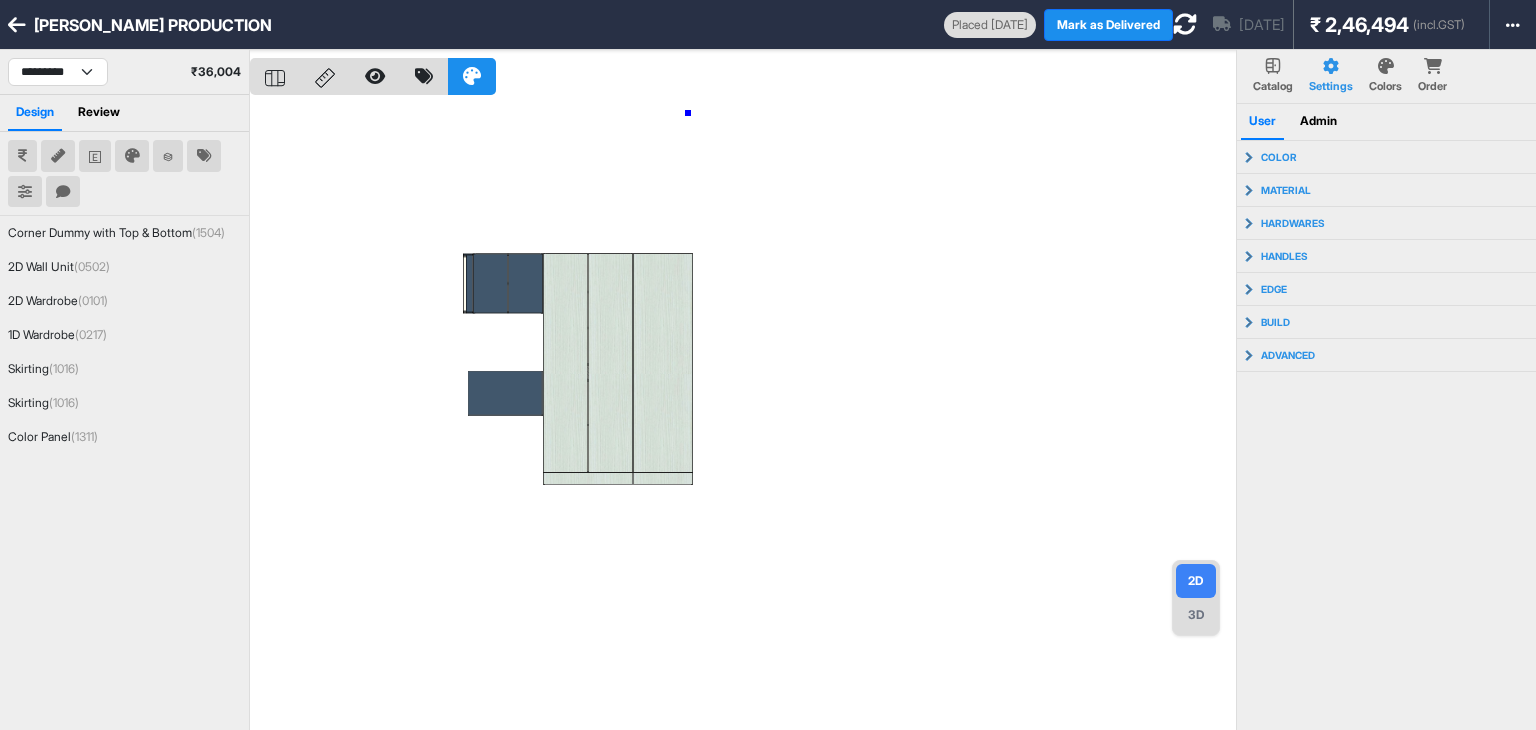 click at bounding box center [743, 415] 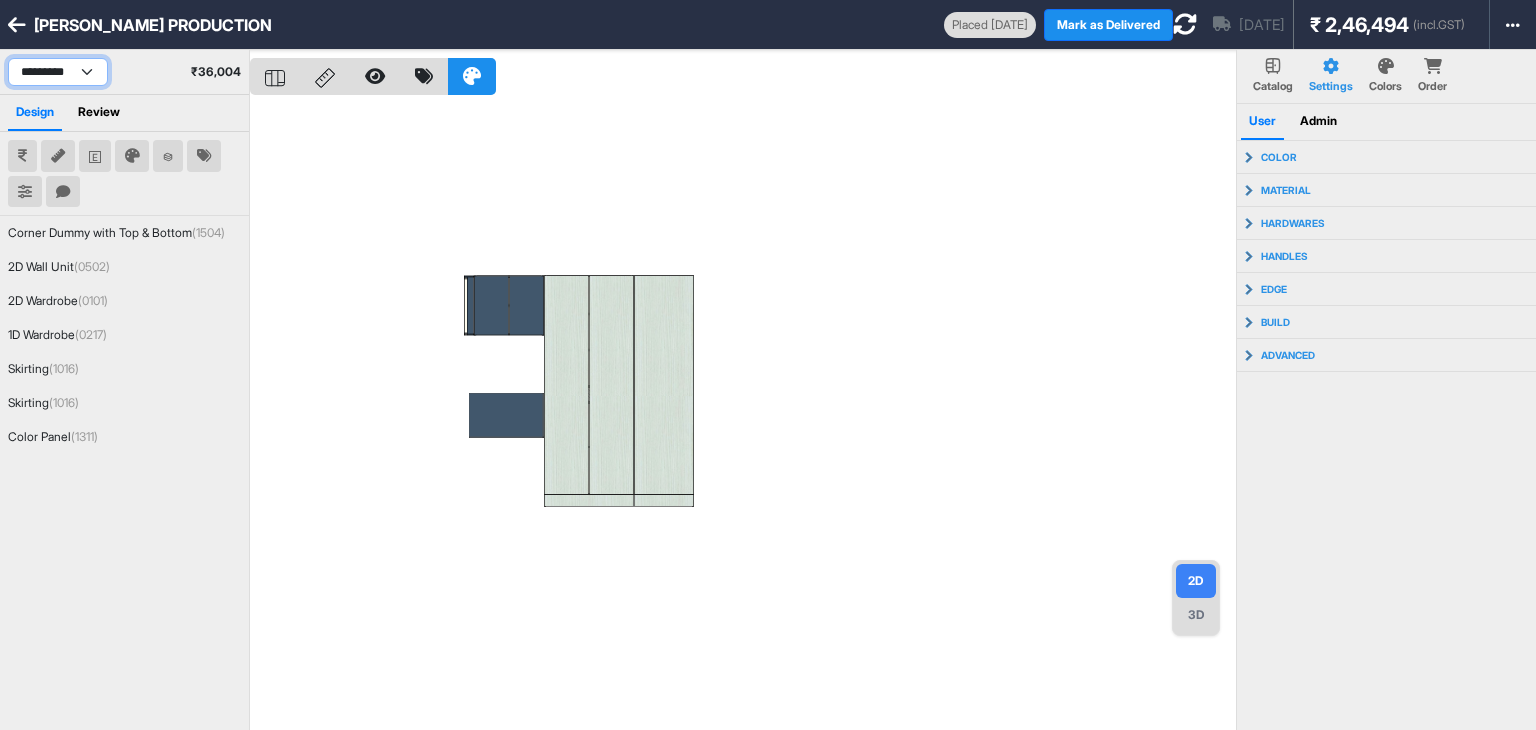 click on "**********" at bounding box center (58, 72) 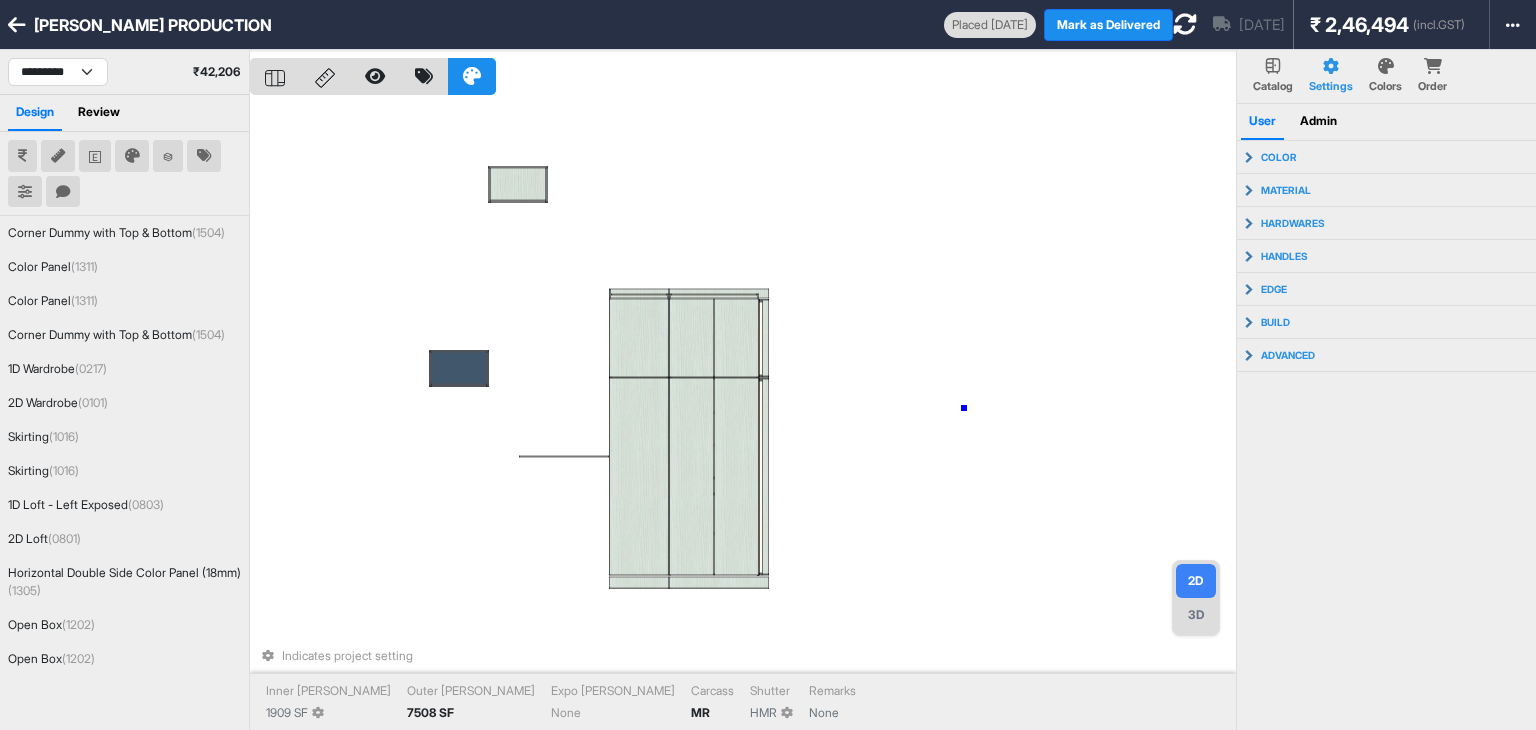 click on "Indicates project setting Inner Lam 1909 SF Outer Lam 7508 SF Expo Lam None Carcass MR Shutter HMR Remarks None" at bounding box center [743, 415] 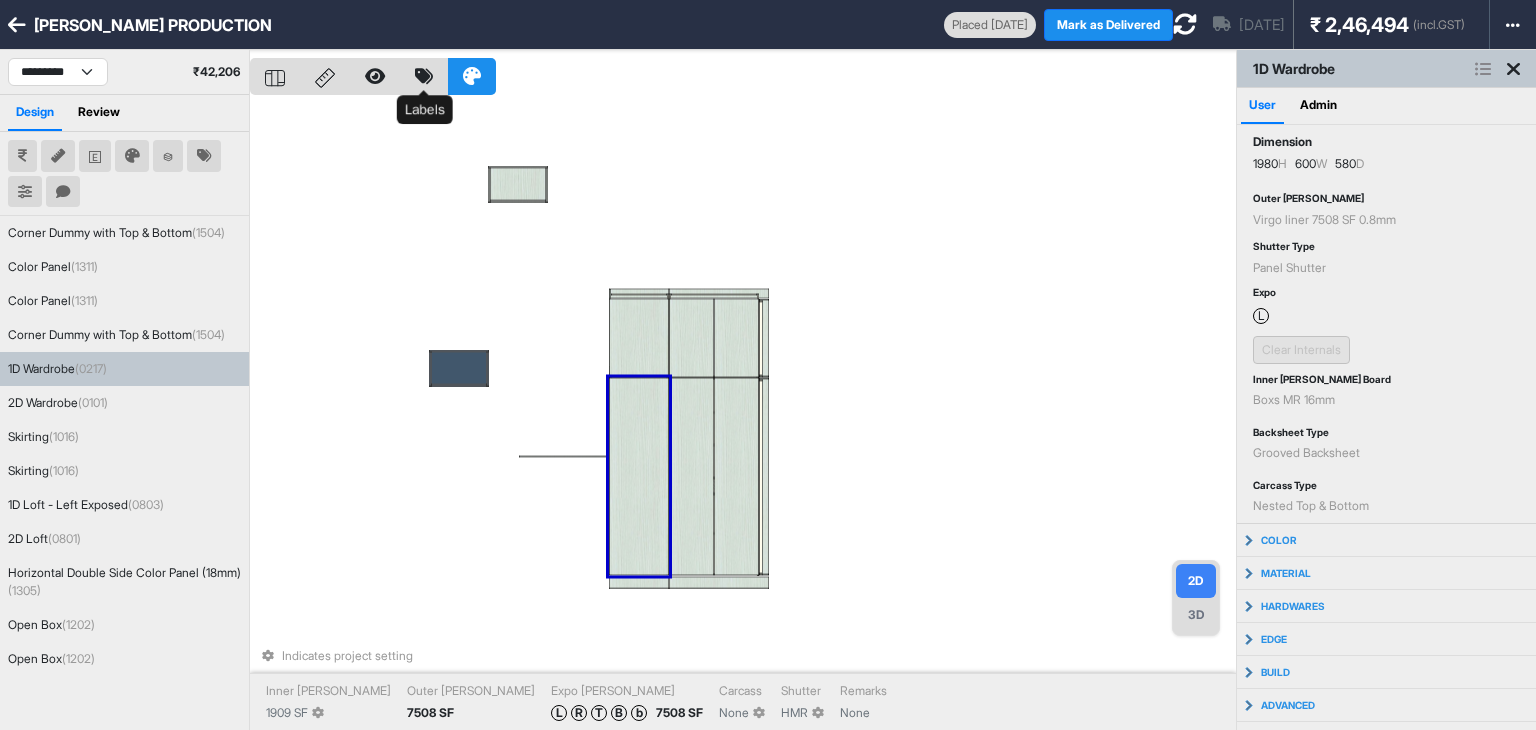 click at bounding box center (424, 76) 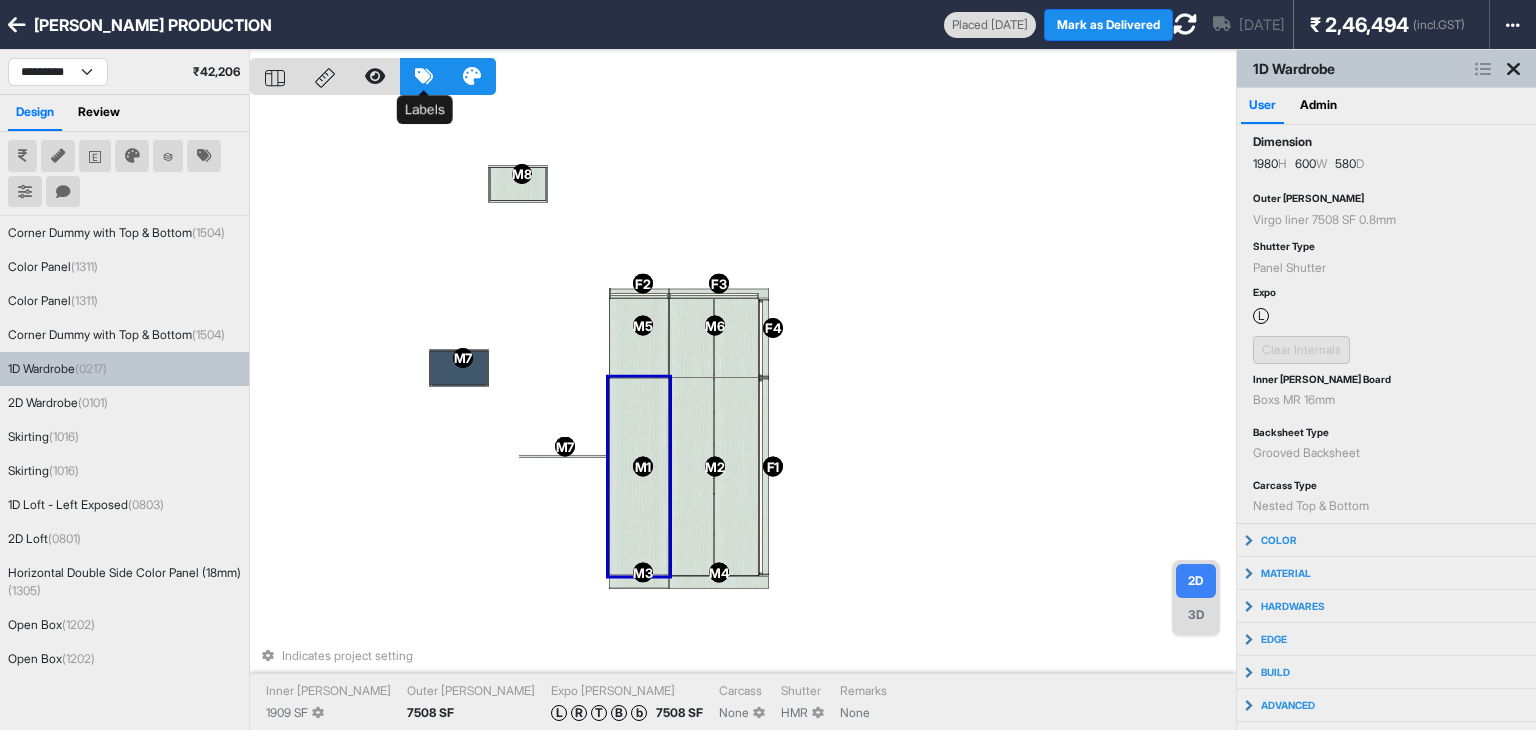 click at bounding box center (424, 76) 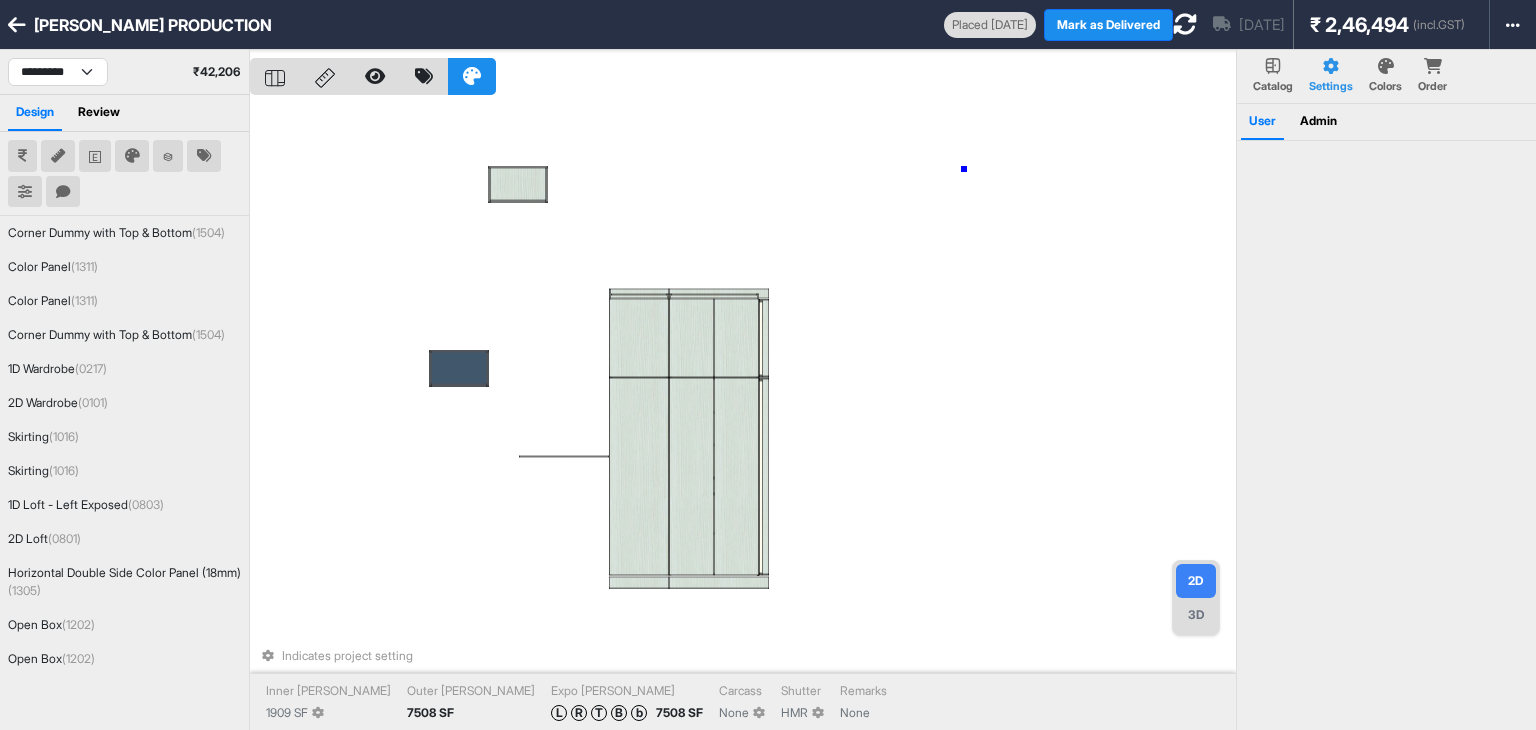 click on "Indicates project setting Inner Lam 1909 SF Outer Lam 7508 SF Expo Lam L R T B b 7508 SF Carcass None Shutter HMR Remarks None" at bounding box center [743, 415] 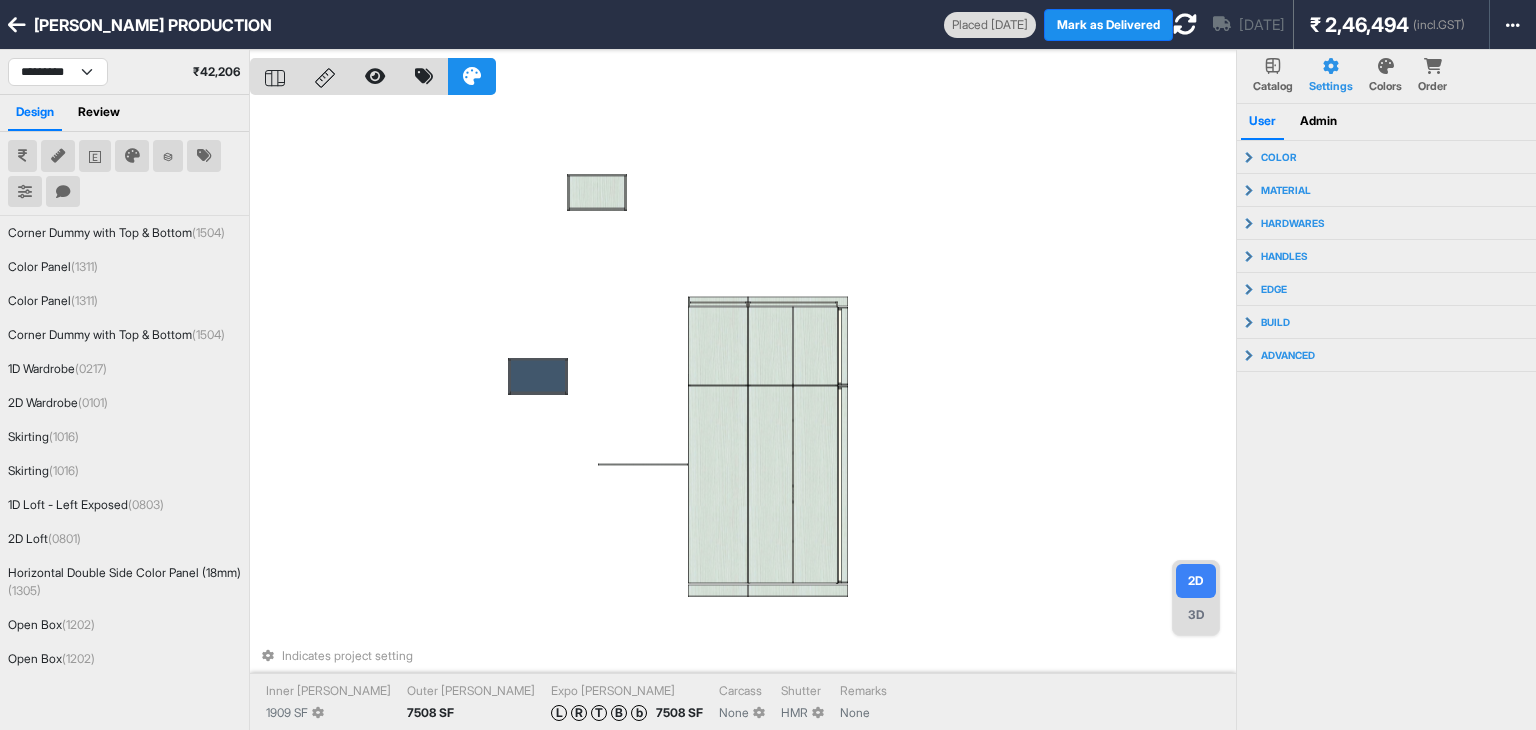 click on "Colors" at bounding box center (1385, 76) 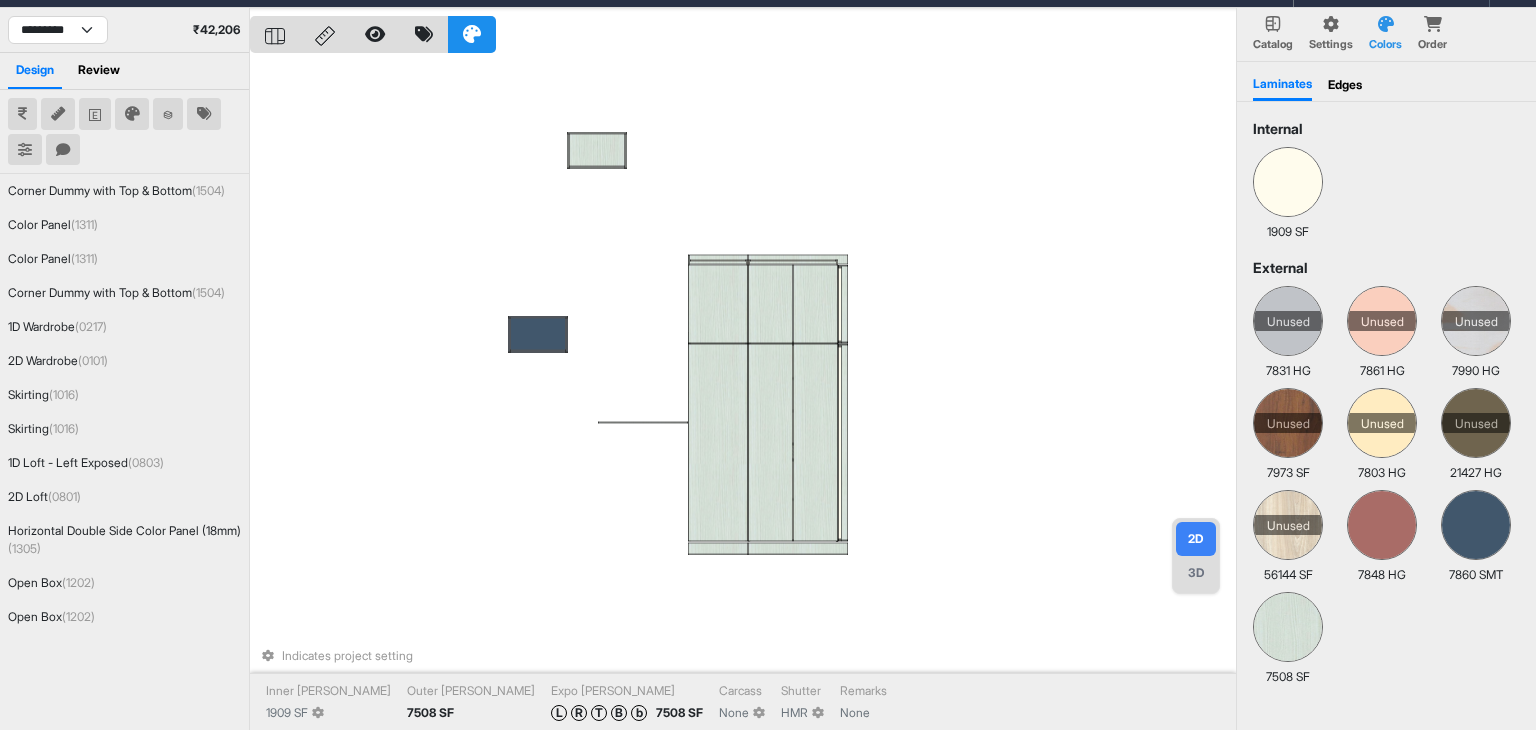 scroll, scrollTop: 0, scrollLeft: 0, axis: both 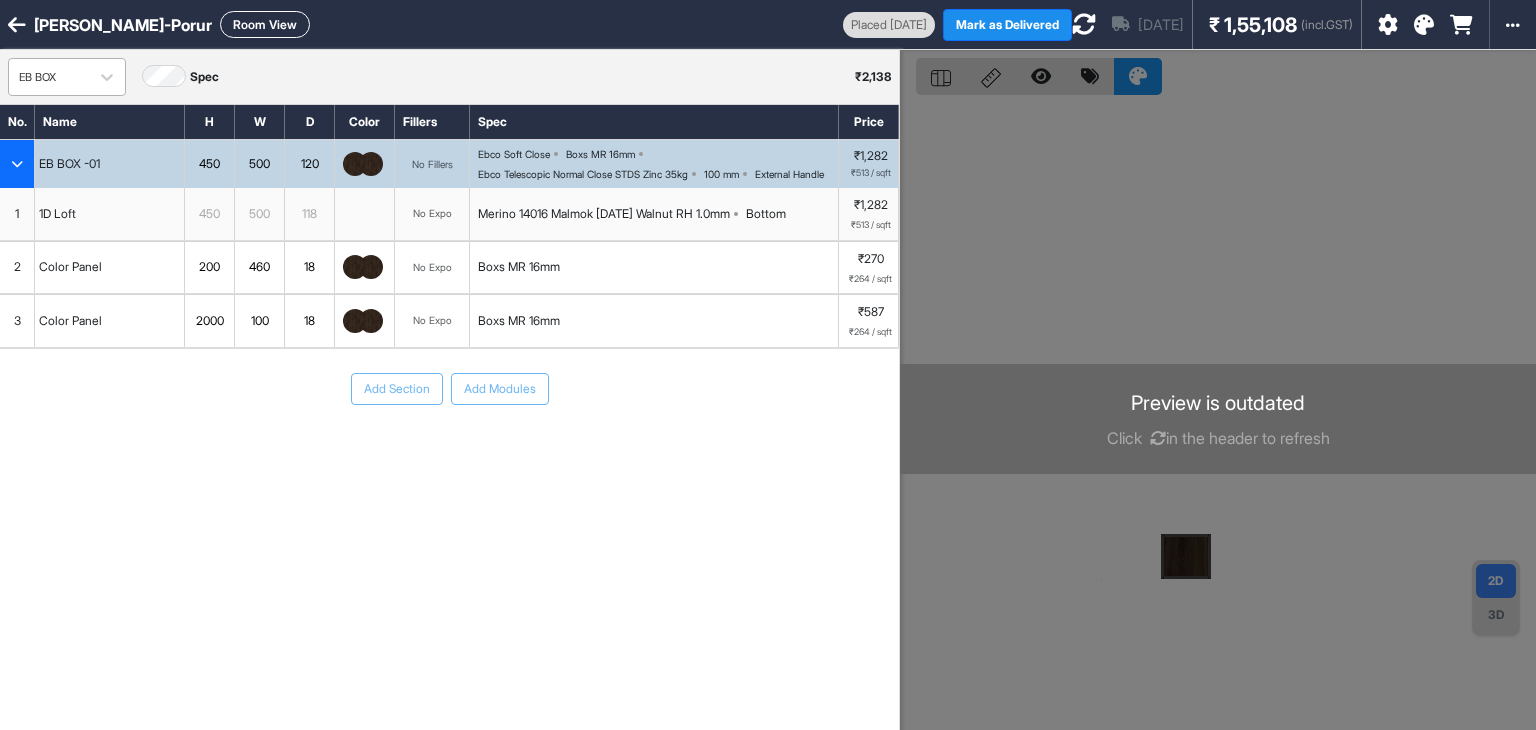 click on "EB BOX" at bounding box center (49, 77) 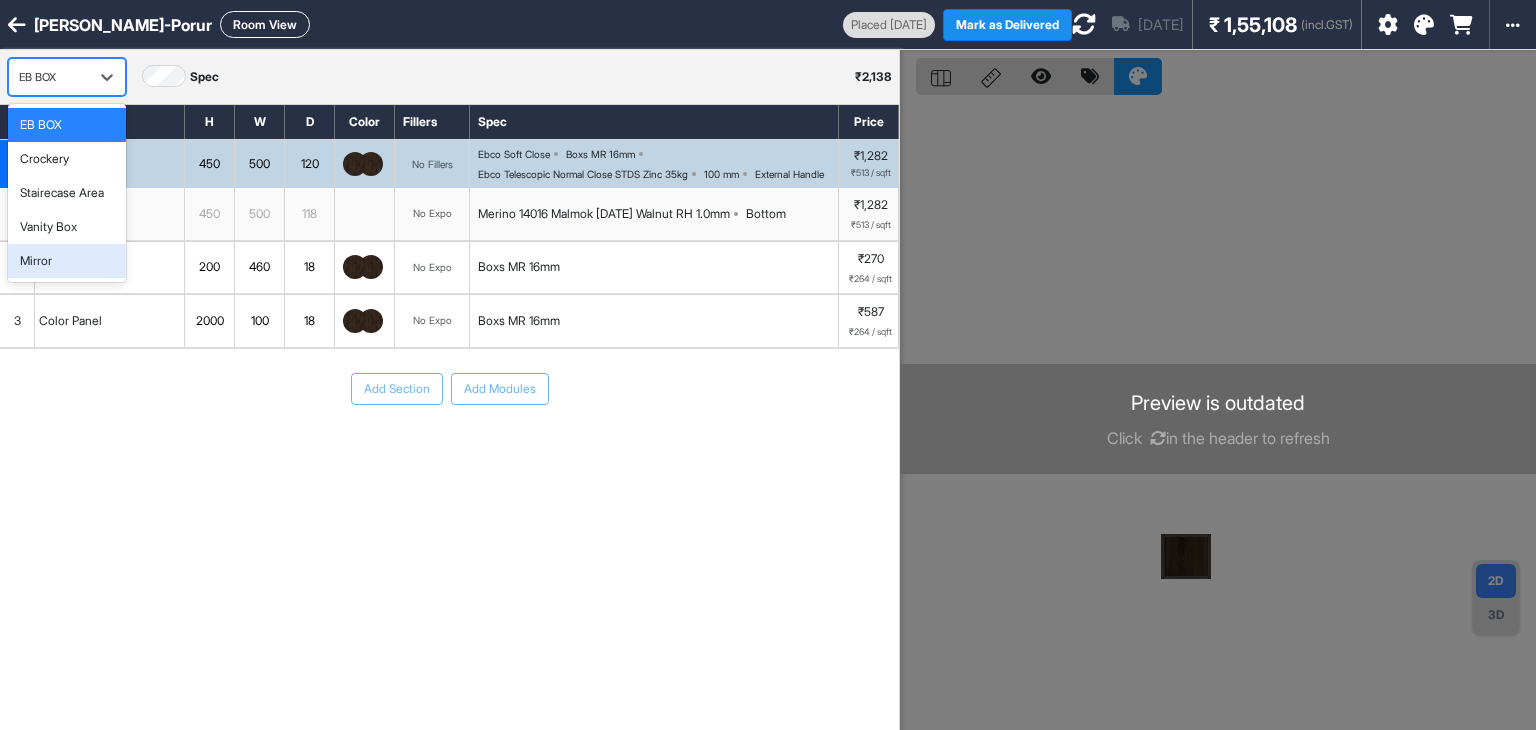 click on "Mirror" at bounding box center (67, 261) 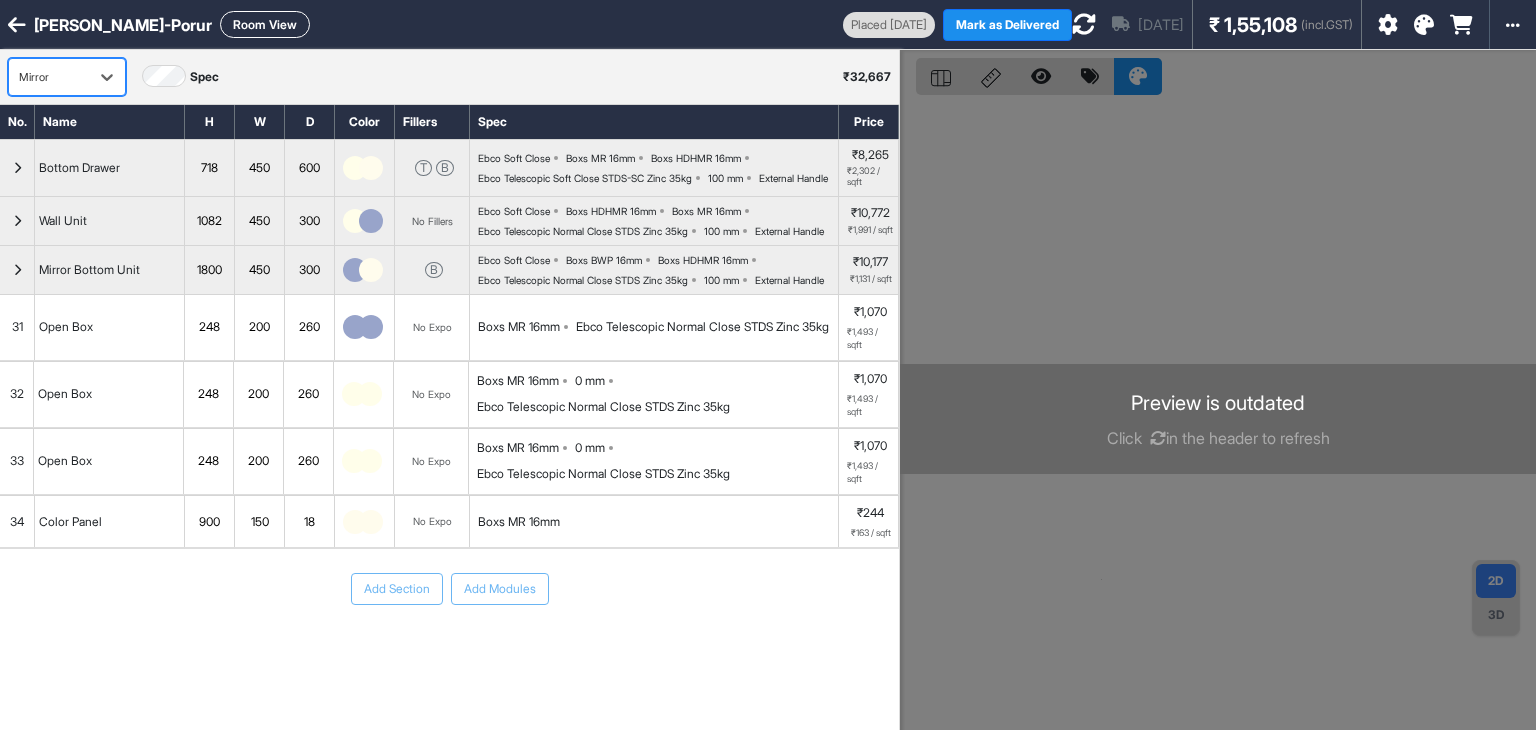 click on "Room View" at bounding box center (265, 24) 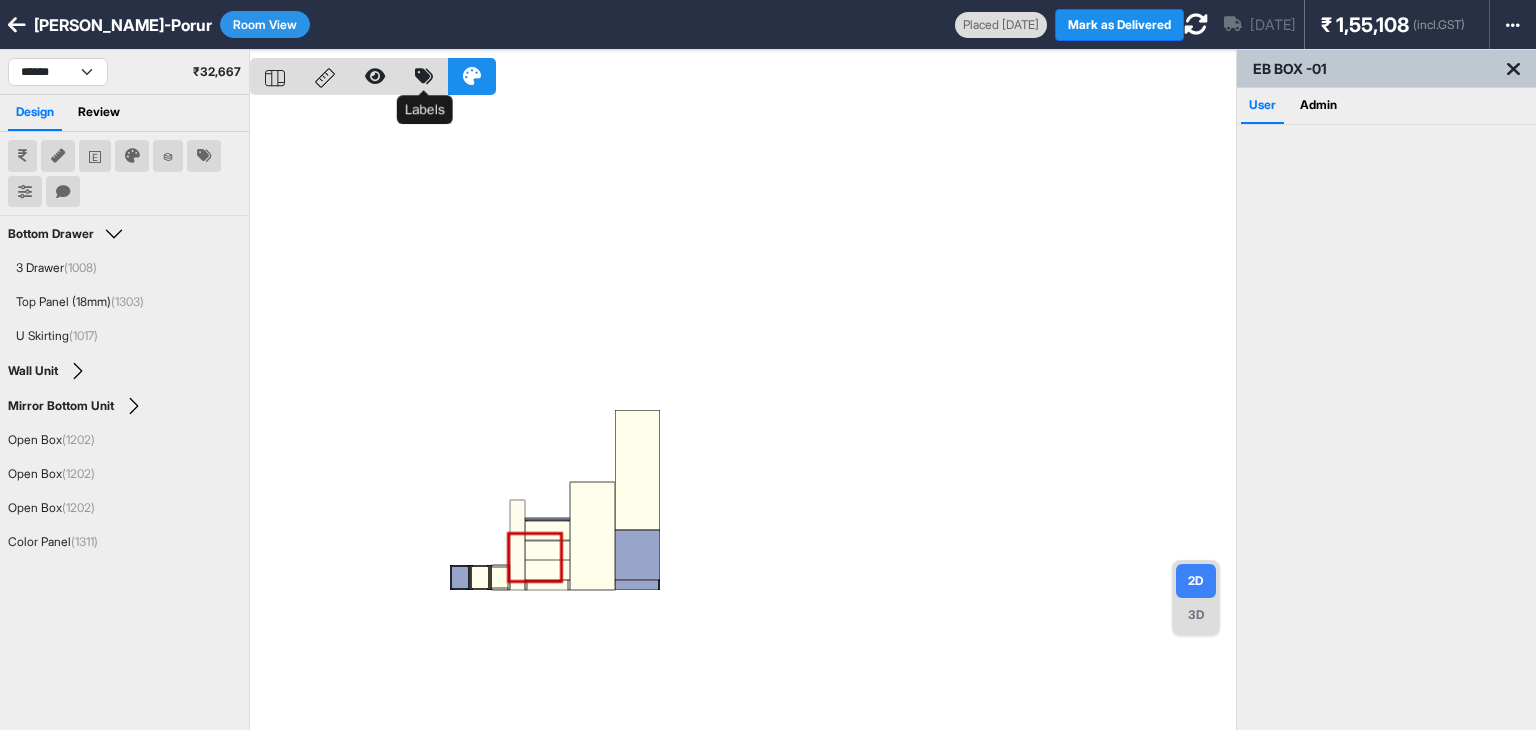 click at bounding box center (424, 76) 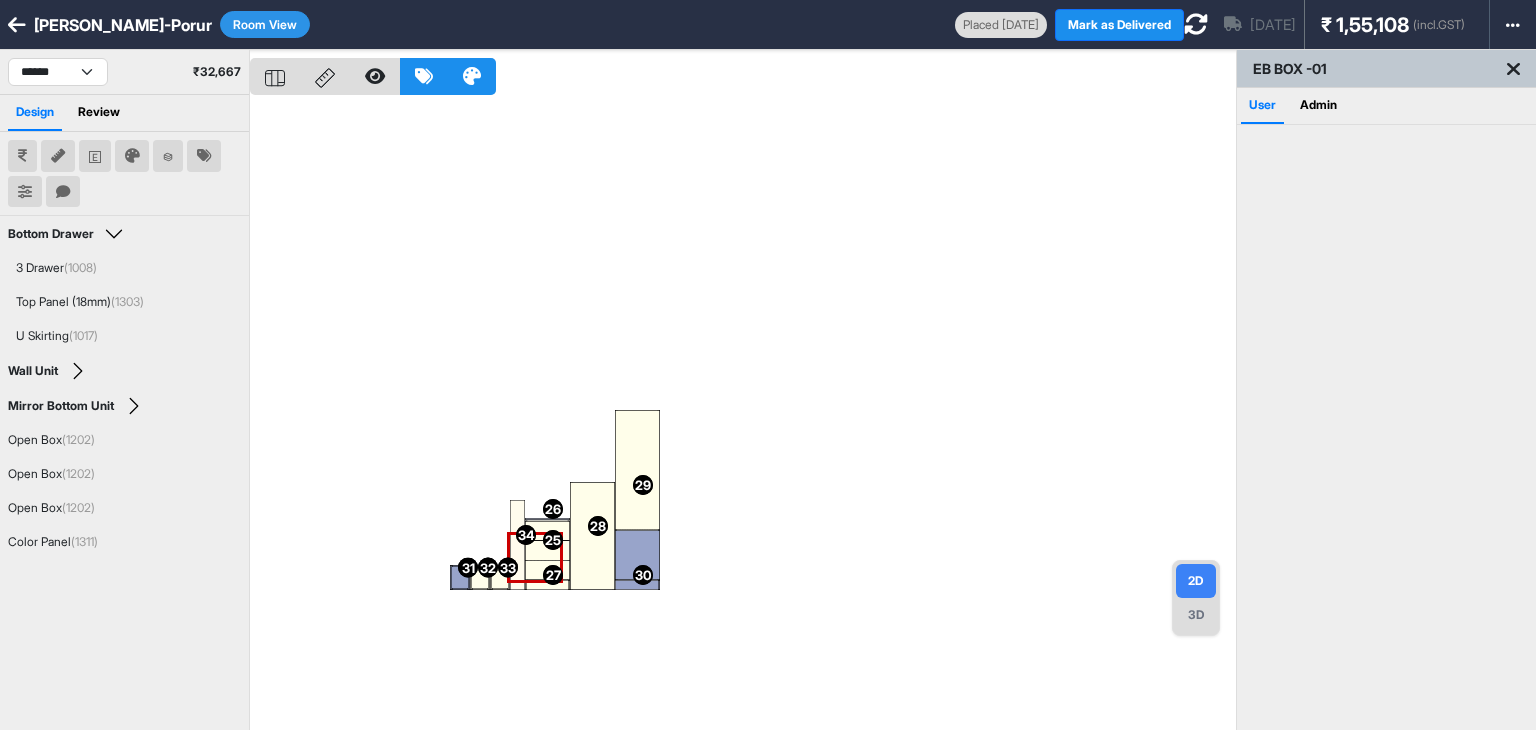 click on "25 25 26 26 27 27 28 28 29 29 30 30 31 31 32 32 33 33 34 34" at bounding box center [743, 415] 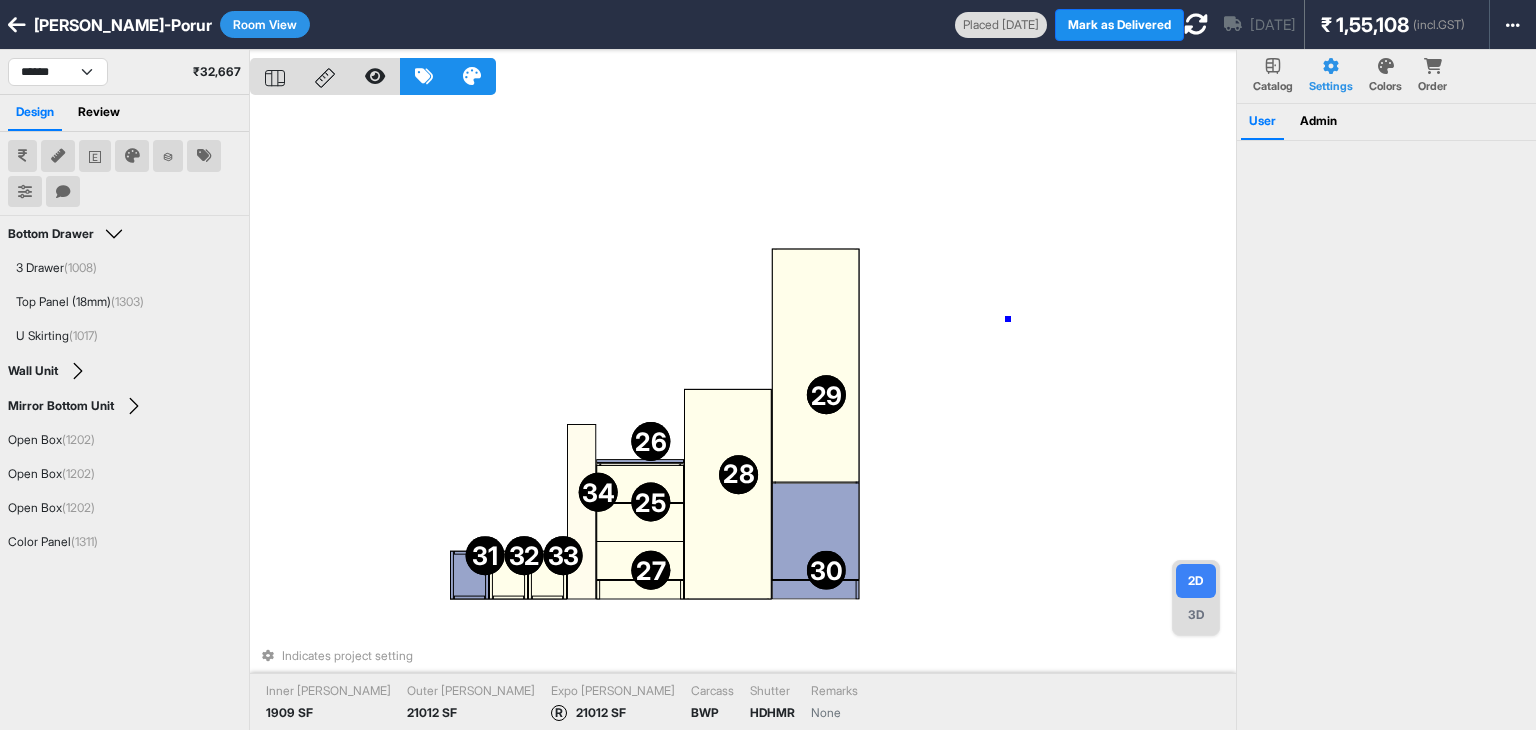 click on "25 25 26 26 27 27 28 28 29 29 30 30 31 31 32 32 33 33 34 34 Indicates project setting Inner Lam 1909 SF Outer Lam 21012 SF Expo Lam R 21012 SF Carcass BWP Shutter HDHMR Remarks None" at bounding box center (743, 415) 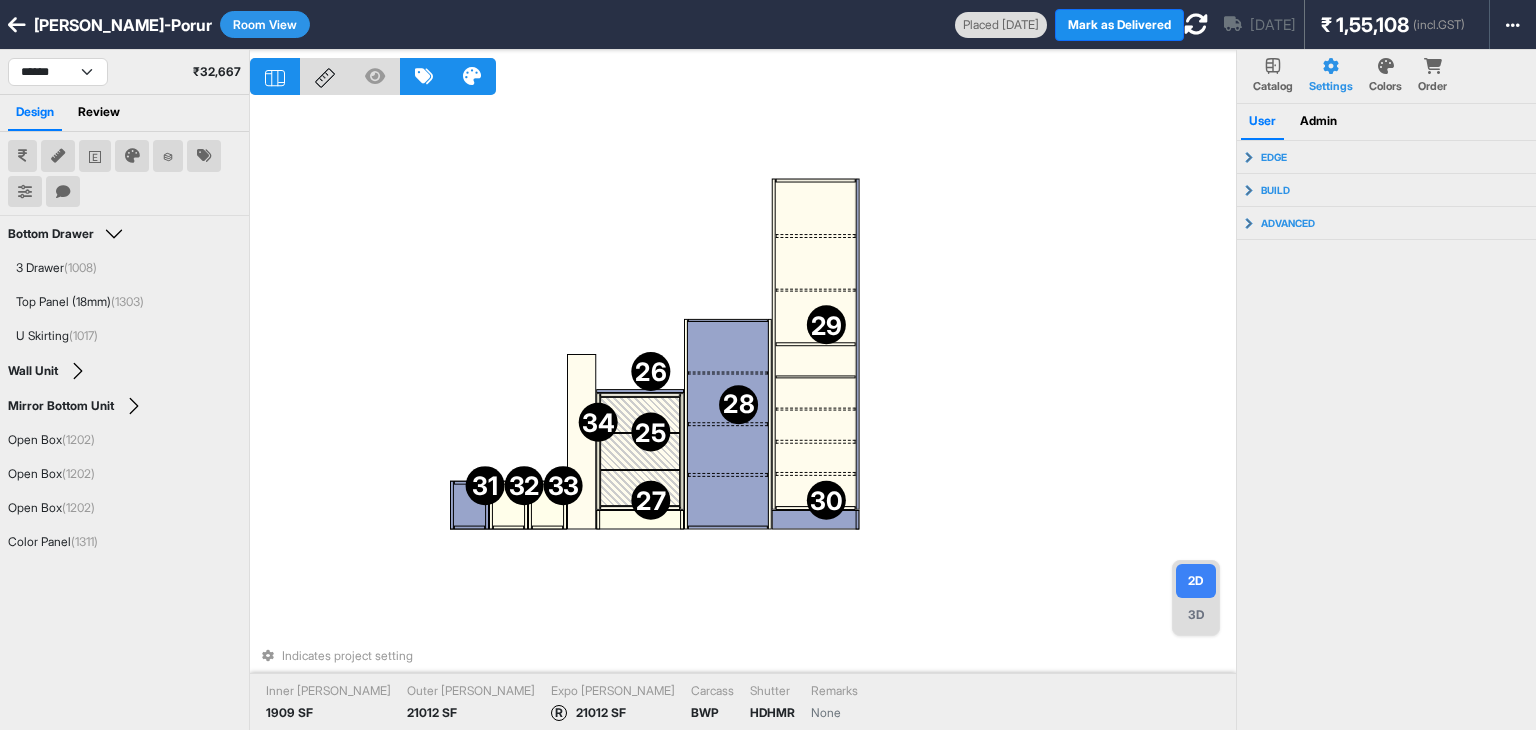 click on "25 26 27 28 29 30 31 32 33 34 Indicates project setting Inner Lam 1909 SF Outer Lam 21012 SF Expo Lam R 21012 SF Carcass BWP Shutter HDHMR Remarks None" at bounding box center (743, 415) 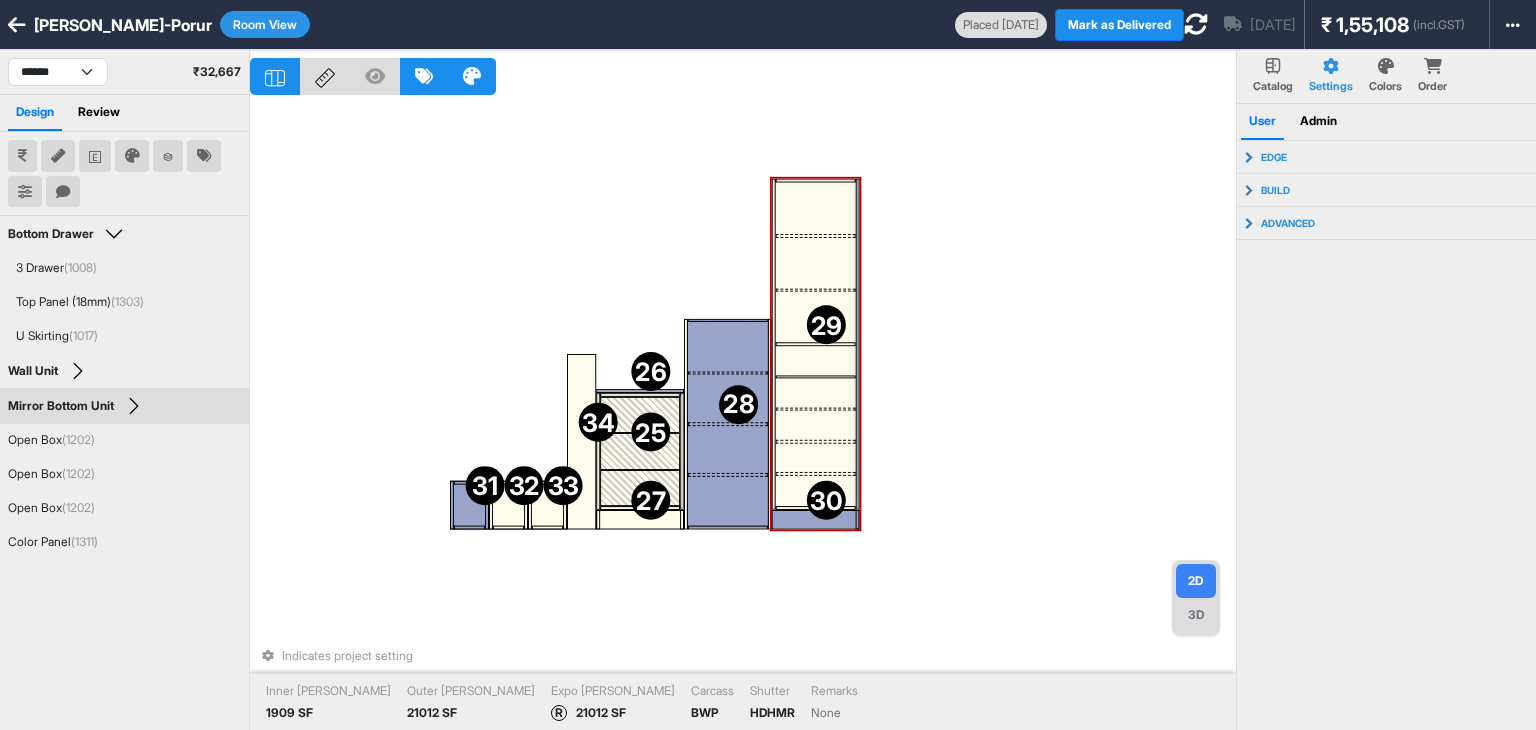 click at bounding box center (815, 208) 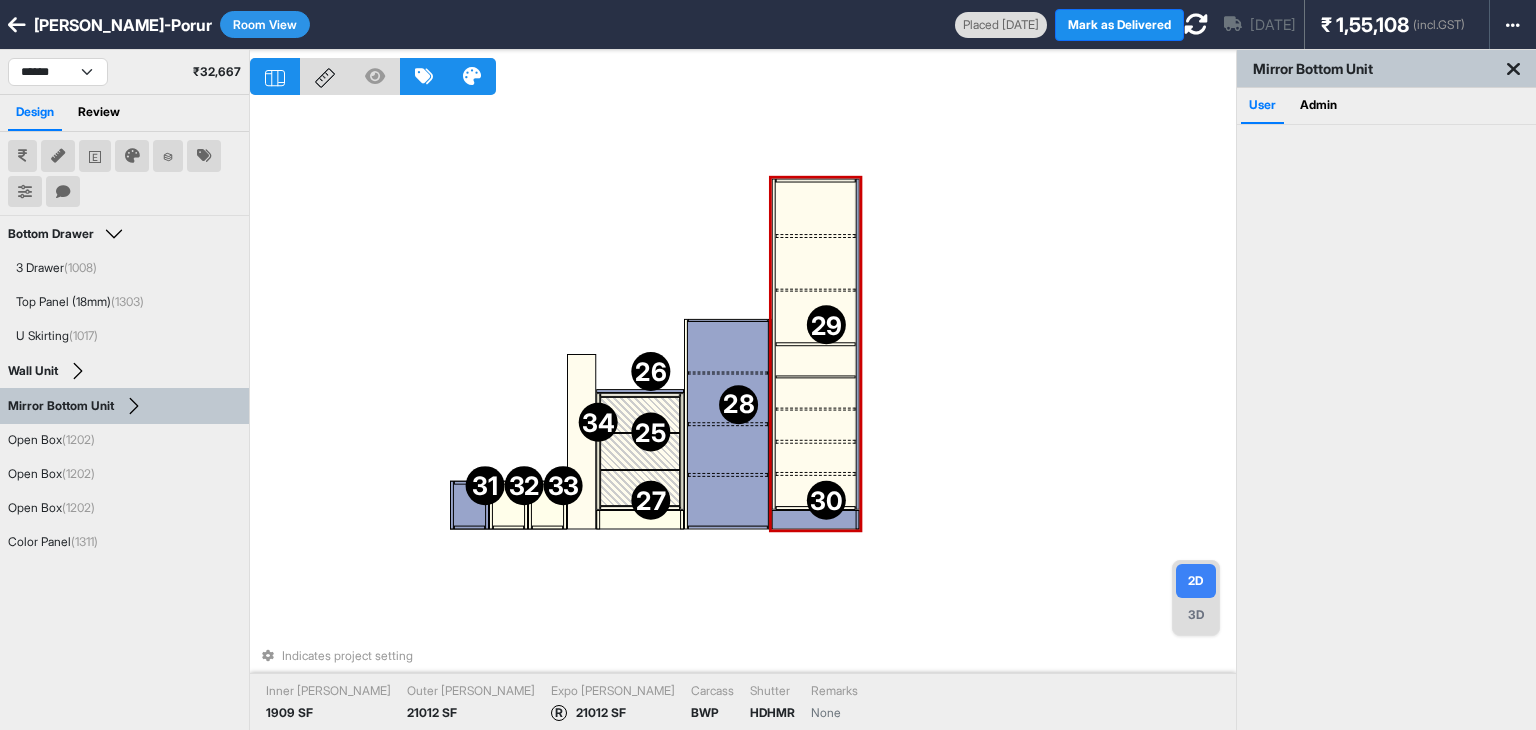 click on "25 26 27 28 29 30 31 32 33 34 Indicates project setting Inner Lam 1909 SF Outer Lam 21012 SF Expo Lam R 21012 SF Carcass BWP Shutter HDHMR Remarks None" at bounding box center (743, 415) 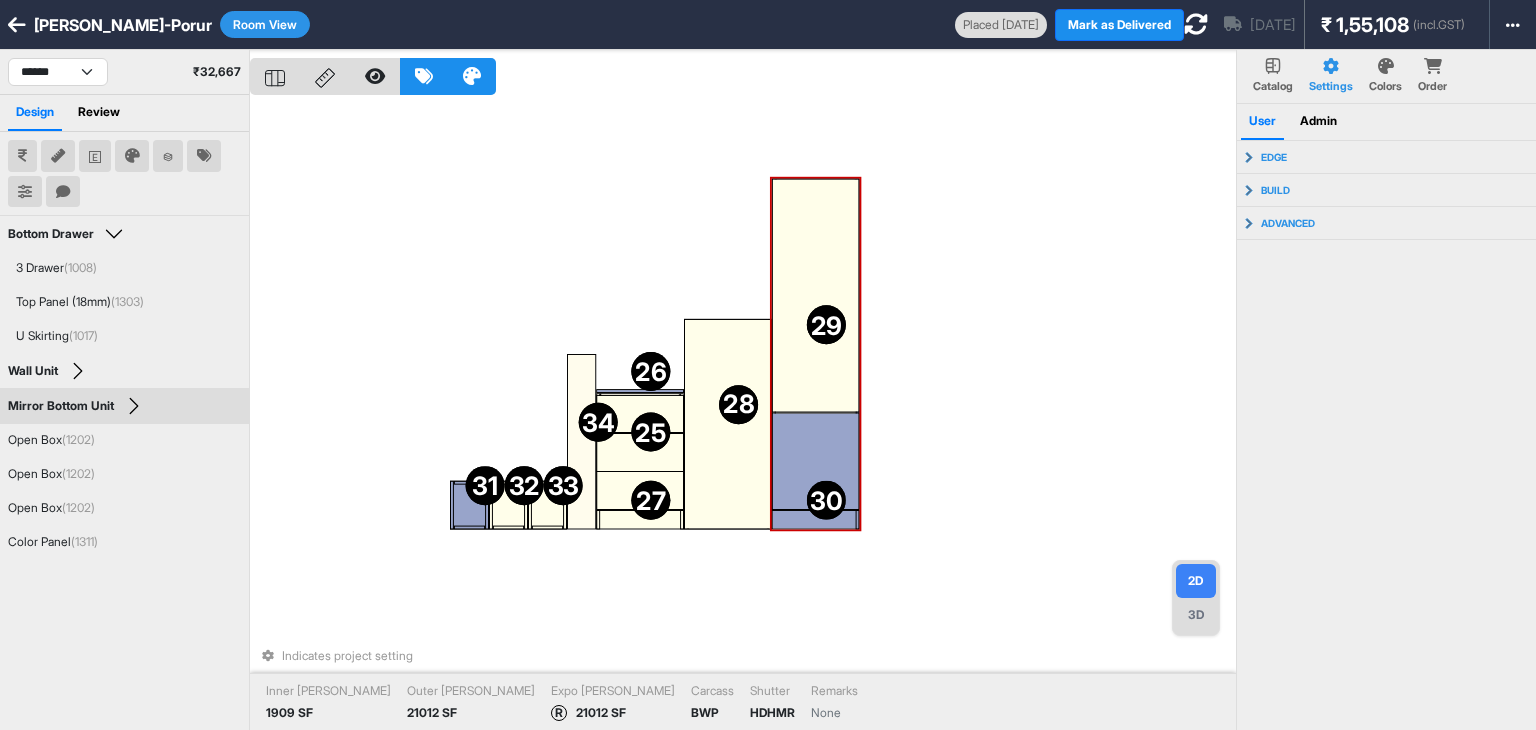 click at bounding box center [815, 296] 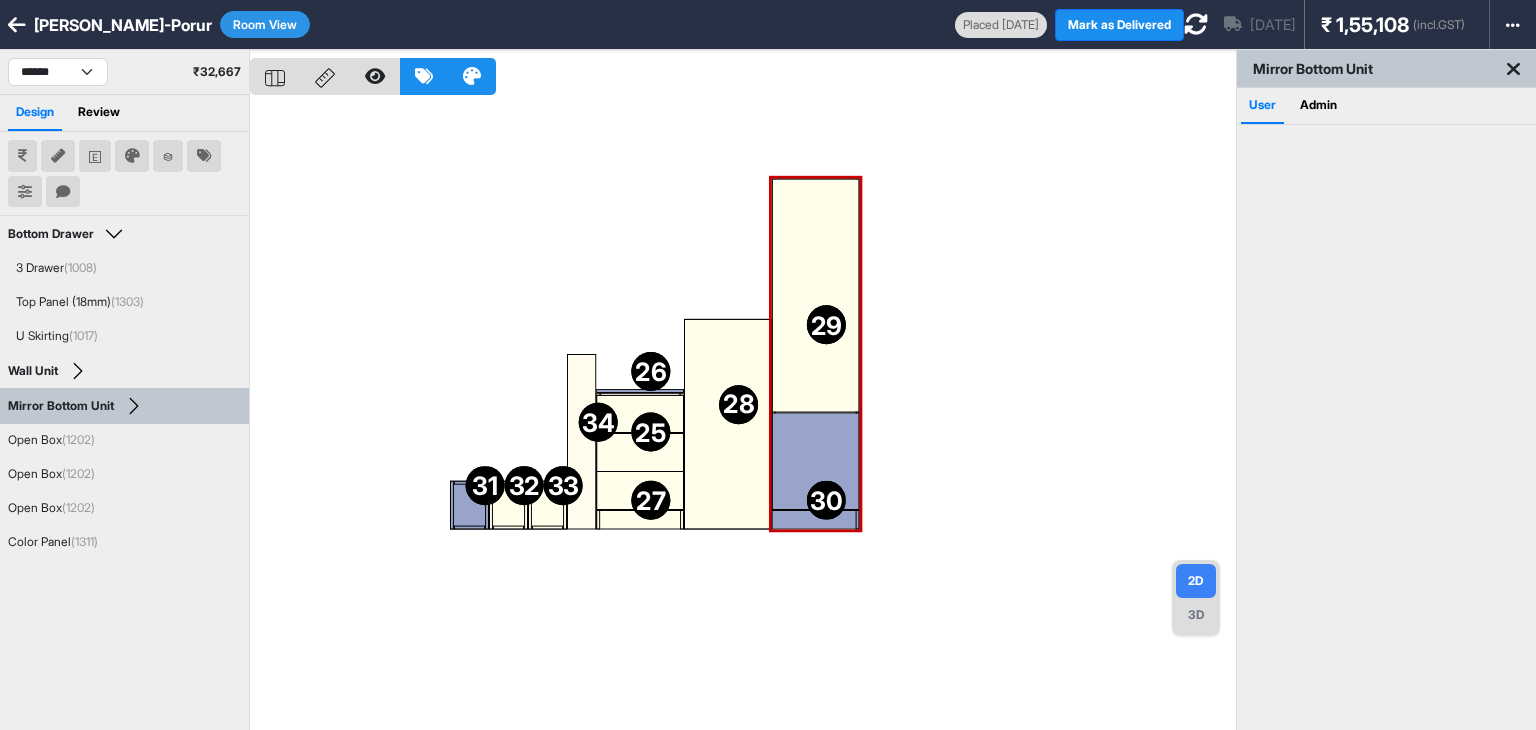click on "25 25 26 26 27 27 28 28 29 29 30 30 31 31 32 32 33 33 34 34" at bounding box center [743, 415] 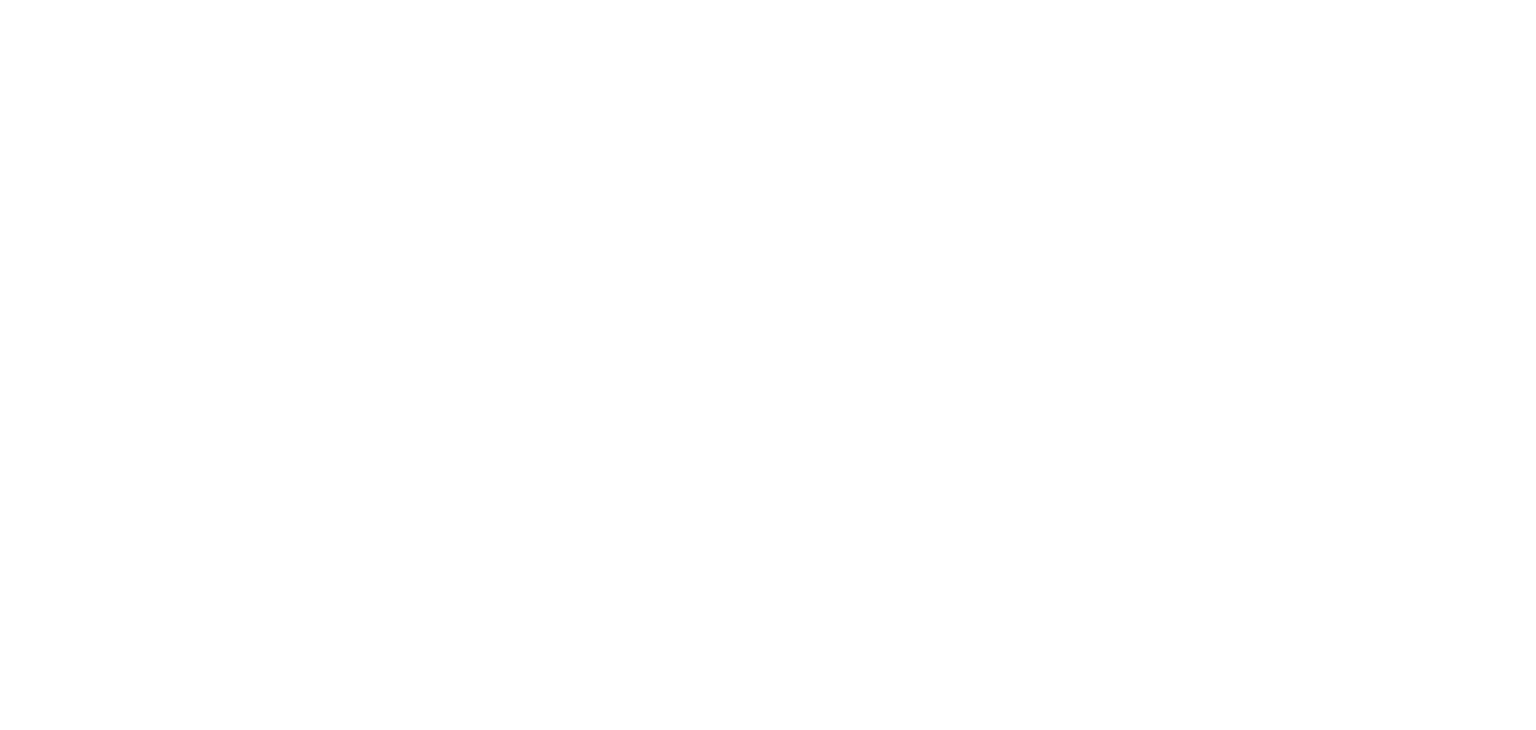 scroll, scrollTop: 0, scrollLeft: 0, axis: both 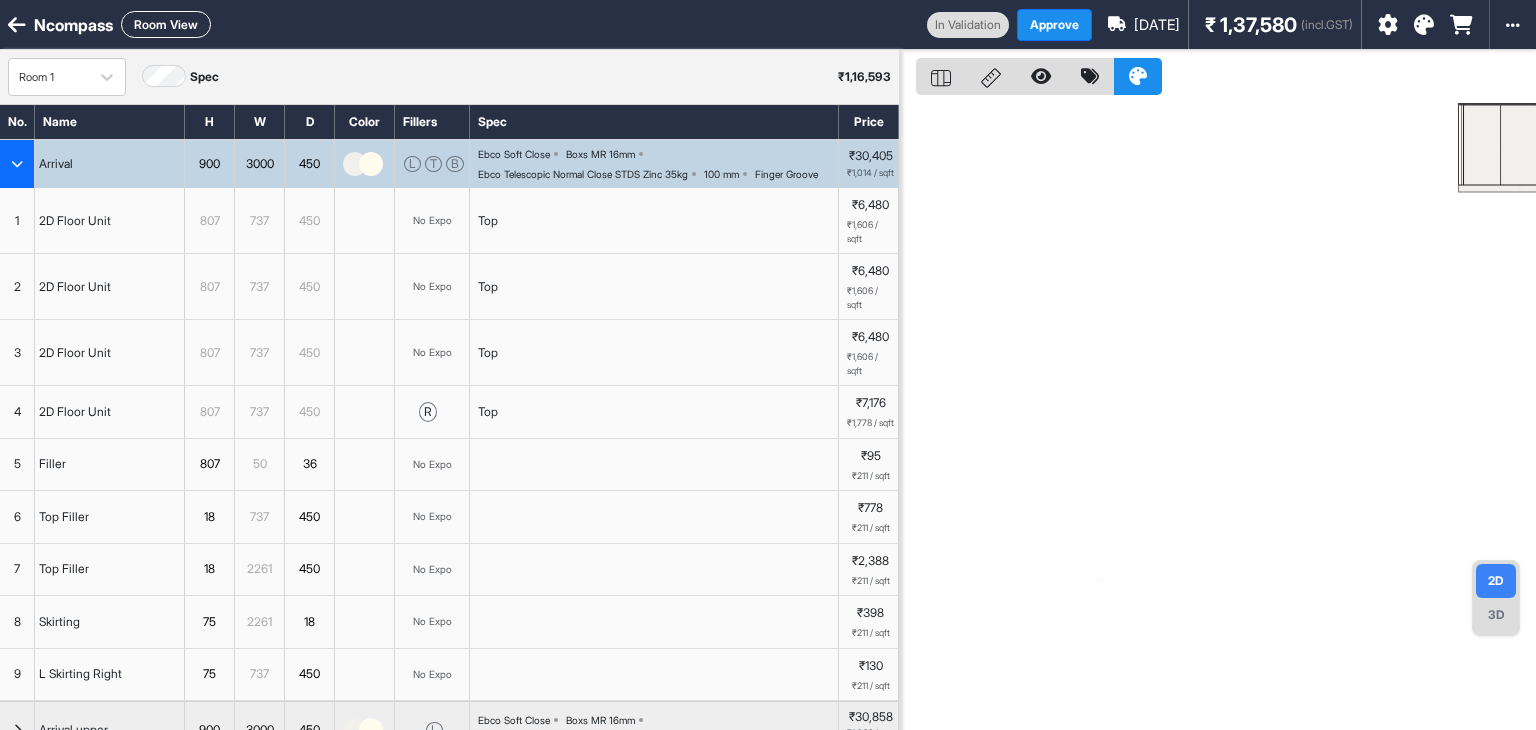 click on "Room View" at bounding box center [166, 24] 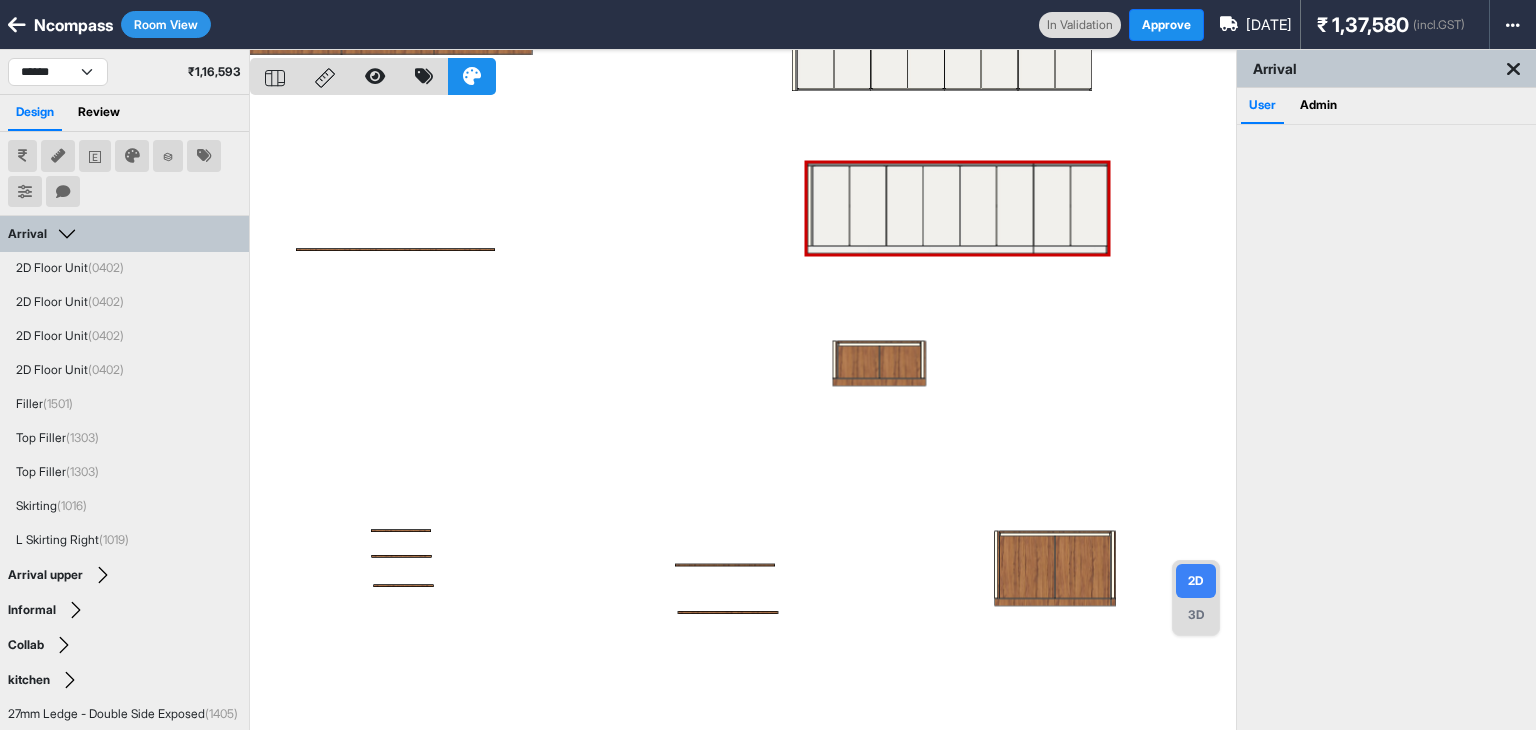 click at bounding box center [743, 415] 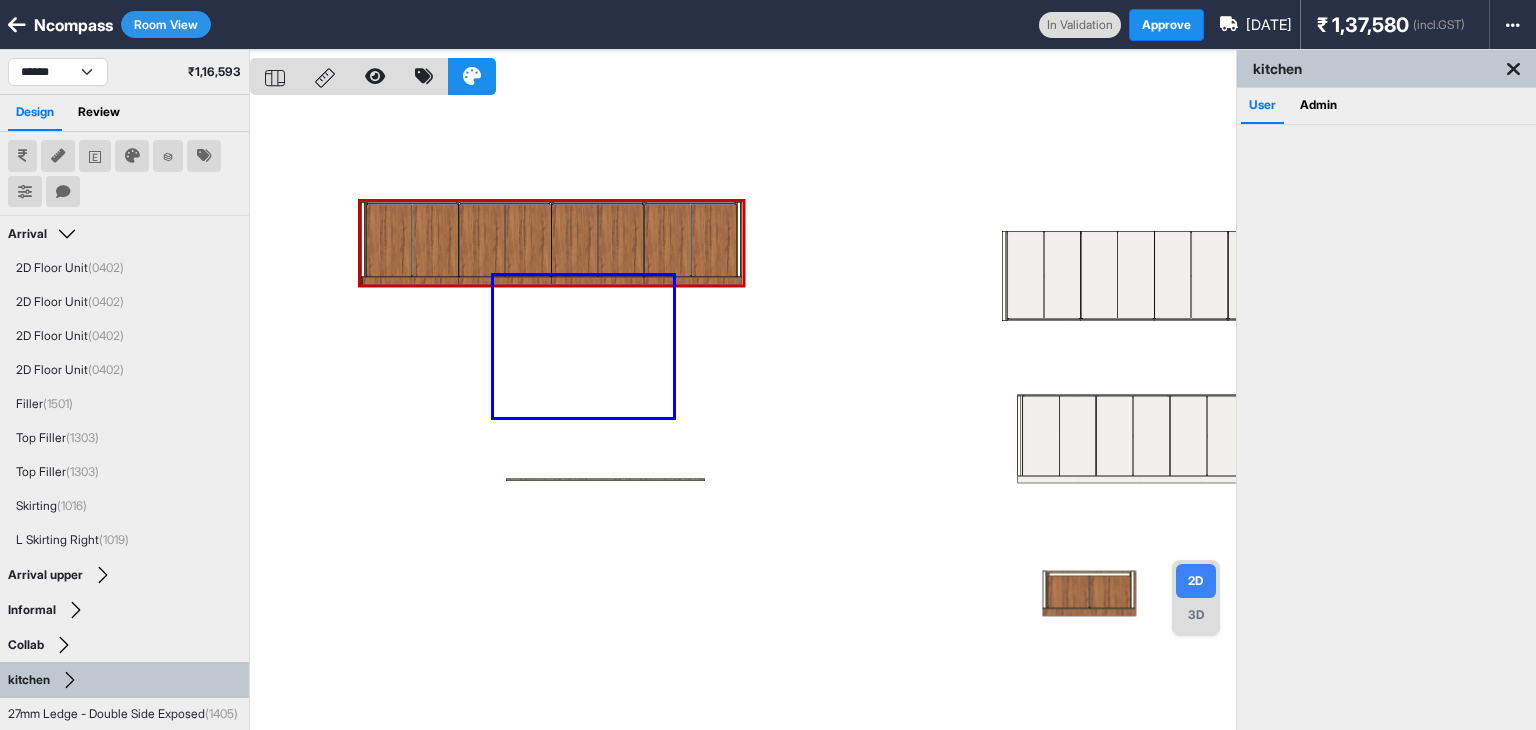 click at bounding box center (743, 415) 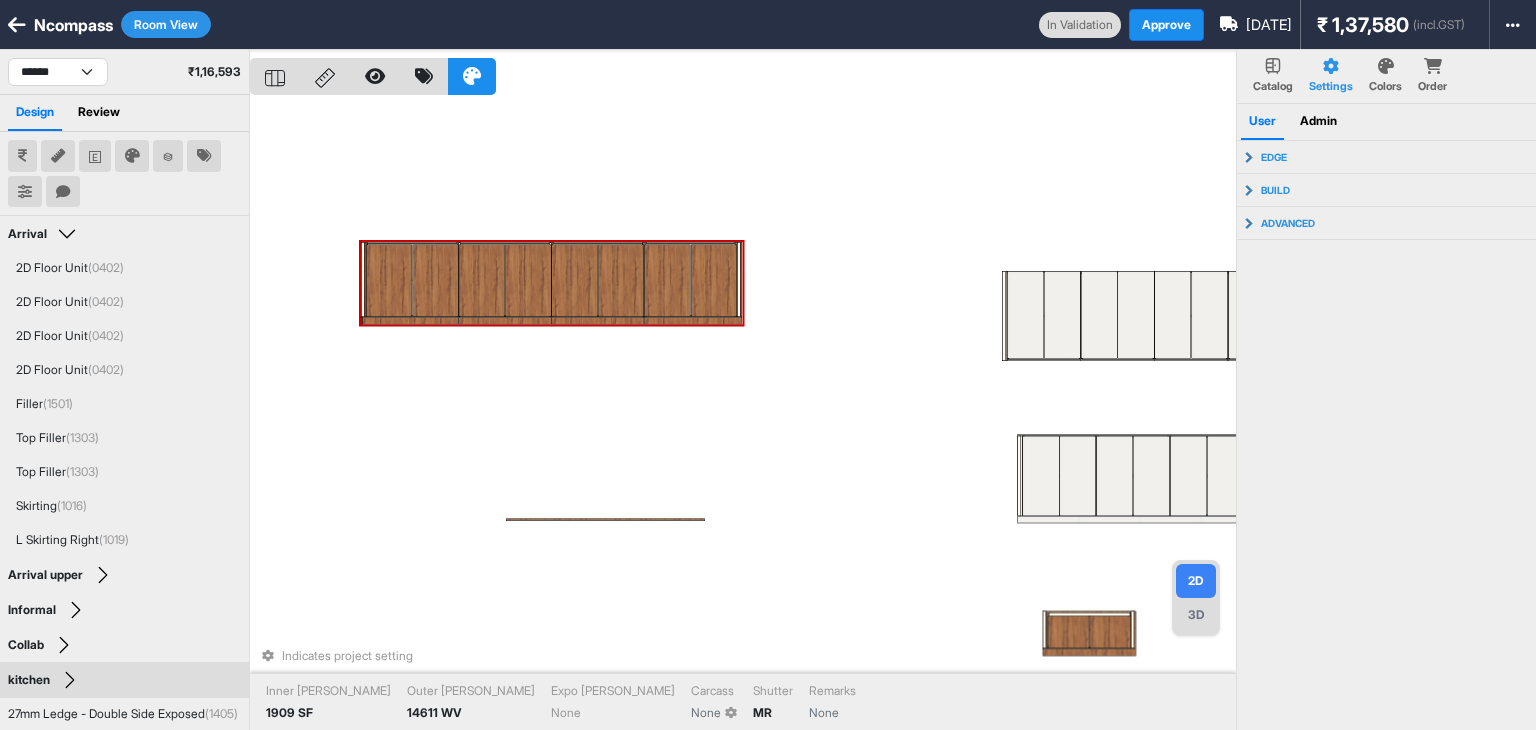 click on "Room View" at bounding box center (166, 24) 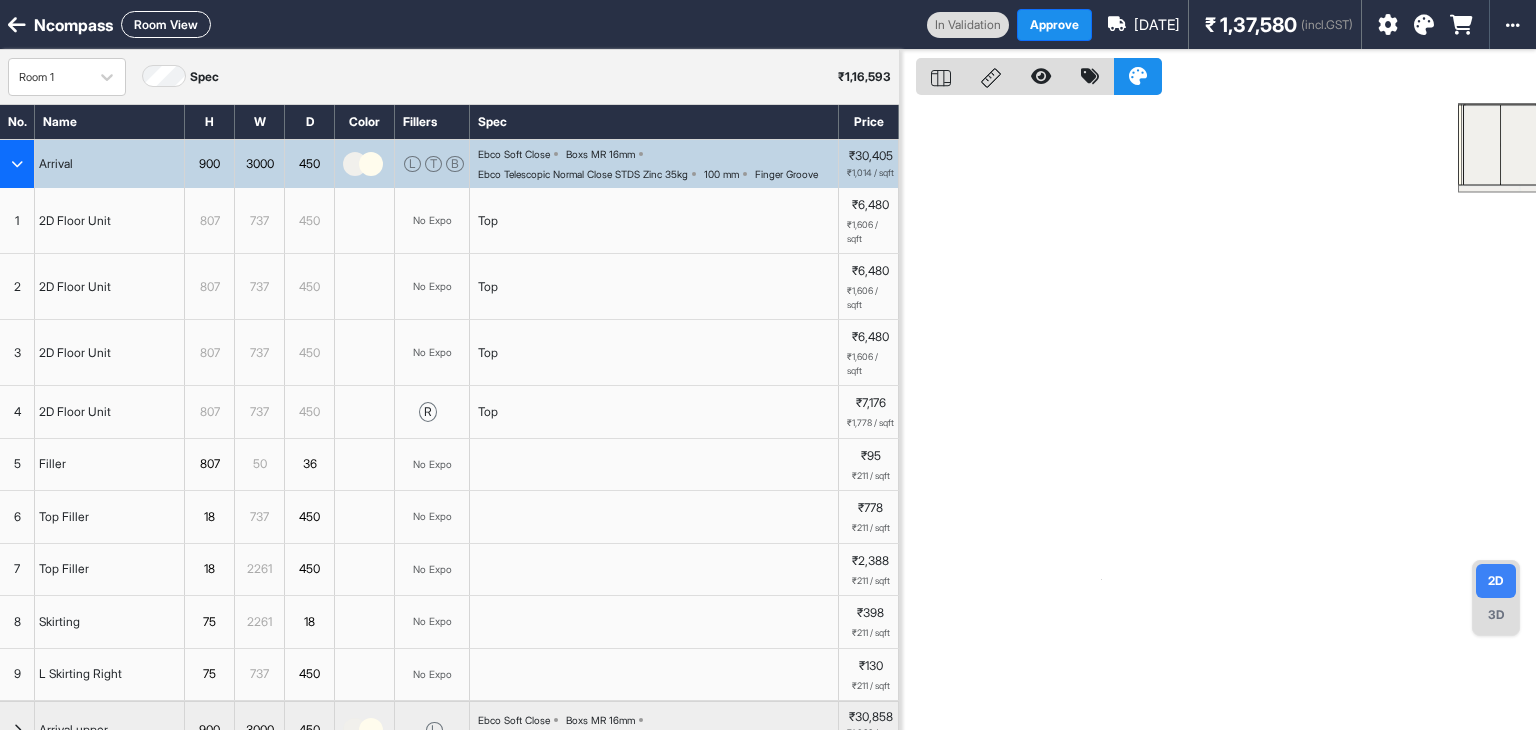 click at bounding box center (17, 164) 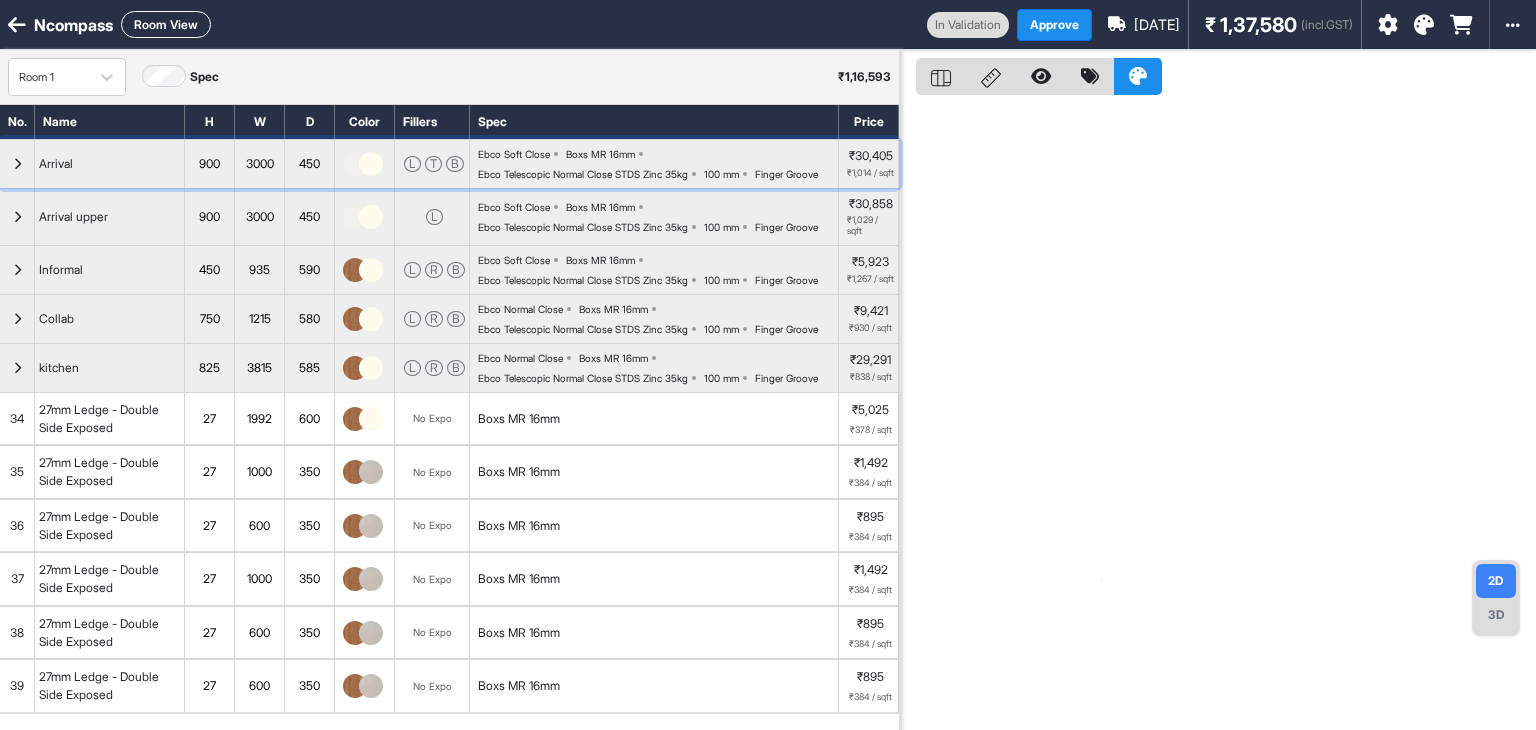 click at bounding box center [17, 164] 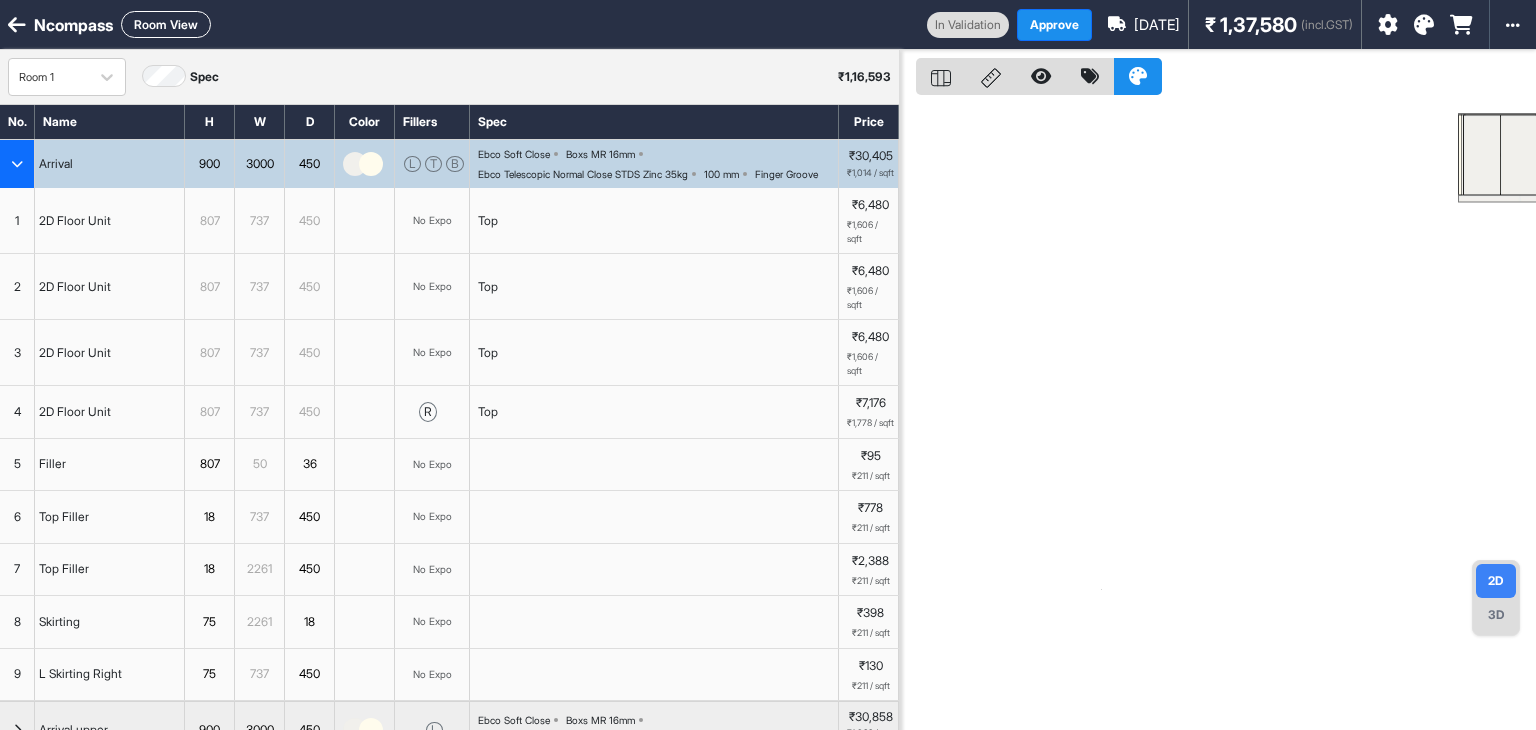 type 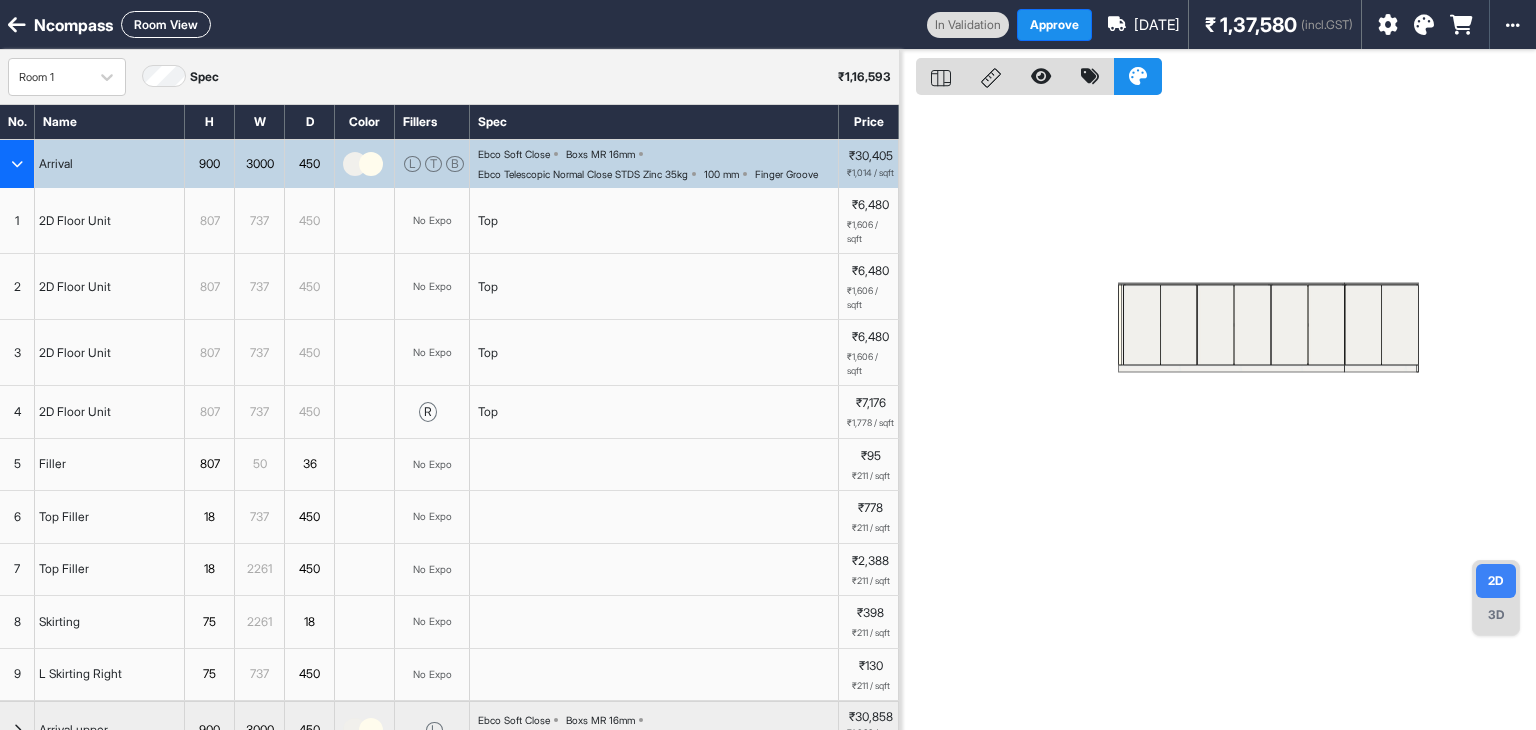 click at bounding box center [1142, 325] 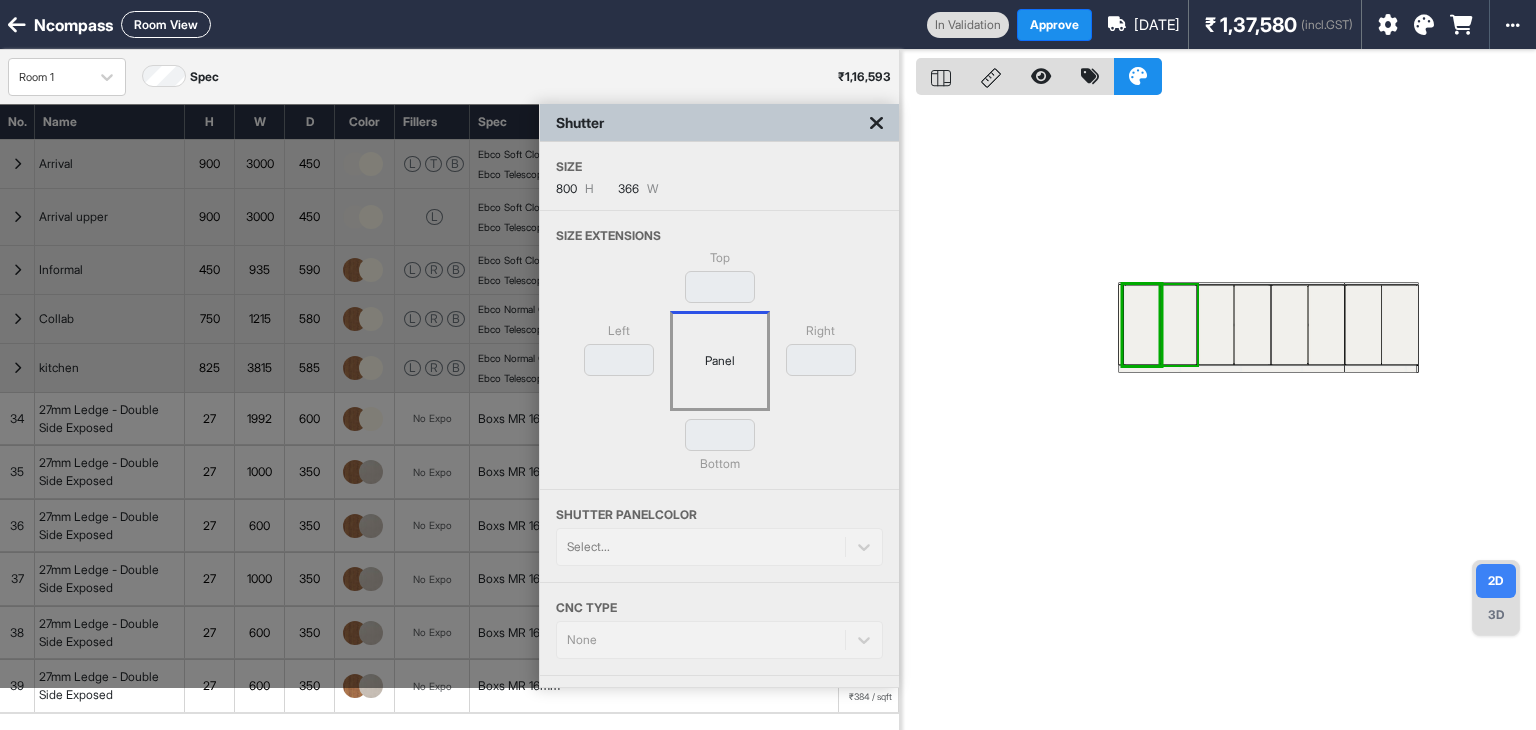 click at bounding box center [1178, 325] 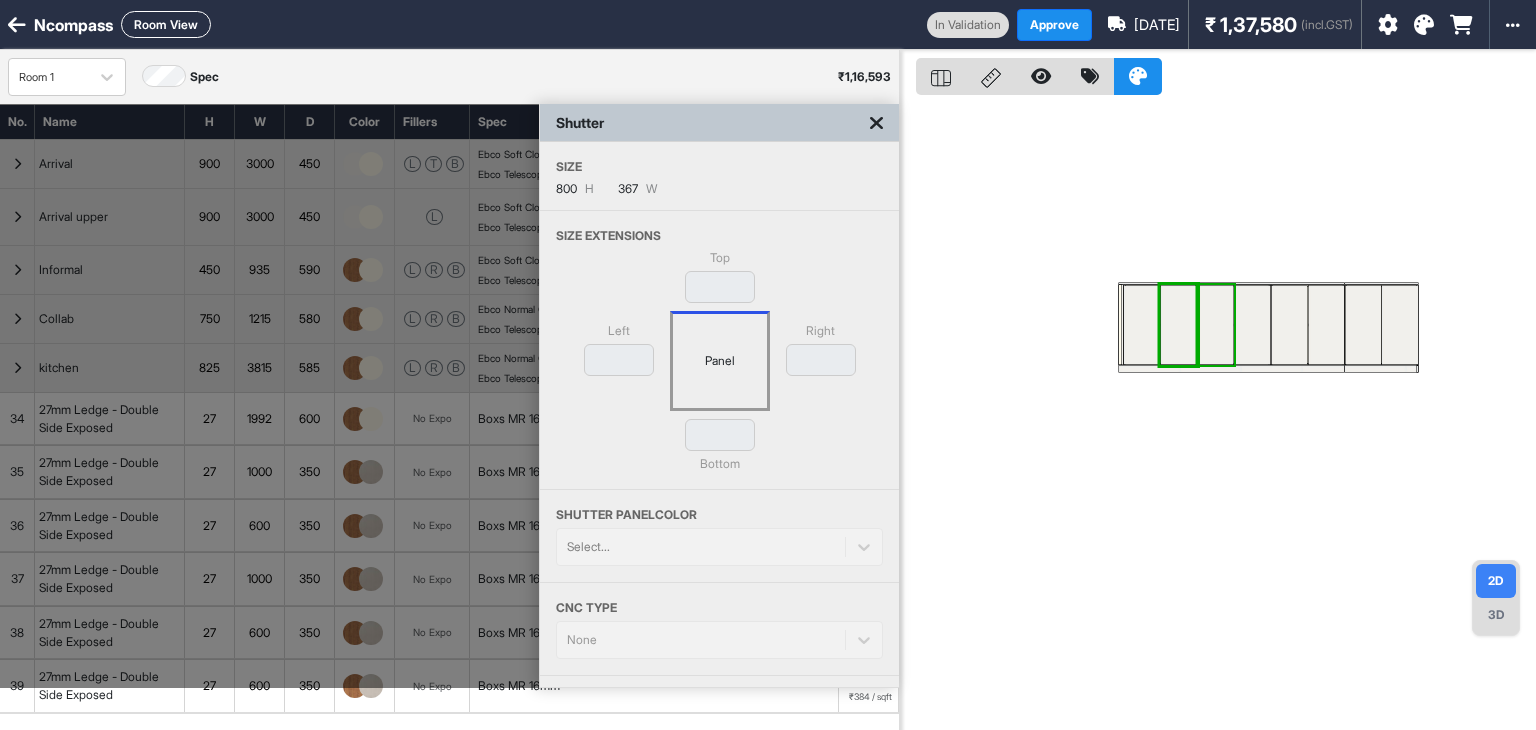 click at bounding box center (1215, 325) 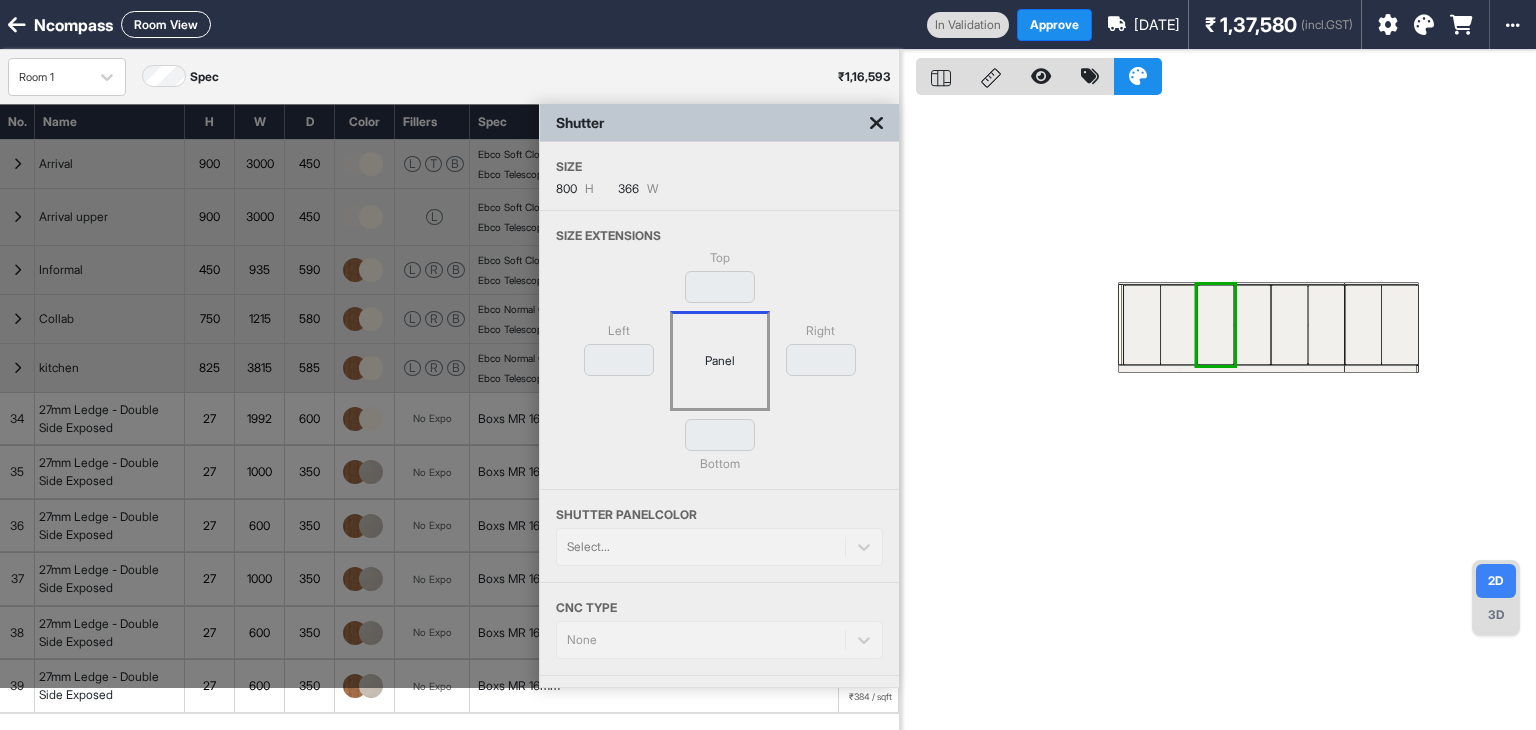 click at bounding box center [1215, 325] 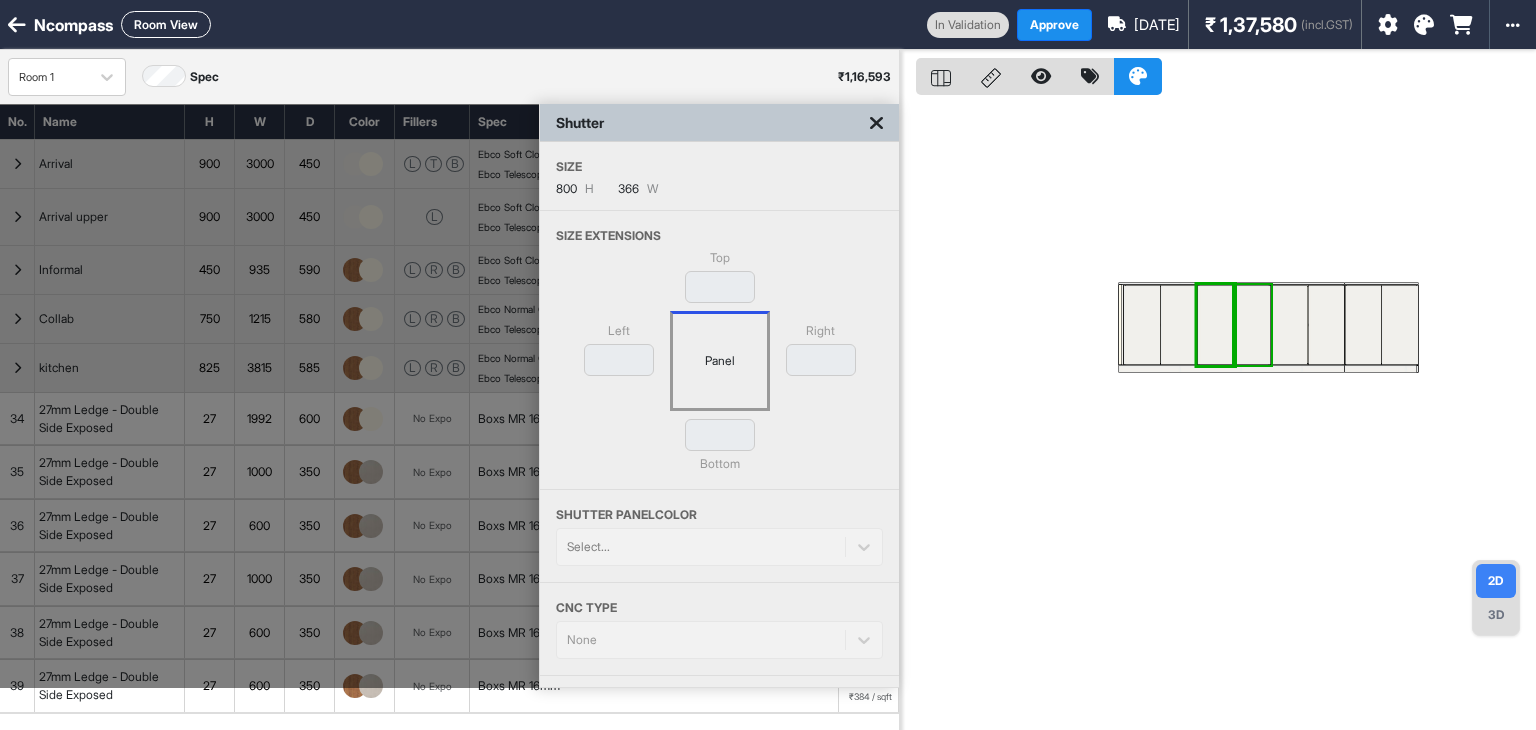 click at bounding box center [1252, 325] 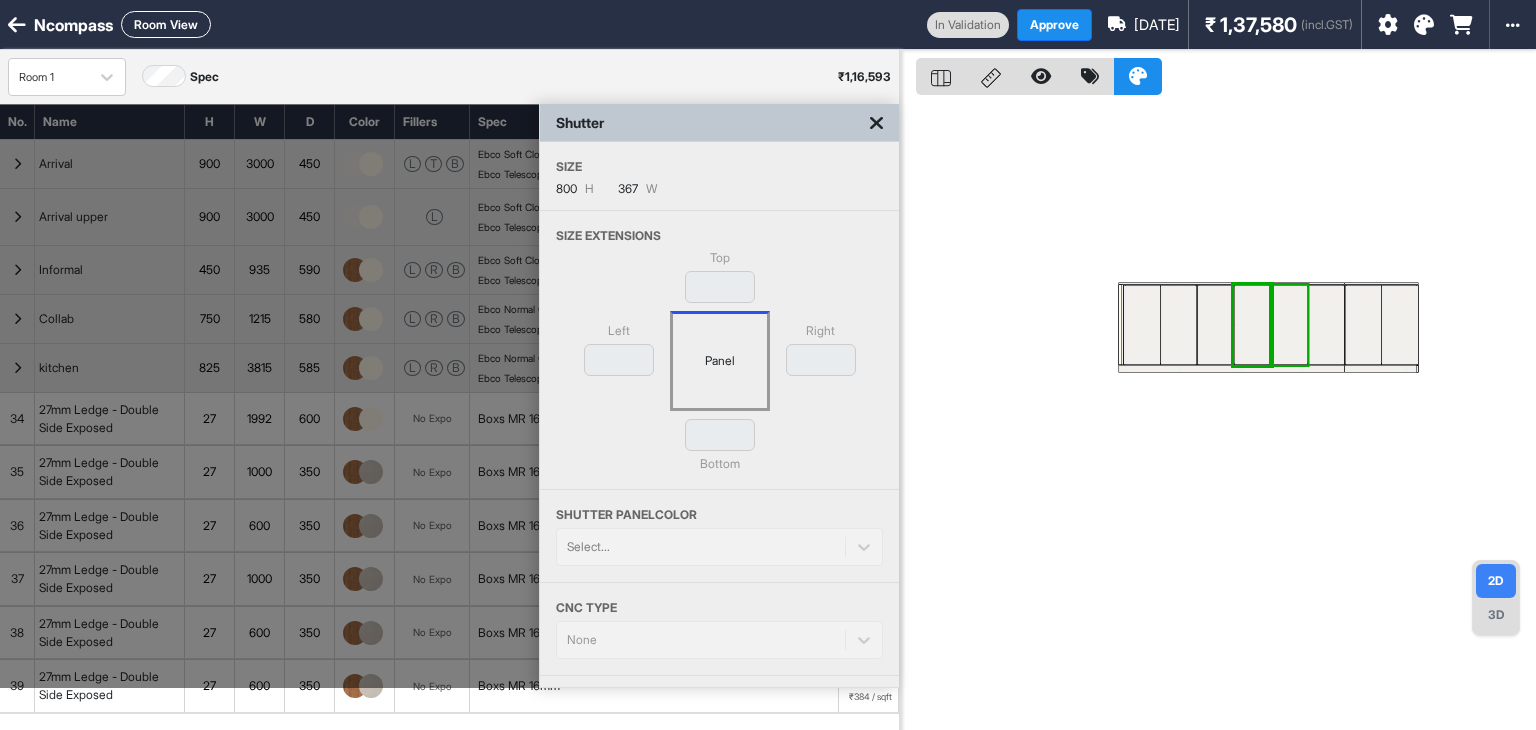 click at bounding box center [1289, 325] 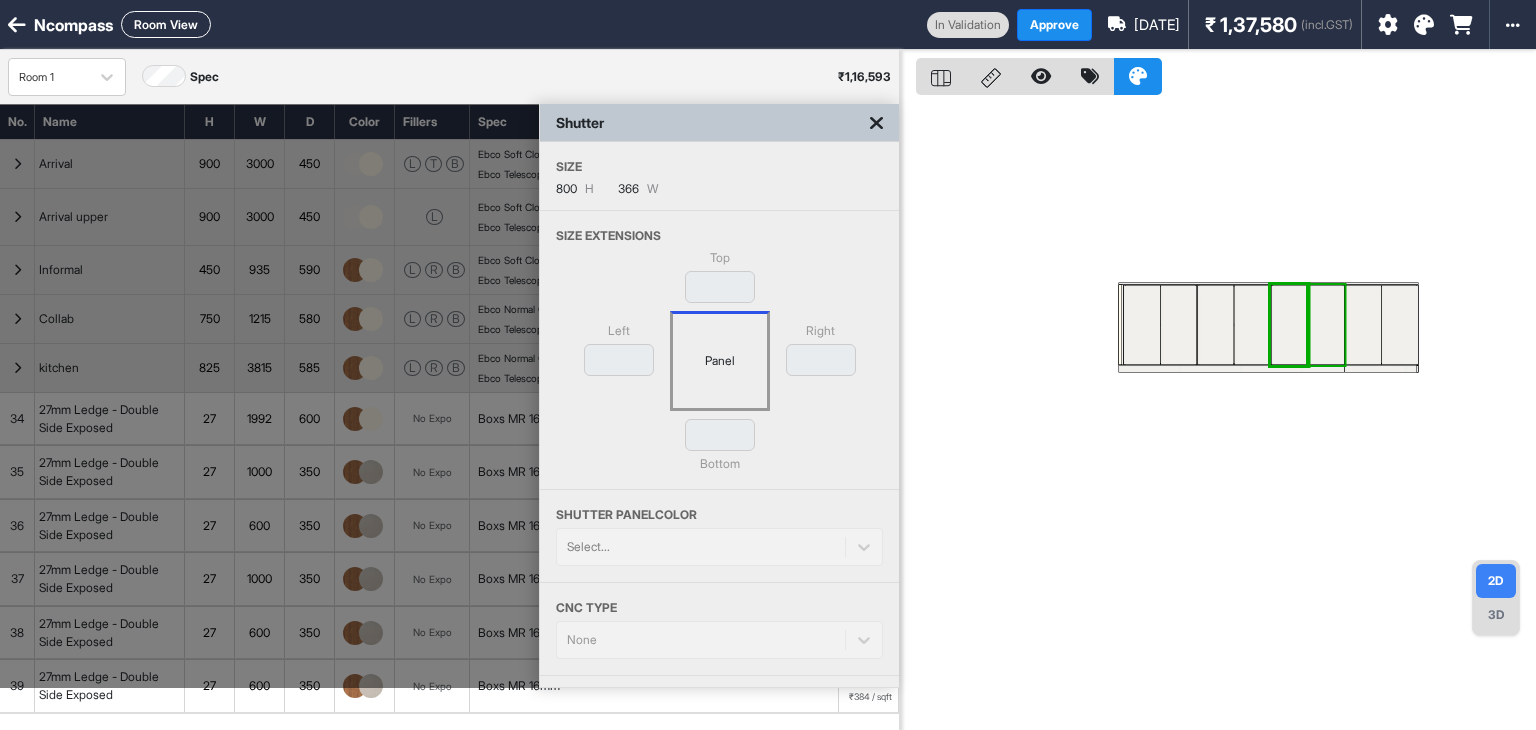click at bounding box center [1326, 325] 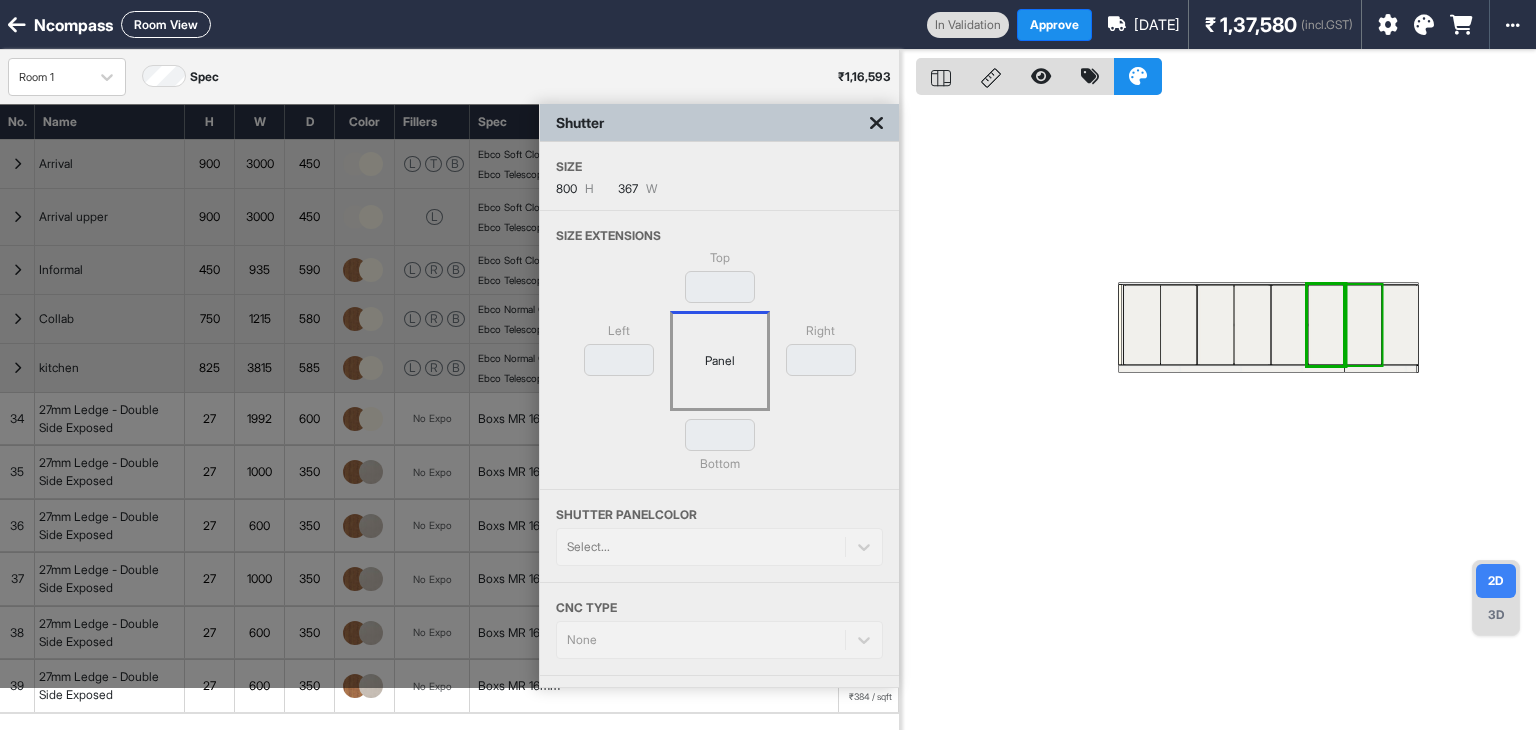 click at bounding box center [1363, 325] 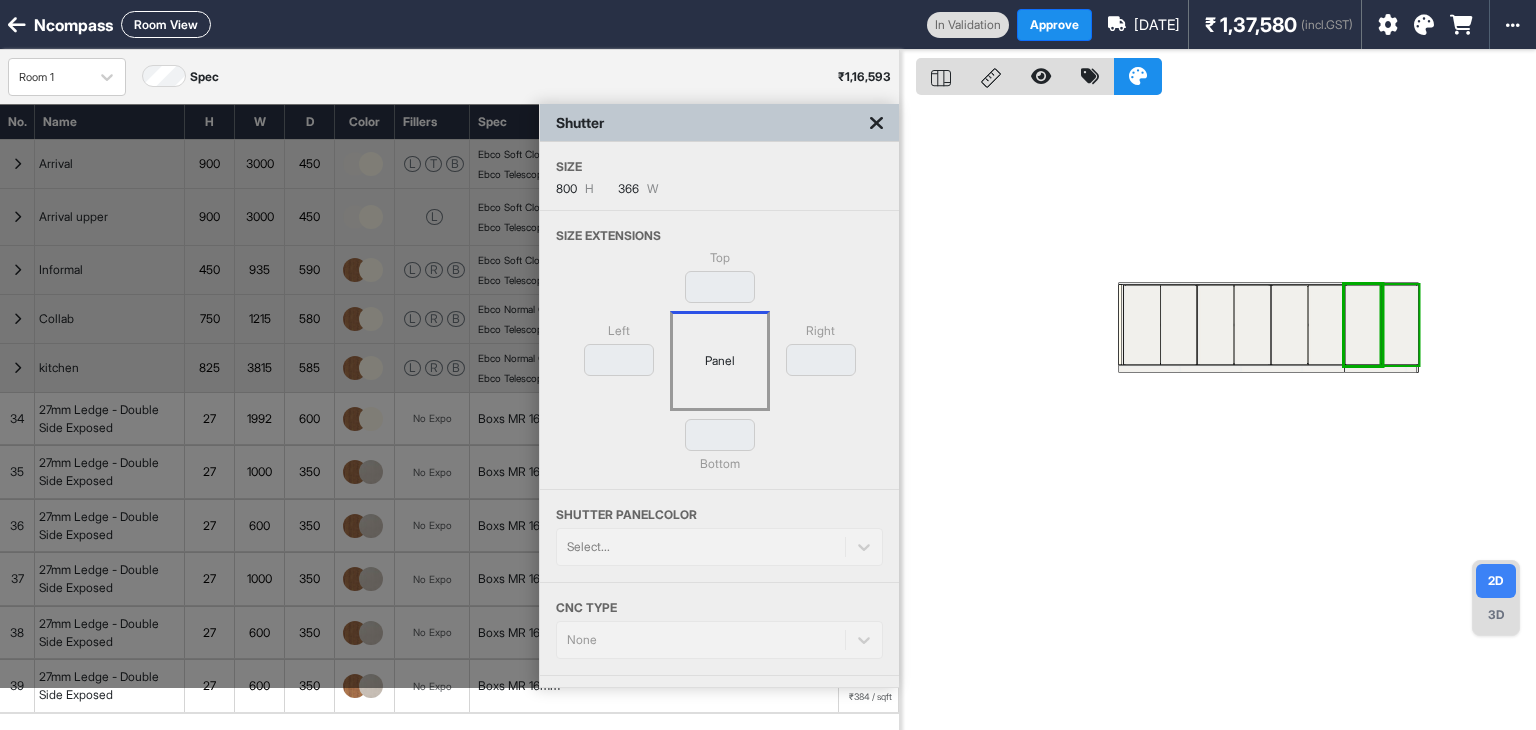 click at bounding box center [1400, 325] 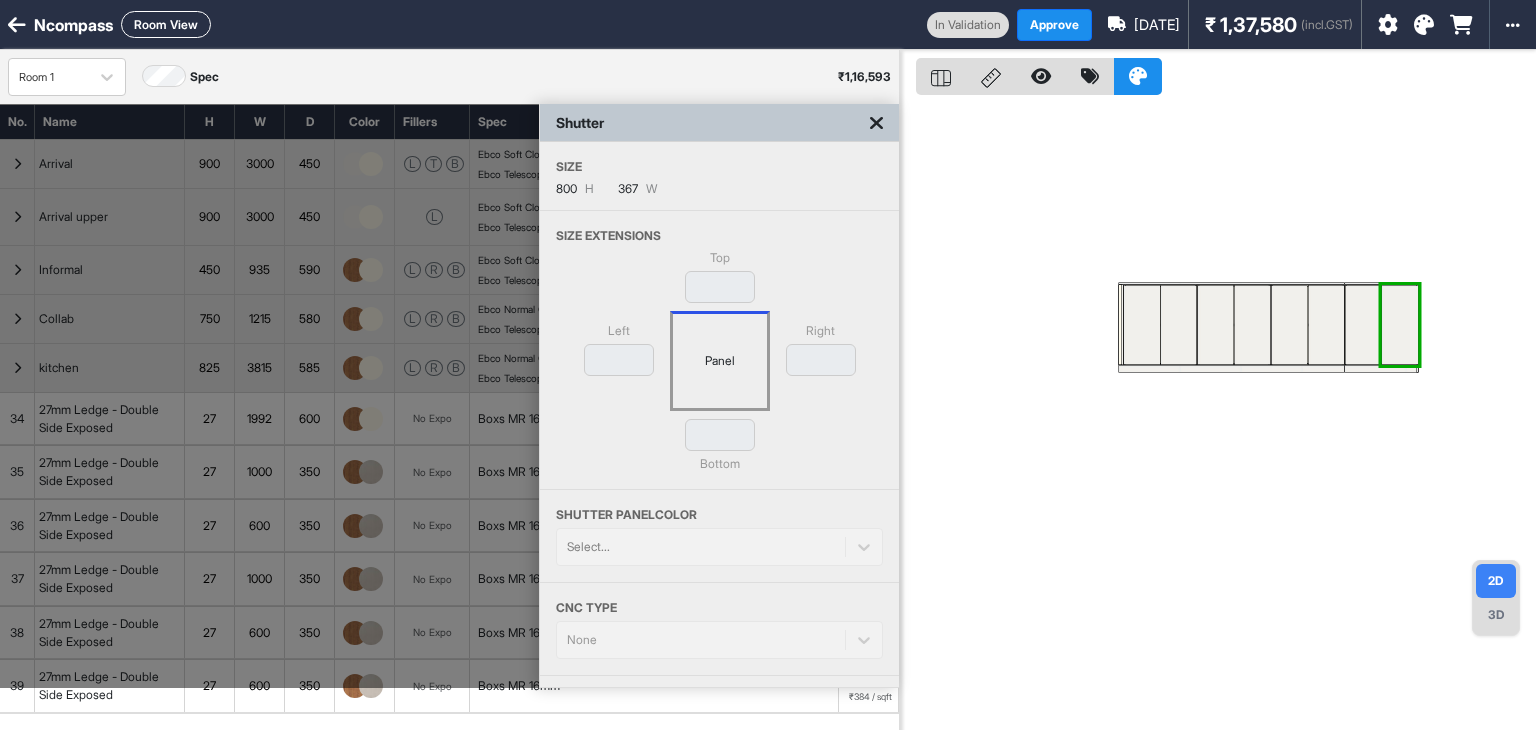 click at bounding box center [1400, 325] 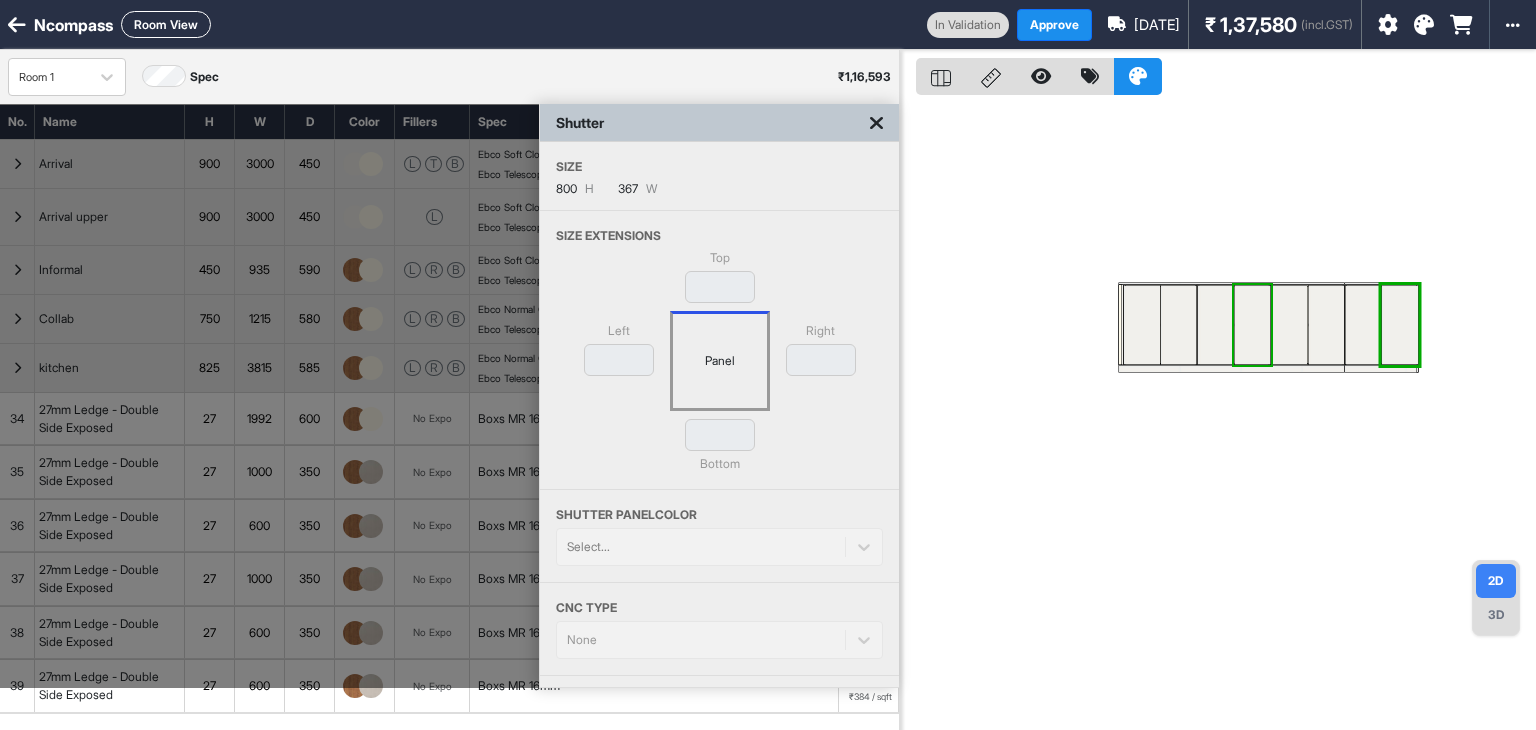 click on "Shutter" at bounding box center (719, 123) 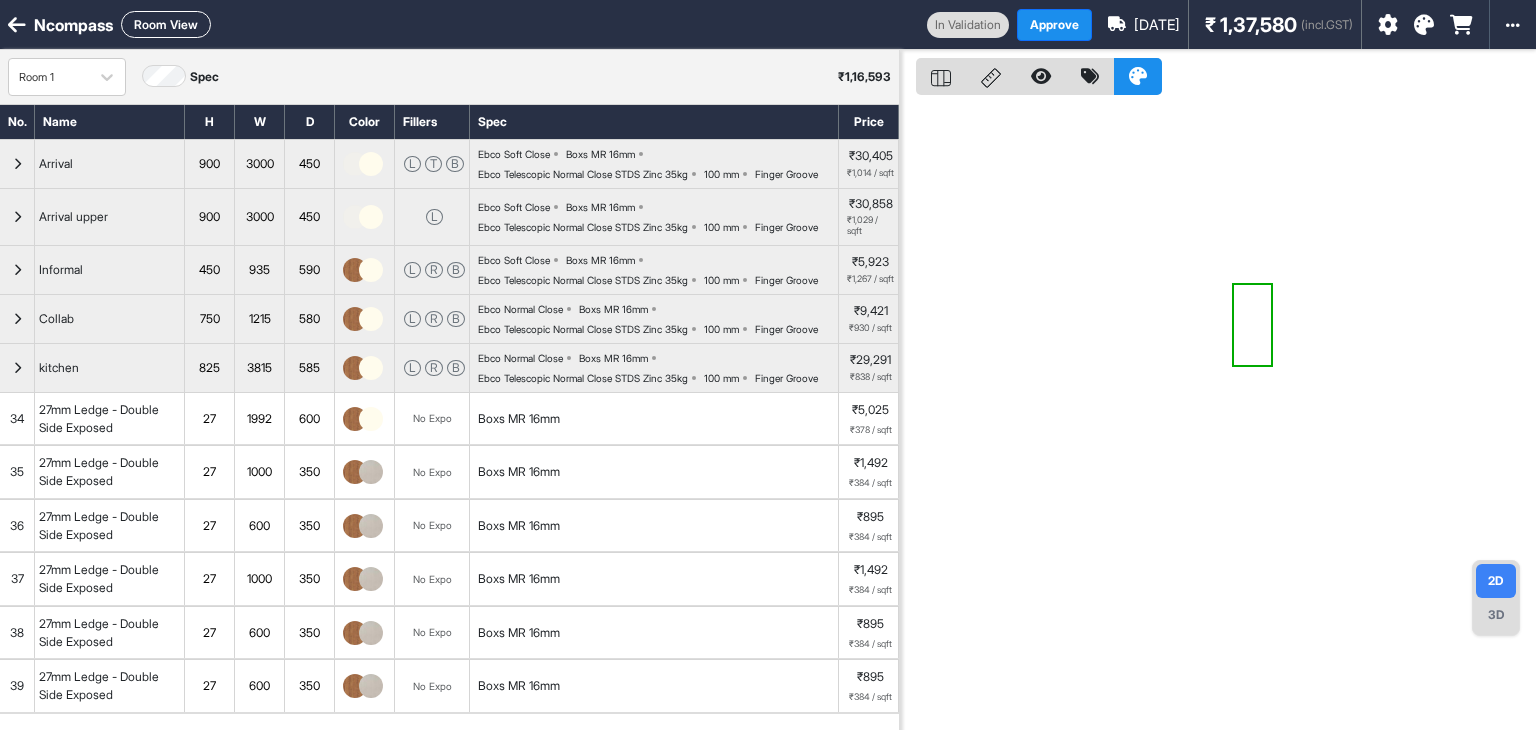 click on "Finger Groove" at bounding box center [786, 174] 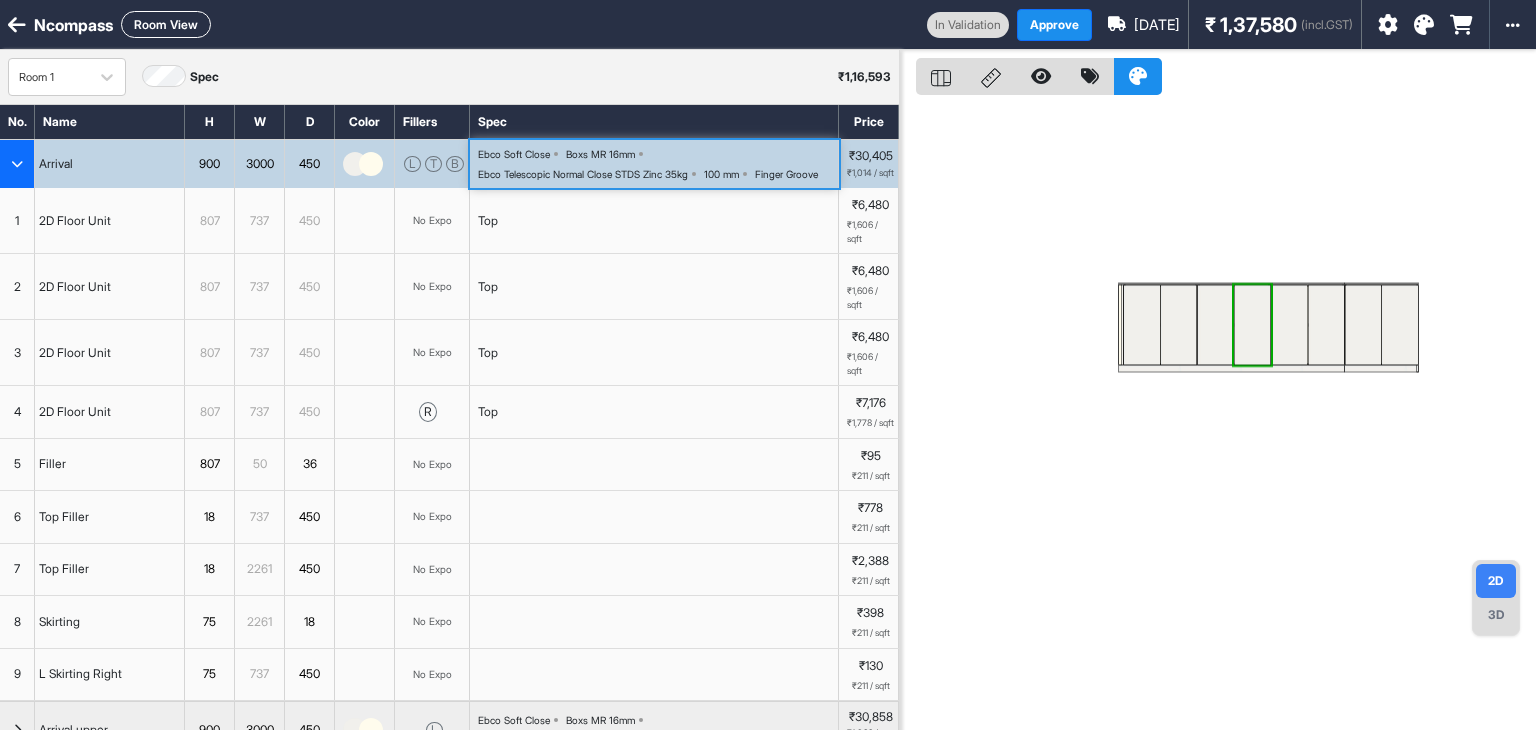 click on "Finger Groove" at bounding box center (786, 174) 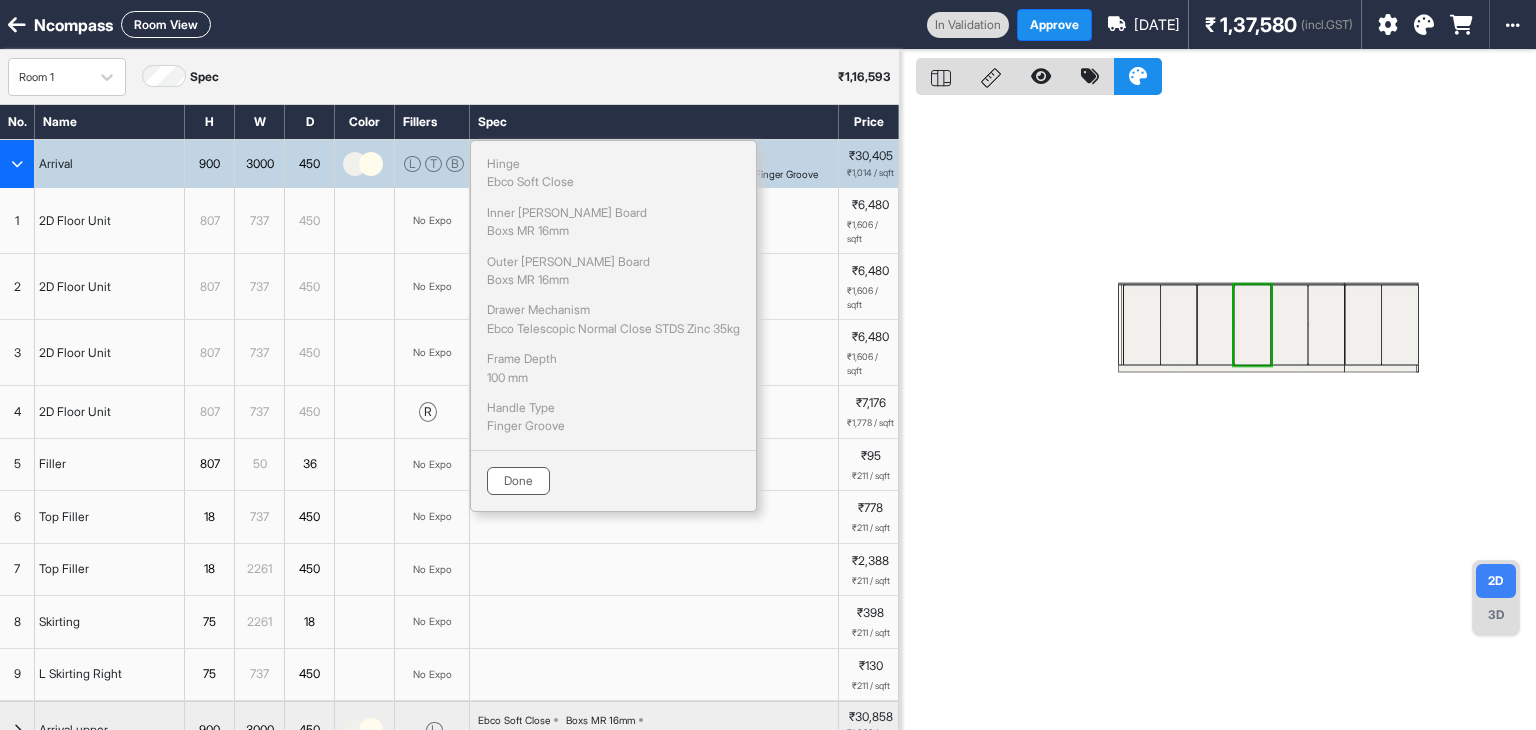 click on "Done" at bounding box center (518, 481) 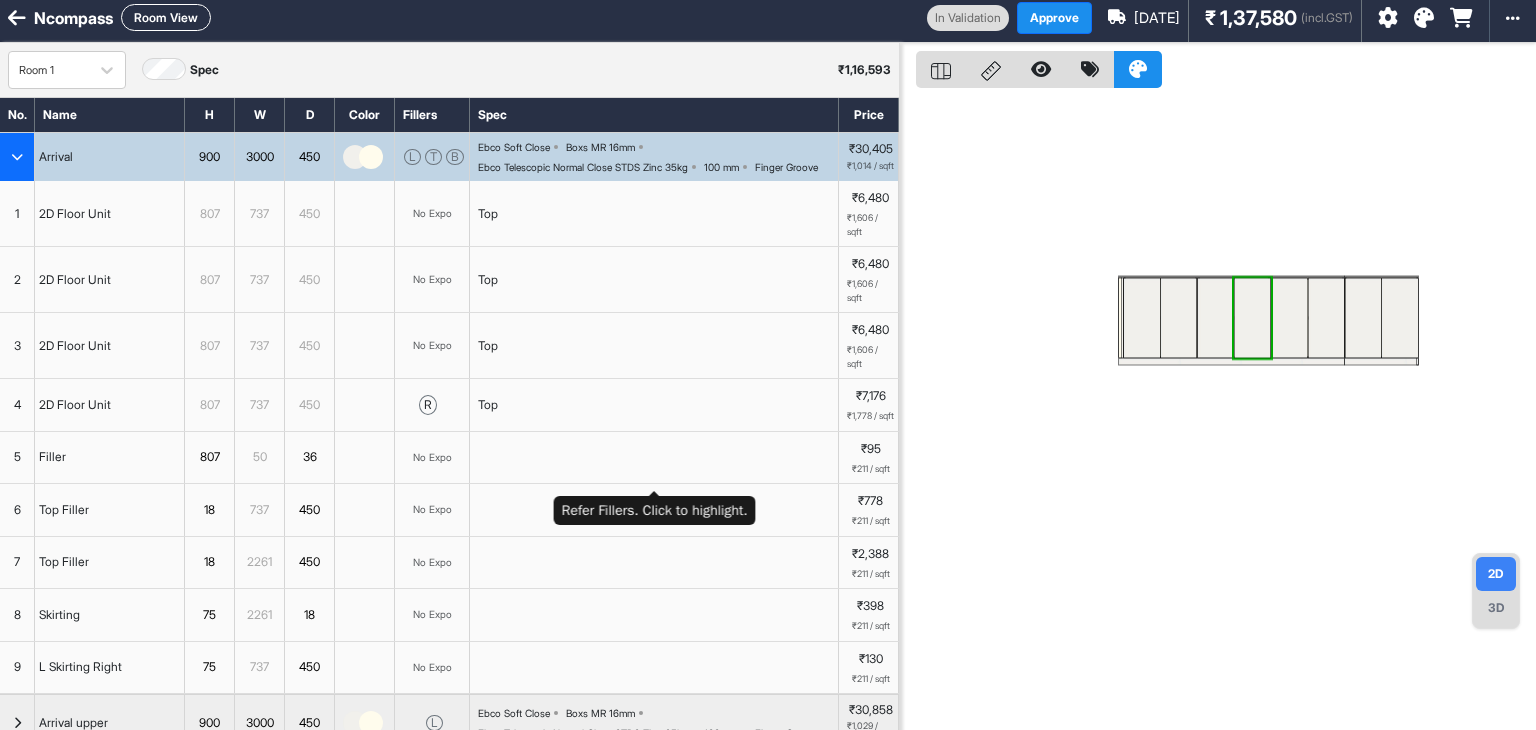 scroll, scrollTop: 0, scrollLeft: 0, axis: both 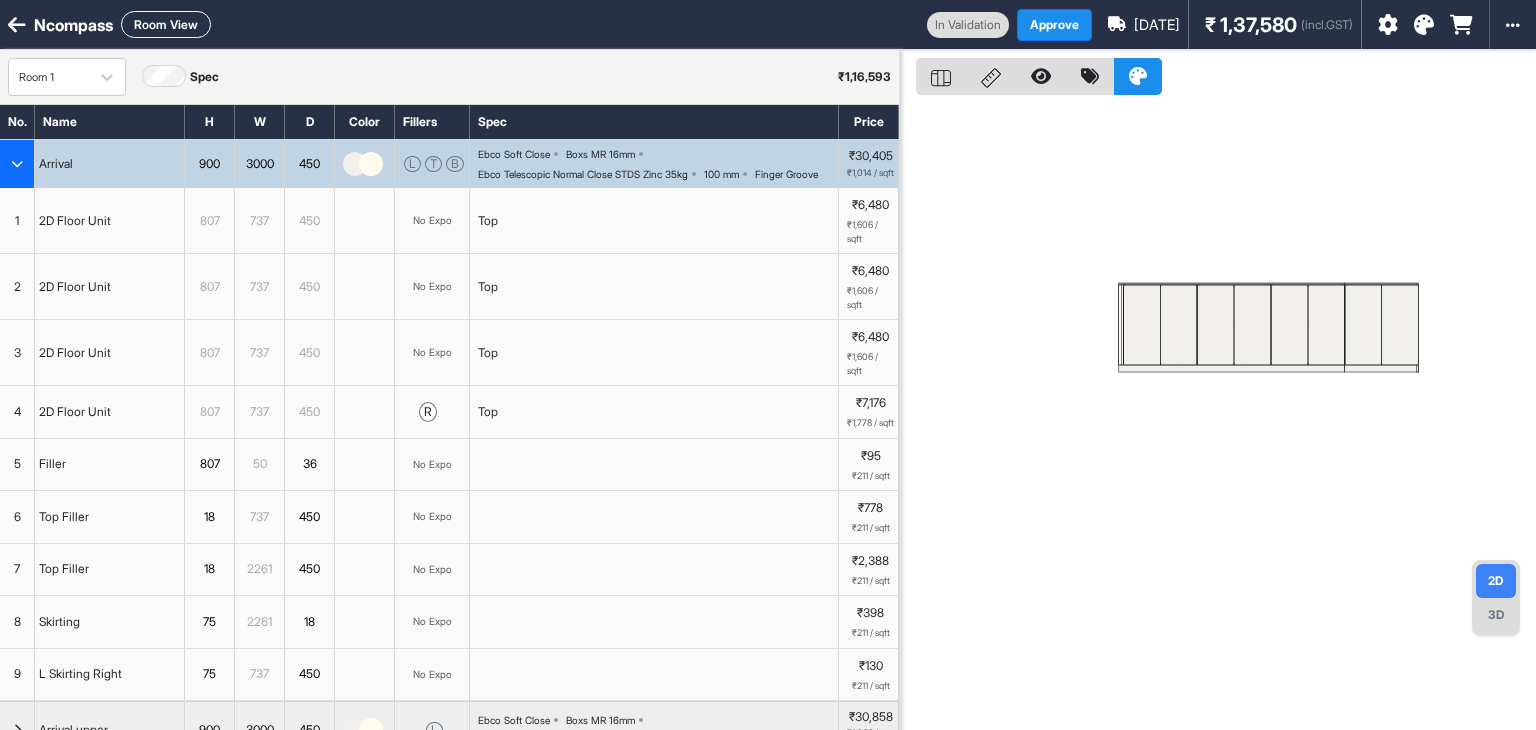 click at bounding box center (17, 164) 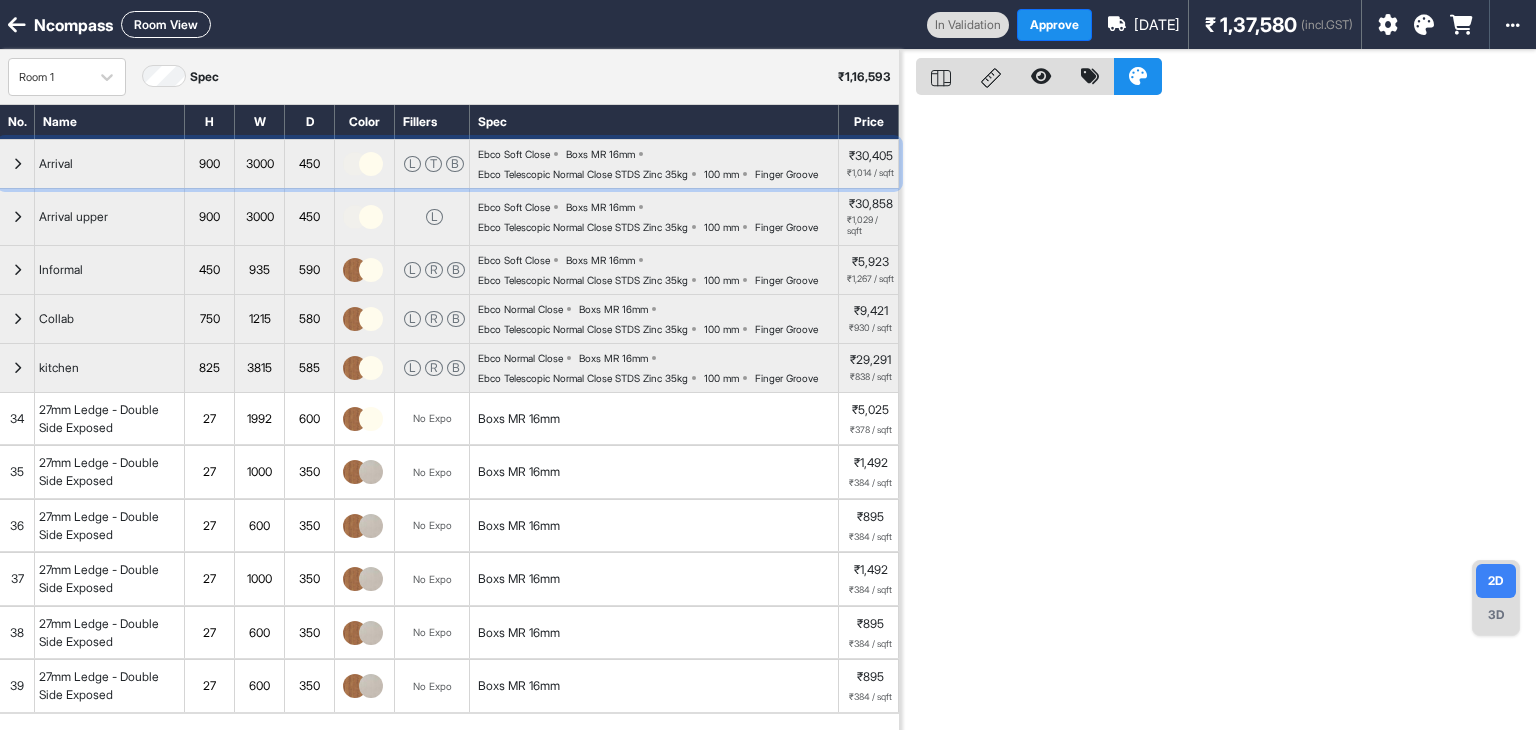 click at bounding box center [17, 164] 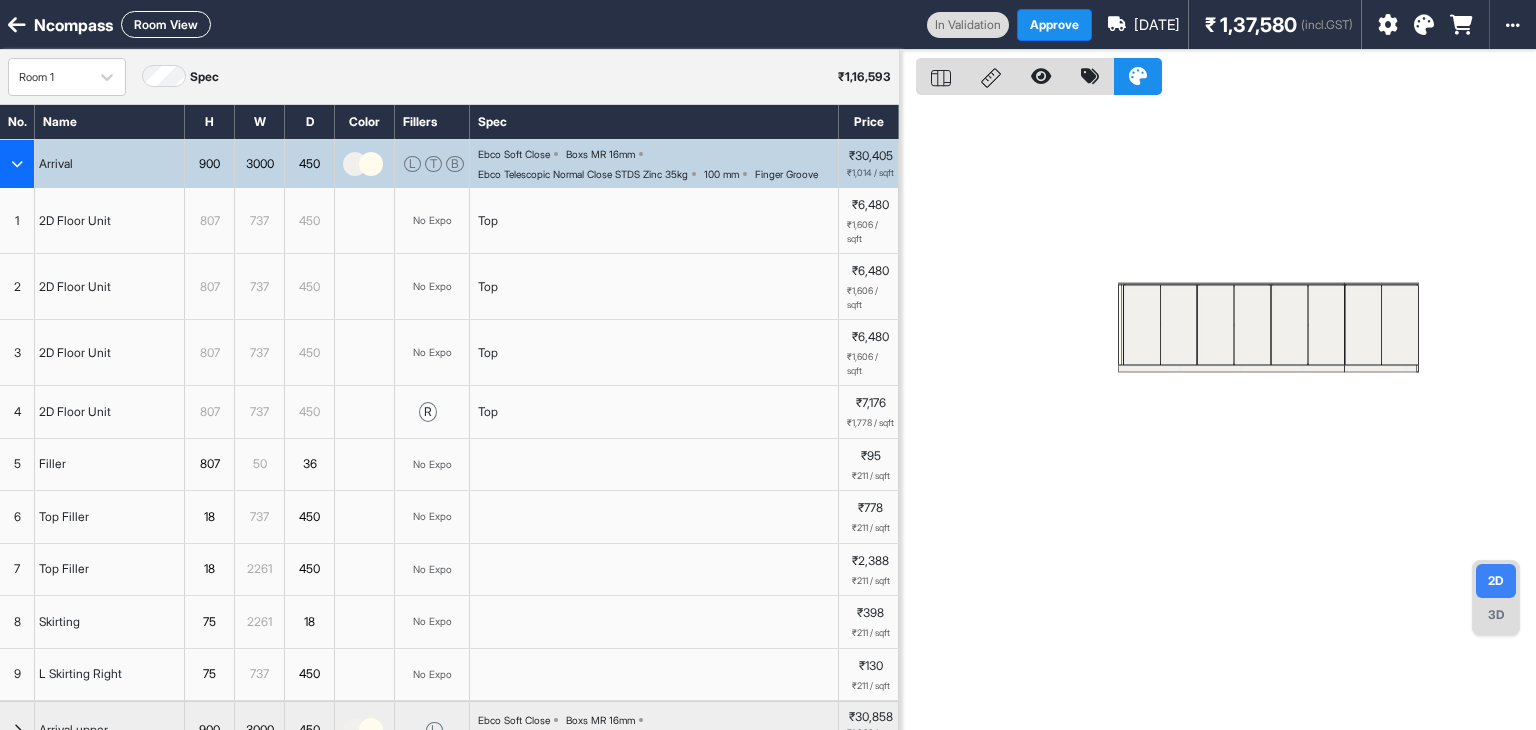 click at bounding box center (17, 164) 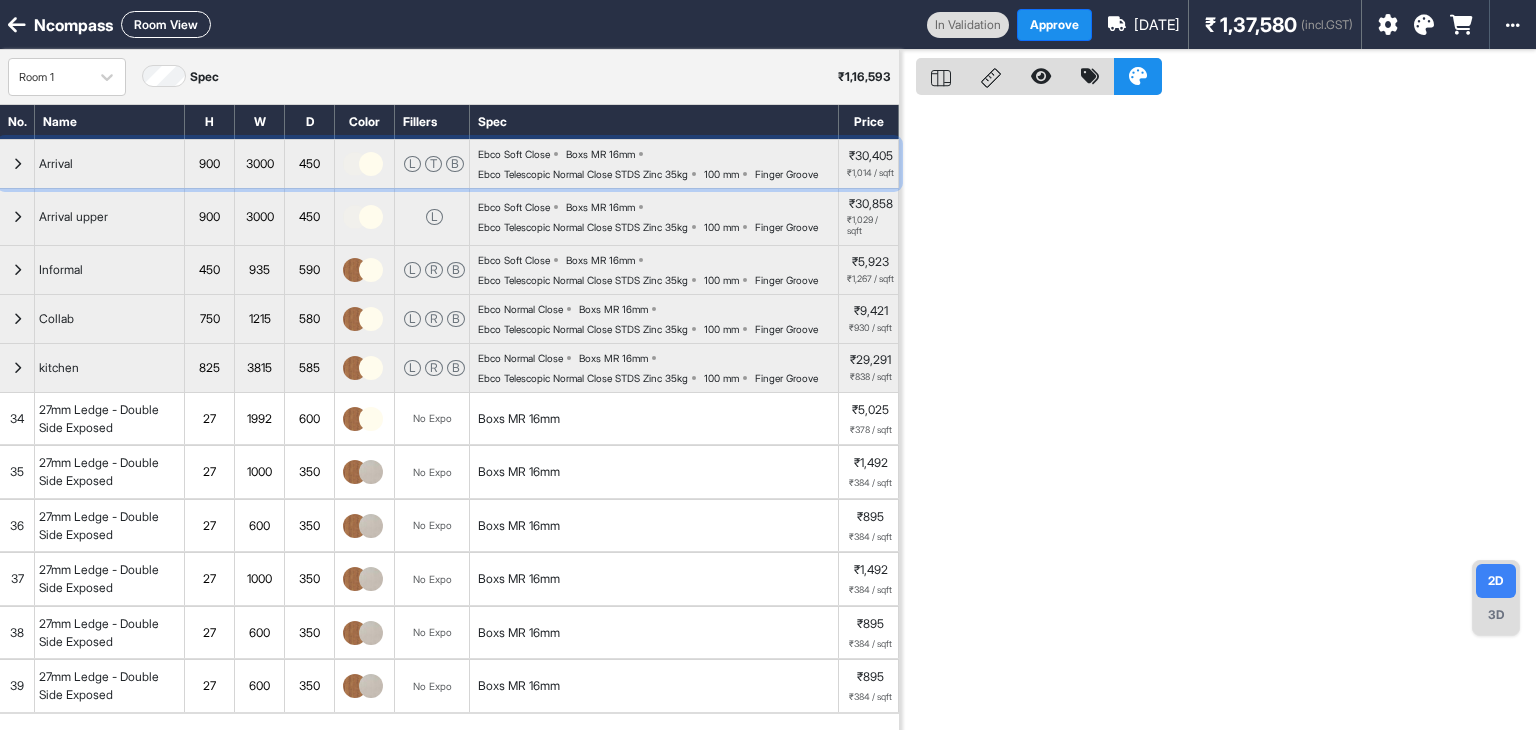 click at bounding box center [17, 164] 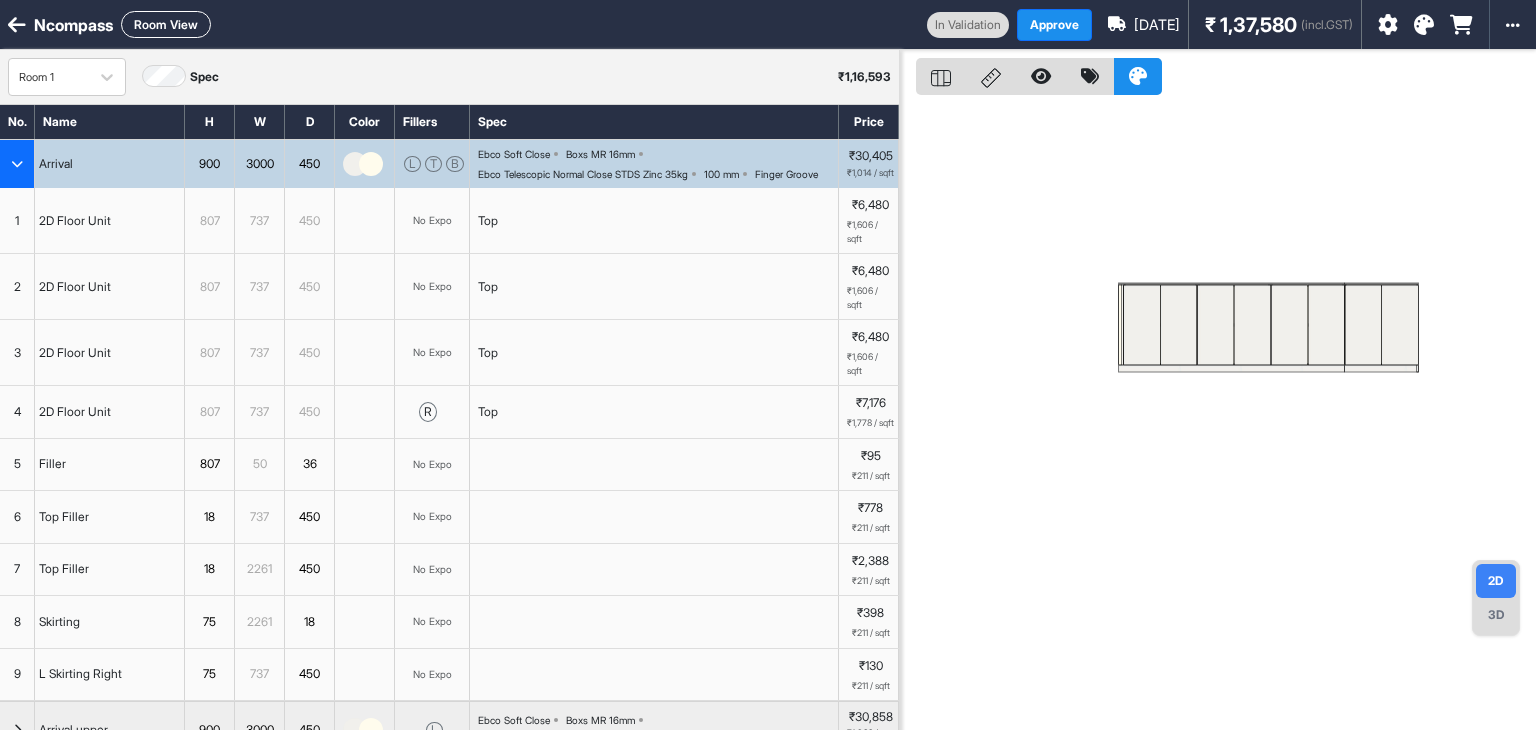 click at bounding box center (1142, 325) 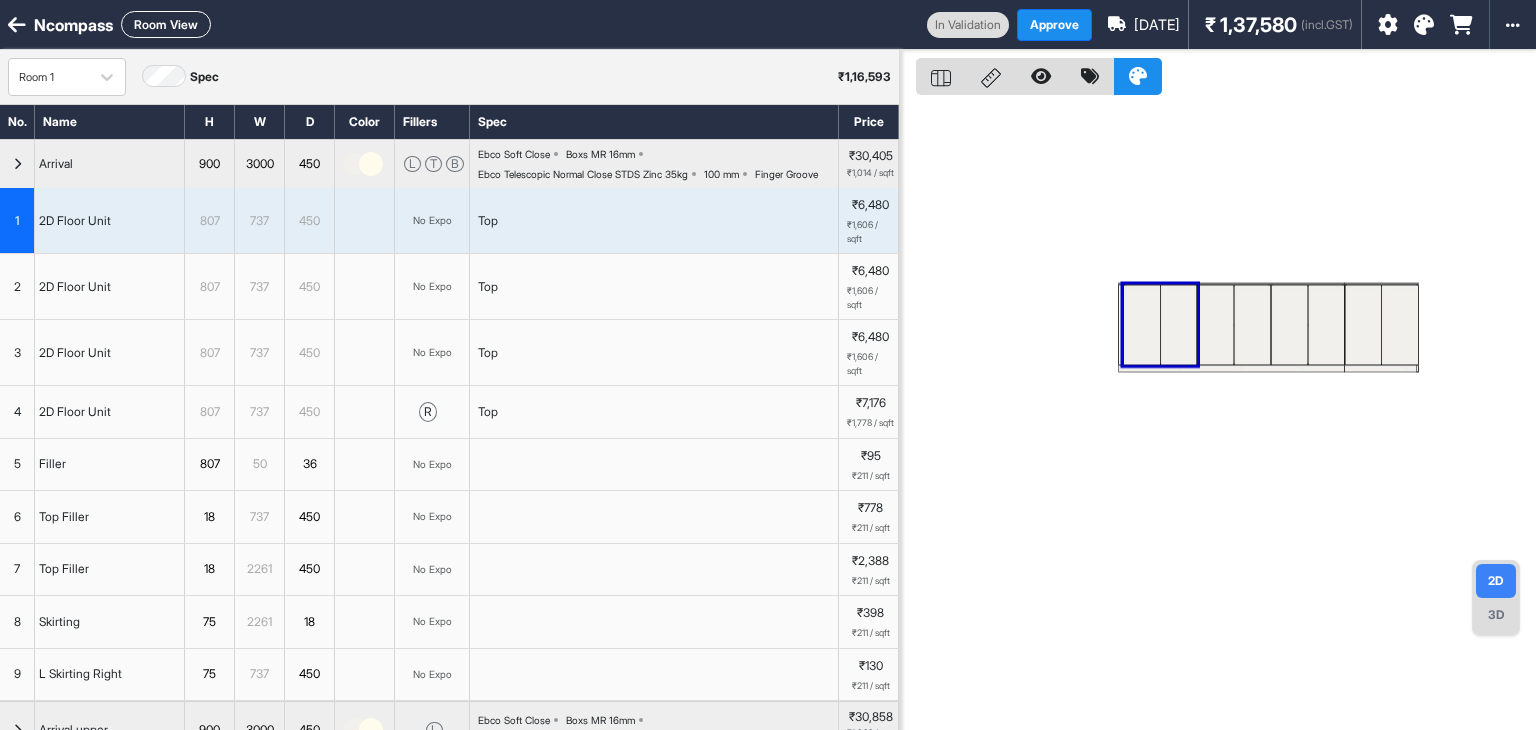 click at bounding box center (1142, 325) 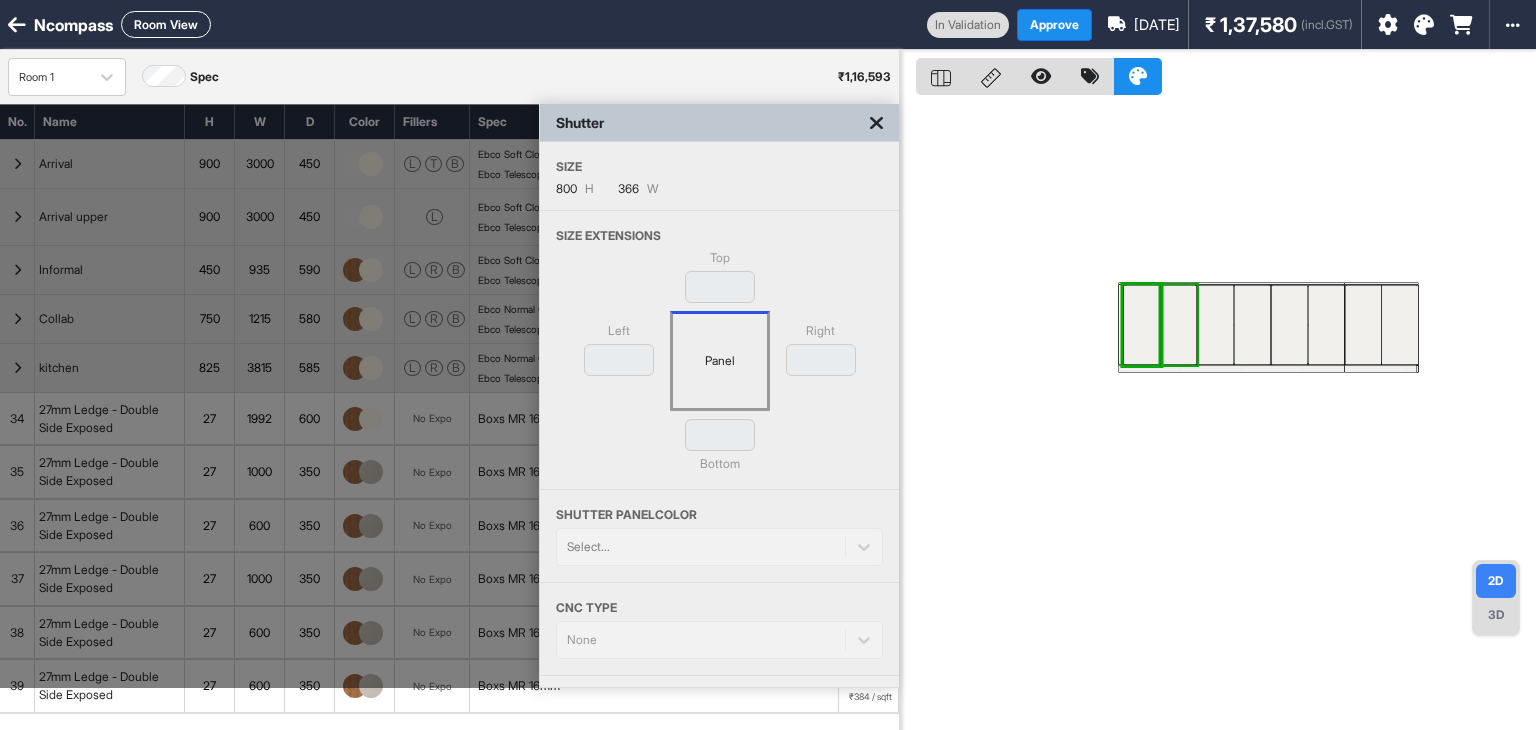 click at bounding box center (1178, 325) 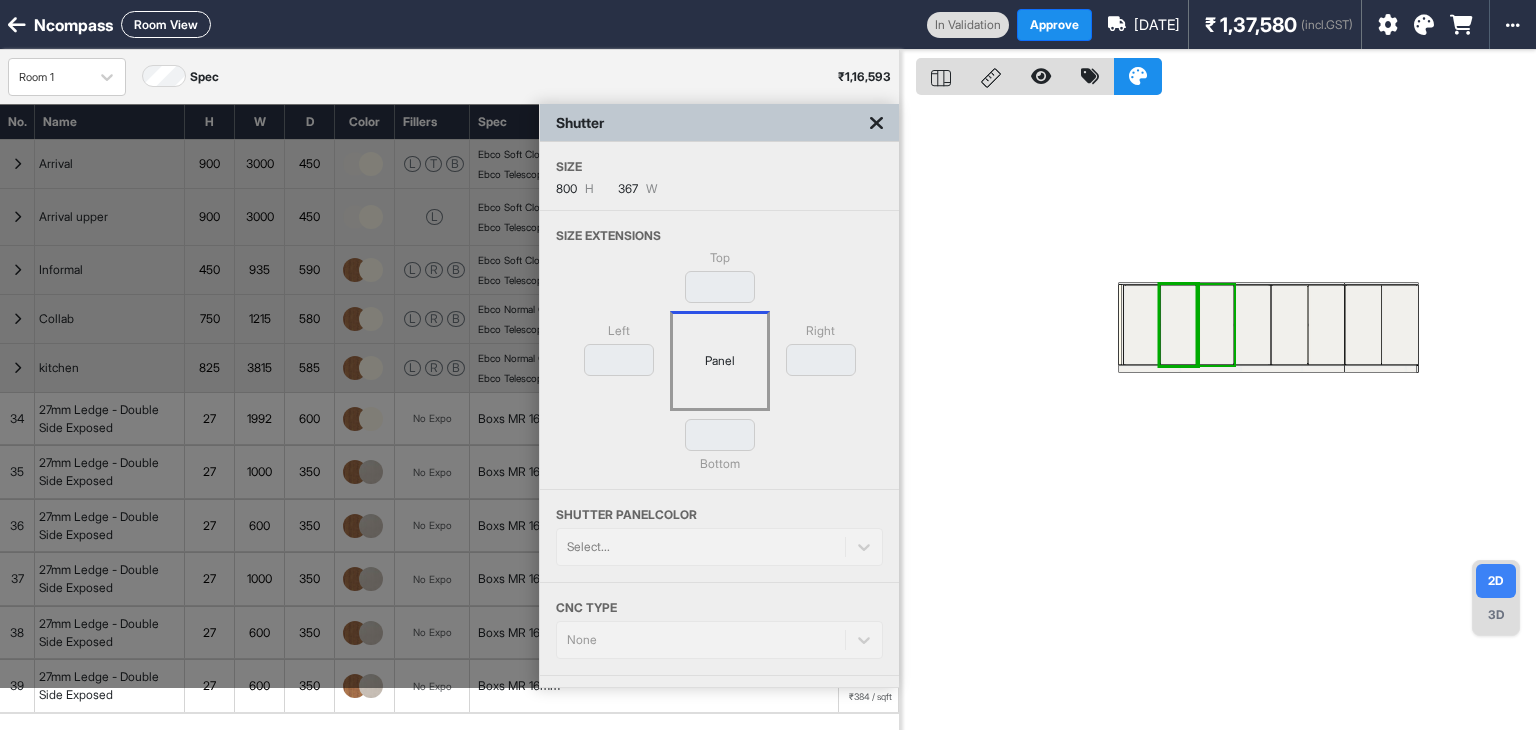 click at bounding box center (1215, 325) 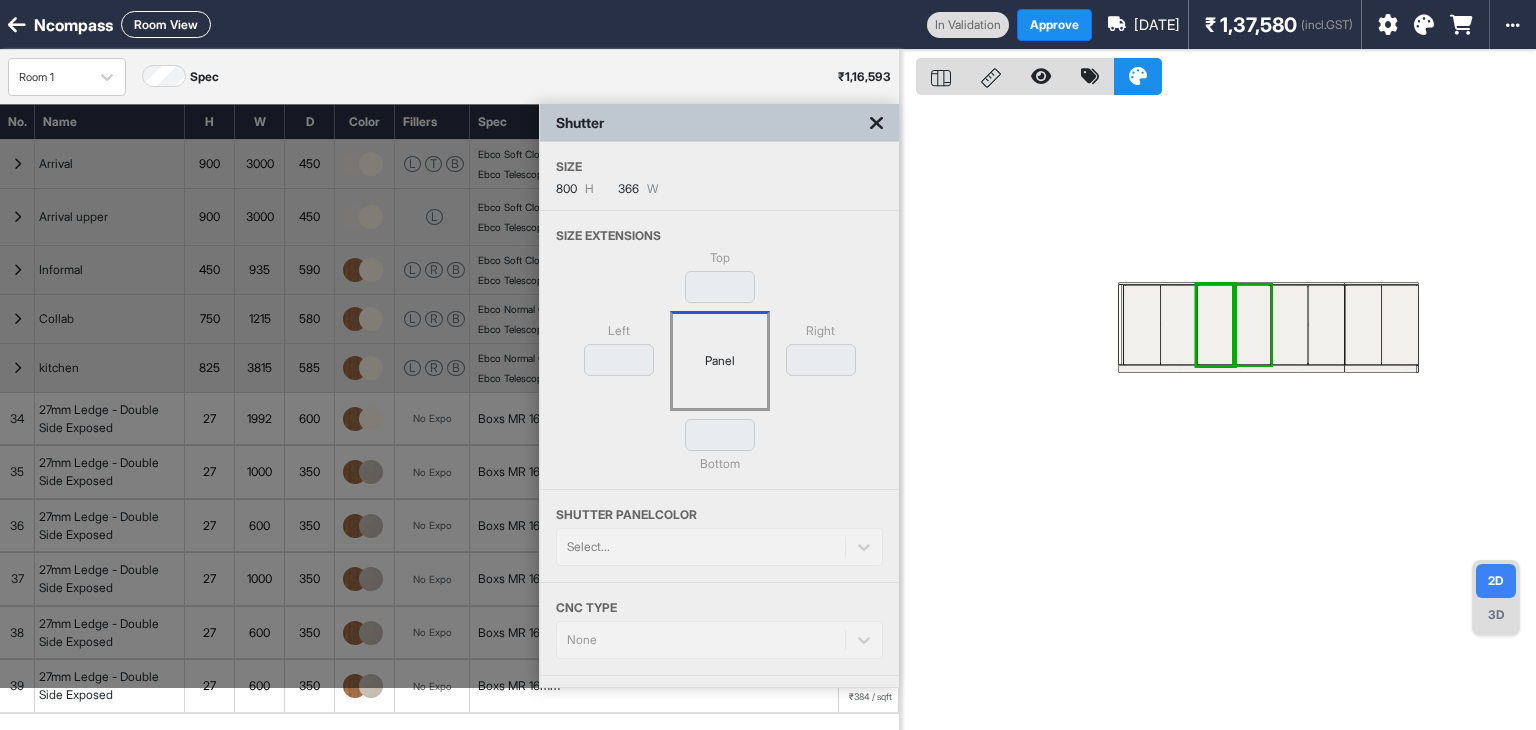 click at bounding box center (1252, 325) 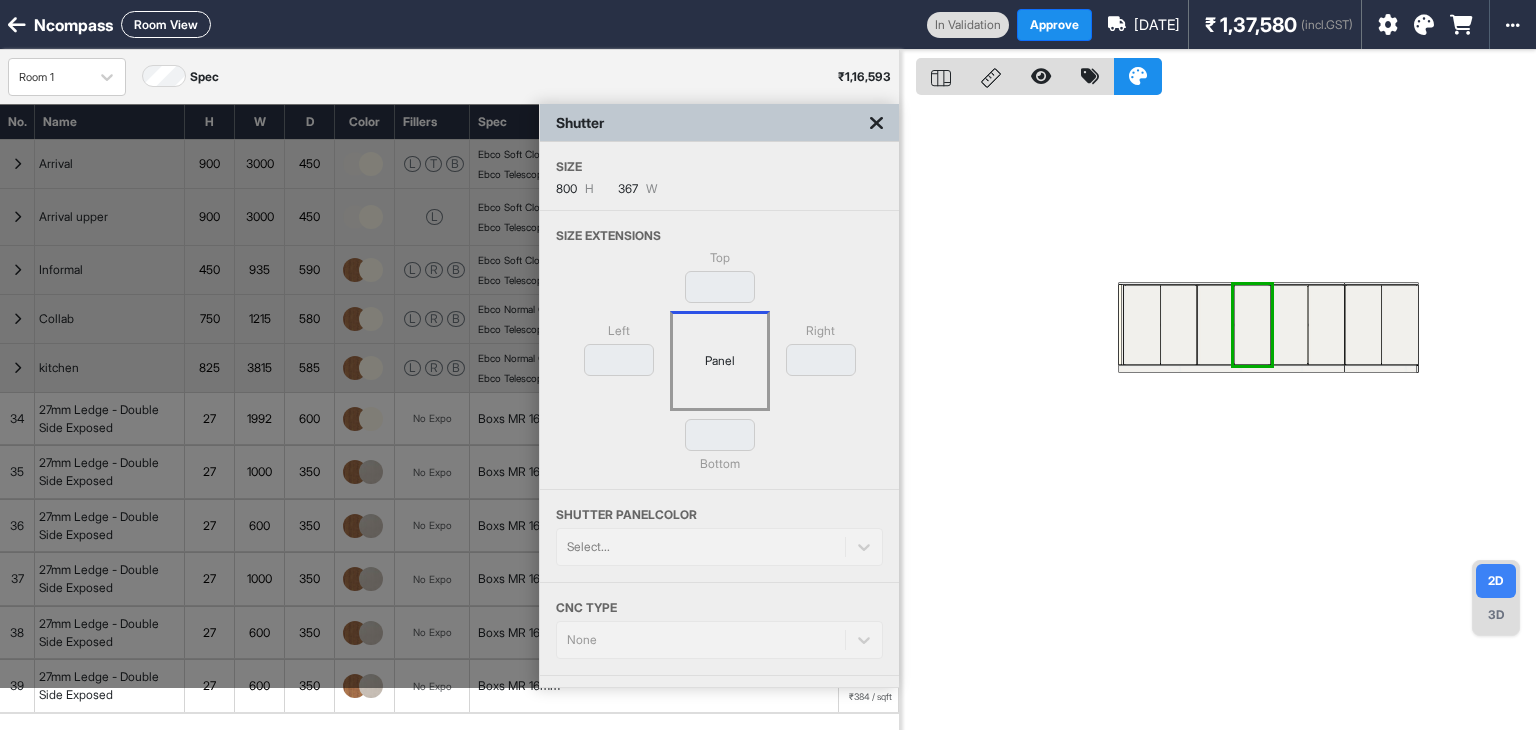 click at bounding box center (1252, 325) 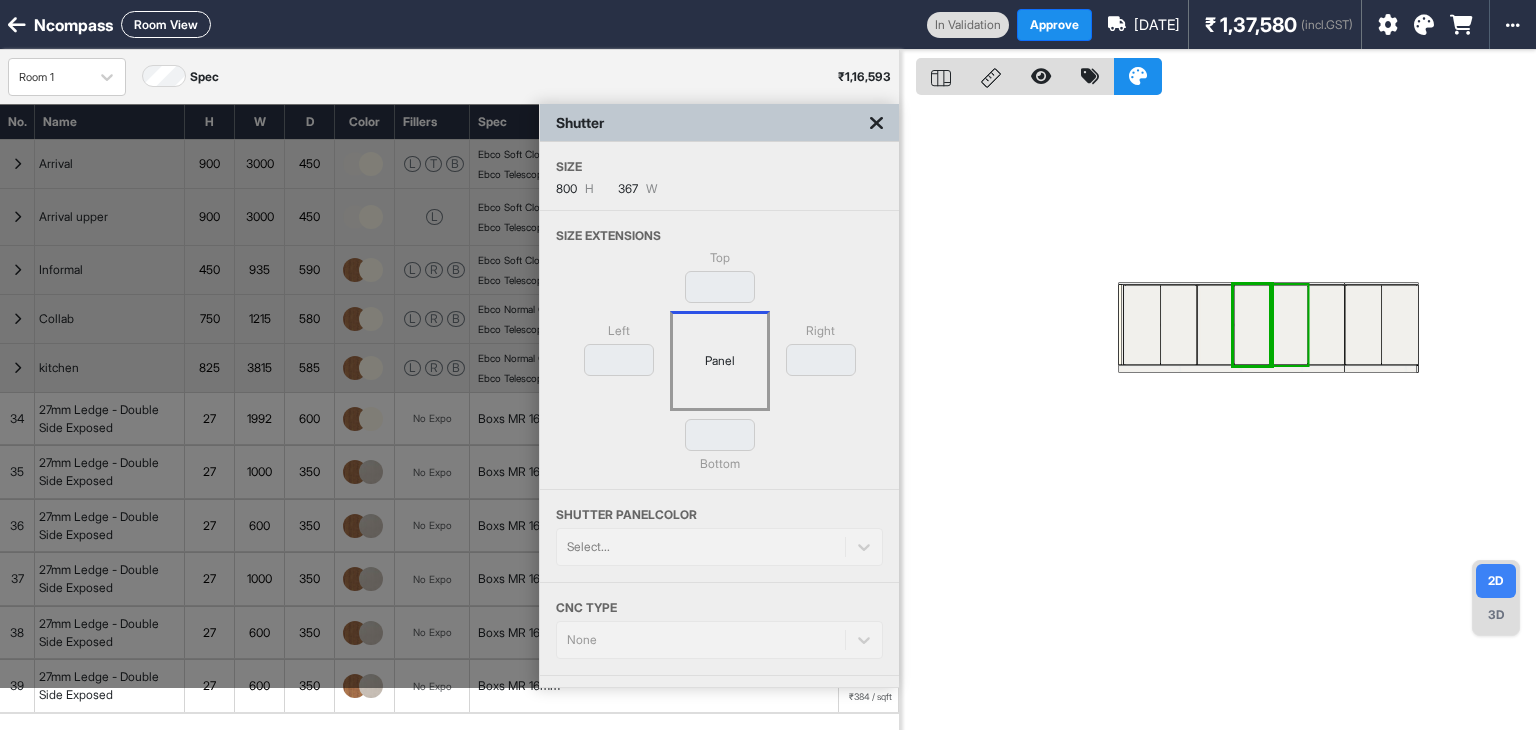 click at bounding box center [1289, 325] 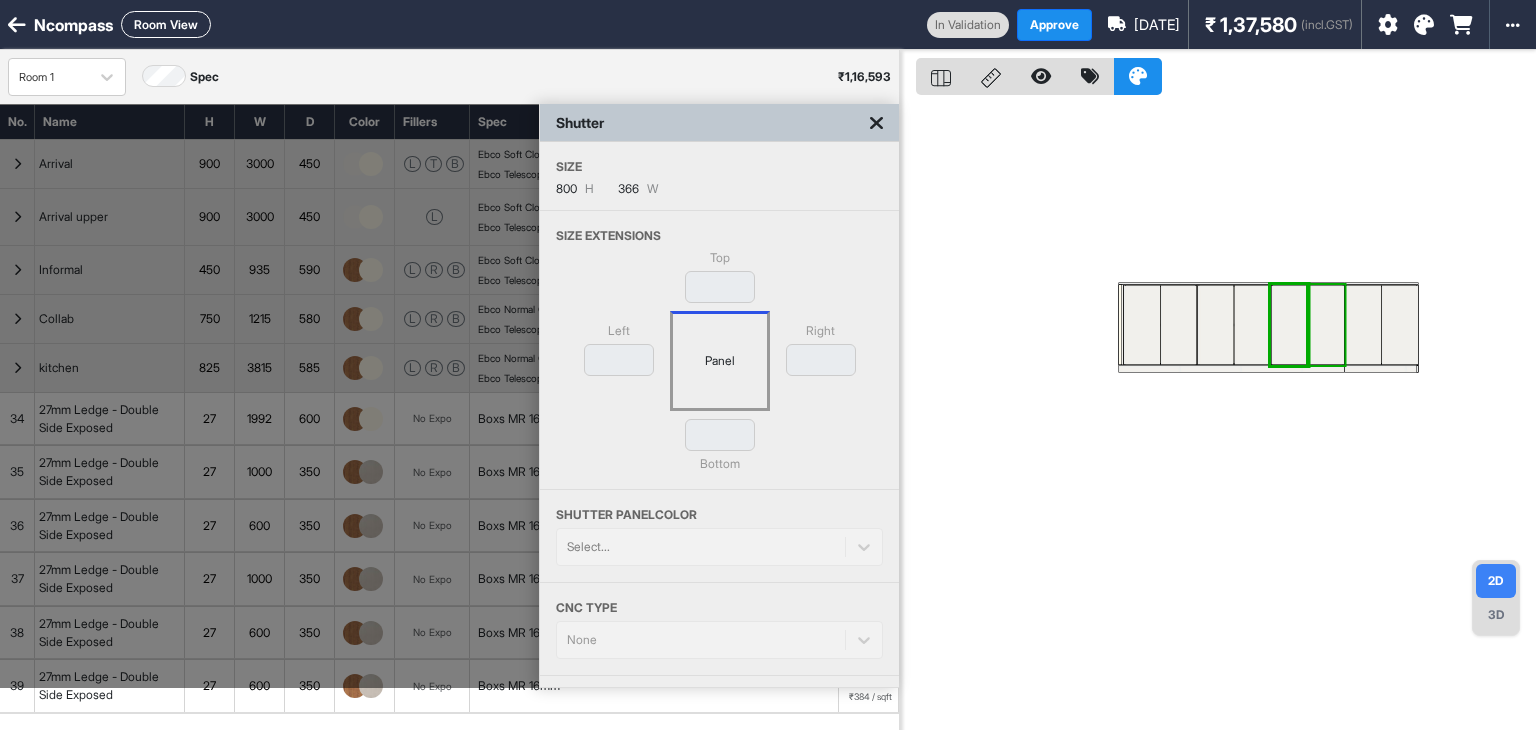 click at bounding box center (1326, 325) 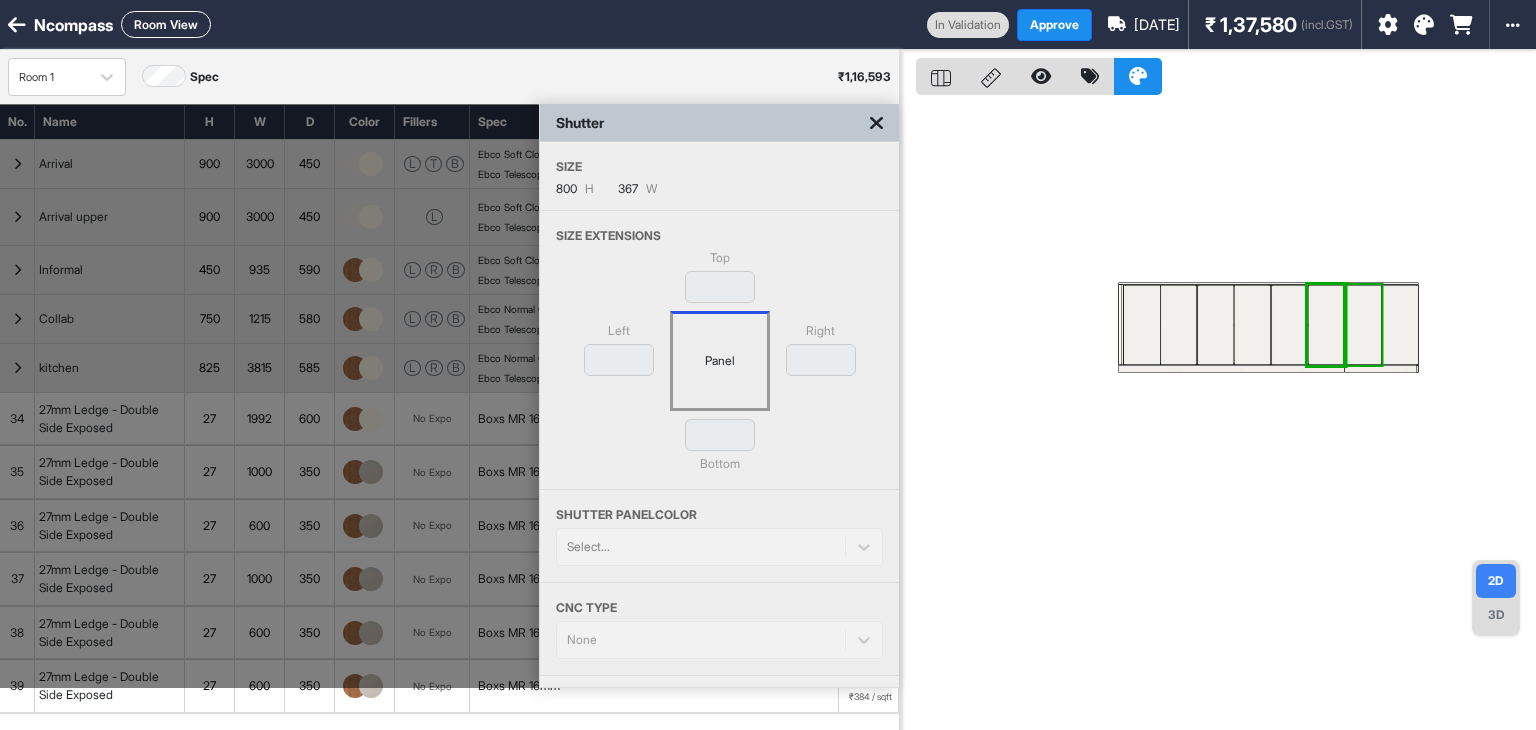 click at bounding box center (1363, 325) 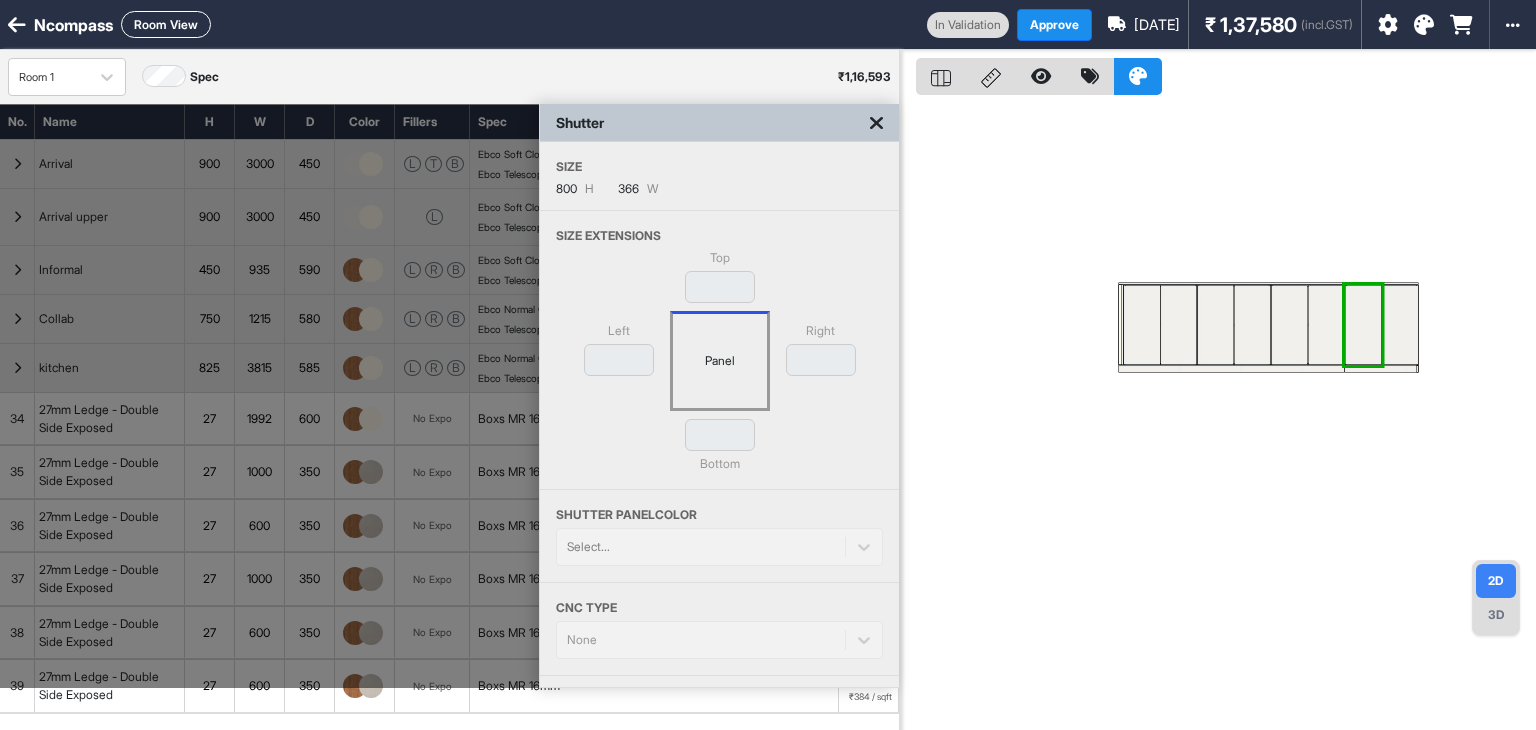 click at bounding box center (1400, 325) 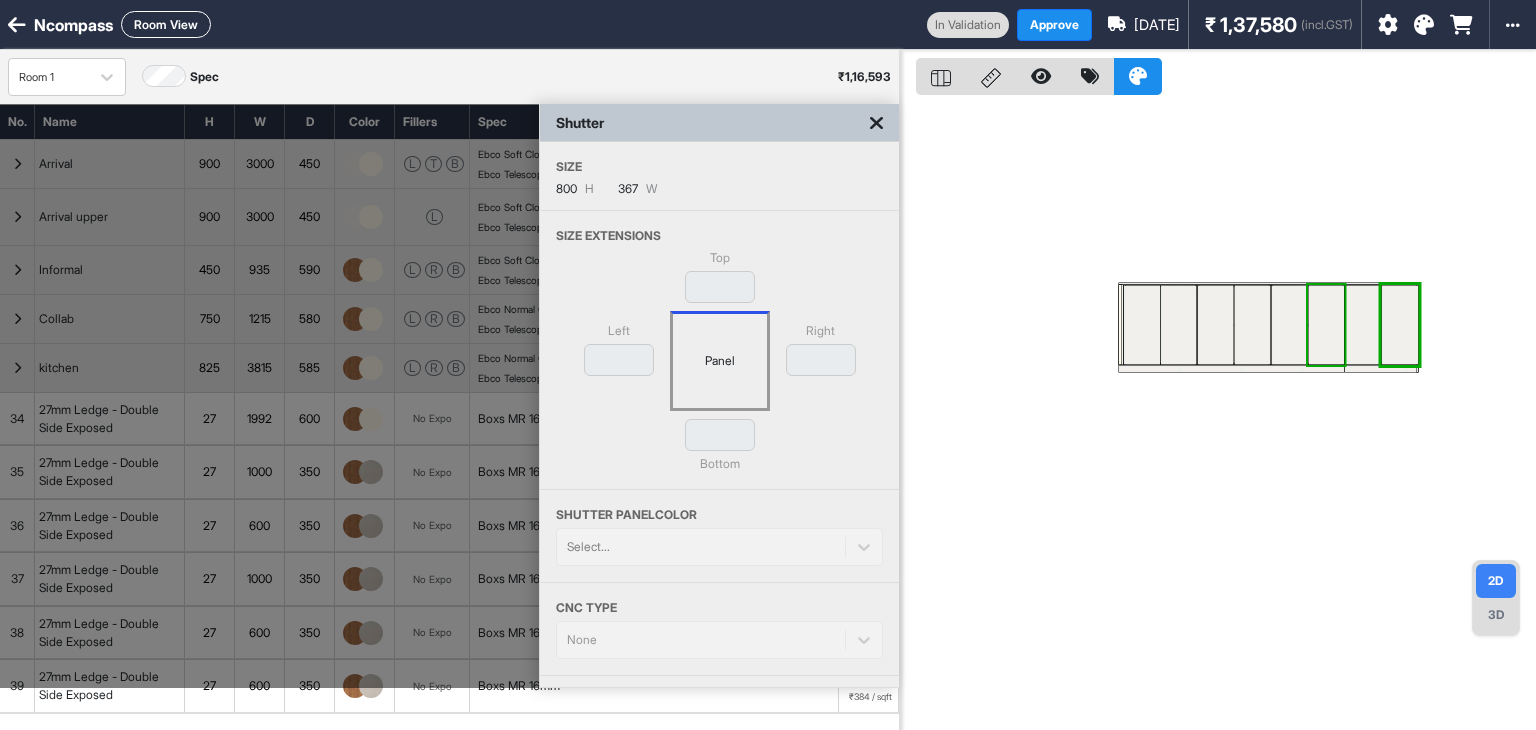 click at bounding box center (876, 123) 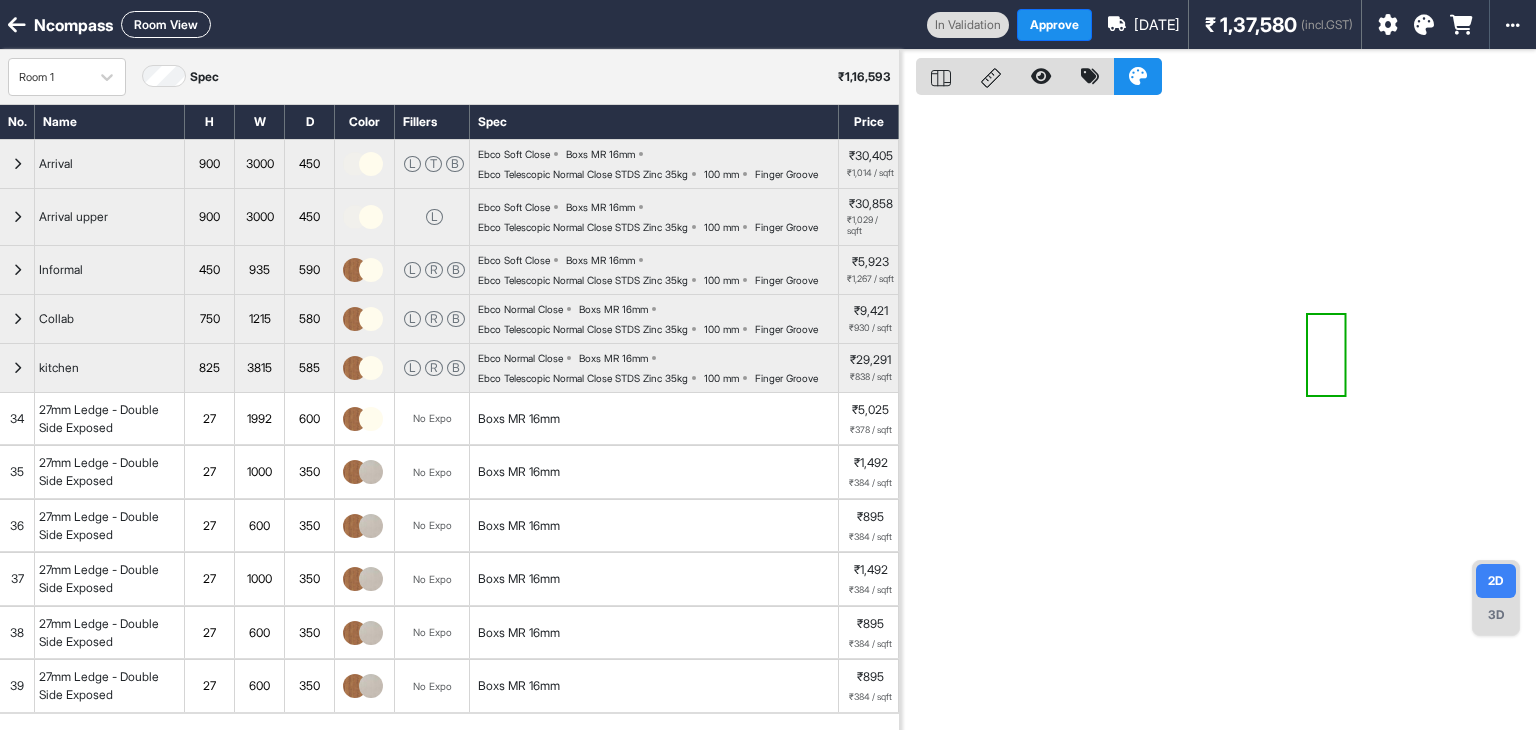 click at bounding box center (17, 164) 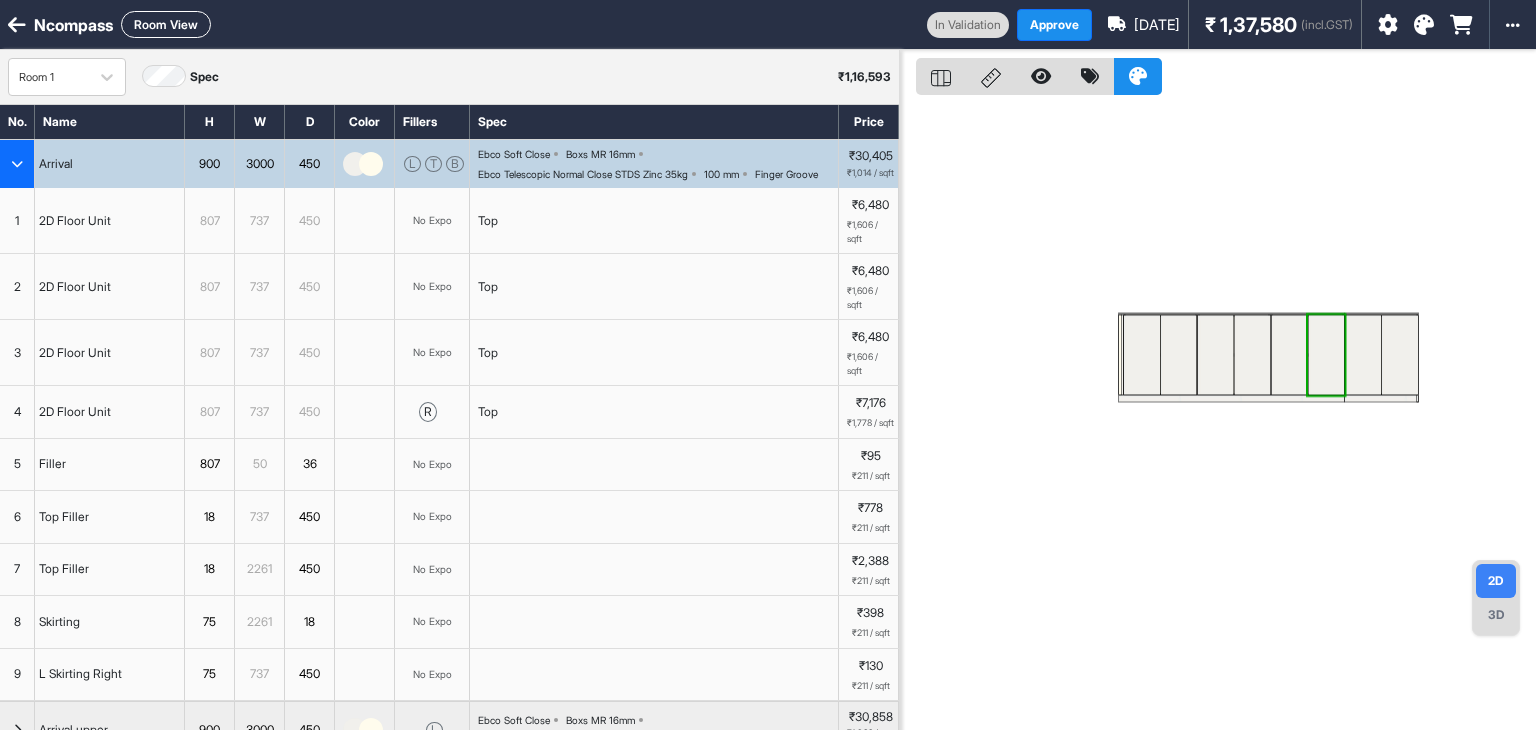 click on "1" at bounding box center [17, 220] 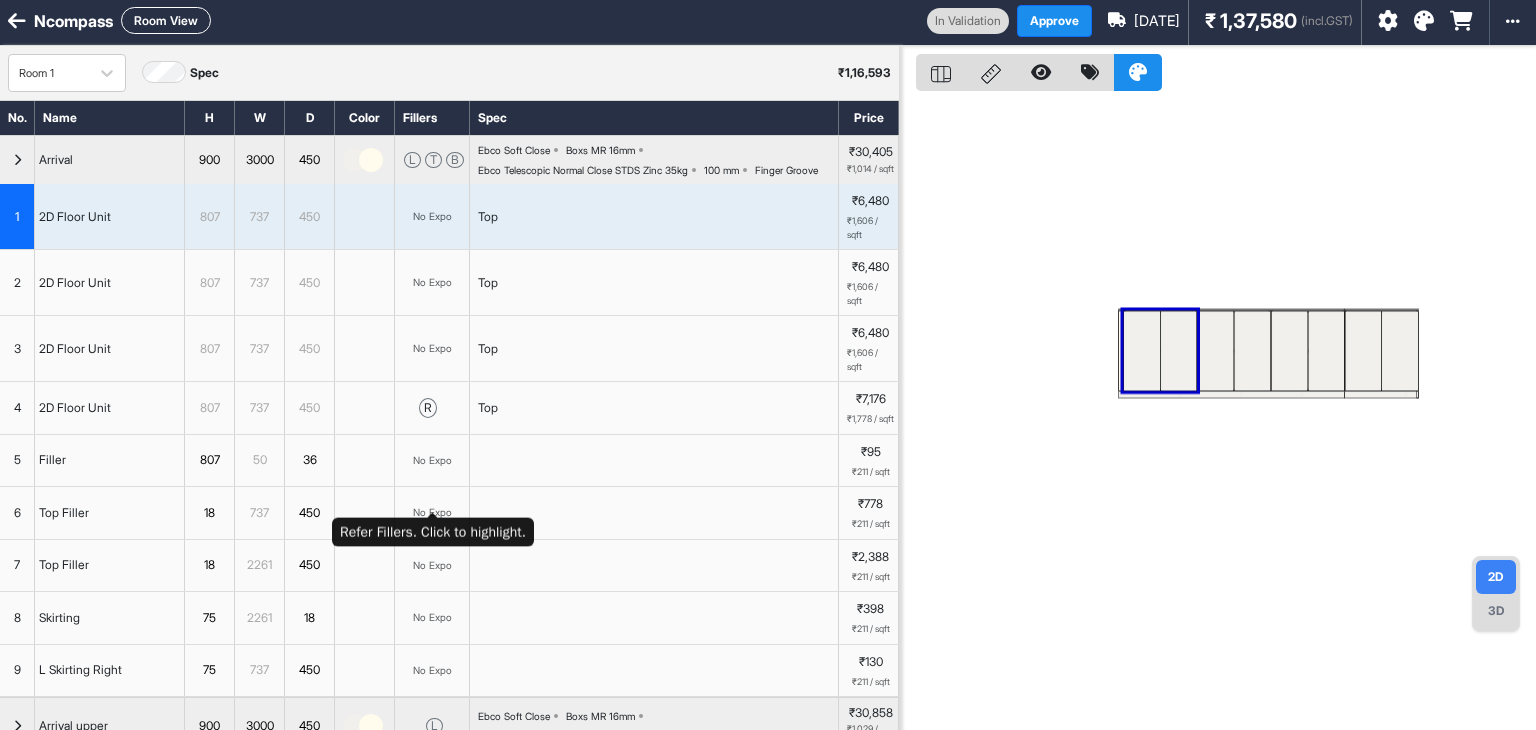 scroll, scrollTop: 0, scrollLeft: 0, axis: both 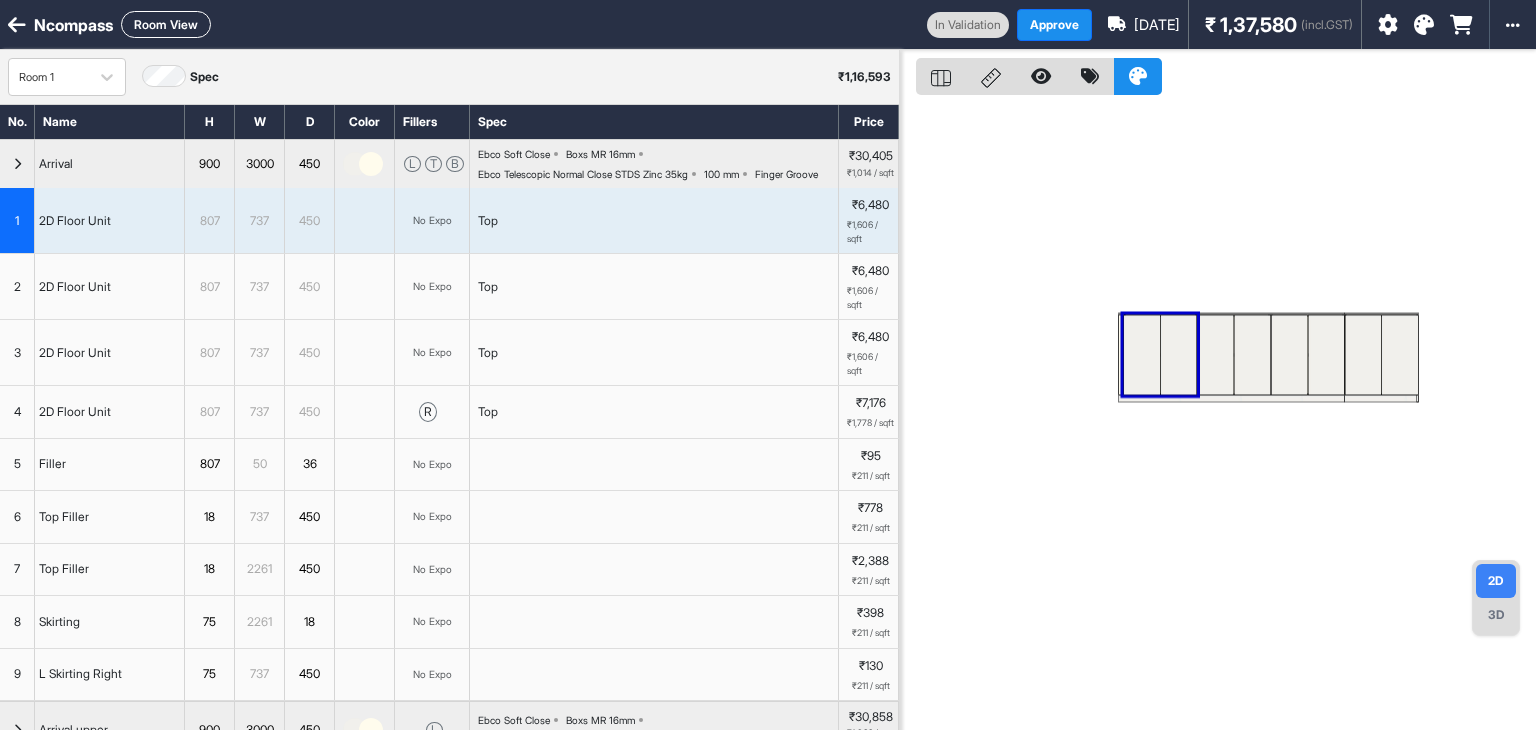 click at bounding box center (1142, 355) 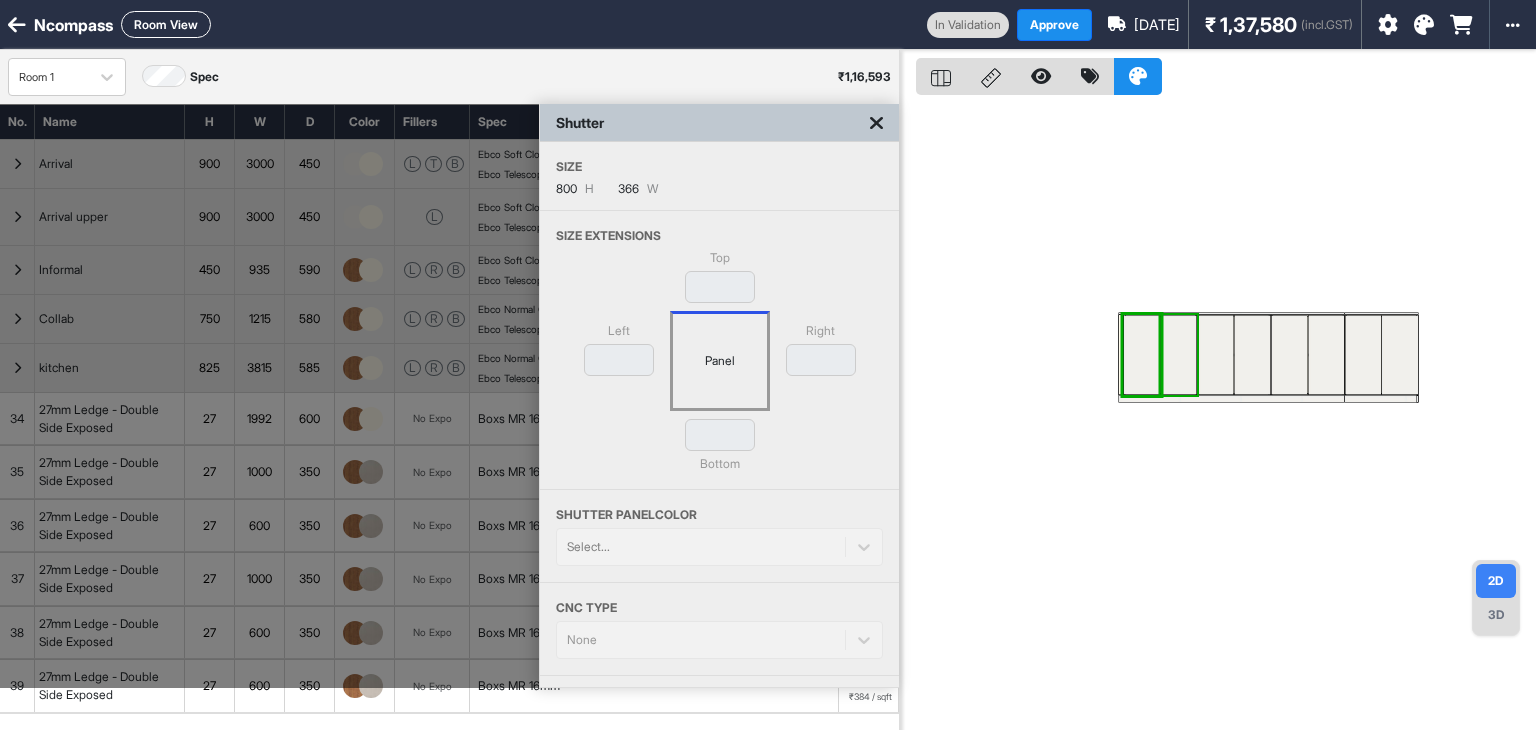click at bounding box center [1178, 355] 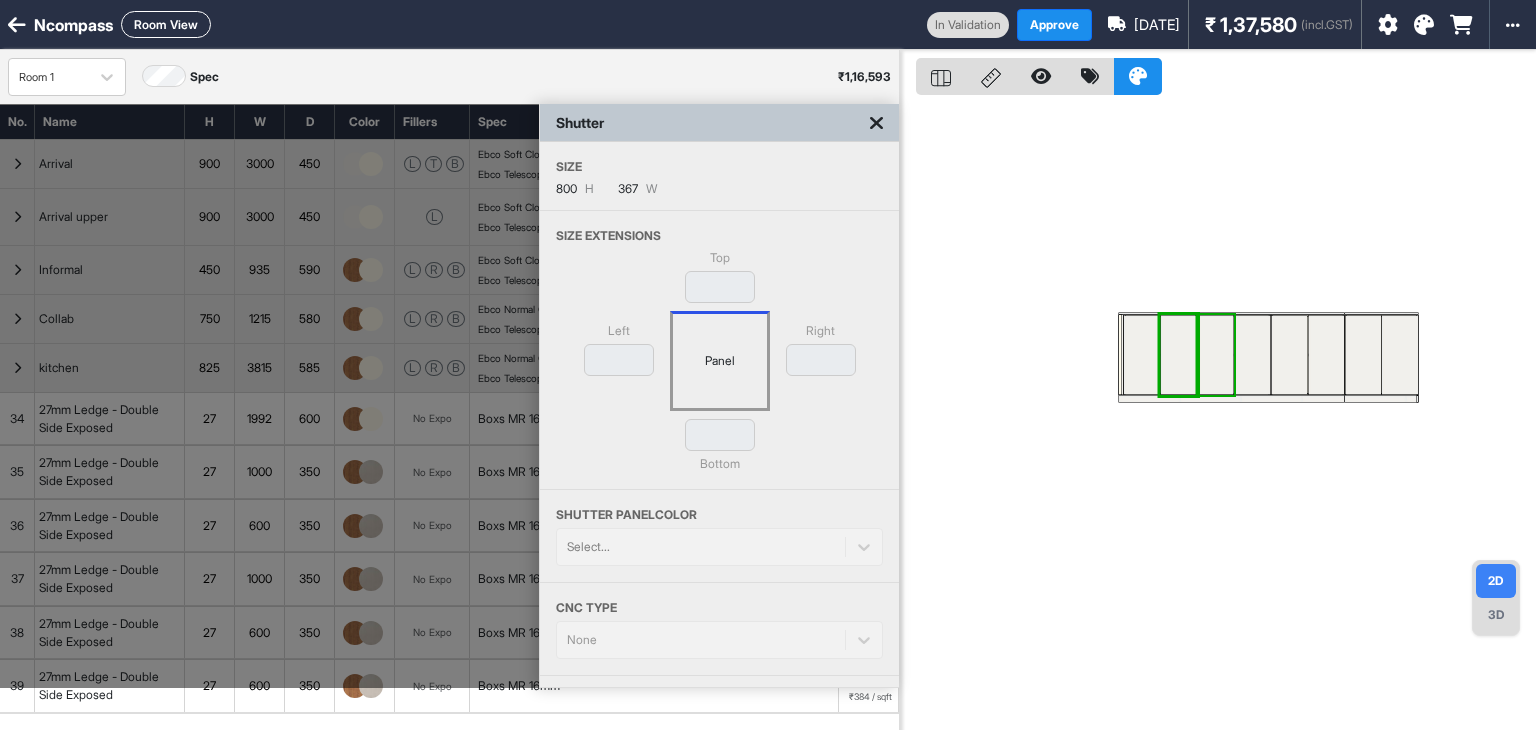 click at bounding box center (1215, 355) 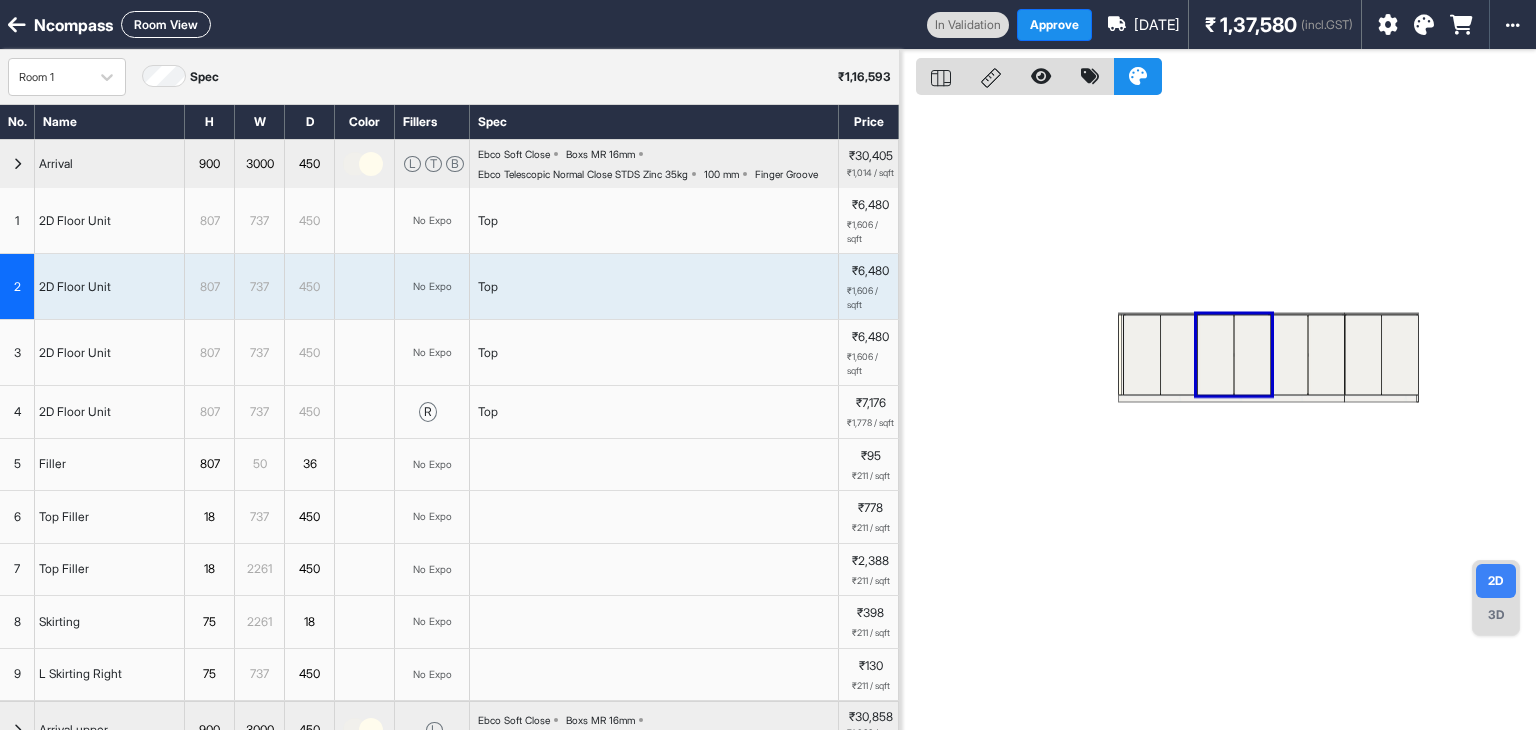 click at bounding box center [1252, 355] 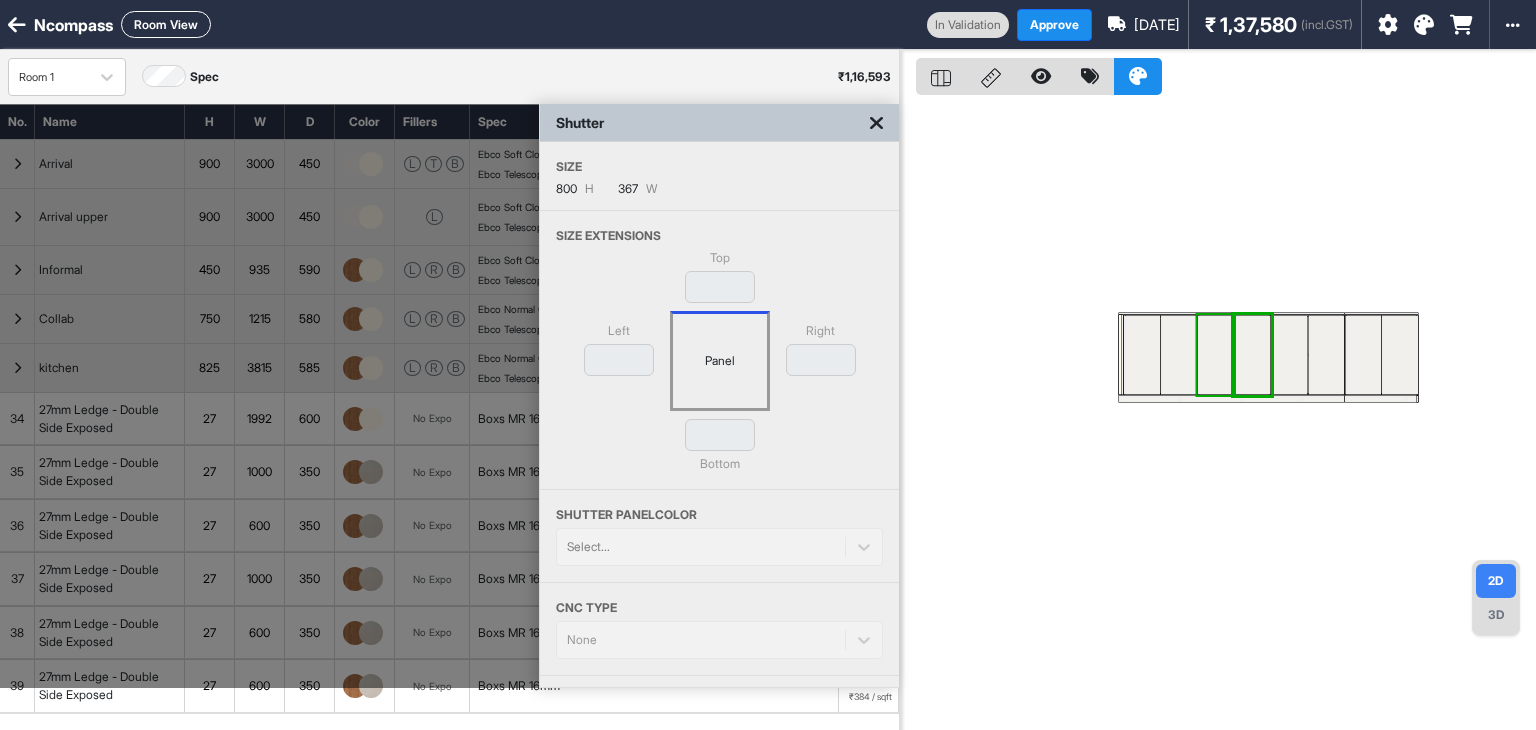 click at bounding box center [1215, 355] 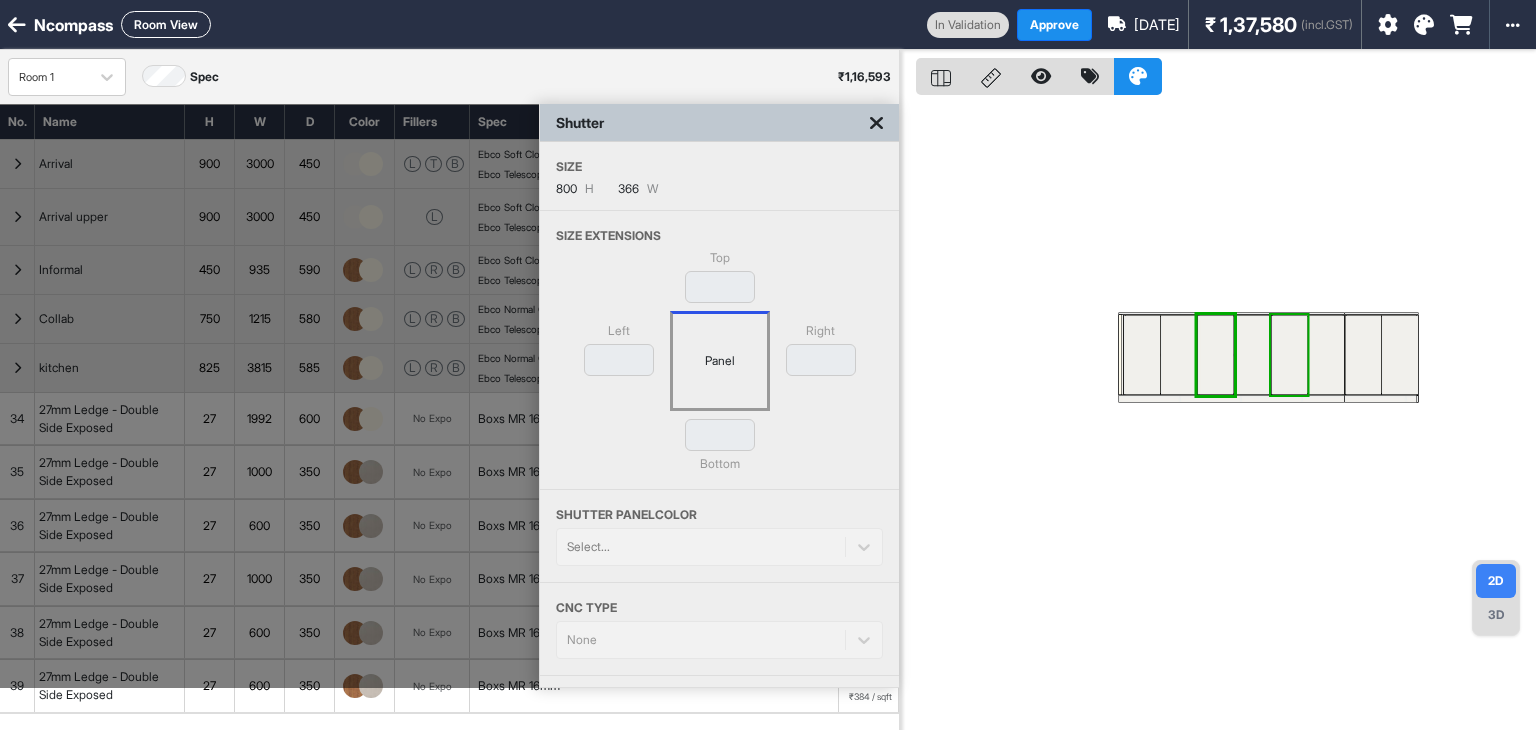 click at bounding box center (1289, 355) 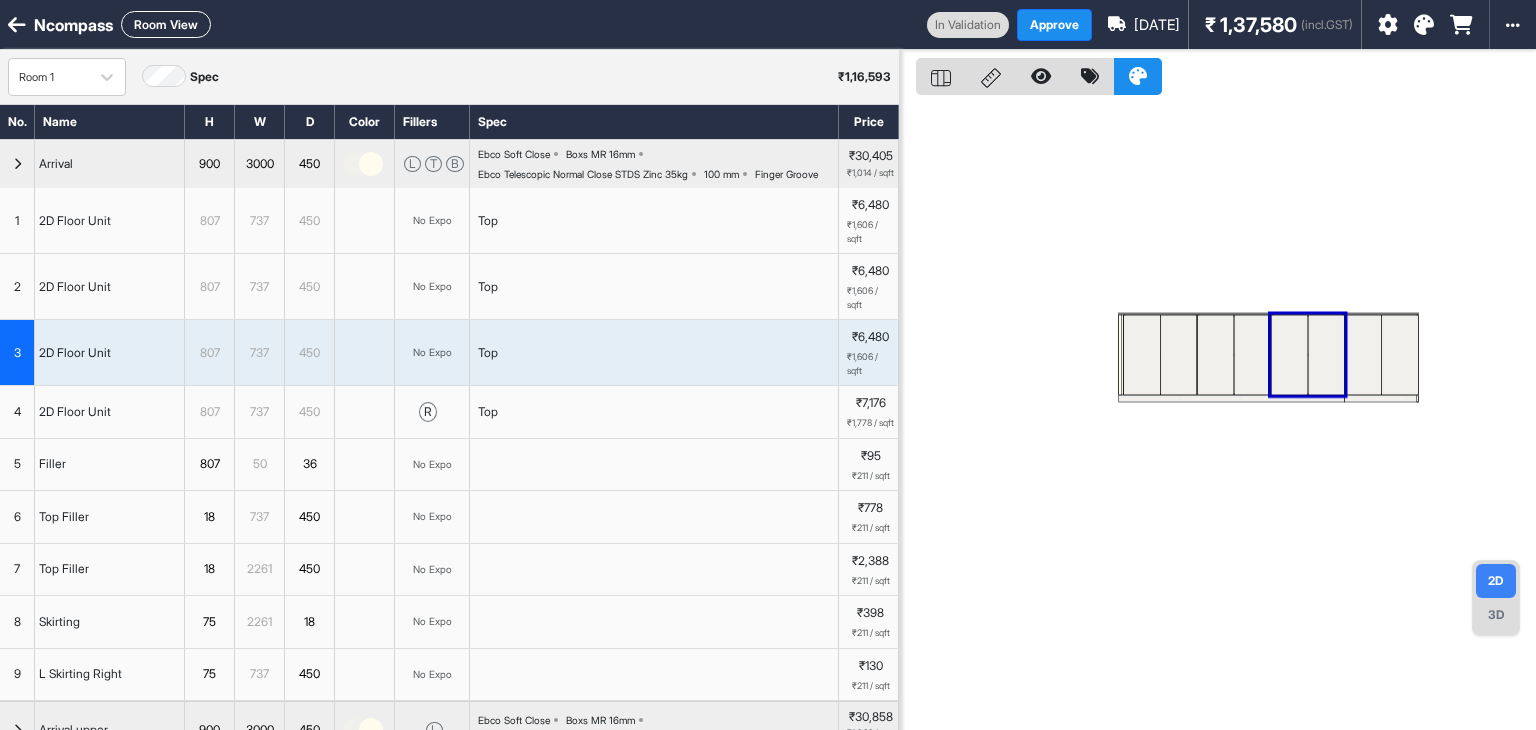 click at bounding box center [1326, 355] 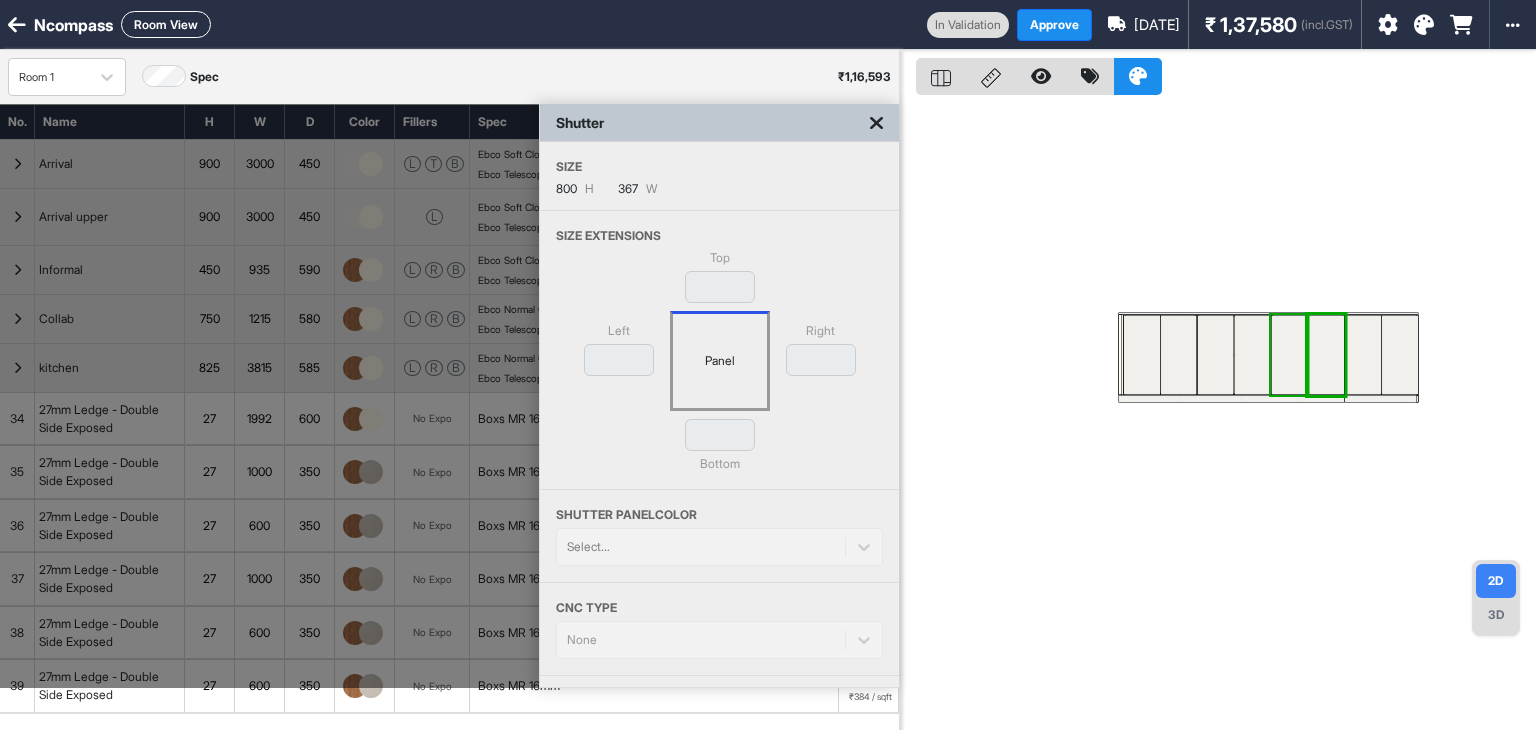 click at bounding box center [1289, 355] 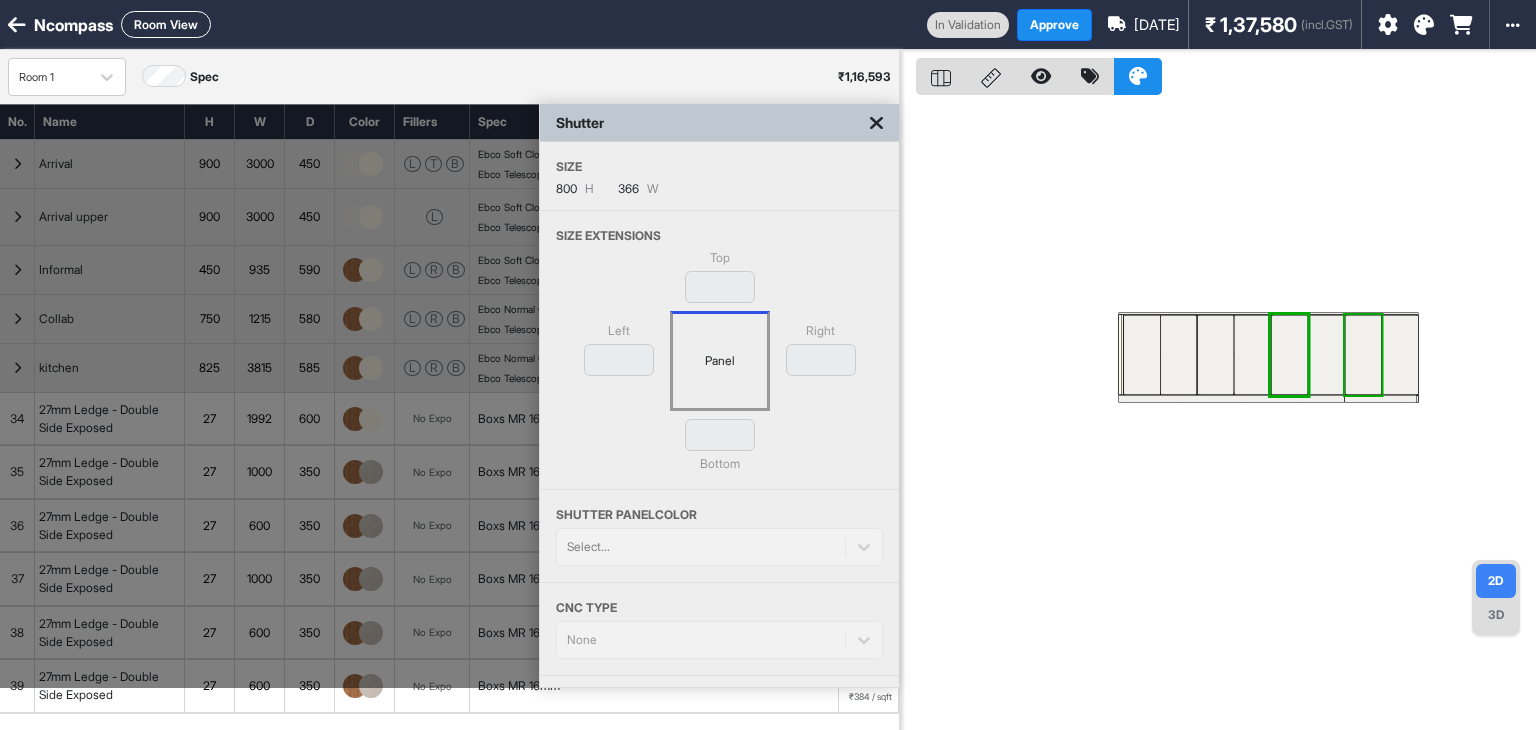 click at bounding box center [1363, 355] 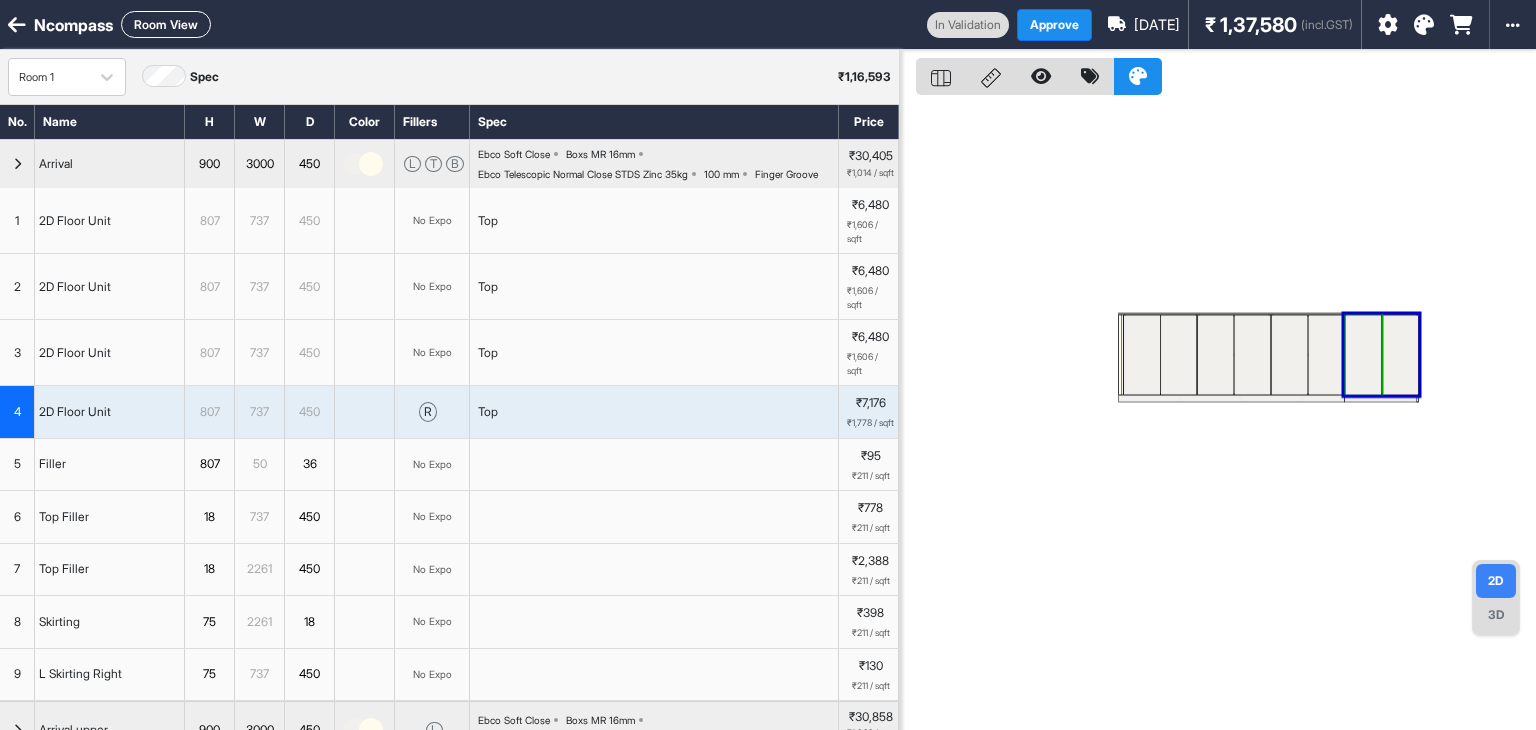 click at bounding box center [1363, 355] 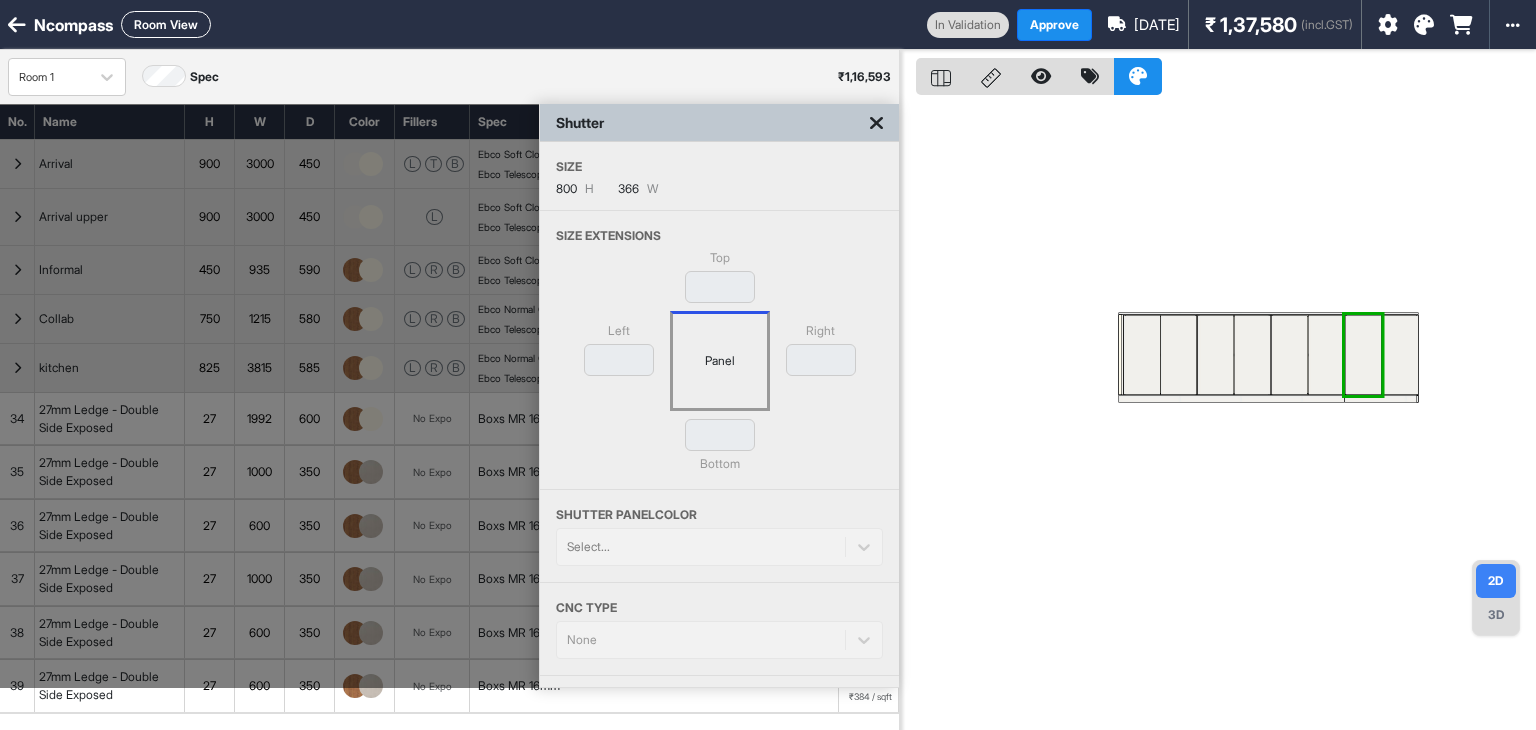 click at bounding box center [1363, 355] 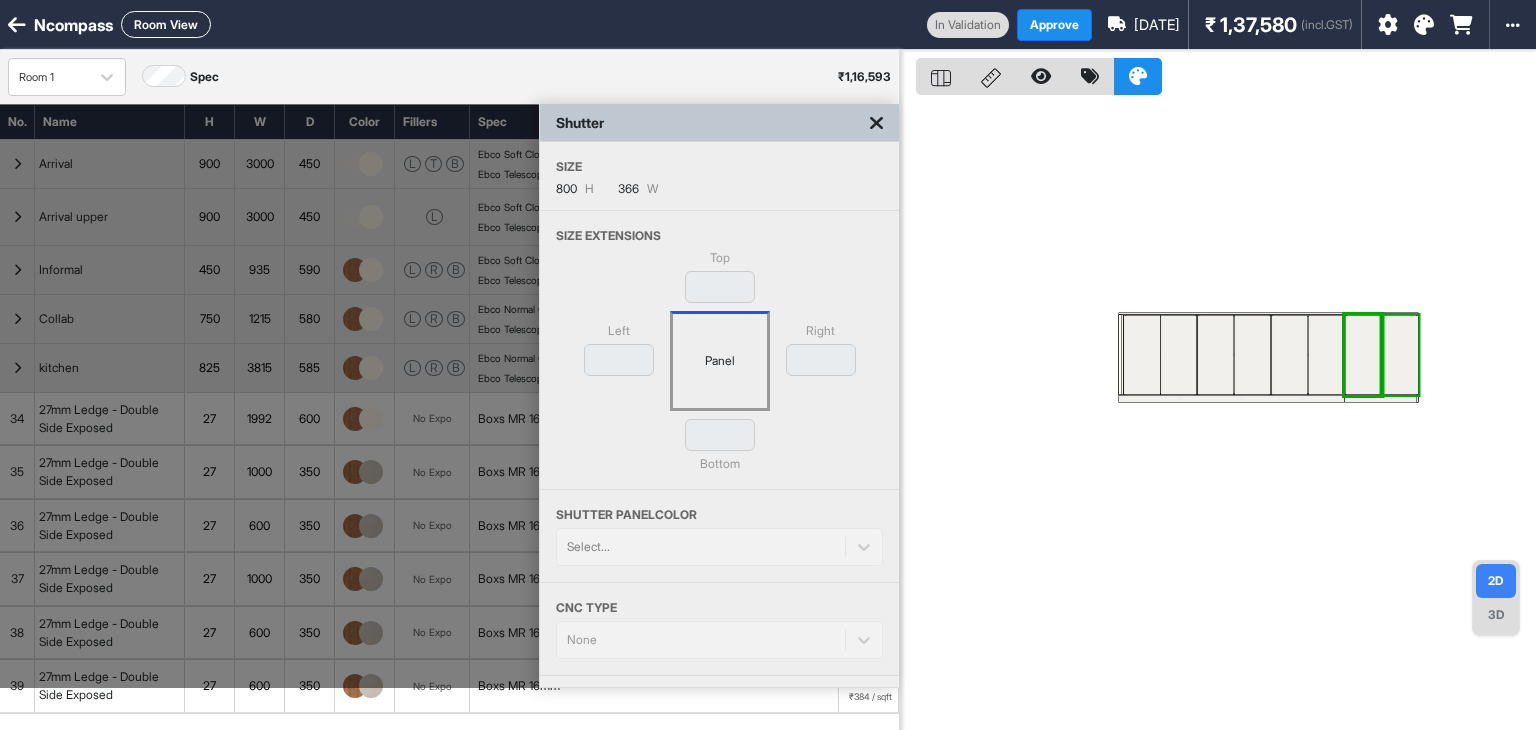 click at bounding box center [1400, 355] 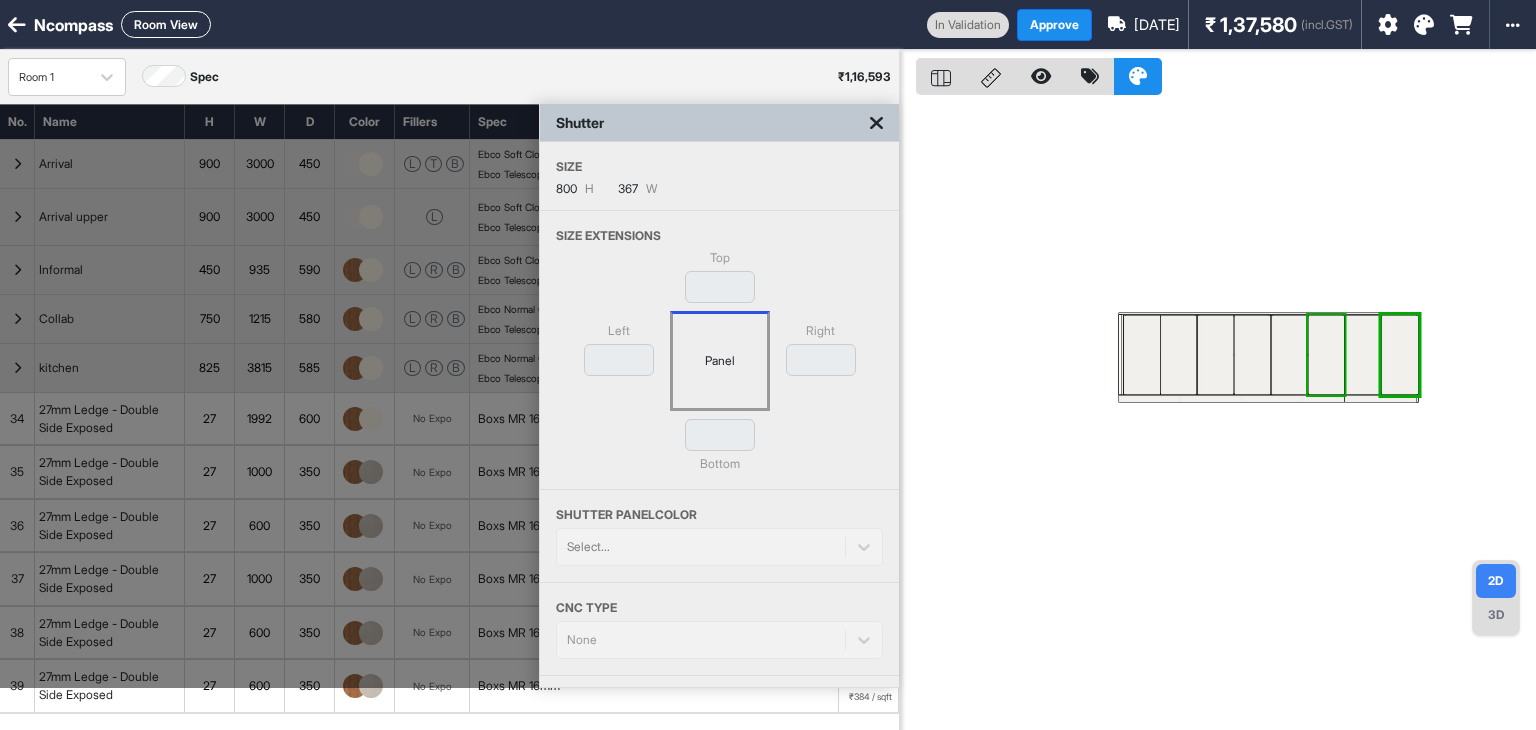 click at bounding box center (876, 123) 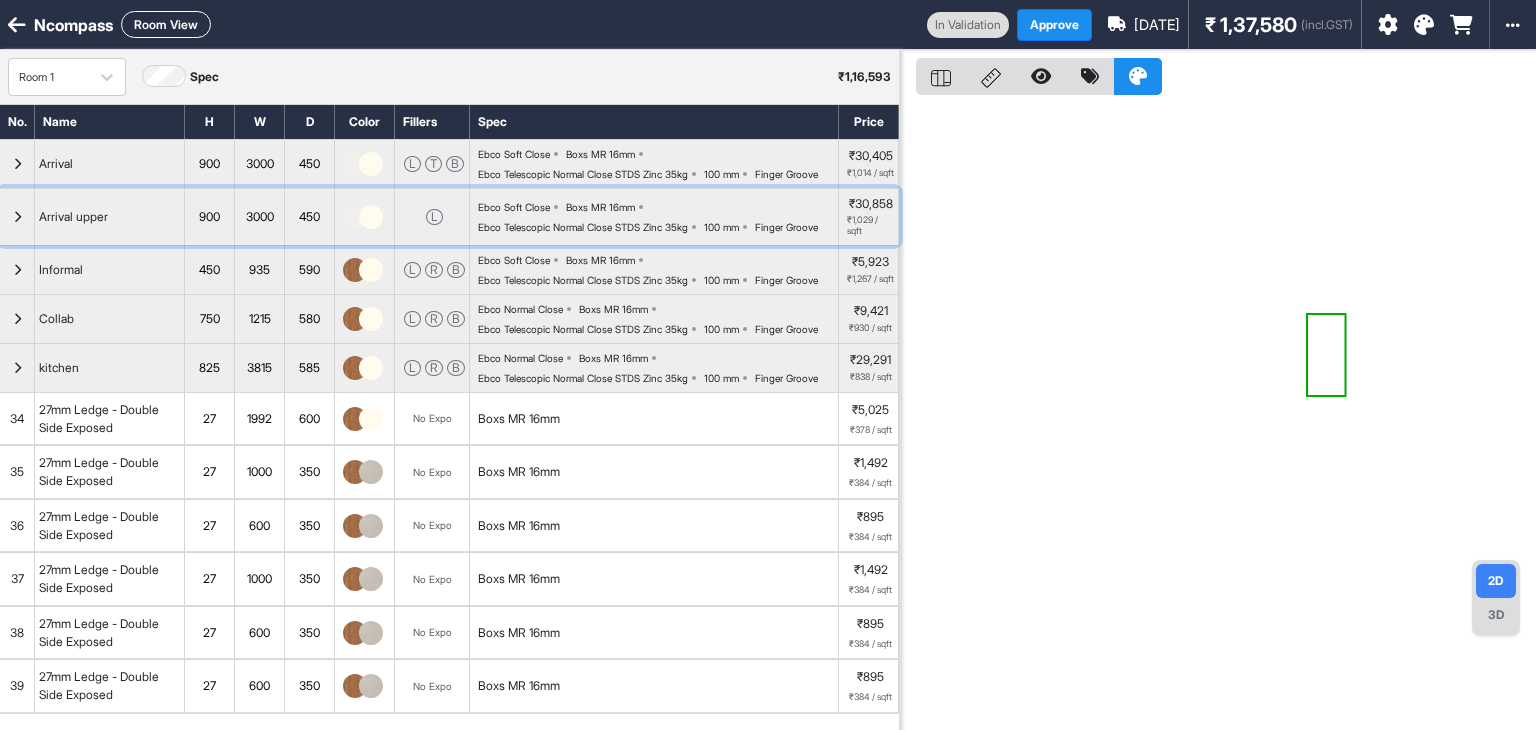 click at bounding box center [17, 217] 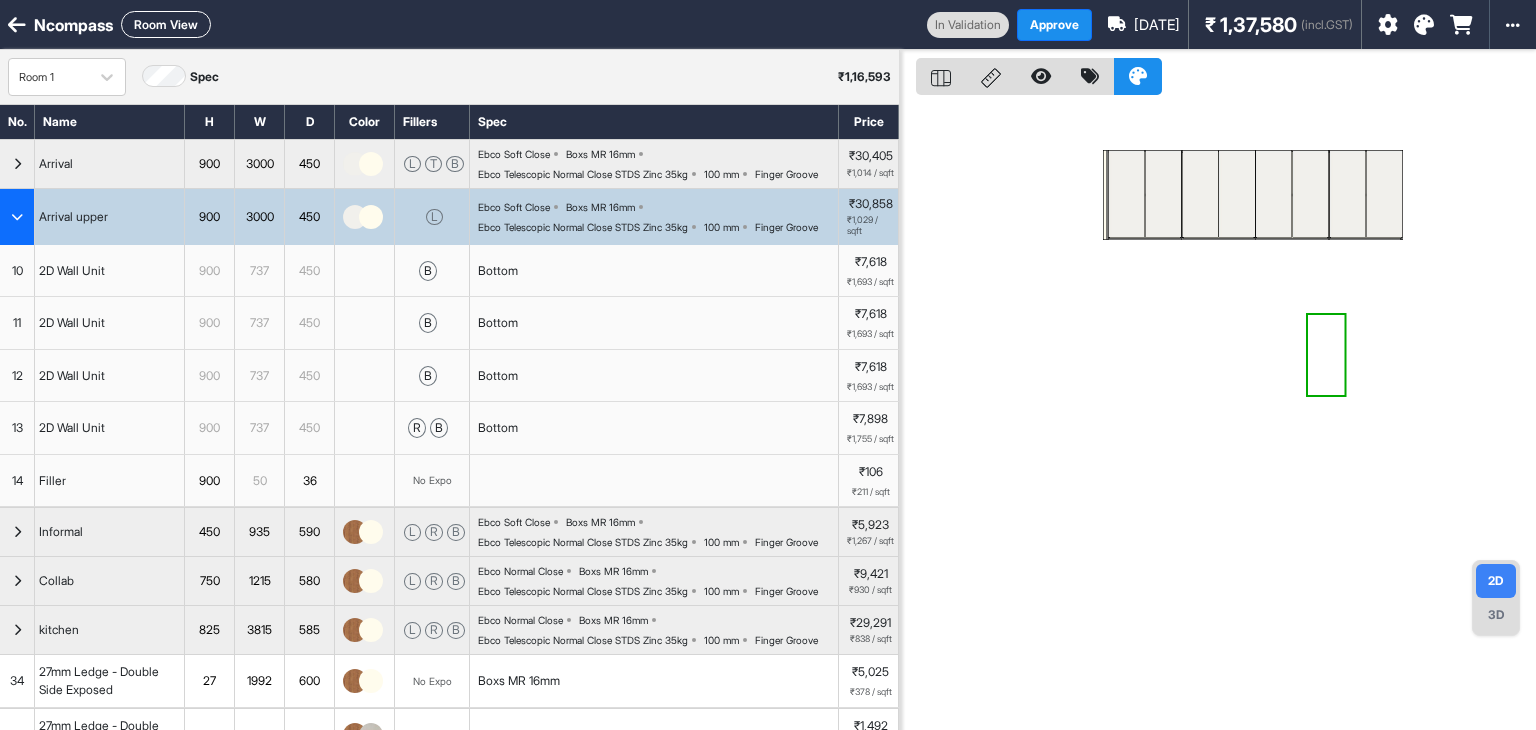 click on "10" at bounding box center (17, 271) 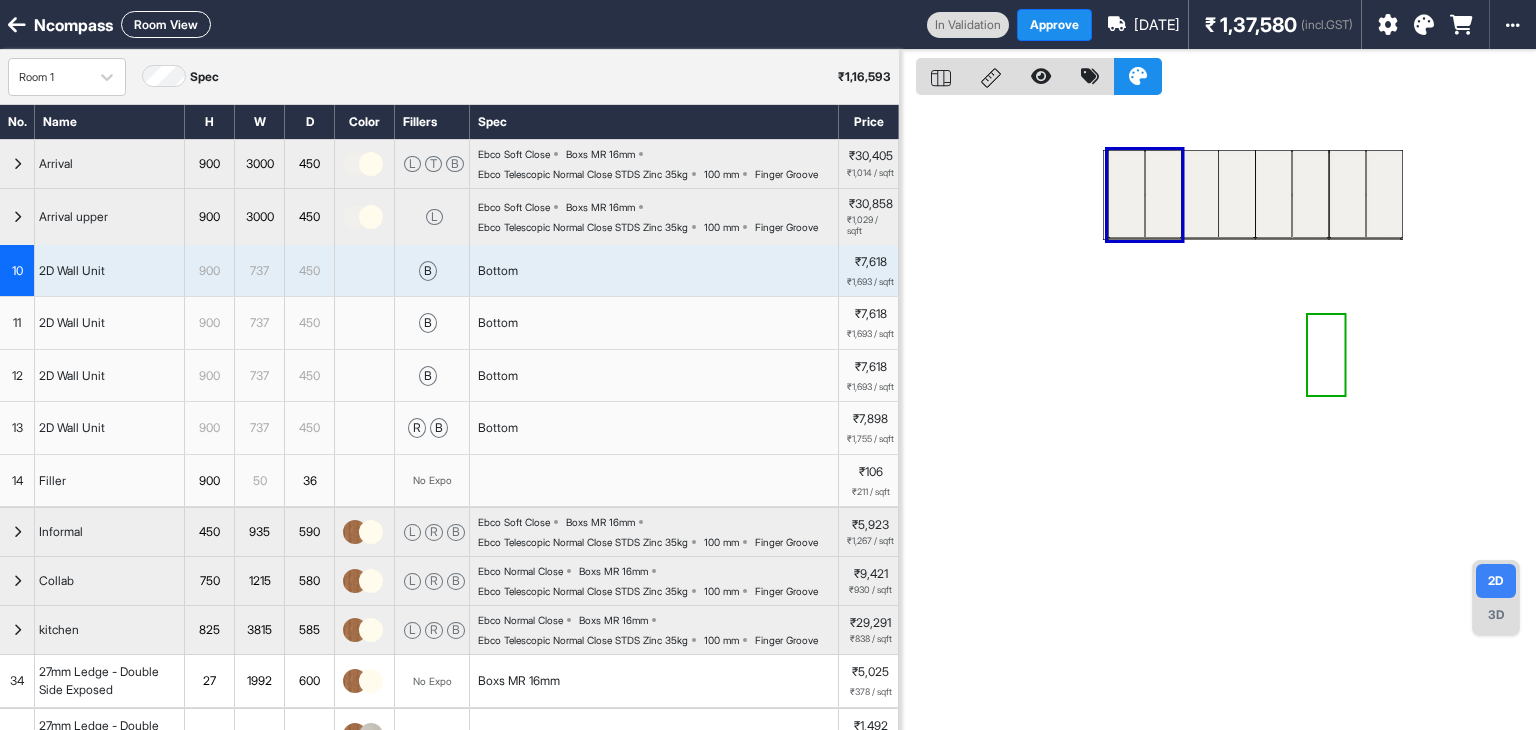 click on "11" at bounding box center [17, 323] 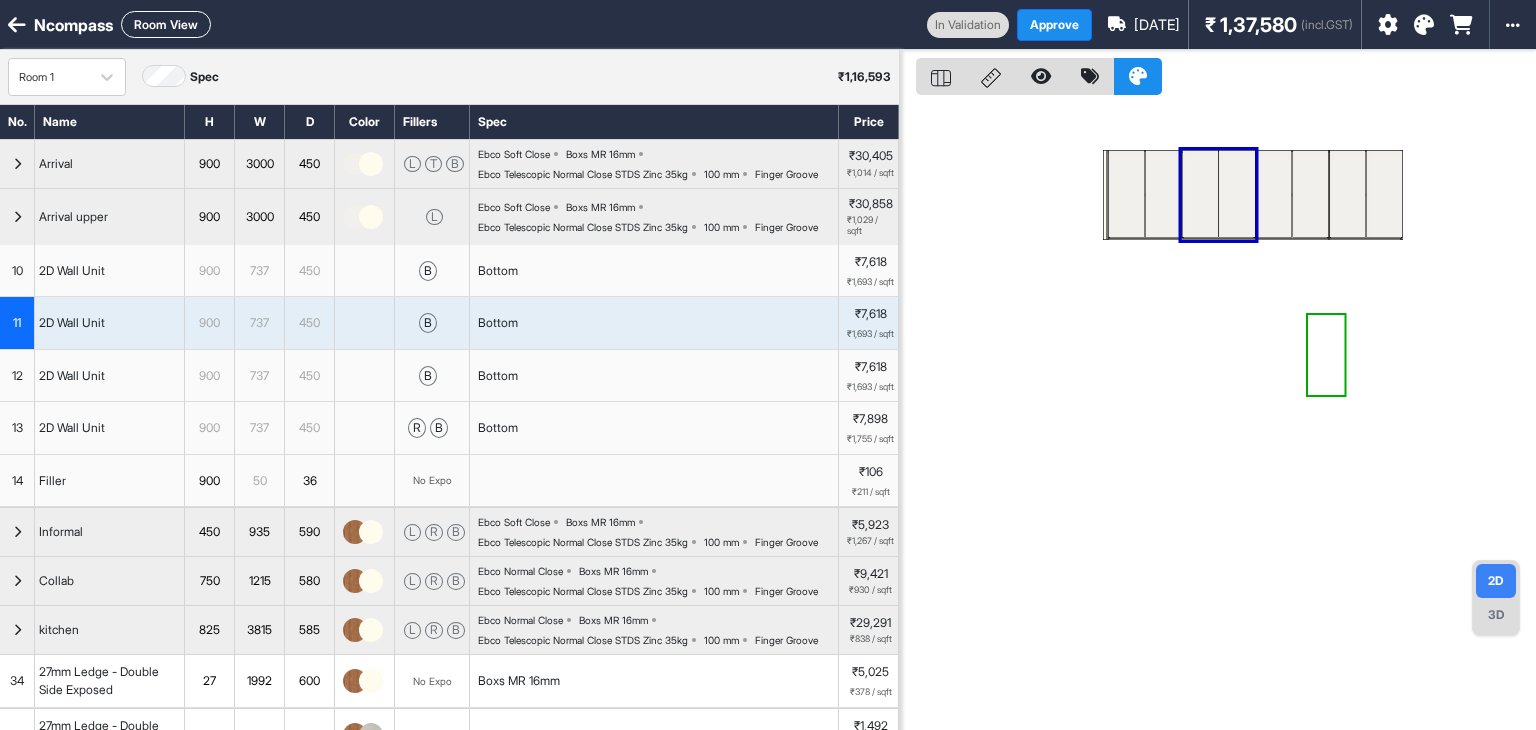 click on "12" at bounding box center (17, 376) 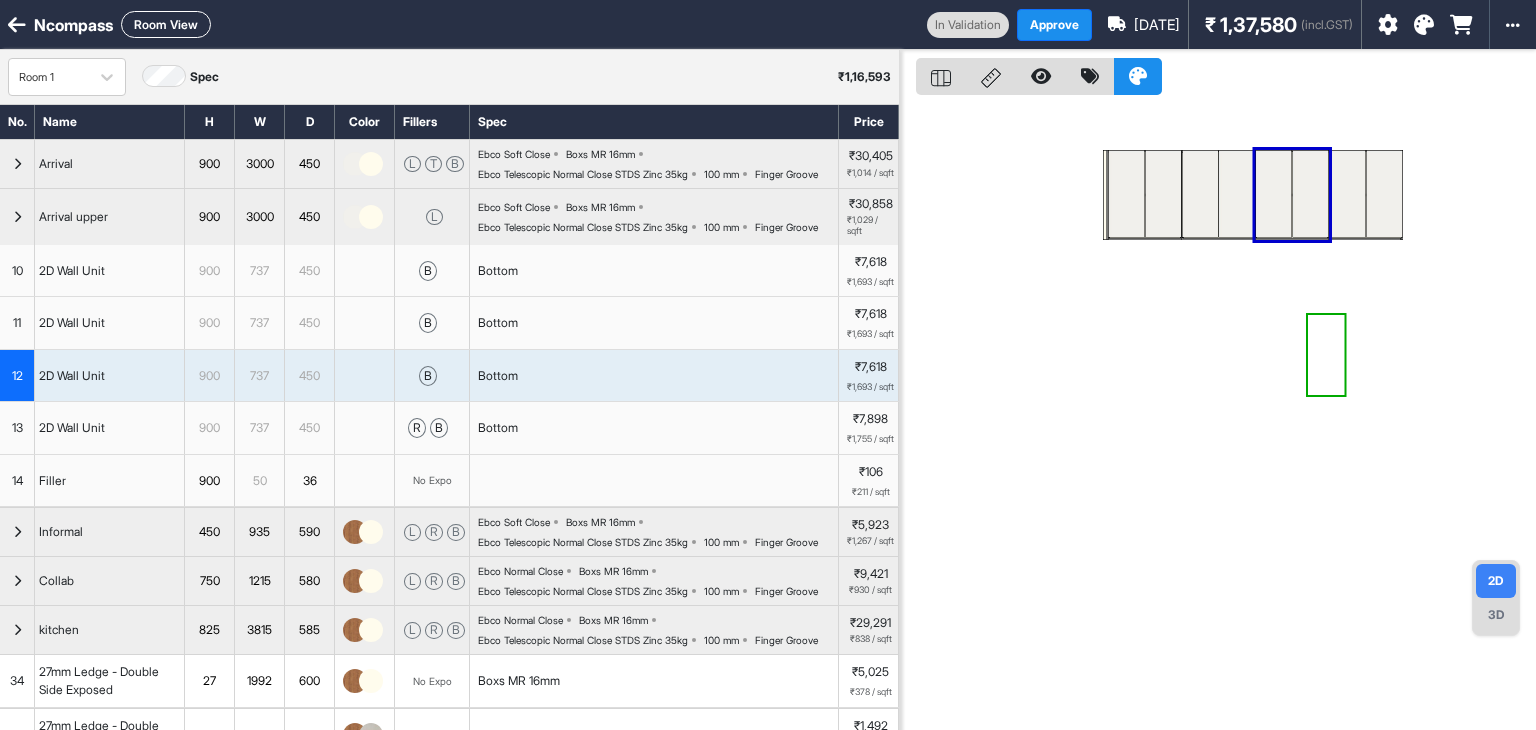 click on "13" at bounding box center (17, 428) 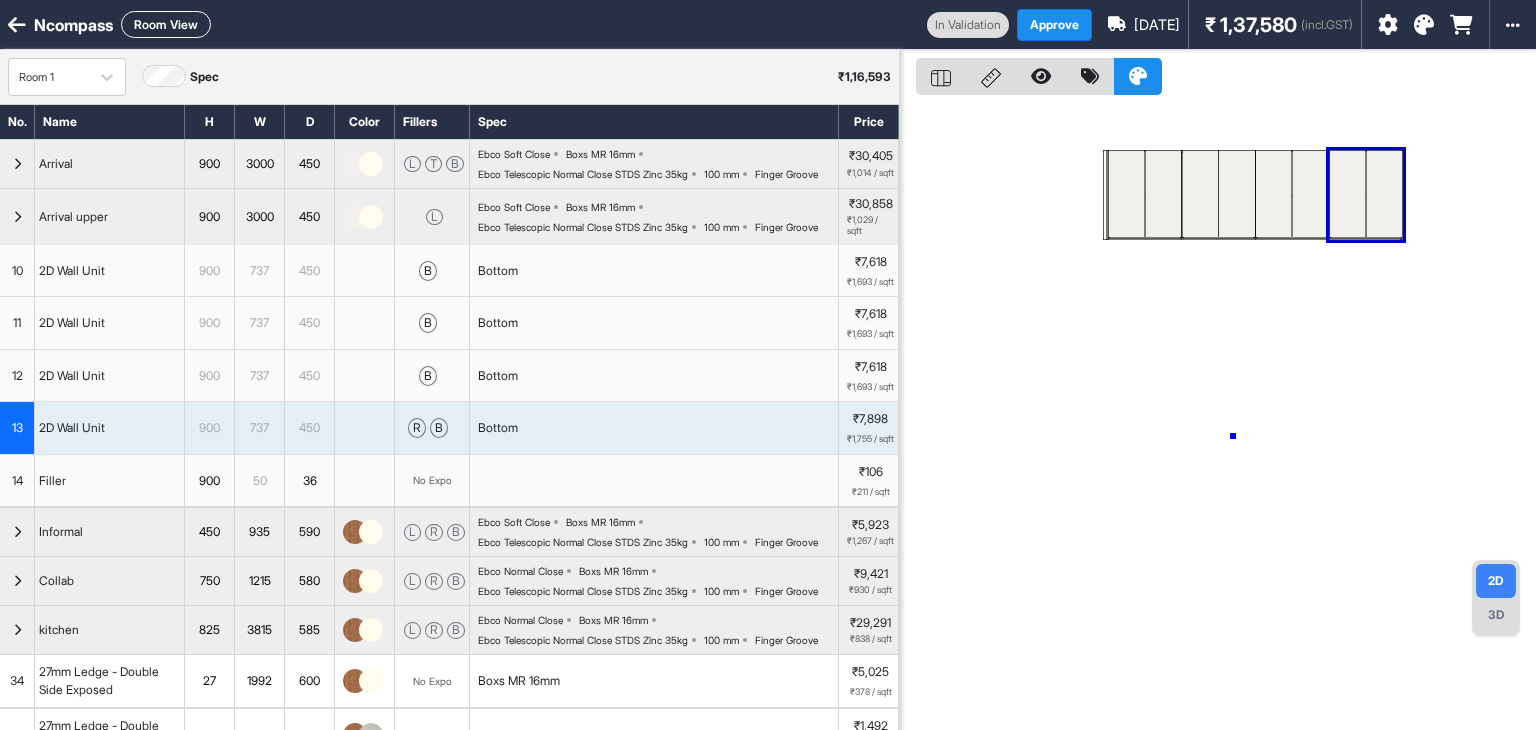 click at bounding box center (1218, 415) 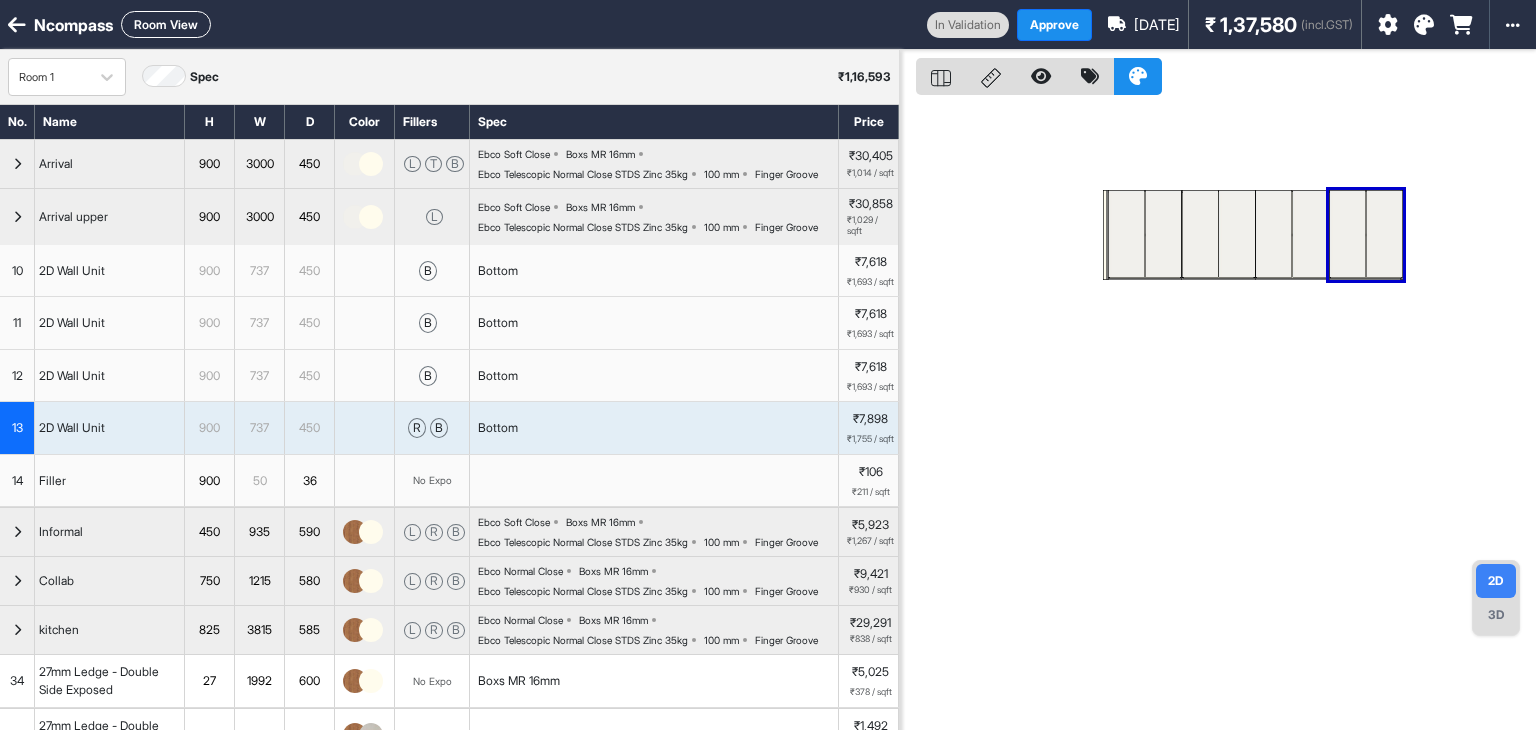 click at bounding box center (1218, 415) 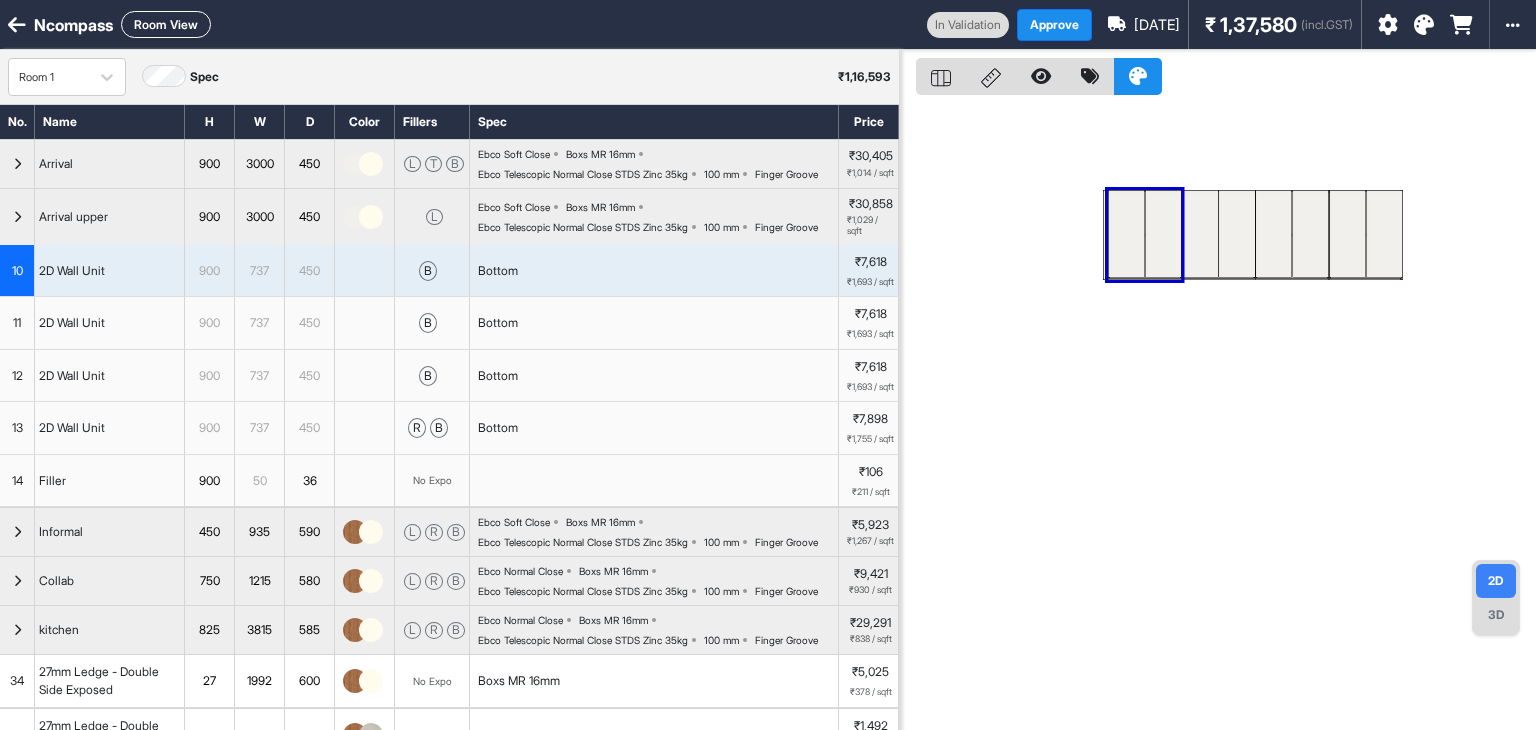 click at bounding box center [1126, 234] 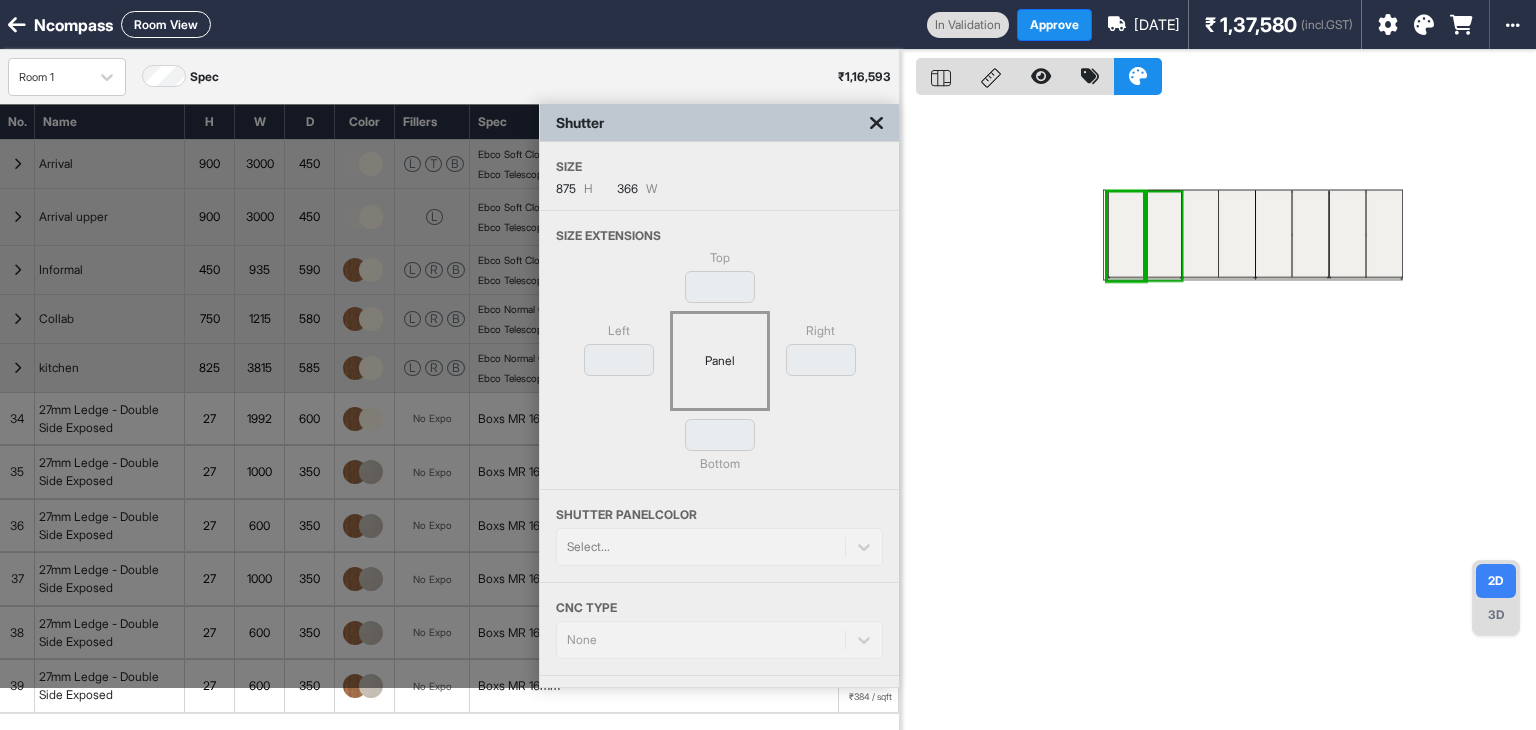 click at bounding box center [1163, 234] 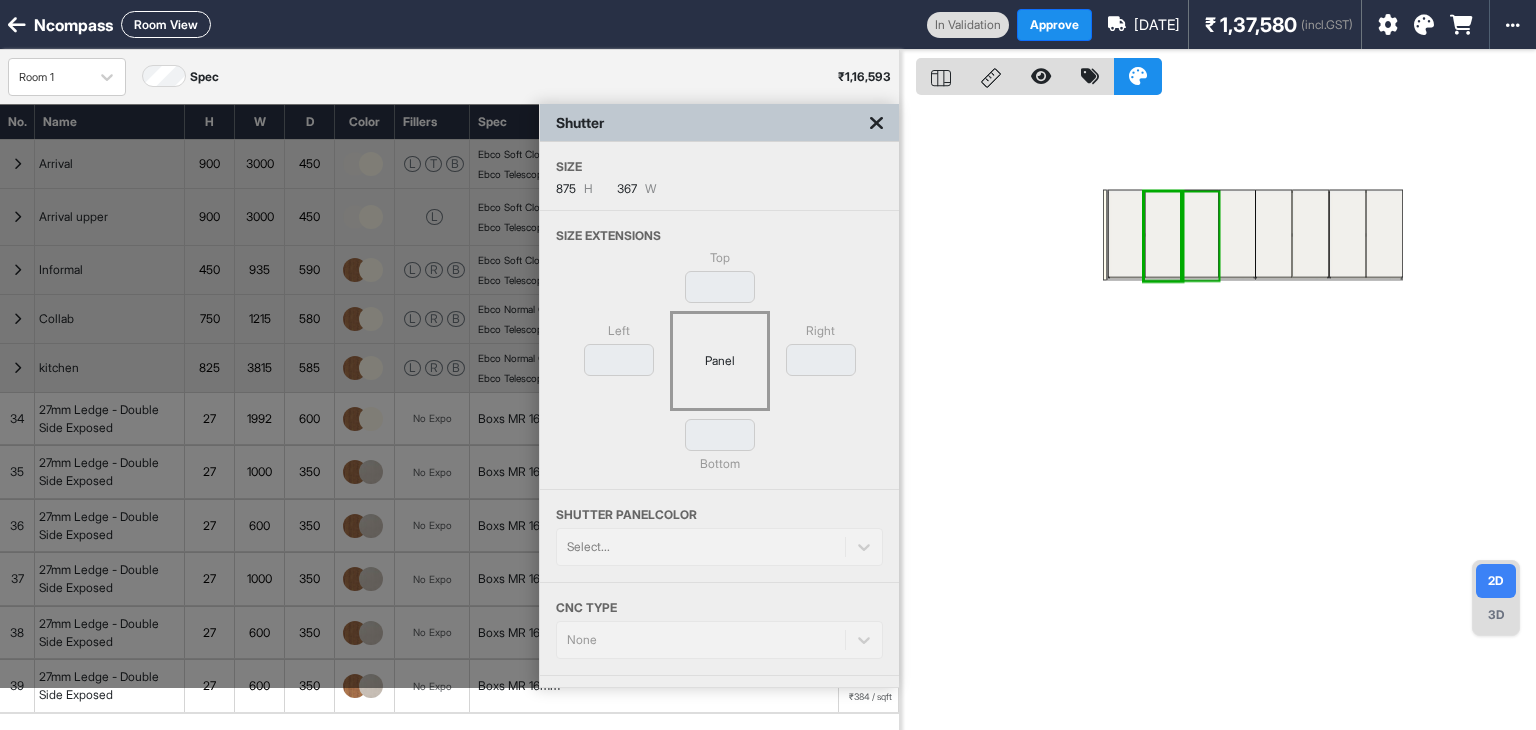 click at bounding box center [1200, 234] 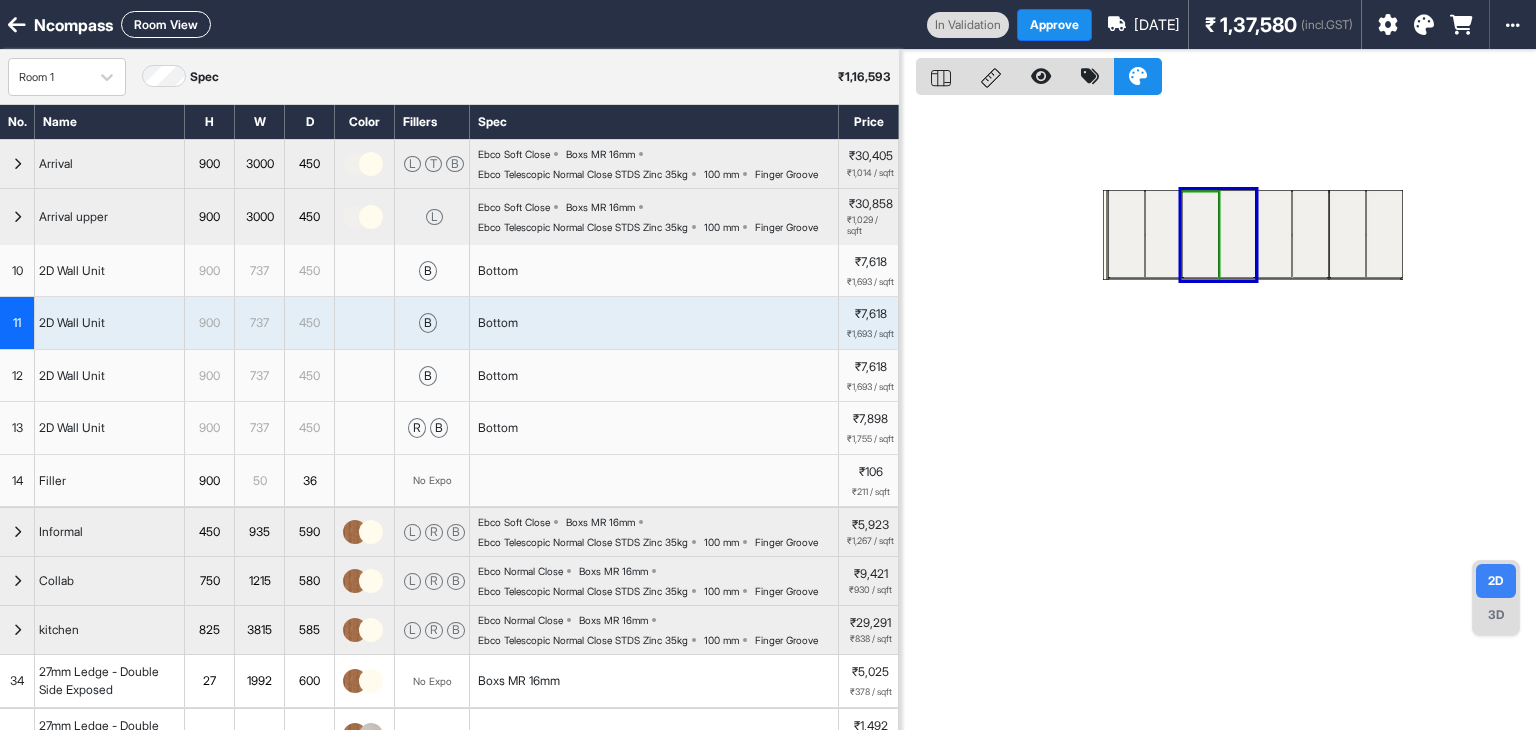 click at bounding box center (1200, 234) 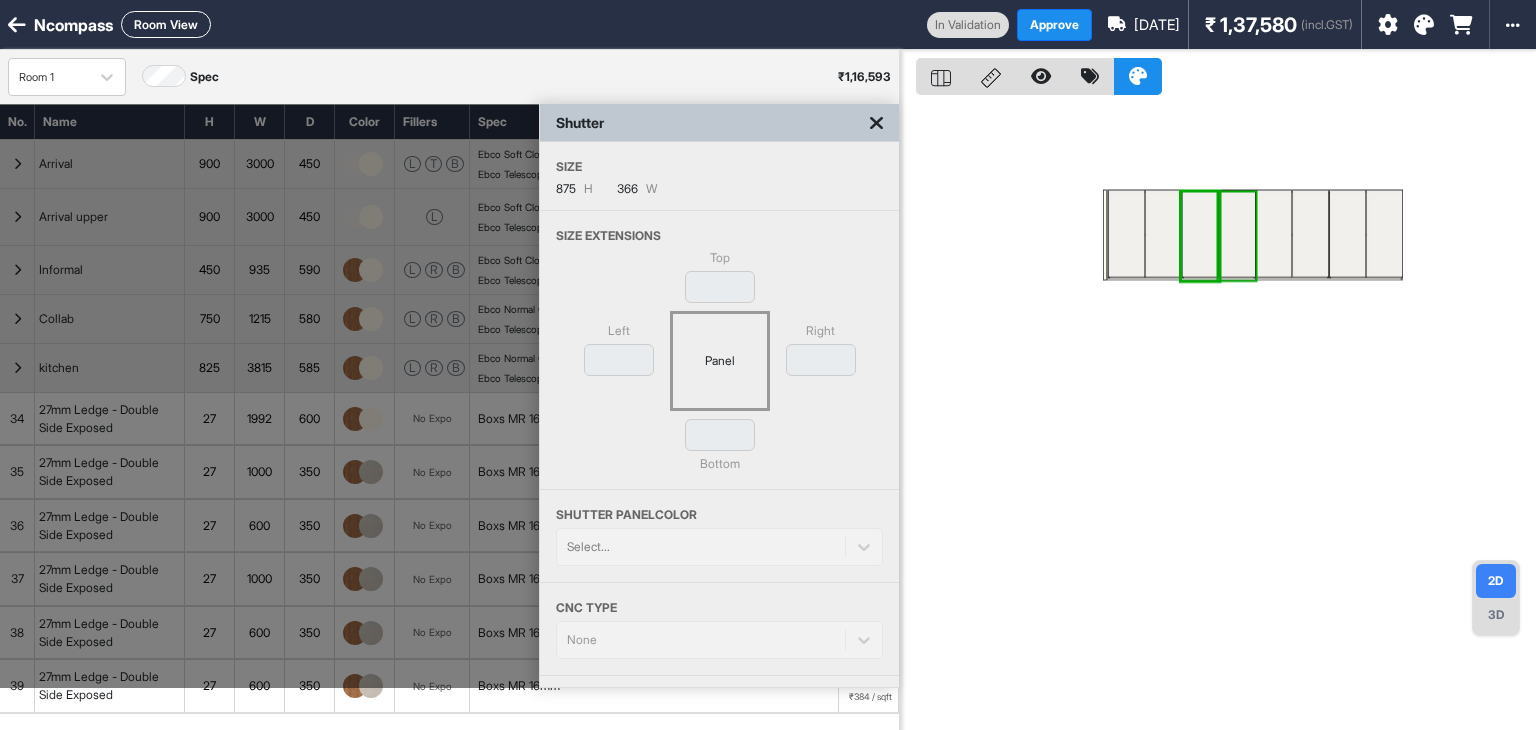 click at bounding box center (1237, 234) 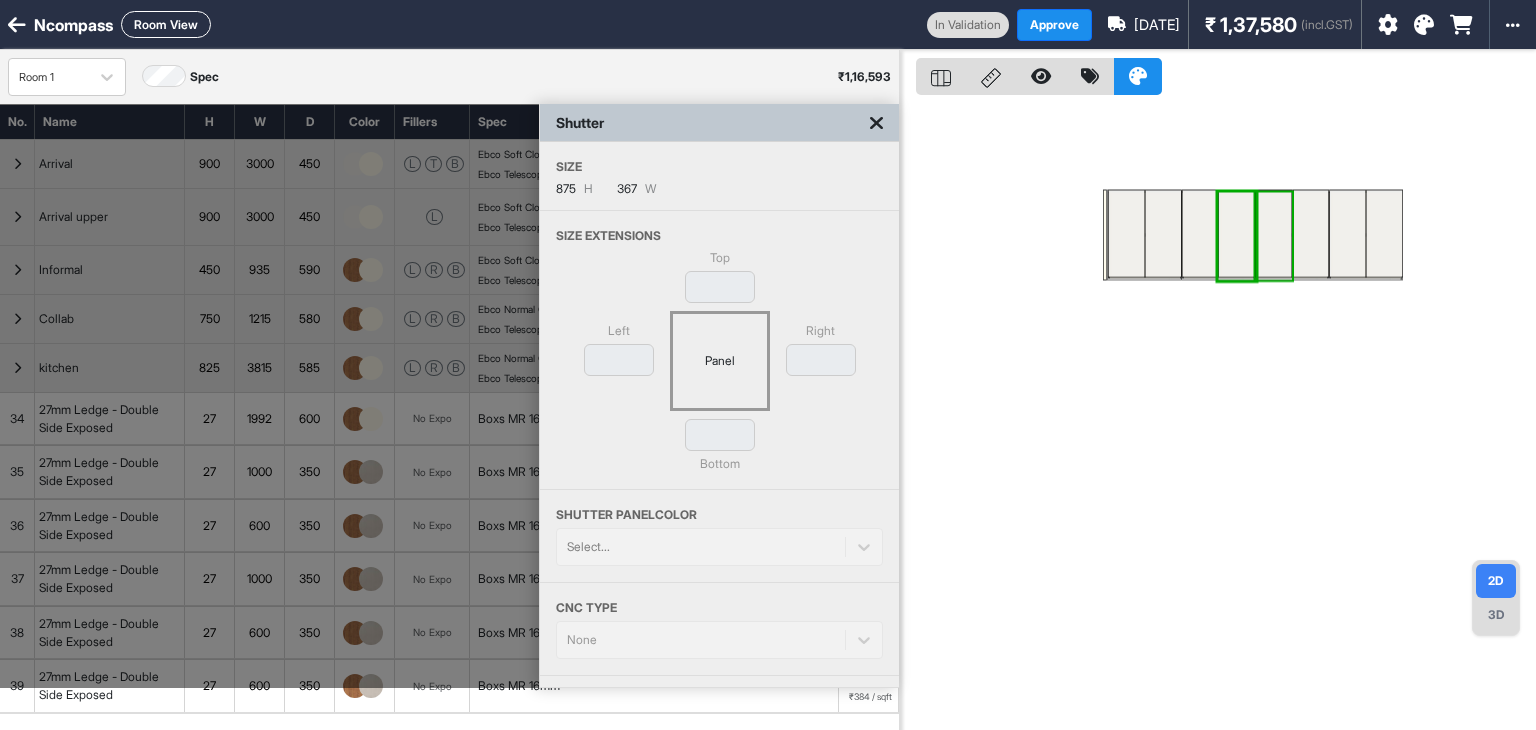 click at bounding box center (1274, 234) 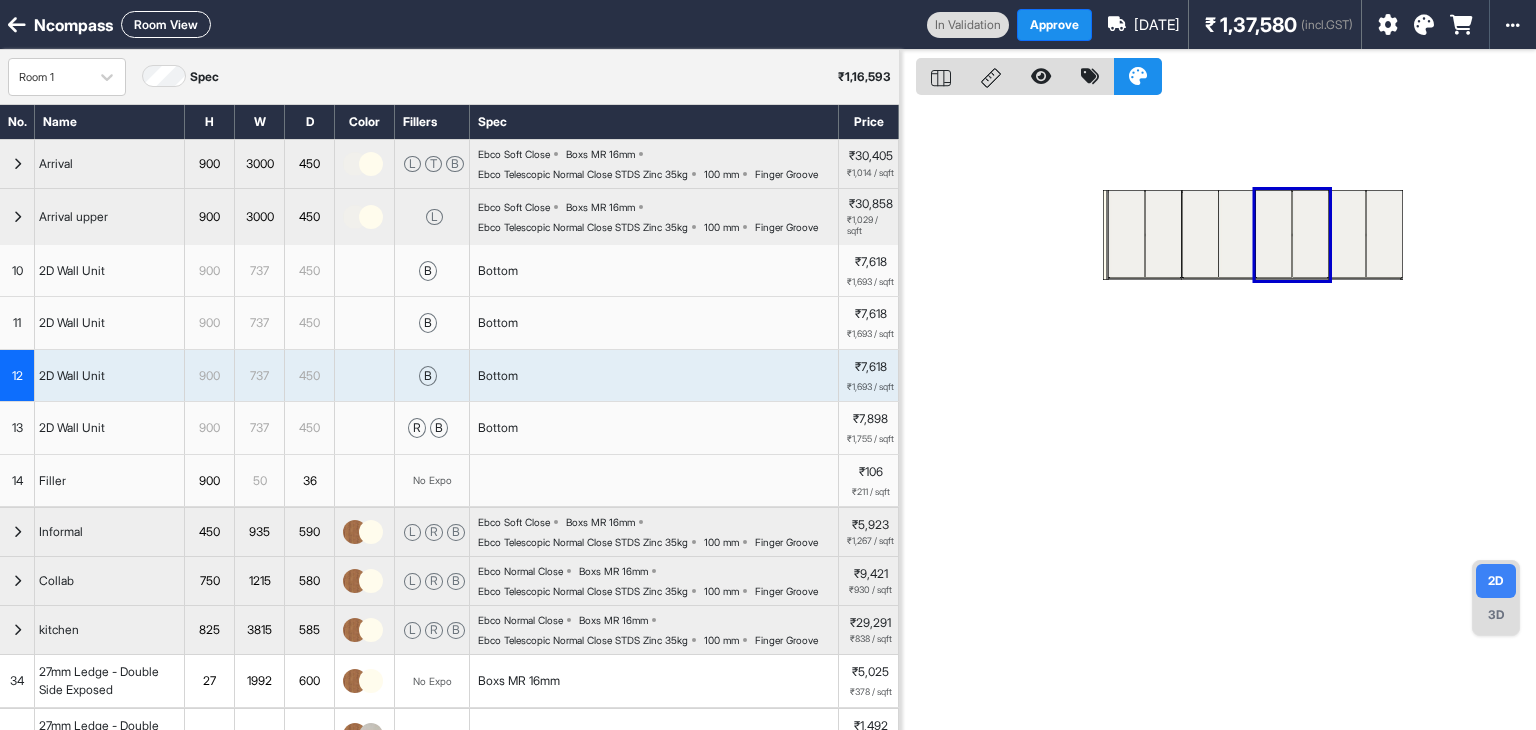 click at bounding box center (1274, 234) 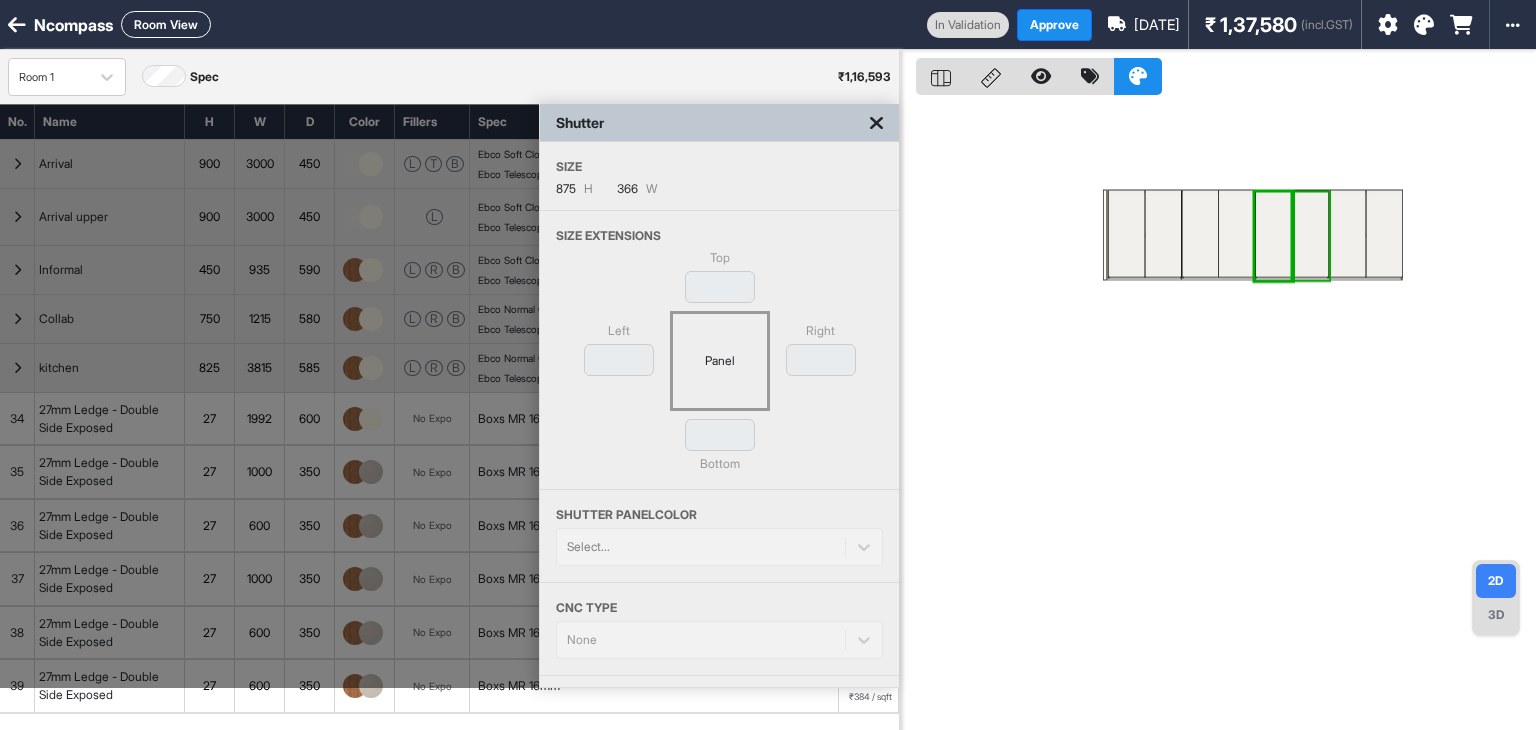 click at bounding box center (1310, 234) 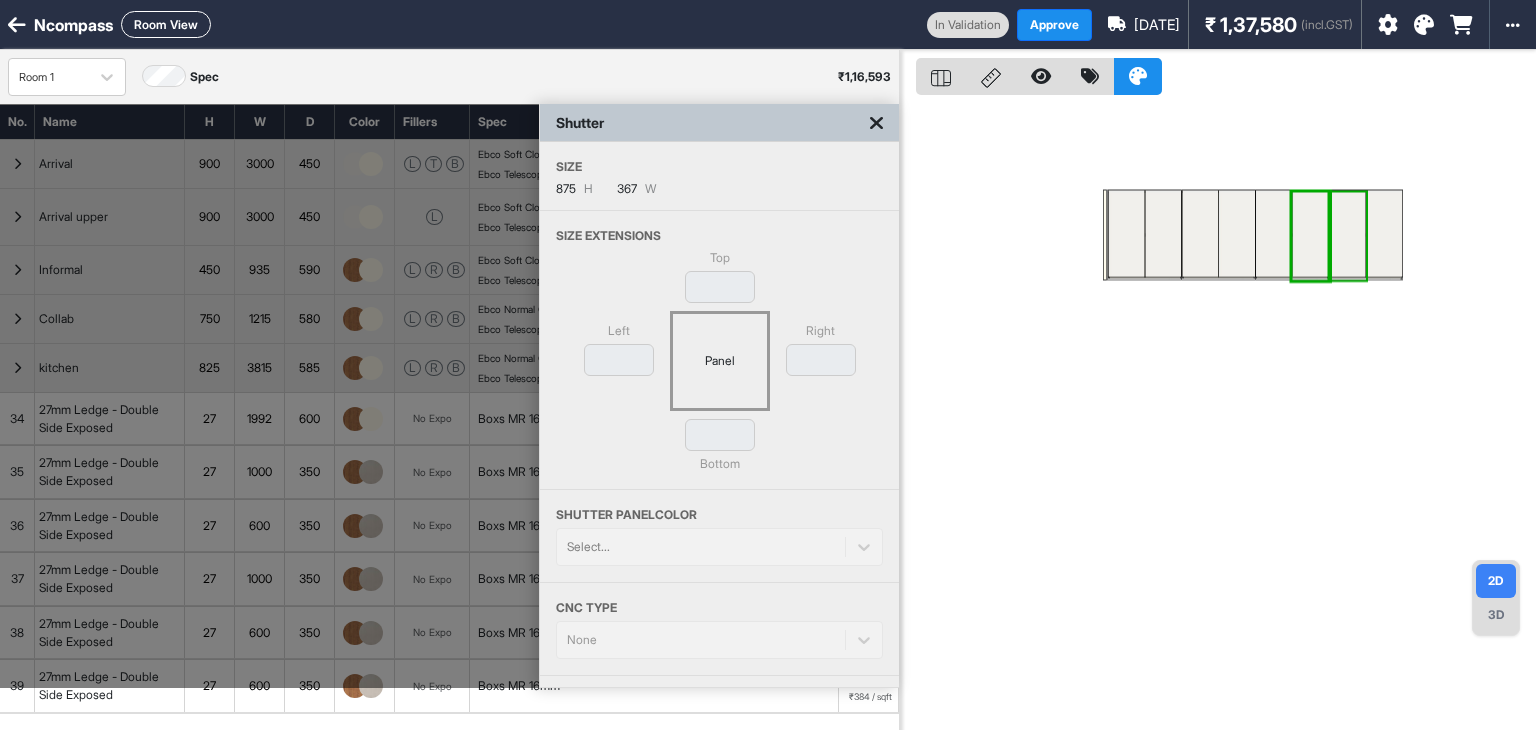 click at bounding box center (1347, 234) 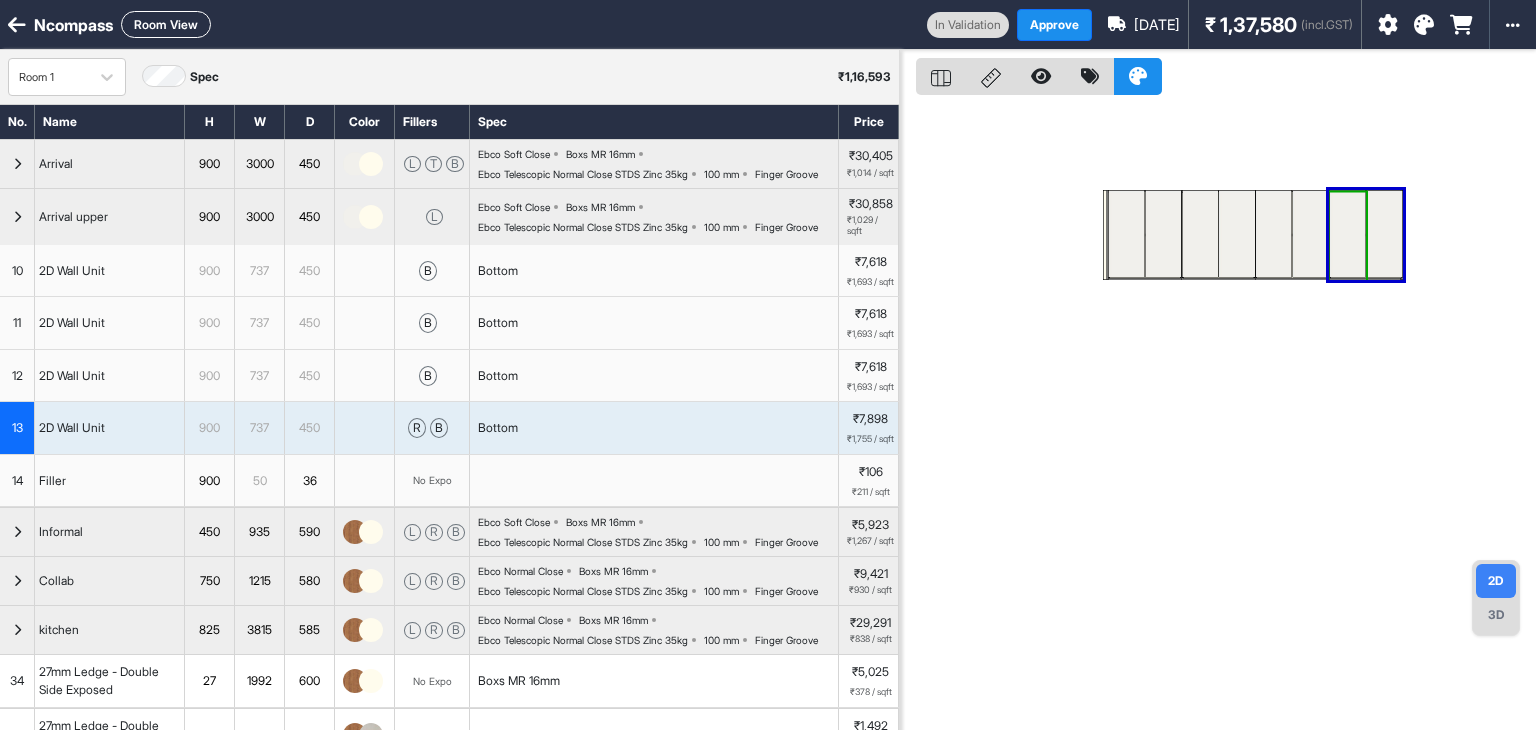 click at bounding box center (1347, 234) 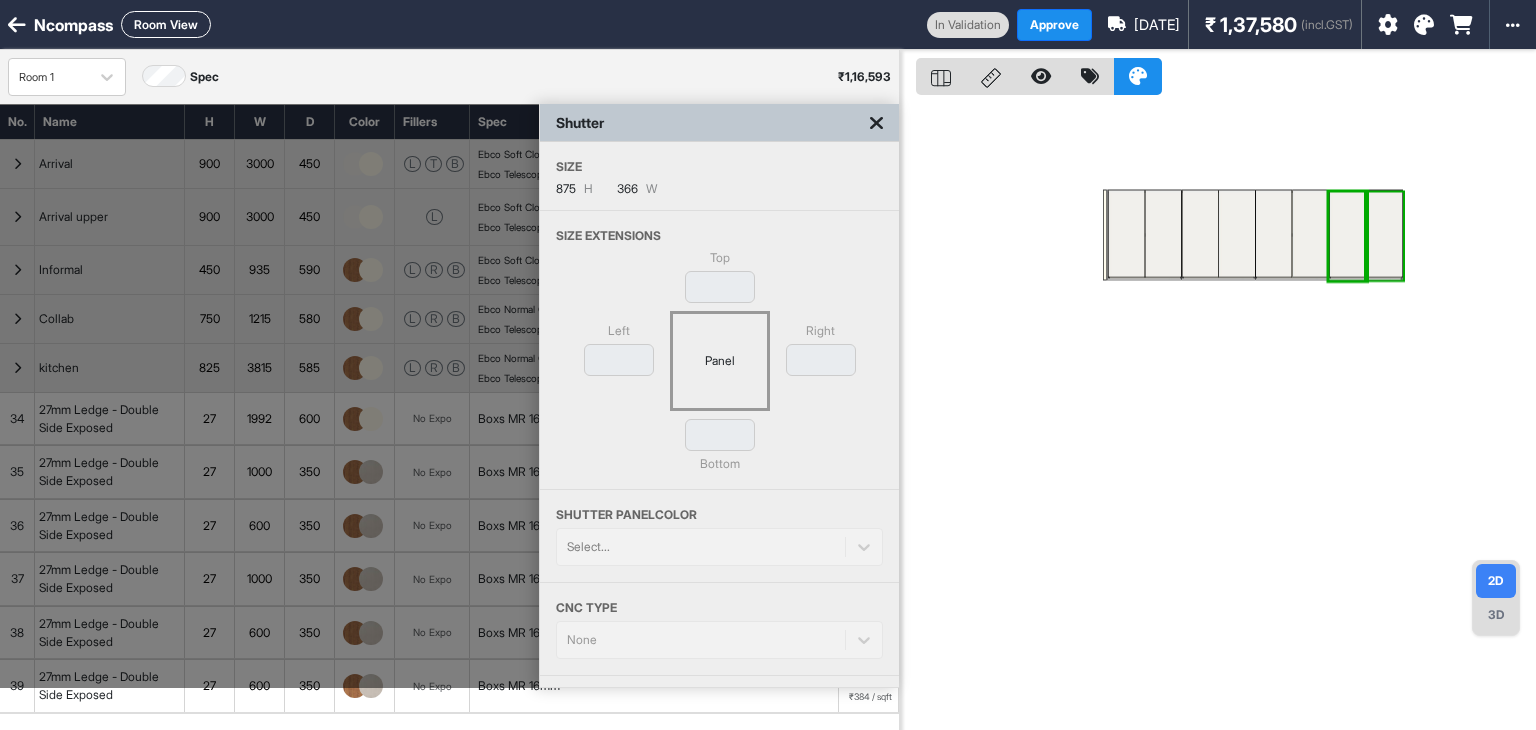 click at bounding box center [1384, 234] 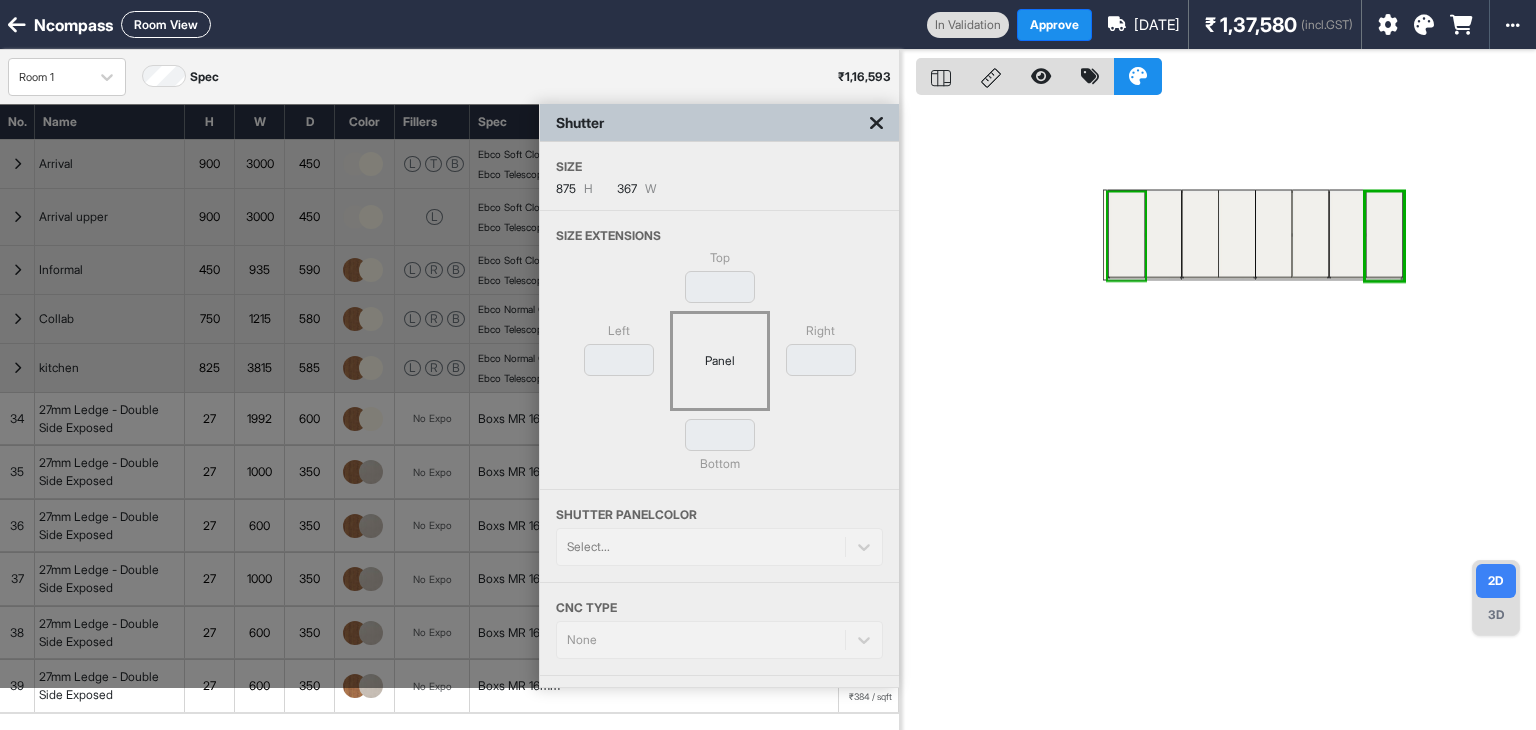 click at bounding box center [876, 123] 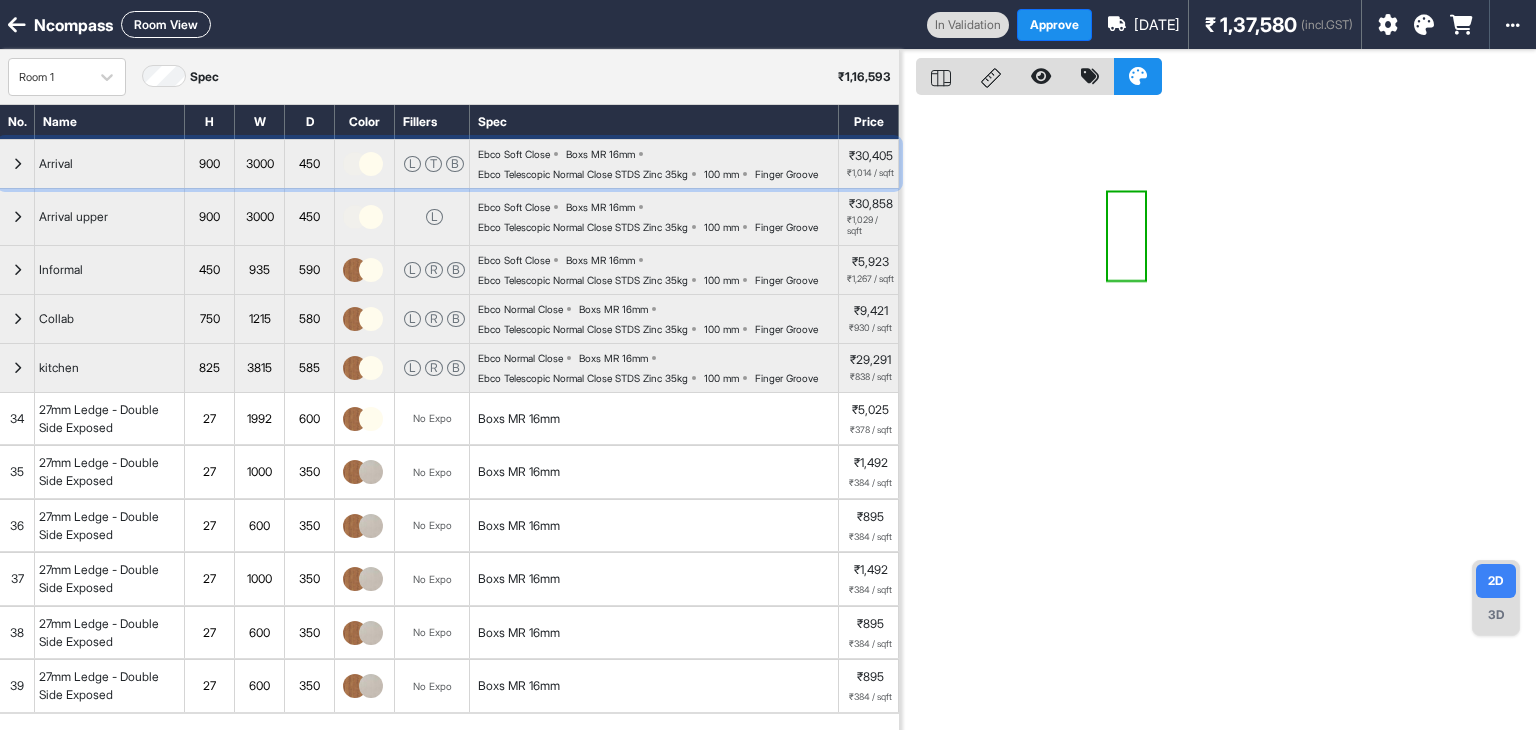 click at bounding box center [17, 164] 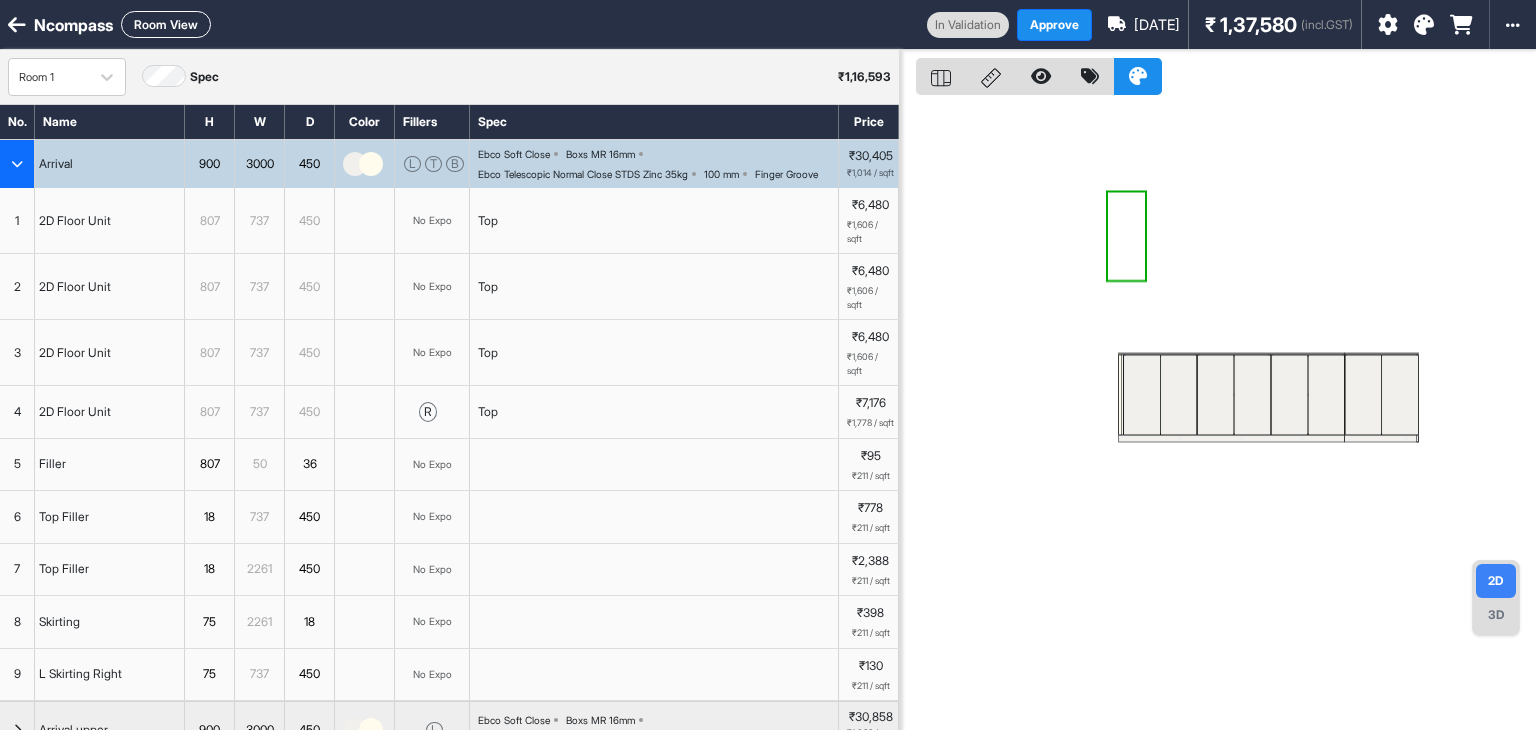 click at bounding box center (17, 164) 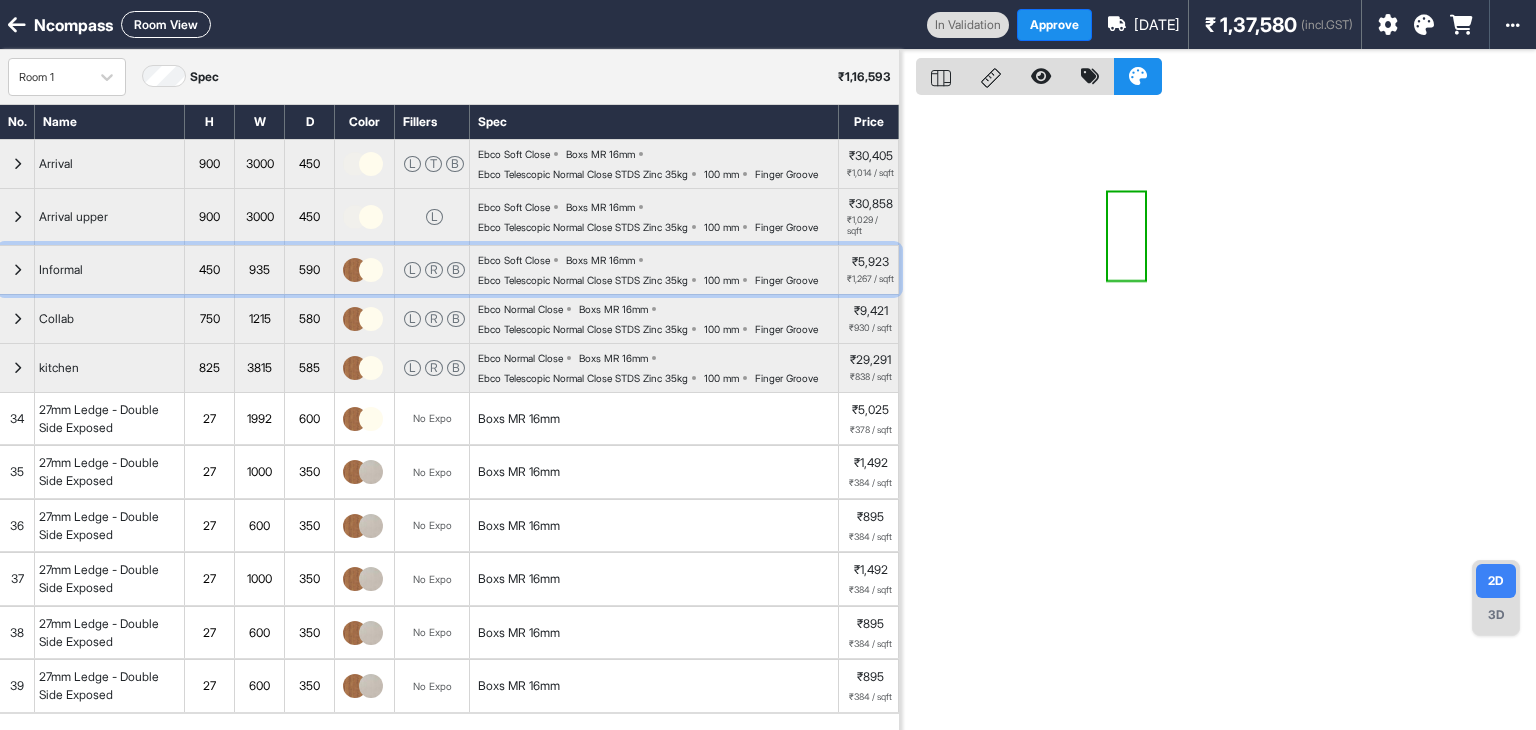 click at bounding box center [17, 270] 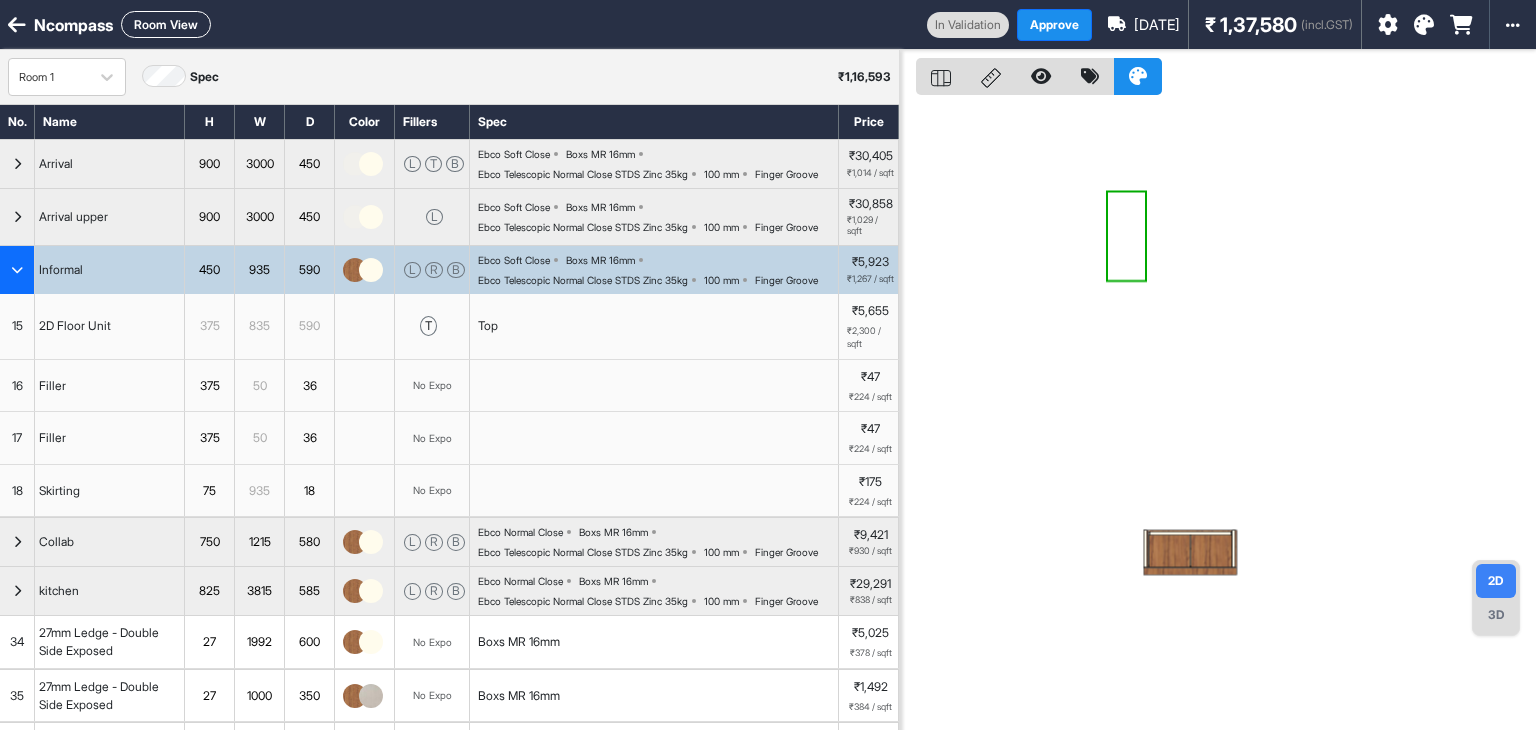 click on "15" at bounding box center [17, 326] 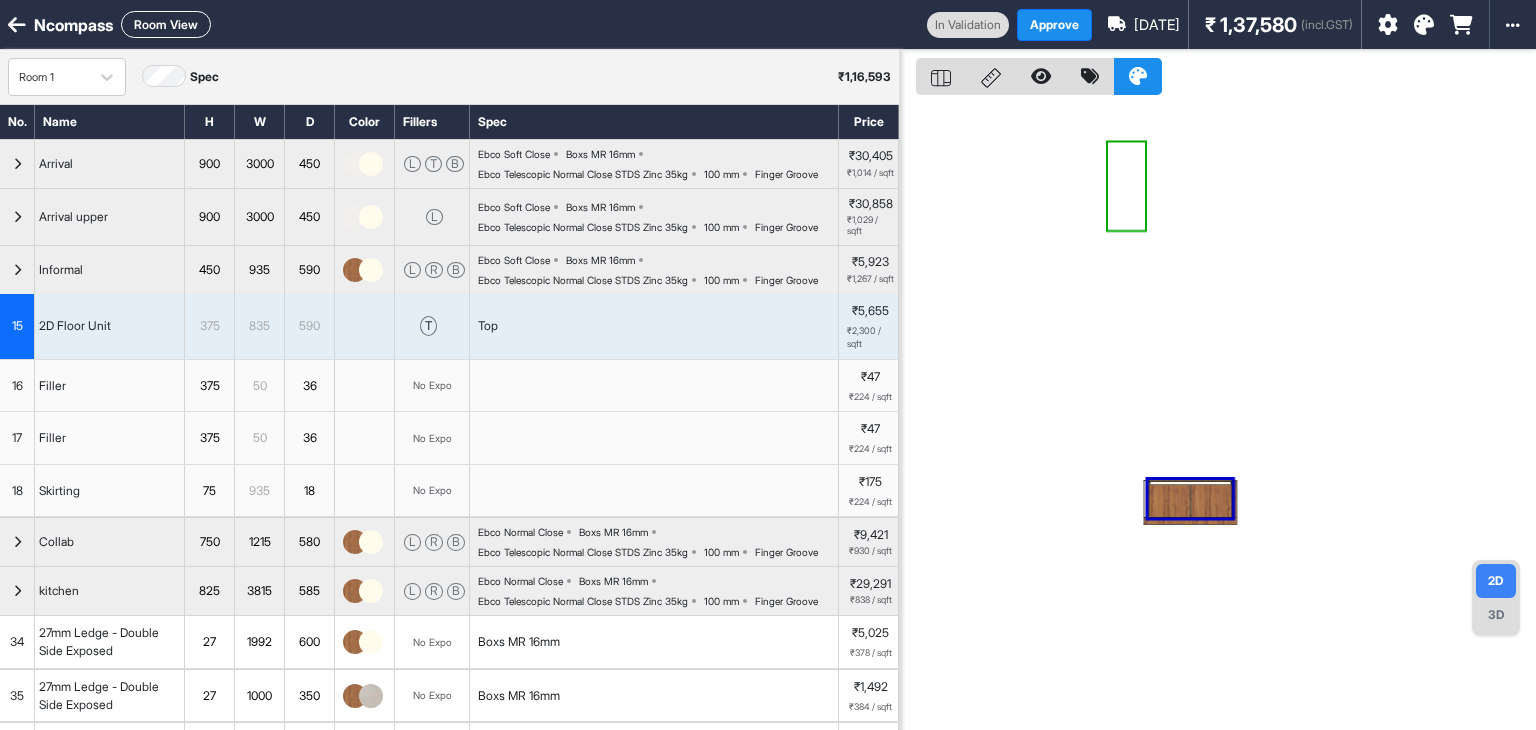 click at bounding box center (1218, 415) 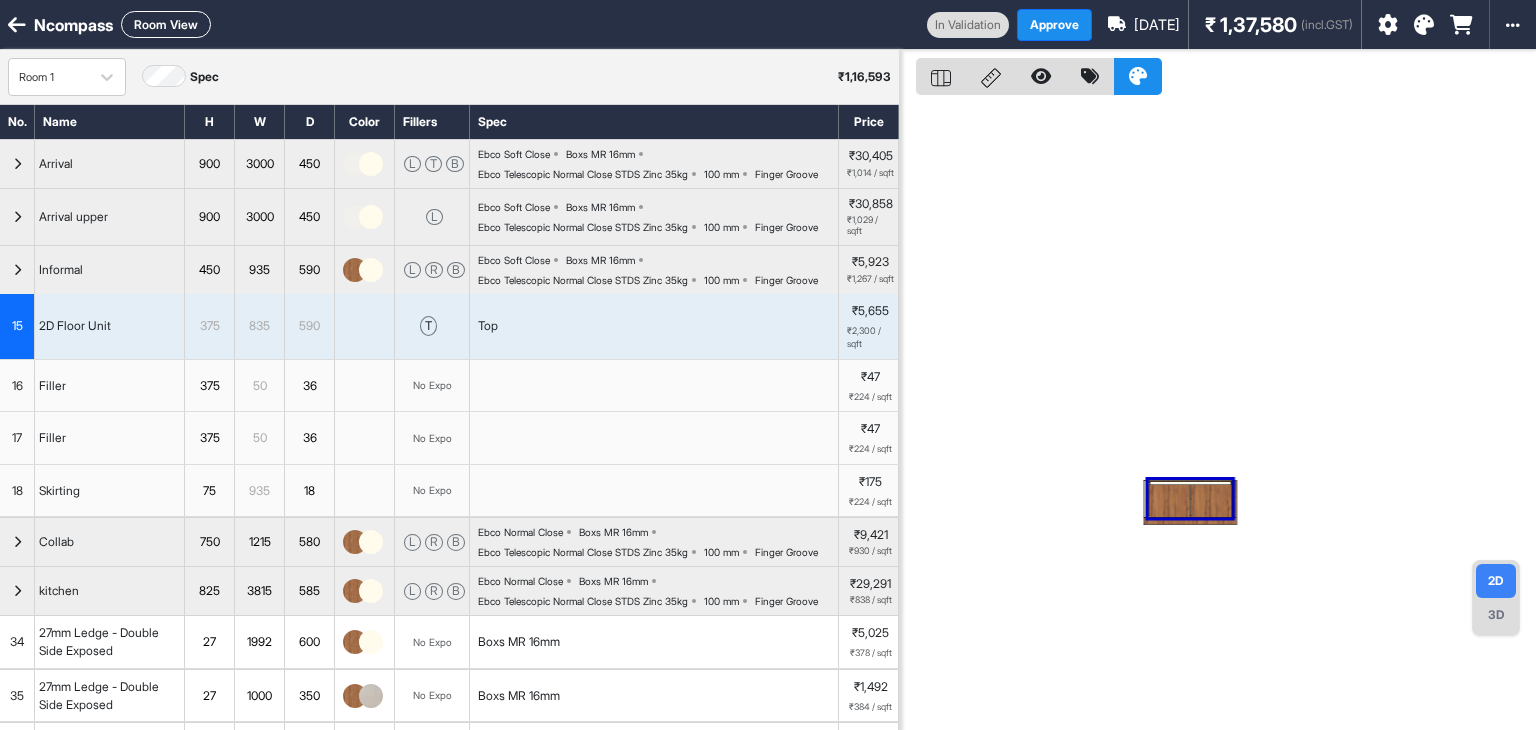 click at bounding box center [1218, 415] 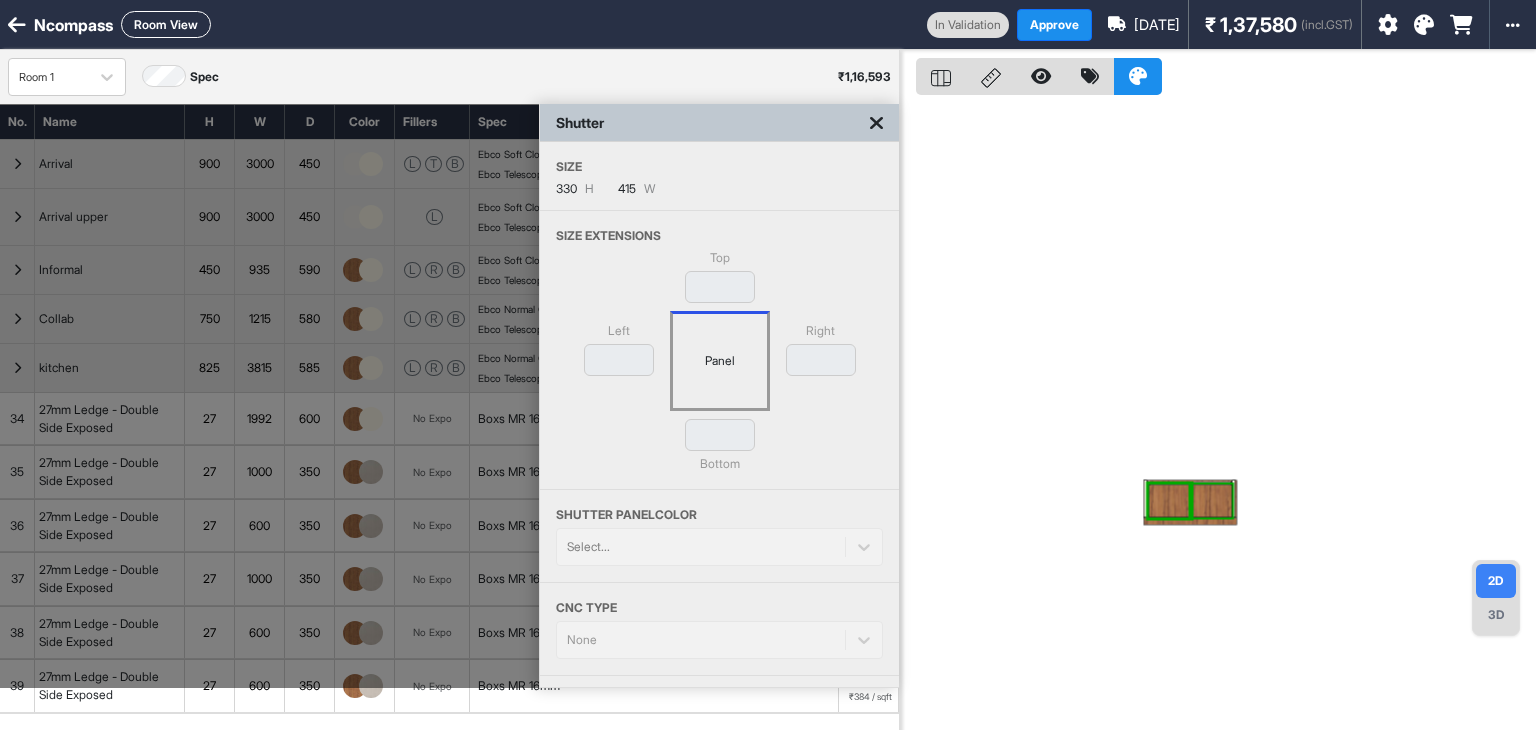click at bounding box center [1211, 500] 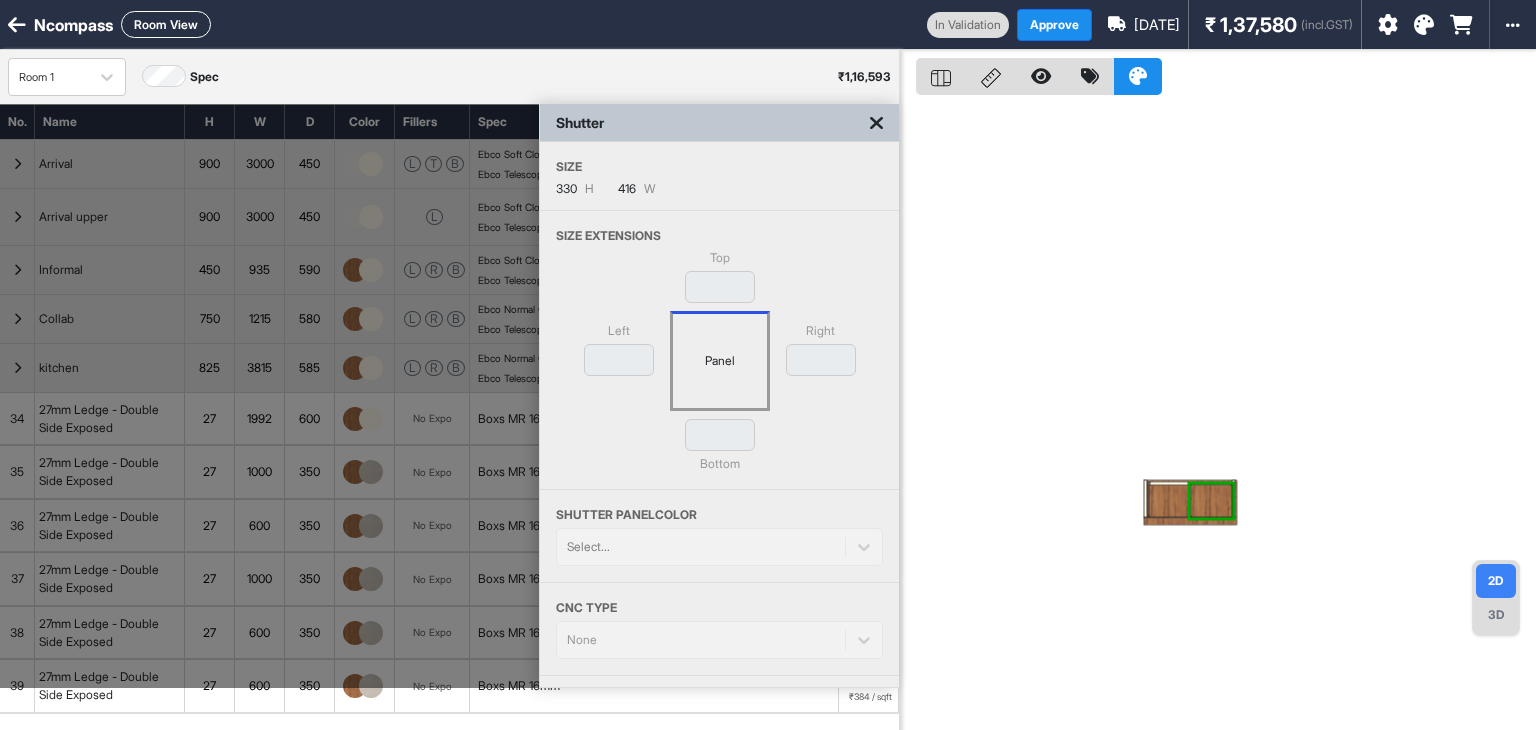 click at bounding box center [876, 123] 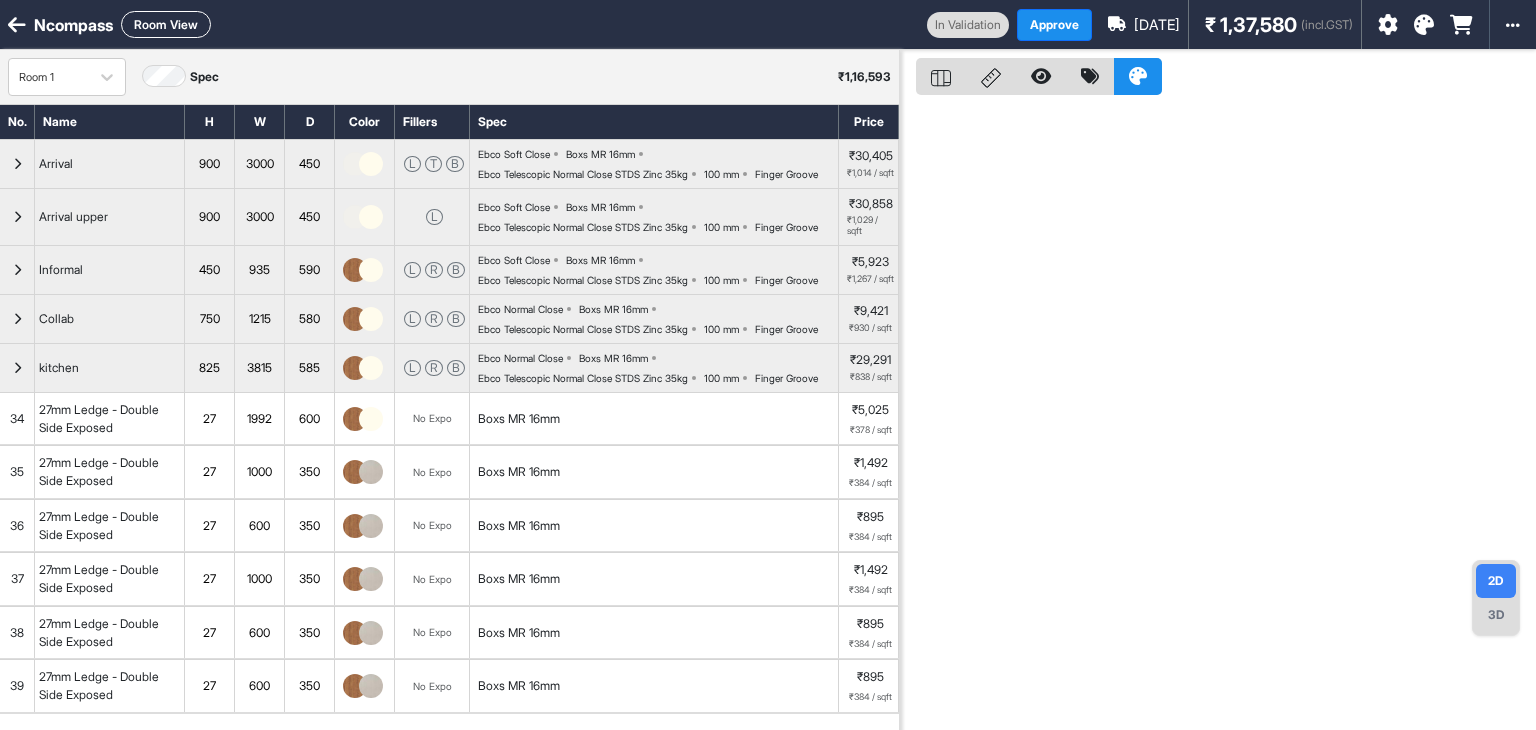 click at bounding box center [17, 270] 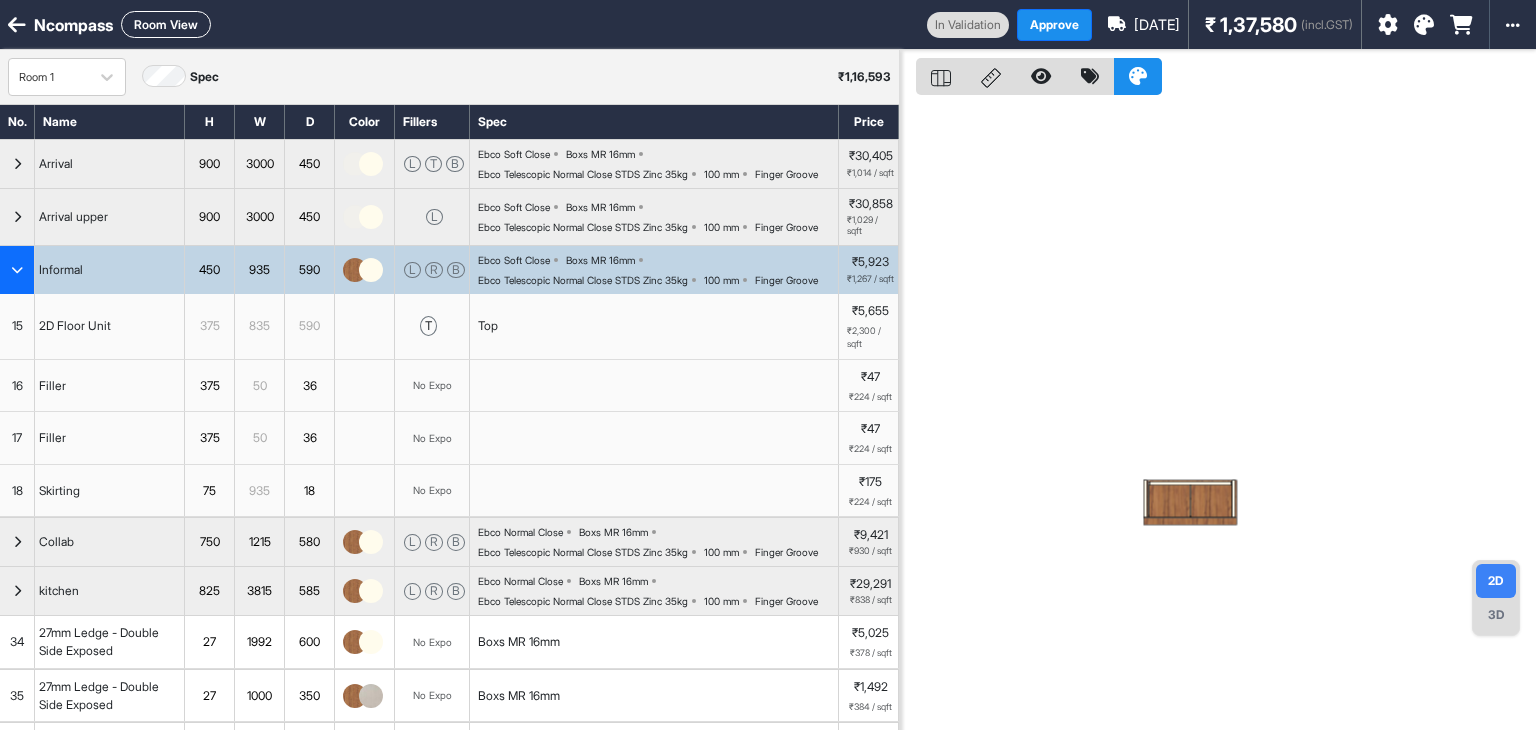 click at bounding box center [1218, 415] 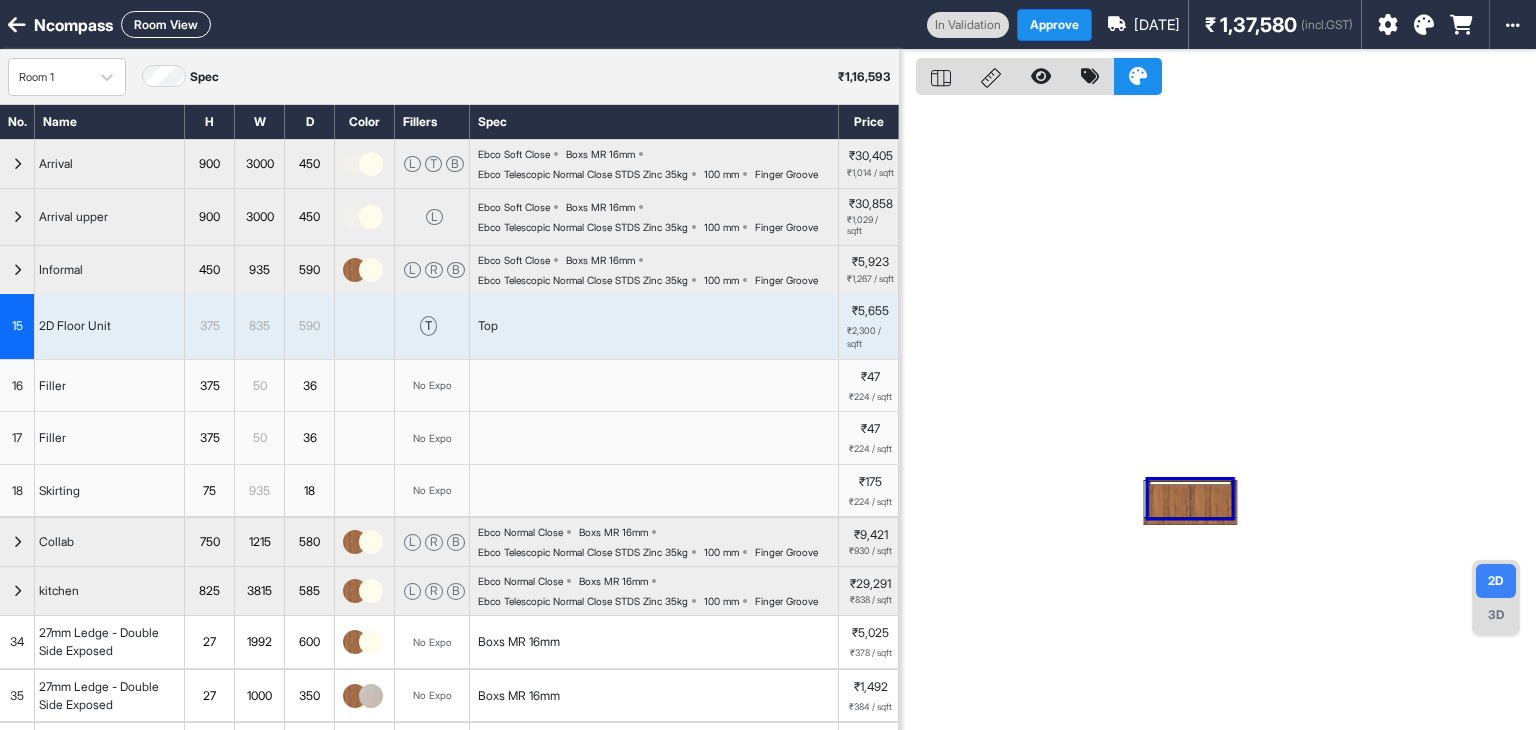 click at bounding box center (1170, 500) 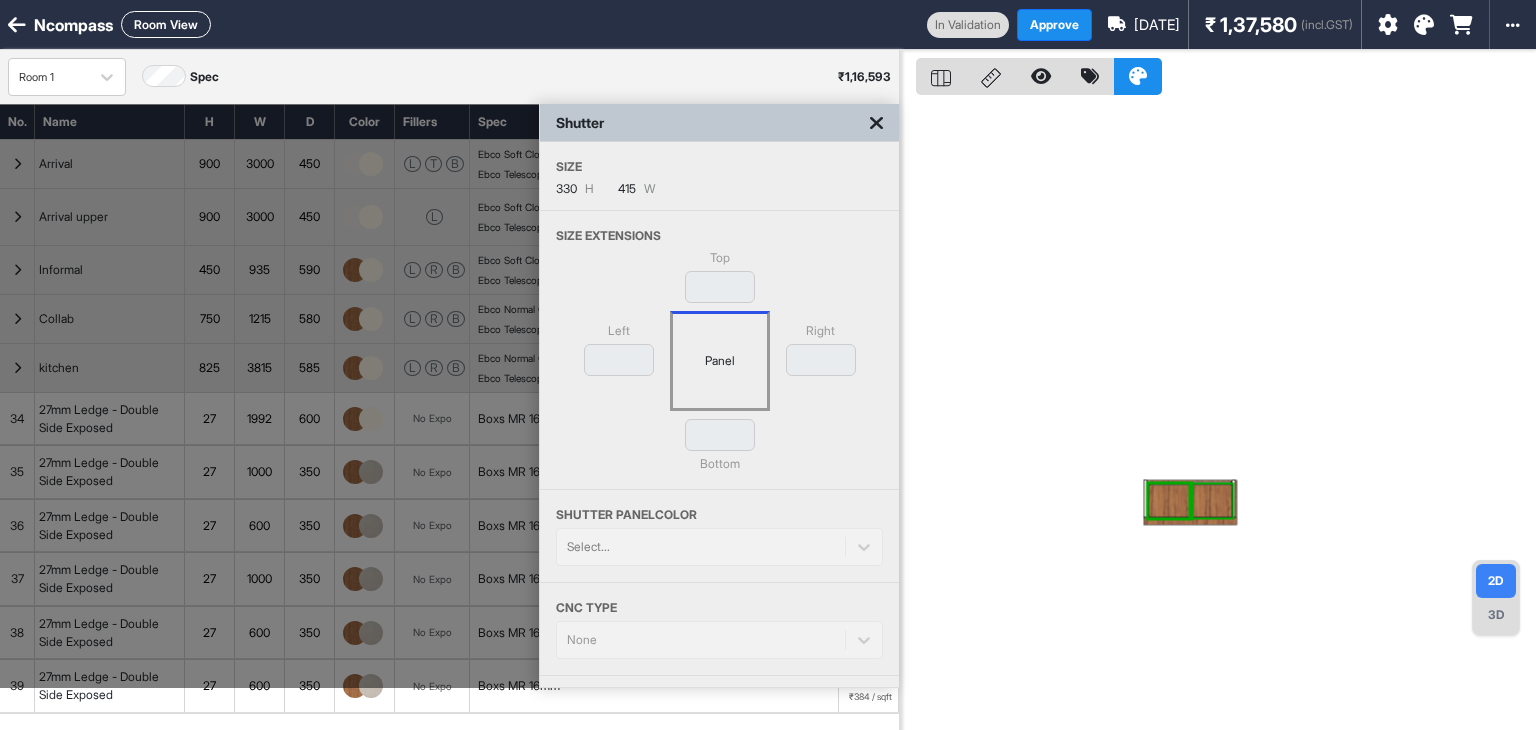 click at bounding box center [1211, 500] 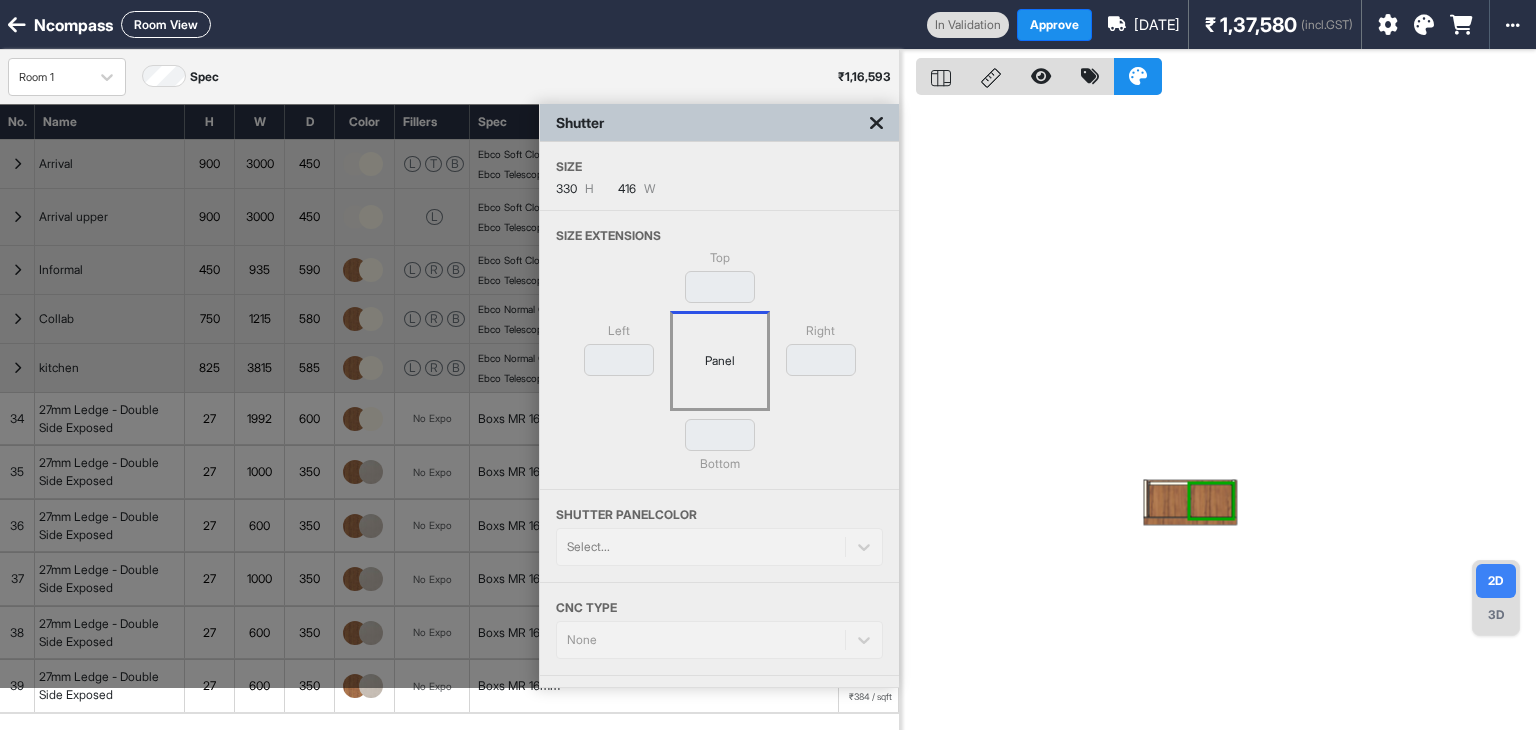 click at bounding box center (876, 123) 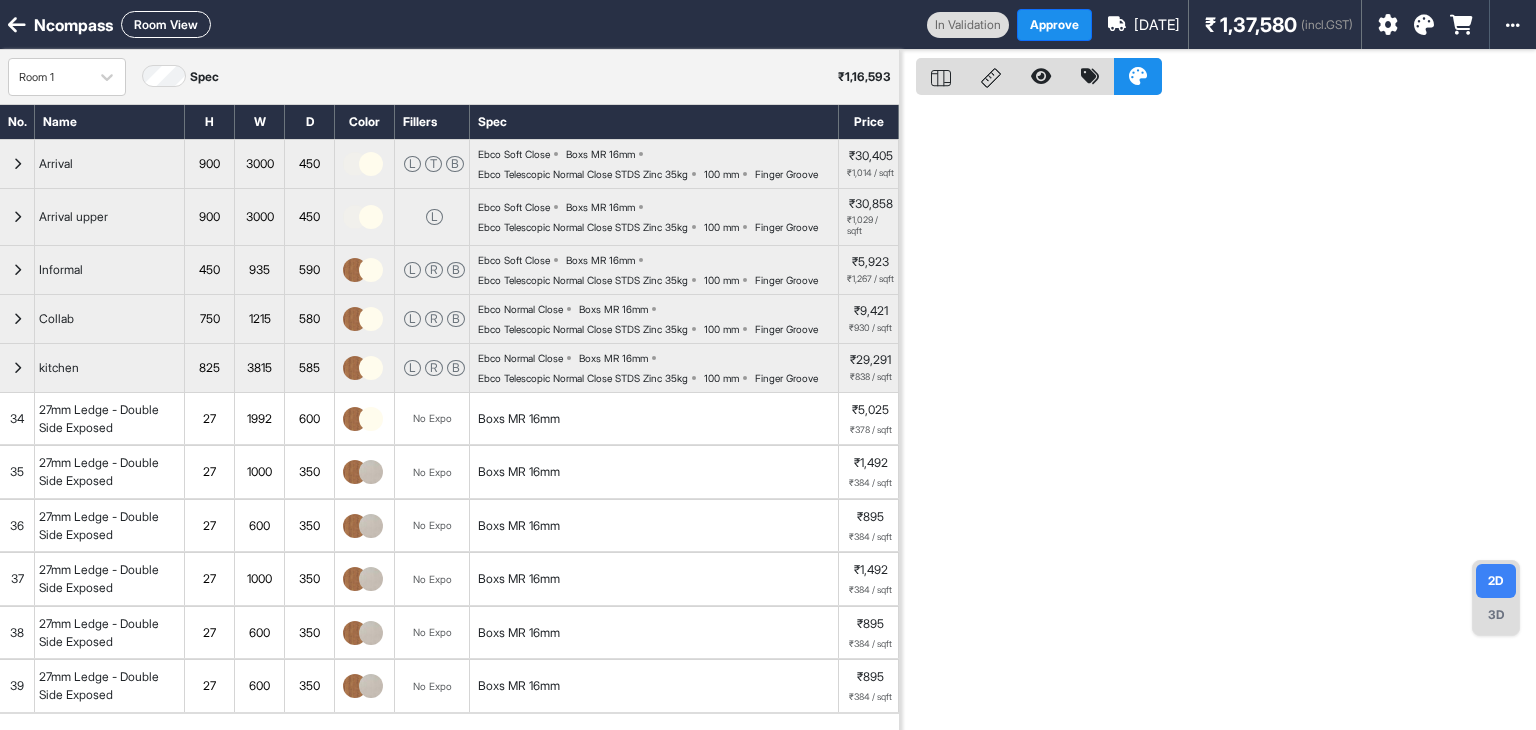 click at bounding box center [17, 270] 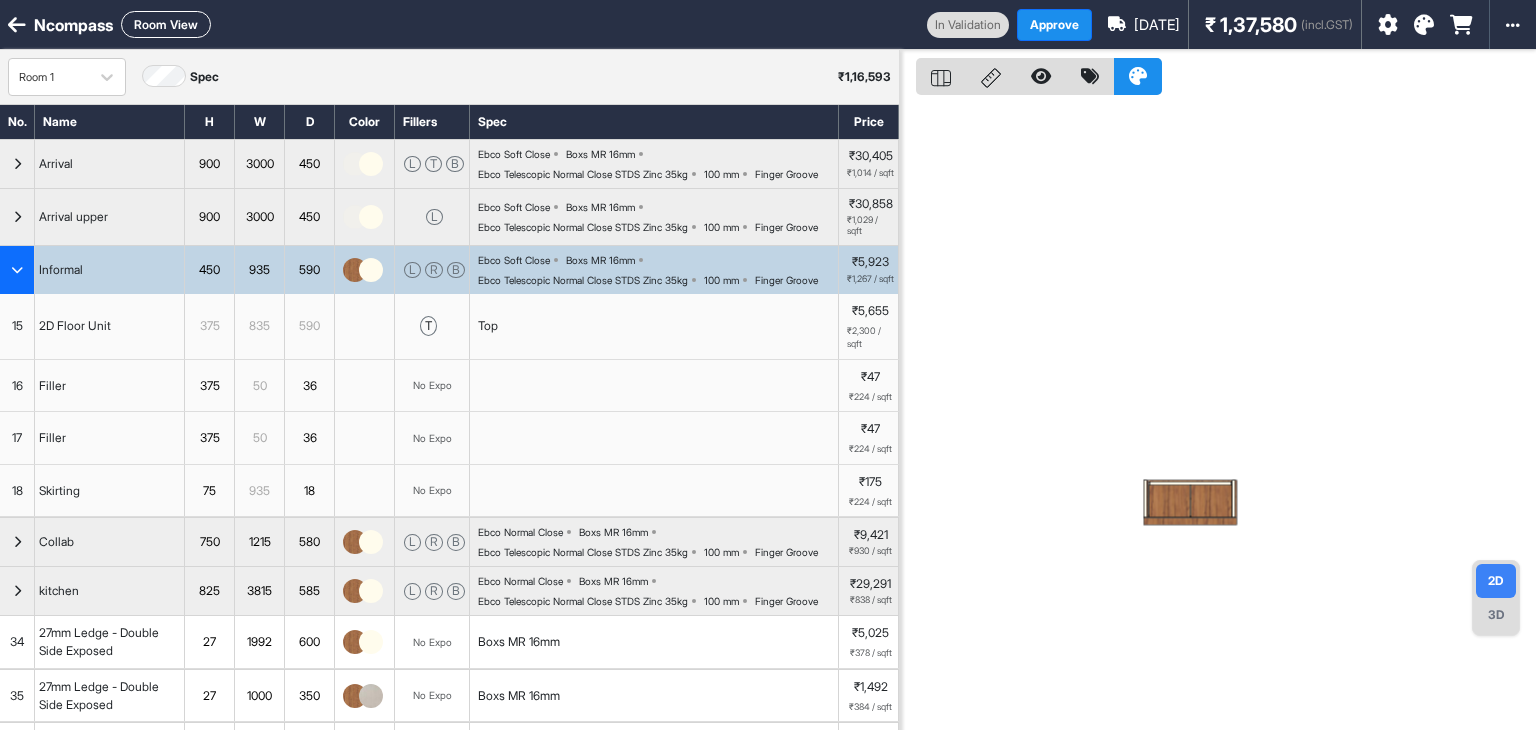 type 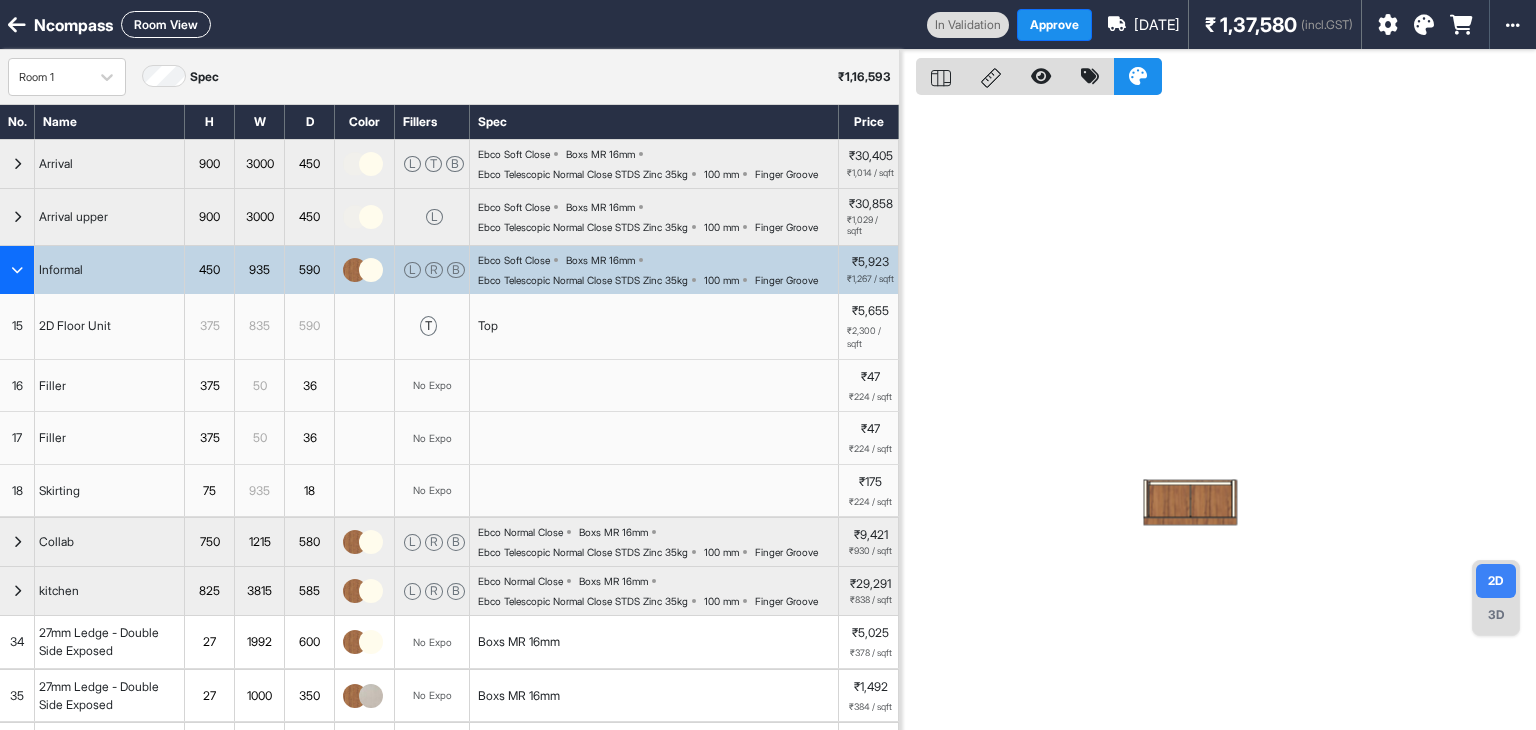 click at bounding box center (1170, 500) 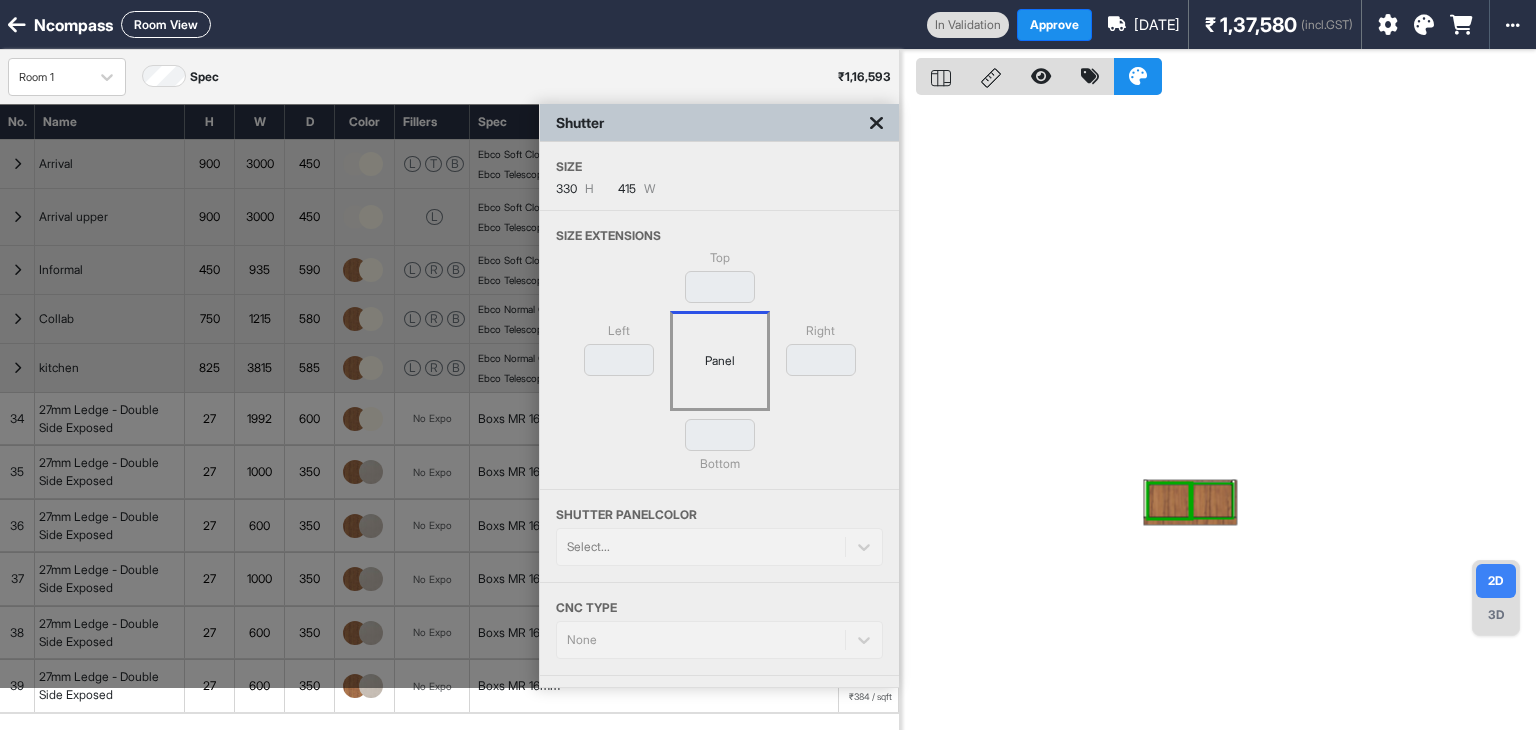 click at bounding box center [1211, 500] 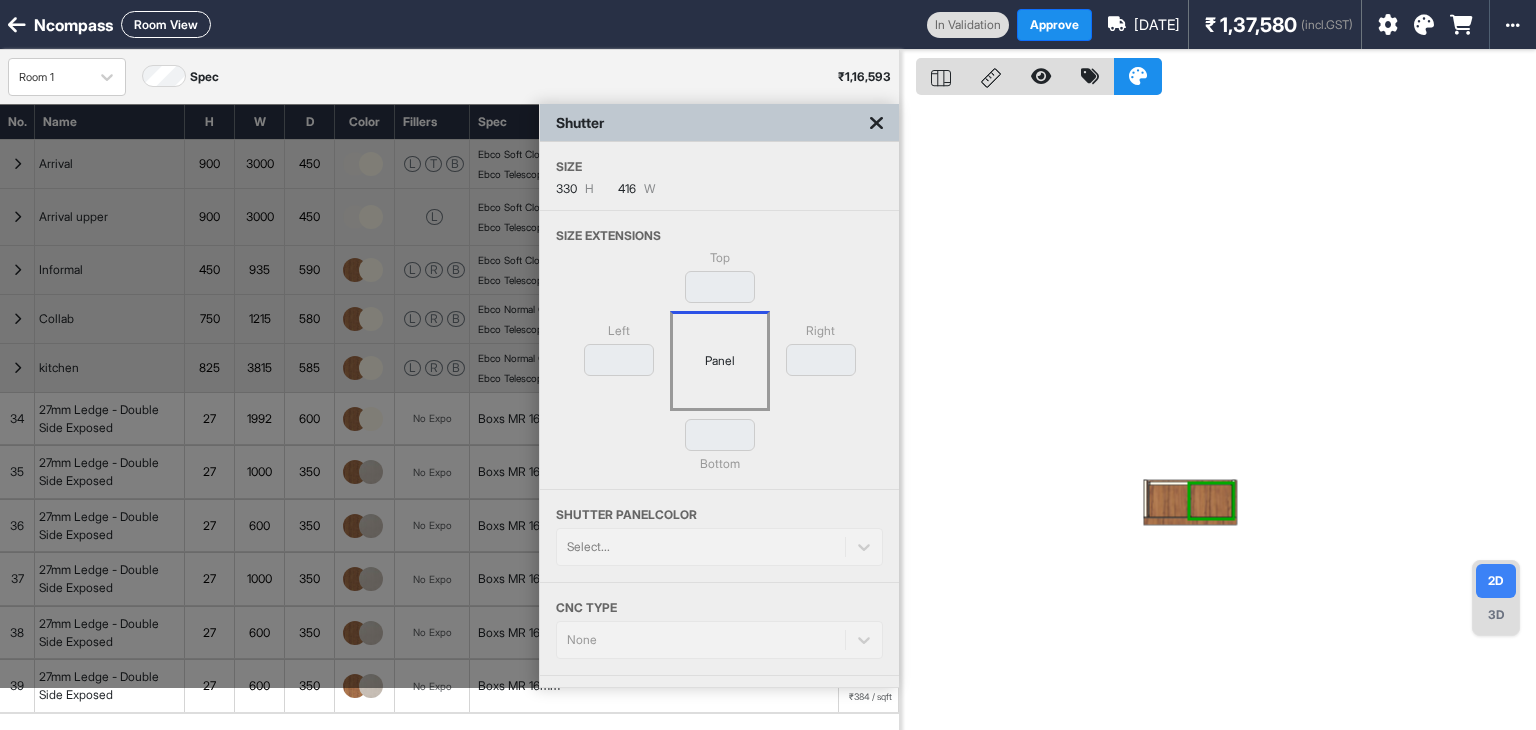 click at bounding box center [1218, 415] 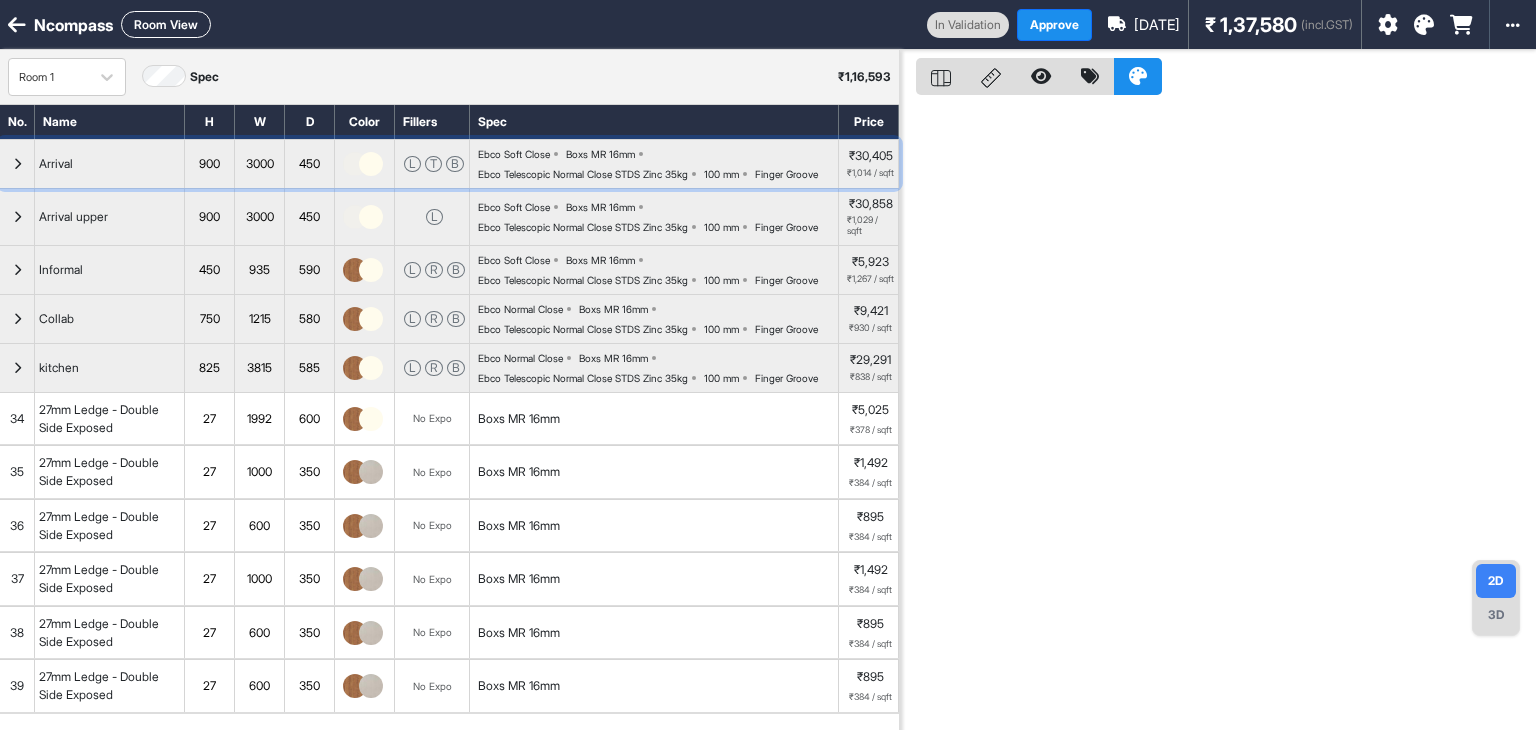 click on "Finger Groove" at bounding box center (786, 174) 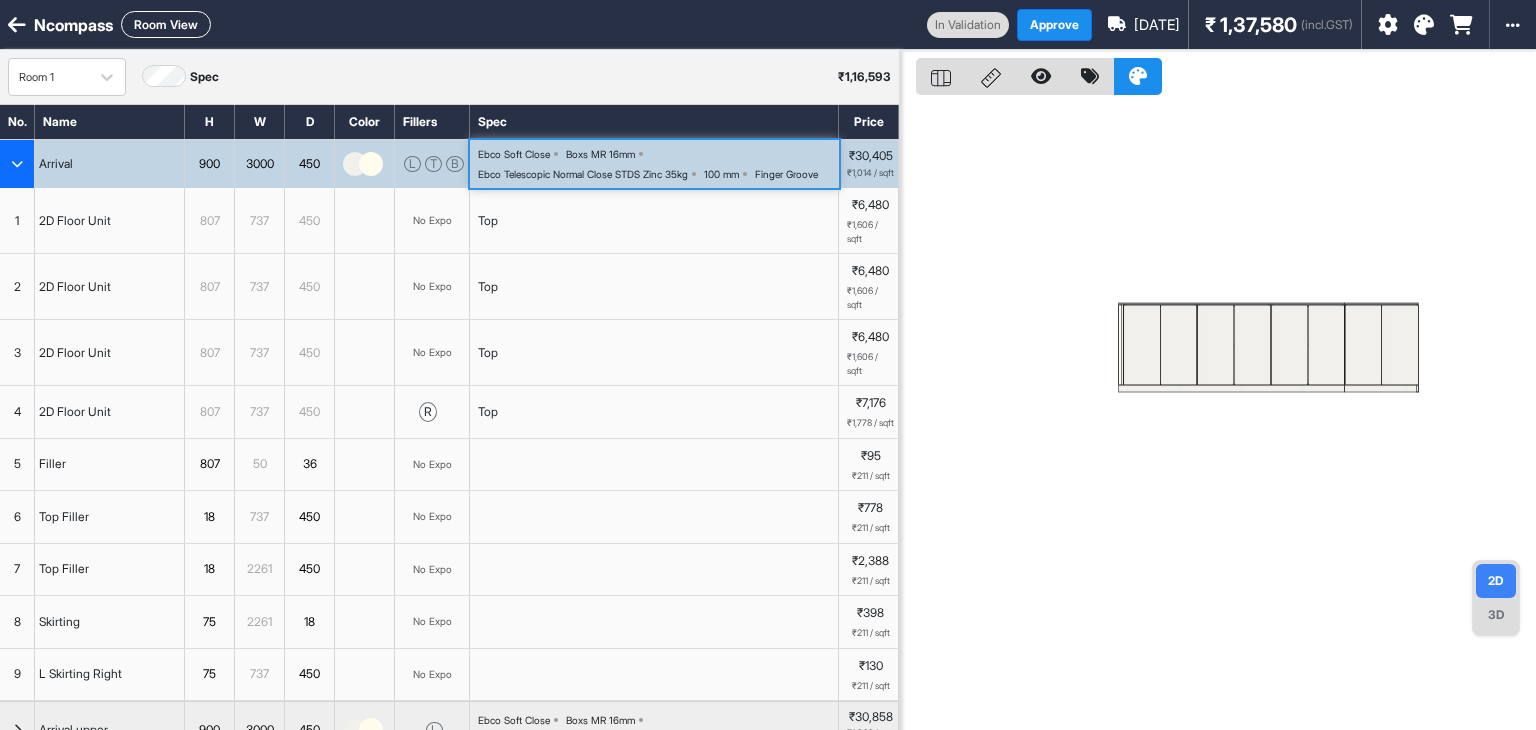 click on "Finger Groove" at bounding box center [786, 174] 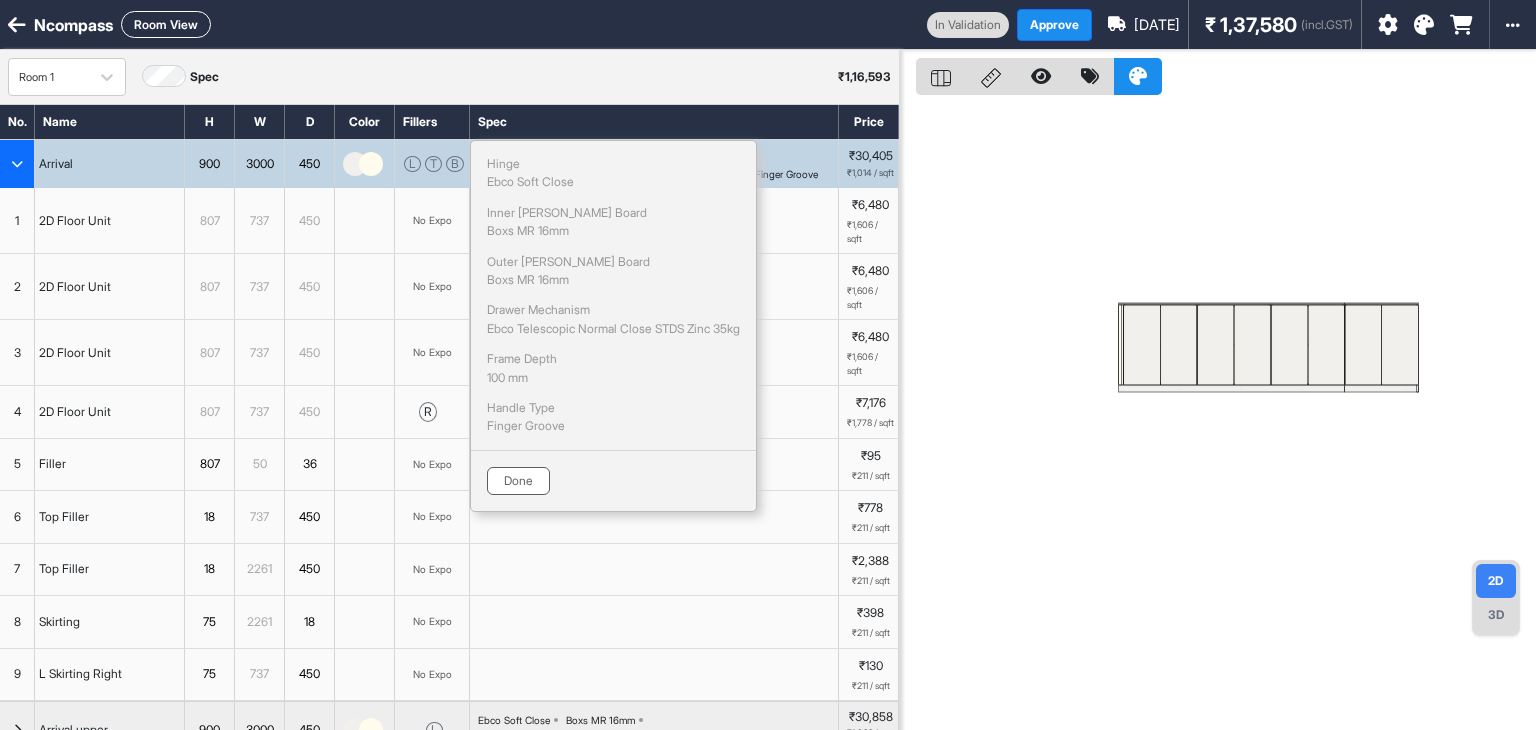 click on "Done" at bounding box center [518, 481] 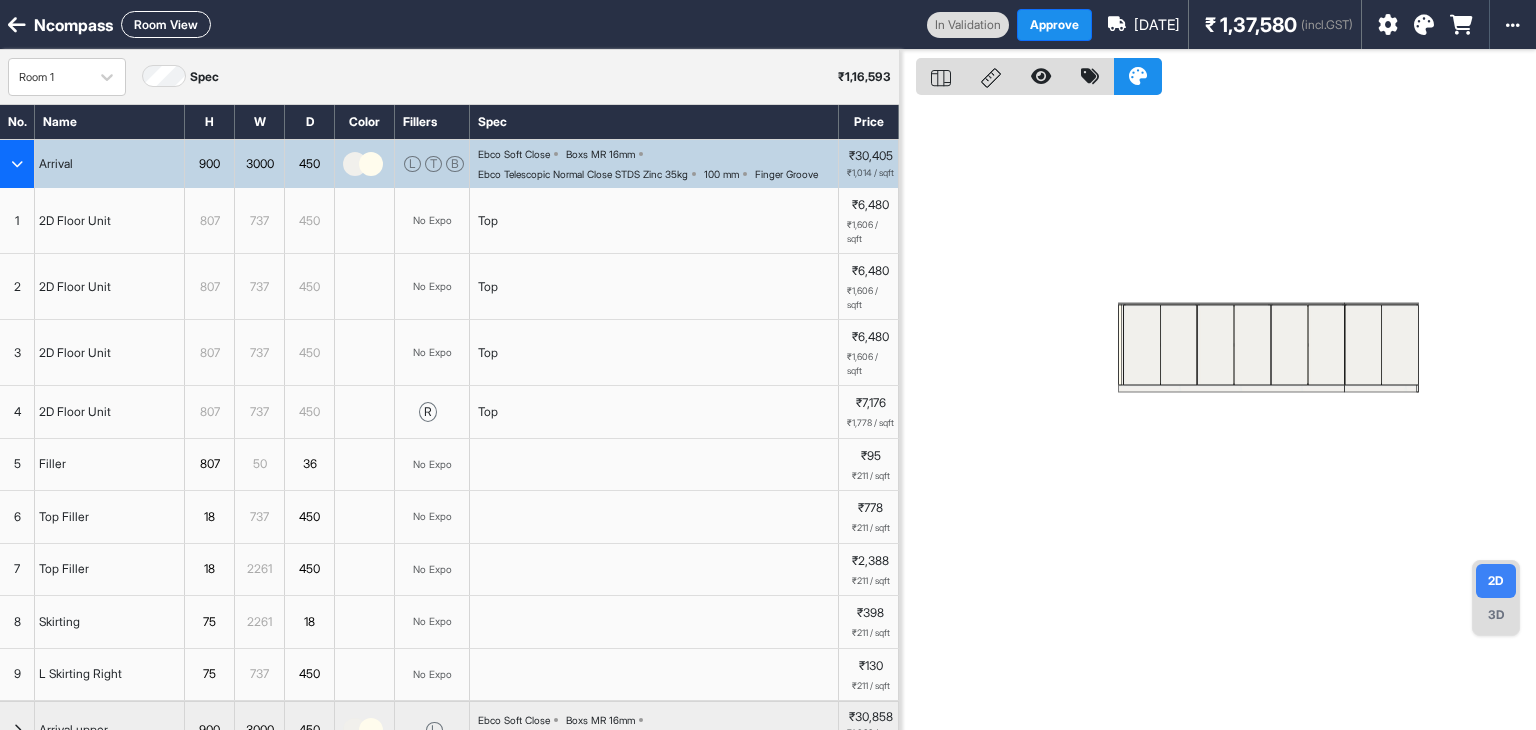 click on "Finger Groove" at bounding box center [786, 174] 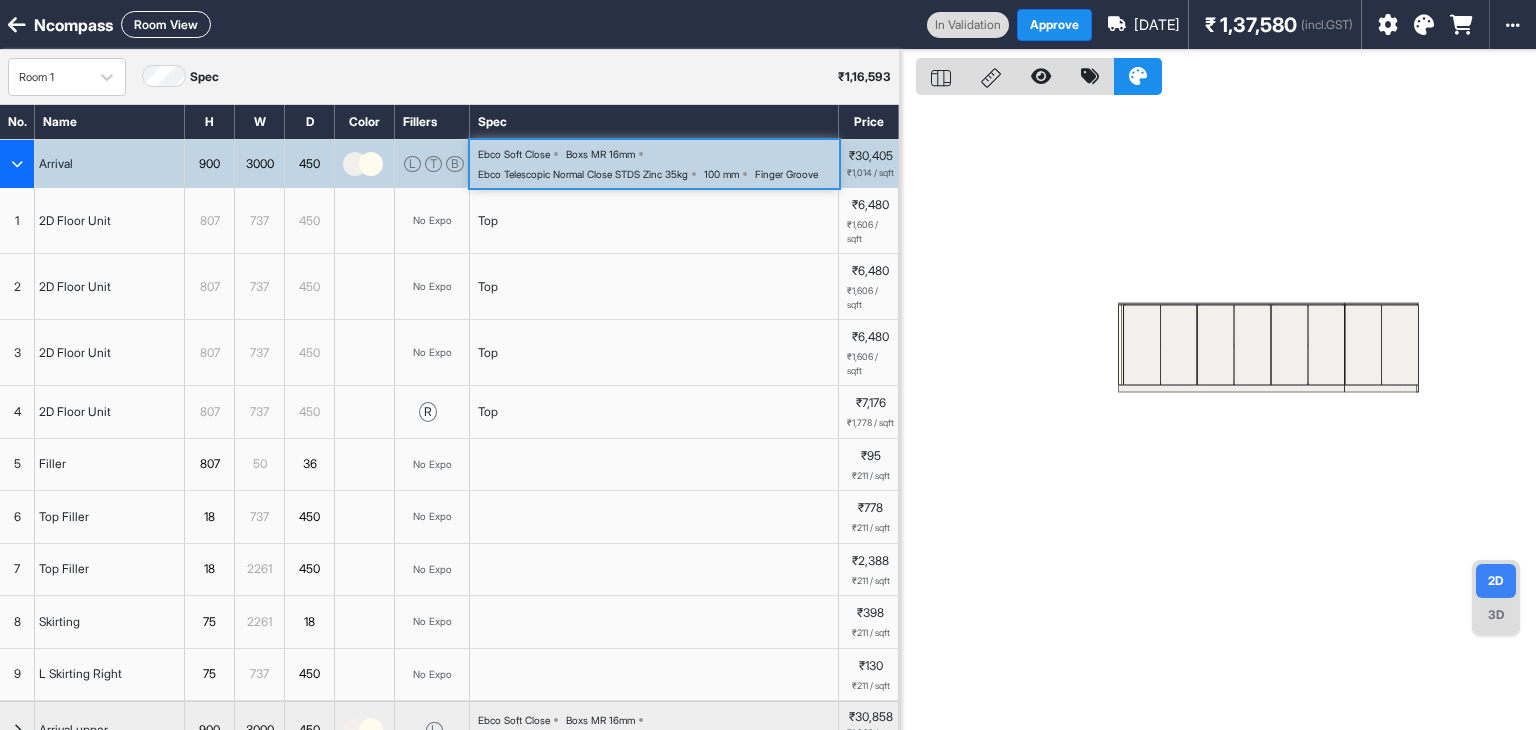 click on "Finger Groove" at bounding box center (786, 174) 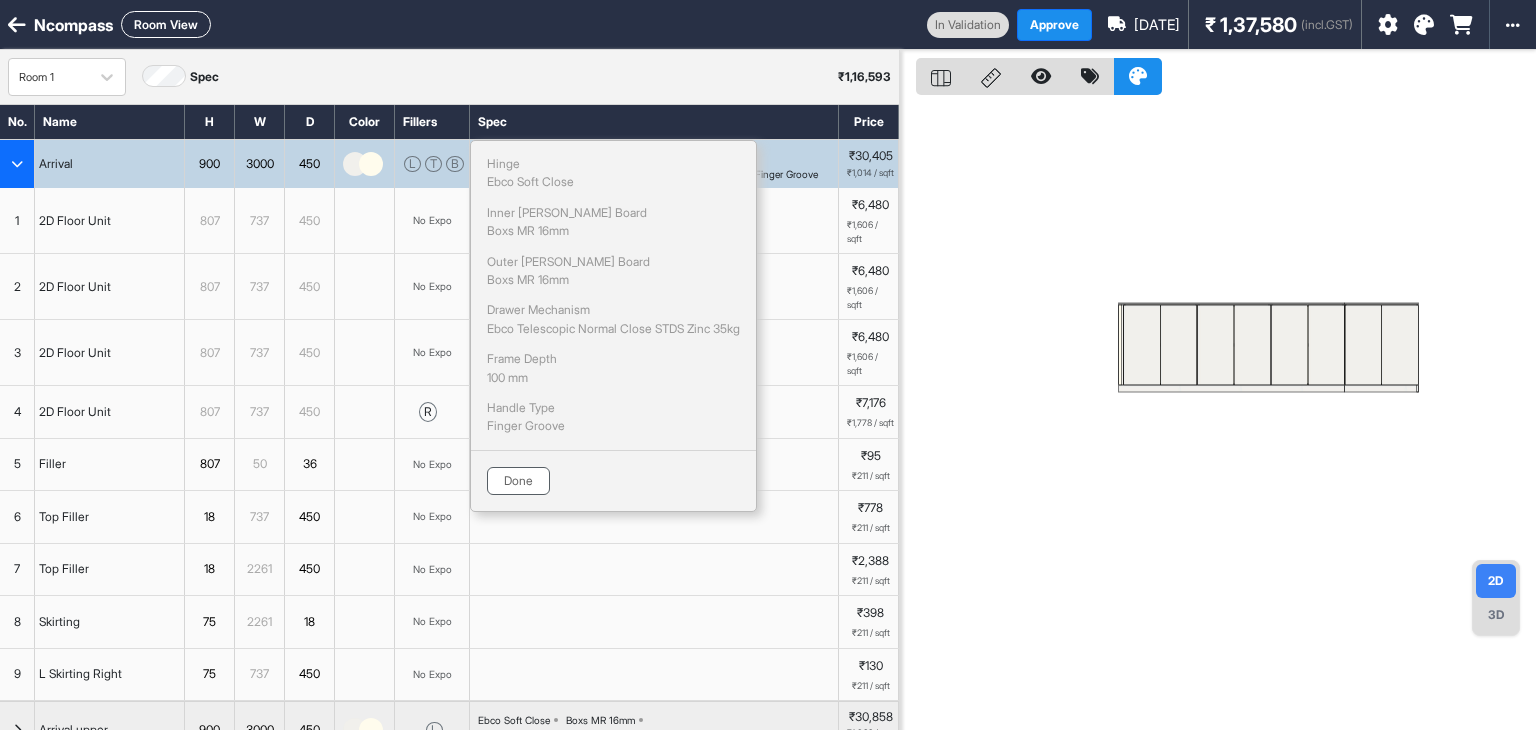 click on "Done" at bounding box center (518, 481) 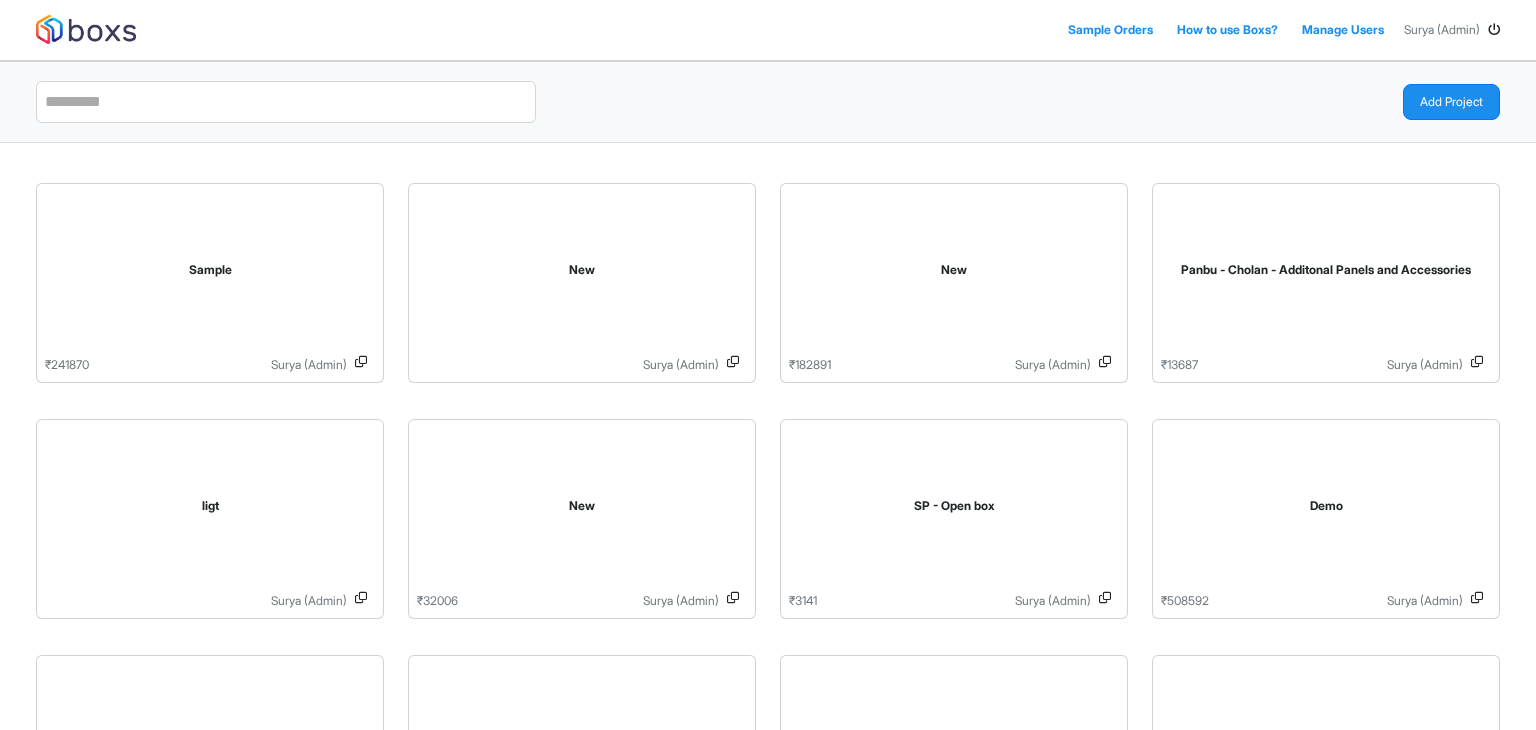 scroll, scrollTop: 0, scrollLeft: 0, axis: both 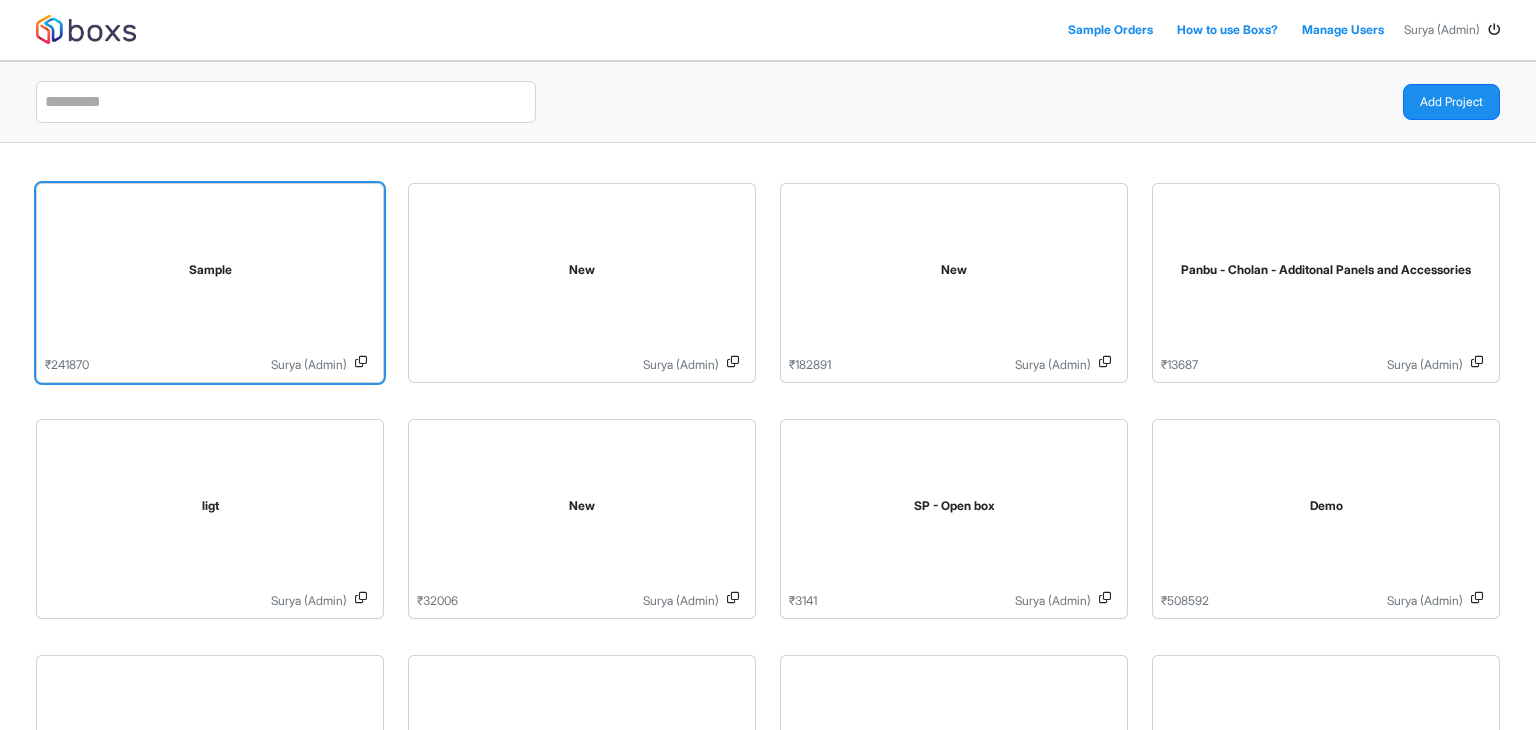 click on "Sample" at bounding box center [210, 274] 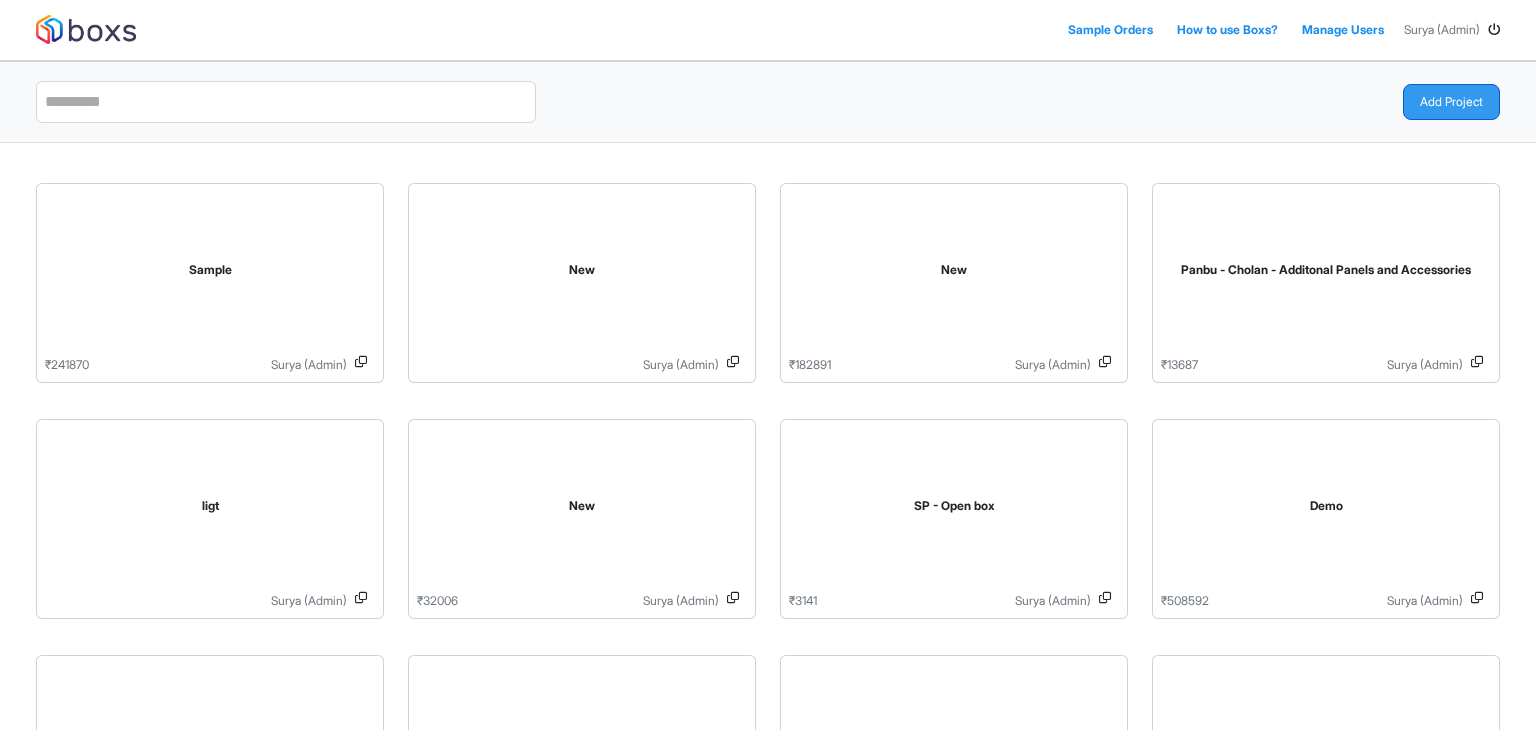 click on "Add Project" at bounding box center (1451, 102) 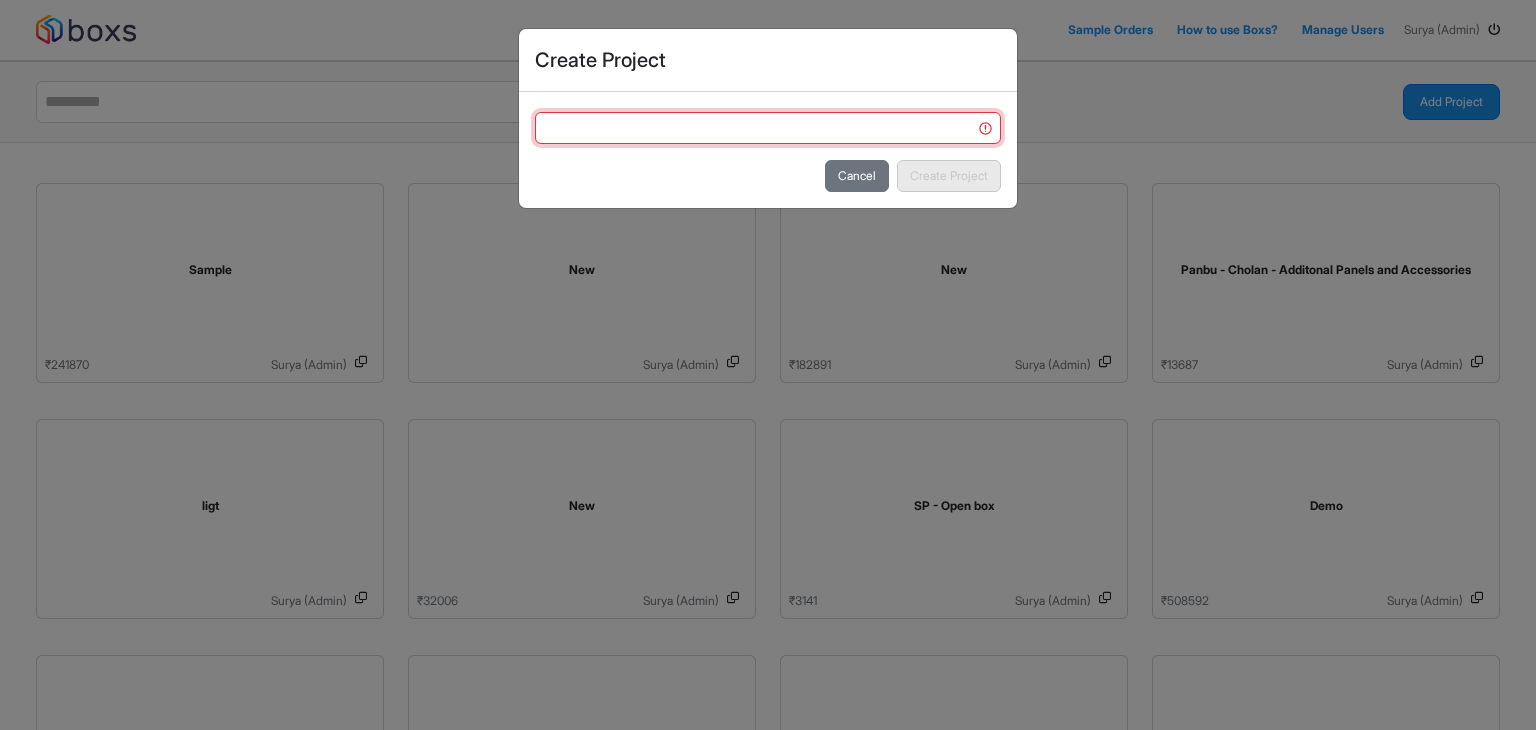 click at bounding box center [768, 128] 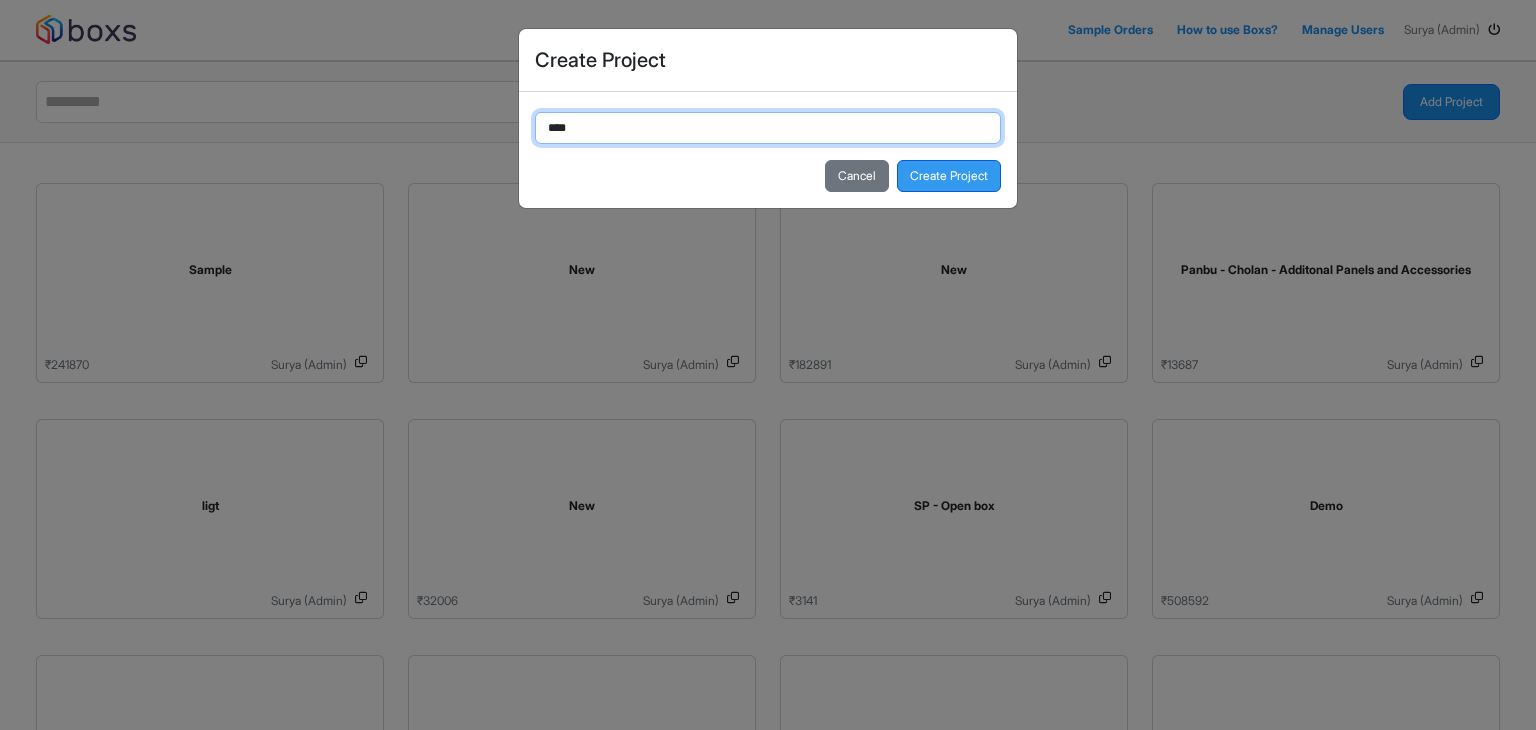 type on "****" 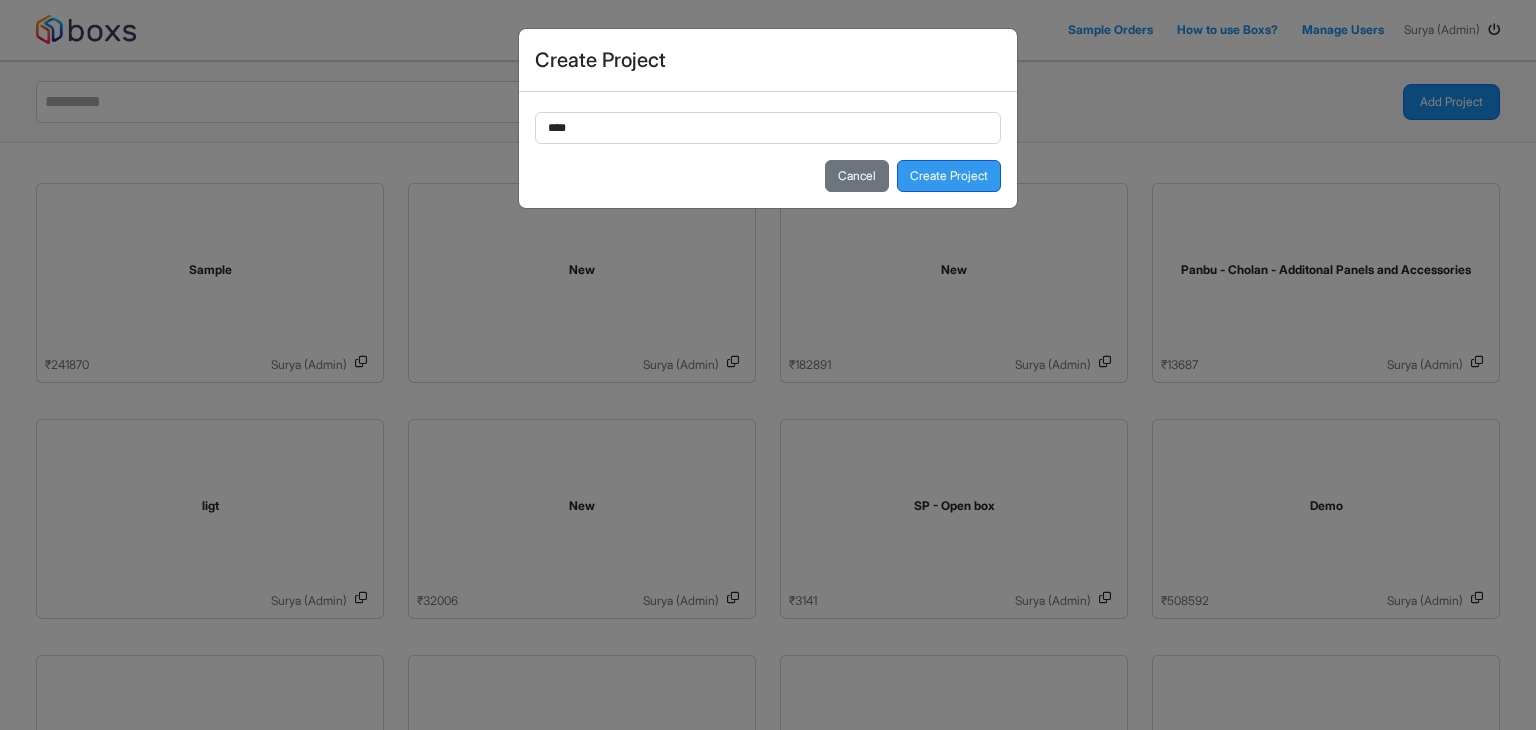 click on "Create Project" at bounding box center (949, 176) 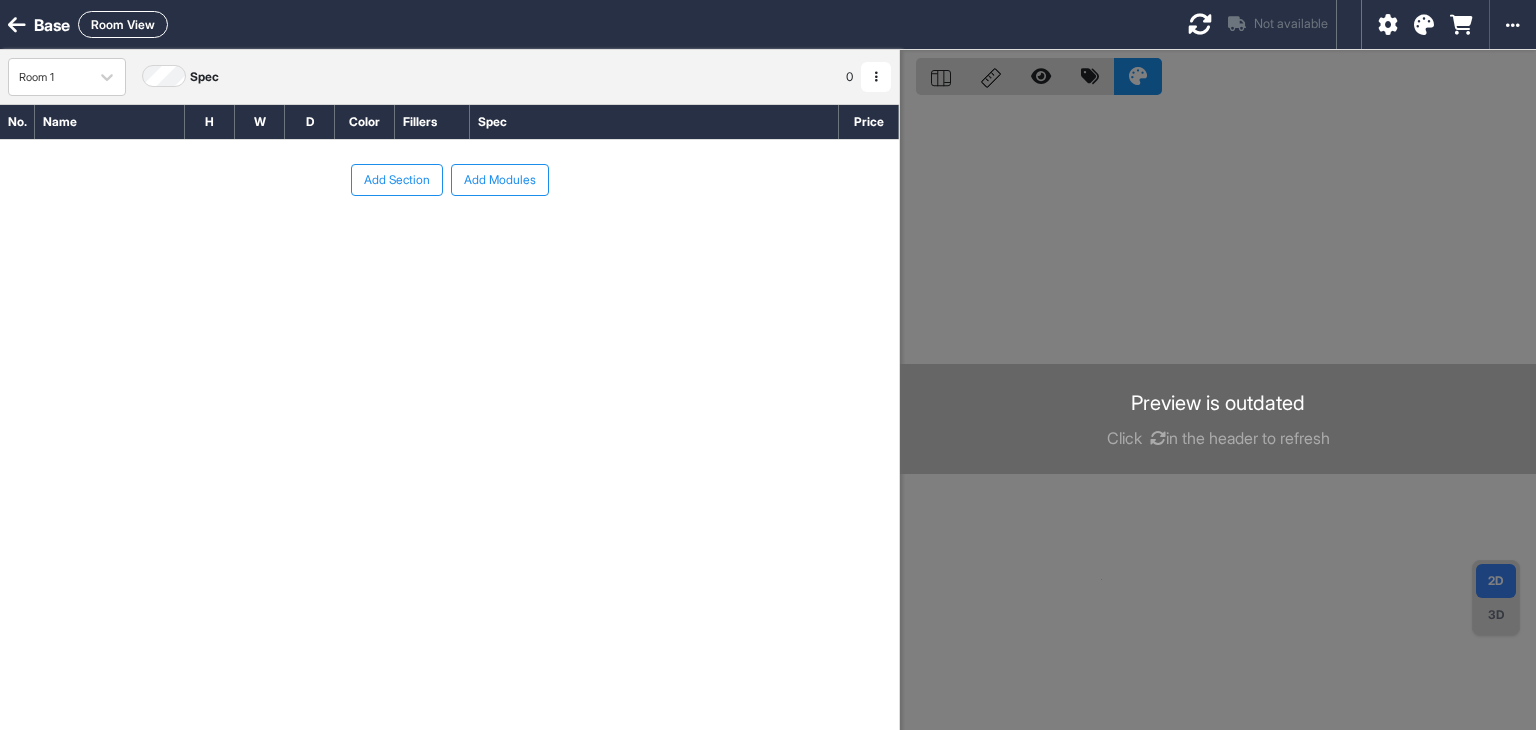 click on "Add Modules" at bounding box center (500, 180) 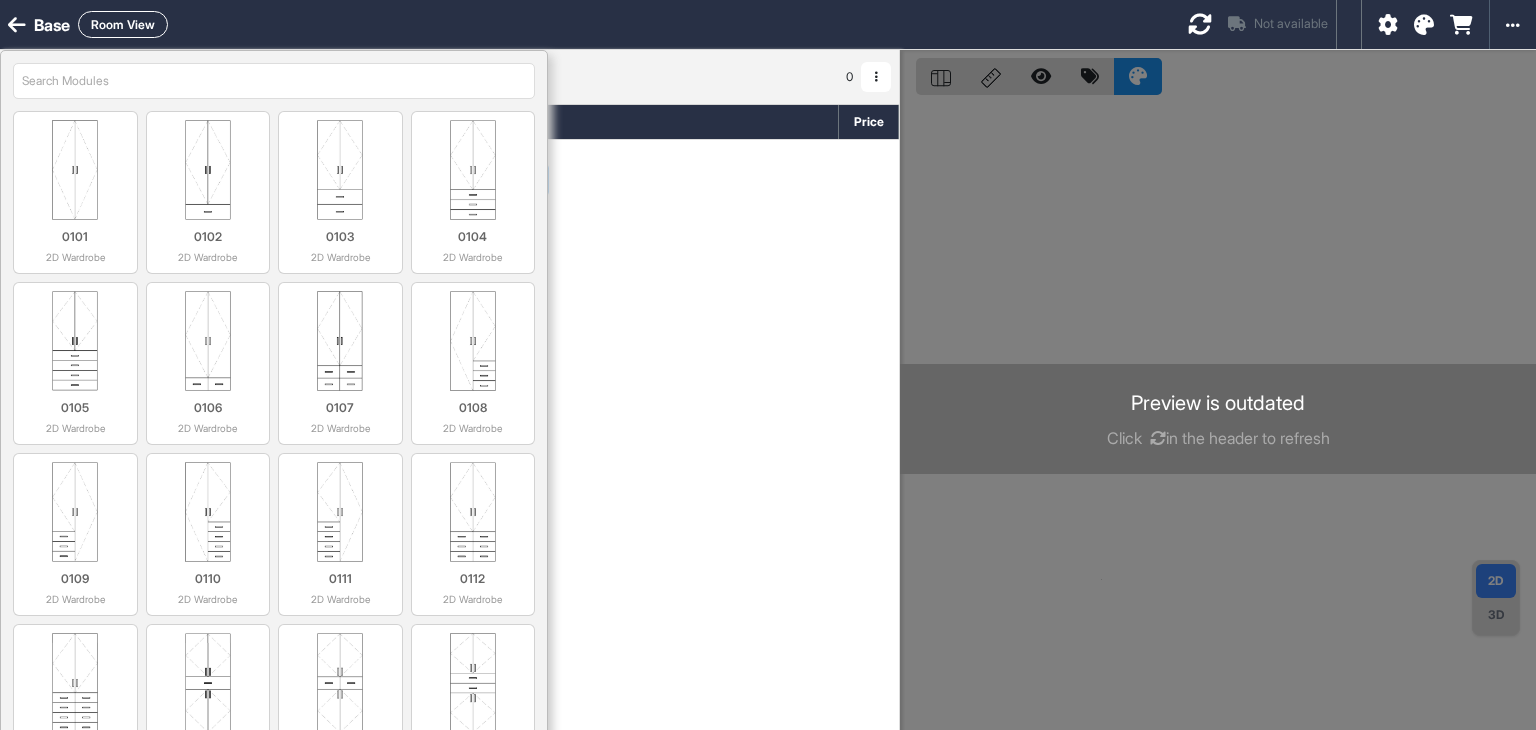 click at bounding box center [274, 81] 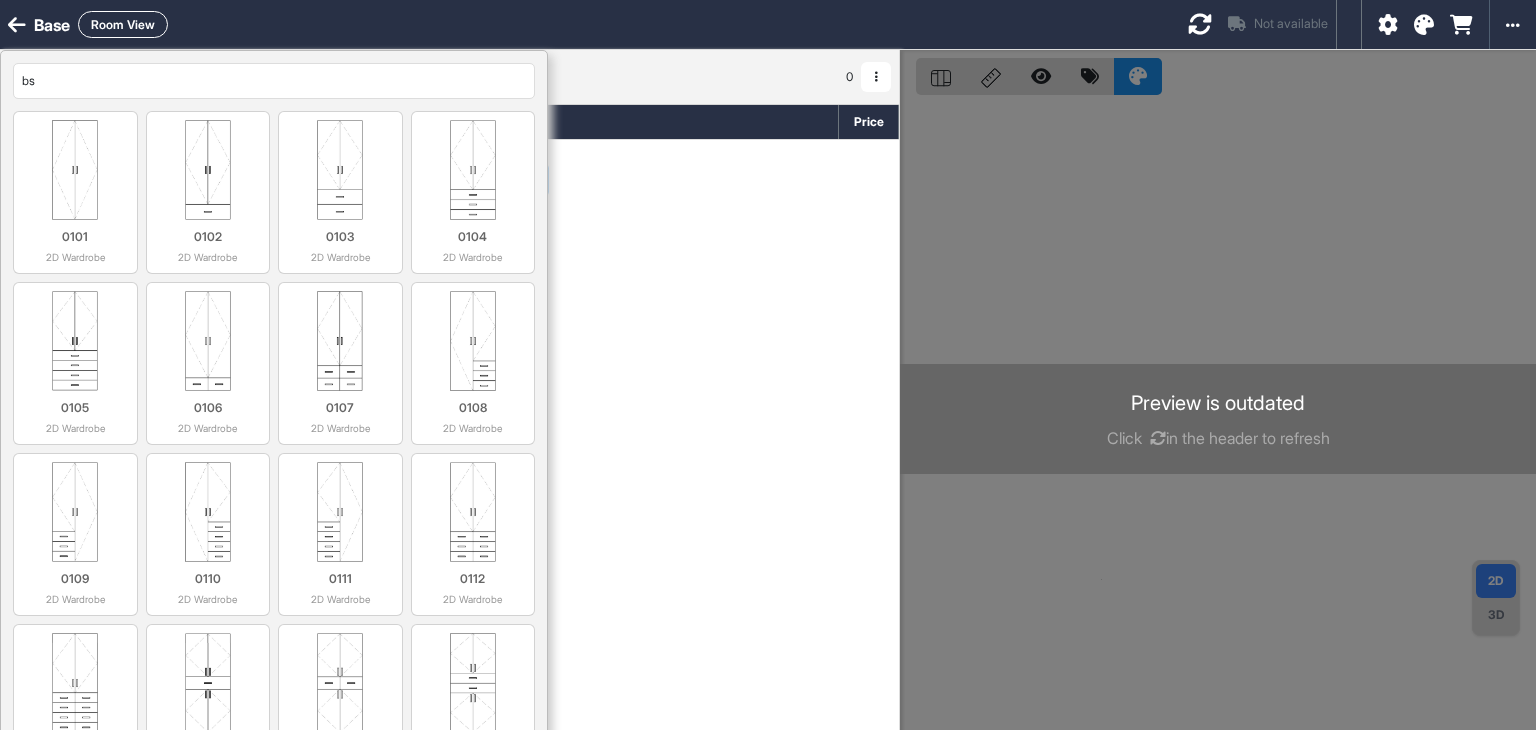 type on "bse" 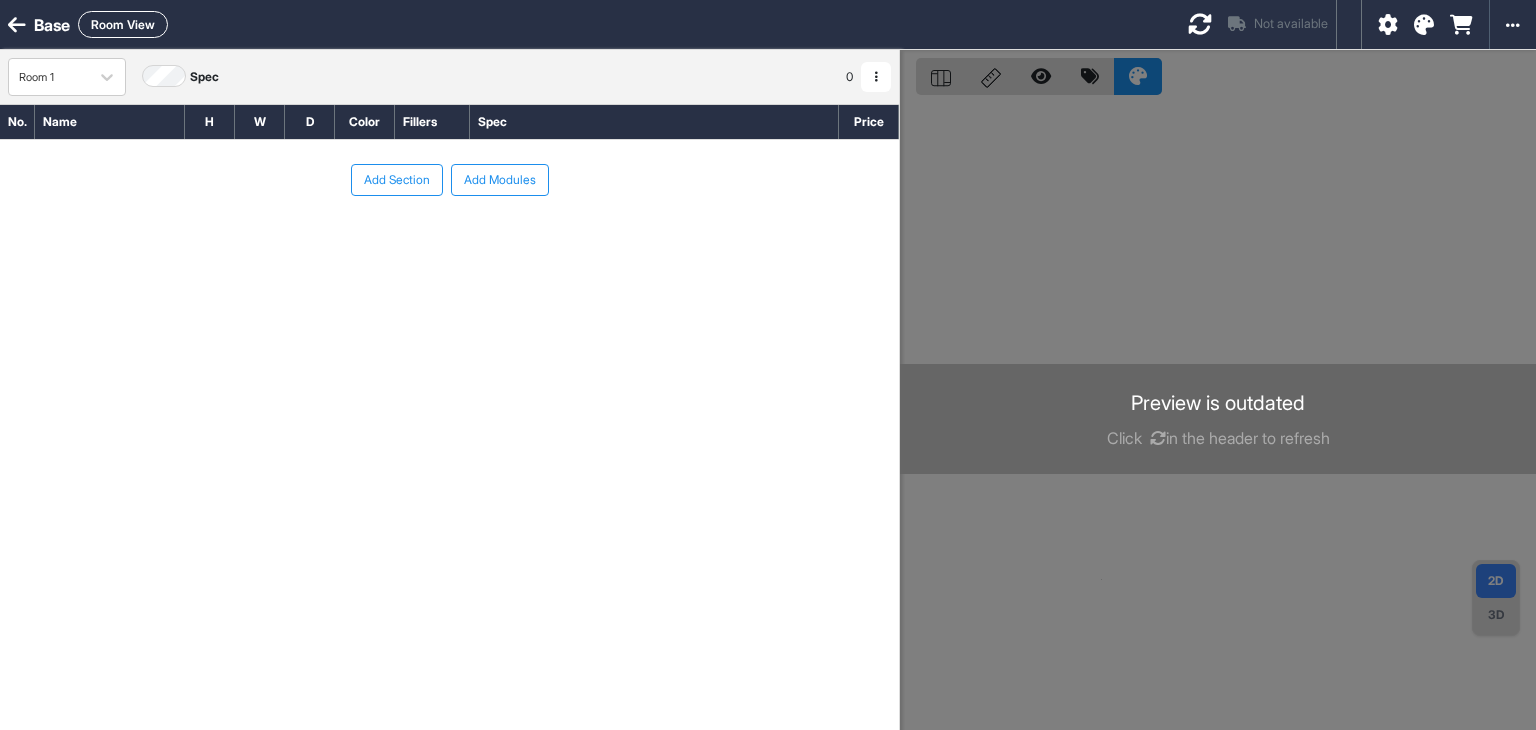 click on "Add Section" at bounding box center [397, 180] 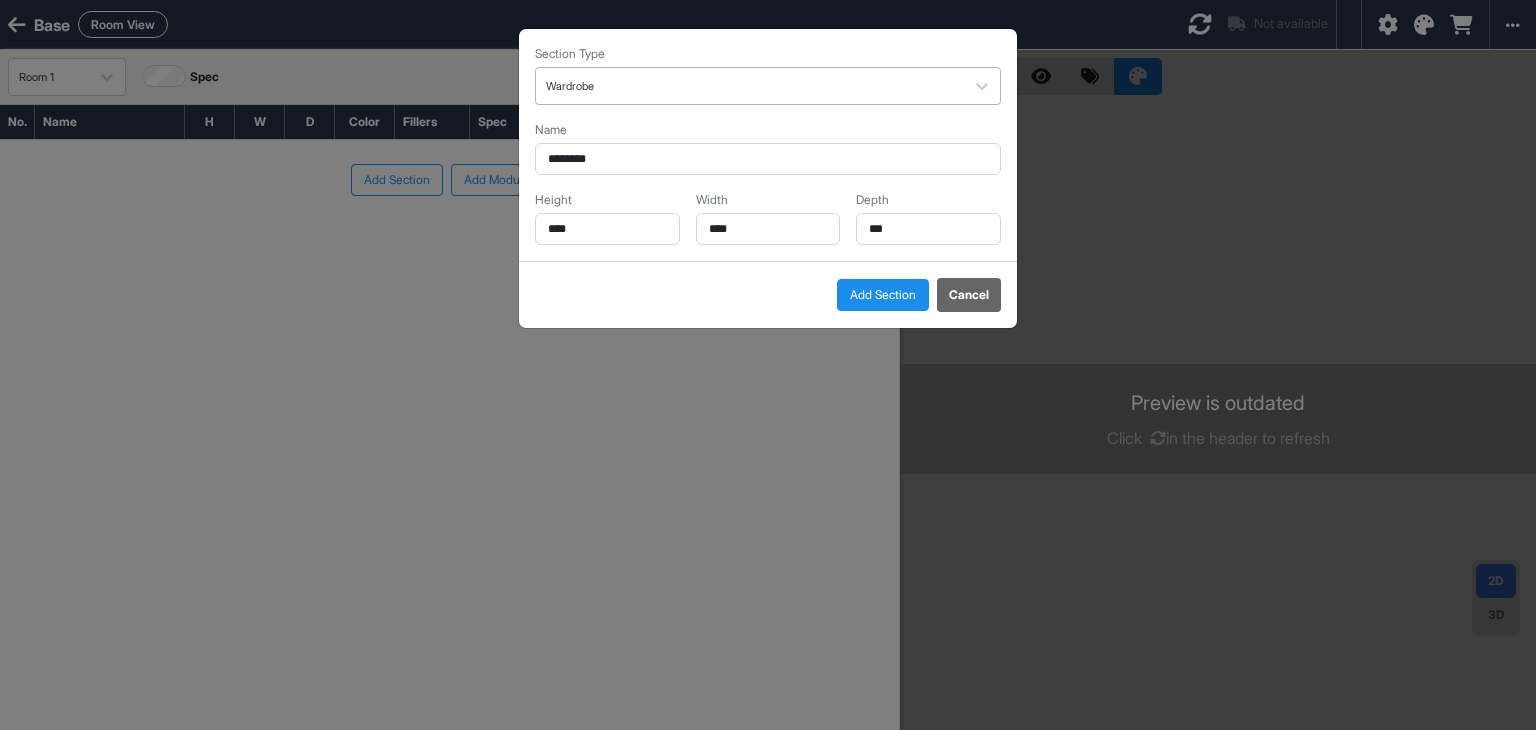 click at bounding box center [750, 86] 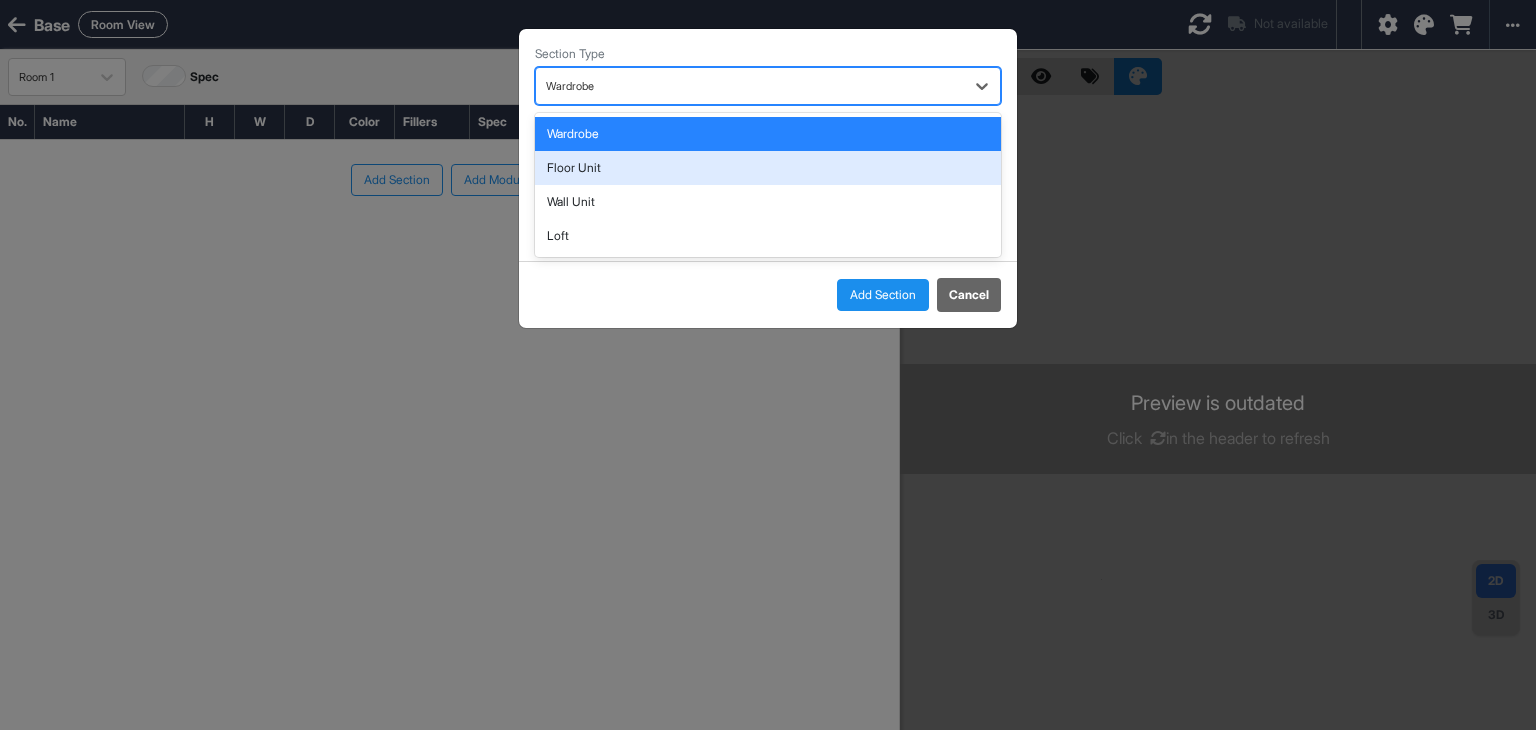 click on "Floor Unit" at bounding box center [768, 168] 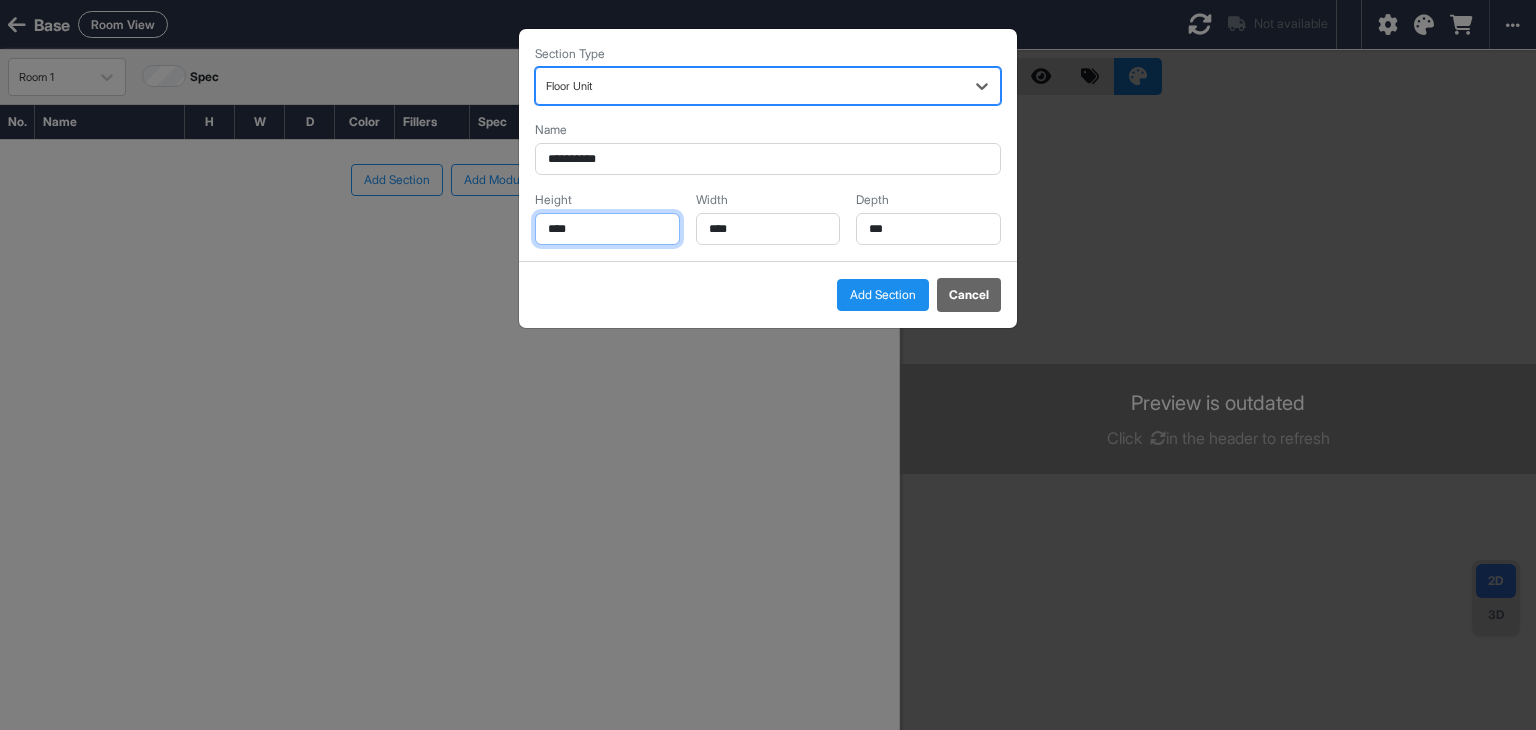 click on "****" at bounding box center [607, 229] 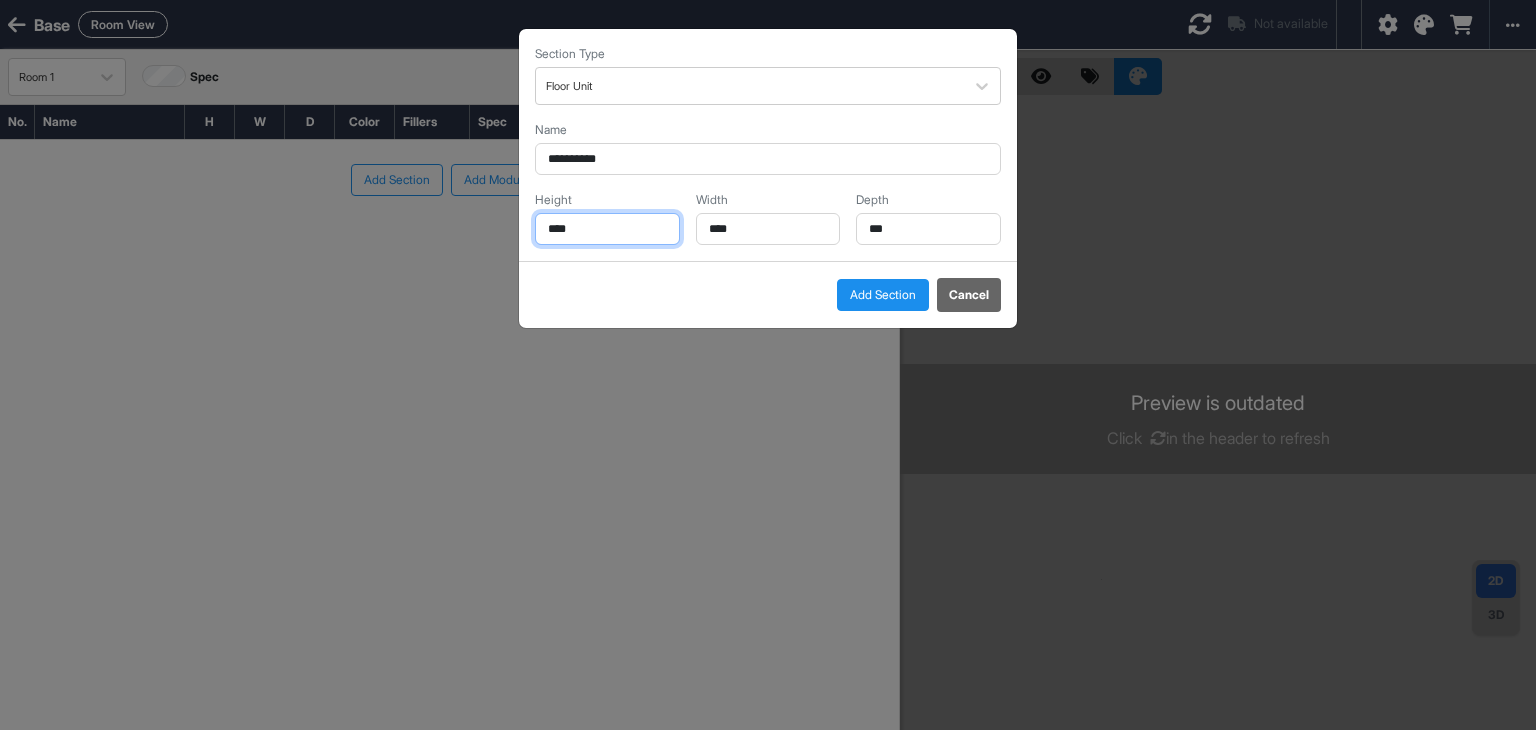 click on "****" at bounding box center (607, 229) 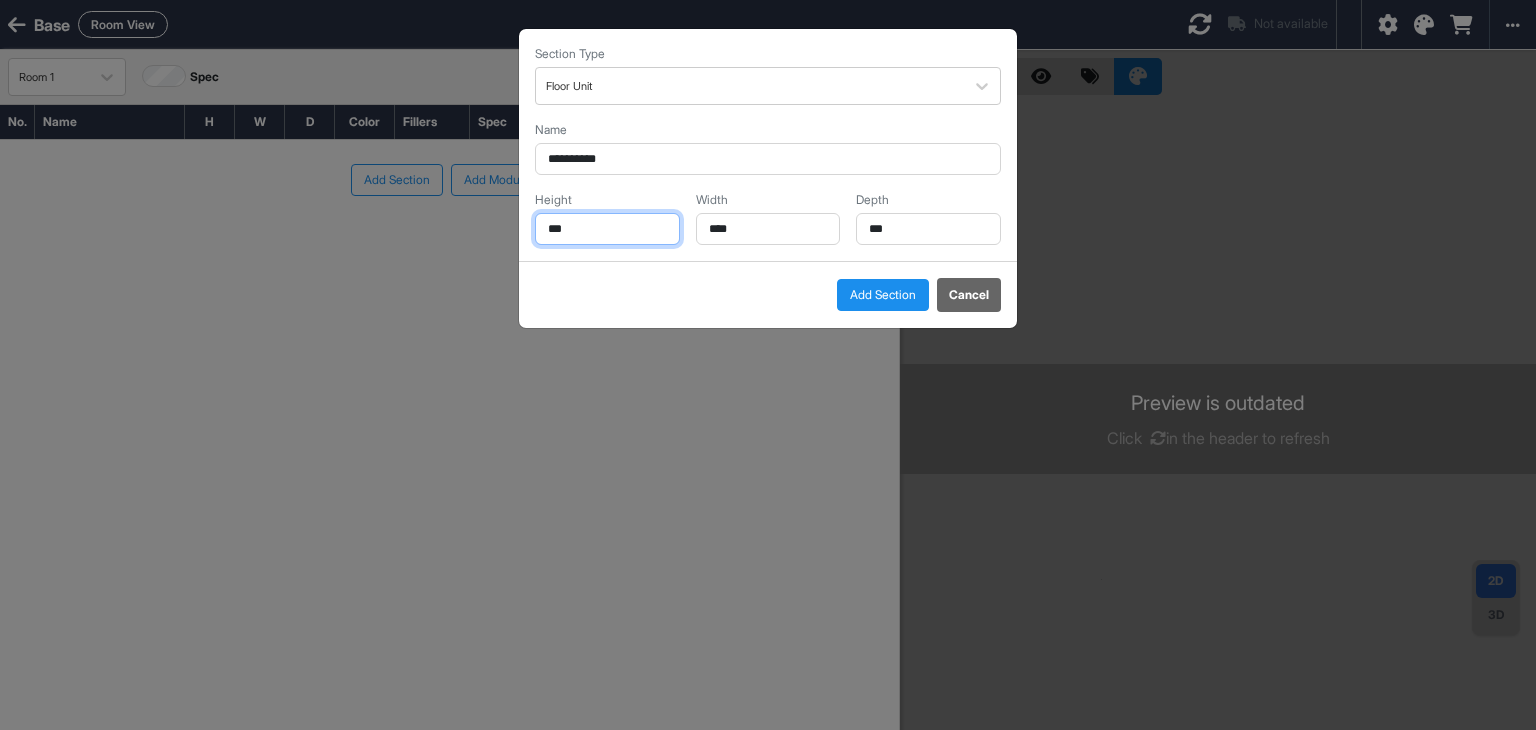 type on "***" 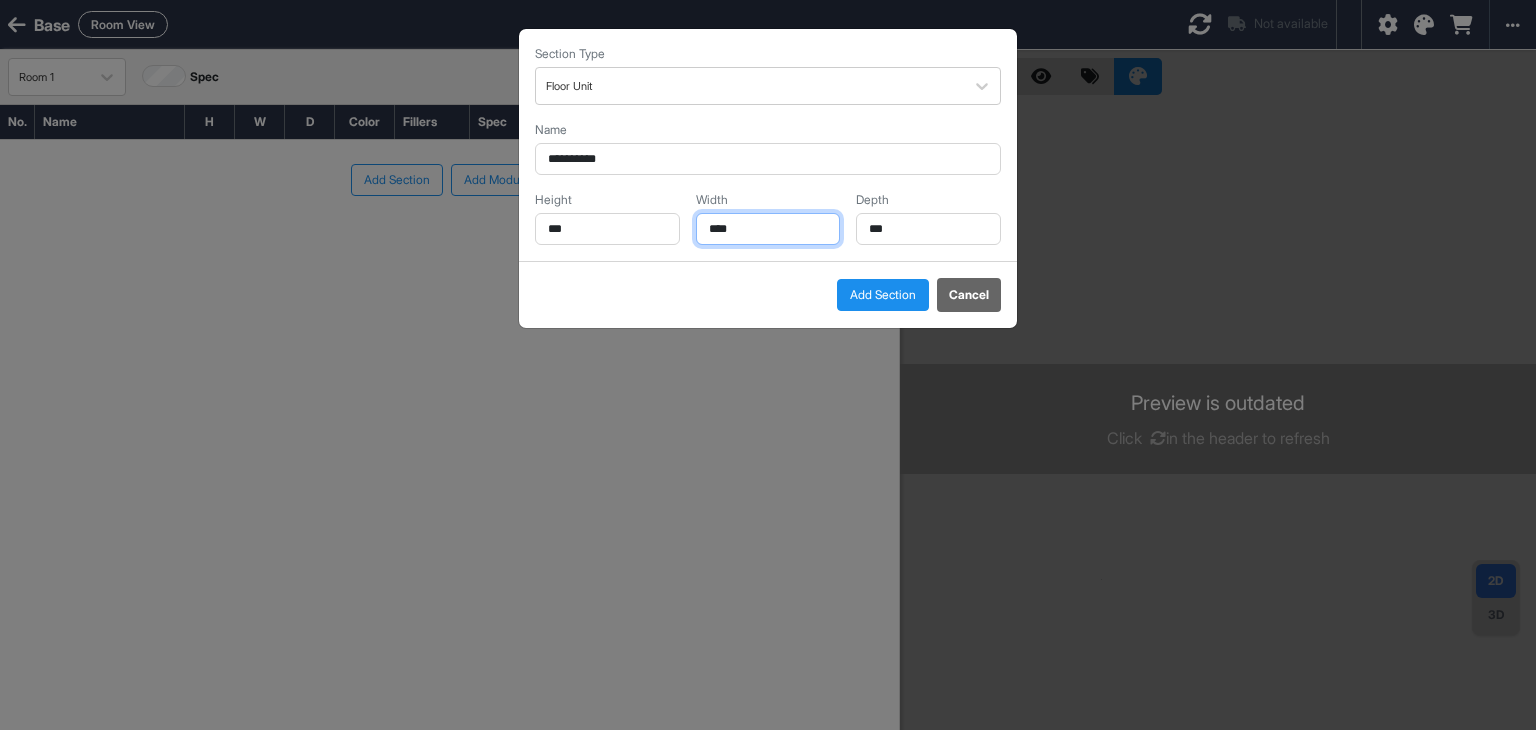 click on "****" at bounding box center [768, 229] 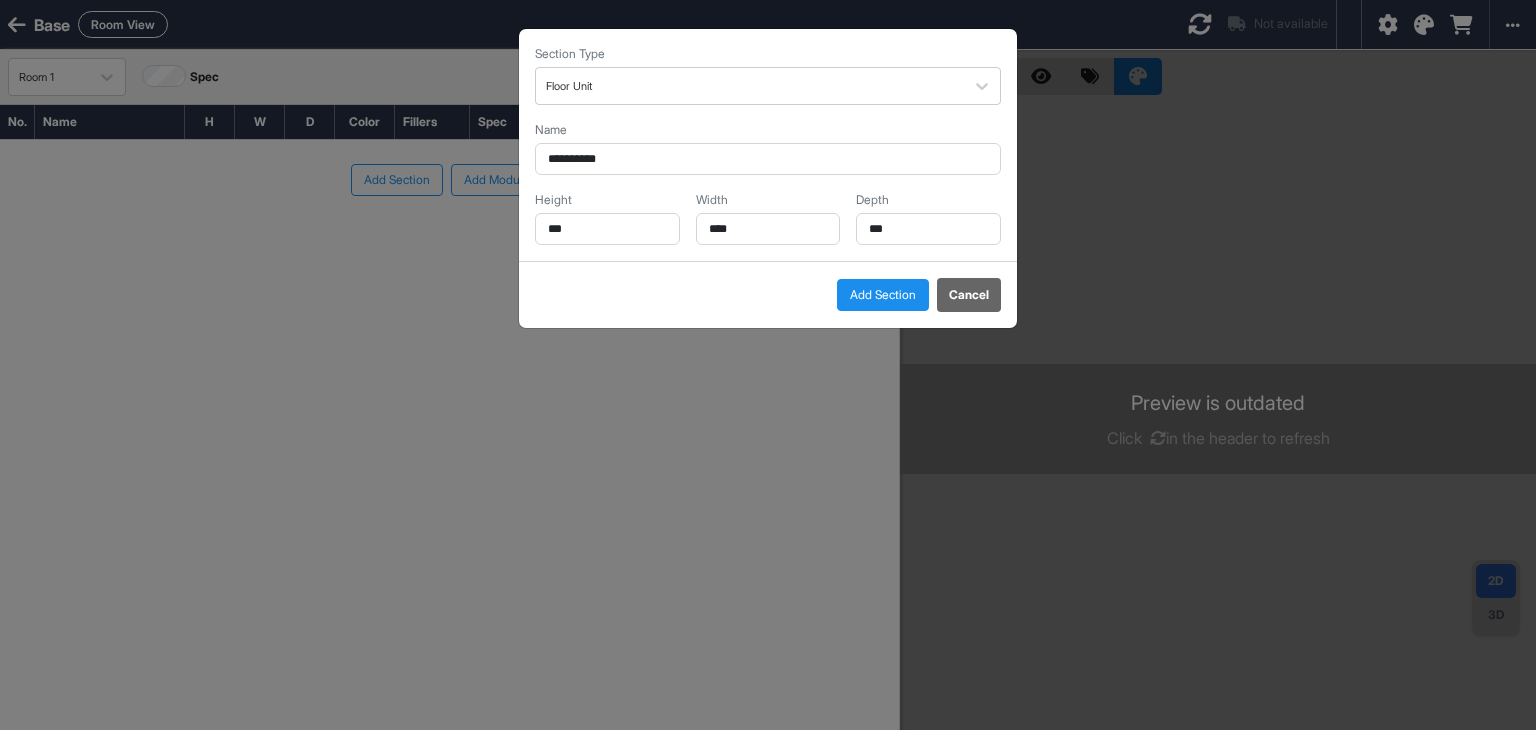 click on "Add Section" at bounding box center (883, 295) 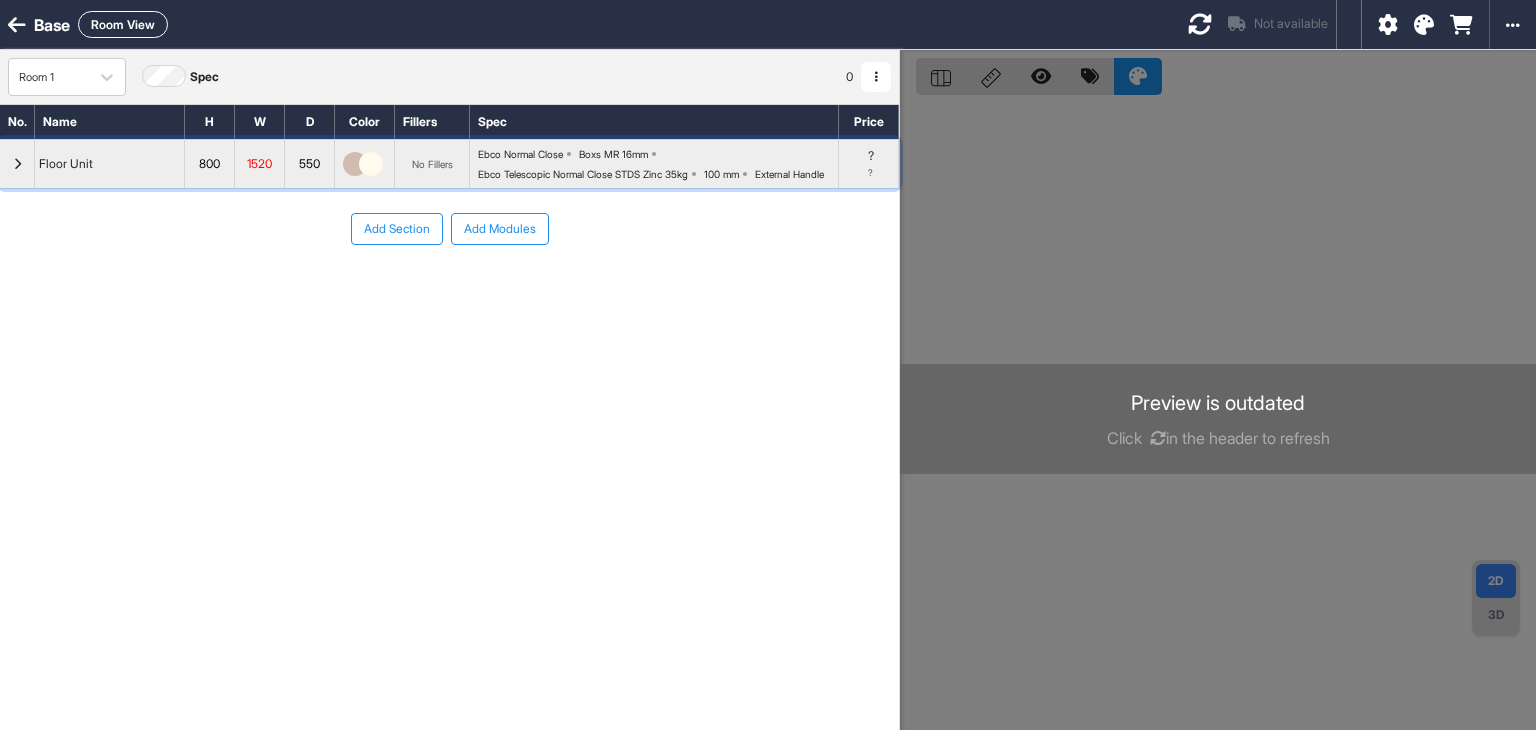 click at bounding box center [17, 164] 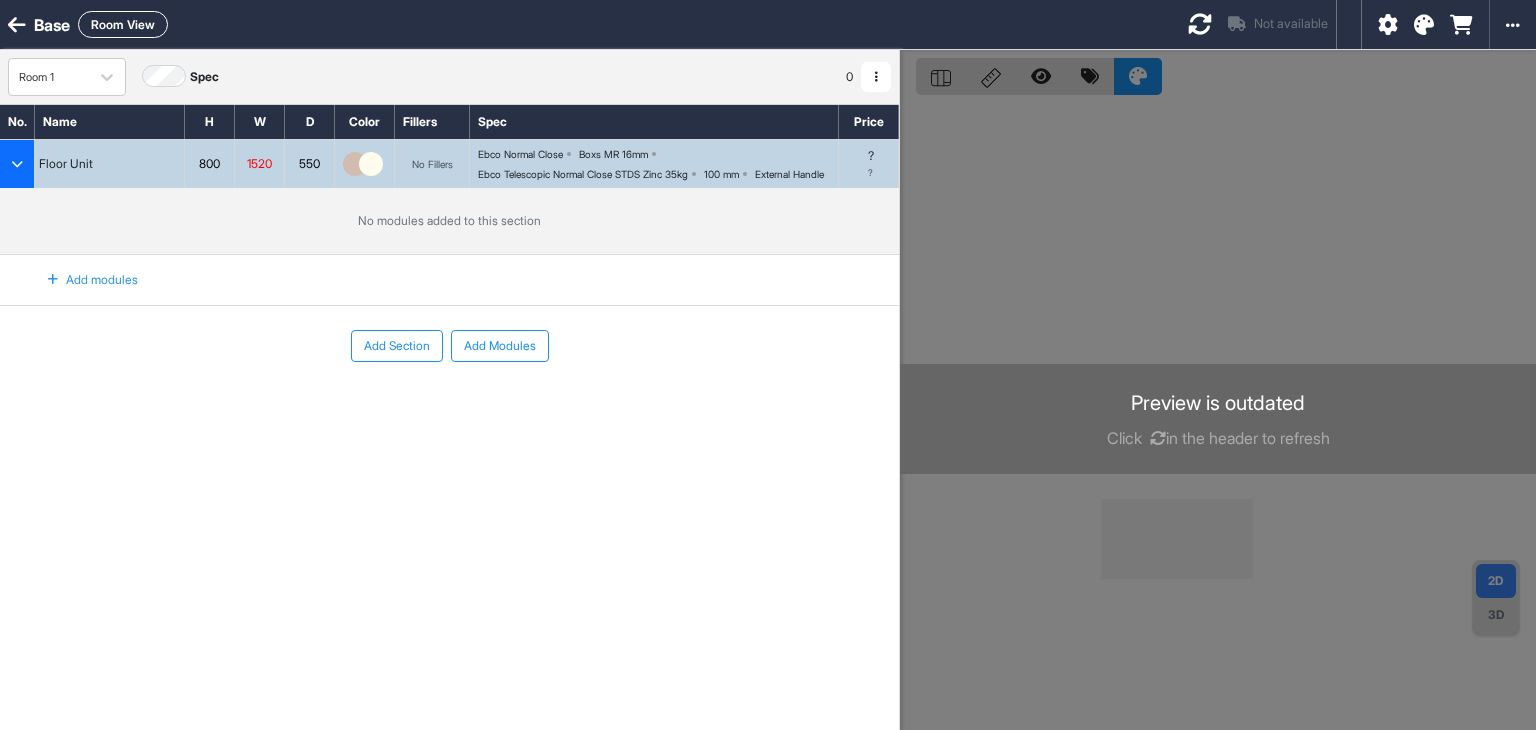 click on "Add modules" at bounding box center [81, 280] 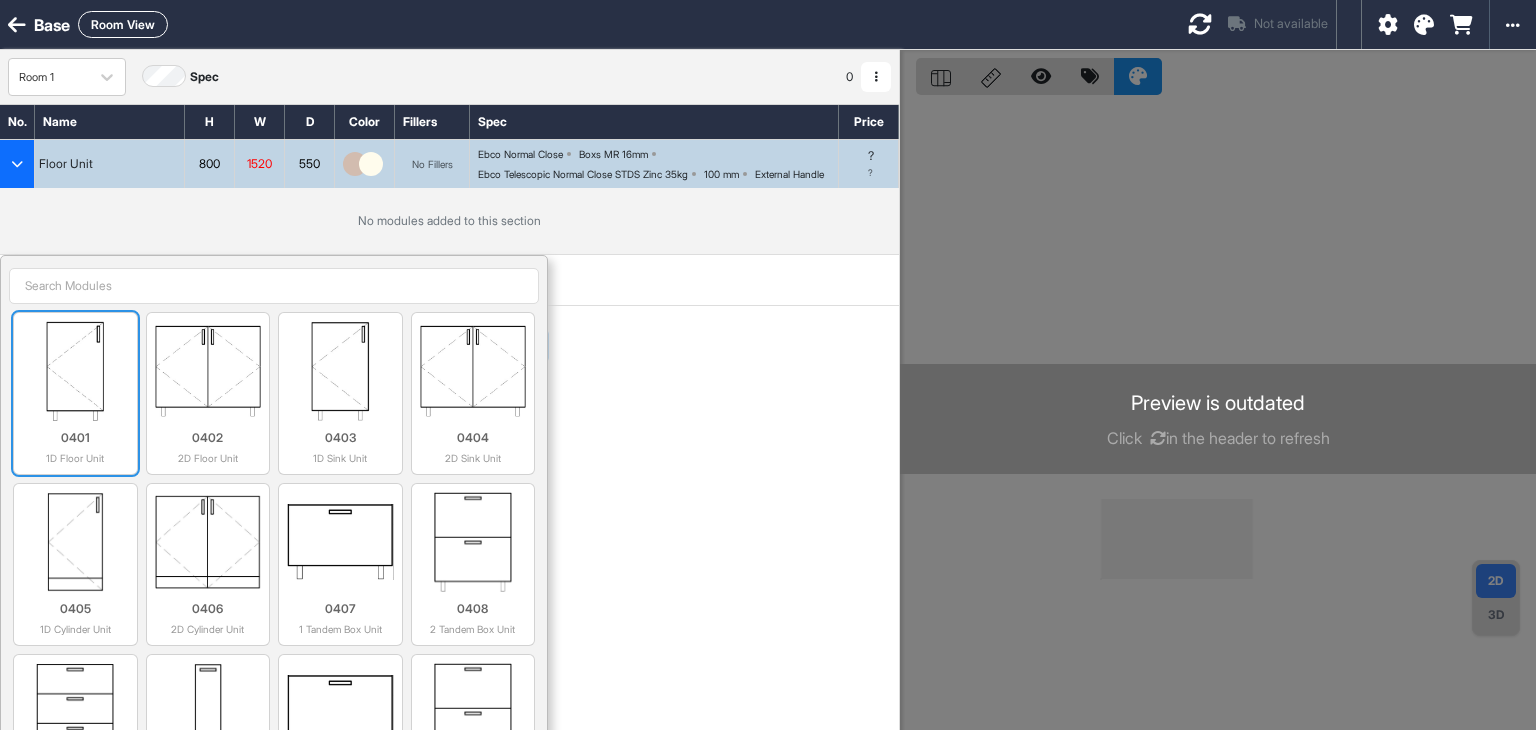 click at bounding box center [75, 371] 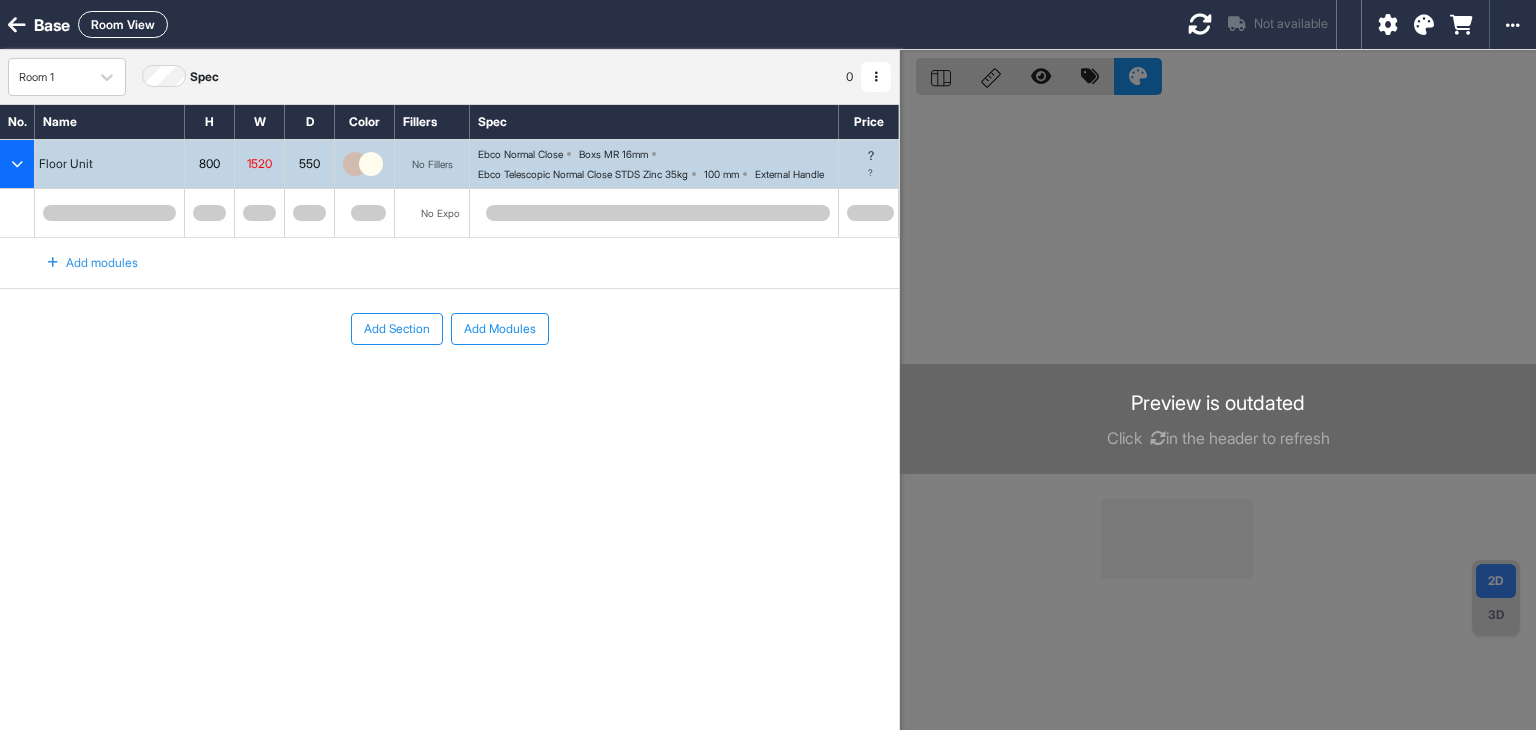 click on "Add Section Add Modules" at bounding box center (449, 389) 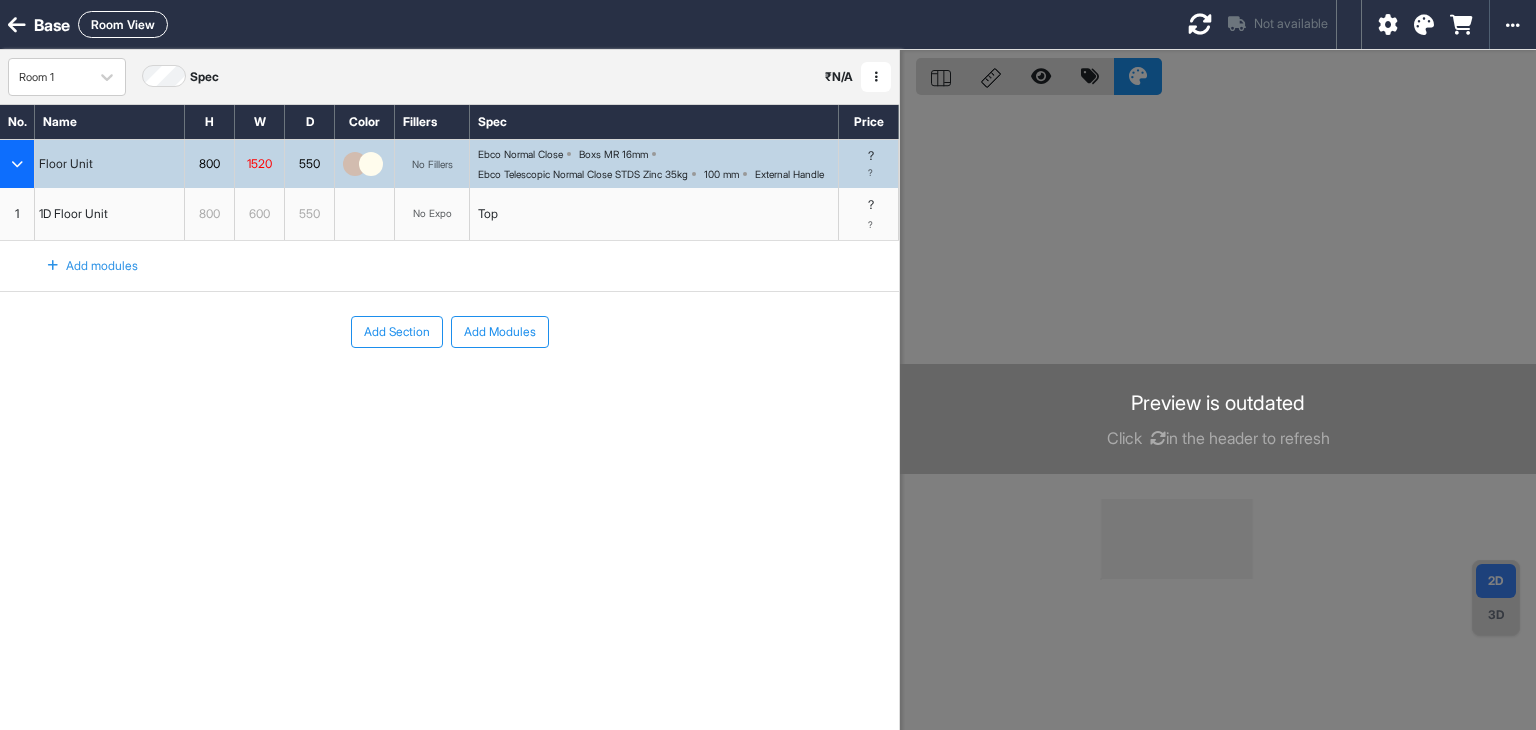 click on "Add modules" at bounding box center [81, 266] 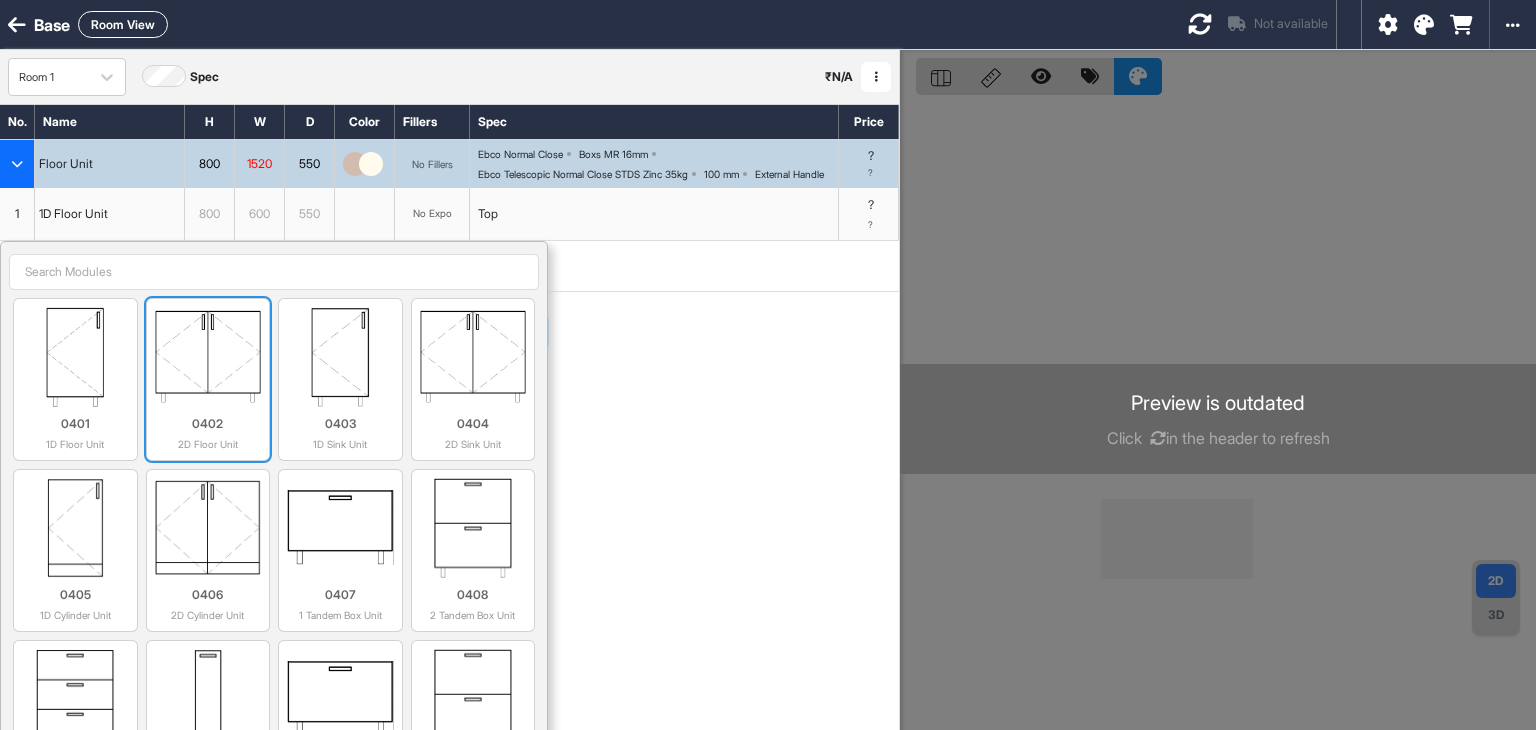 click at bounding box center [208, 357] 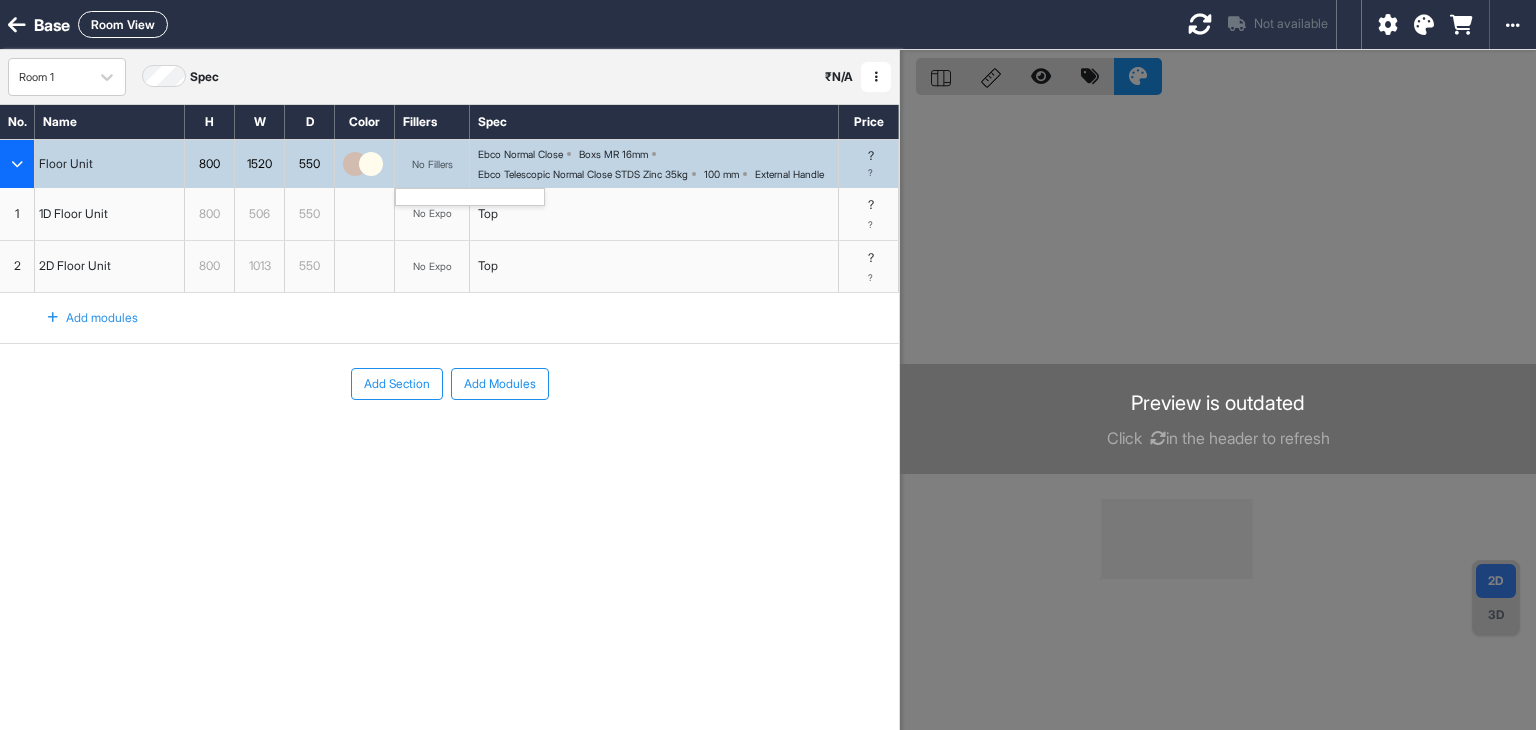 click on "No Fillers" at bounding box center [432, 164] 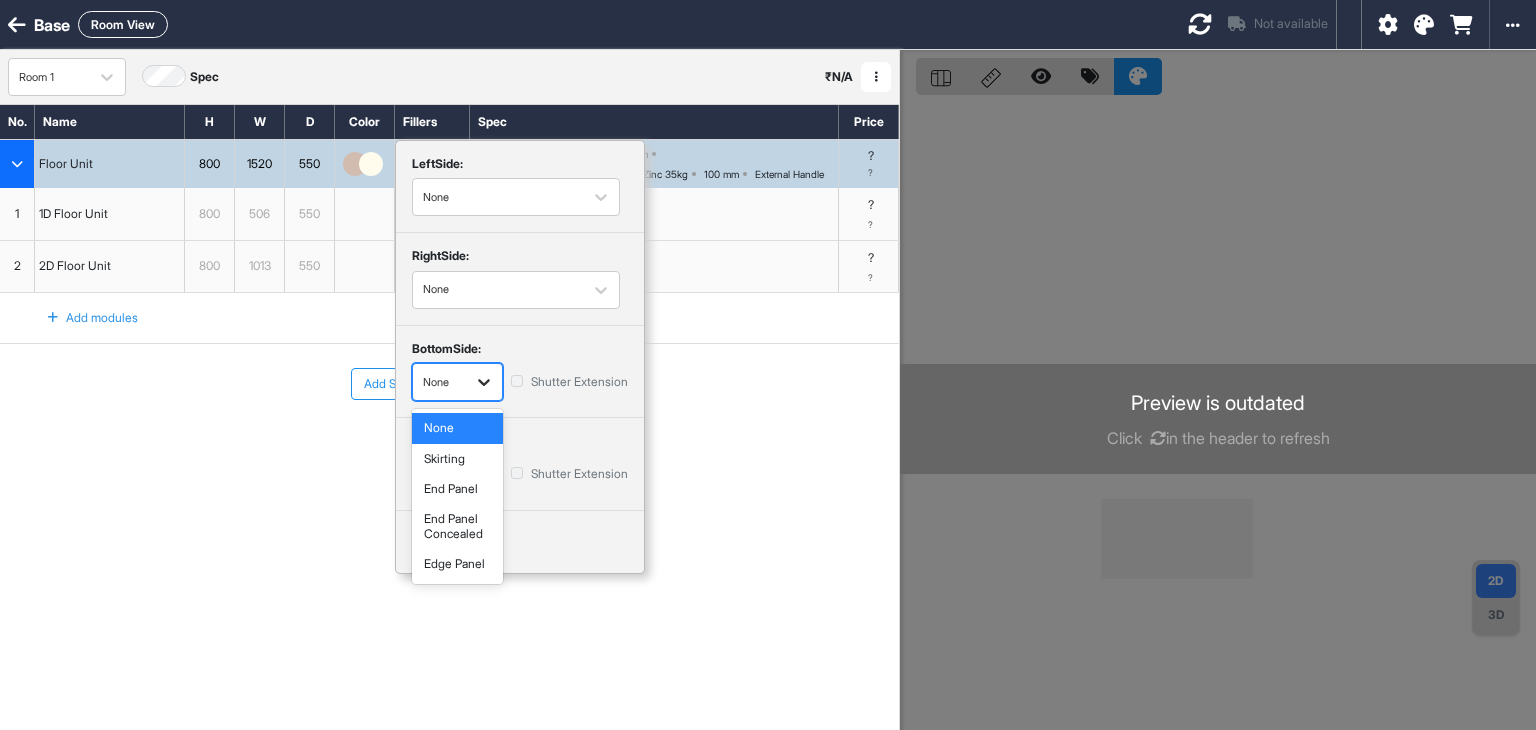 click at bounding box center (484, 382) 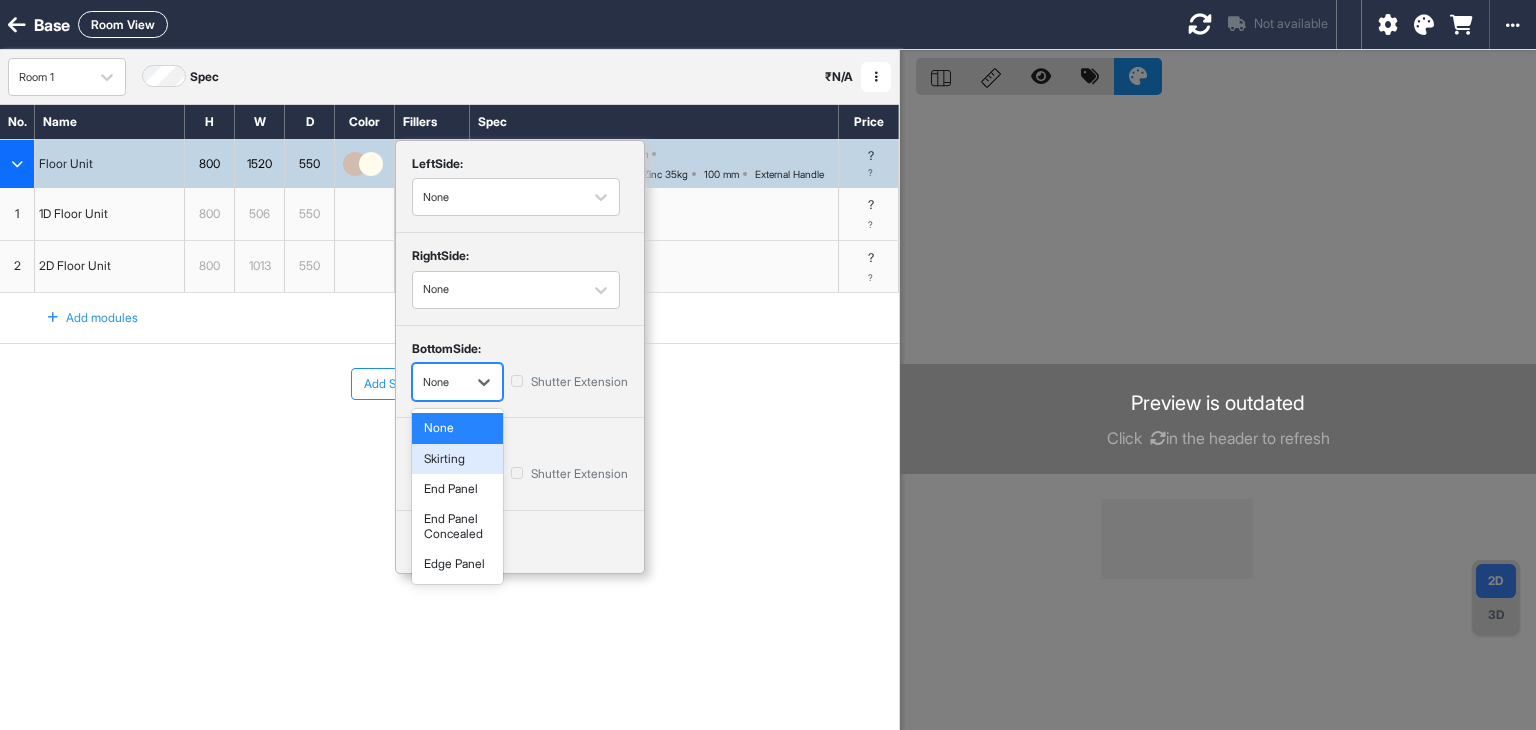 drag, startPoint x: 470, startPoint y: 456, endPoint x: 470, endPoint y: 389, distance: 67 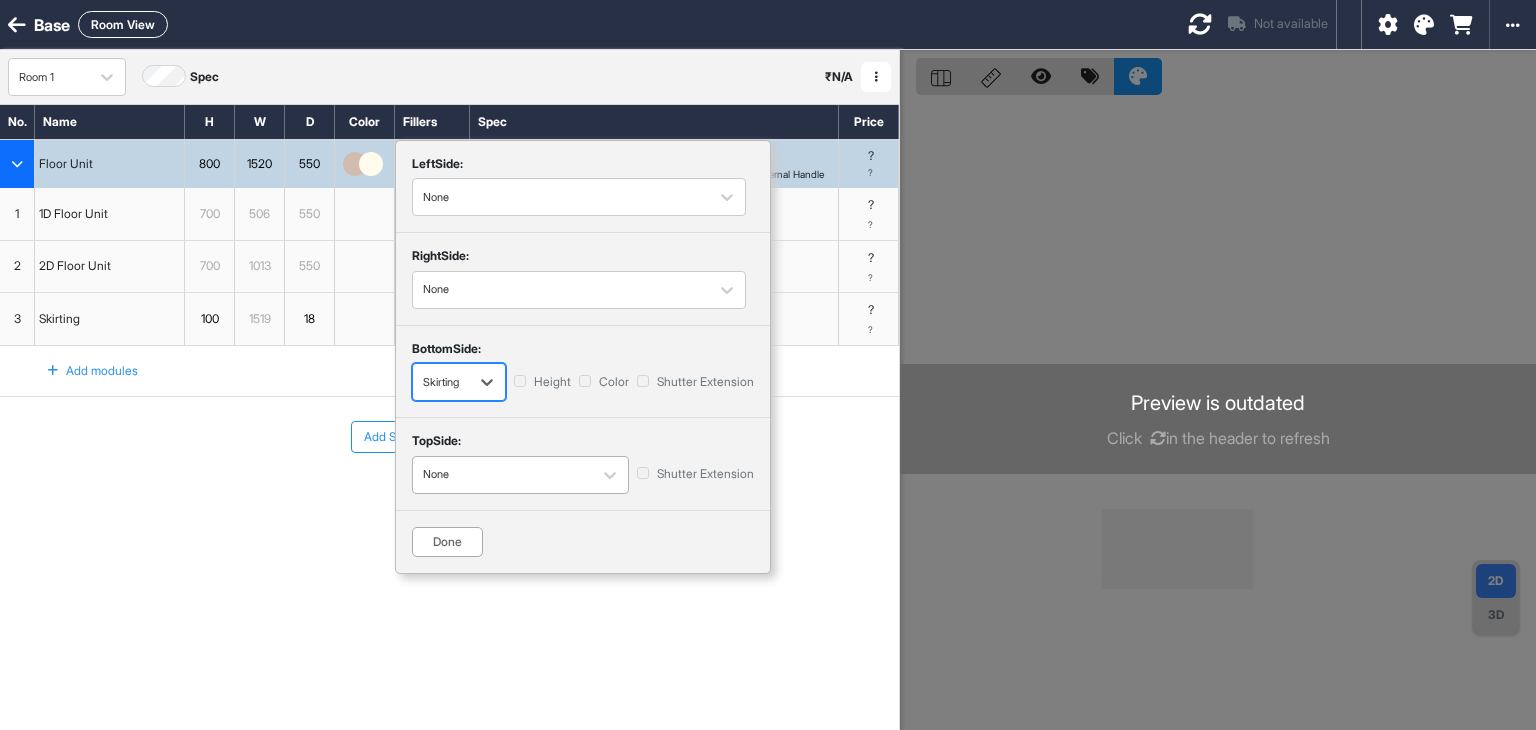 click at bounding box center (502, 474) 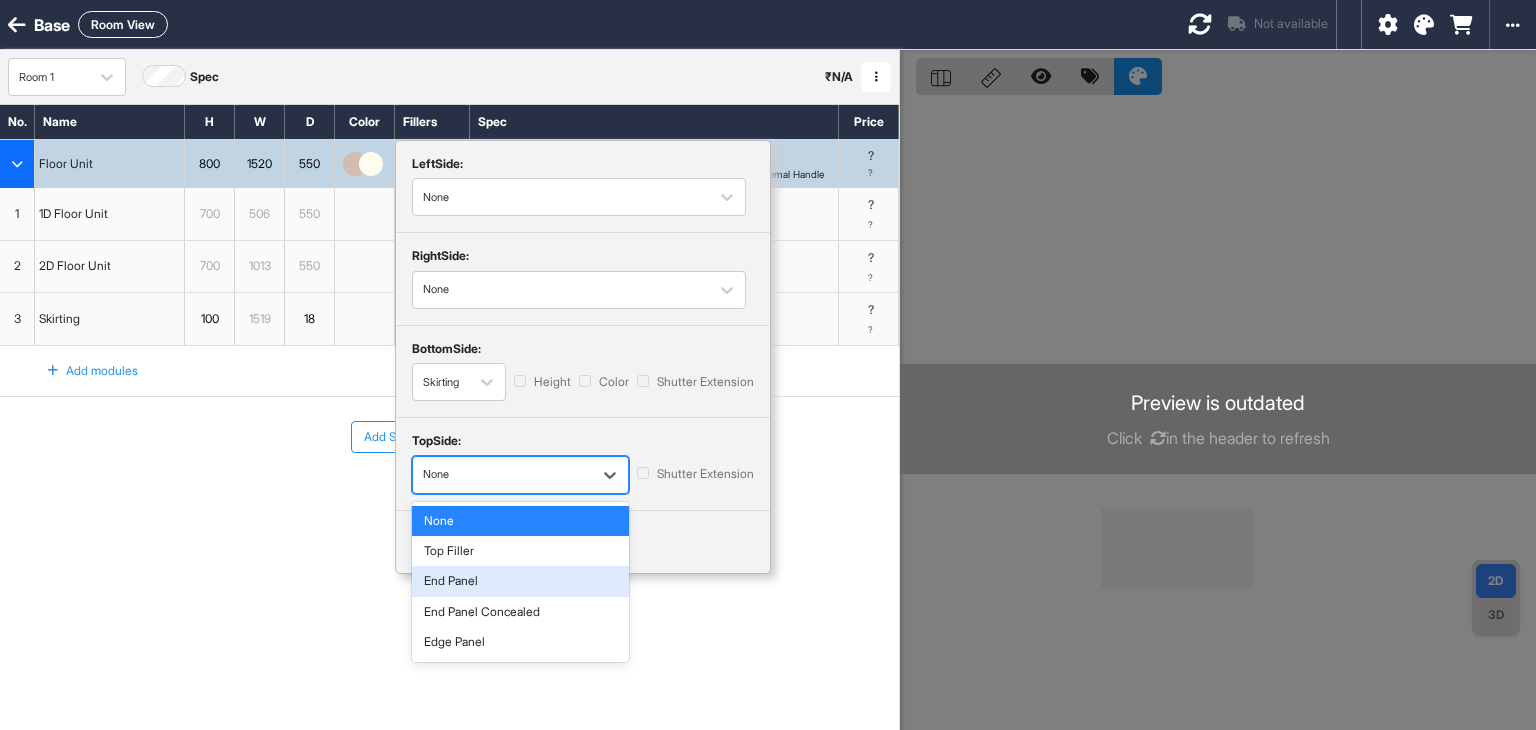 click on "End Panel" at bounding box center (520, 581) 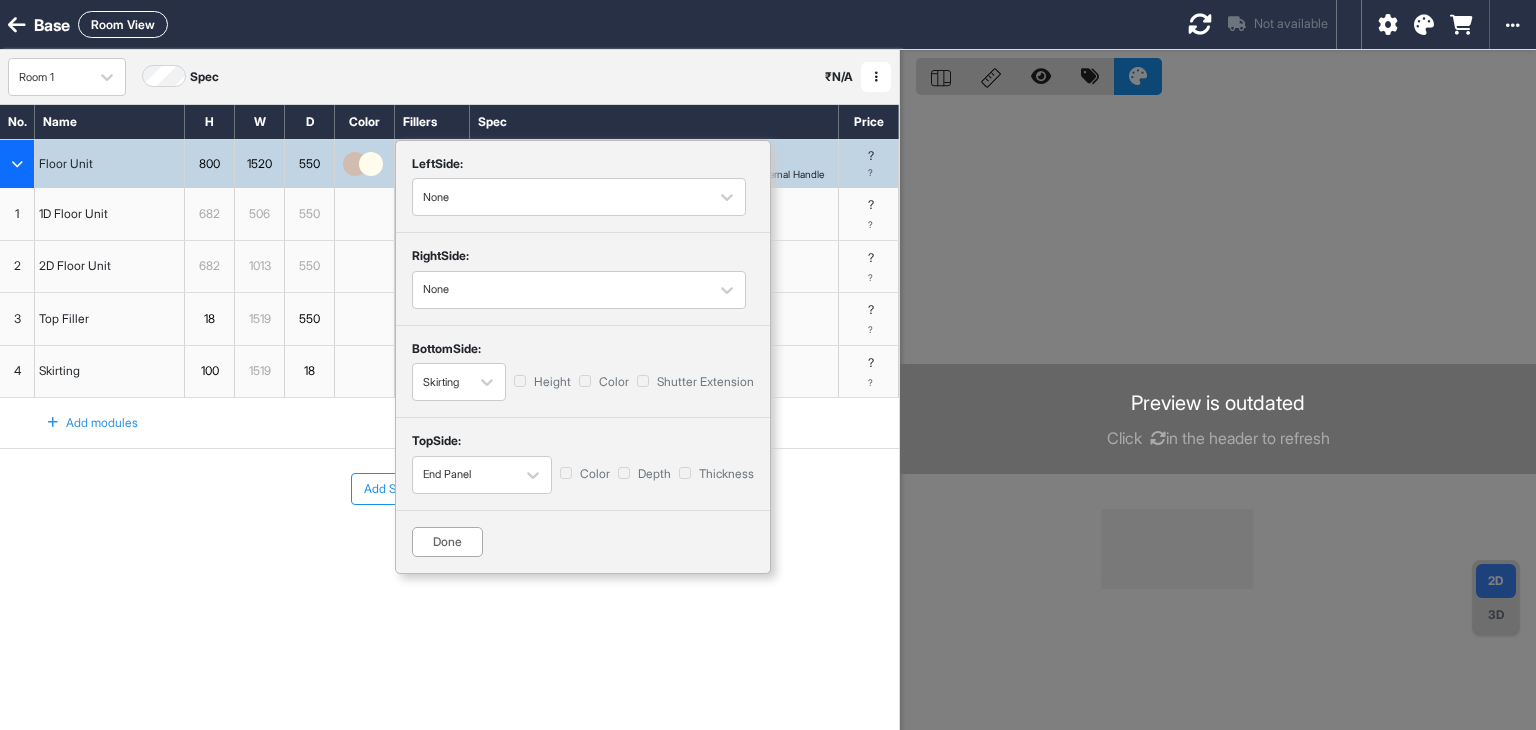 click on "Done" at bounding box center (447, 542) 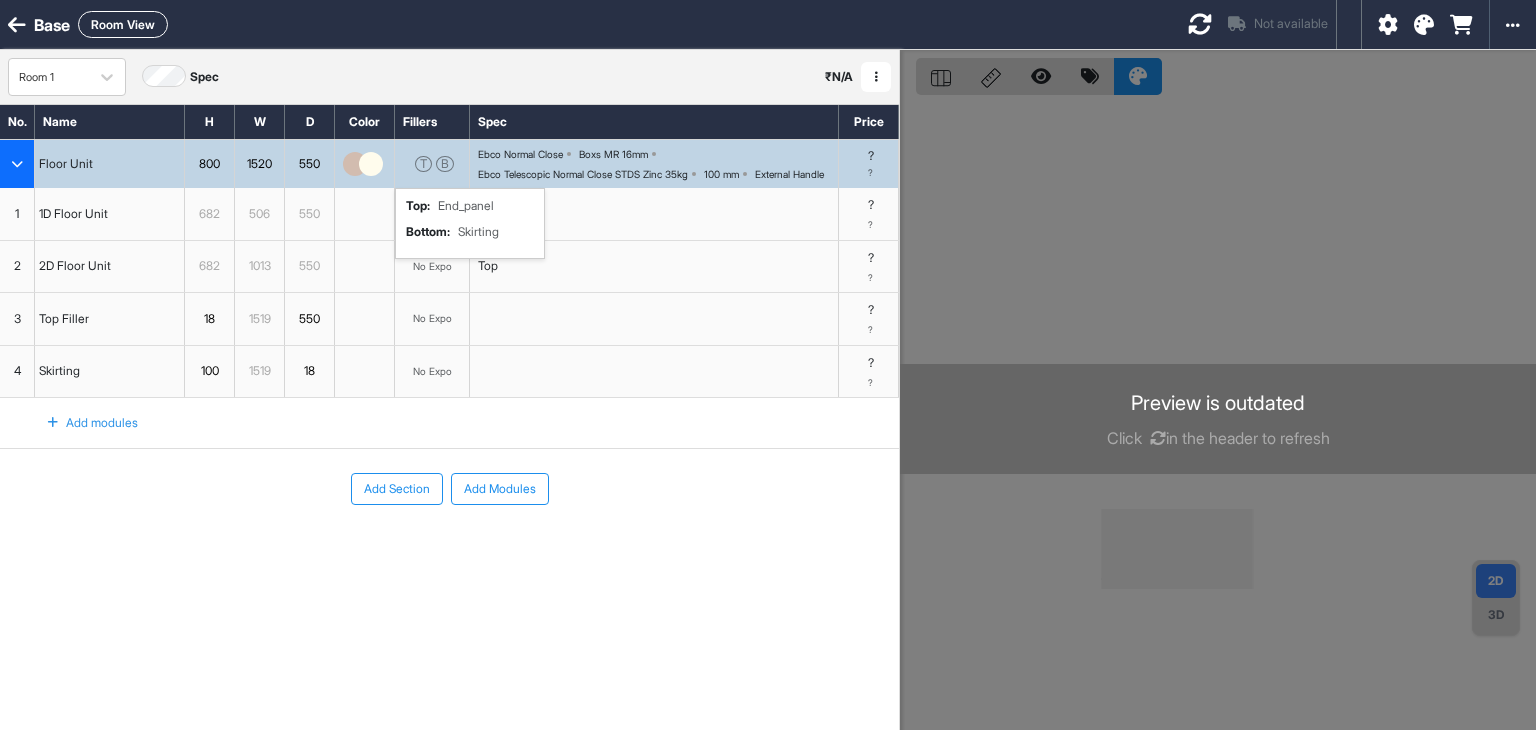 click on "External Handle" at bounding box center (789, 174) 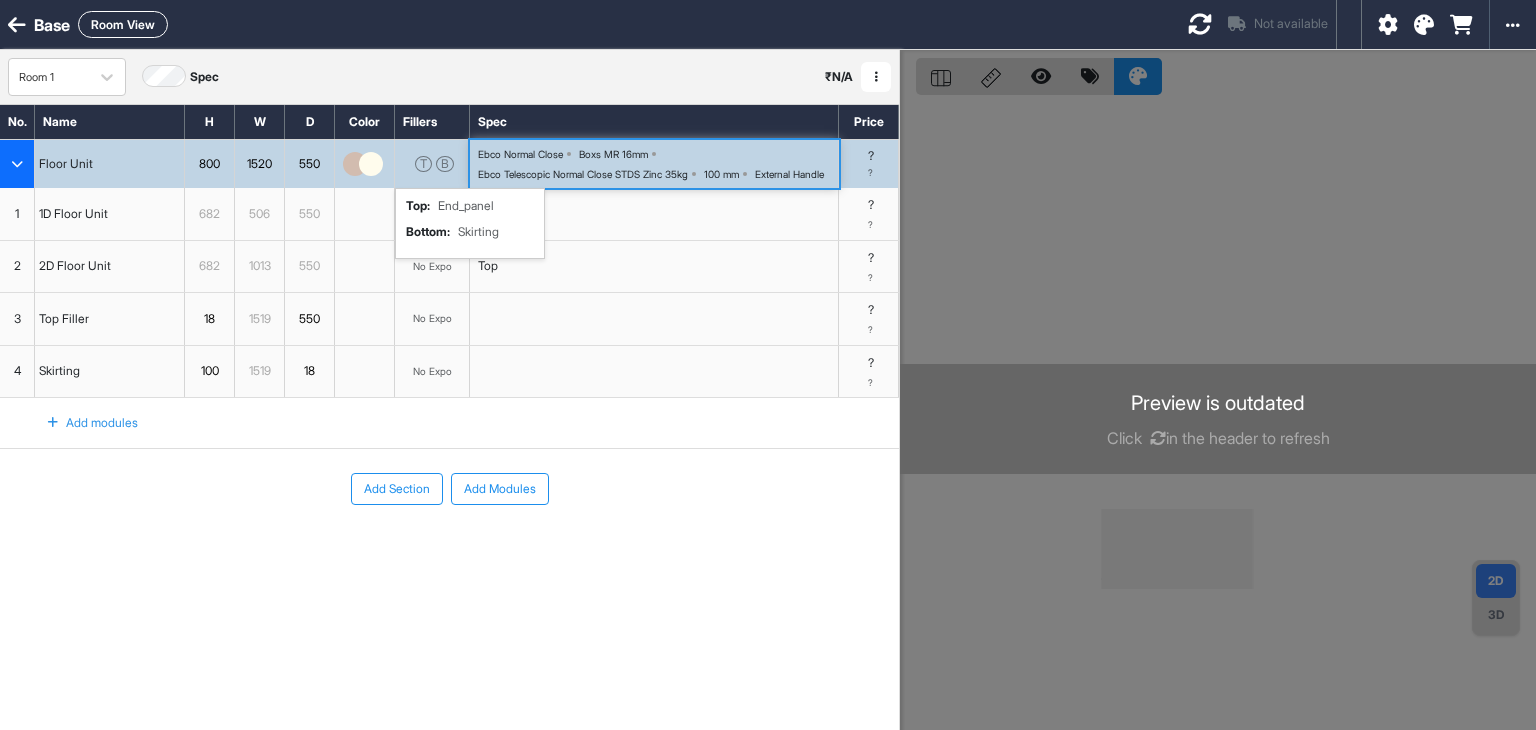 click on "External Handle" at bounding box center (789, 174) 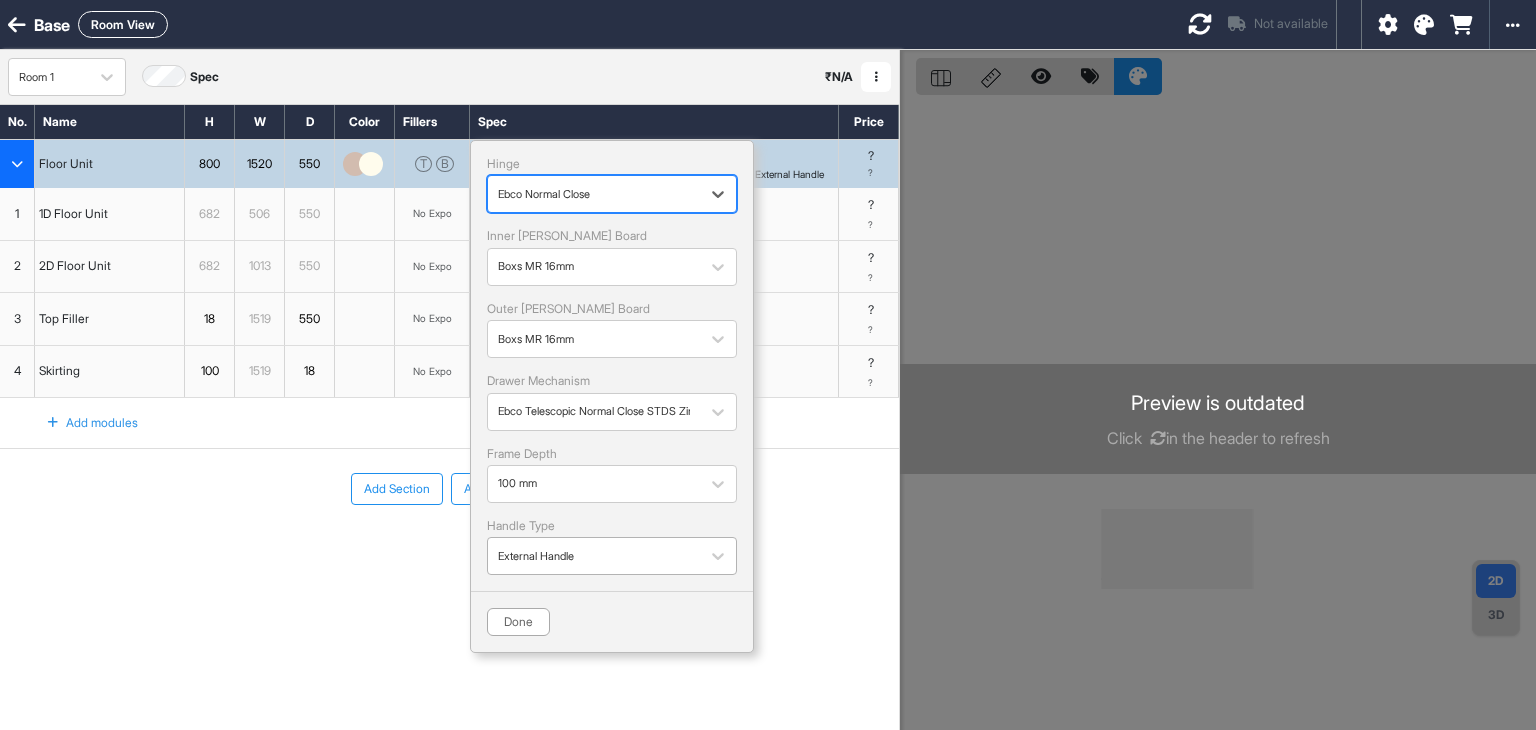 click at bounding box center [594, 556] 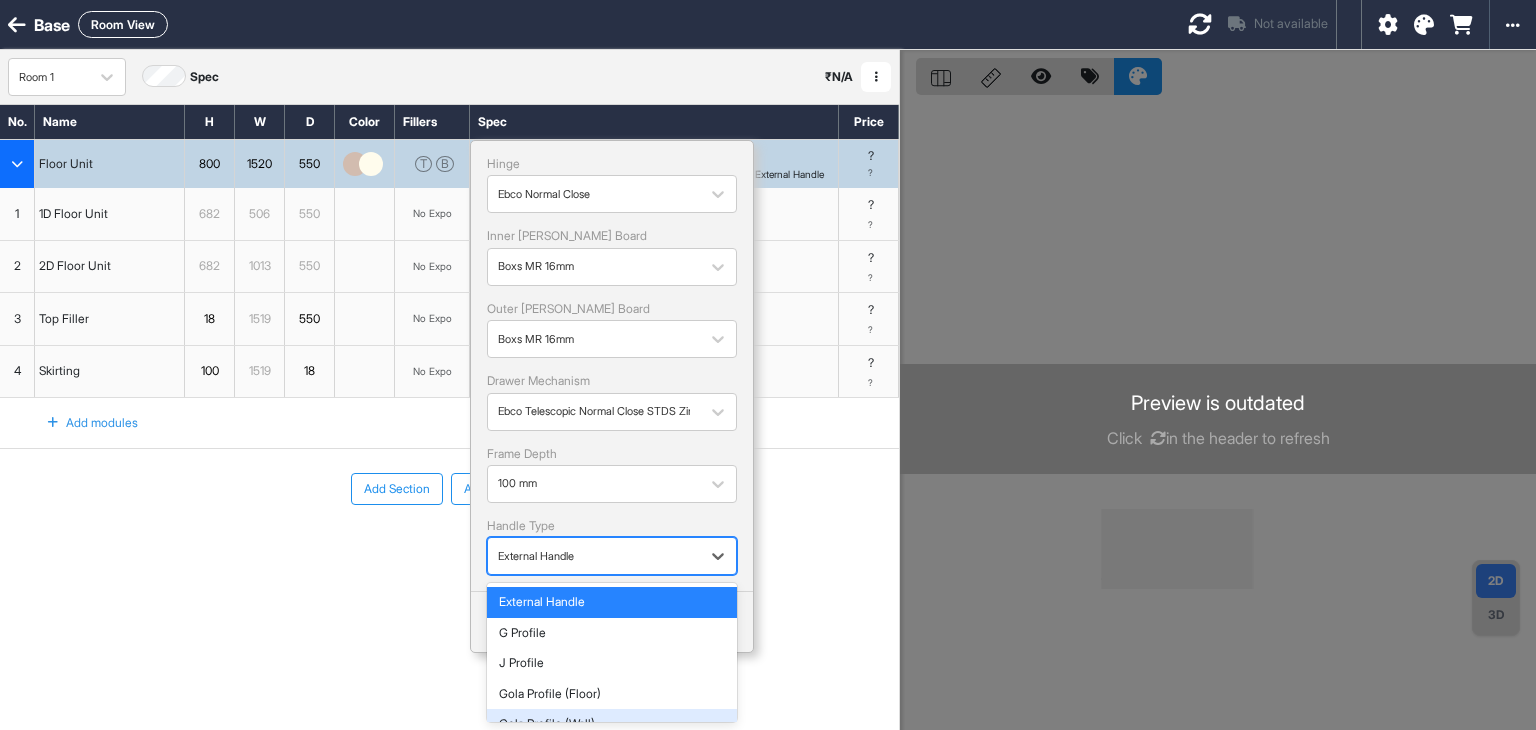 scroll, scrollTop: 81, scrollLeft: 0, axis: vertical 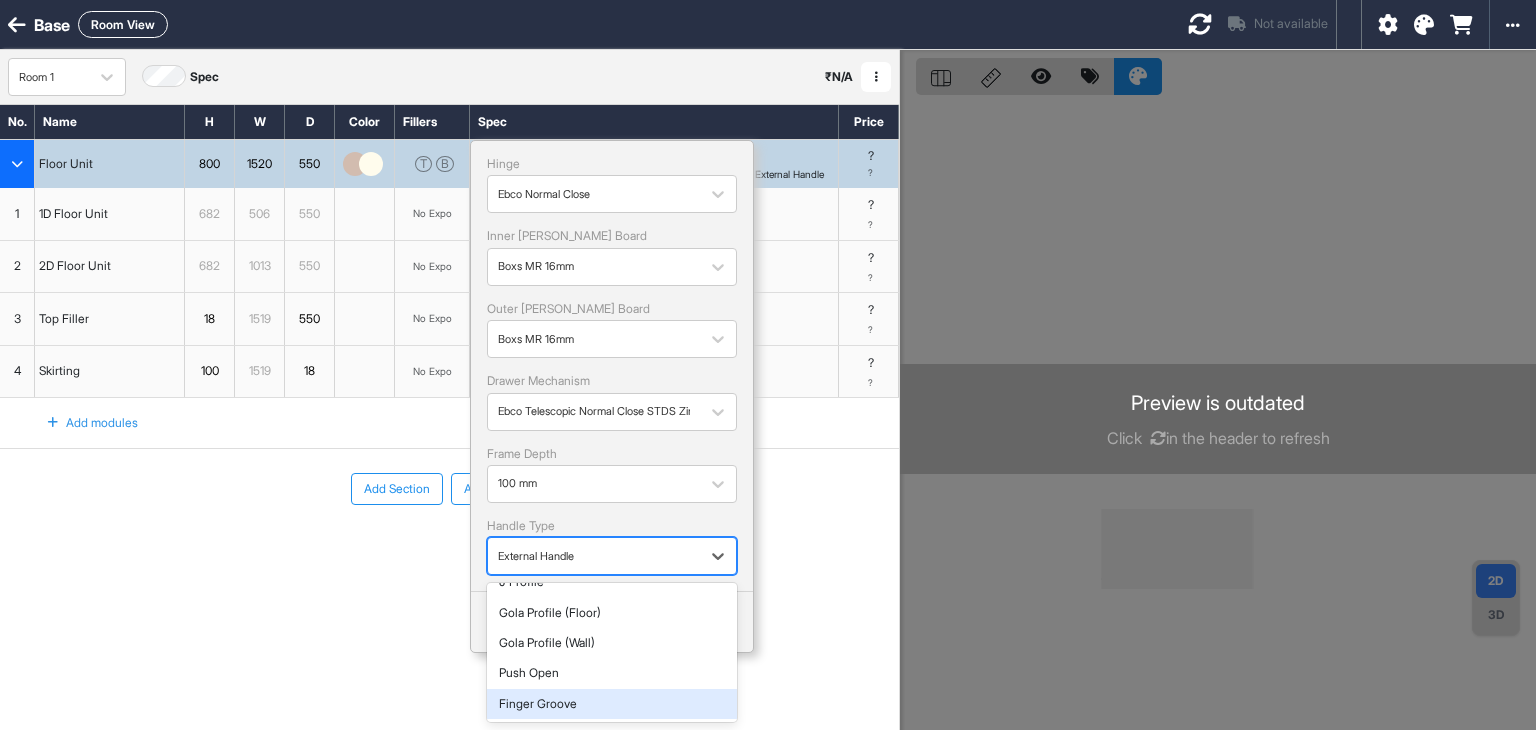 click on "Finger Groove" at bounding box center (612, 704) 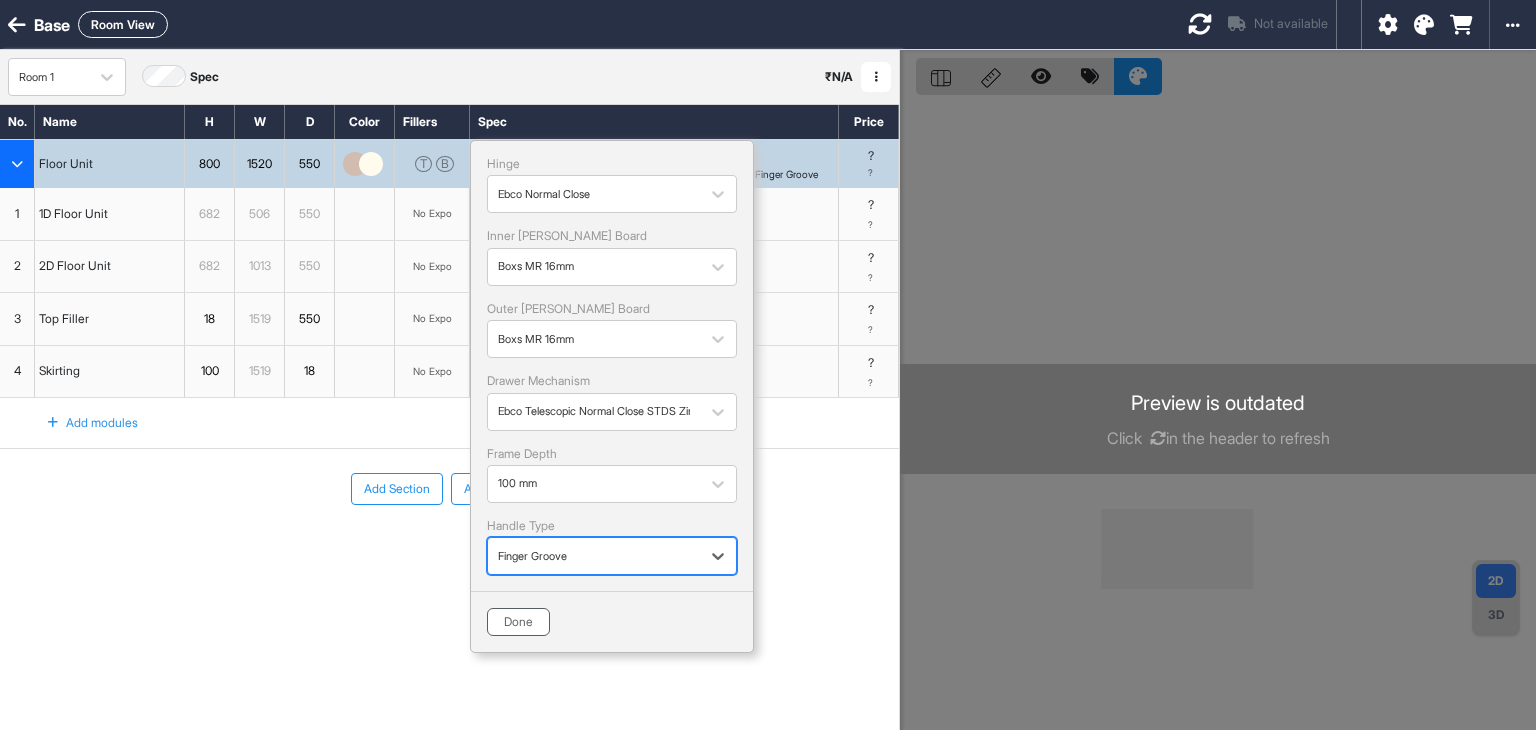 click on "Done" at bounding box center [518, 622] 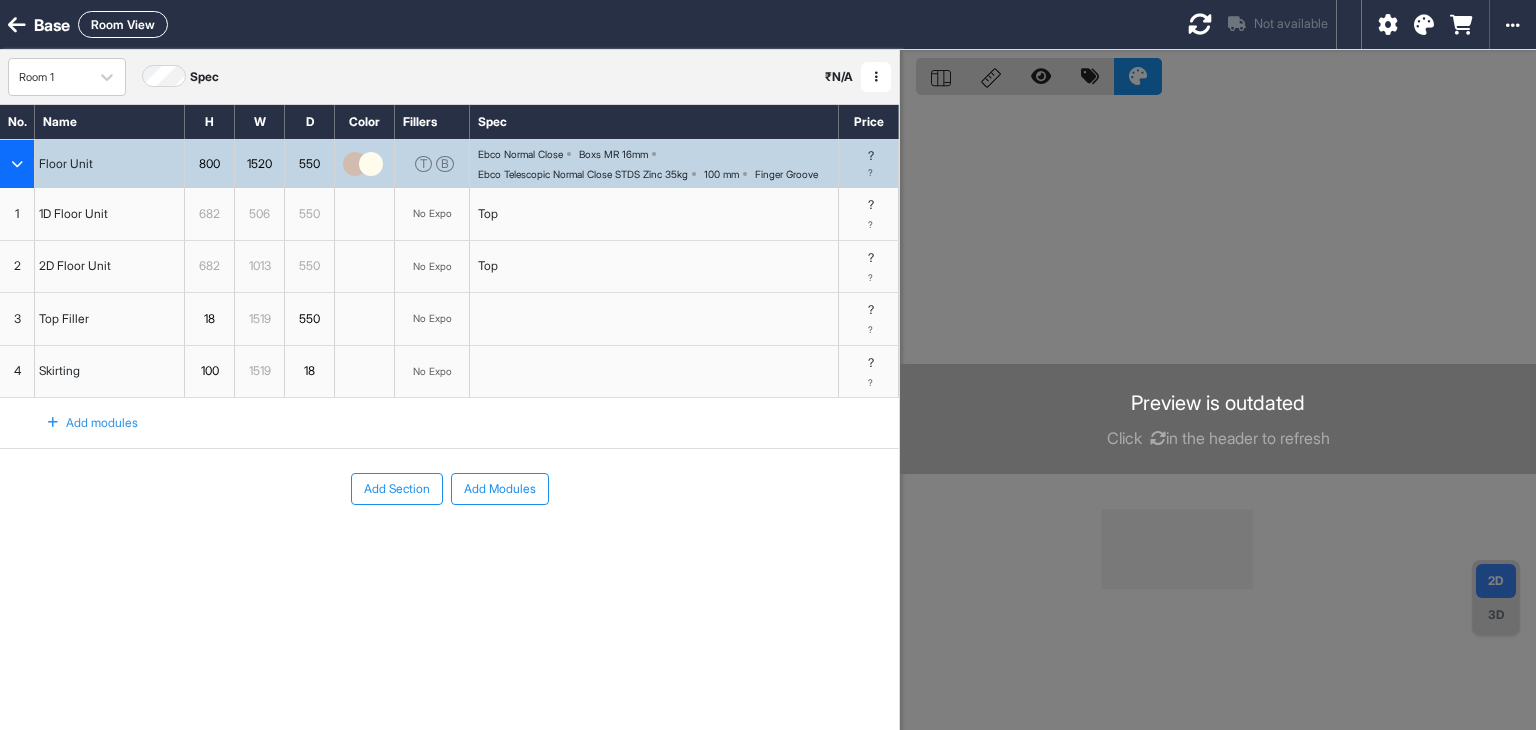 click on "1" at bounding box center (17, 214) 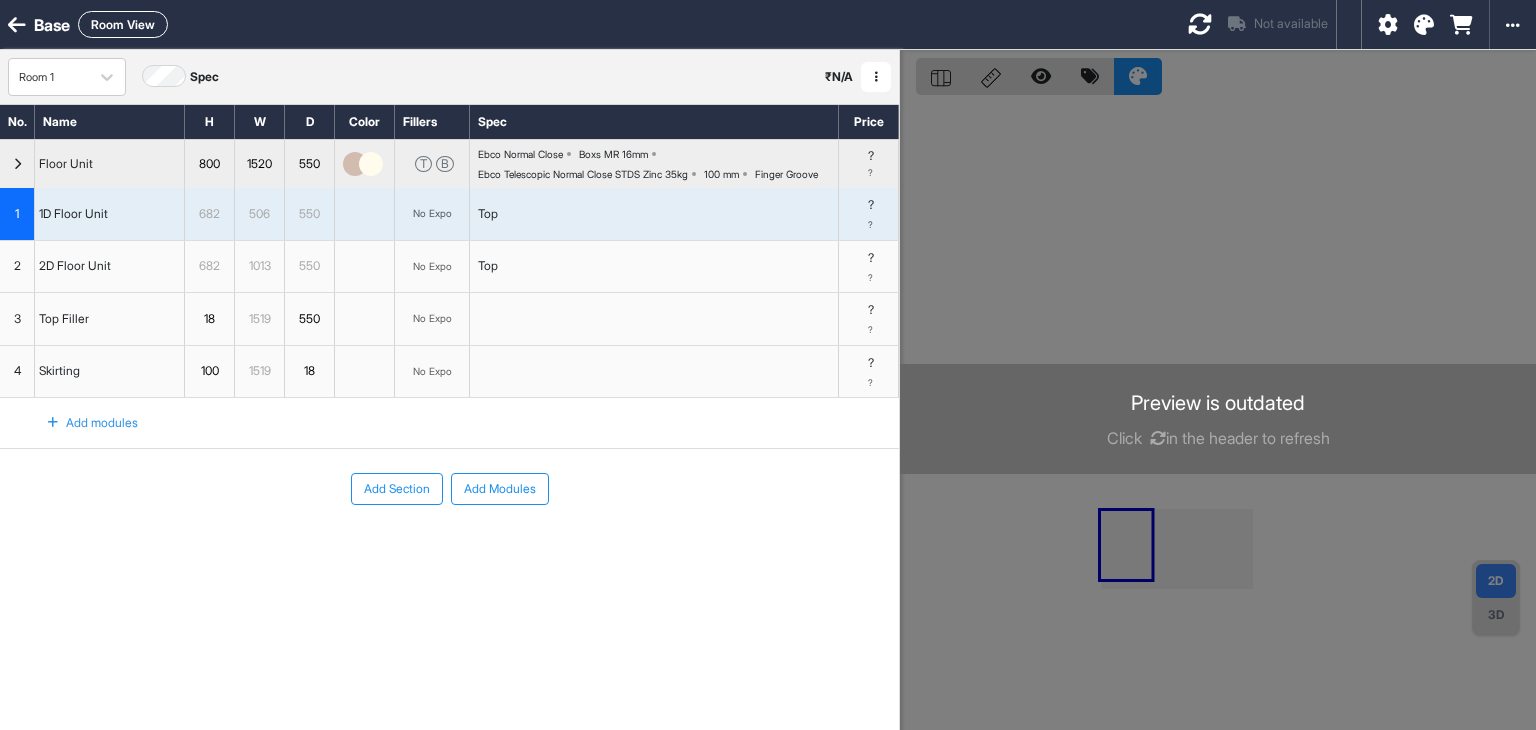 click at bounding box center [1200, 24] 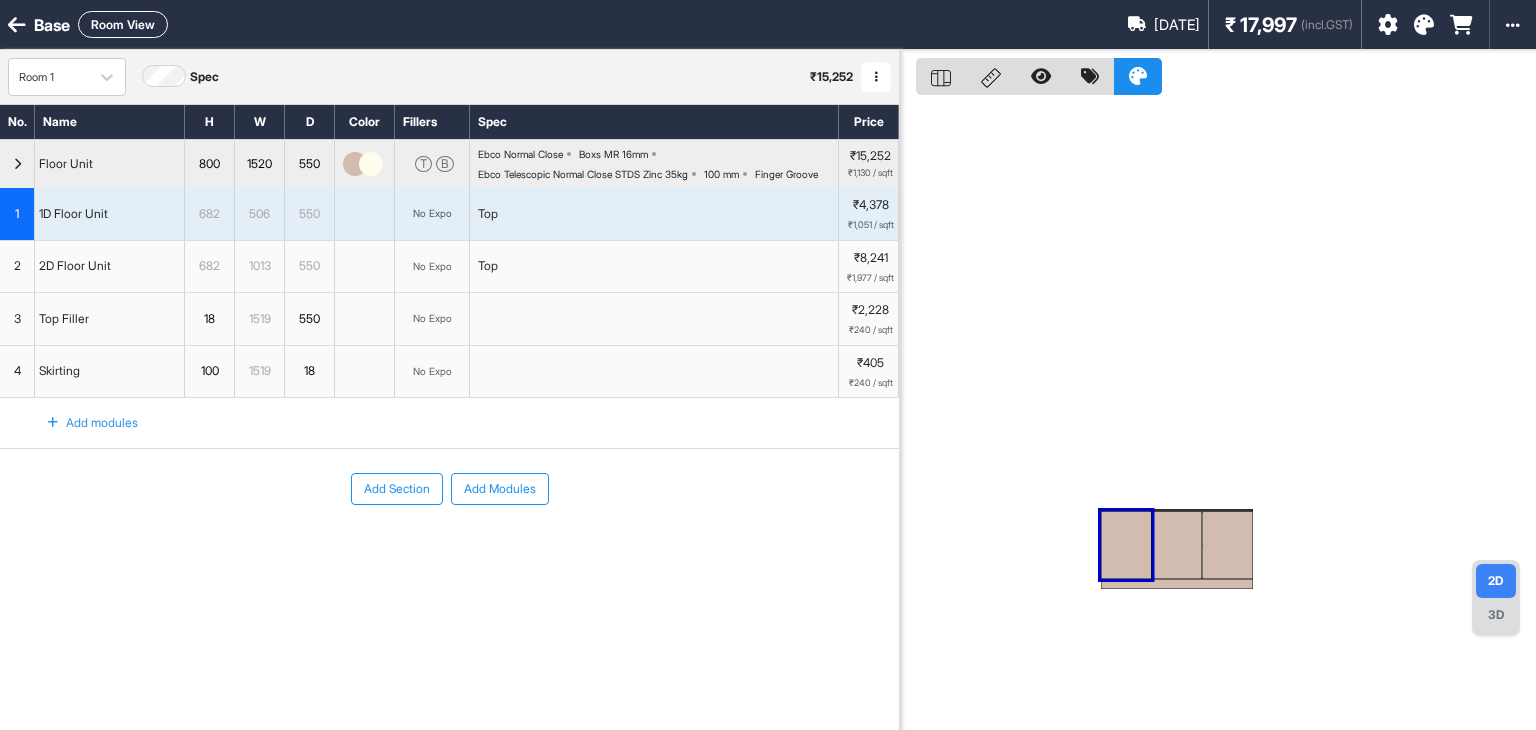 click at bounding box center (1218, 415) 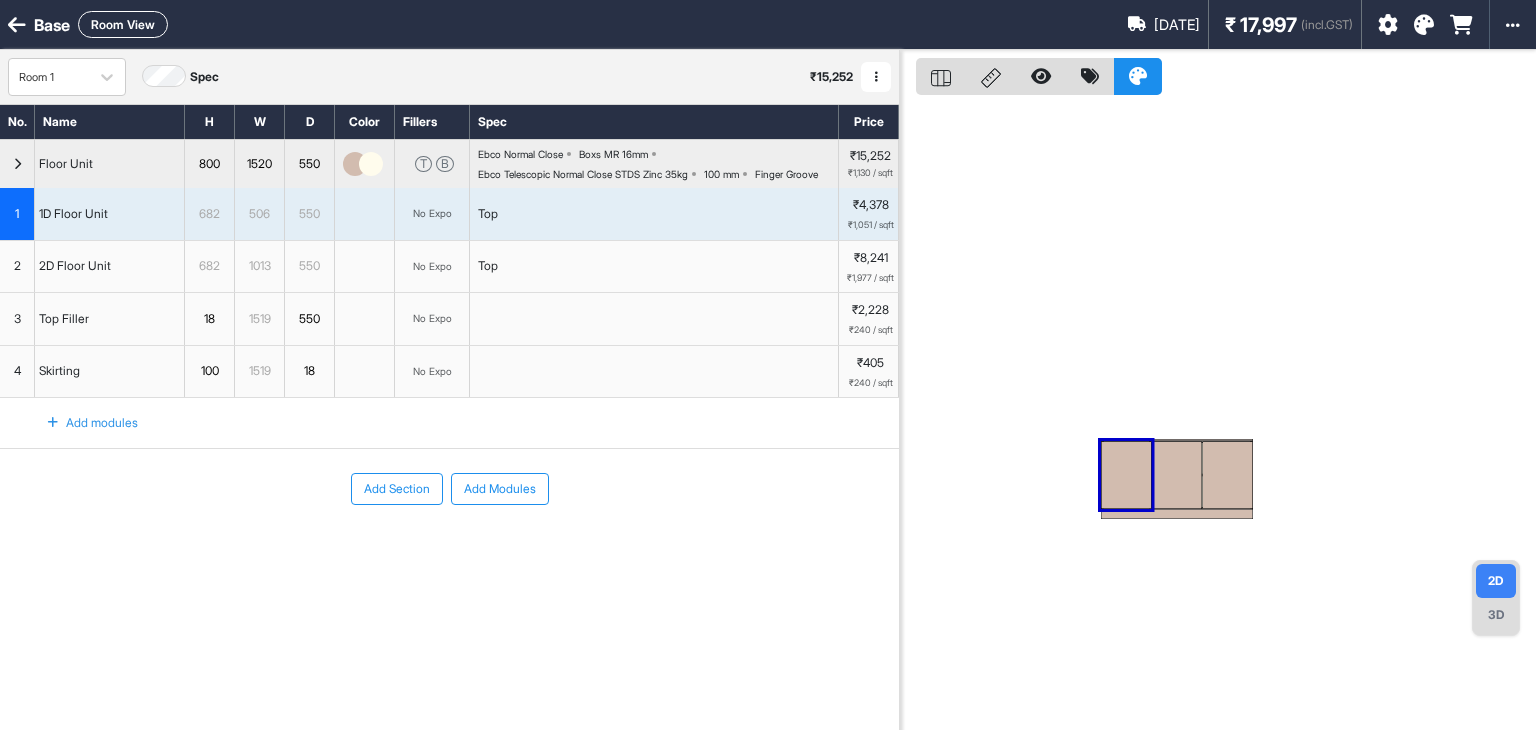 click at bounding box center [1218, 415] 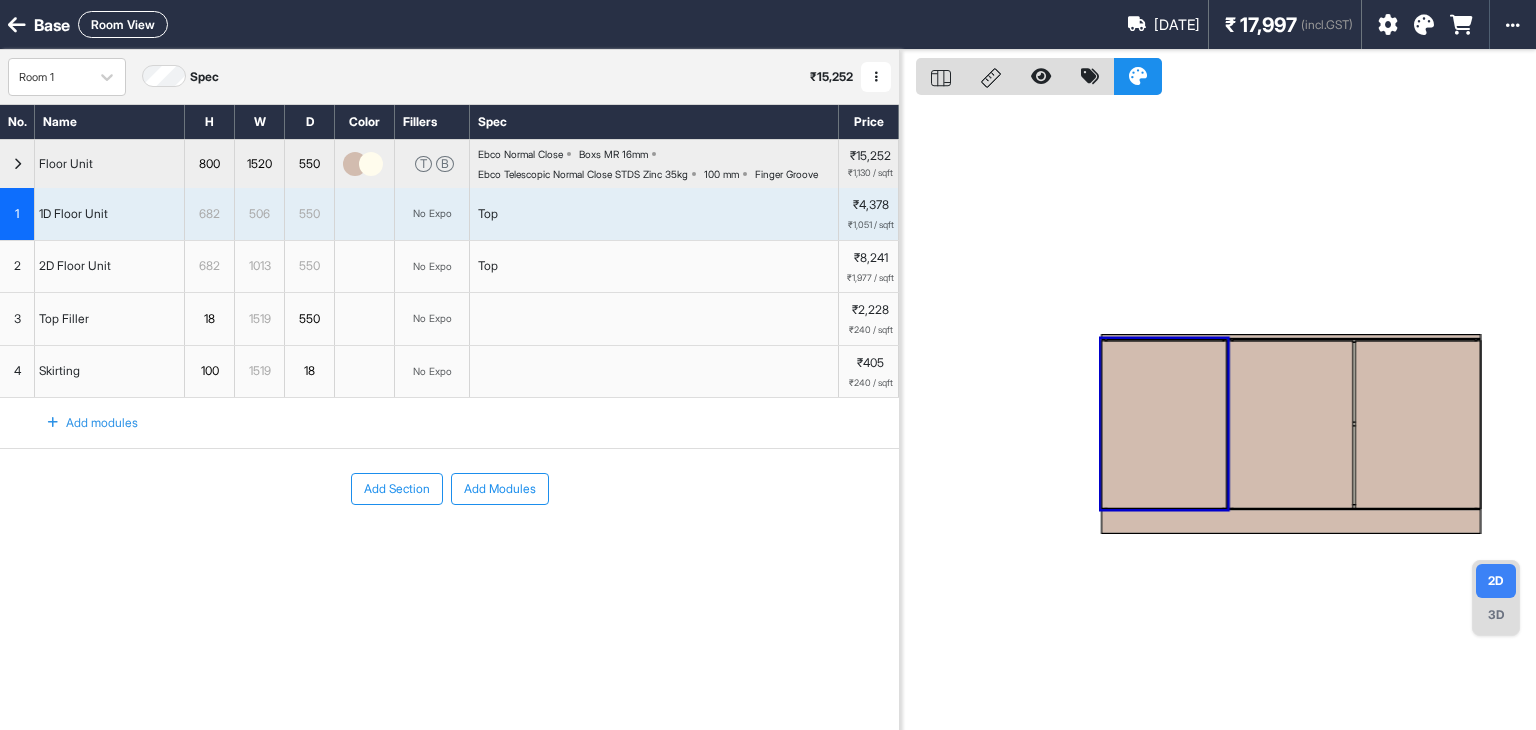 click at bounding box center (1218, 415) 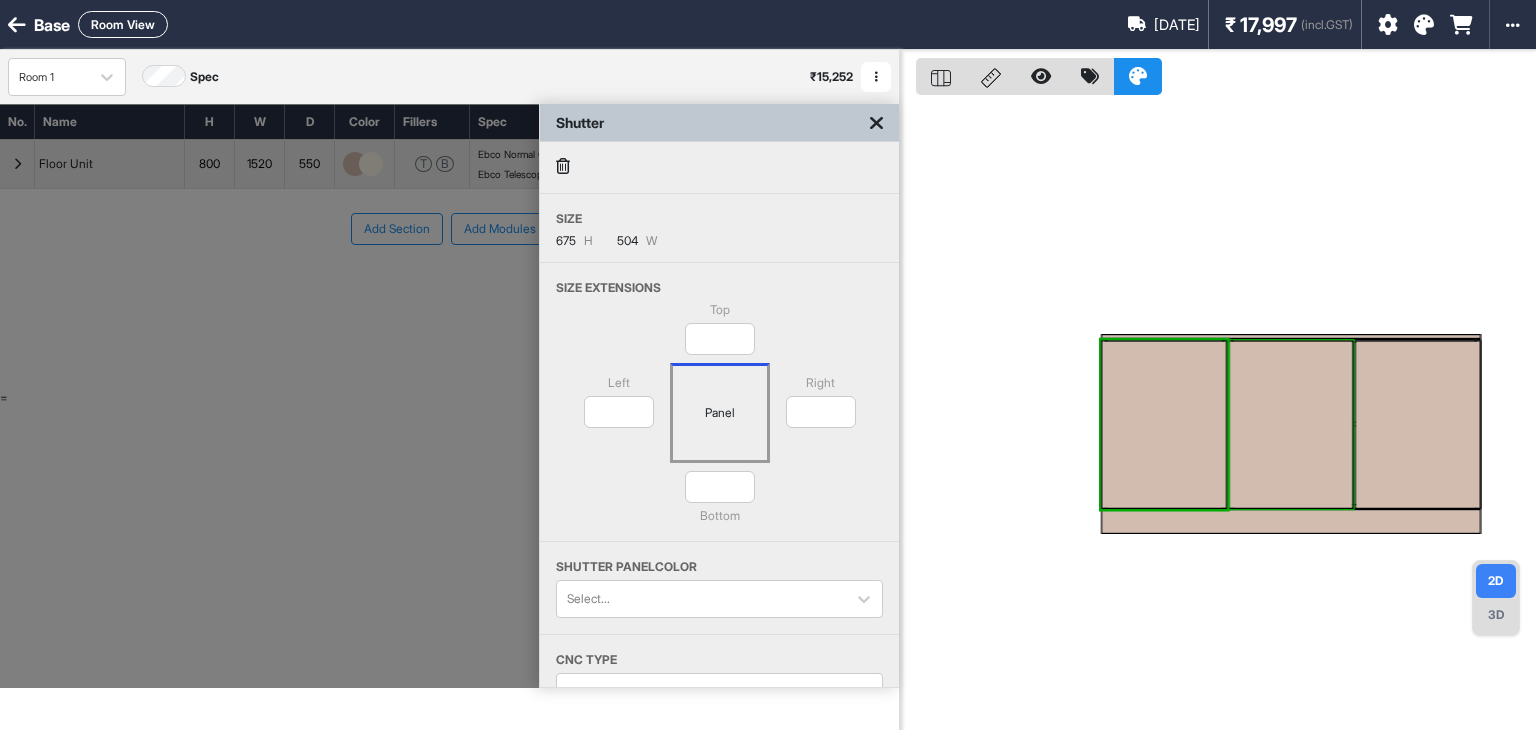 click at bounding box center (1291, 424) 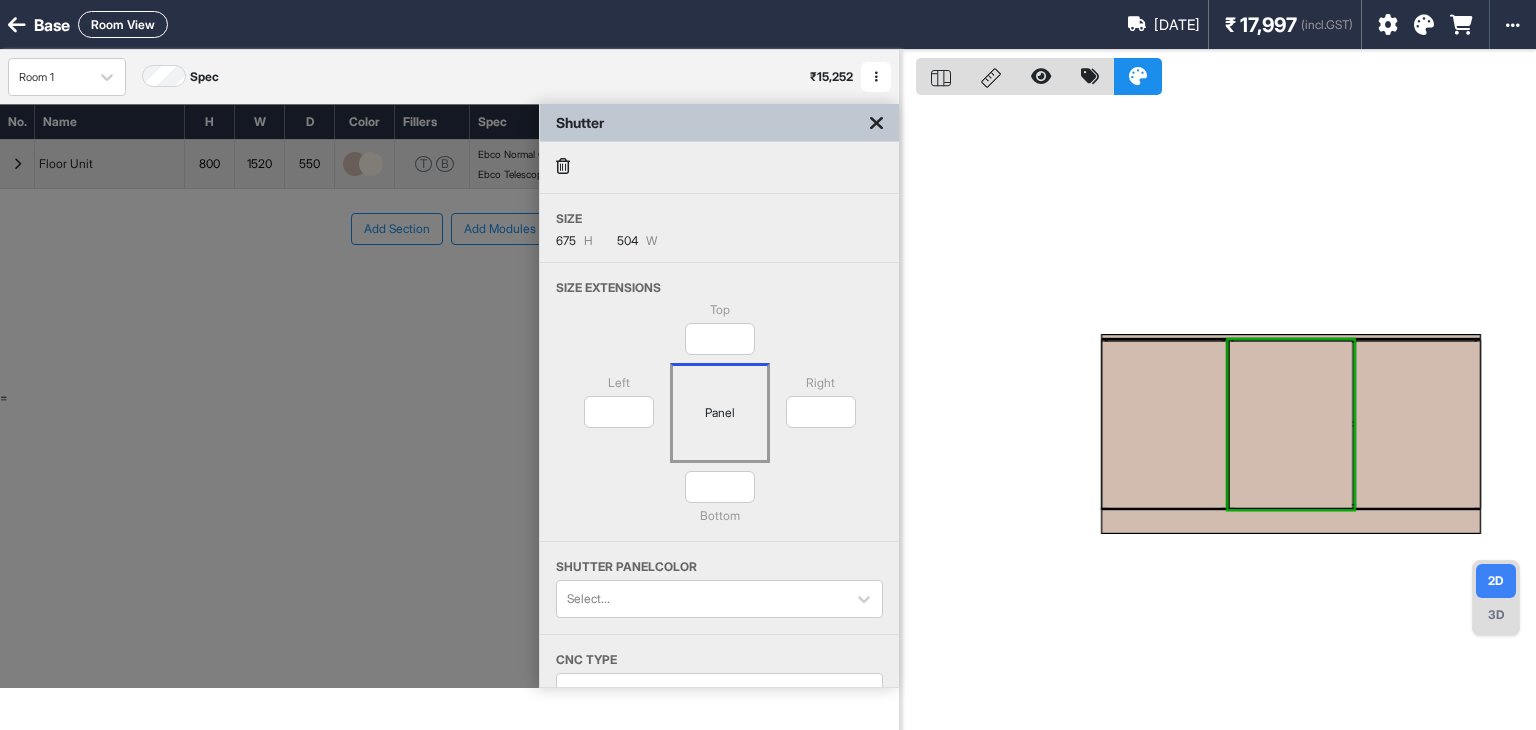 click at bounding box center (876, 123) 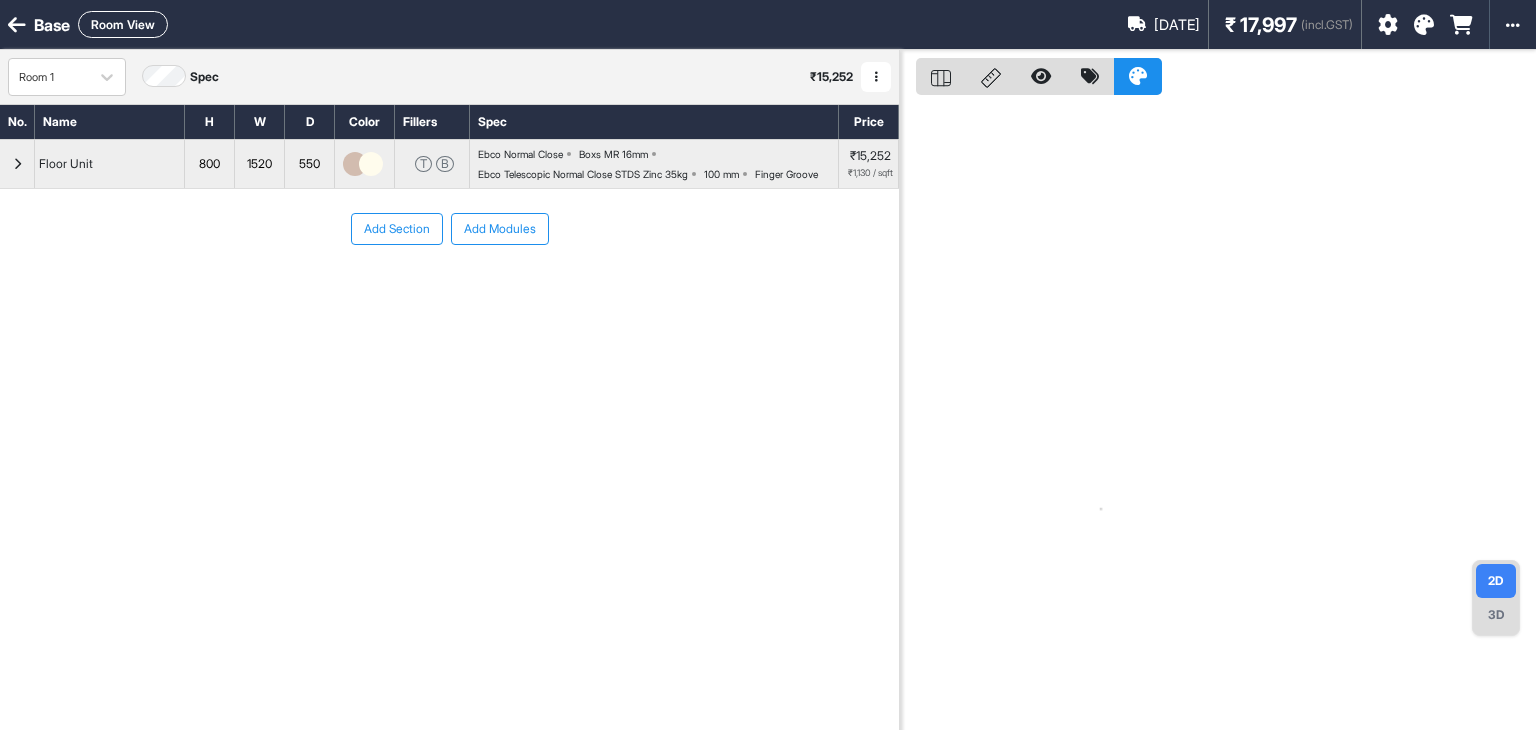click at bounding box center [17, 164] 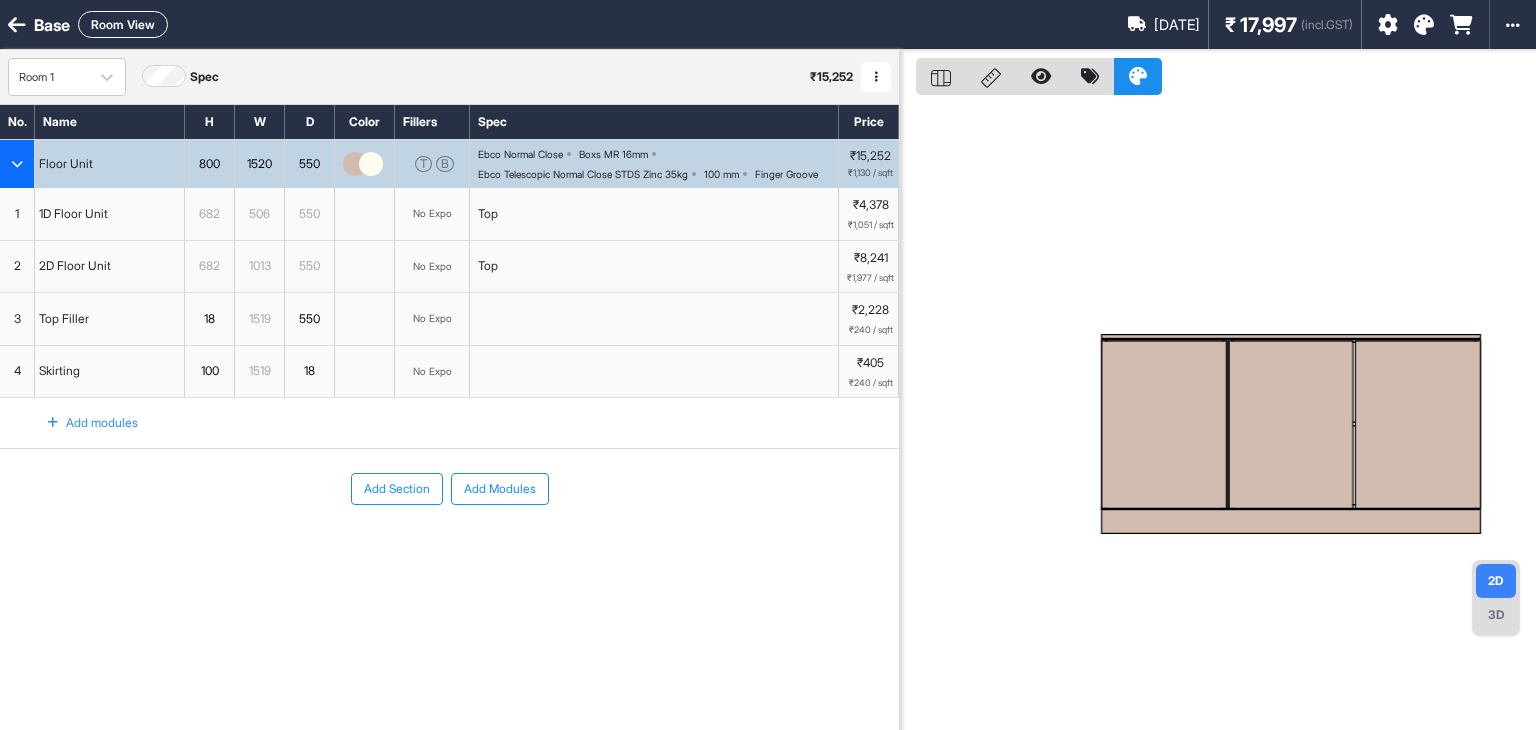 type 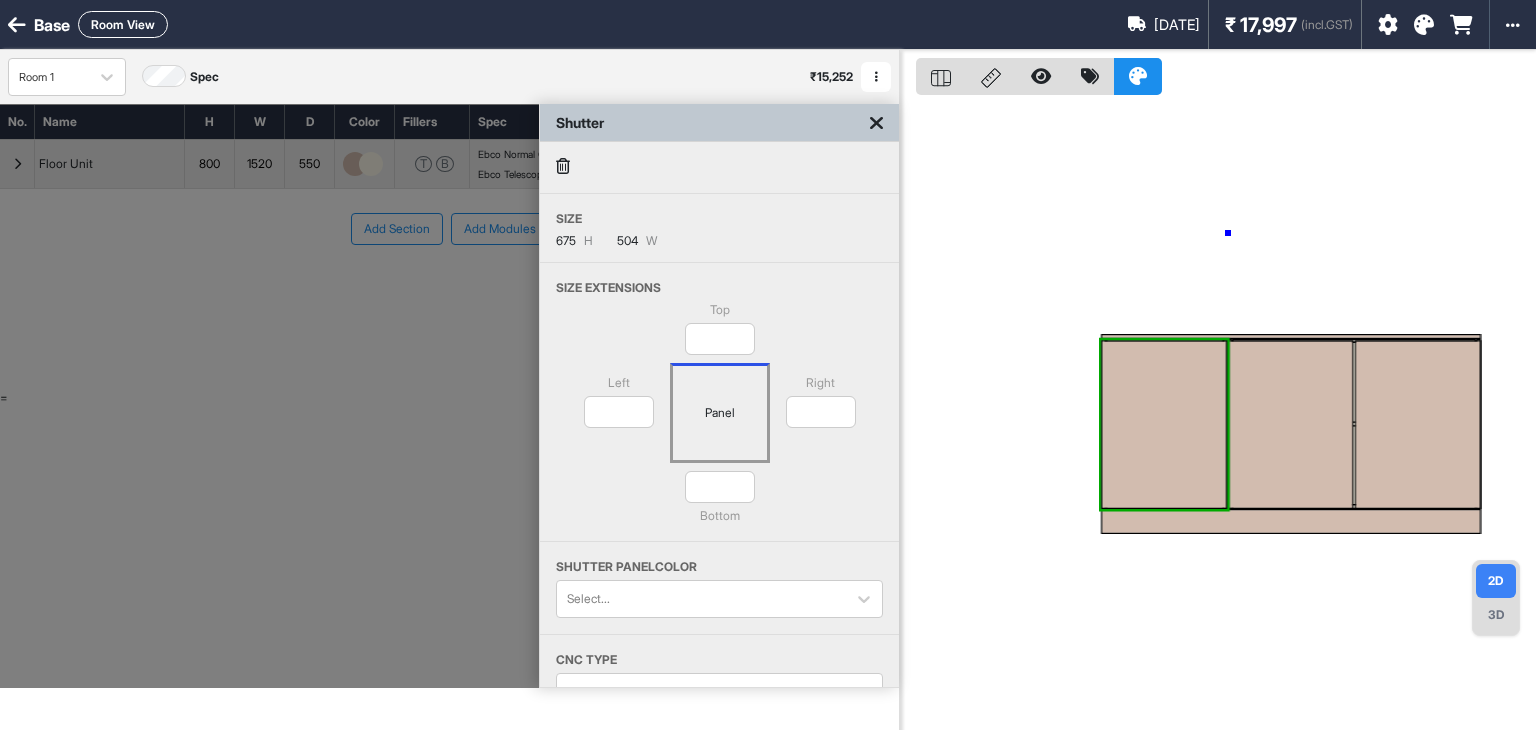 click at bounding box center [1218, 415] 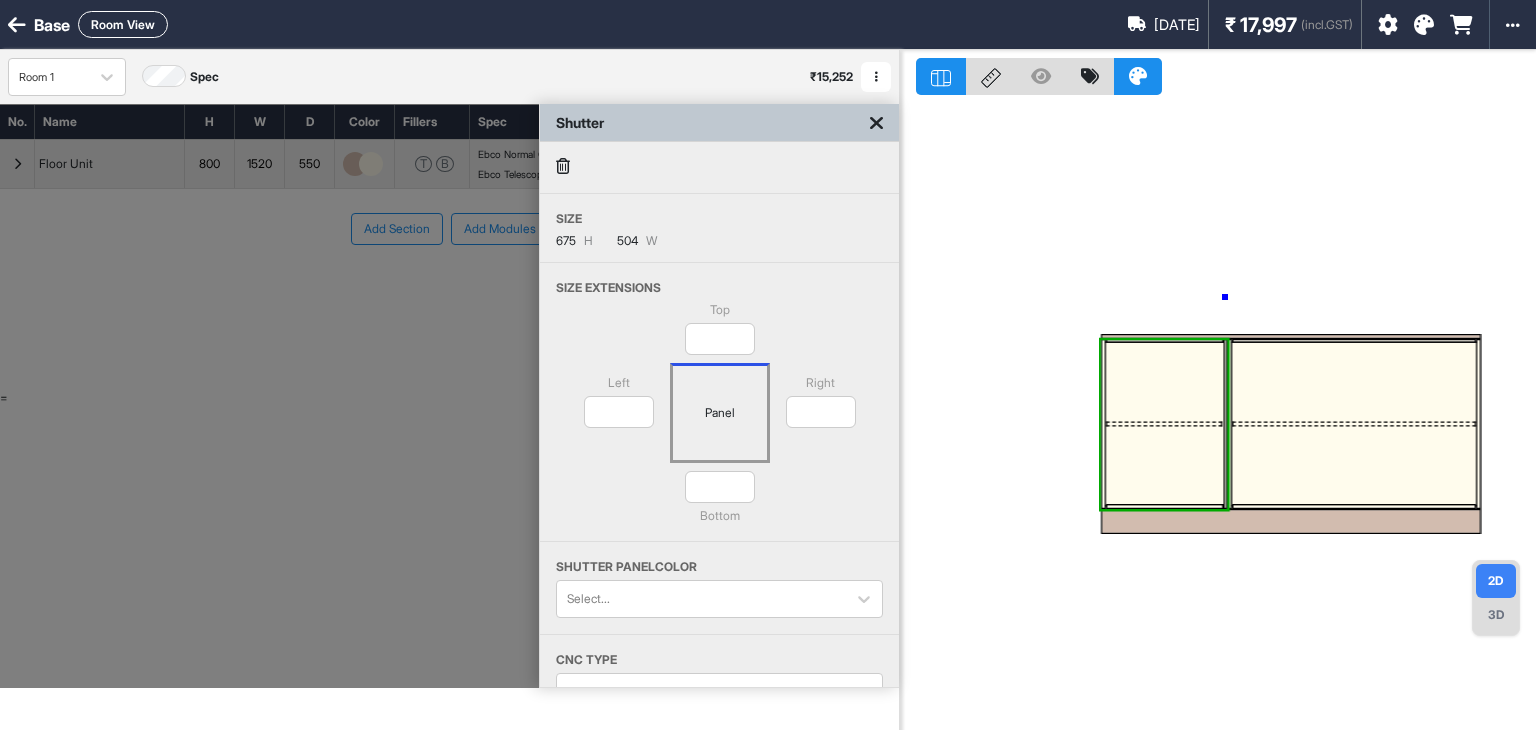 click at bounding box center (1218, 415) 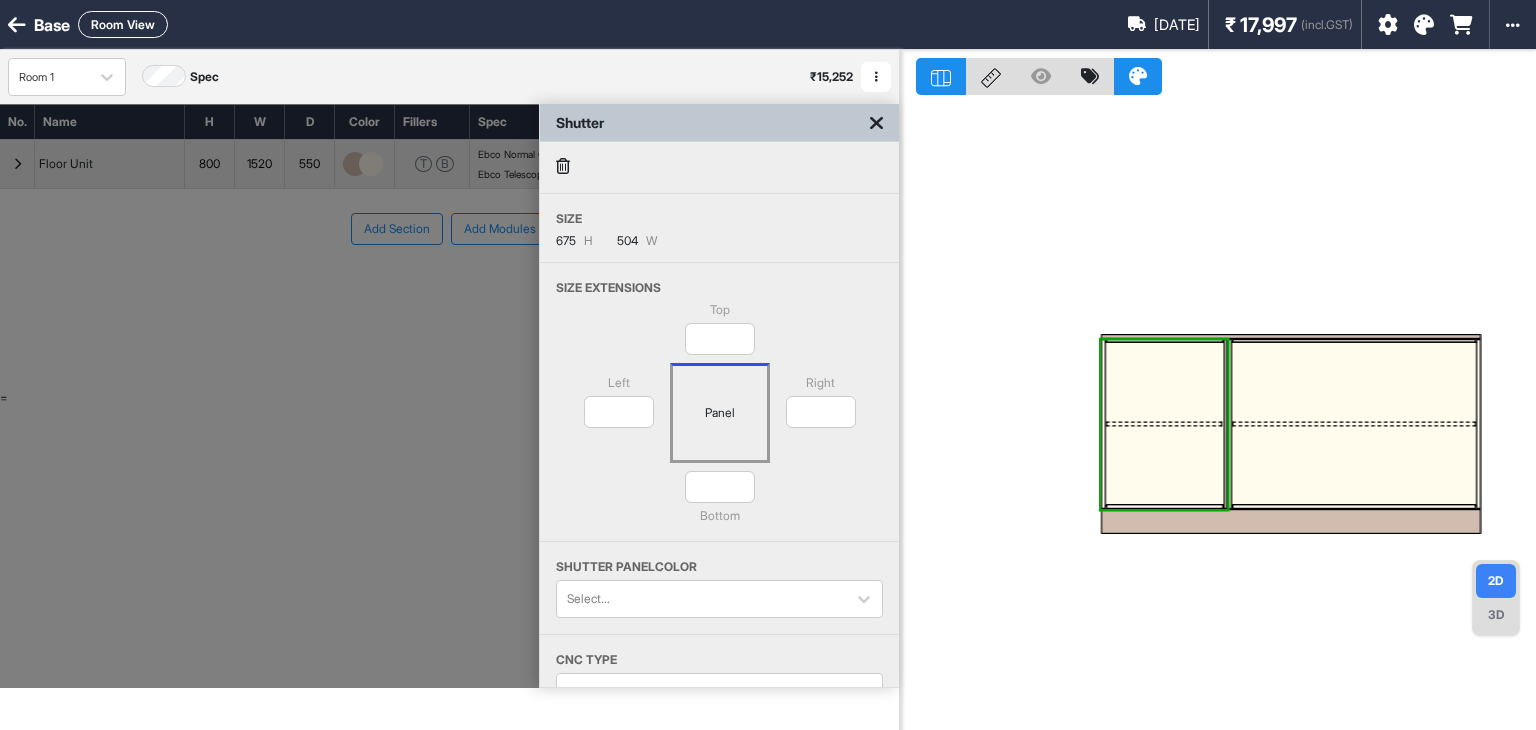 click at bounding box center (1164, 382) 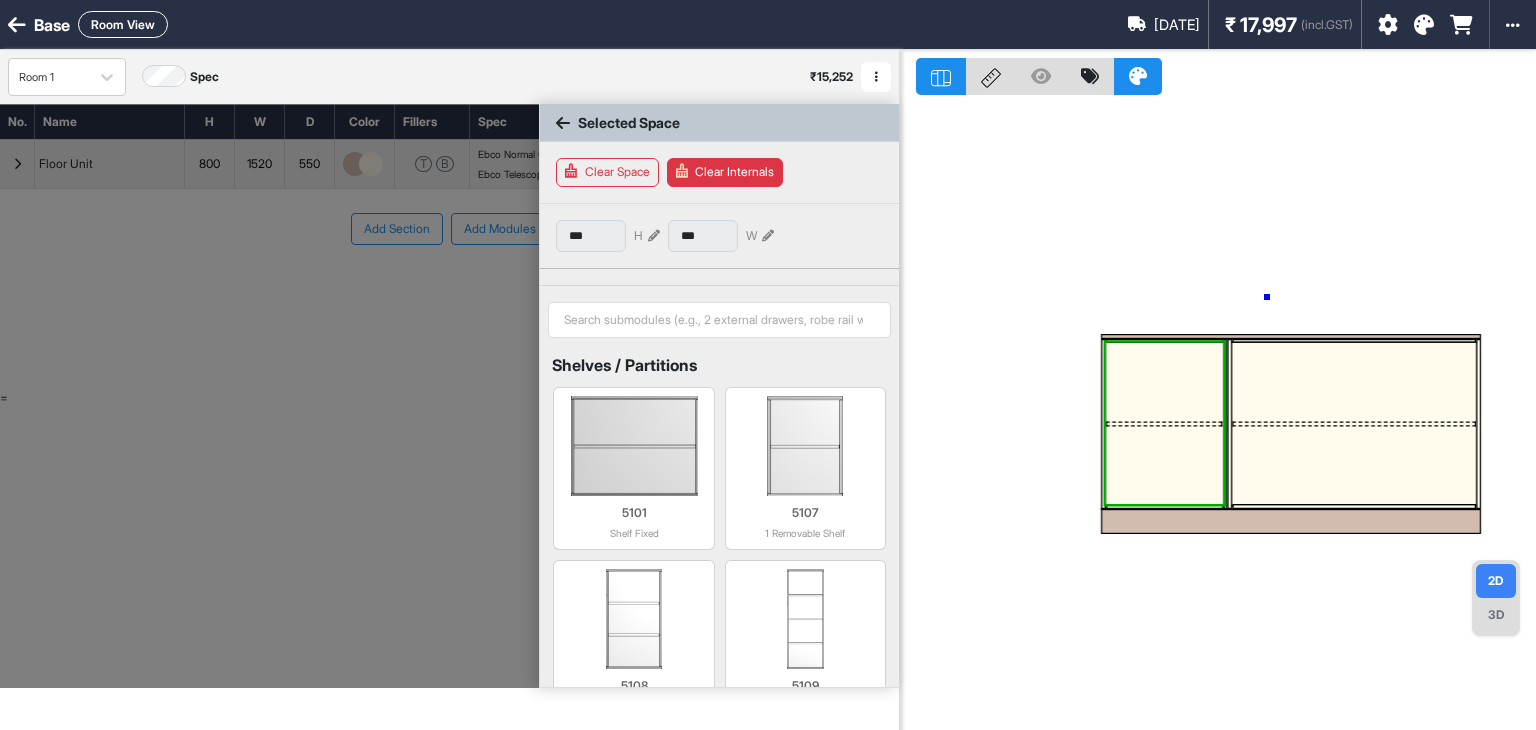 click at bounding box center (1218, 415) 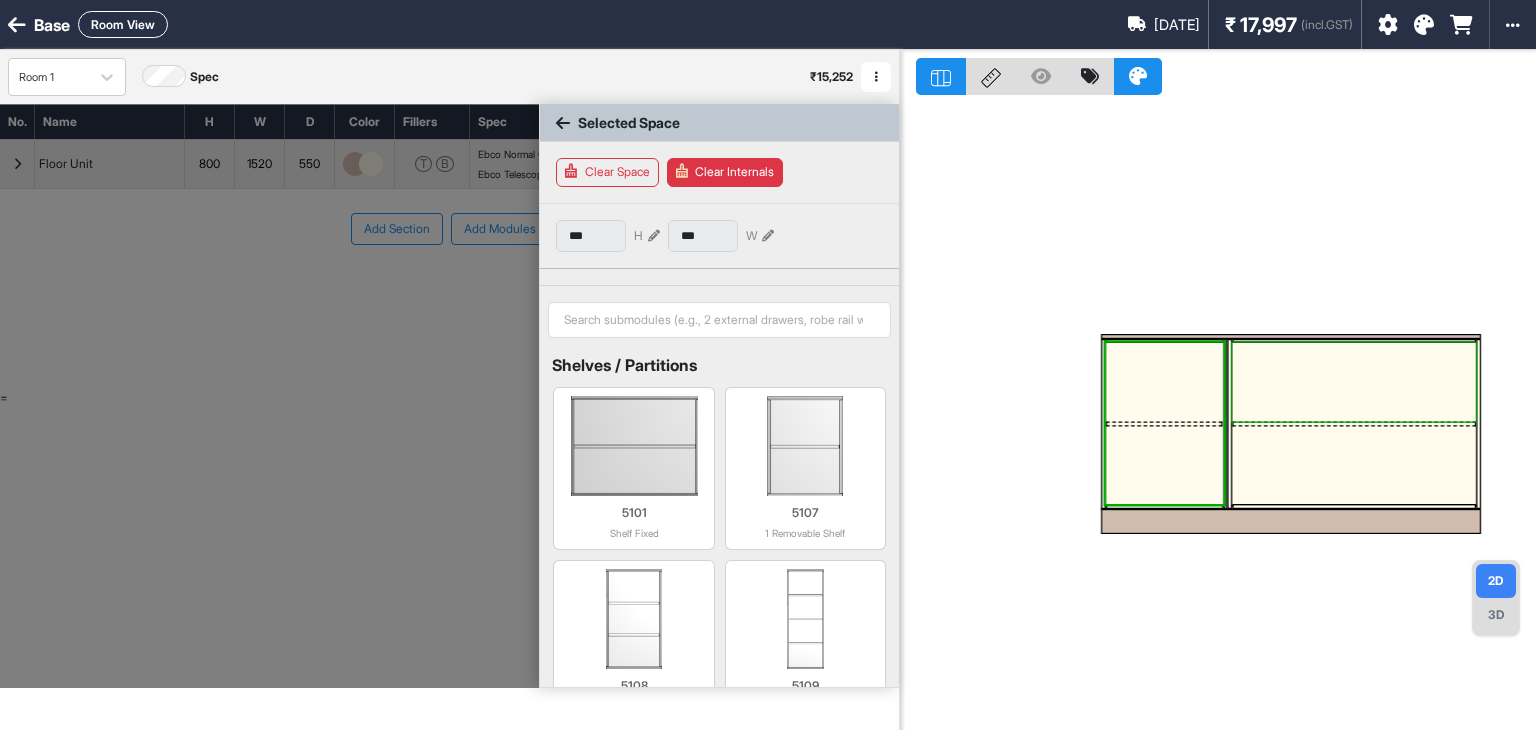 click at bounding box center (1354, 382) 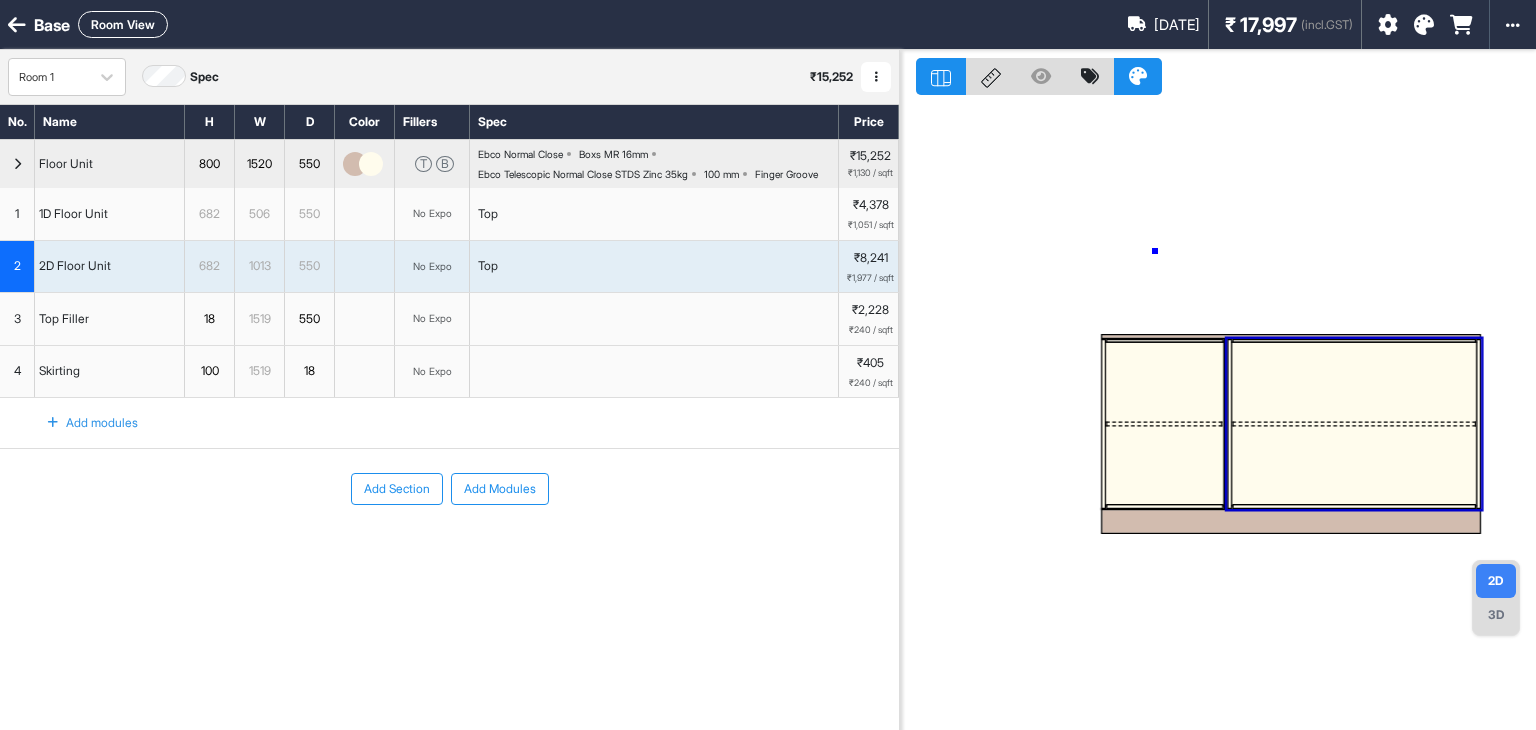 click at bounding box center (1218, 415) 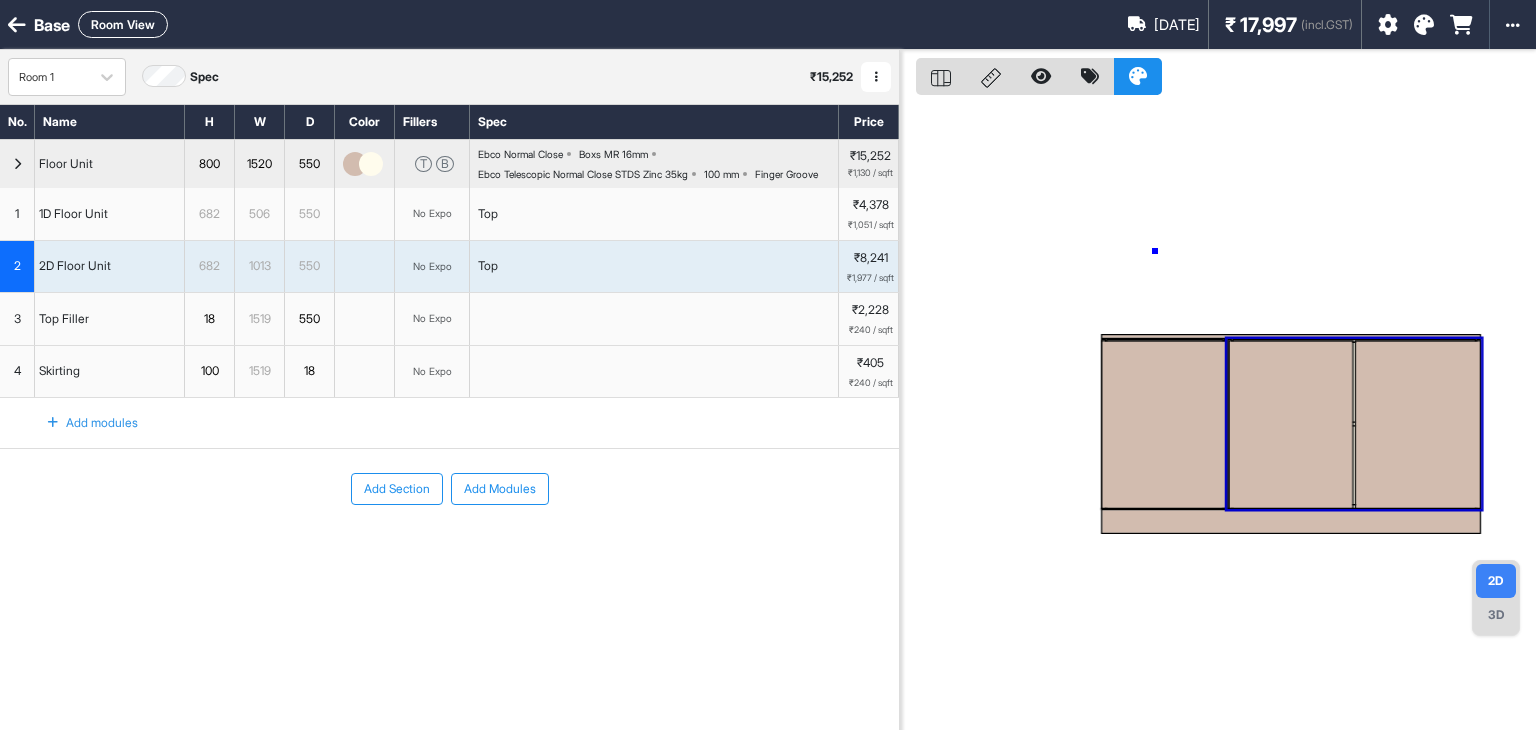 click at bounding box center (1218, 415) 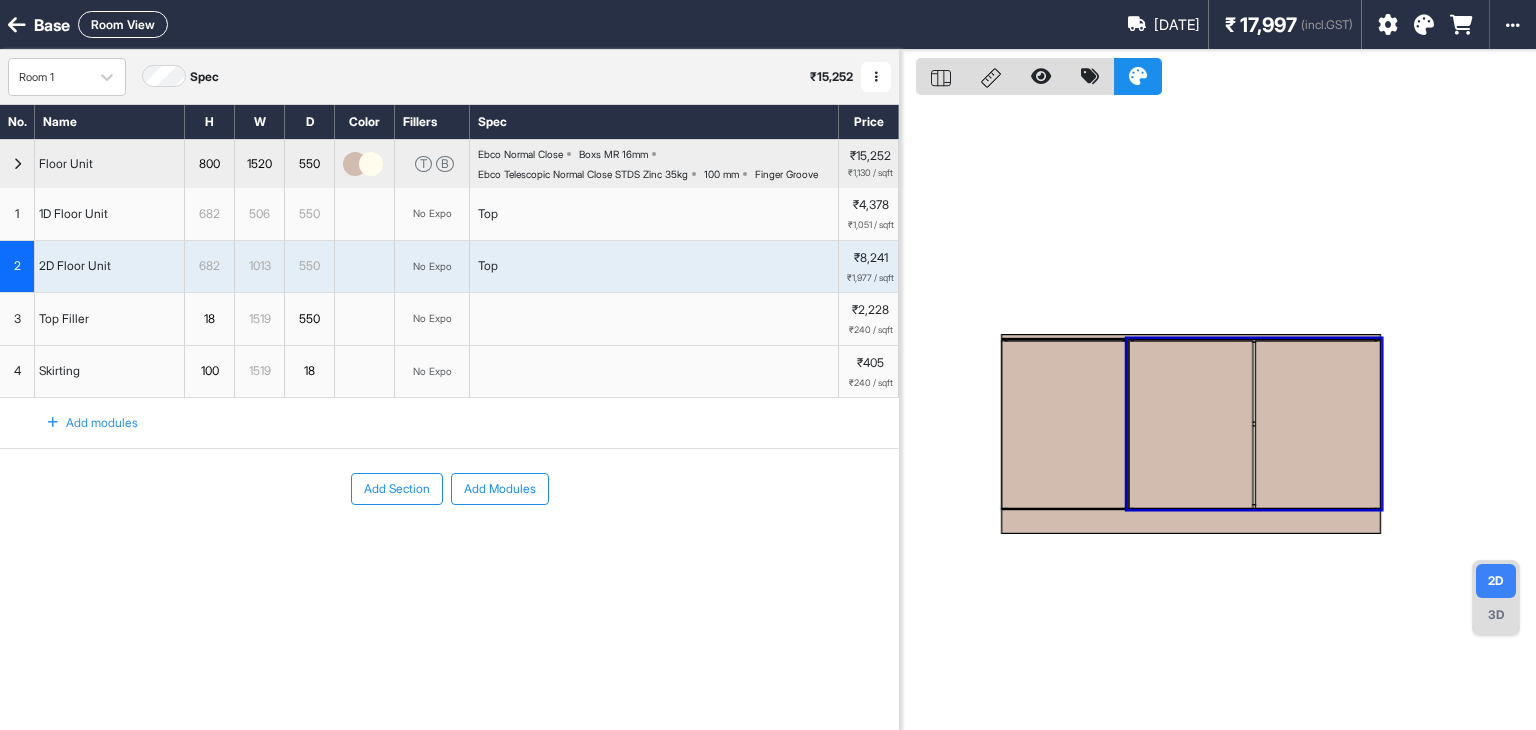click at bounding box center (1218, 415) 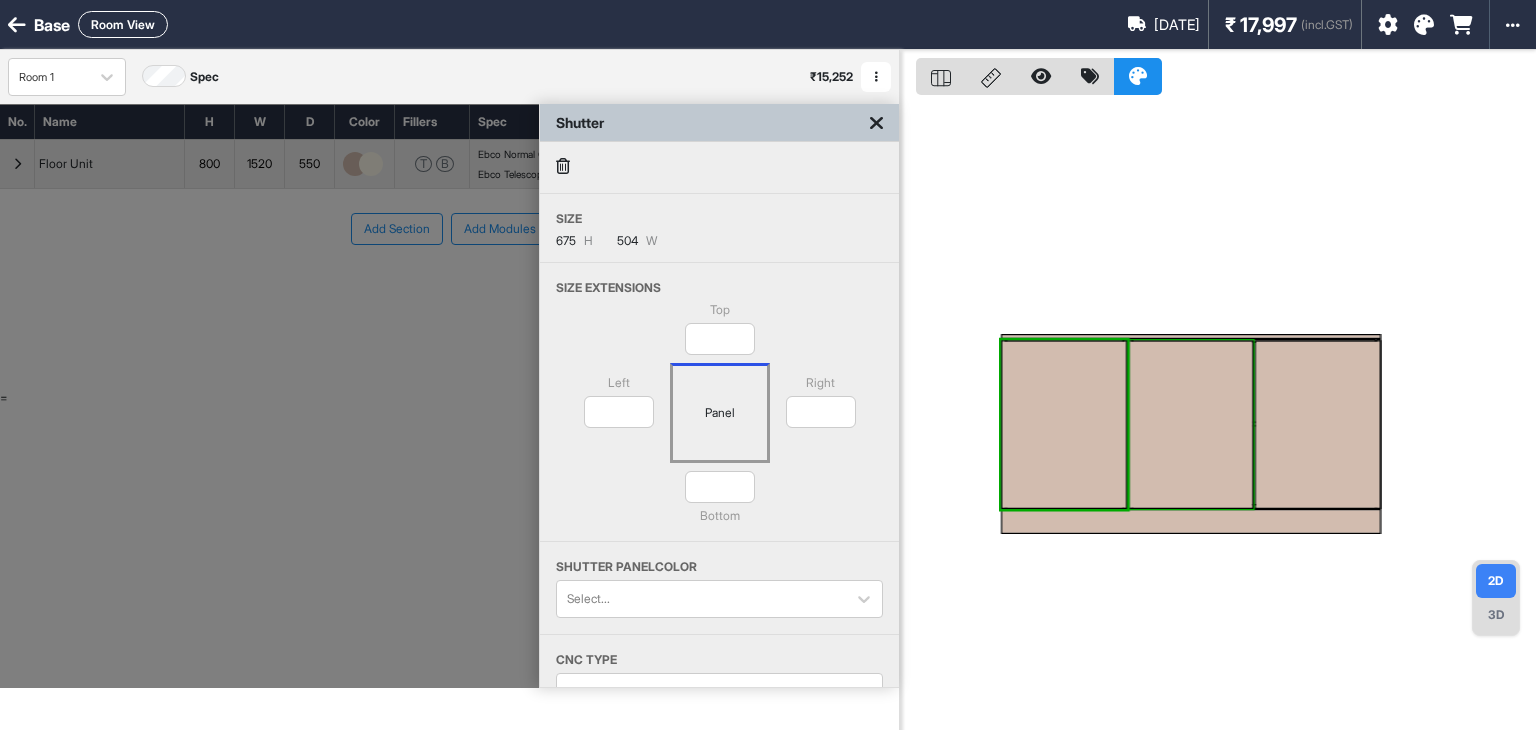 click at bounding box center (1191, 424) 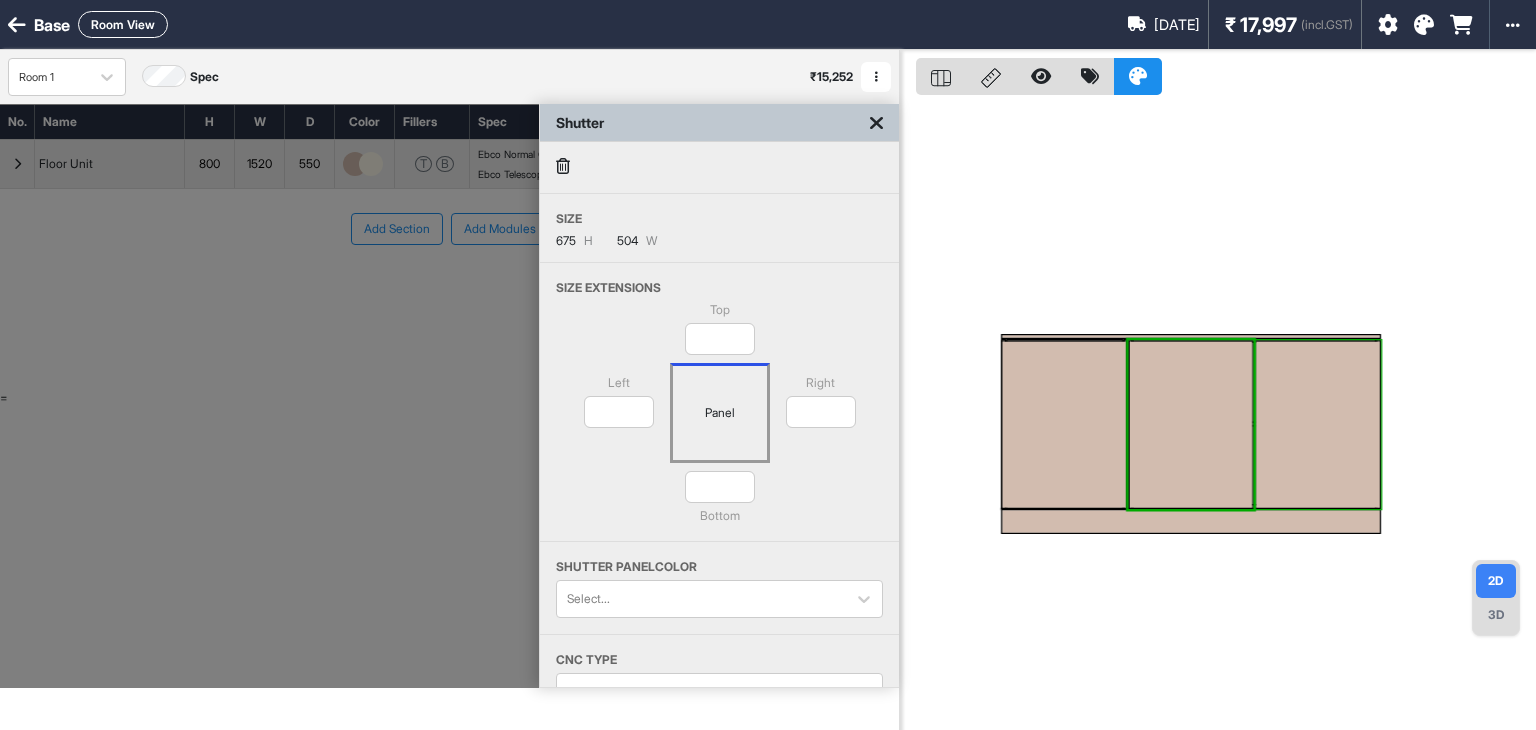 click at bounding box center (1317, 424) 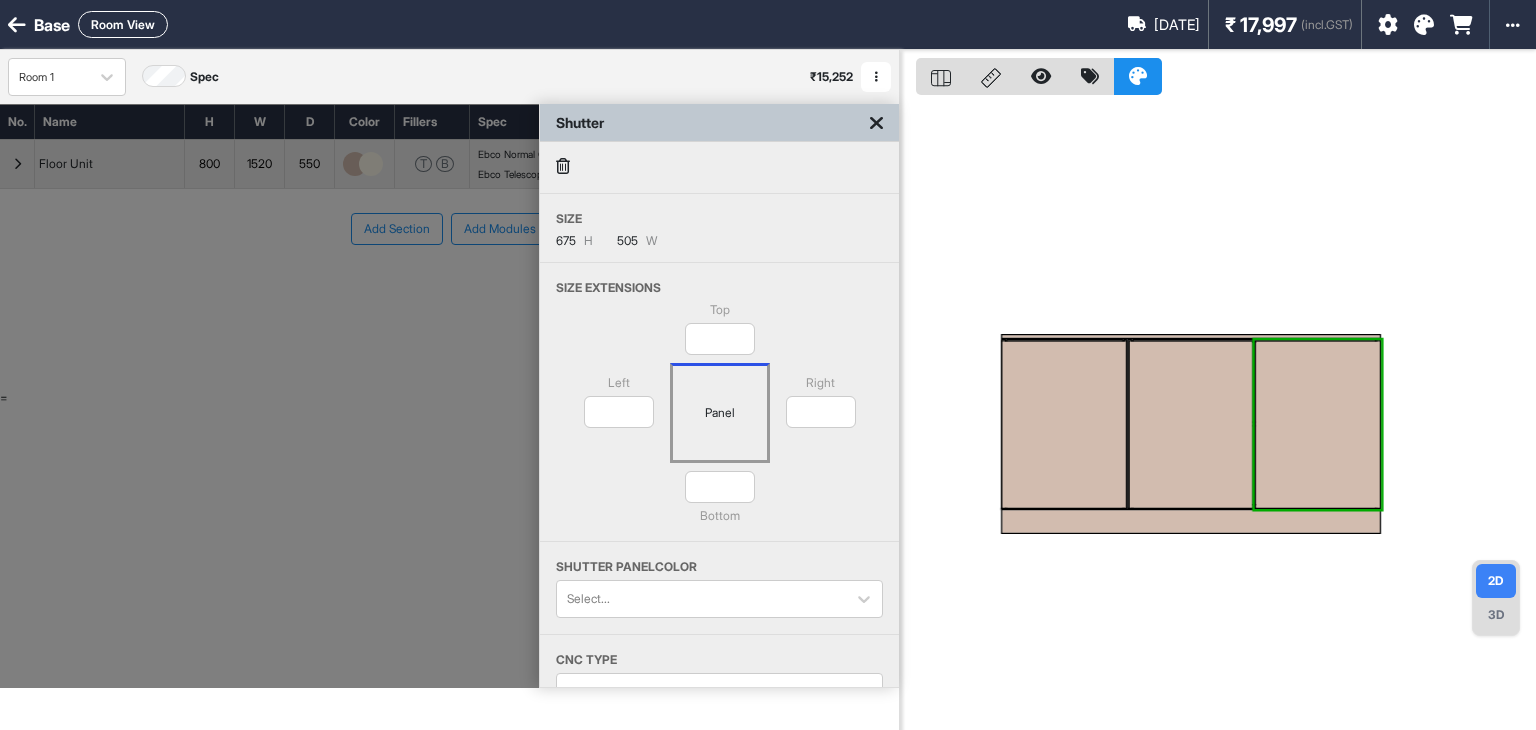 click at bounding box center (876, 123) 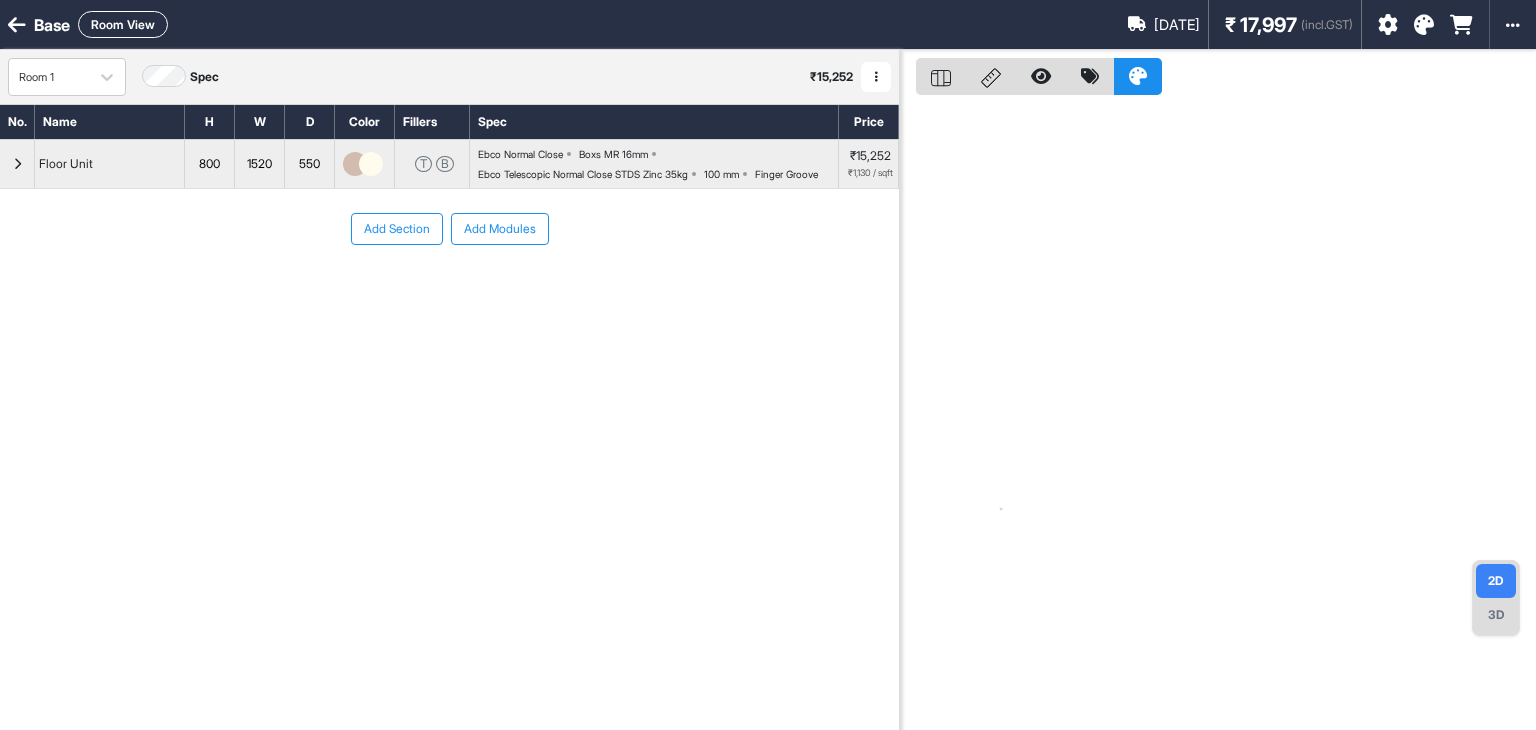 scroll, scrollTop: 50, scrollLeft: 0, axis: vertical 